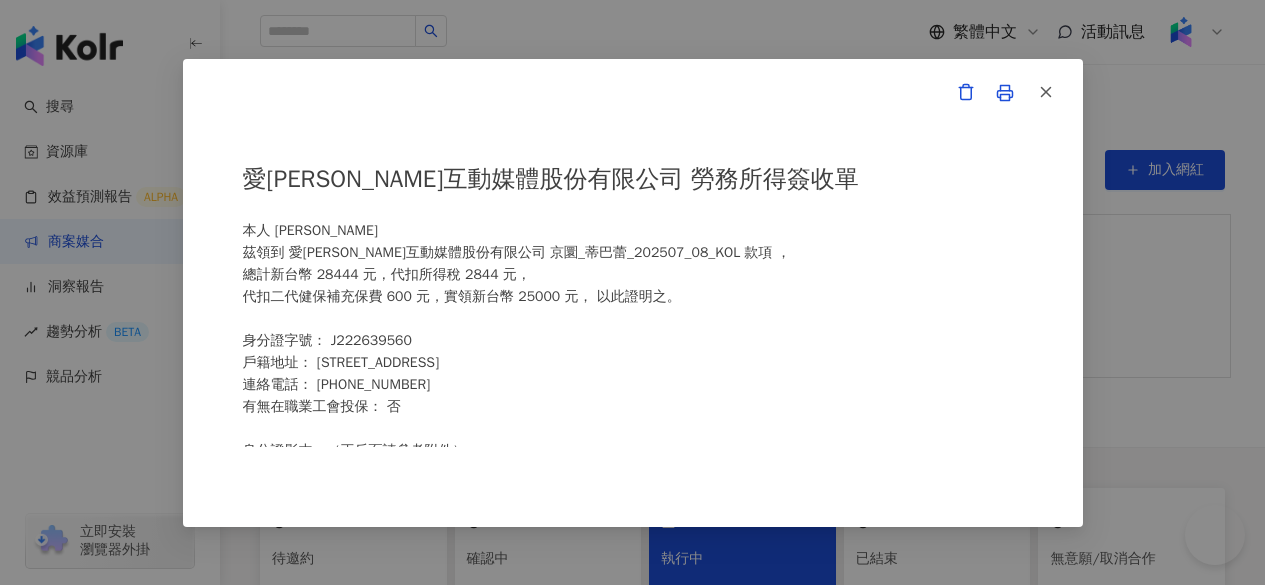 scroll, scrollTop: 493, scrollLeft: 0, axis: vertical 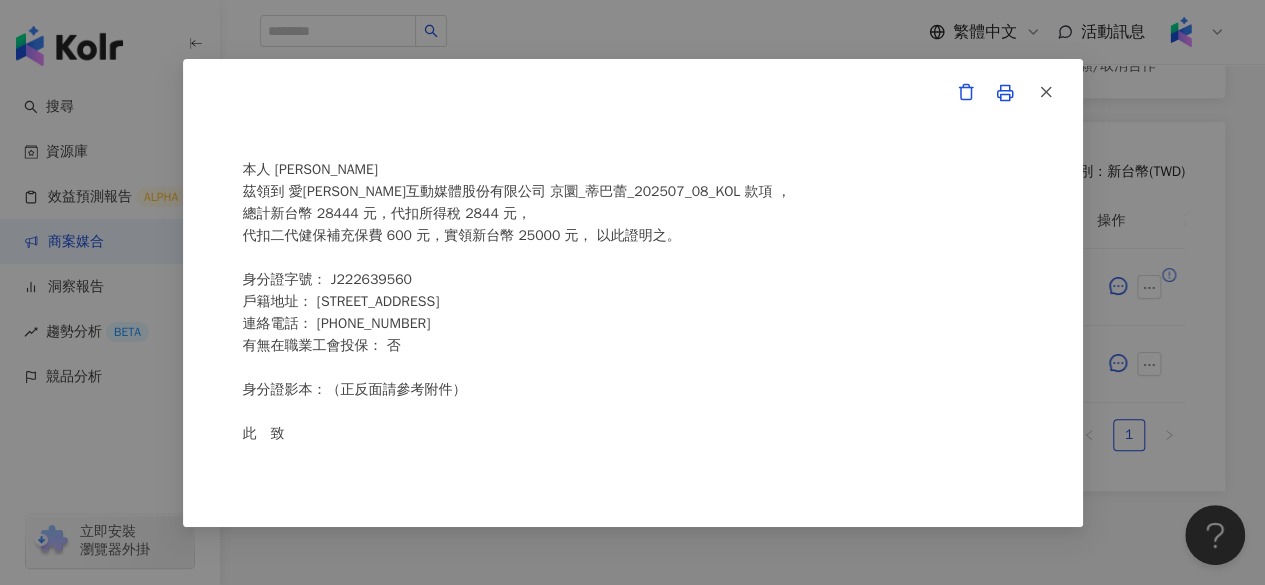 click at bounding box center (1045, 93) 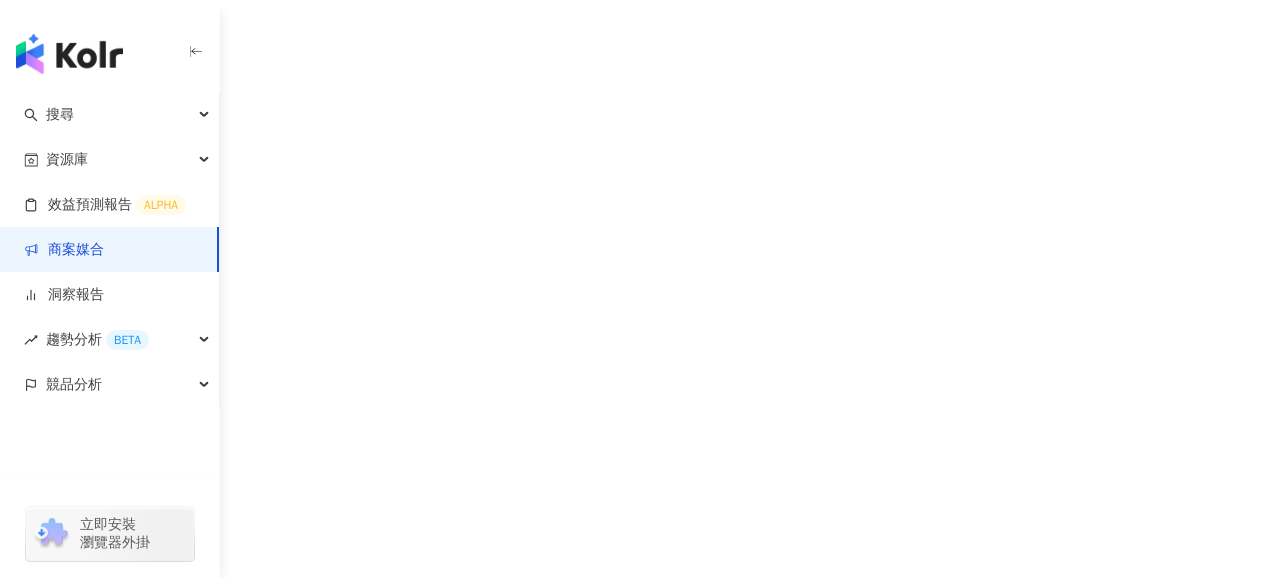 scroll, scrollTop: 0, scrollLeft: 0, axis: both 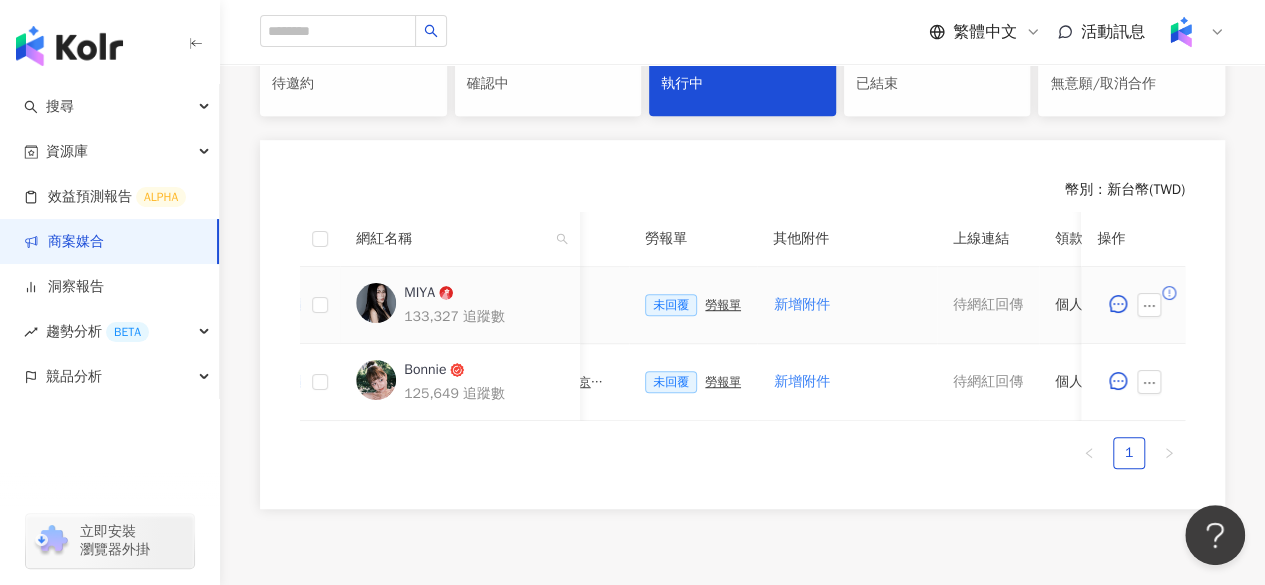 click on "勞報單" at bounding box center (723, 305) 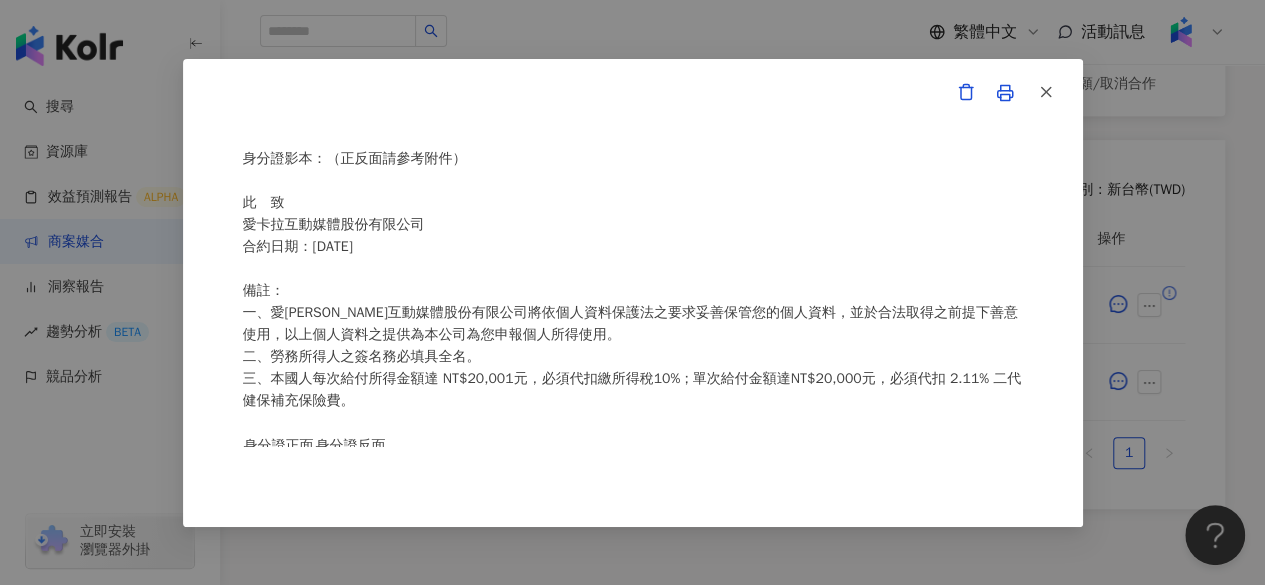 scroll, scrollTop: 304, scrollLeft: 0, axis: vertical 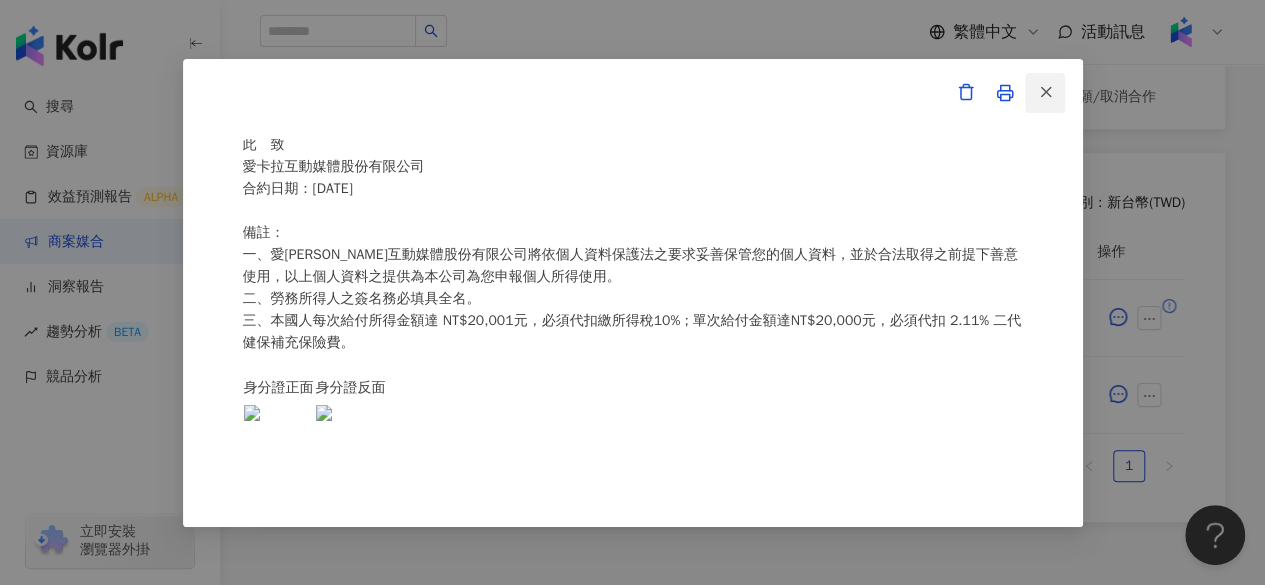 click at bounding box center (1046, 92) 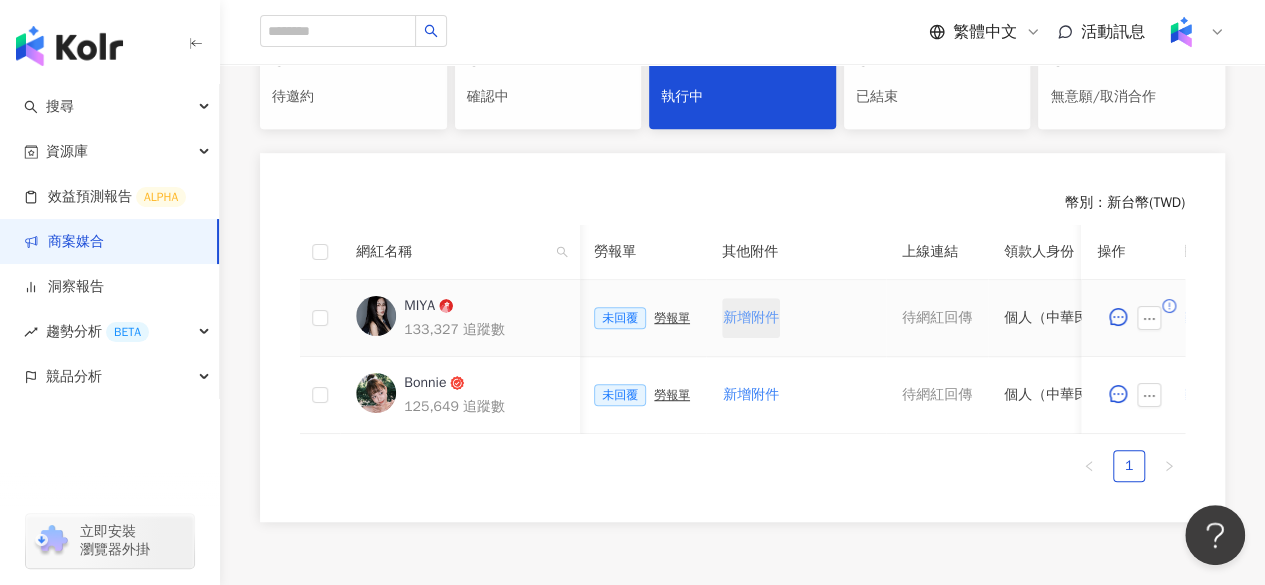 scroll, scrollTop: 0, scrollLeft: 744, axis: horizontal 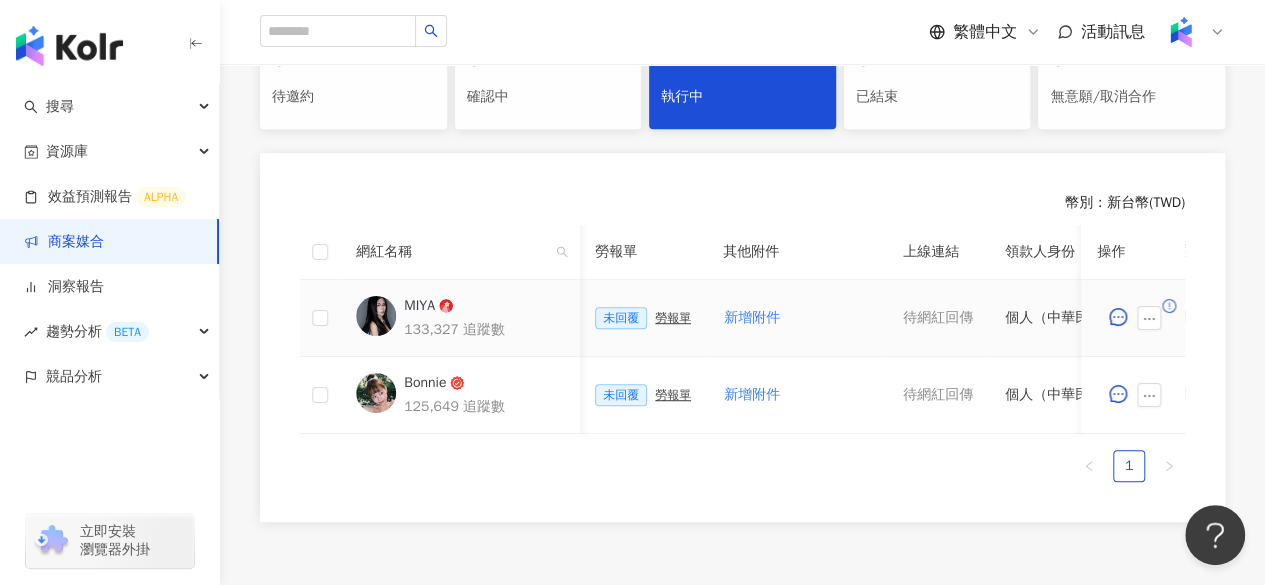 click on "勞報單" at bounding box center [673, 318] 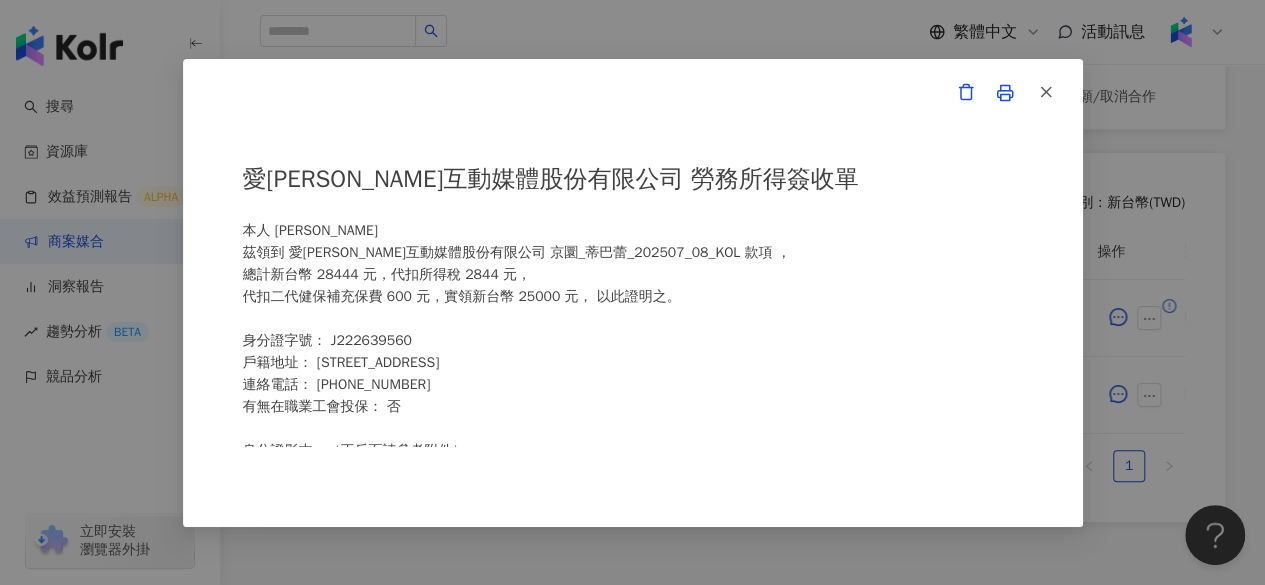 scroll, scrollTop: 461, scrollLeft: 0, axis: vertical 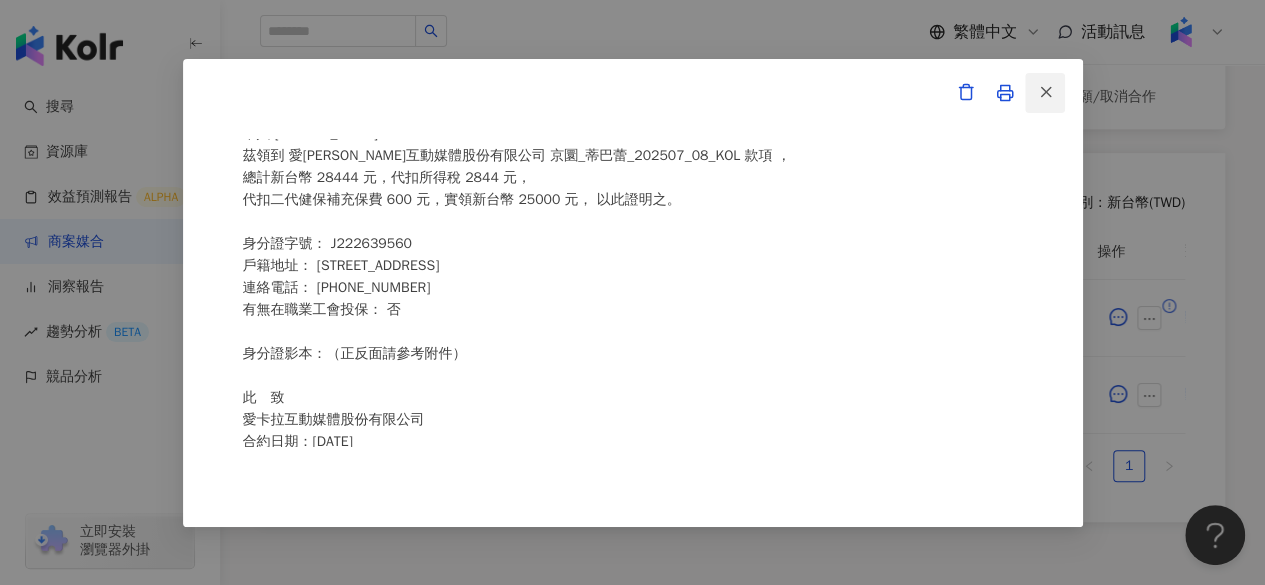 click 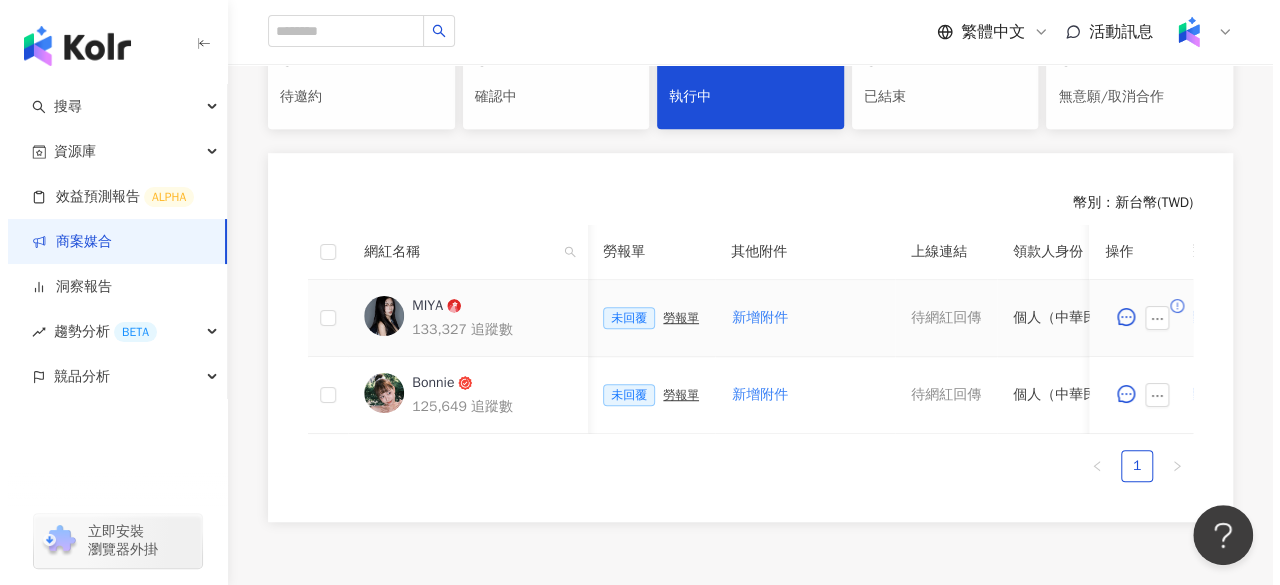 scroll, scrollTop: 0, scrollLeft: 1100, axis: horizontal 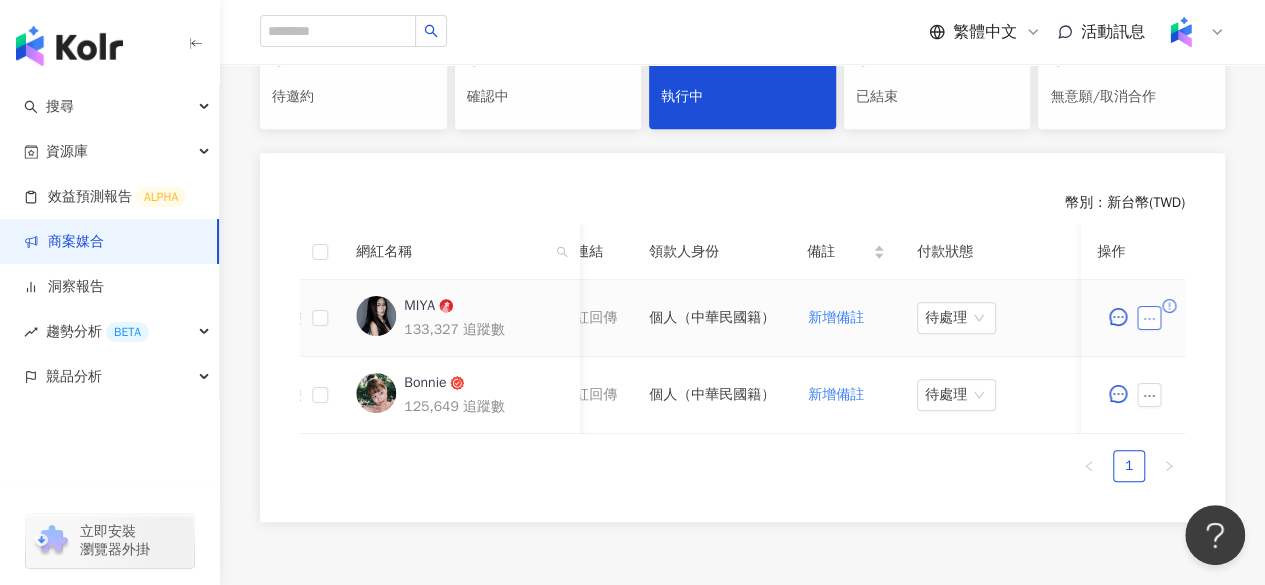 click at bounding box center (1149, 318) 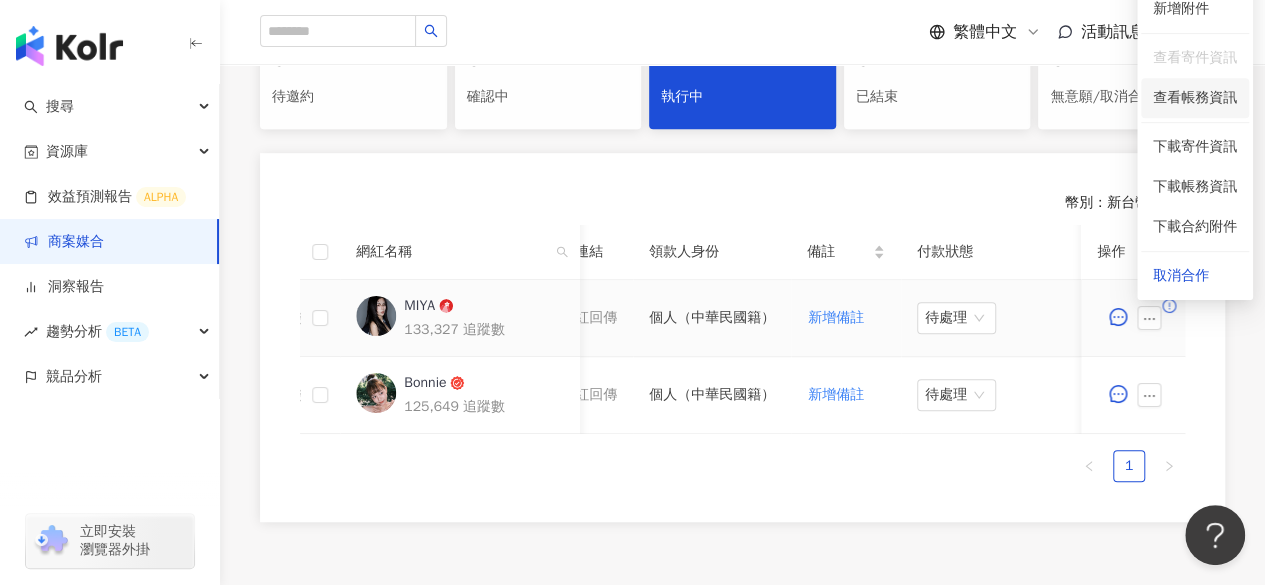 click on "查看帳務資訊" at bounding box center [1195, 98] 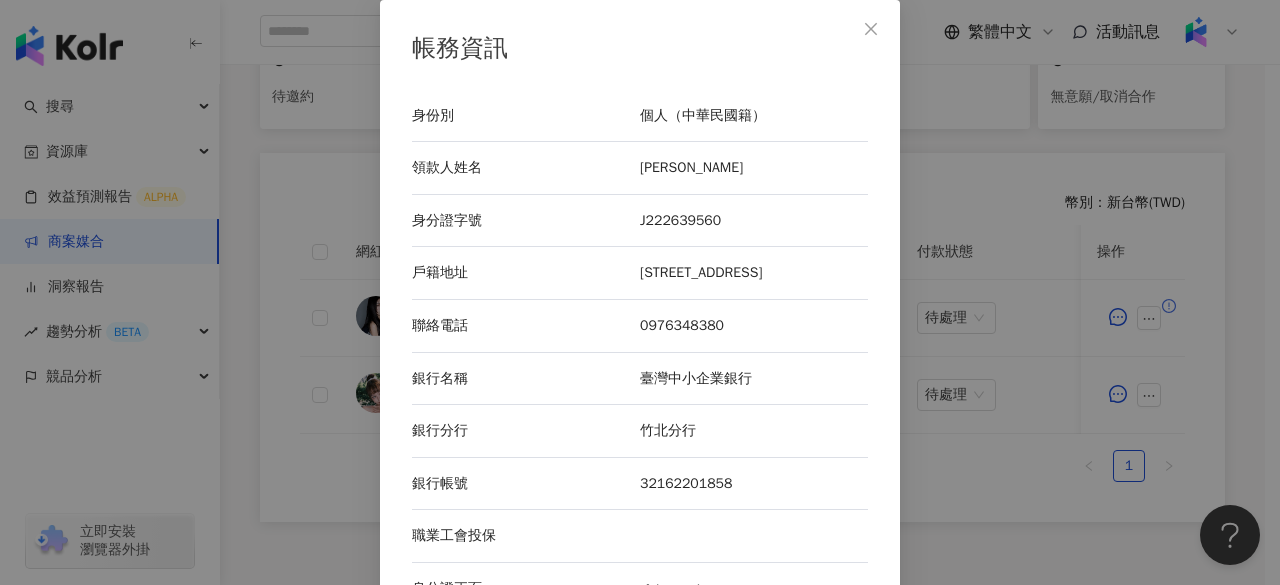 scroll, scrollTop: 182, scrollLeft: 0, axis: vertical 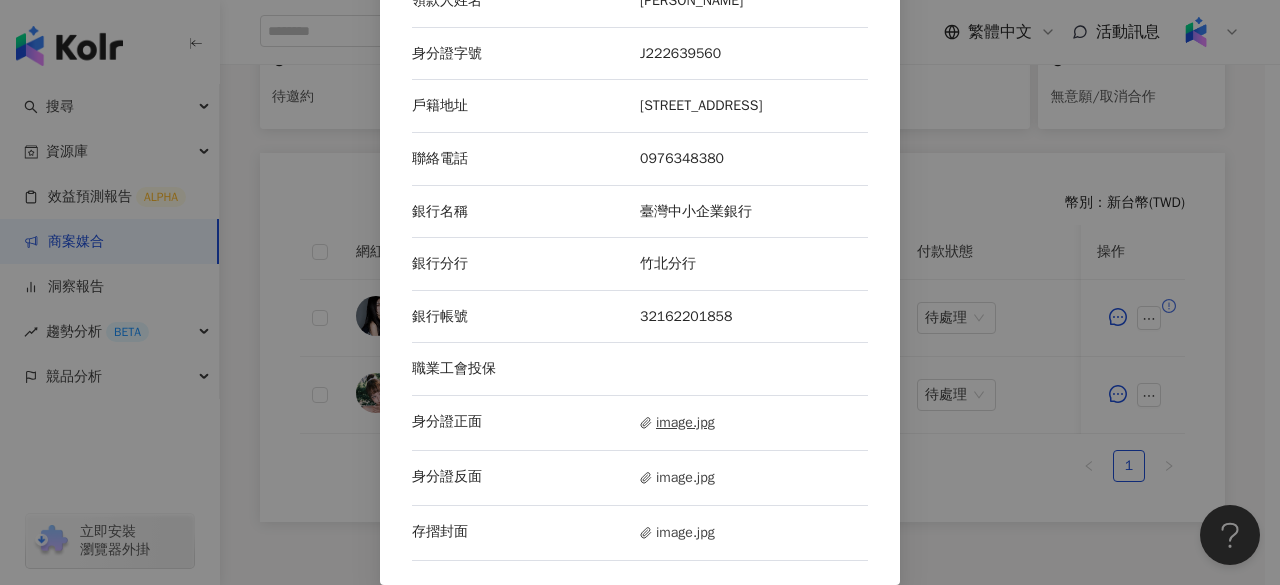 click on "image.jpg" at bounding box center [677, 423] 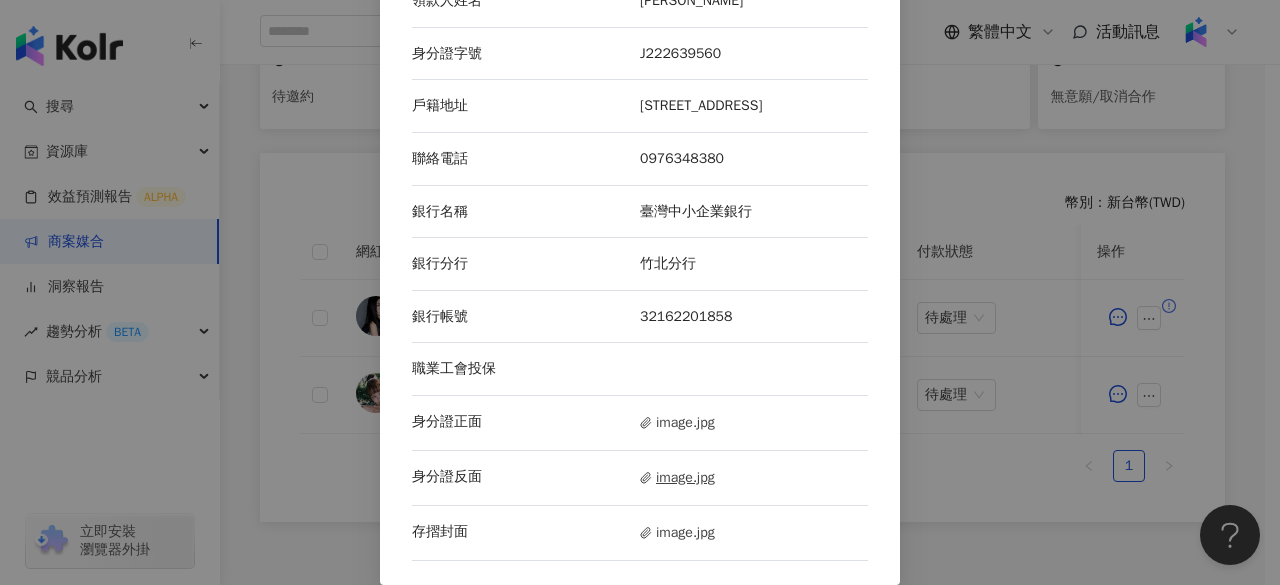 click on "image.jpg" at bounding box center (677, 478) 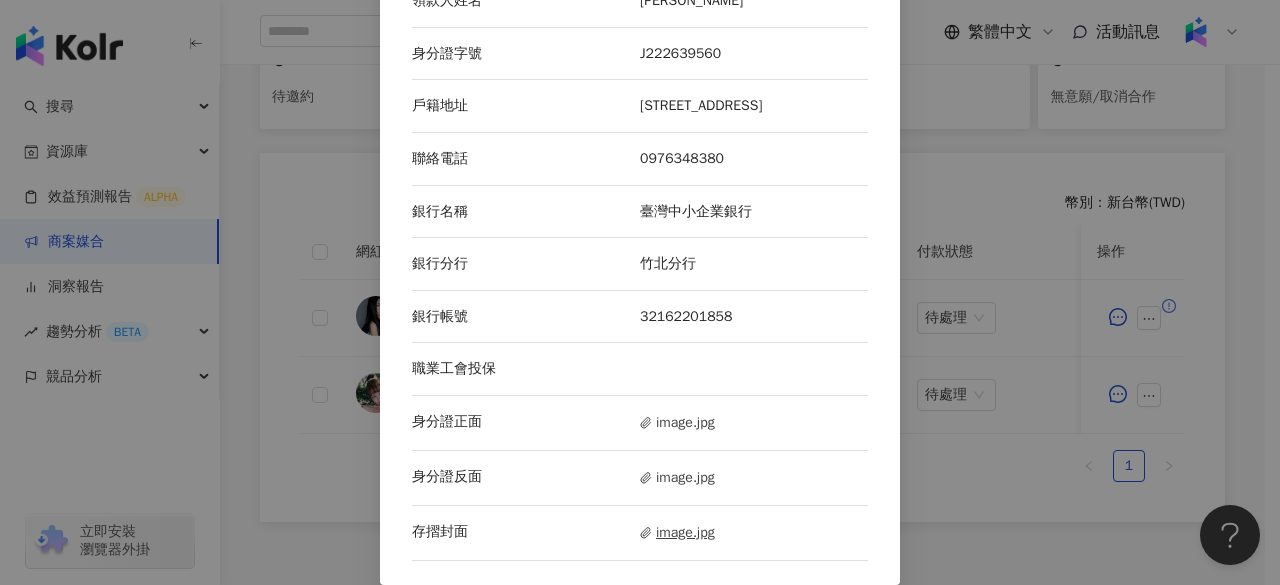 click on "image.jpg" at bounding box center (677, 533) 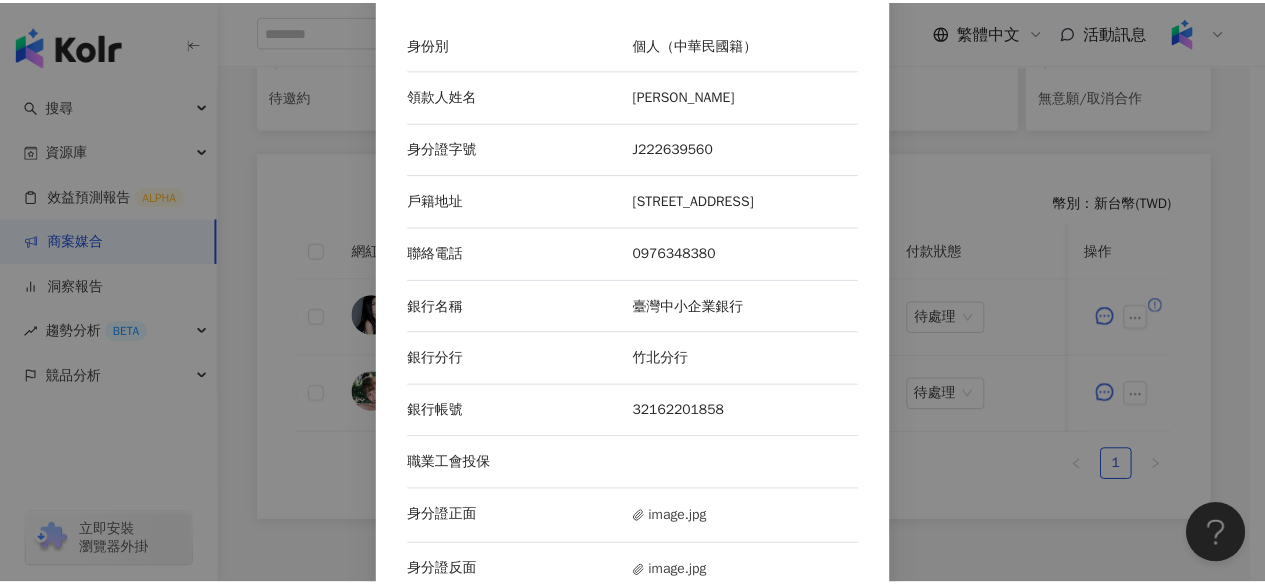 scroll, scrollTop: 0, scrollLeft: 0, axis: both 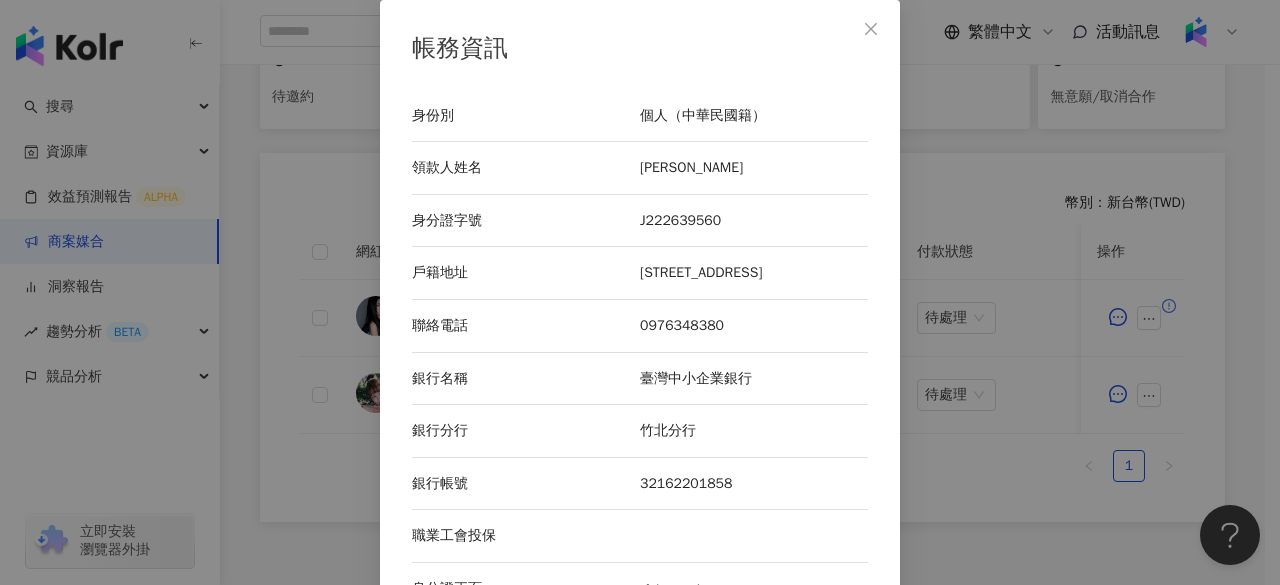click at bounding box center (871, 29) 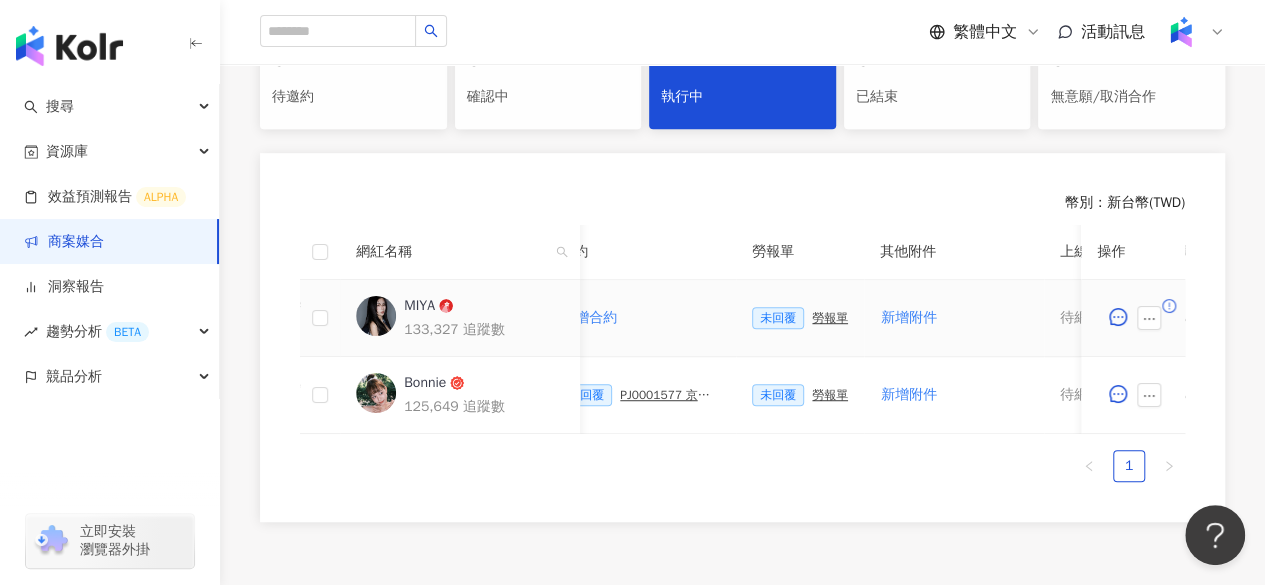 scroll, scrollTop: 0, scrollLeft: 571, axis: horizontal 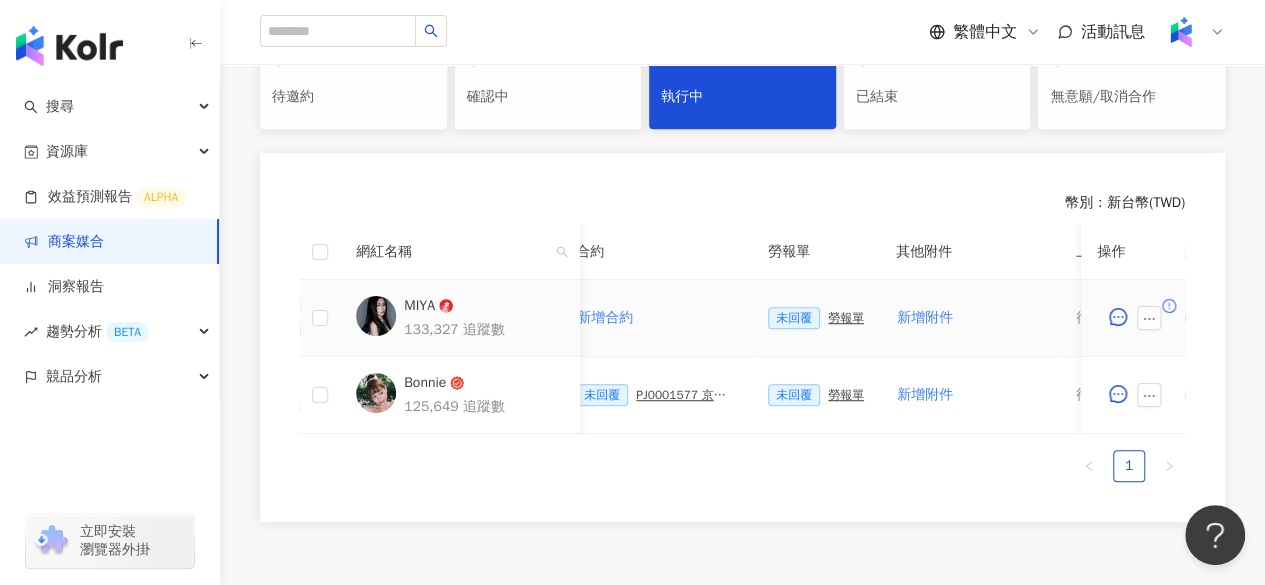 click on "勞報單" at bounding box center [846, 318] 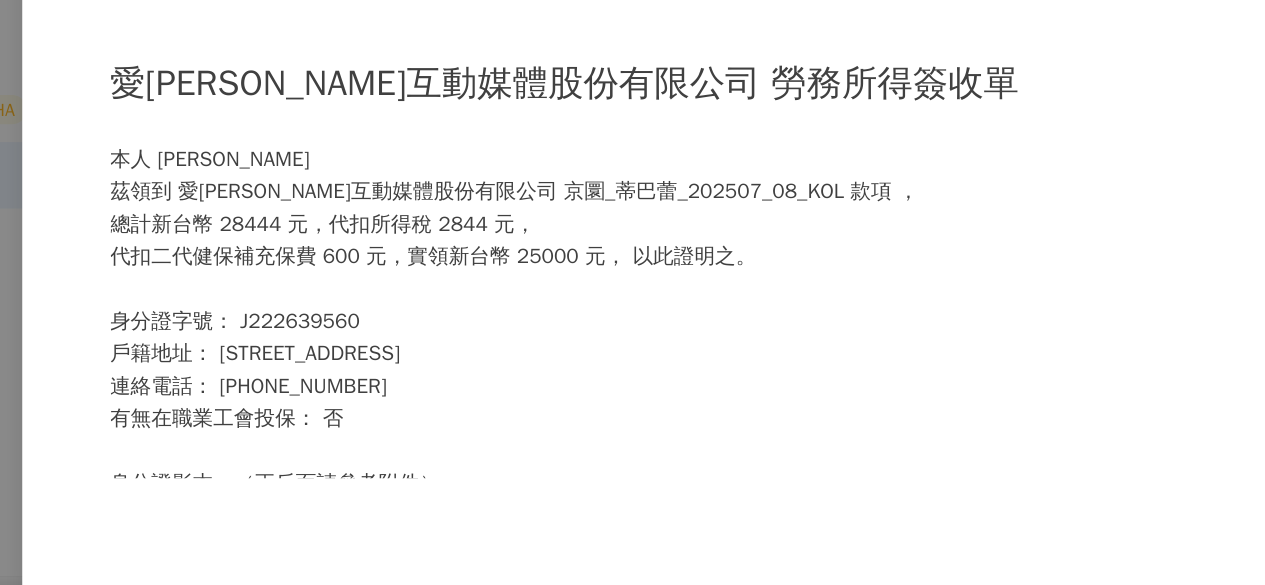scroll, scrollTop: 461, scrollLeft: 0, axis: vertical 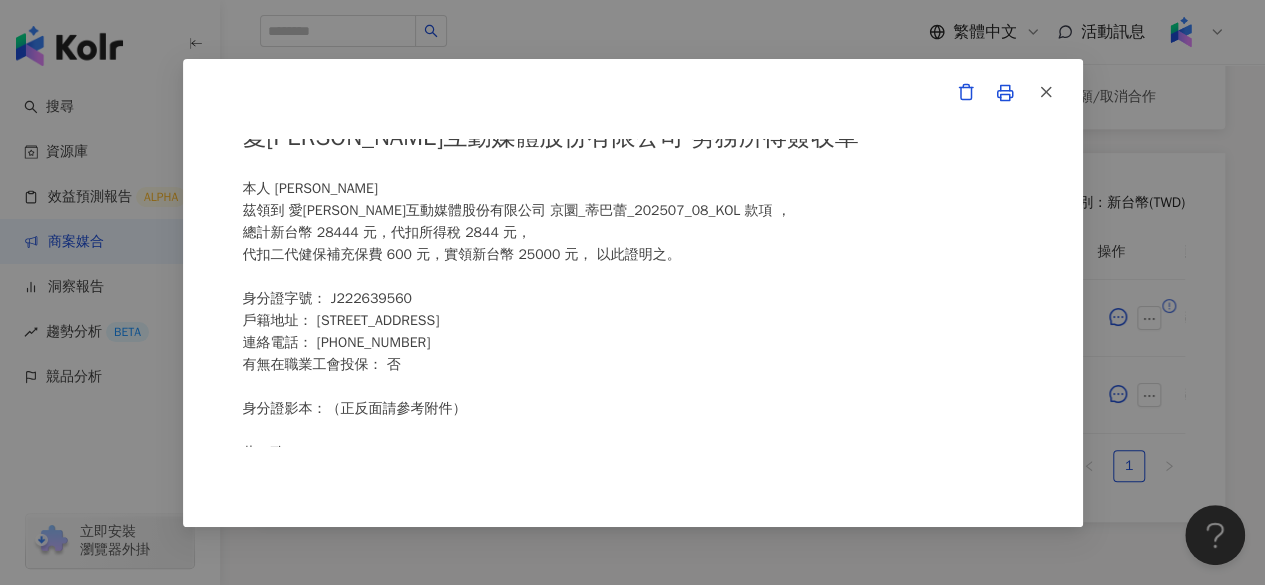 click 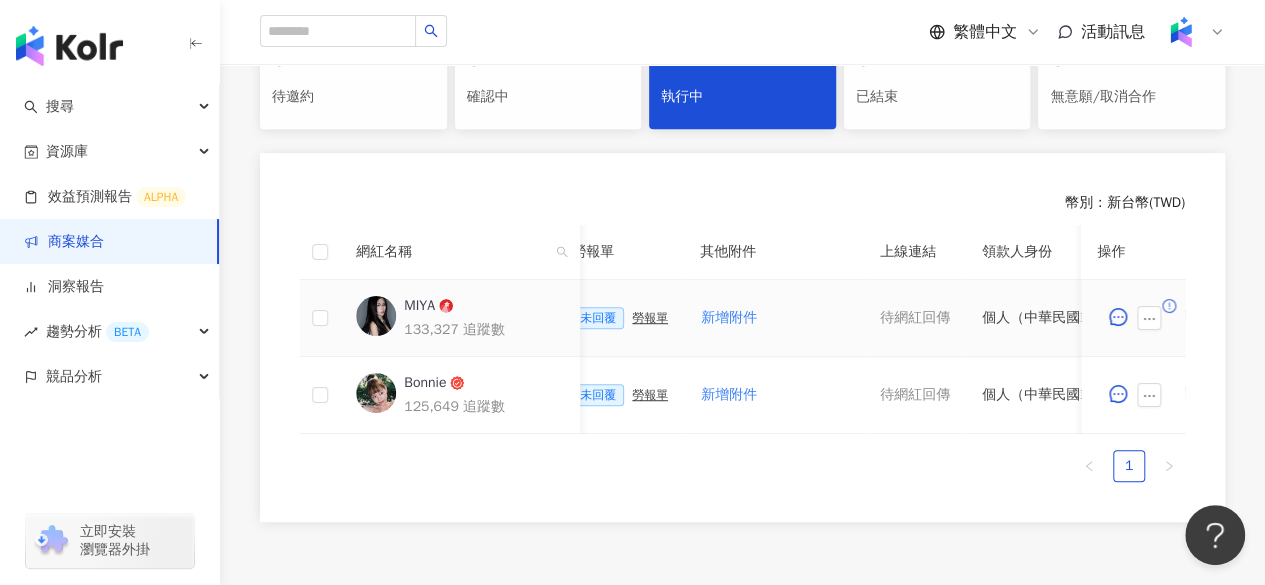 scroll, scrollTop: 0, scrollLeft: 770, axis: horizontal 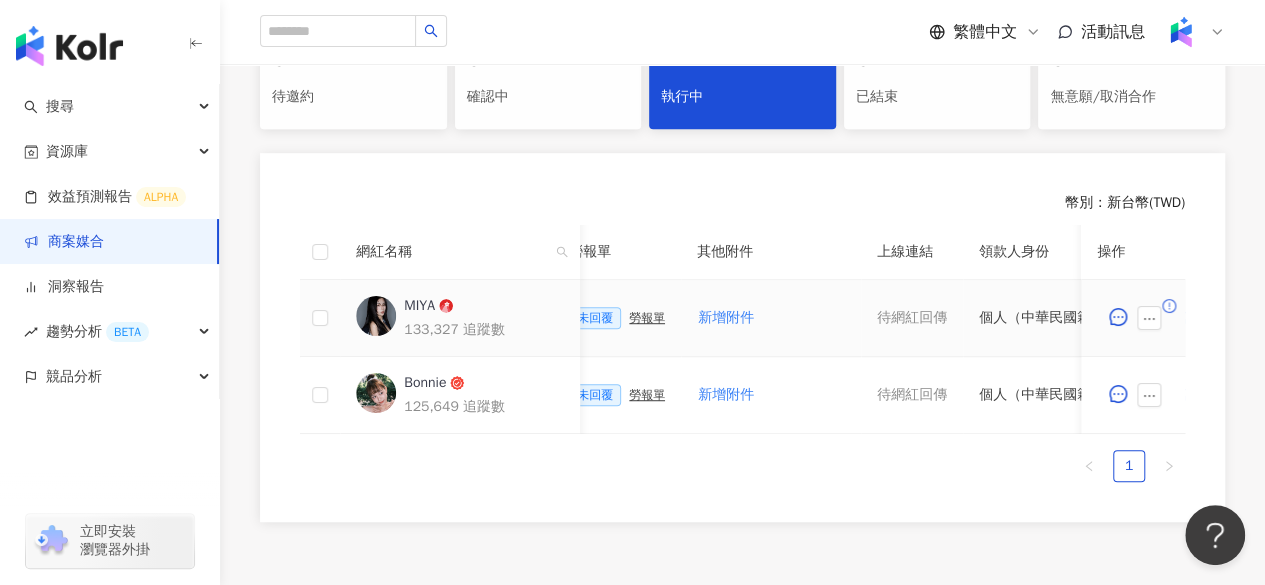 click on "勞報單" at bounding box center (647, 318) 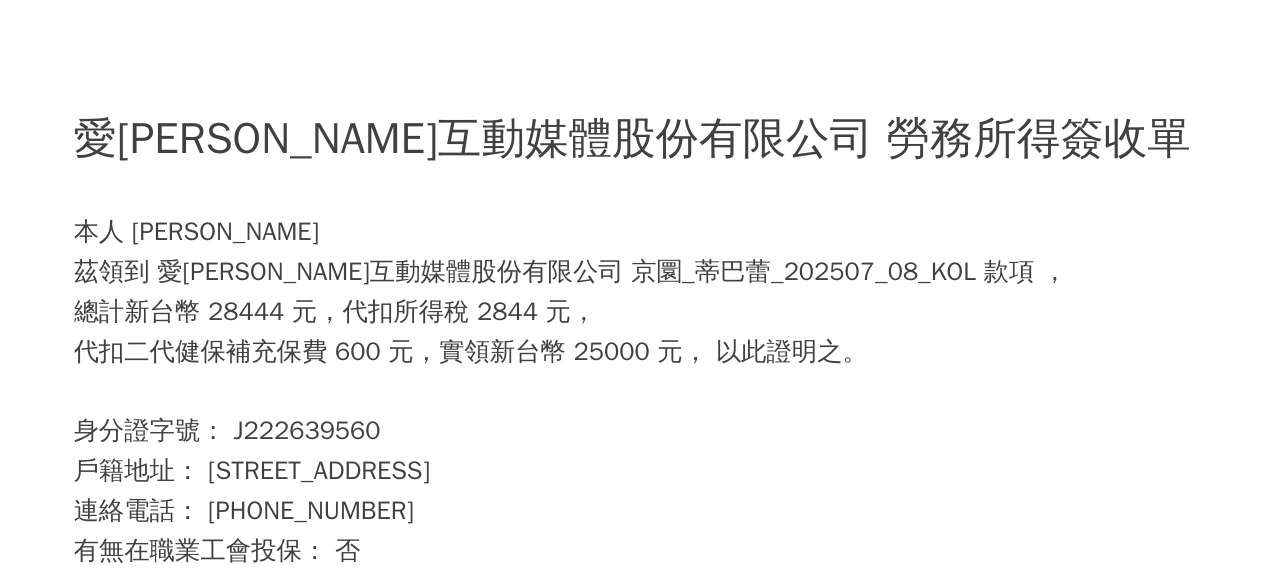 scroll, scrollTop: 462, scrollLeft: 0, axis: vertical 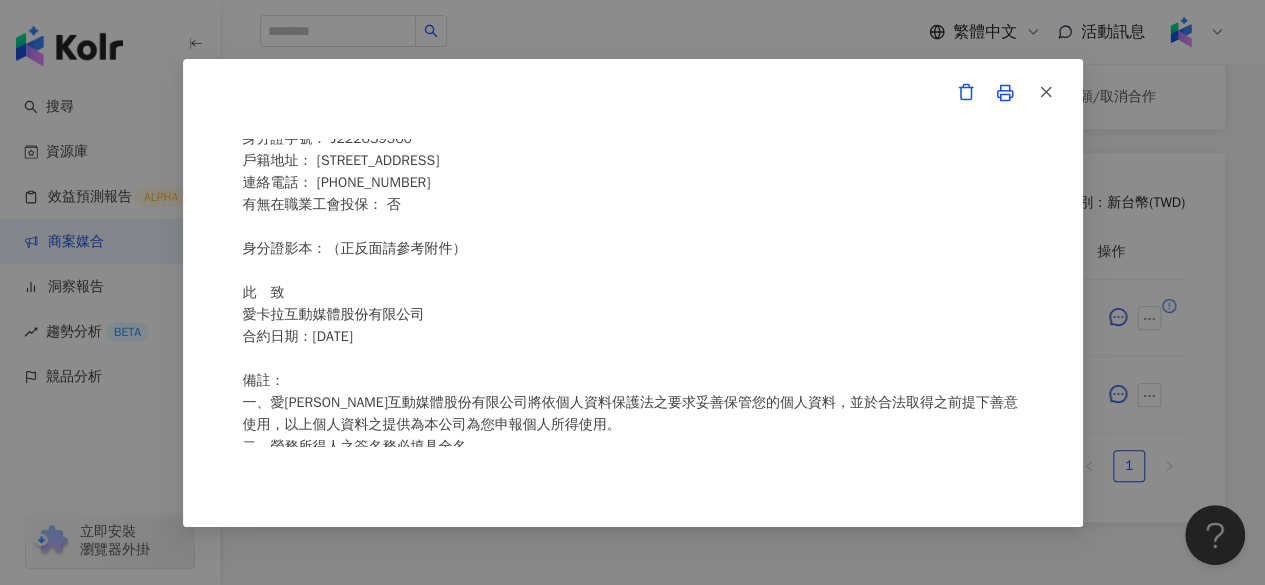 click 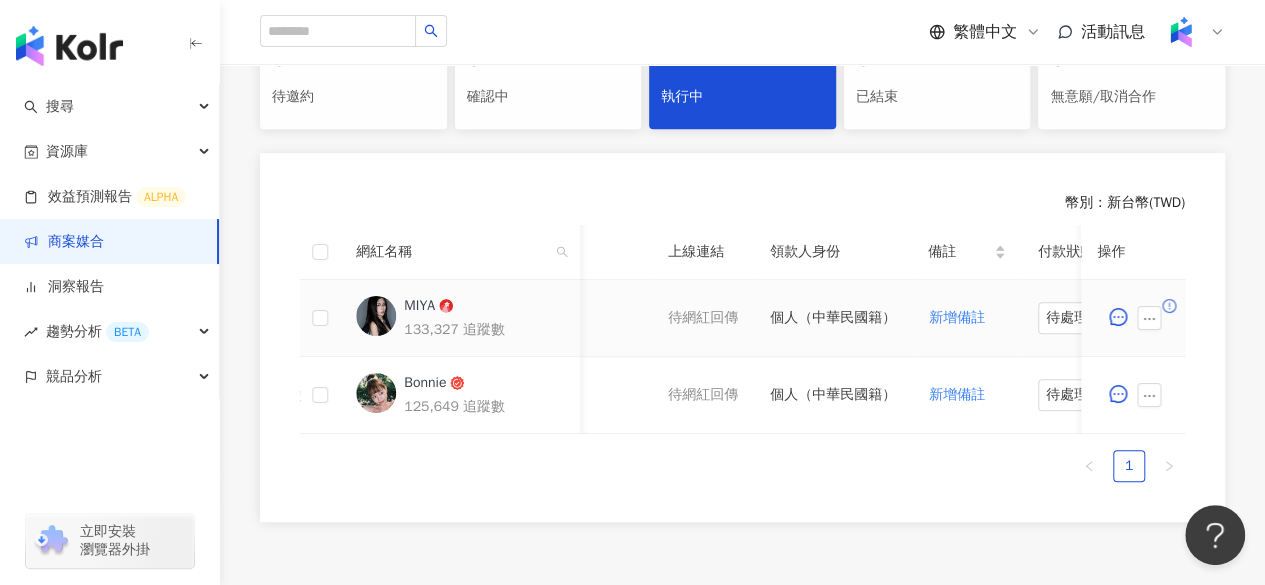 scroll, scrollTop: 0, scrollLeft: 978, axis: horizontal 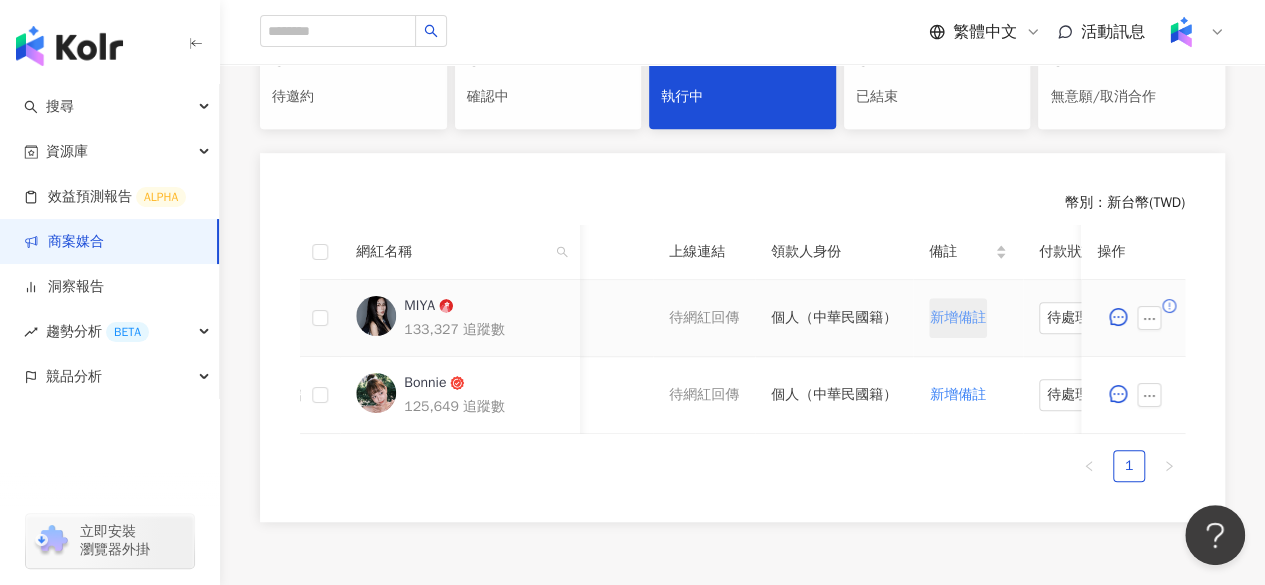 click on "新增備註" at bounding box center (958, 318) 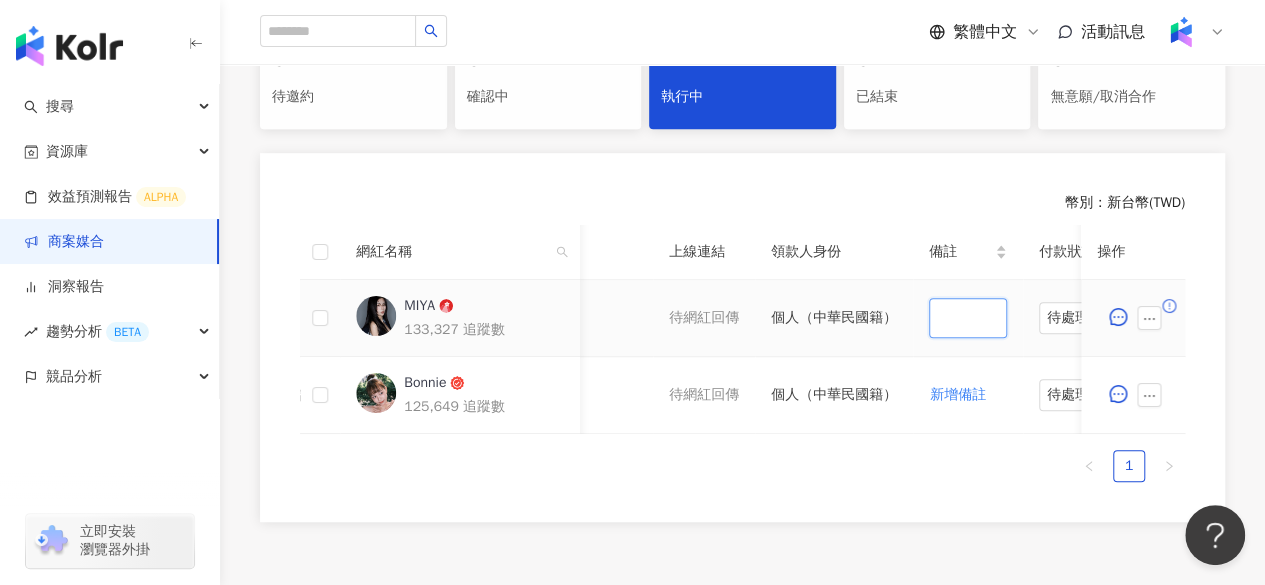 click at bounding box center [968, 318] 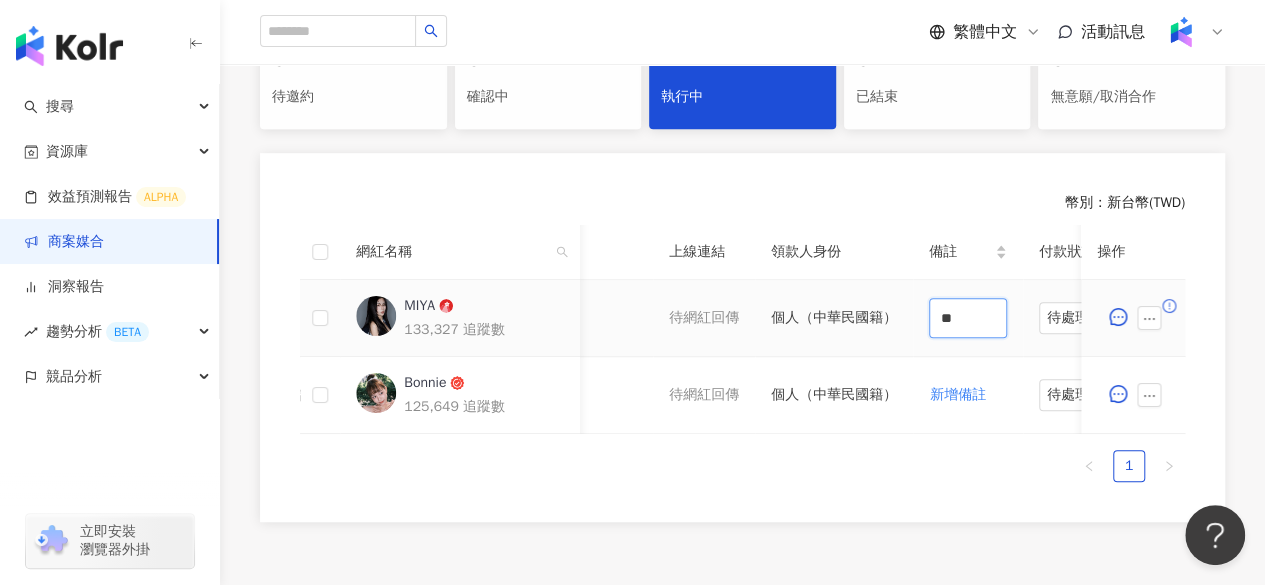 type on "*" 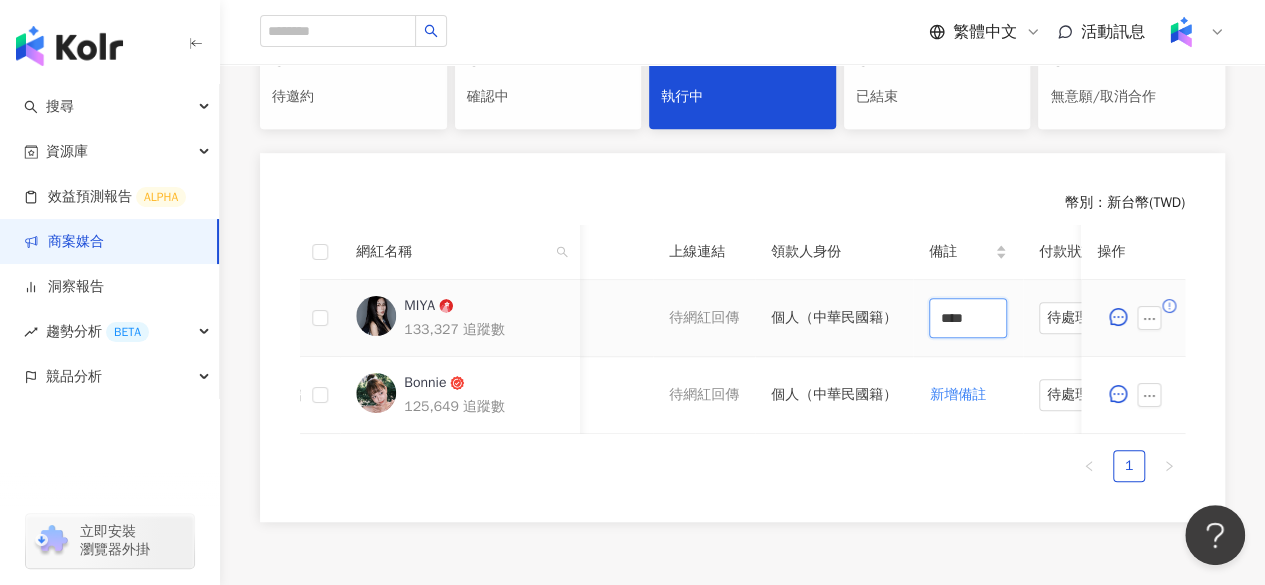 scroll, scrollTop: 0, scrollLeft: 0, axis: both 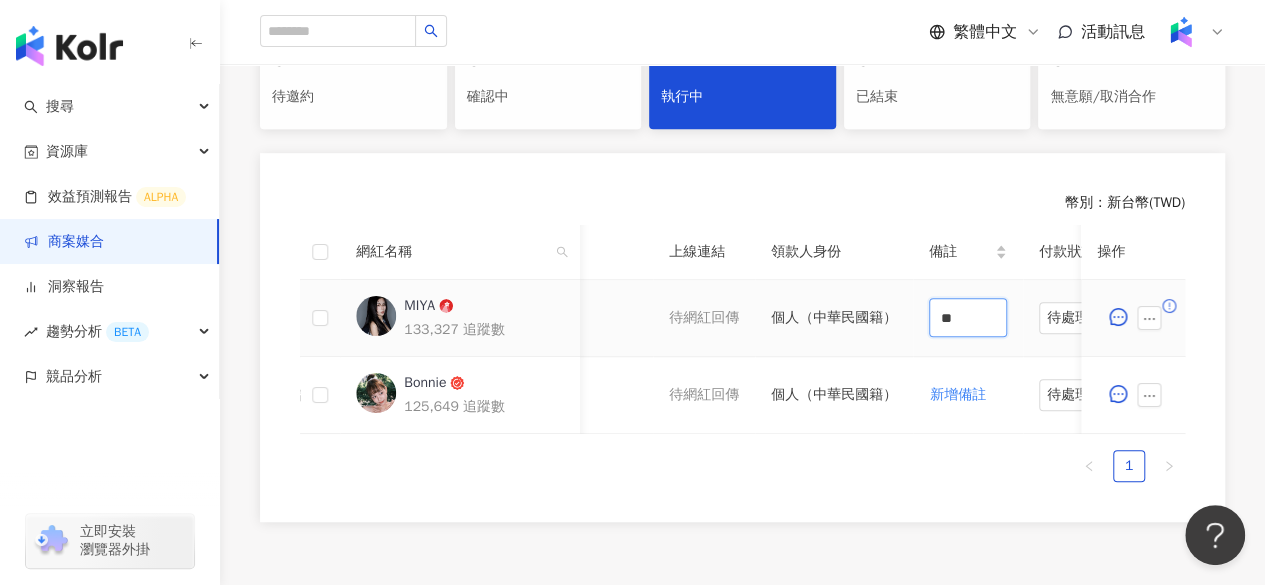 type on "*" 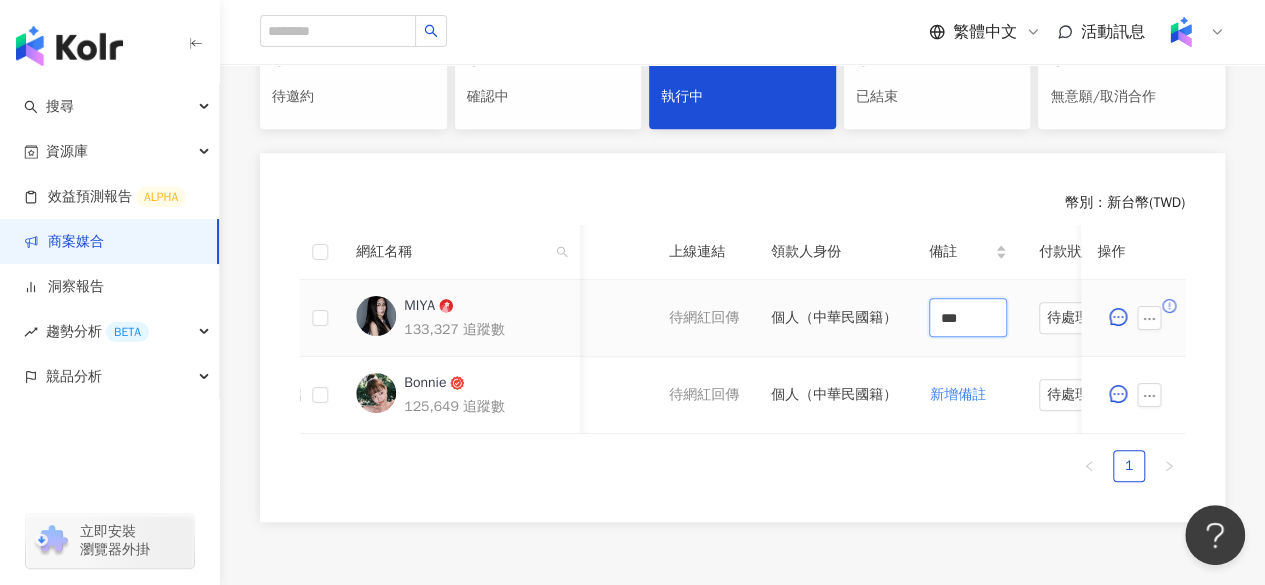 type on "*" 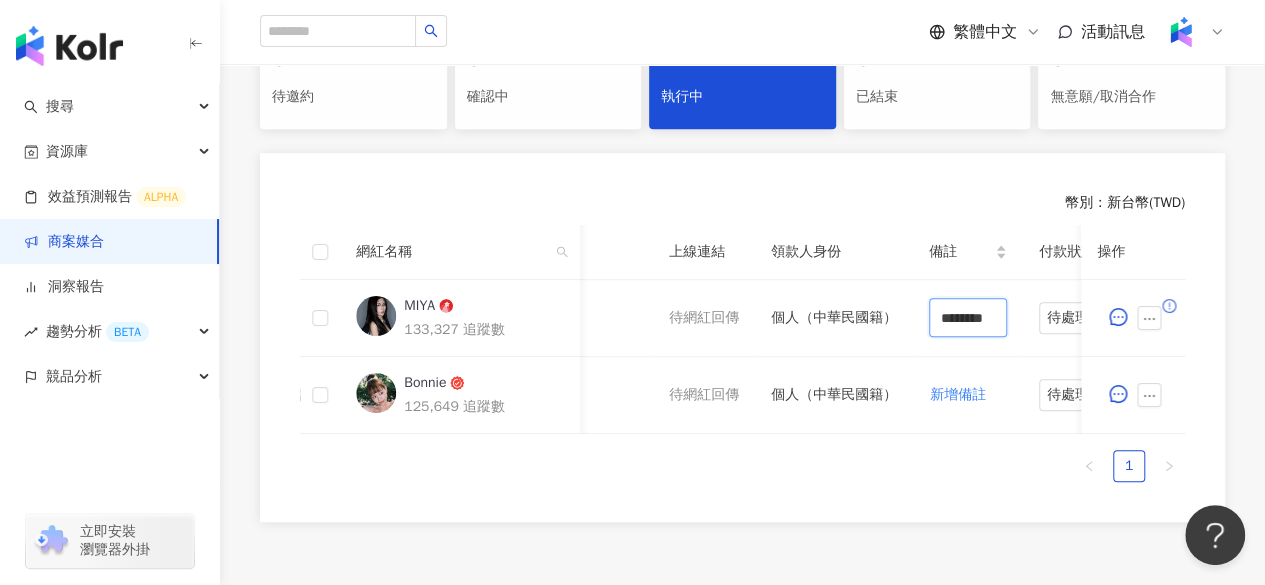 scroll, scrollTop: 0, scrollLeft: 57, axis: horizontal 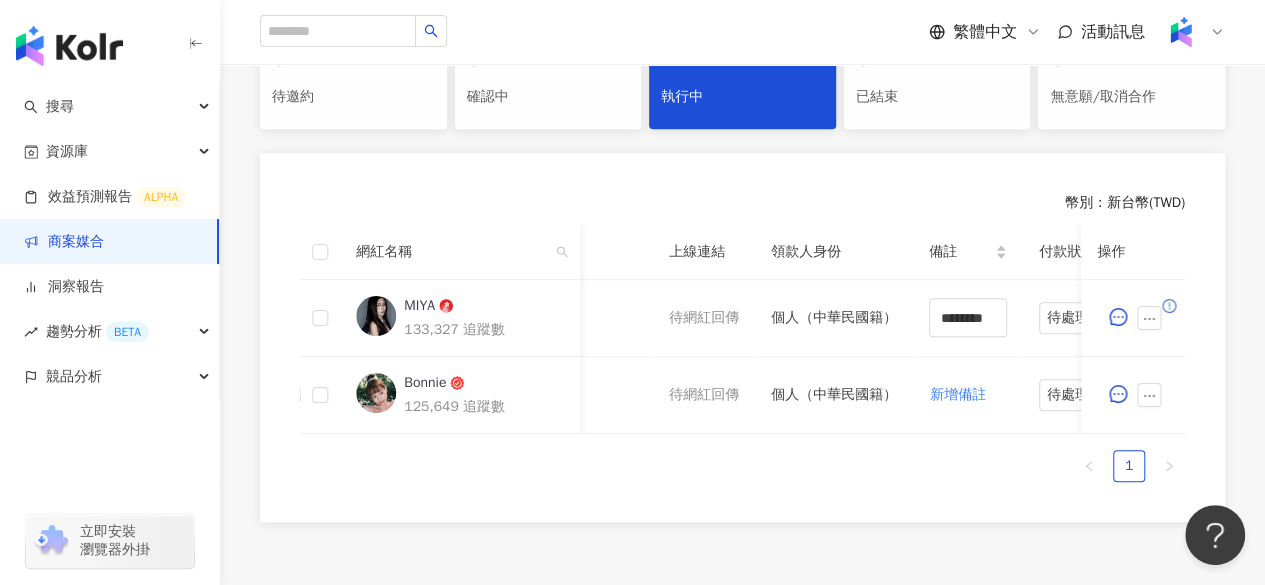 click on "搜尋 資源庫 效益預測報告 ALPHA 商案媒合 洞察報告 趨勢分析 BETA 競品分析 立即安裝
瀏覽器外掛 繁體中文 活動訊息 活動列表  京圜_蒂巴蕾_202507_08_KOL  京圜_蒂巴蕾_202507_08_KOL 加入網紅 發文平台： 合作項目： 微體雕冰絲無痕 預計合作人數：3 發文方式：圖文、限時動態、影音 合作檔期：2025/7/23 - 2025/8/31 網紅預算：$0 / 人 指定文字： 依規範要求 指定 Hashtag： #依規範要求 指定連結： 連結網址 範例圖片： 網紅名單 聊天室 內容 報告 設定 0 待邀約 0 確認中 2 執行中 0 已結束 0 無意願/取消合作 幣別 ： 新台幣 ( TWD ) 網紅名稱 合作總酬勞 (含稅) 合作項目 推廣連結 合約 勞報單 其他附件 上線連結 領款人身份 備註 付款狀態 操作                           MIYA 133,327 追蹤數 $28,444 貼文 1 則 ($ 28,444) 限時動態 1 則 ($ 0) 設定推廣連結 新增合約 未回覆 勞報單 新增附件 1" at bounding box center [632, -170] 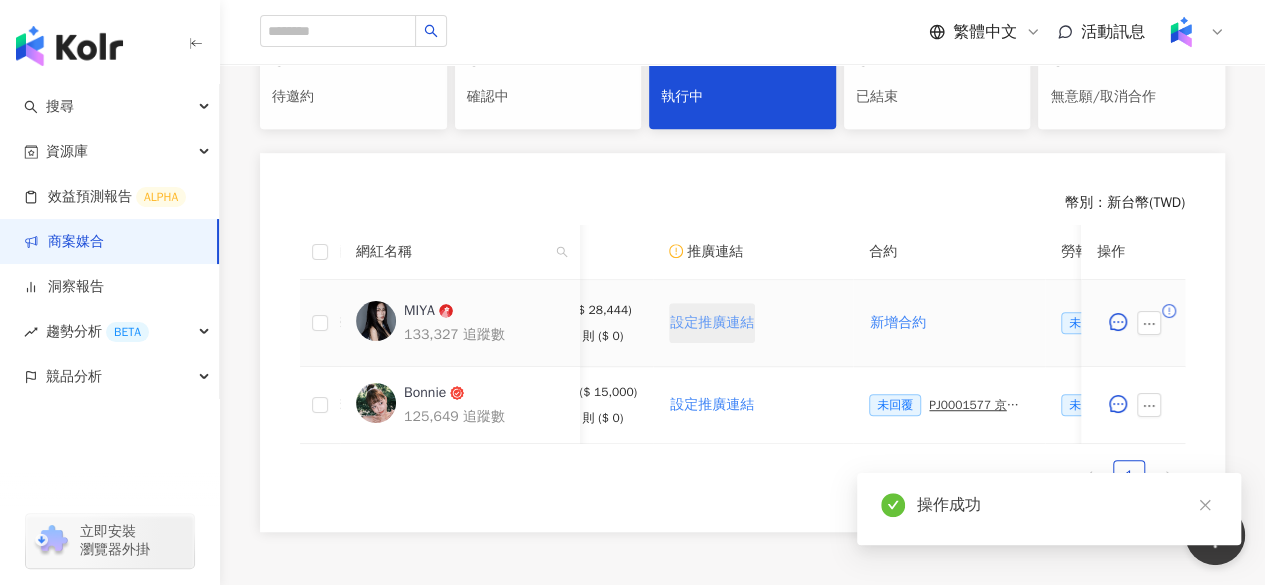 scroll, scrollTop: 0, scrollLeft: 555, axis: horizontal 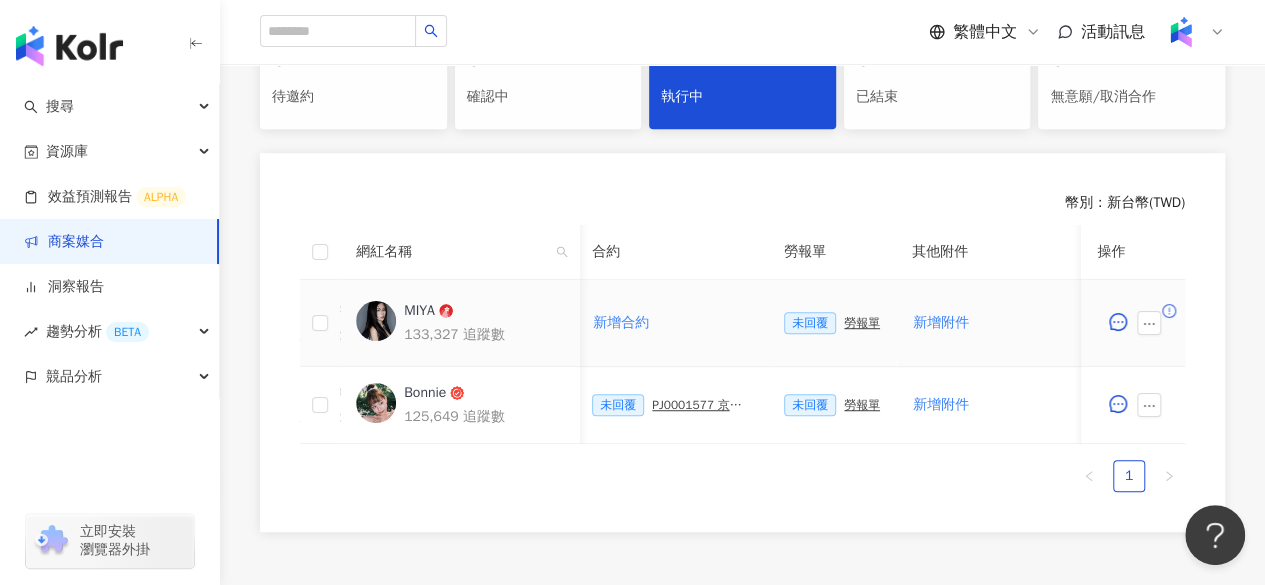 click on "勞報單" at bounding box center (862, 323) 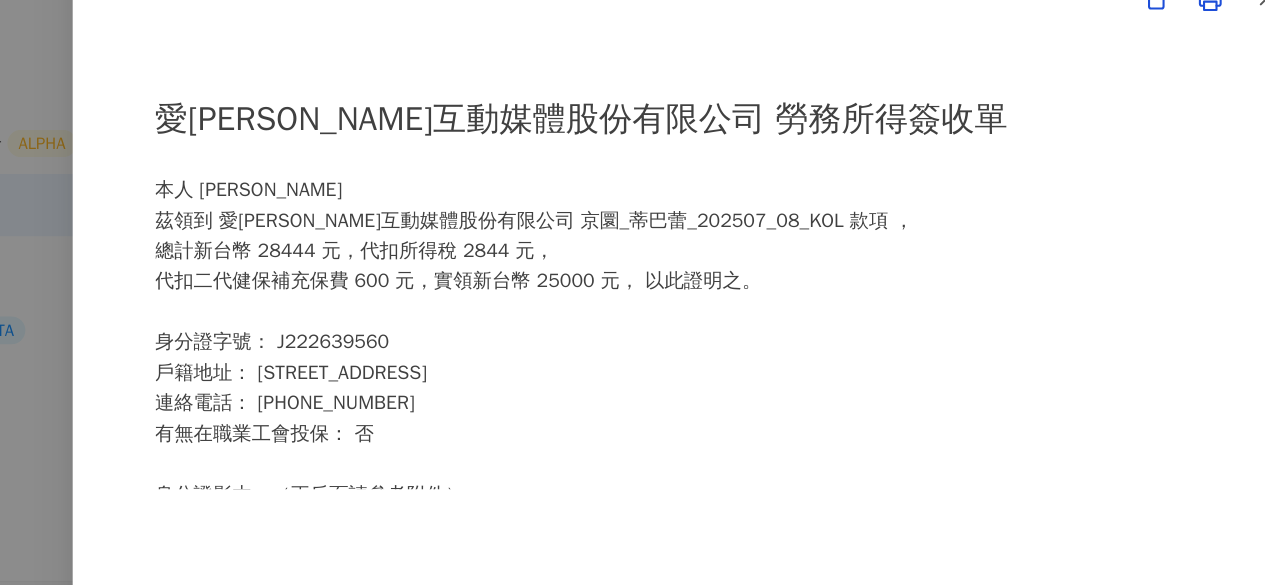 scroll, scrollTop: 462, scrollLeft: 0, axis: vertical 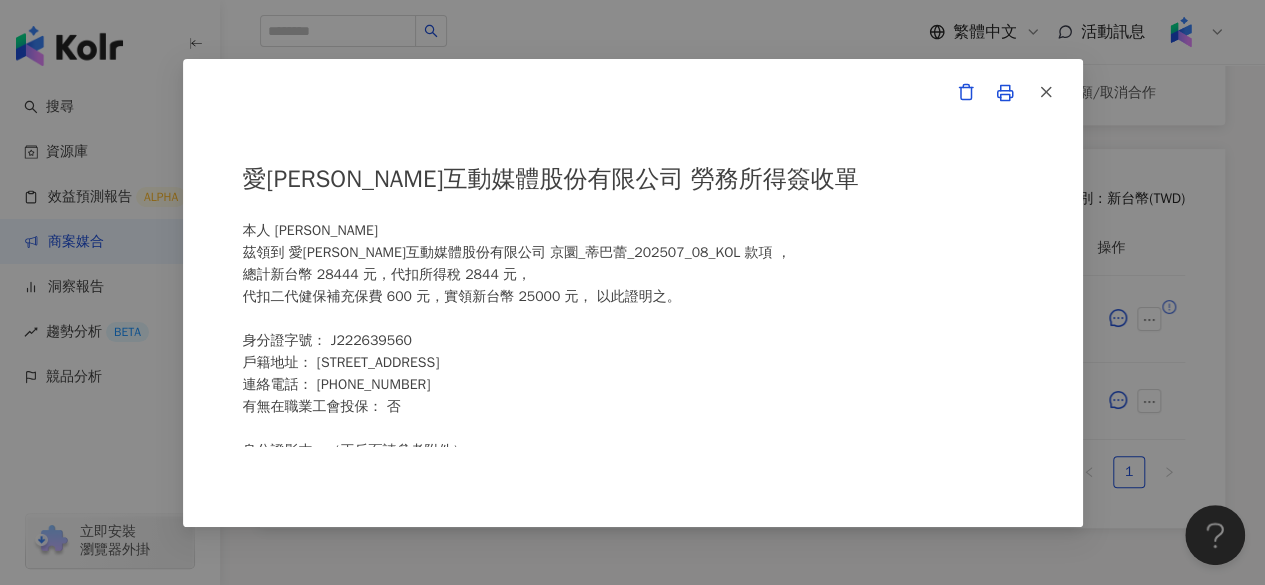 click at bounding box center (1045, 93) 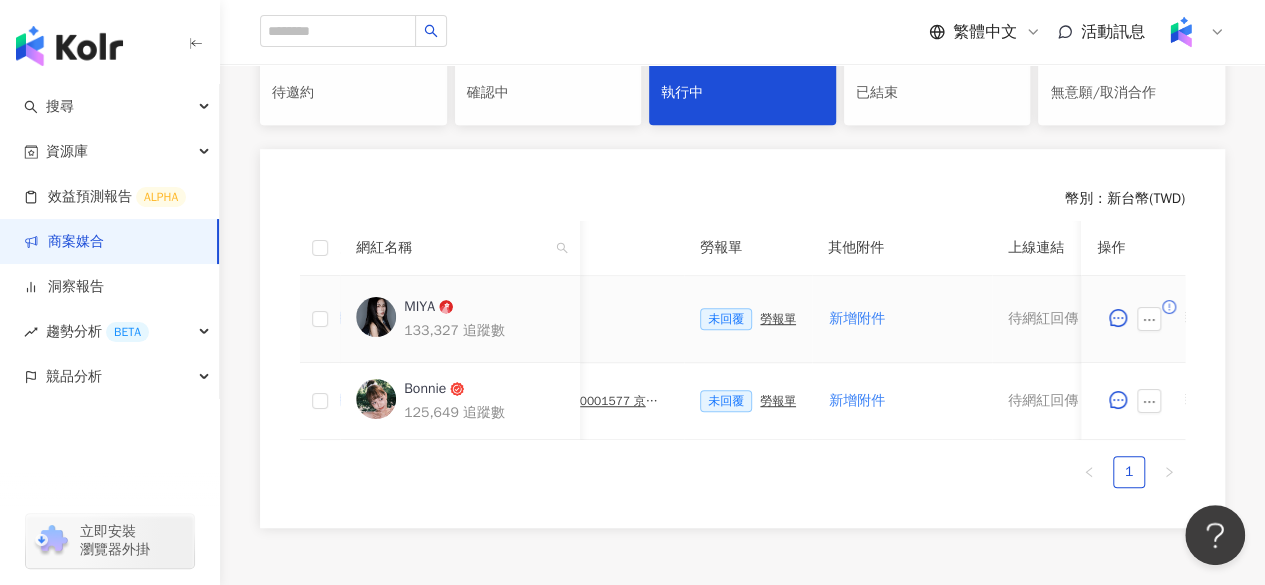 scroll, scrollTop: 0, scrollLeft: 643, axis: horizontal 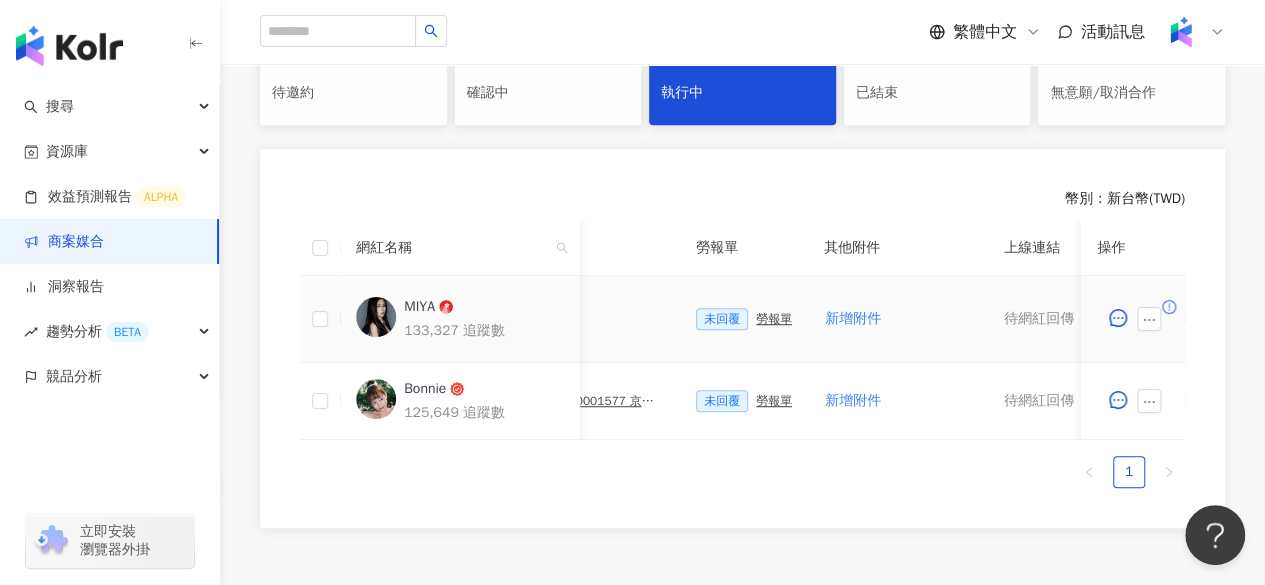 click on "勞報單" at bounding box center [774, 319] 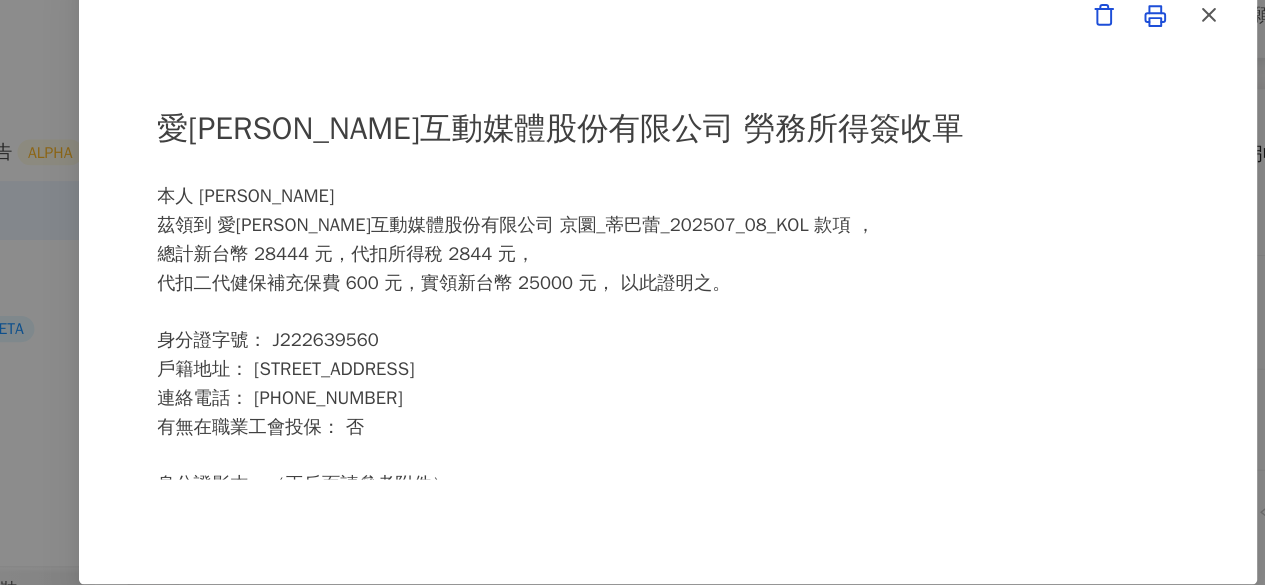 scroll, scrollTop: 466, scrollLeft: 0, axis: vertical 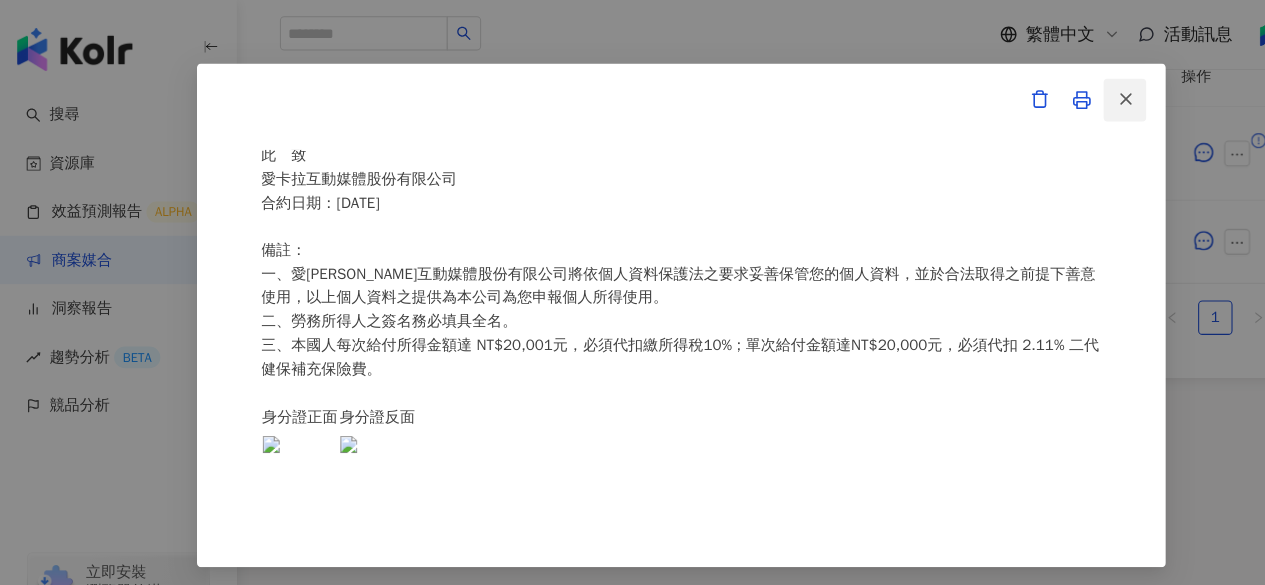 click 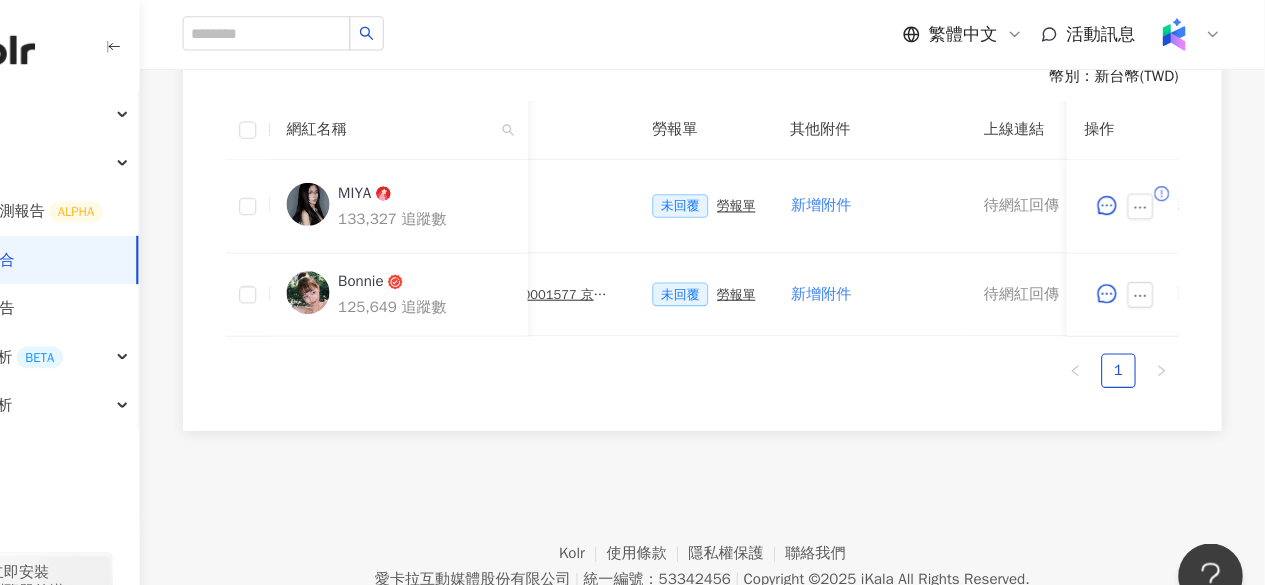 scroll, scrollTop: 573, scrollLeft: 0, axis: vertical 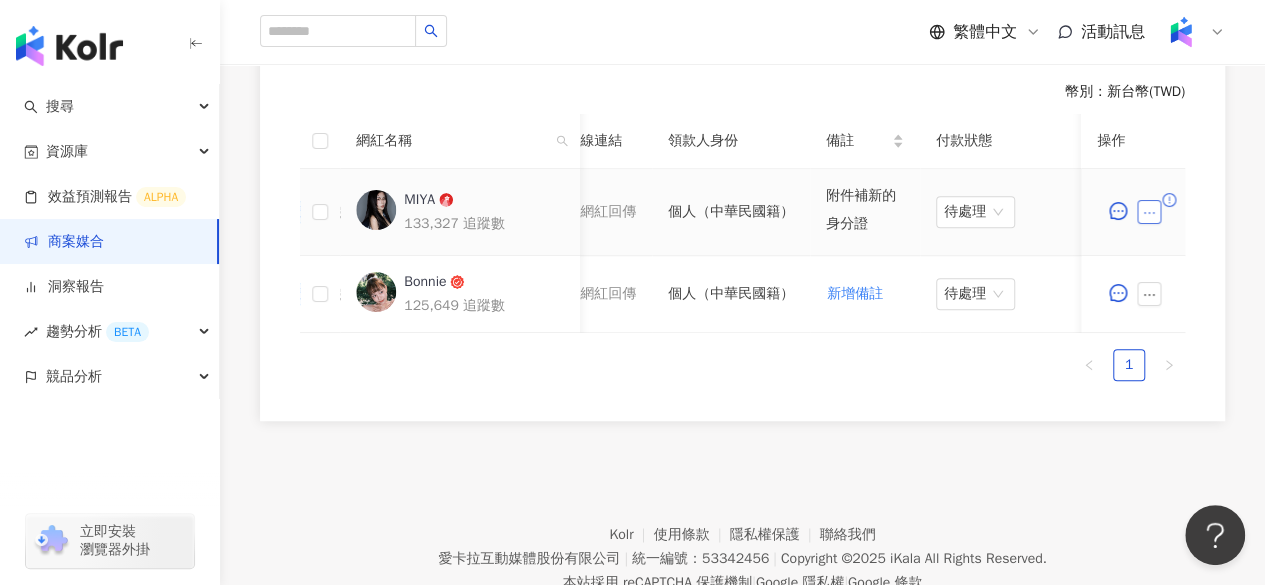 click 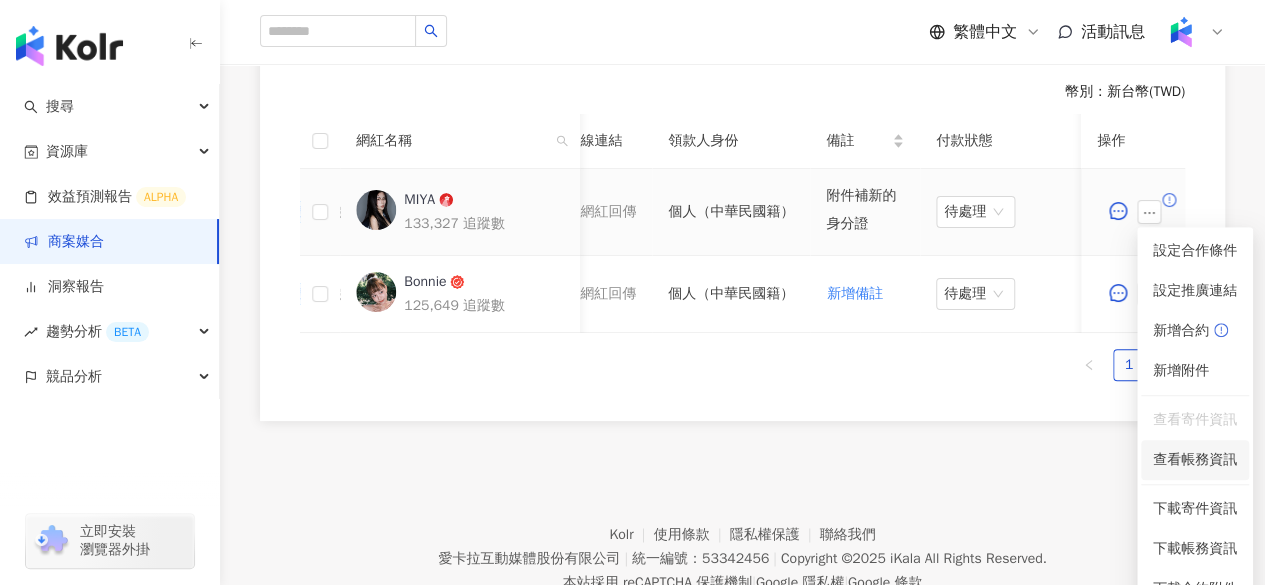 click on "查看帳務資訊" at bounding box center [1195, 460] 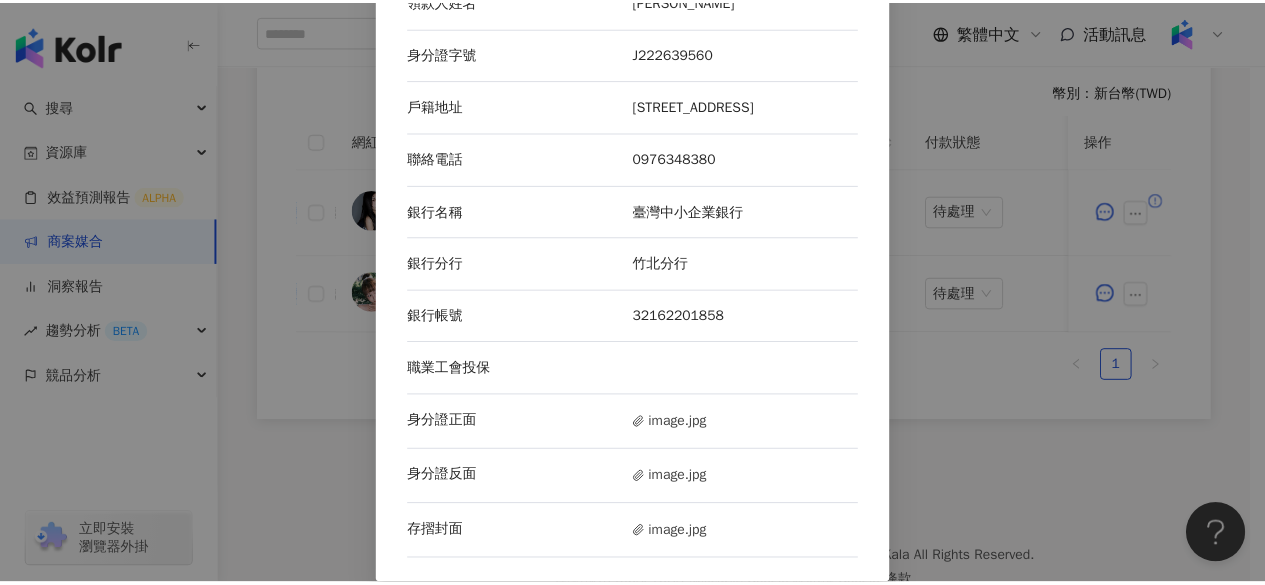 scroll, scrollTop: 0, scrollLeft: 0, axis: both 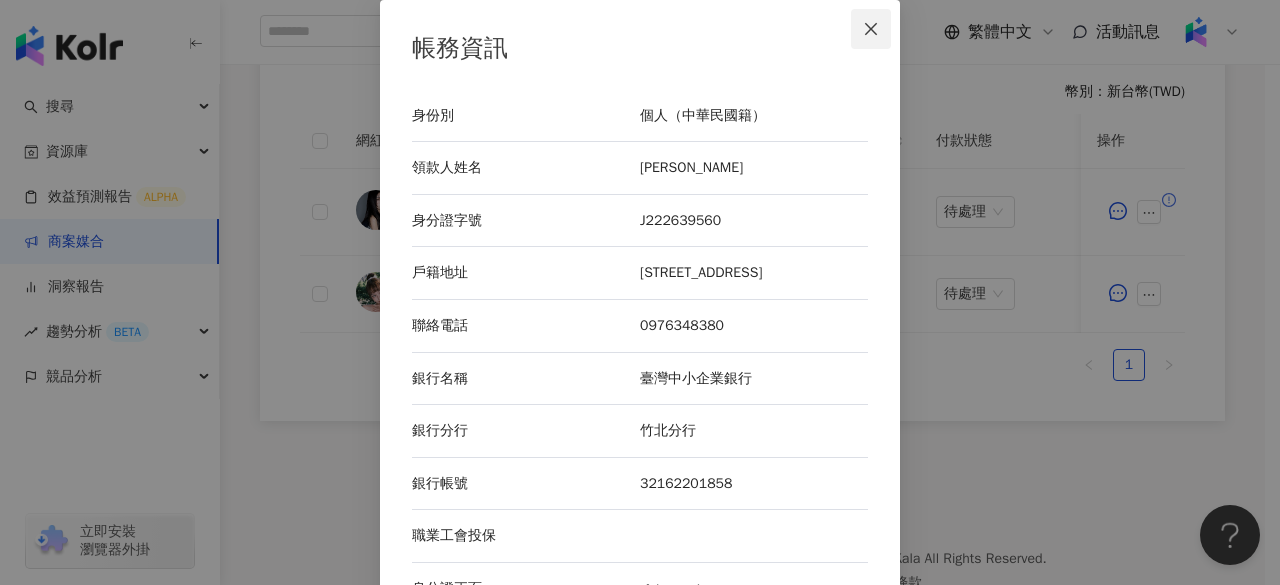 click at bounding box center [871, 29] 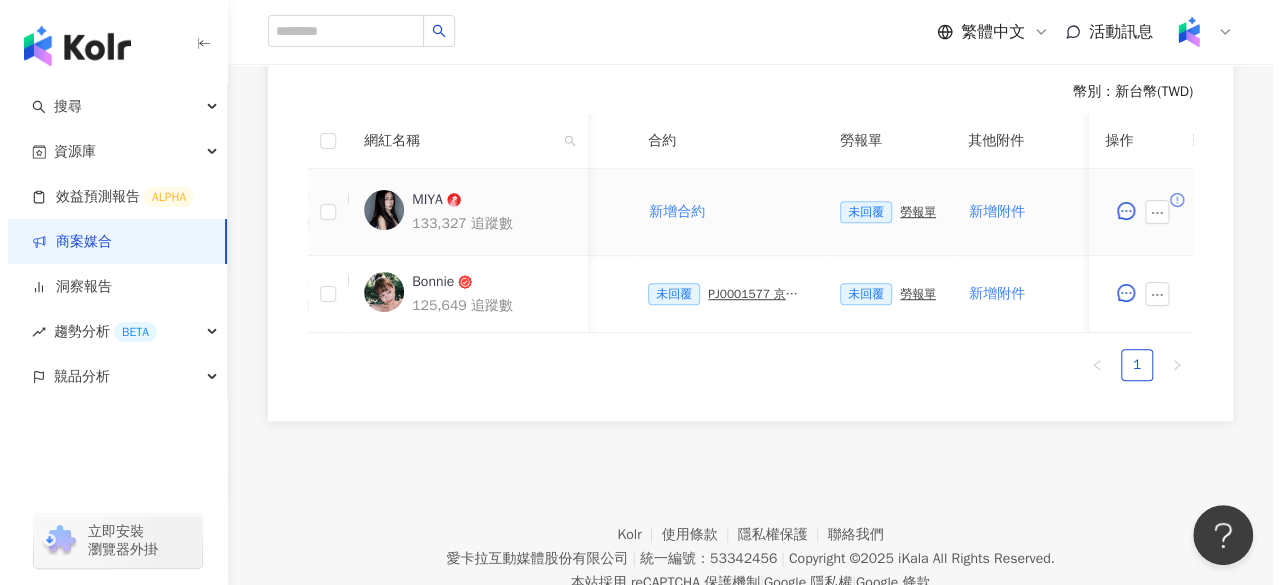 scroll, scrollTop: 0, scrollLeft: 499, axis: horizontal 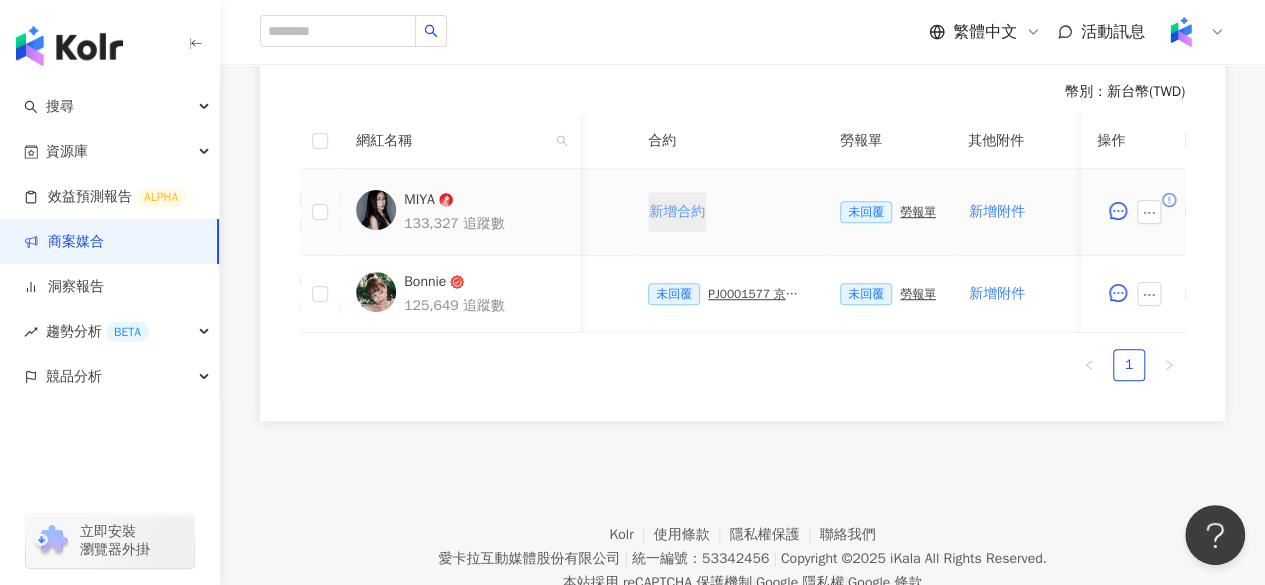 click on "新增合約" at bounding box center [677, 212] 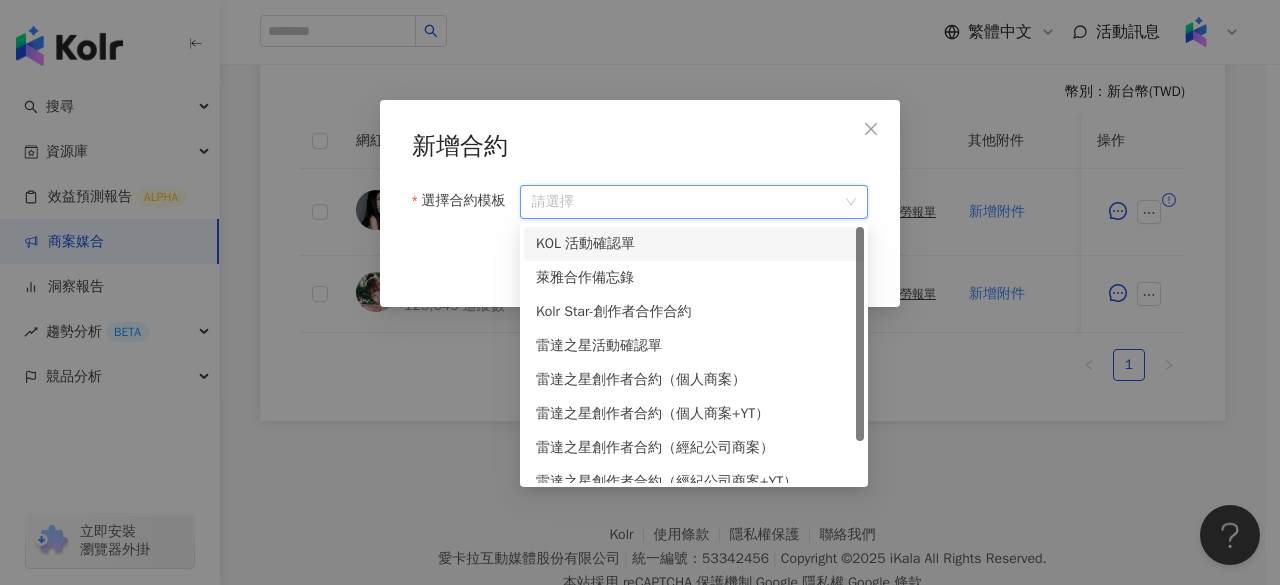 click on "選擇合約模板" at bounding box center (694, 202) 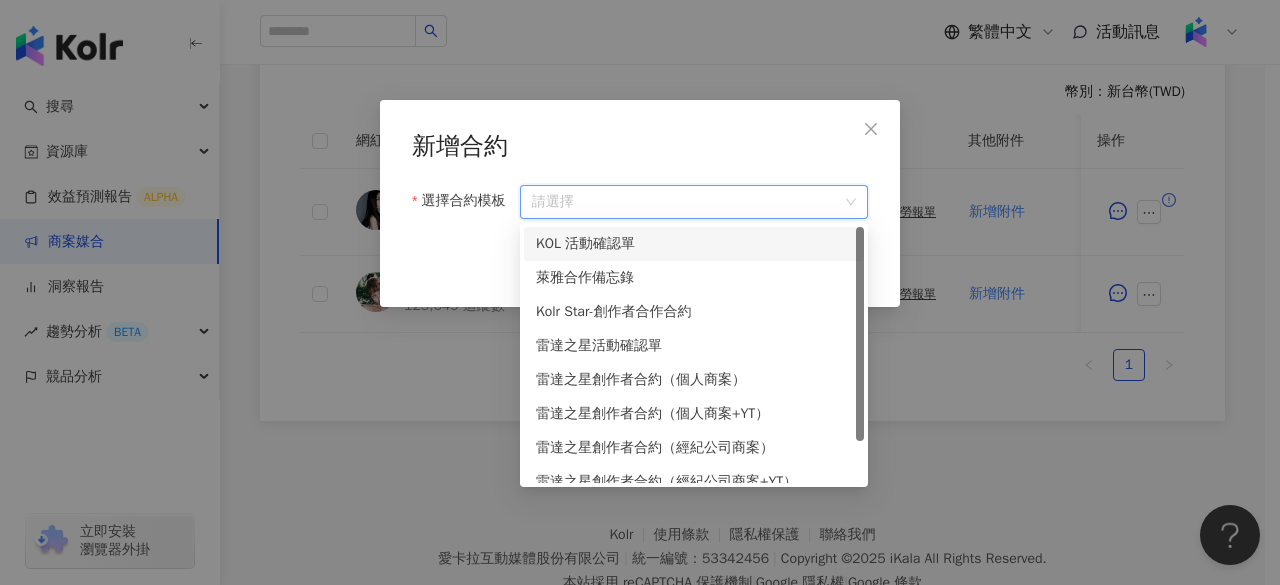 click on "KOL 活動確認單" at bounding box center [694, 244] 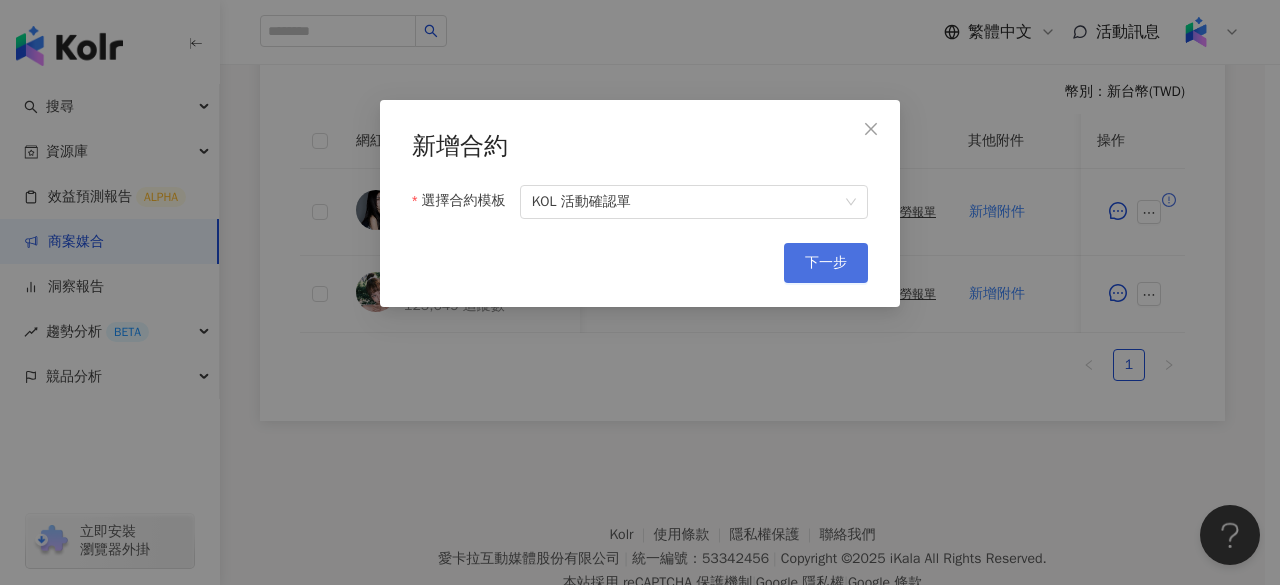 click on "下一步" at bounding box center [826, 263] 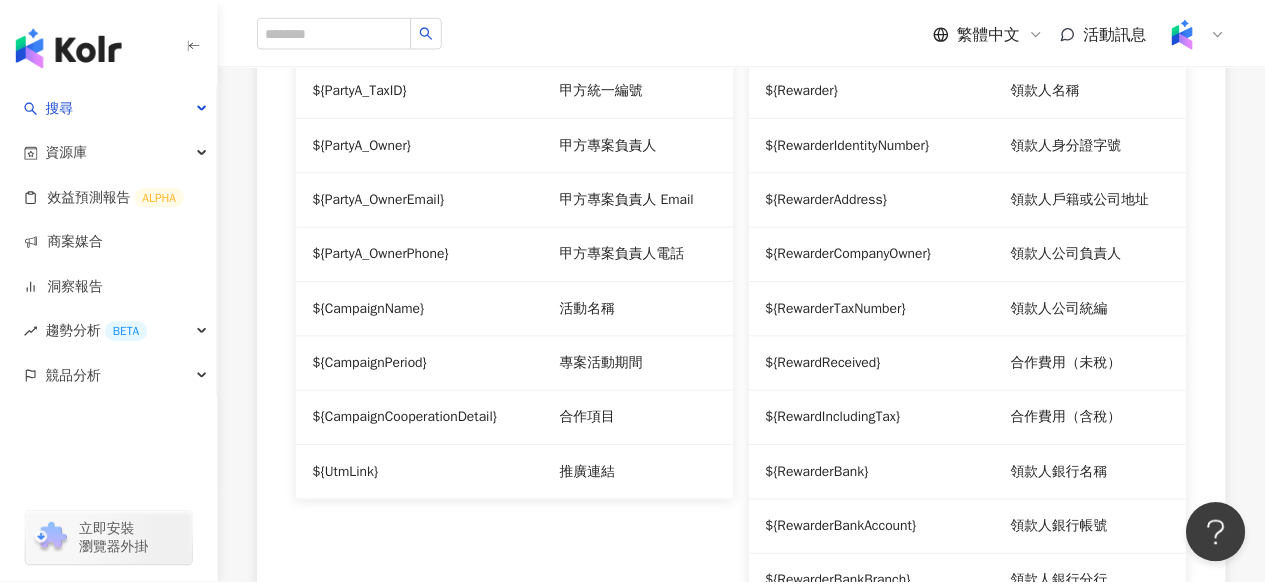 scroll, scrollTop: 0, scrollLeft: 0, axis: both 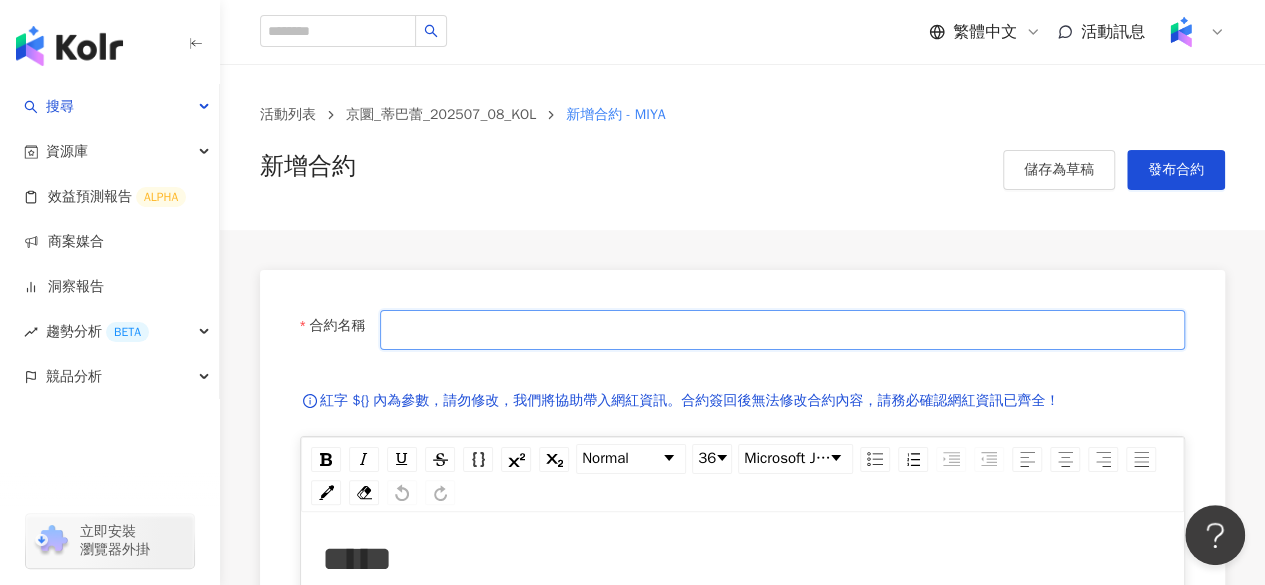 click on "合約名稱" at bounding box center [782, 330] 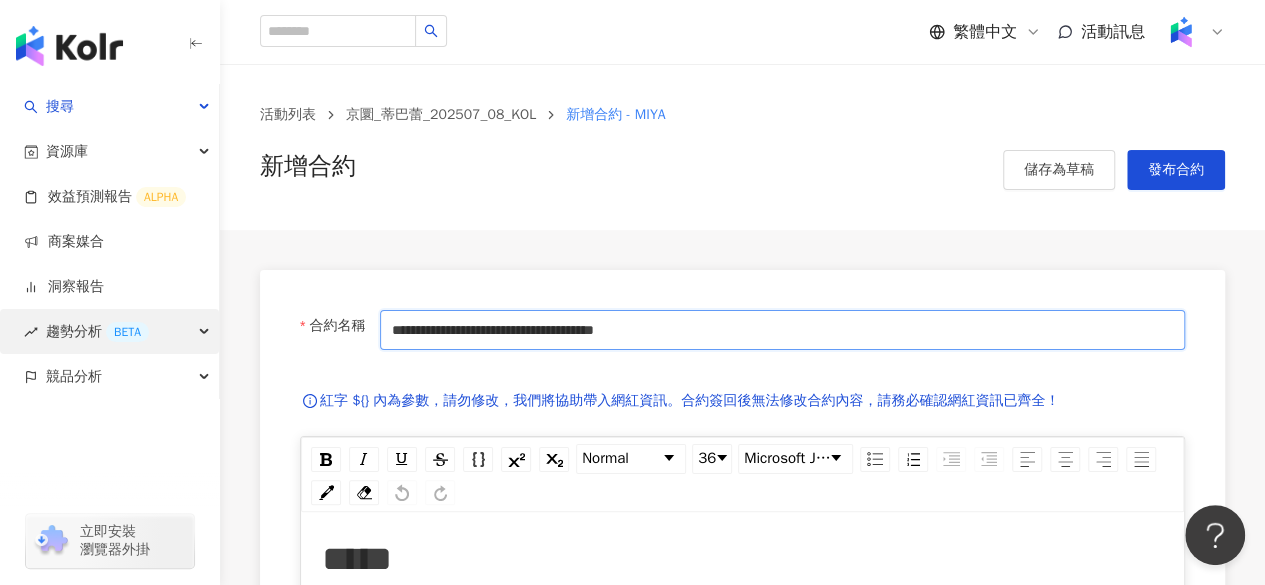 drag, startPoint x: 823, startPoint y: 341, endPoint x: 214, endPoint y: 346, distance: 609.0205 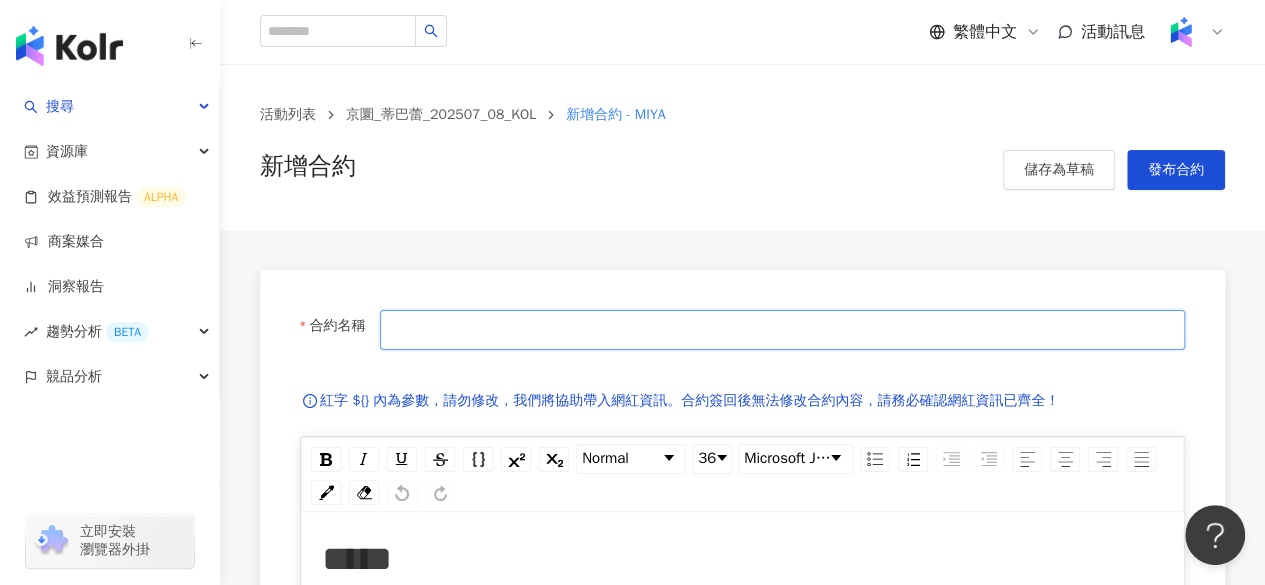 click on "合約名稱" at bounding box center (782, 330) 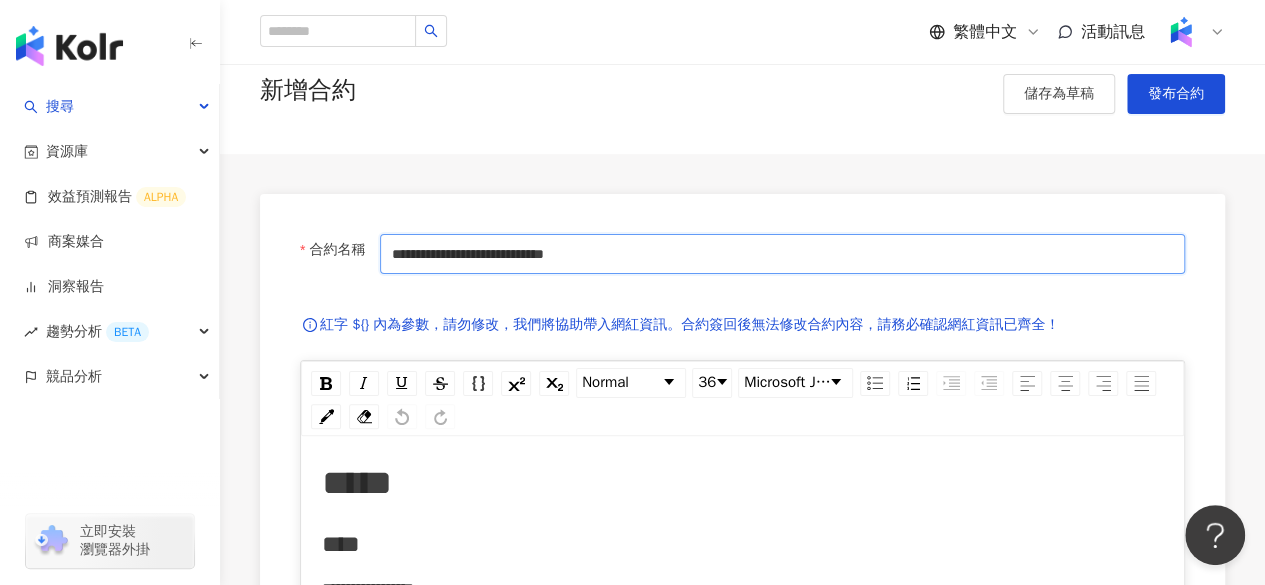 scroll, scrollTop: 69, scrollLeft: 0, axis: vertical 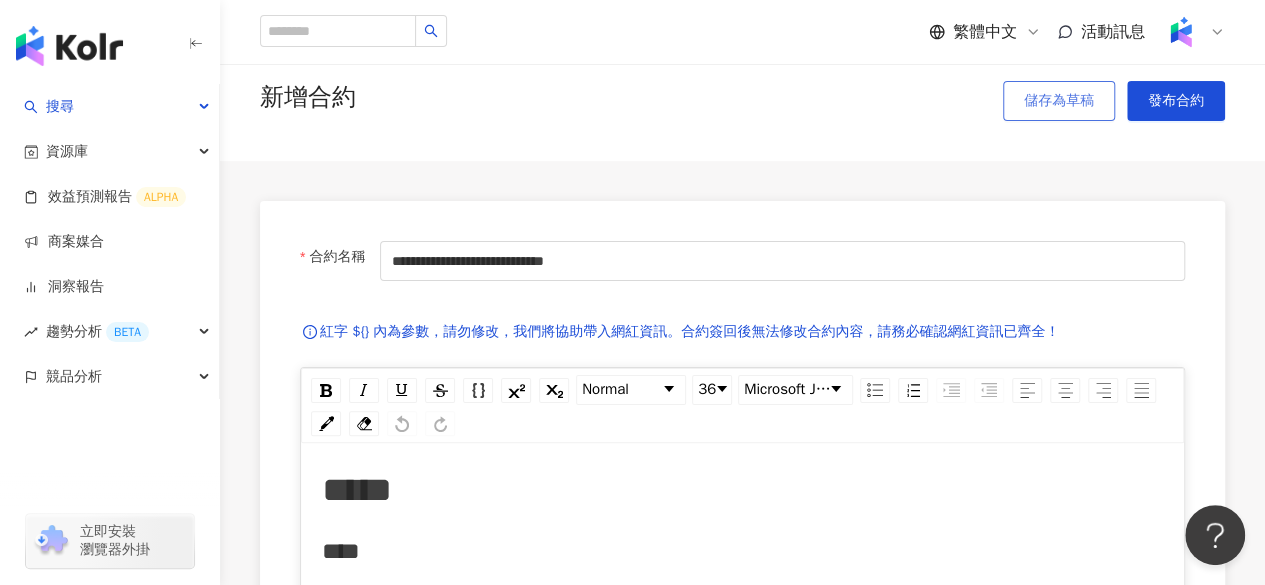 click on "儲存為草稿" at bounding box center [1059, 101] 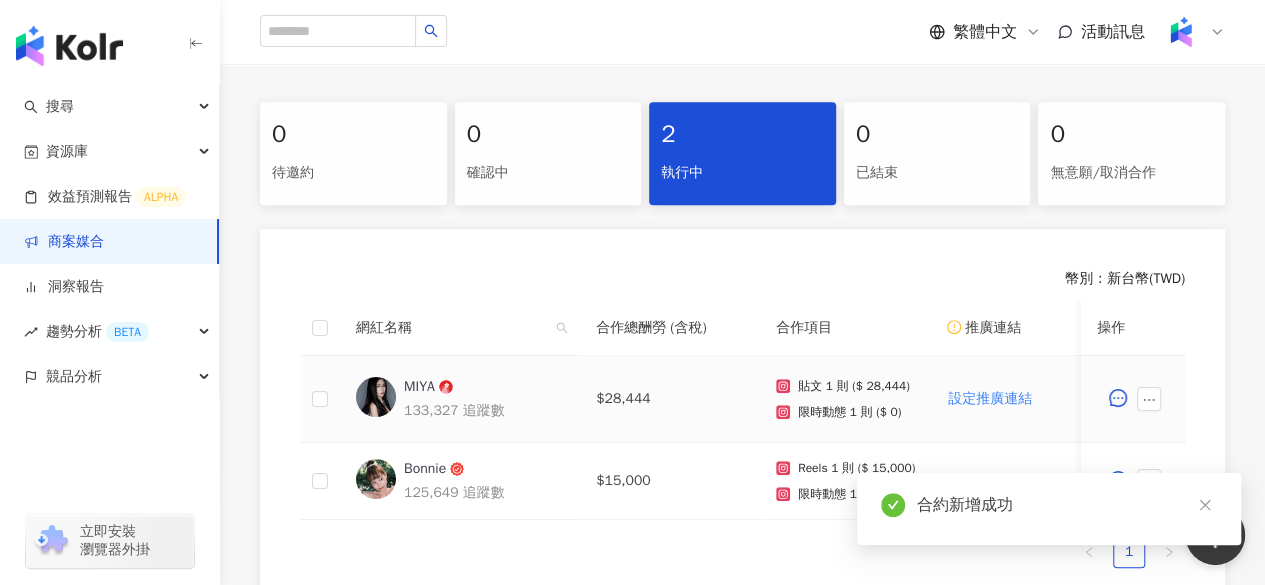 scroll, scrollTop: 656, scrollLeft: 0, axis: vertical 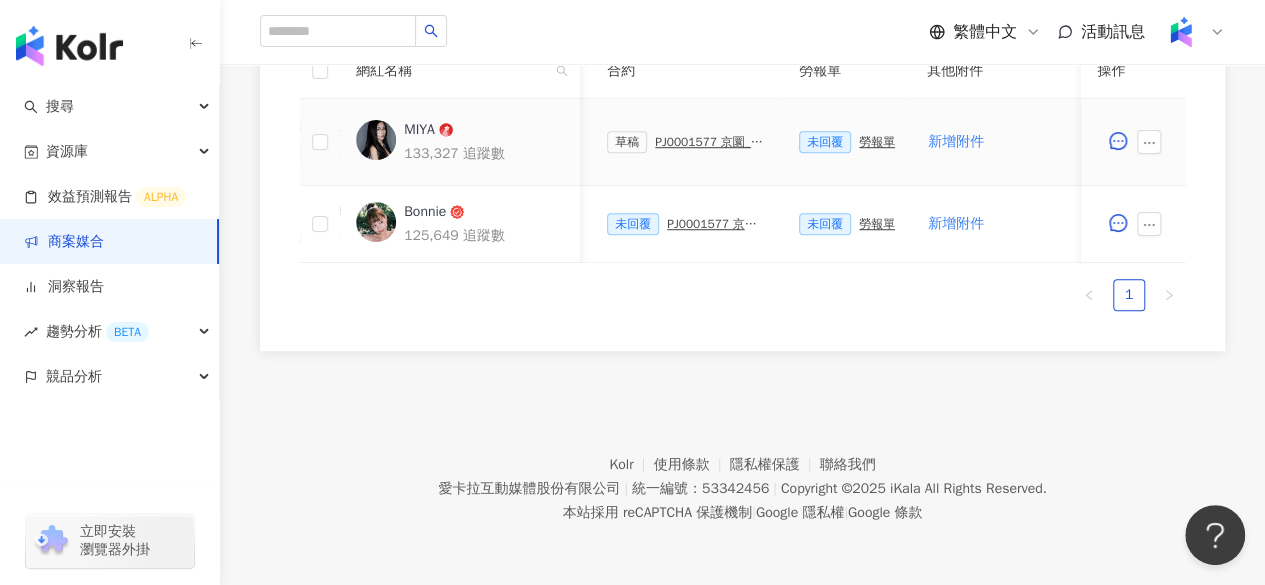 click on "PJ0001577 京圜_蒂巴蕾_202507_08_KOL" at bounding box center [711, 142] 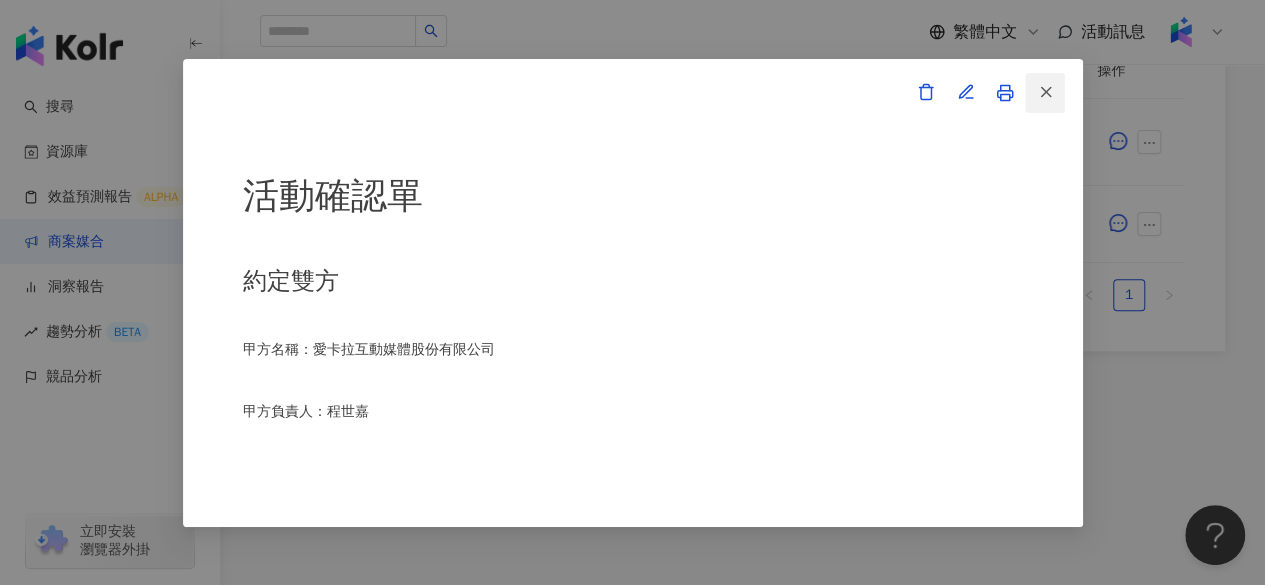 click 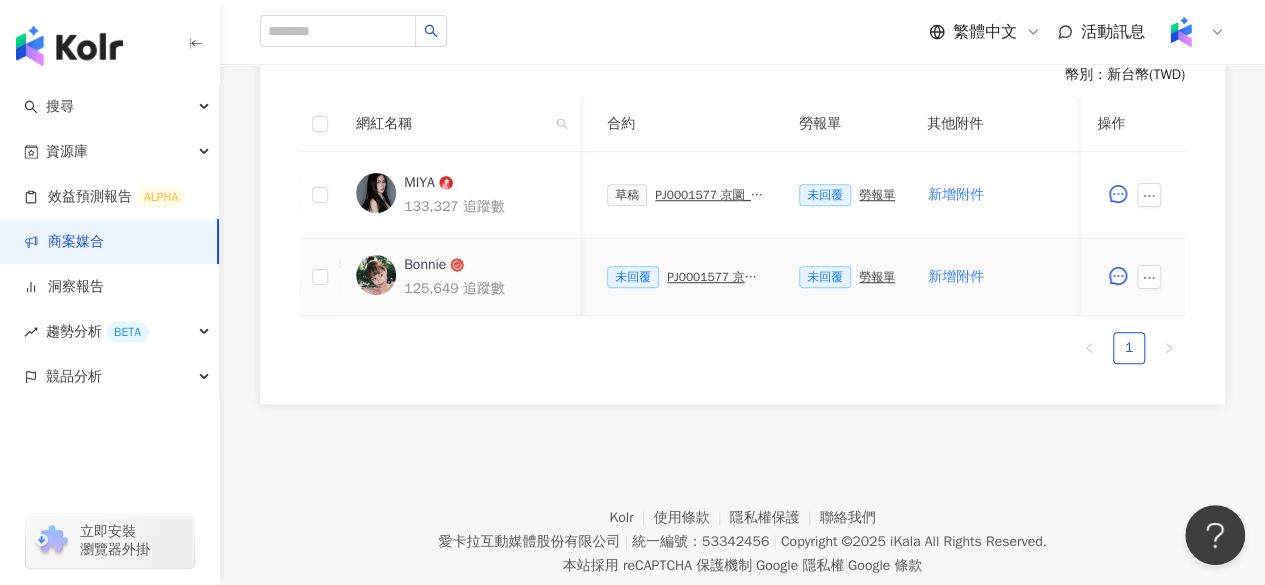 scroll, scrollTop: 588, scrollLeft: 0, axis: vertical 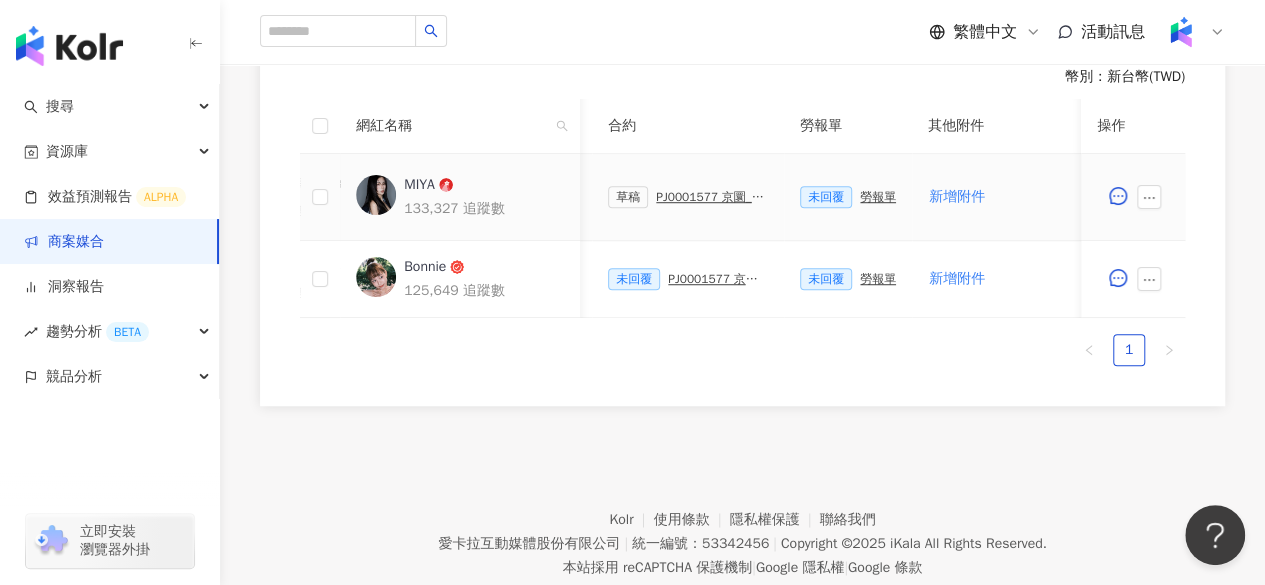 click on "勞報單" at bounding box center (878, 197) 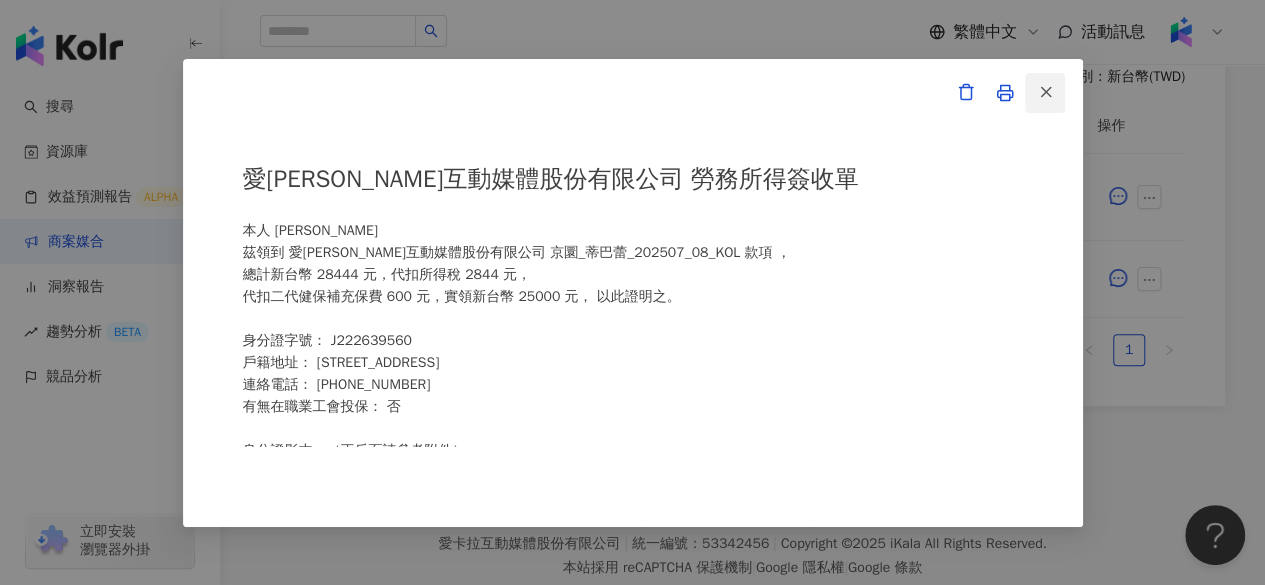 click 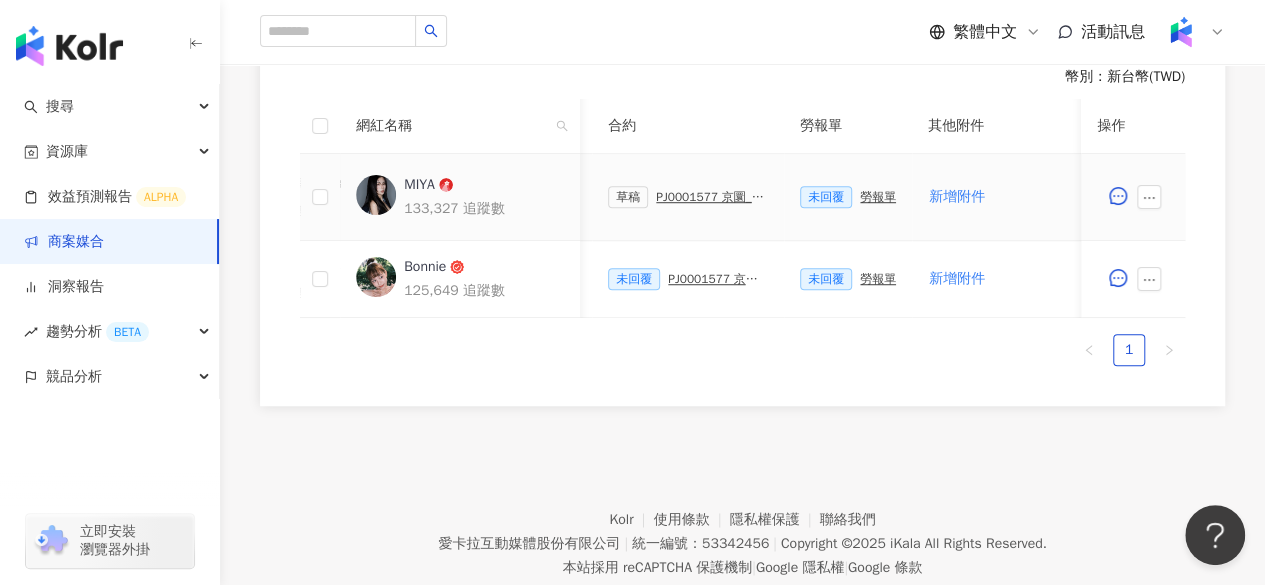 click on "PJ0001577 京圜_蒂巴蕾_202507_08_KOL" at bounding box center [712, 197] 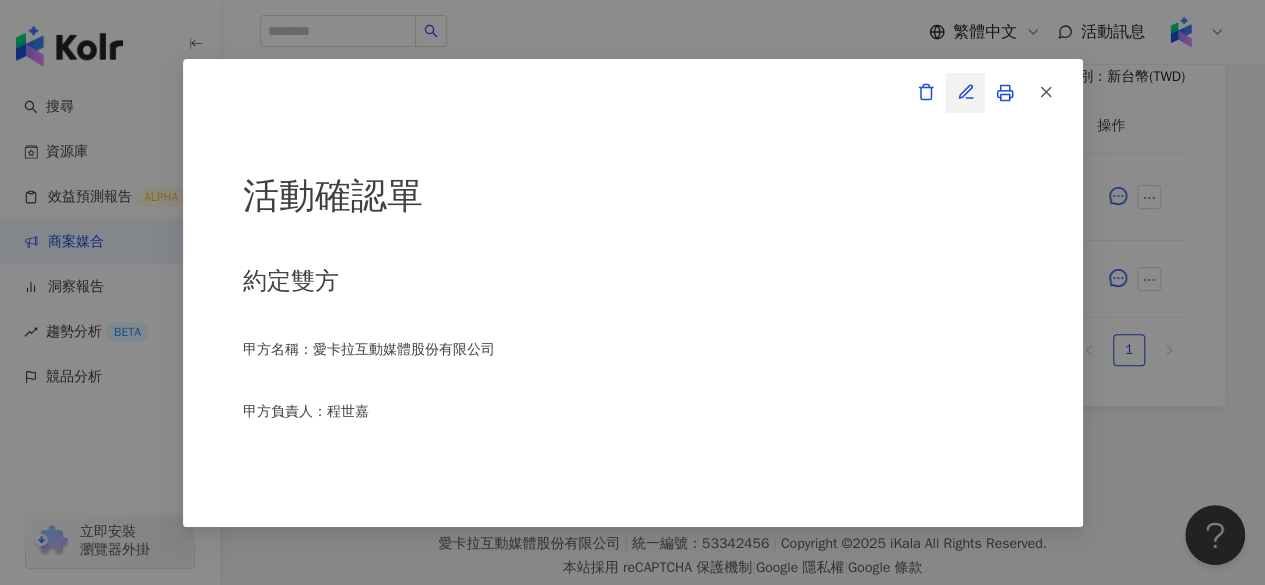 click 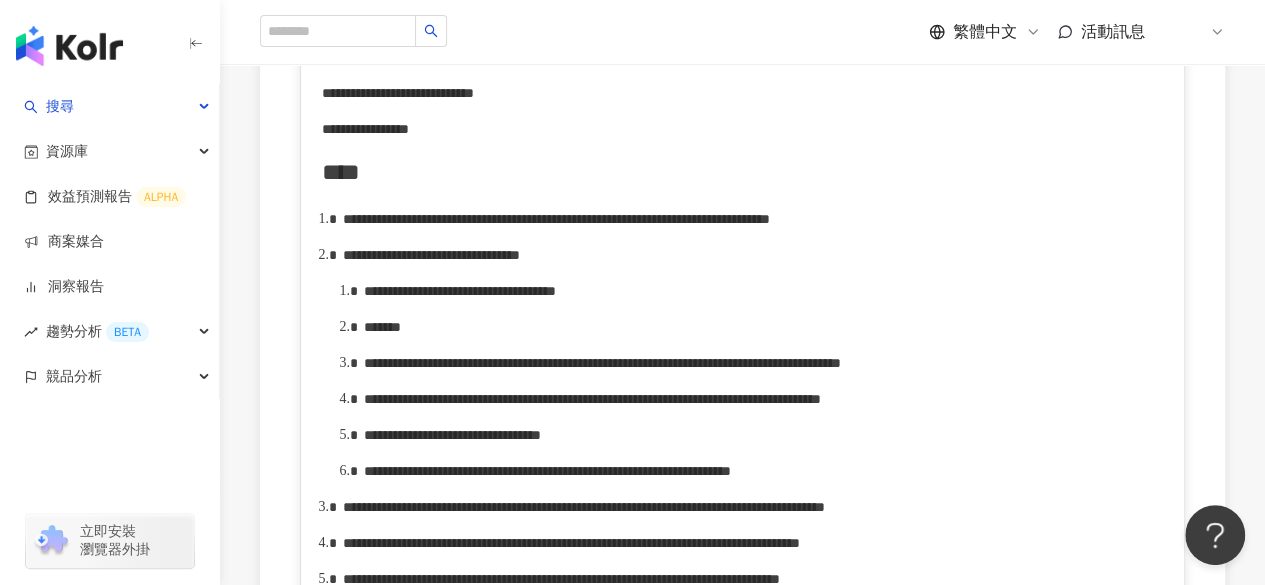 scroll, scrollTop: 971, scrollLeft: 0, axis: vertical 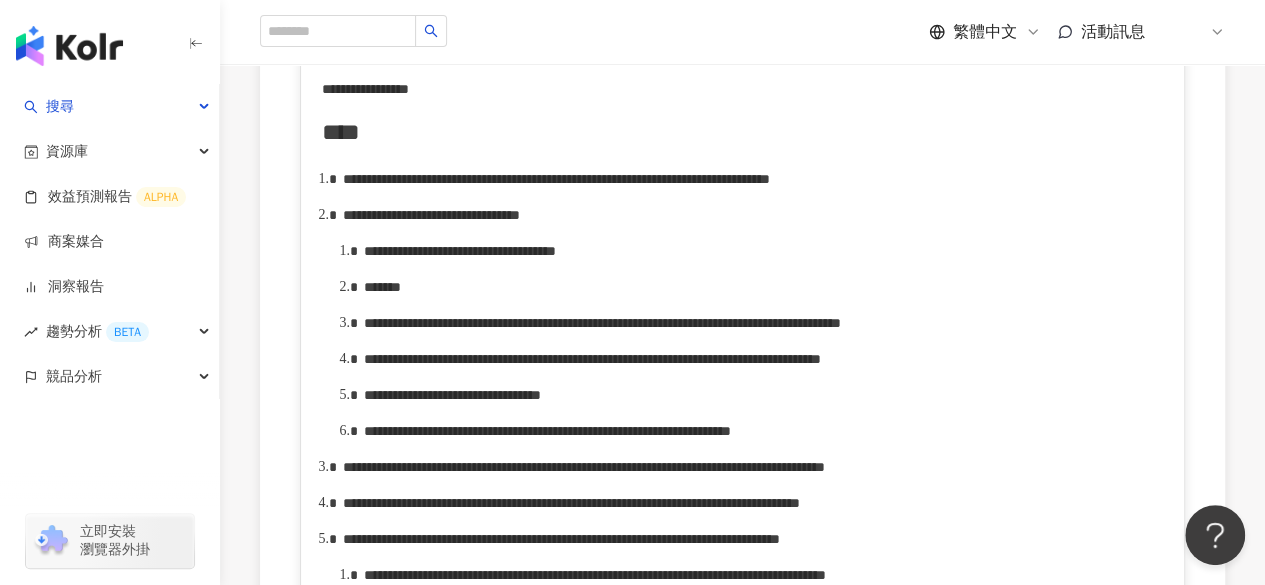 click on "**********" at bounding box center (431, 215) 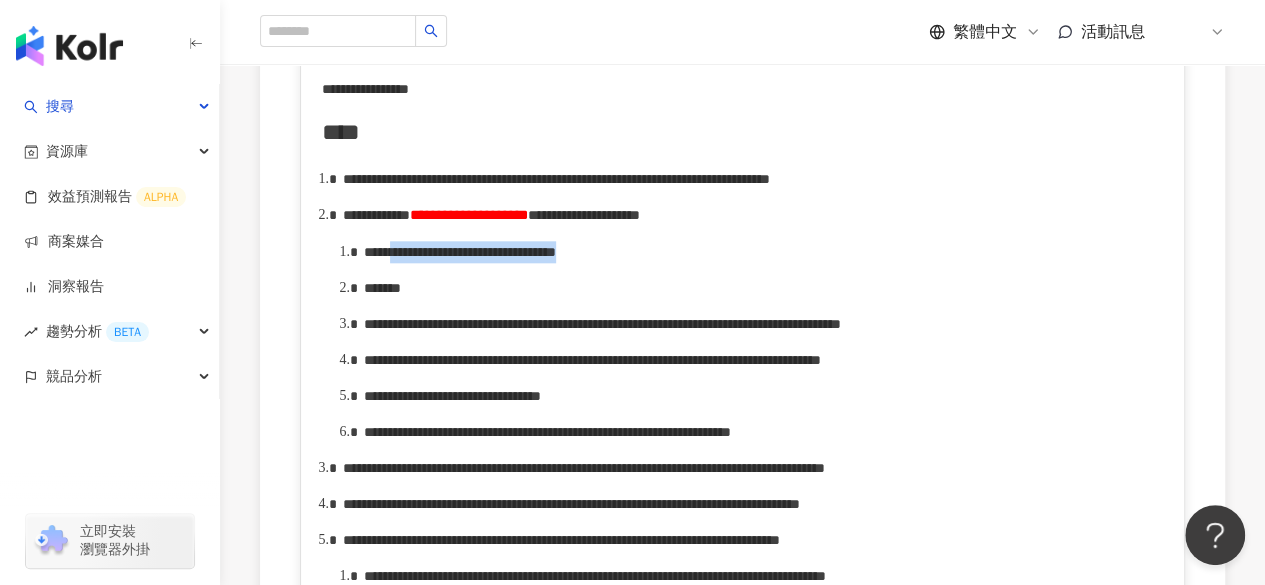 drag, startPoint x: 432, startPoint y: 294, endPoint x: 702, endPoint y: 291, distance: 270.01666 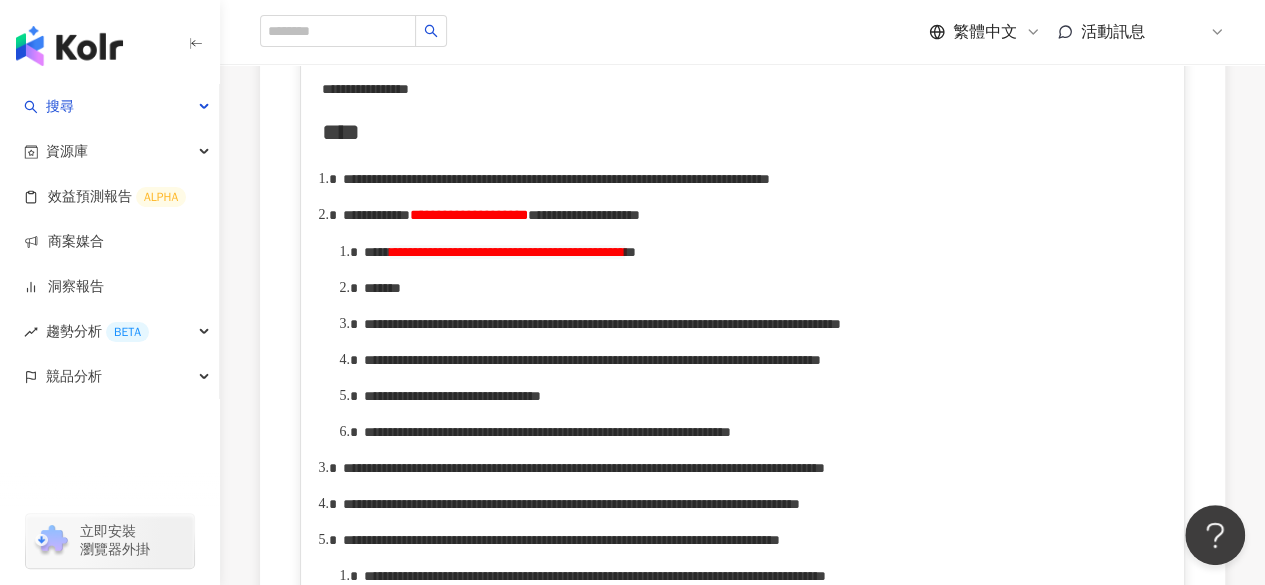 click on "**********" at bounding box center [507, 252] 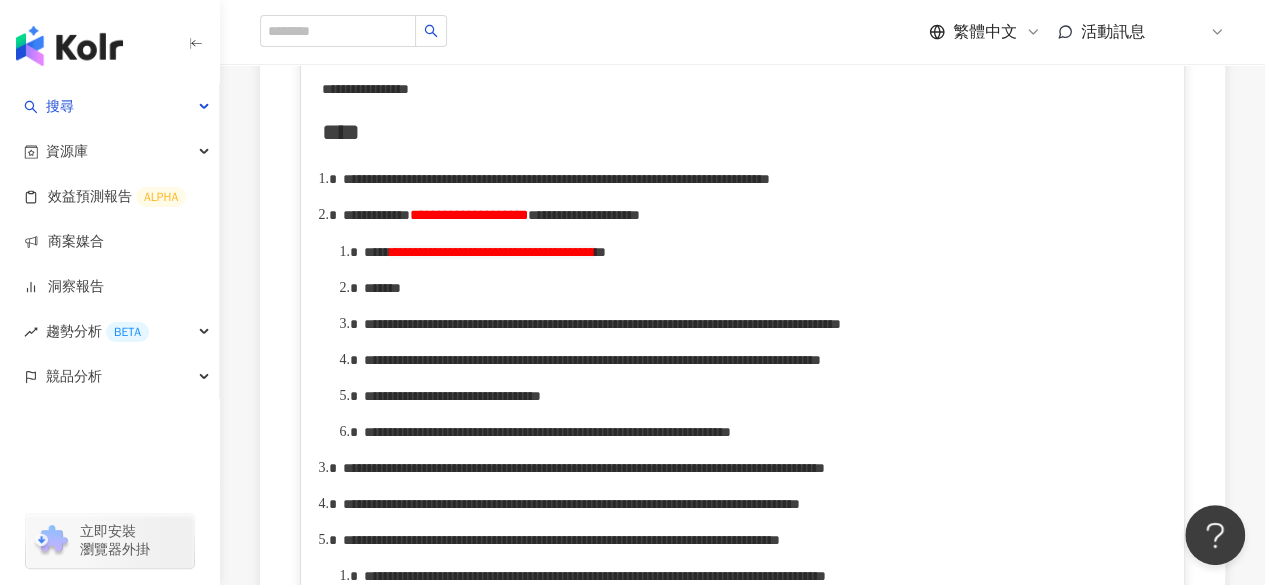 type 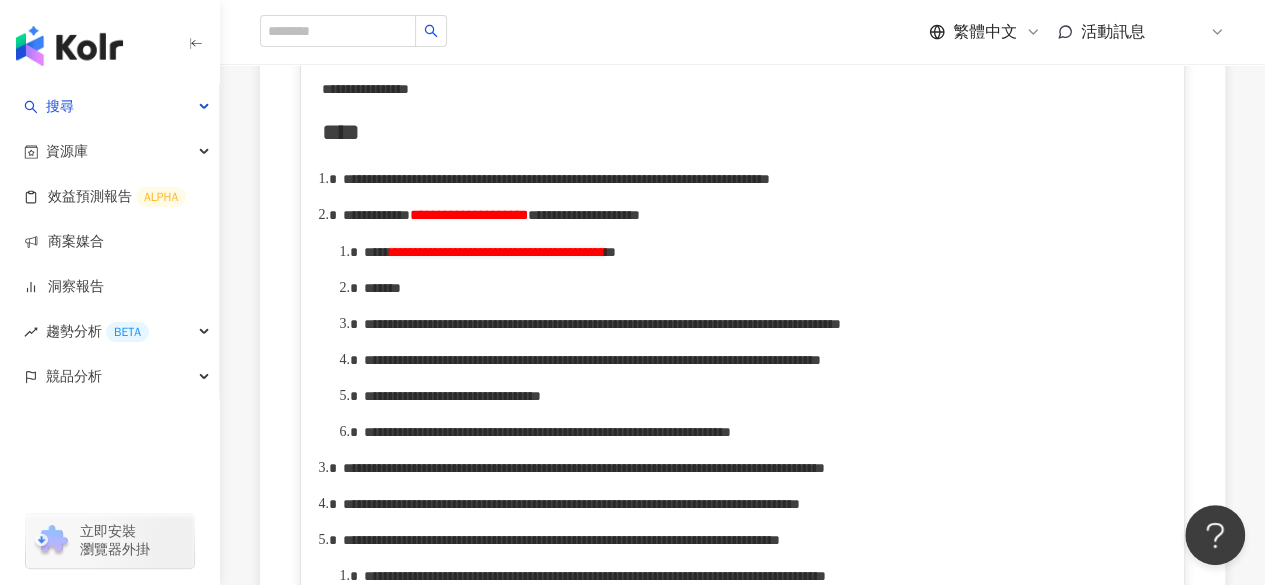 click on "*******" at bounding box center (764, 288) 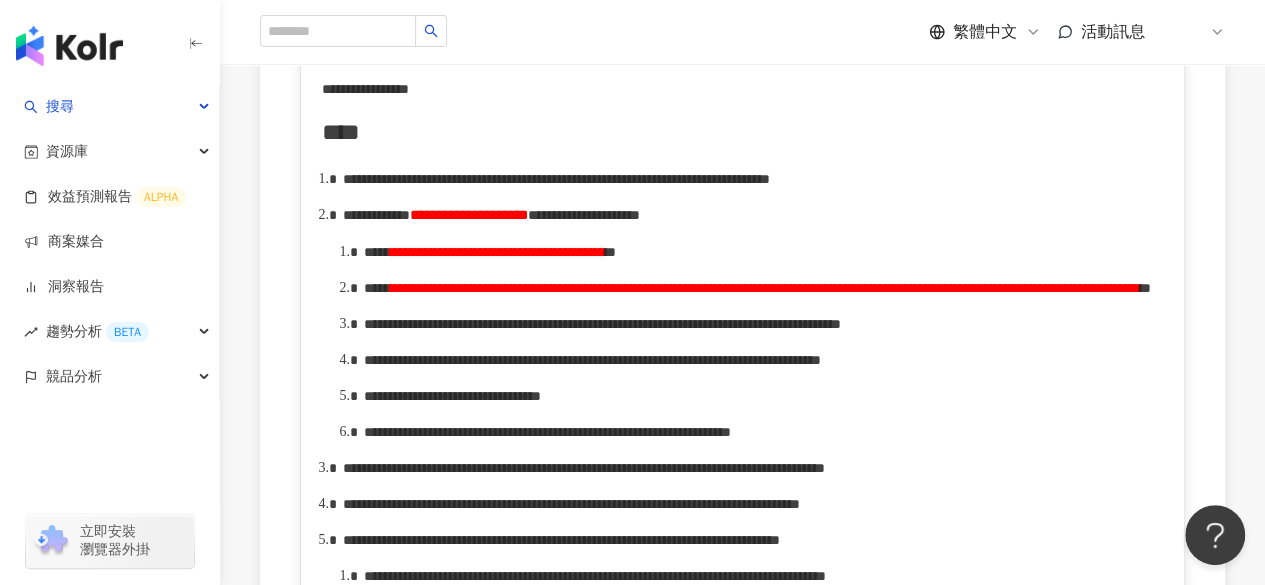 click on "**********" at bounding box center [765, 288] 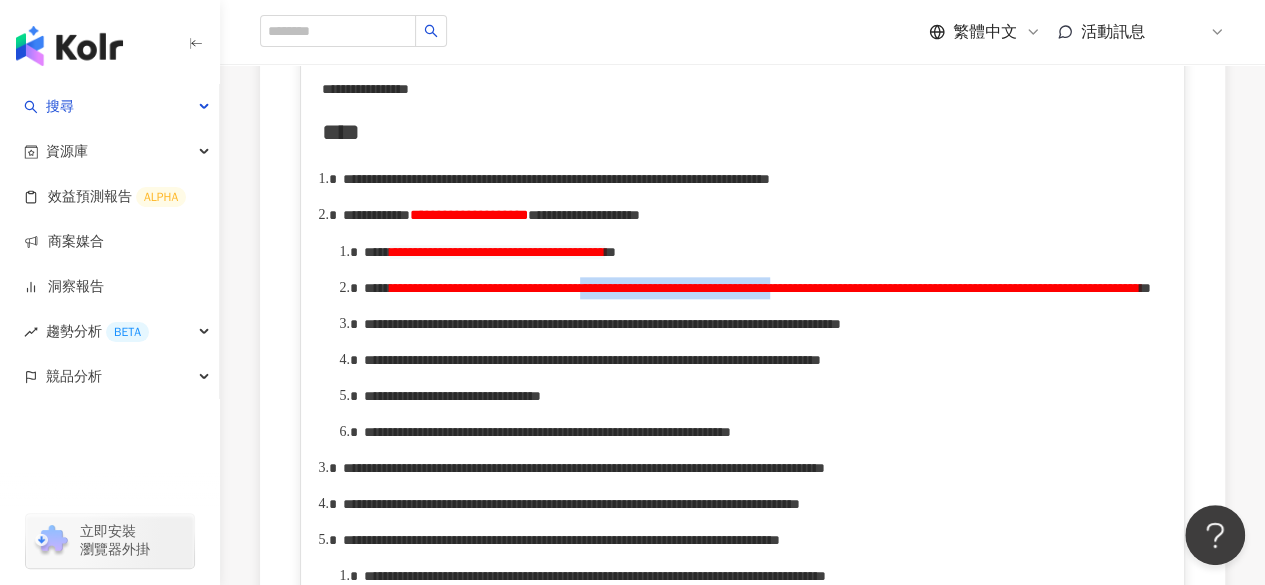 drag, startPoint x: 850, startPoint y: 337, endPoint x: 1104, endPoint y: 335, distance: 254.00787 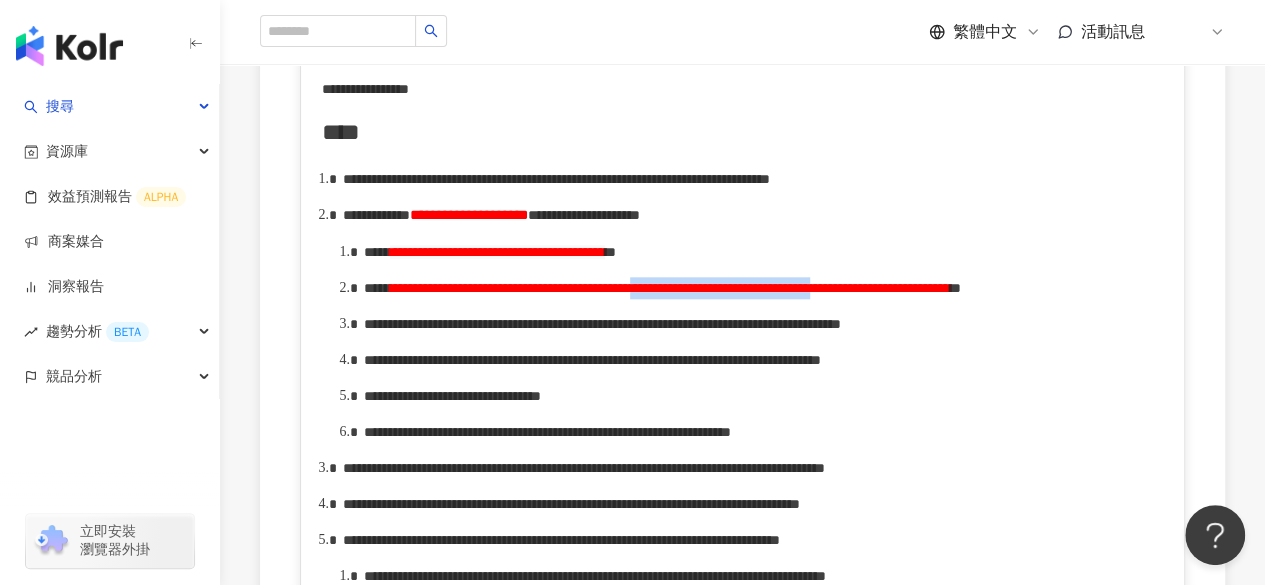drag, startPoint x: 421, startPoint y: 358, endPoint x: 671, endPoint y: 349, distance: 250.16194 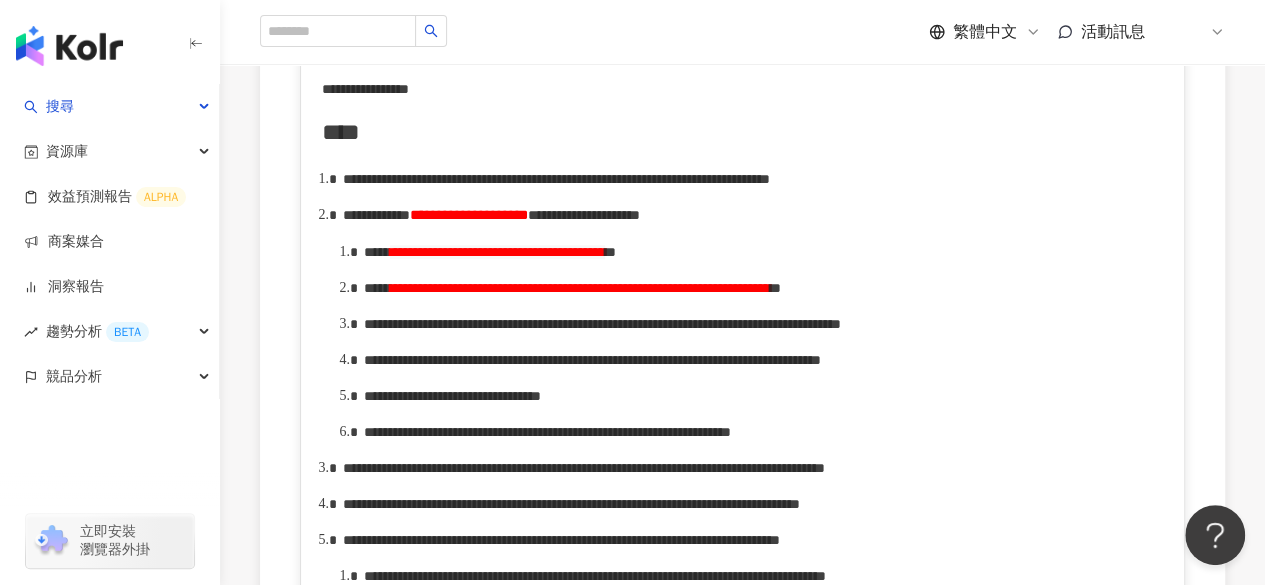 scroll, scrollTop: 1008, scrollLeft: 0, axis: vertical 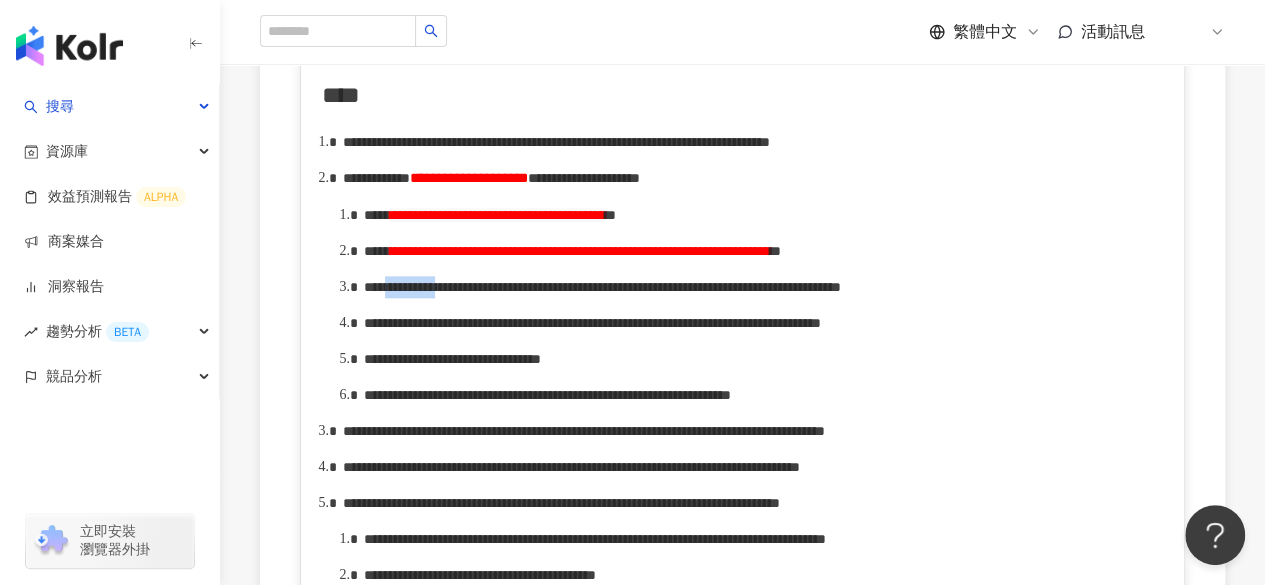 drag, startPoint x: 422, startPoint y: 359, endPoint x: 481, endPoint y: 354, distance: 59.211487 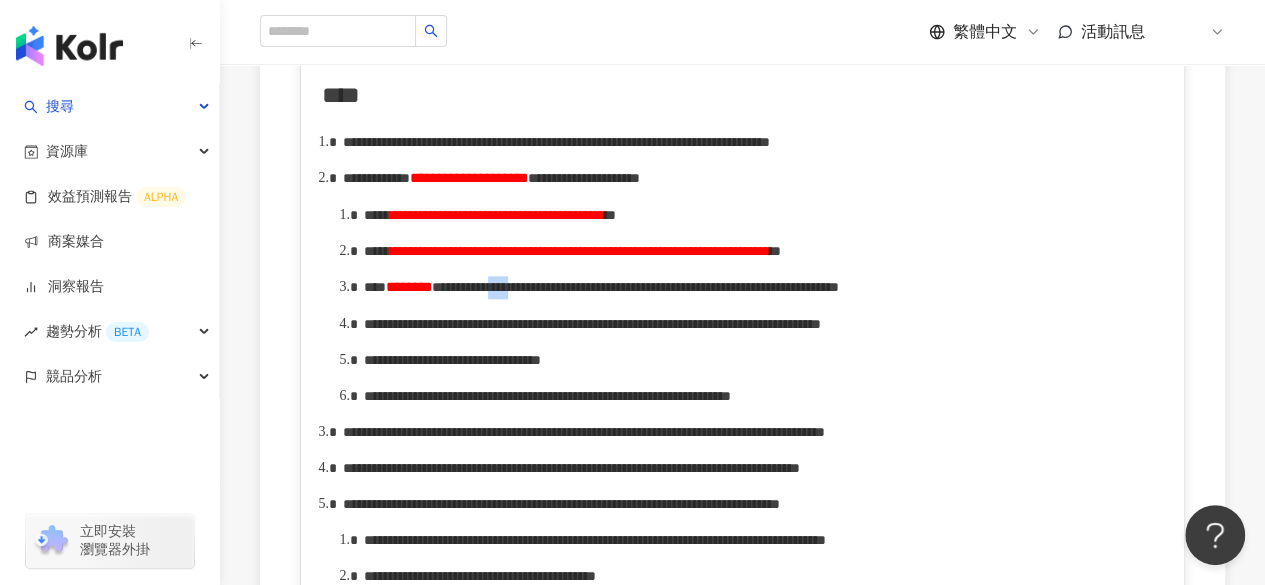 drag, startPoint x: 680, startPoint y: 355, endPoint x: 724, endPoint y: 355, distance: 44 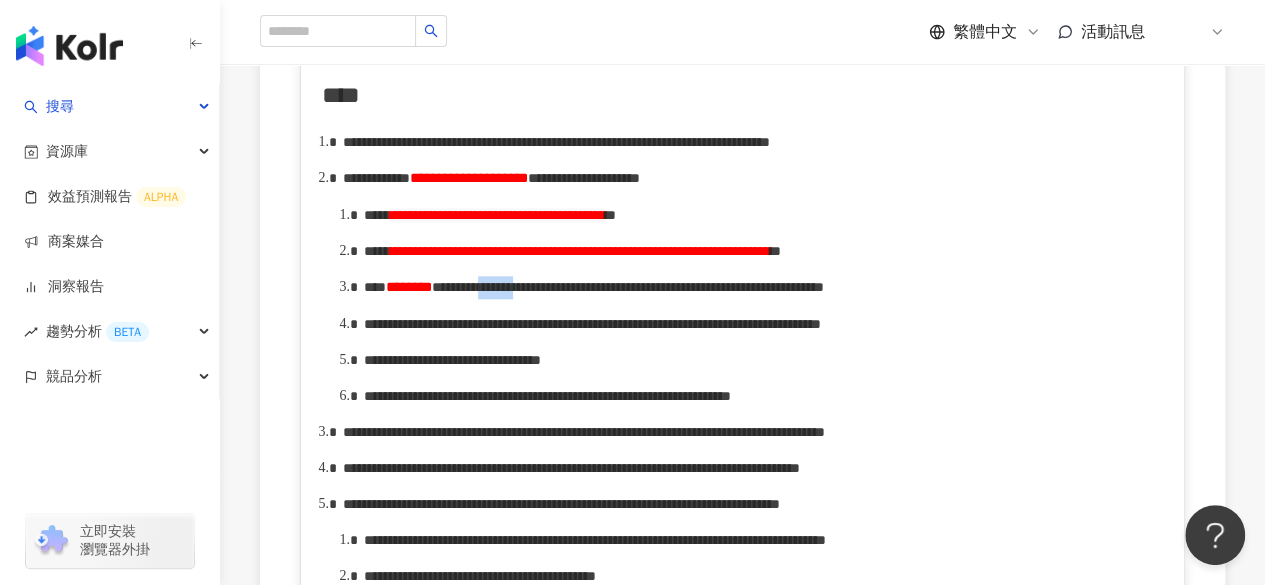 drag, startPoint x: 652, startPoint y: 351, endPoint x: 748, endPoint y: 357, distance: 96.18732 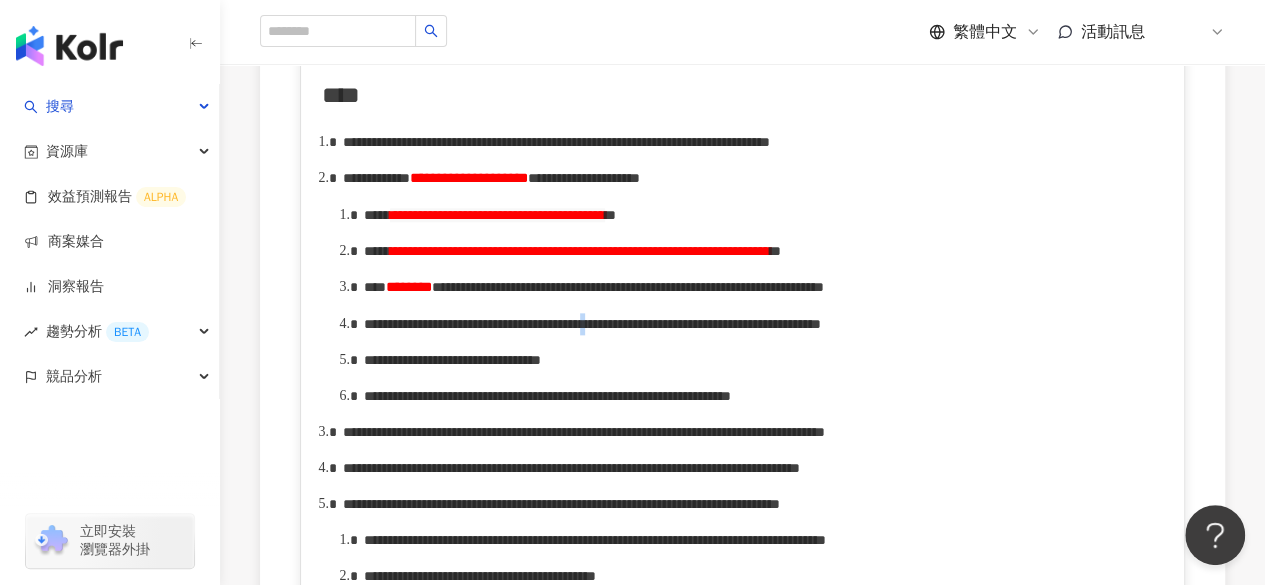 drag, startPoint x: 954, startPoint y: 415, endPoint x: 976, endPoint y: 414, distance: 22.022715 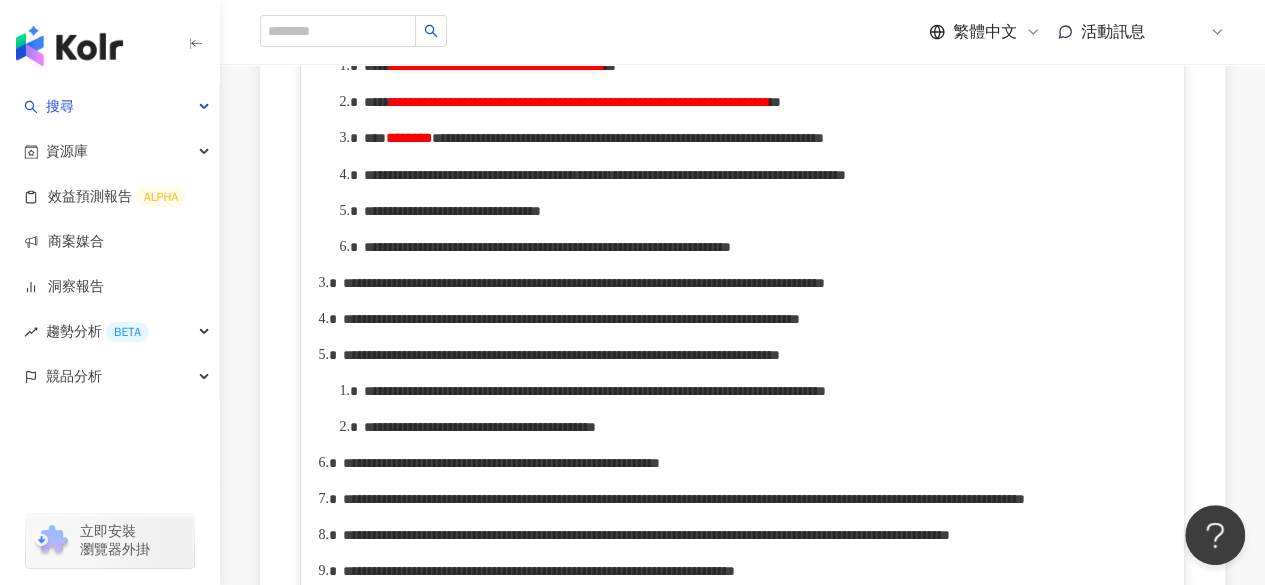 scroll, scrollTop: 1158, scrollLeft: 0, axis: vertical 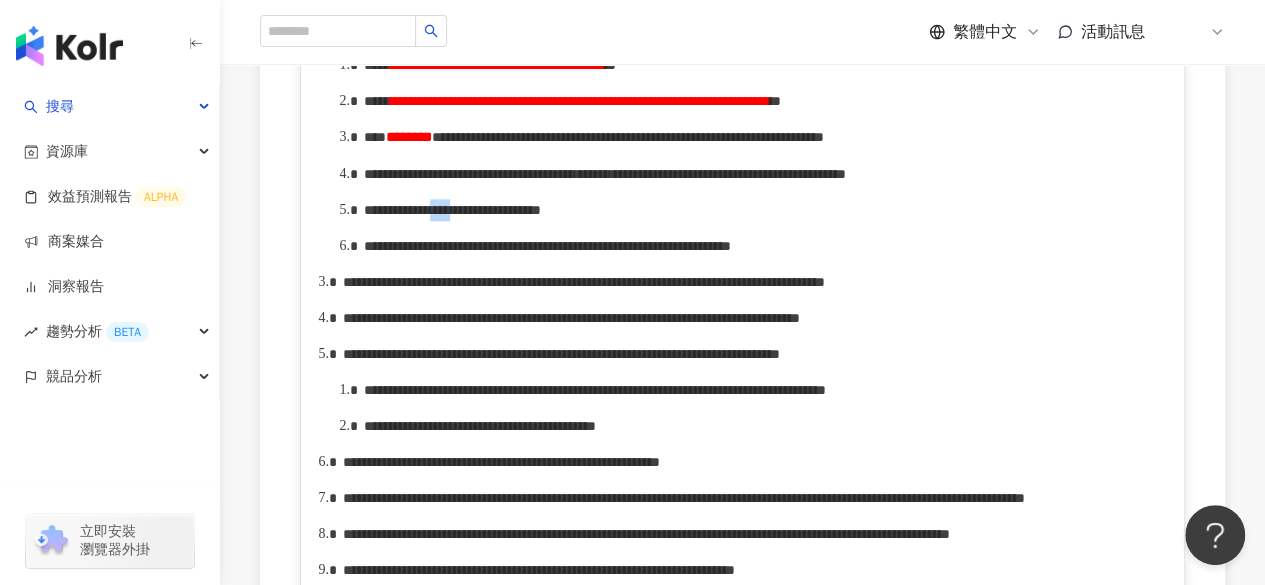 drag, startPoint x: 540, startPoint y: 323, endPoint x: 567, endPoint y: 324, distance: 27.018513 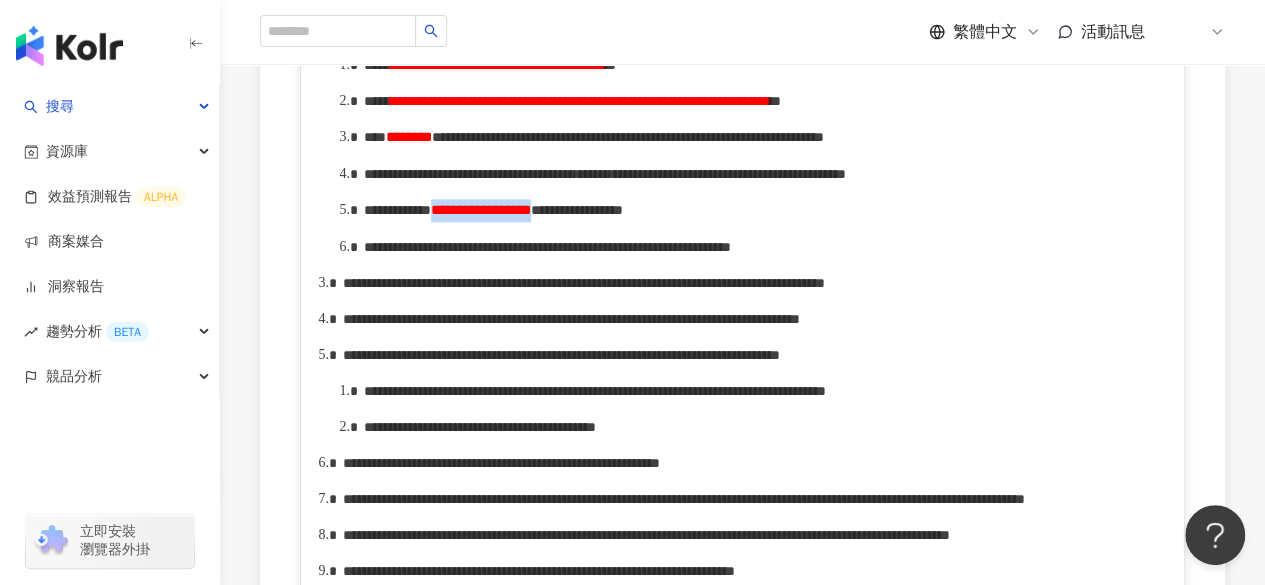 drag, startPoint x: 544, startPoint y: 319, endPoint x: 682, endPoint y: 323, distance: 138.05795 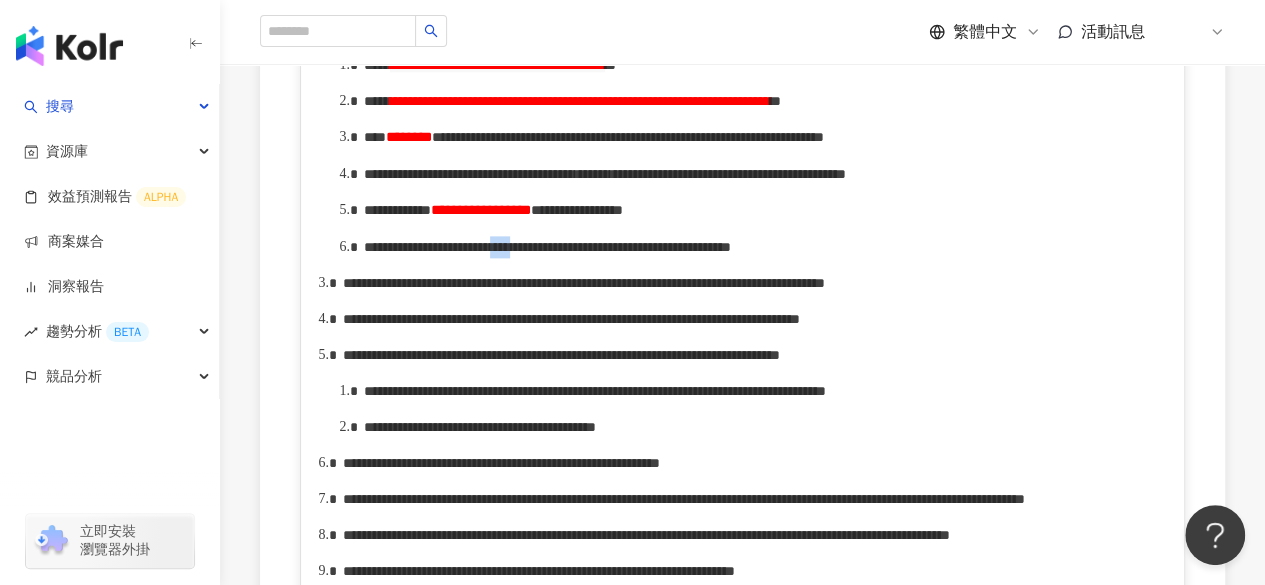 drag, startPoint x: 714, startPoint y: 364, endPoint x: 736, endPoint y: 364, distance: 22 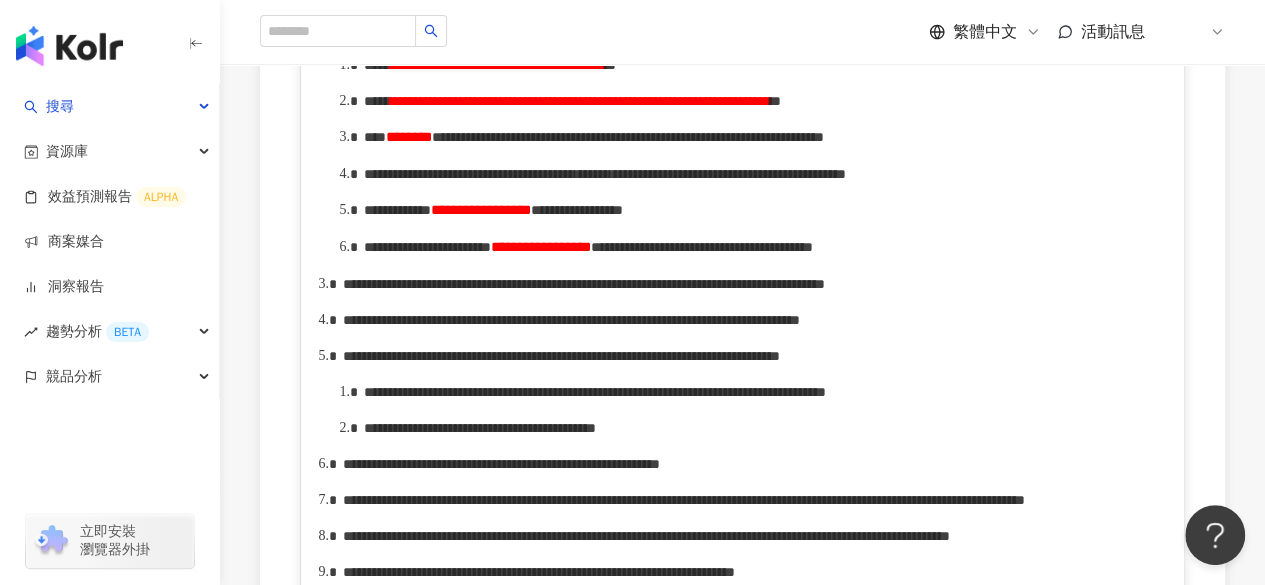 click on "**********" at bounding box center (702, 247) 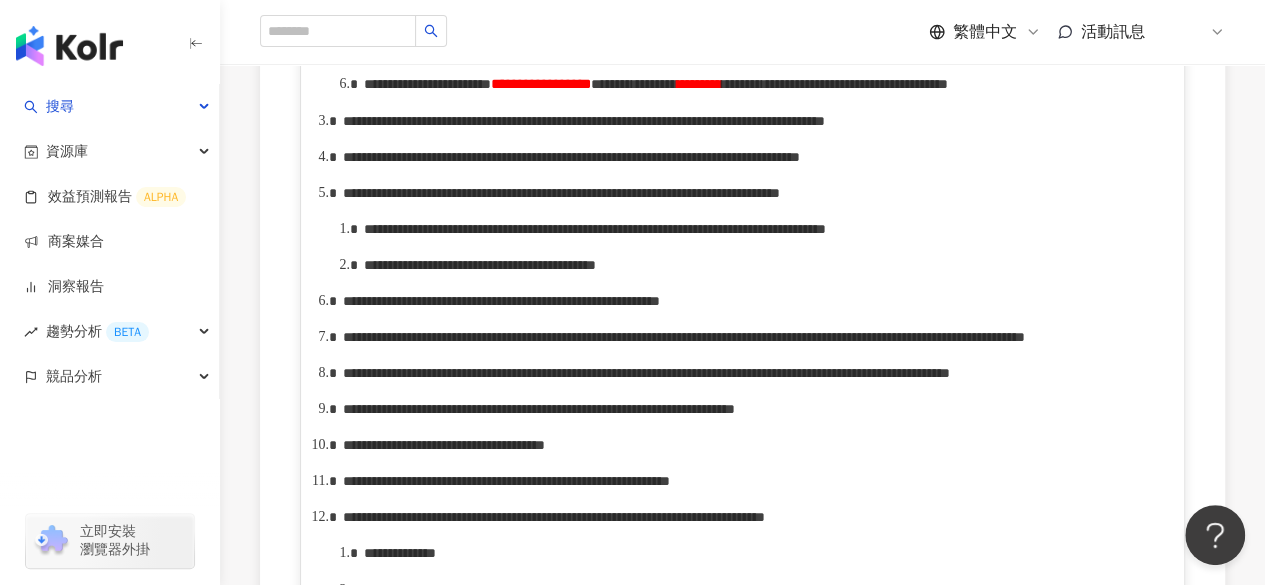 scroll, scrollTop: 1322, scrollLeft: 0, axis: vertical 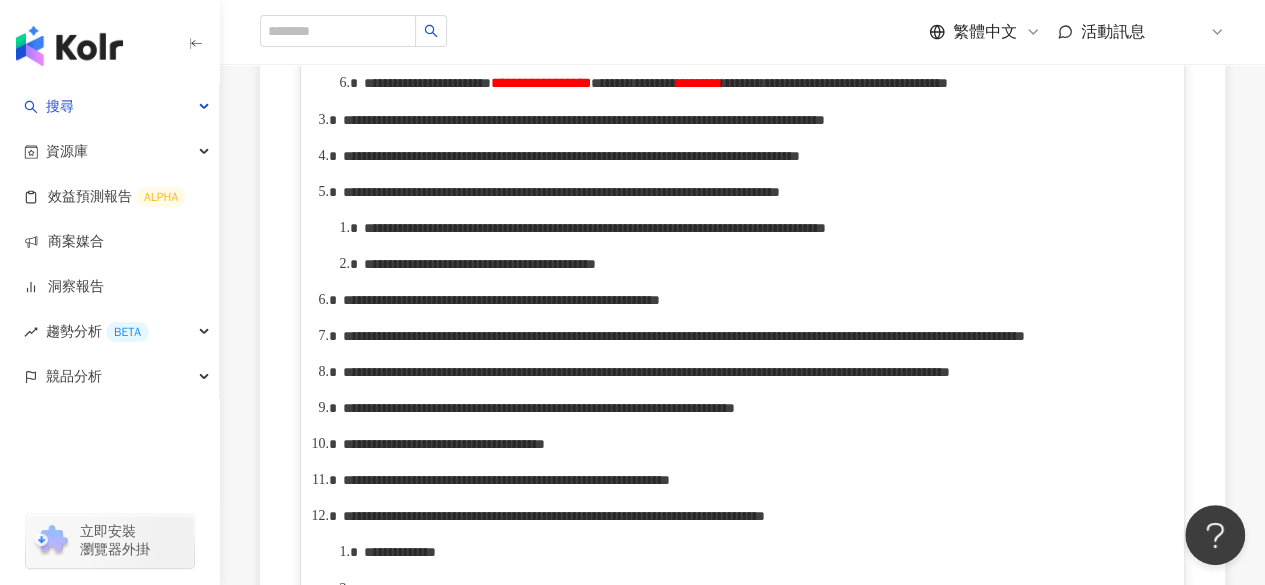 click on "**********" at bounding box center (764, 83) 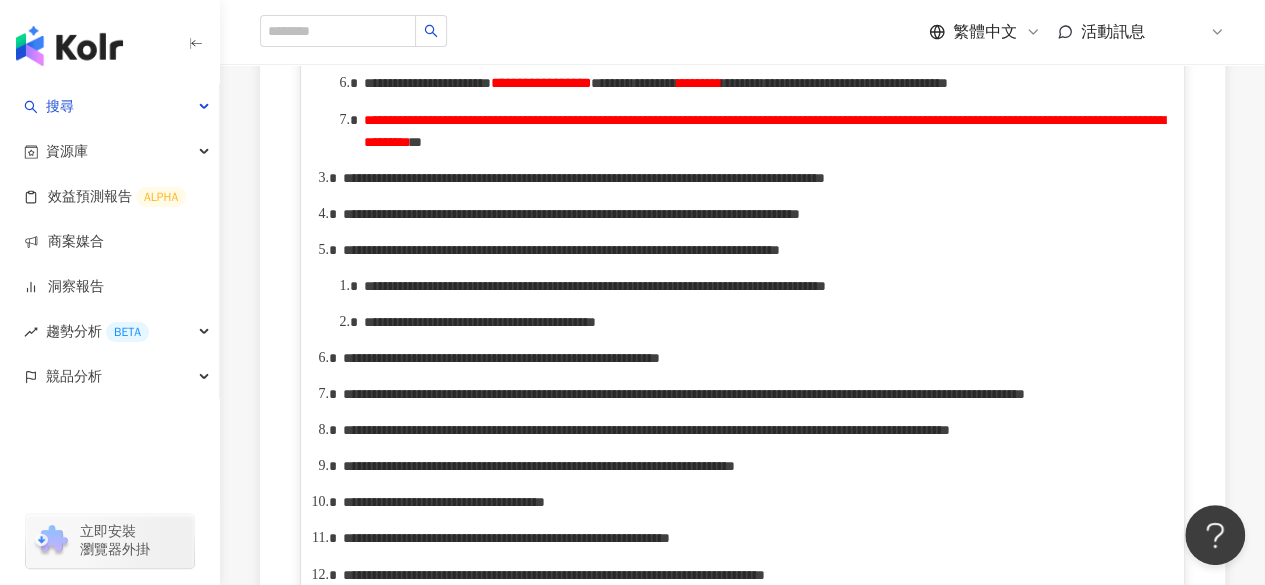 click on "**********" at bounding box center [743, 374] 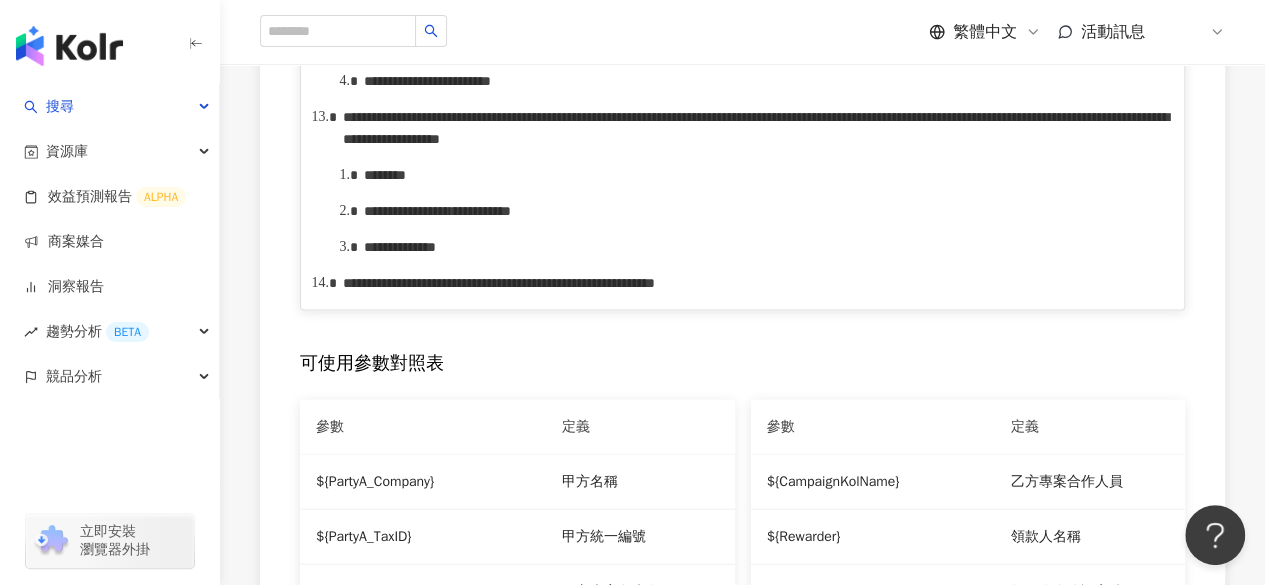 scroll, scrollTop: 1996, scrollLeft: 0, axis: vertical 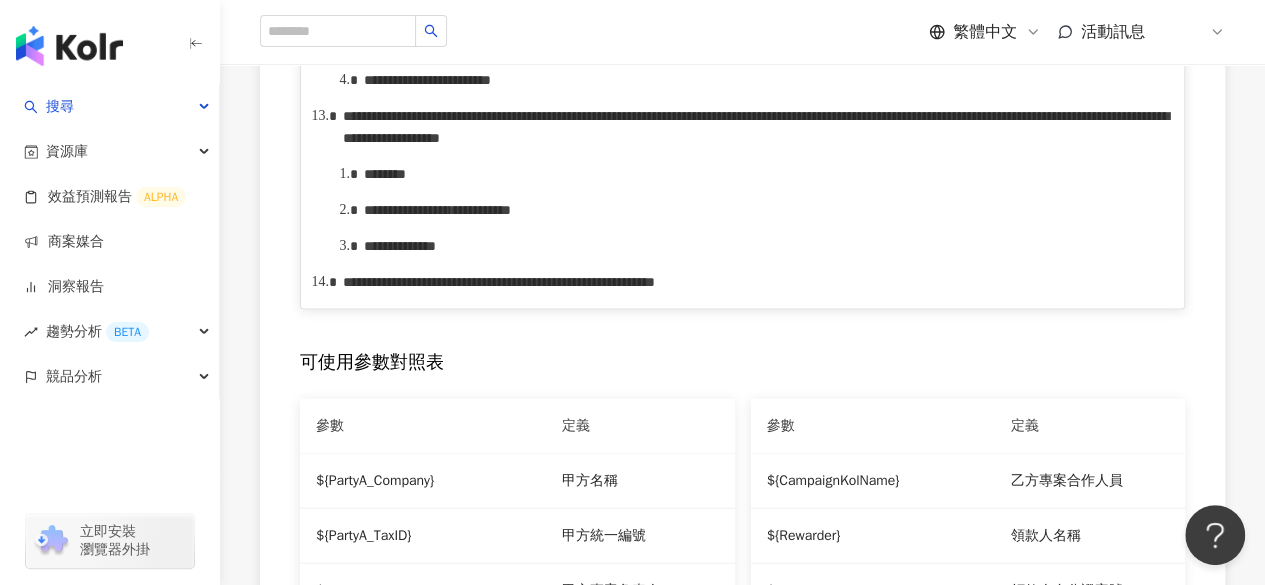 drag, startPoint x: 463, startPoint y: 367, endPoint x: 554, endPoint y: 357, distance: 91.5478 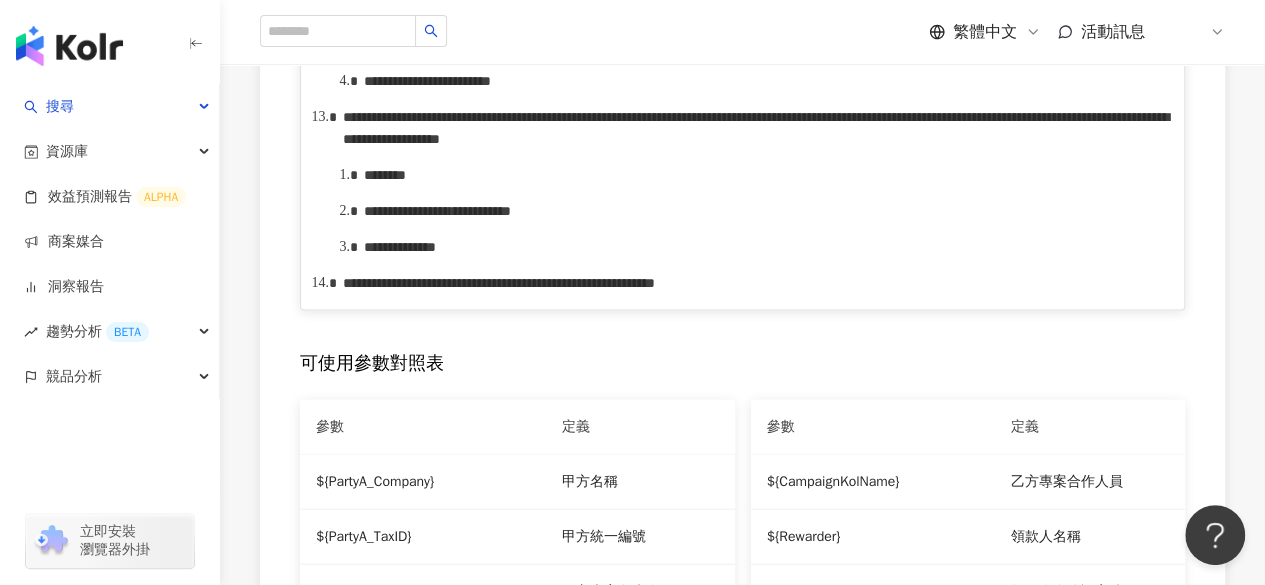 drag, startPoint x: 471, startPoint y: 357, endPoint x: 581, endPoint y: 357, distance: 110 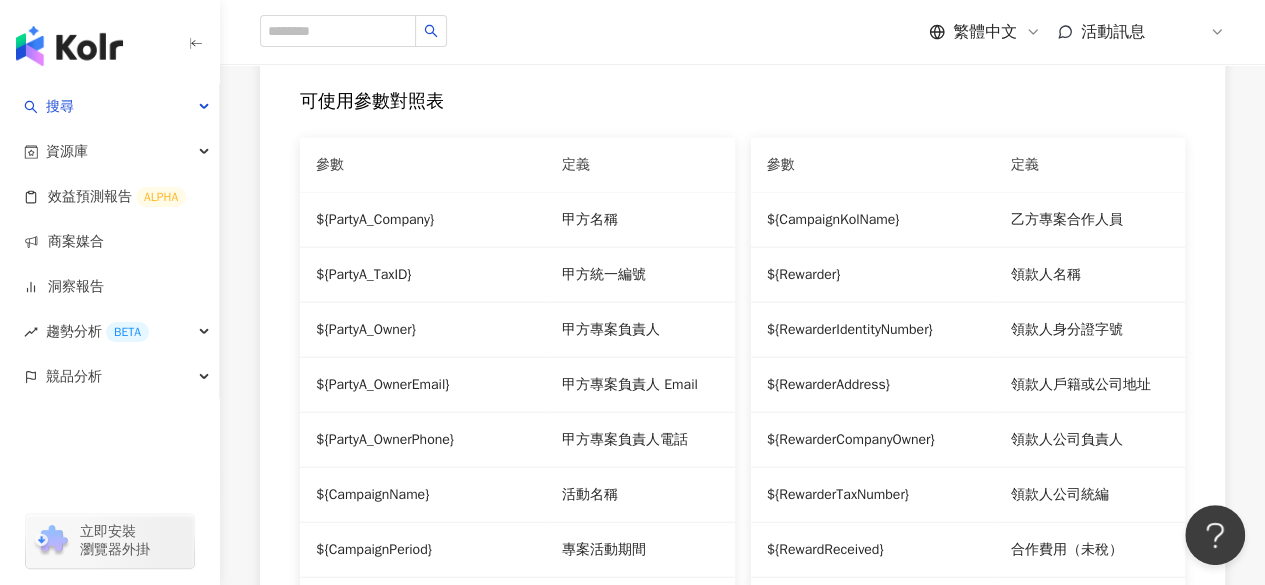 scroll, scrollTop: 2259, scrollLeft: 0, axis: vertical 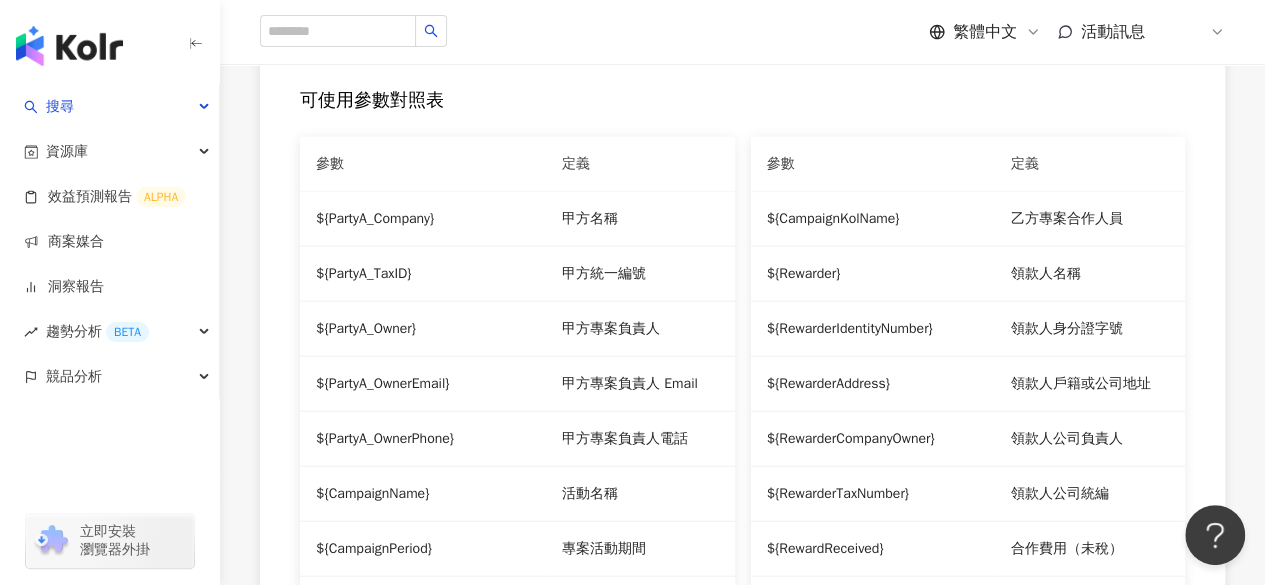 drag, startPoint x: 874, startPoint y: 319, endPoint x: 1059, endPoint y: 319, distance: 185 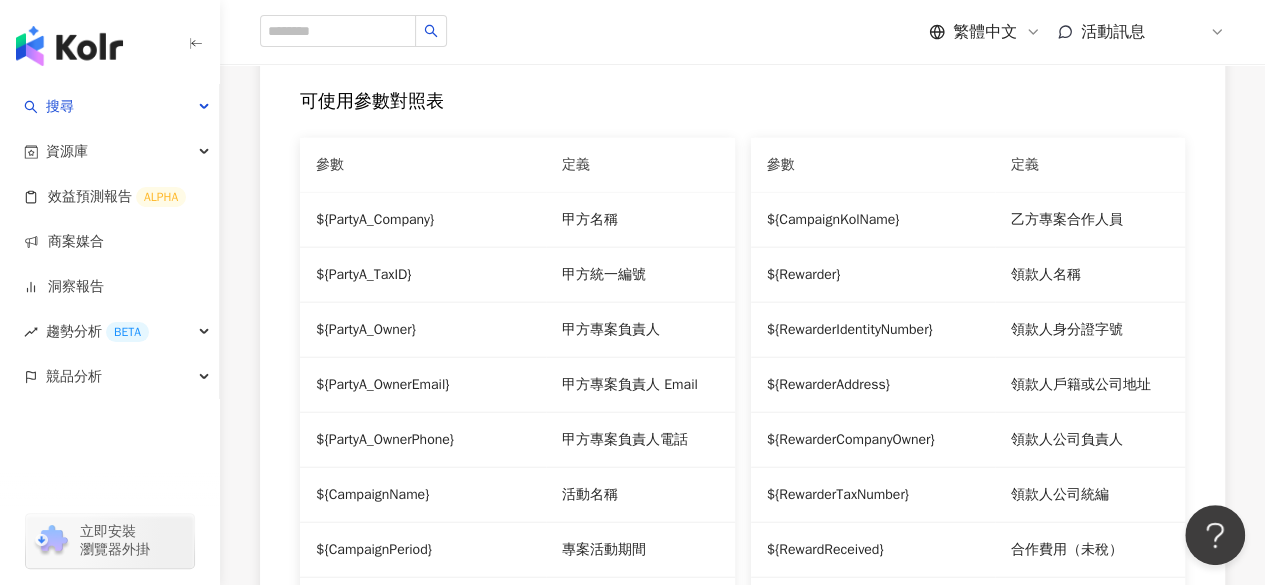 click on "**********" at bounding box center [605, -146] 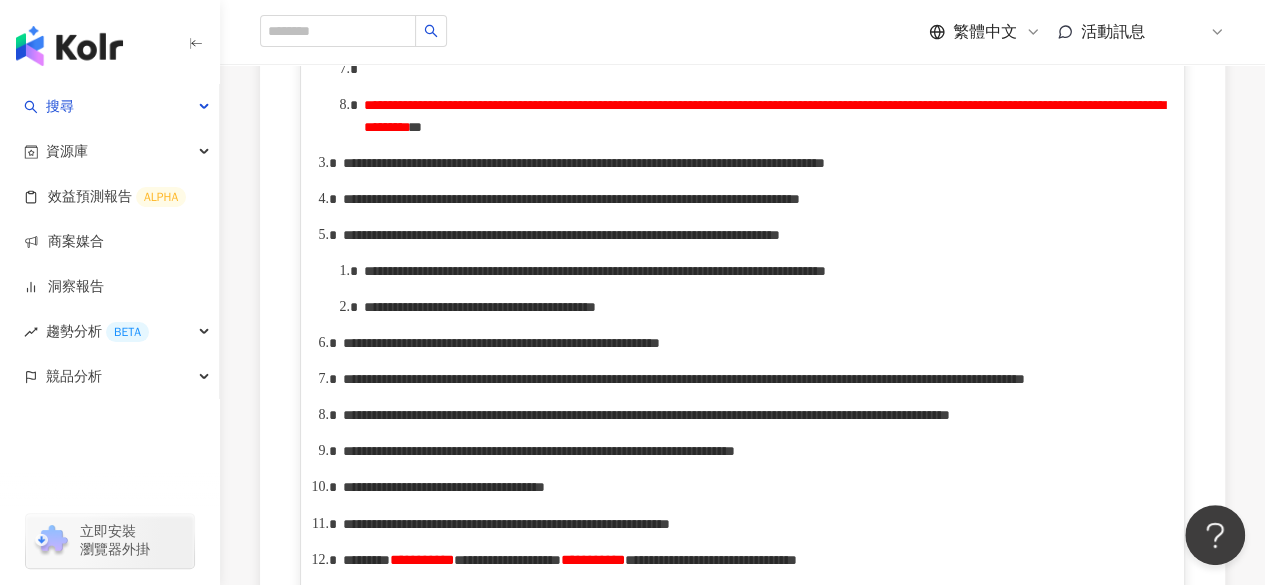 scroll, scrollTop: 1370, scrollLeft: 0, axis: vertical 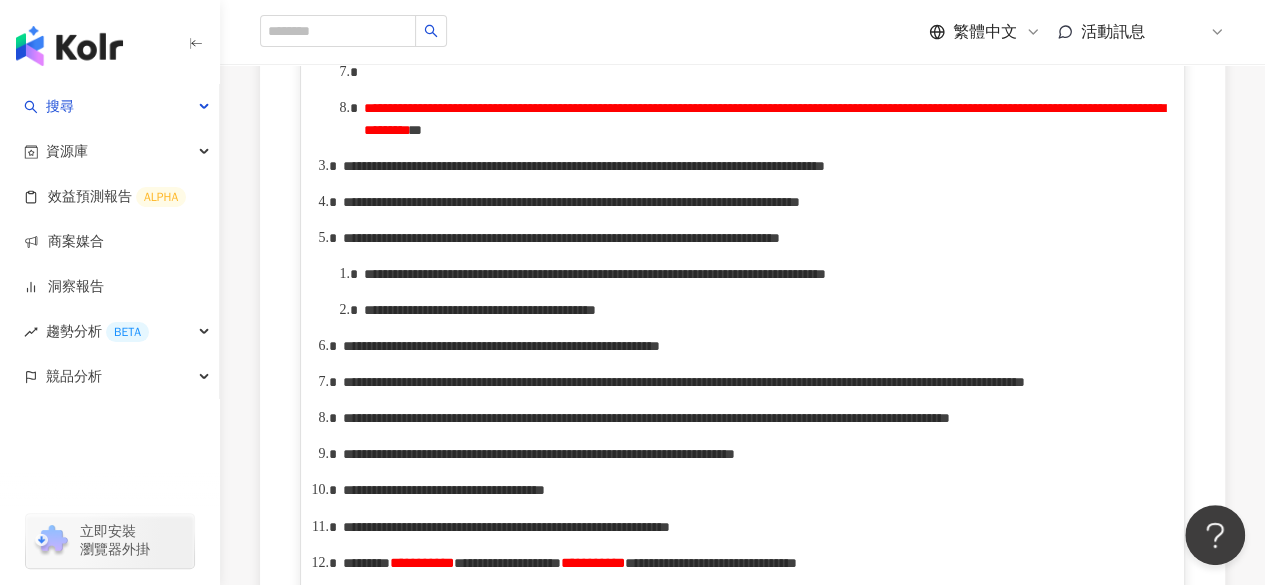 click at bounding box center (764, 72) 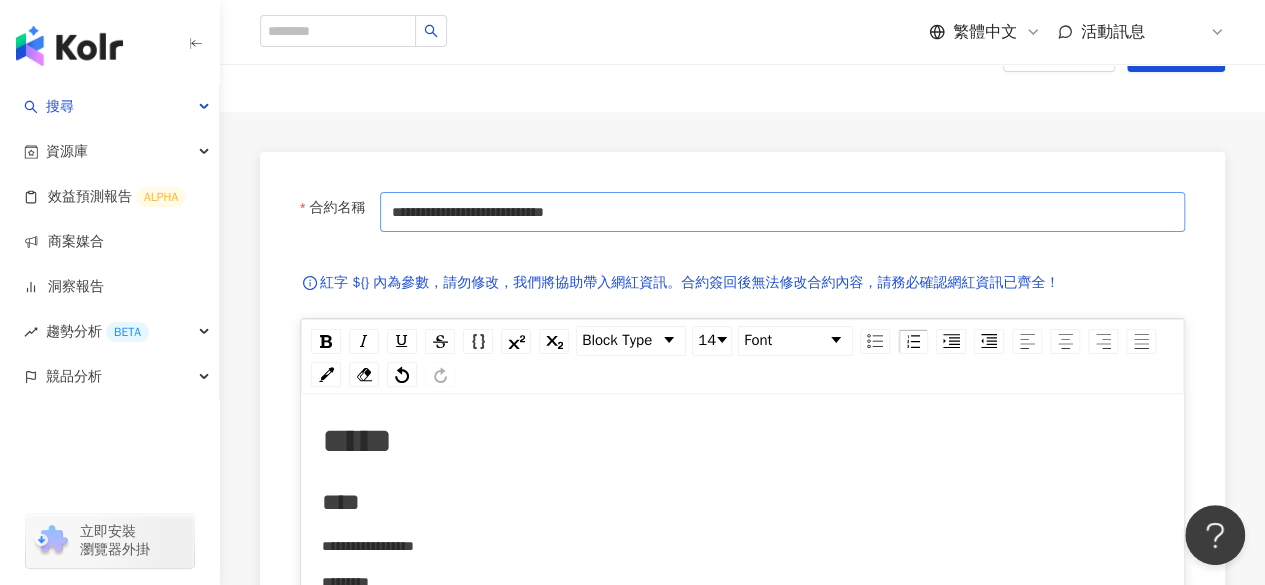 scroll, scrollTop: 0, scrollLeft: 0, axis: both 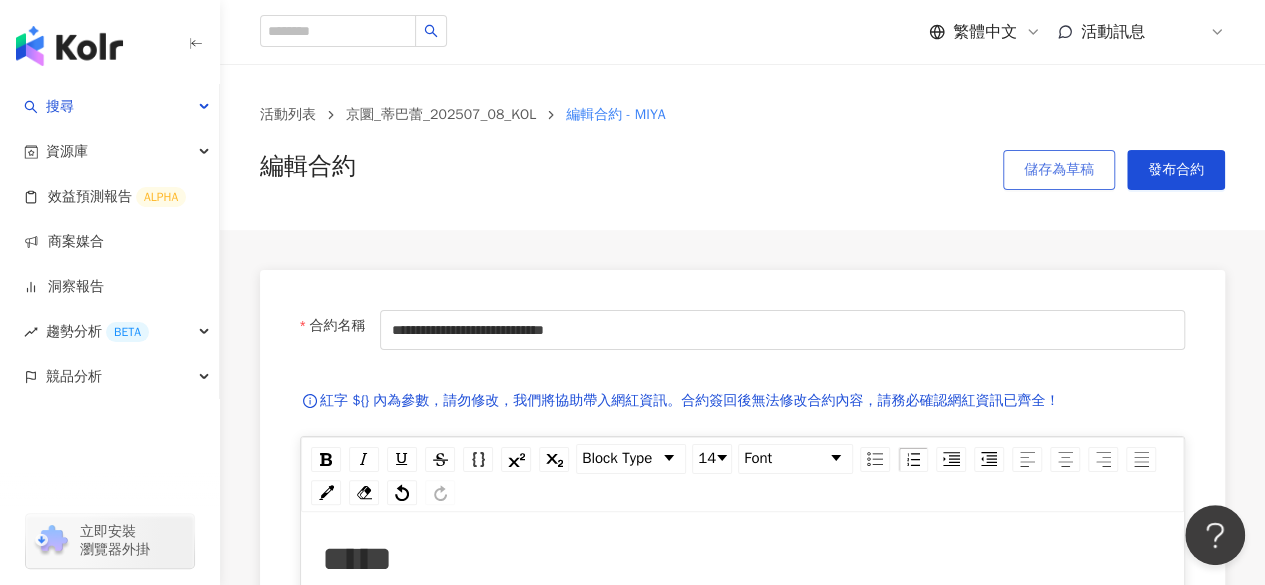 click on "儲存為草稿" at bounding box center [1059, 170] 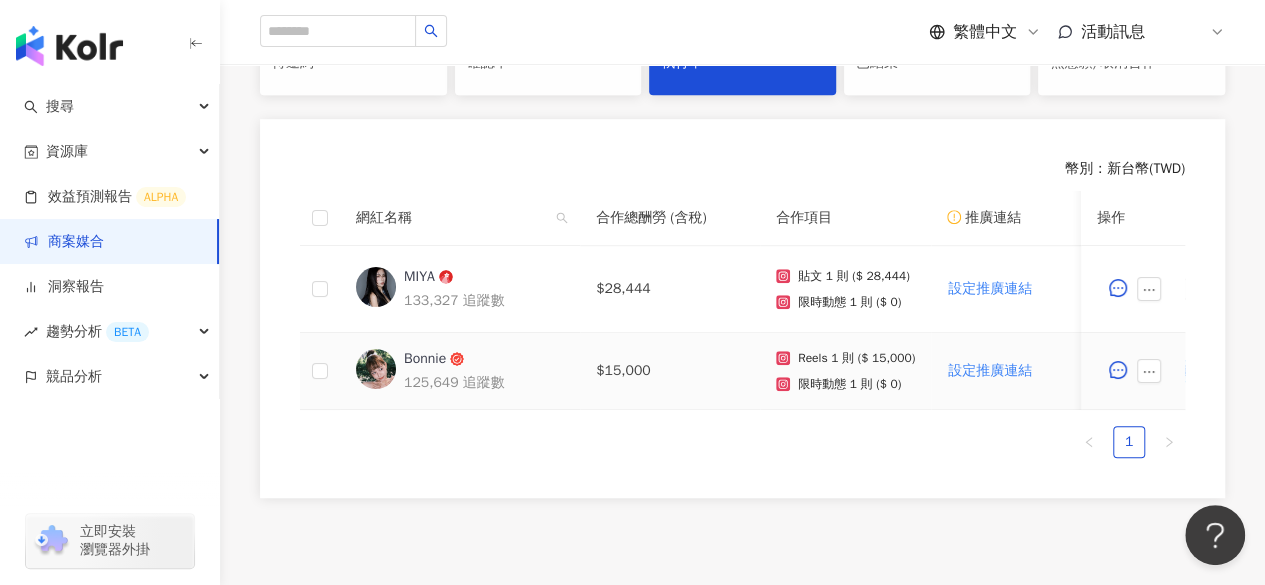 scroll, scrollTop: 490, scrollLeft: 0, axis: vertical 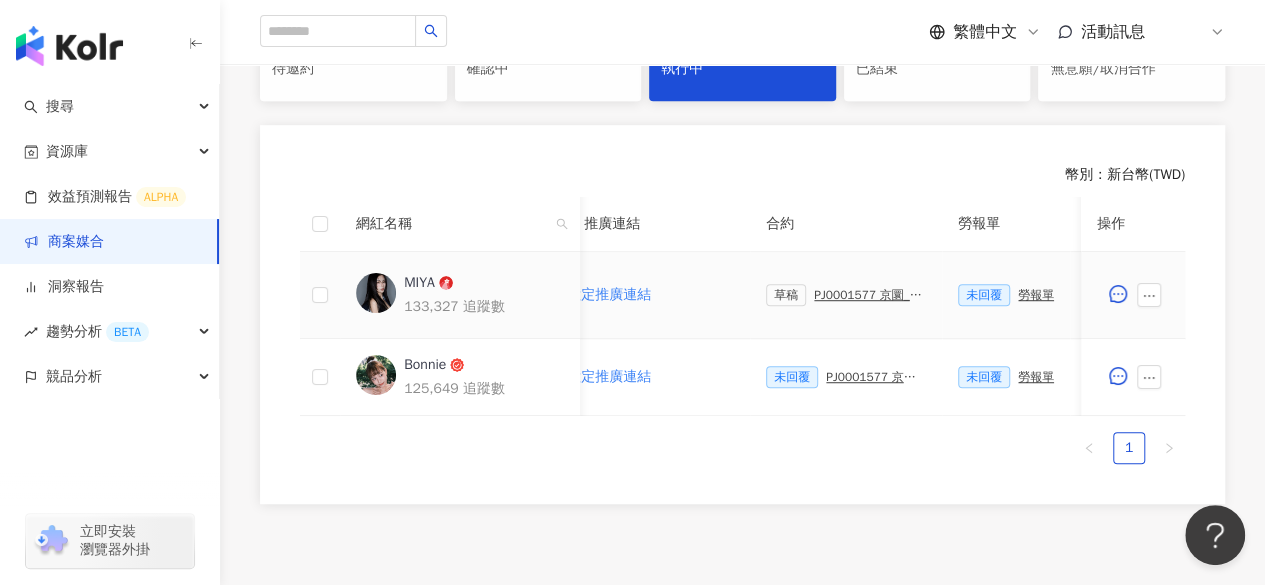 click on "PJ0001577 京圜_蒂巴蕾_202507_08_KOL" at bounding box center (870, 295) 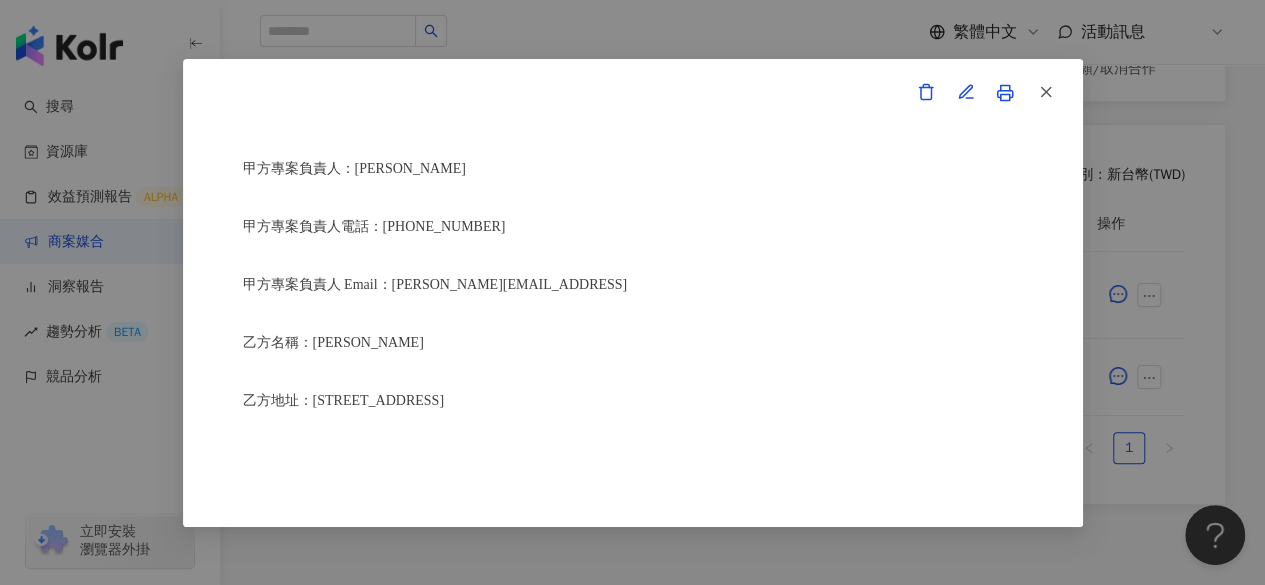 scroll, scrollTop: 385, scrollLeft: 0, axis: vertical 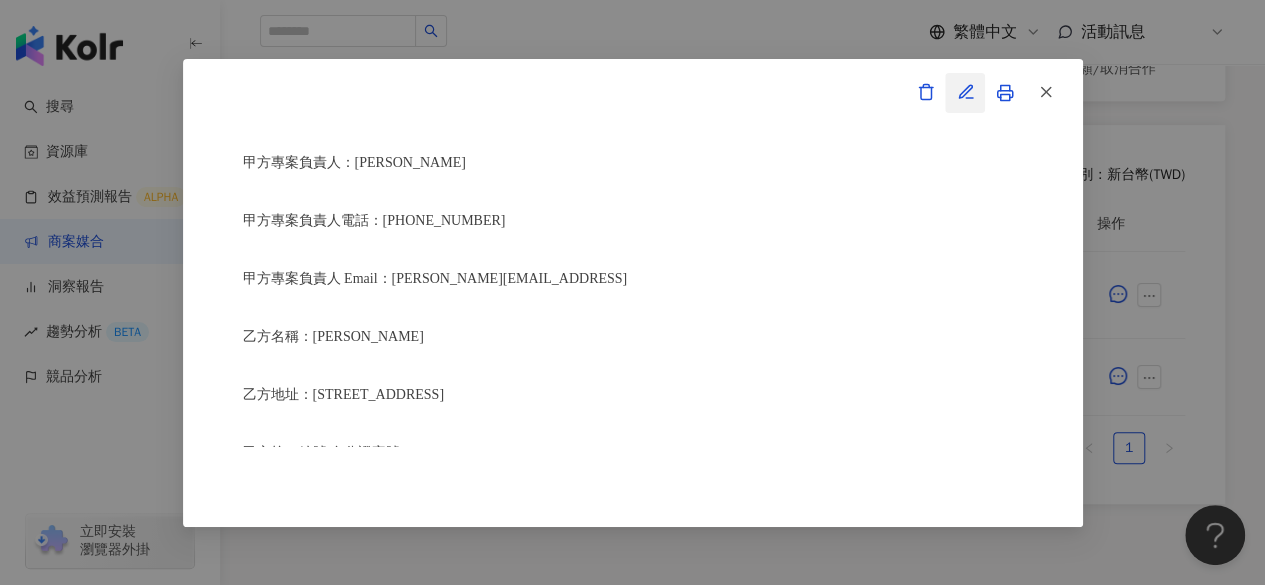 click 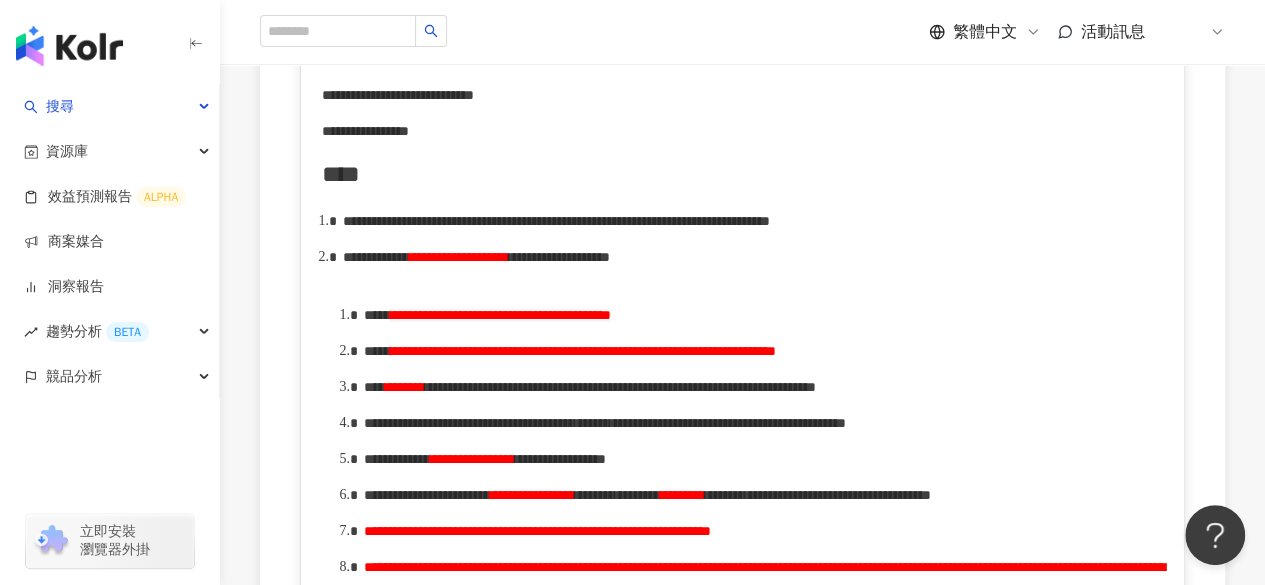 scroll, scrollTop: 930, scrollLeft: 0, axis: vertical 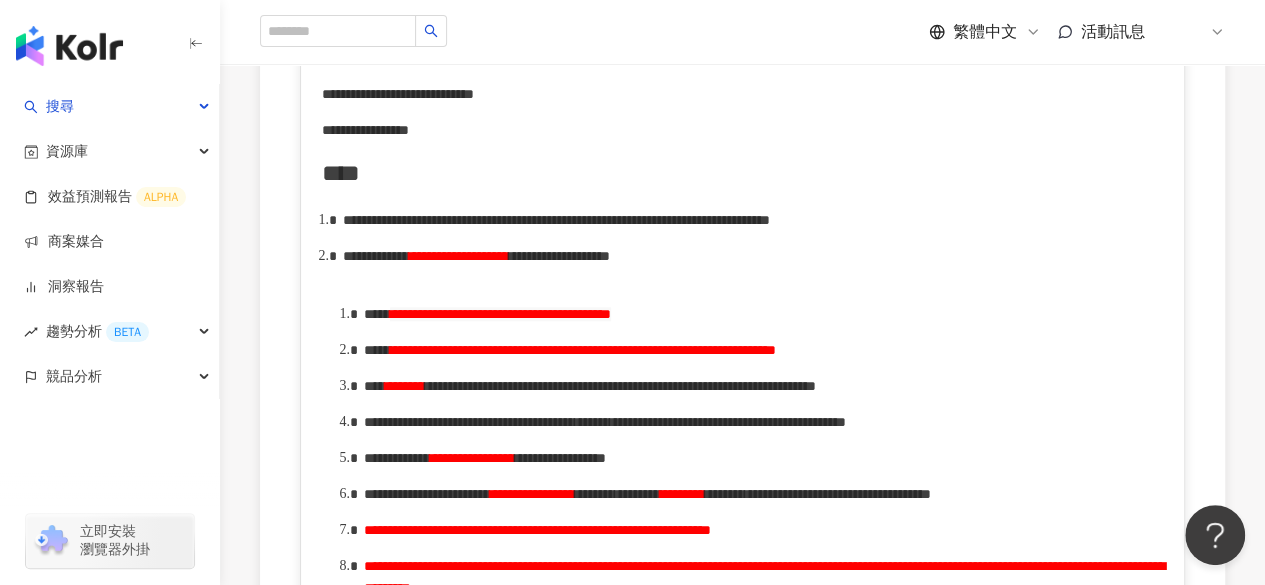 click on "**********" at bounding box center [583, 350] 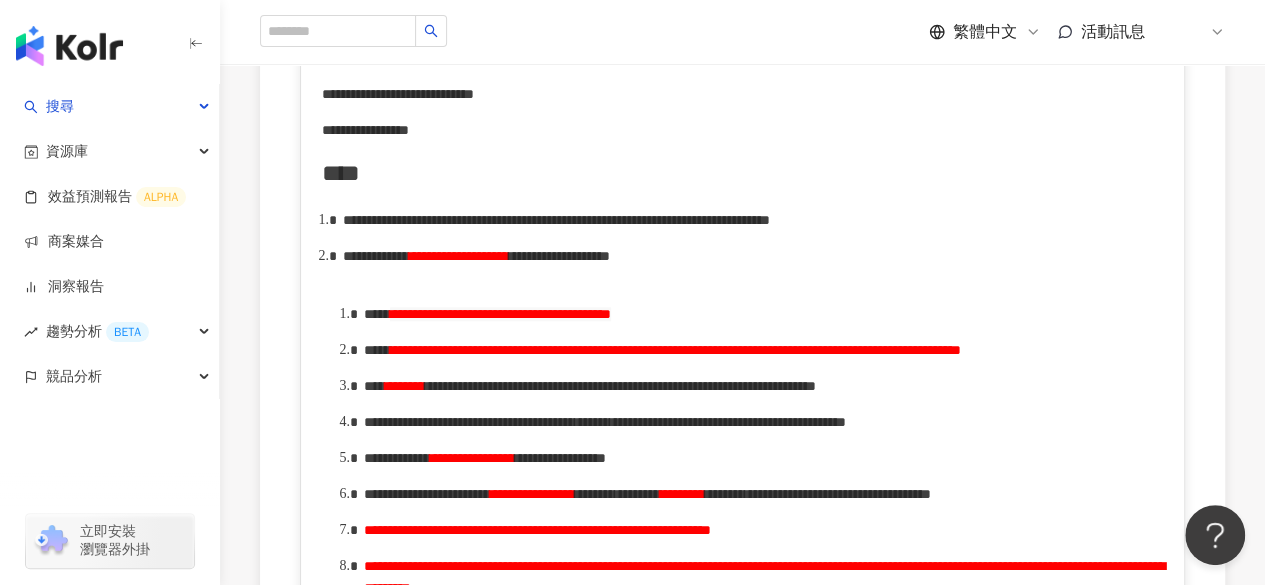 click on "**********" at bounding box center (764, 350) 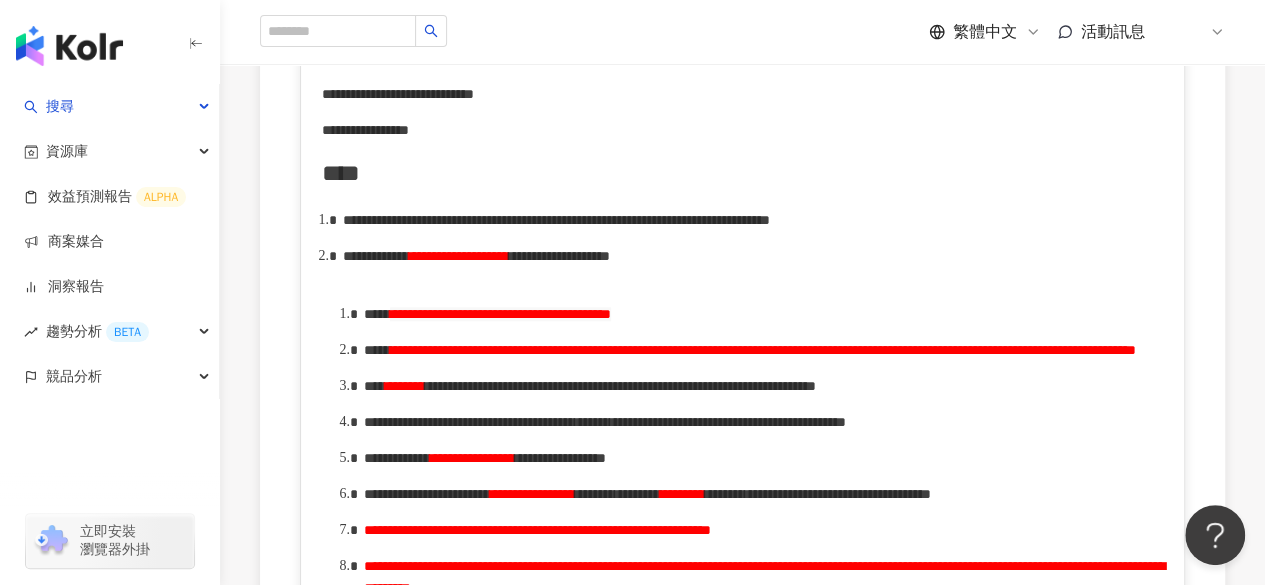 scroll, scrollTop: 728, scrollLeft: 0, axis: vertical 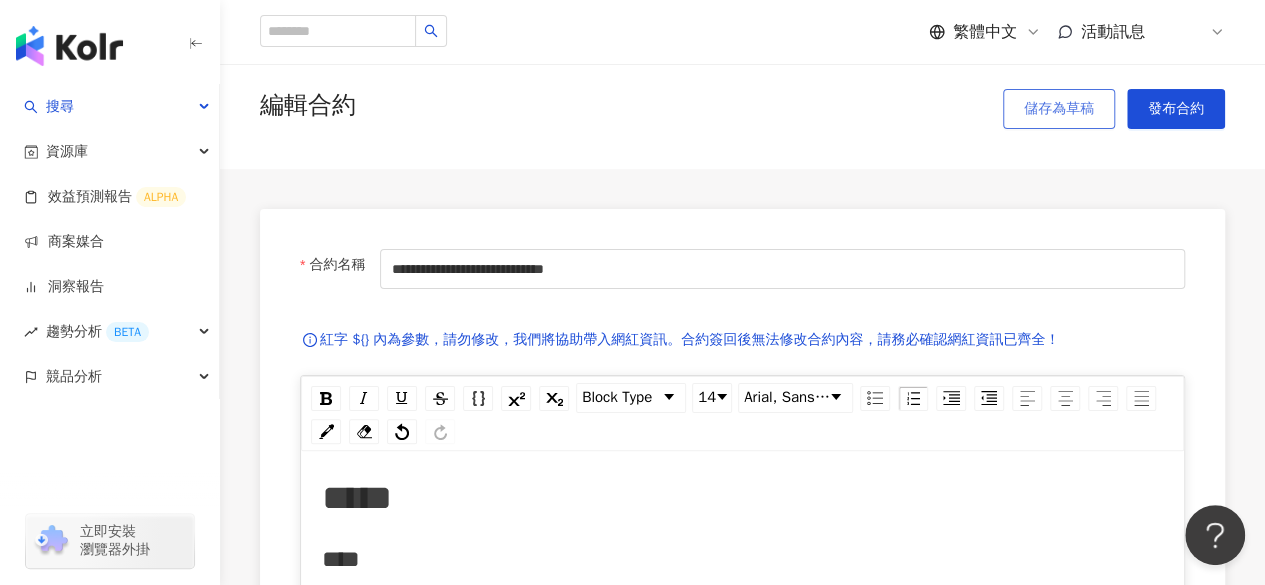 click on "儲存為草稿" at bounding box center [1059, 109] 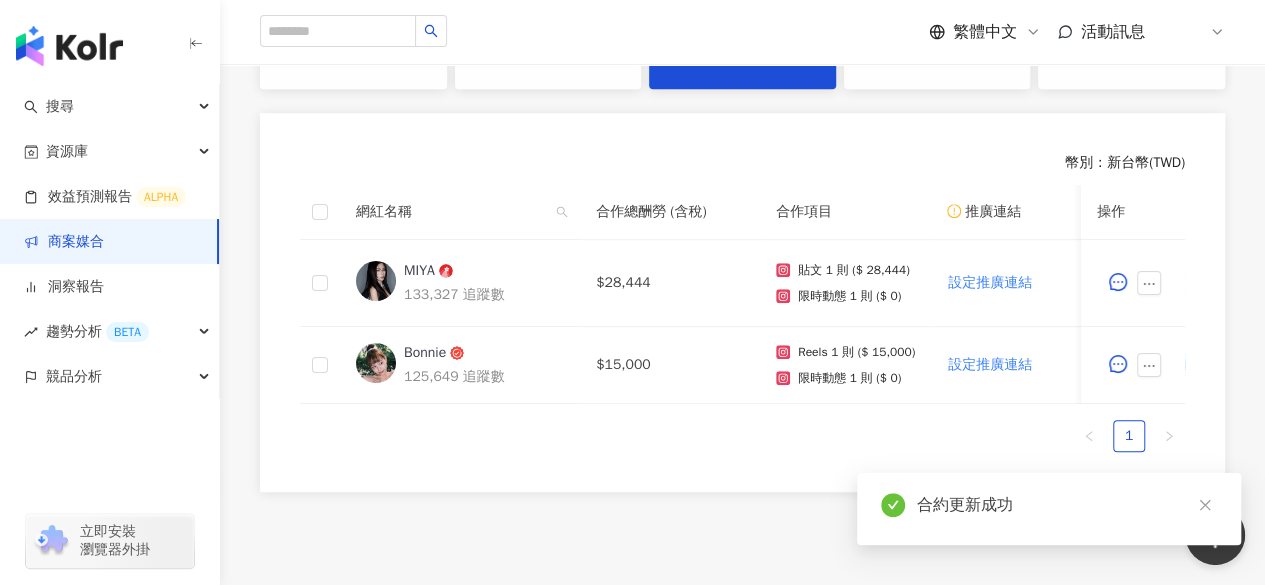 scroll, scrollTop: 503, scrollLeft: 0, axis: vertical 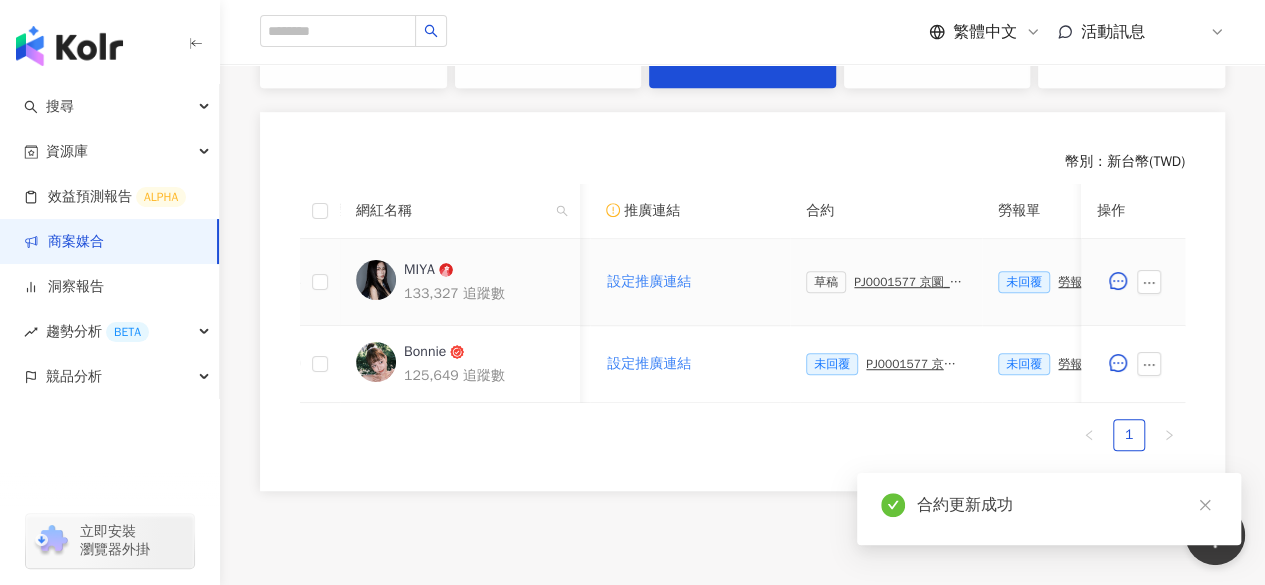 click on "草稿 PJ0001577 京圜_蒂巴蕾_202507_08_KOL" at bounding box center [886, 282] 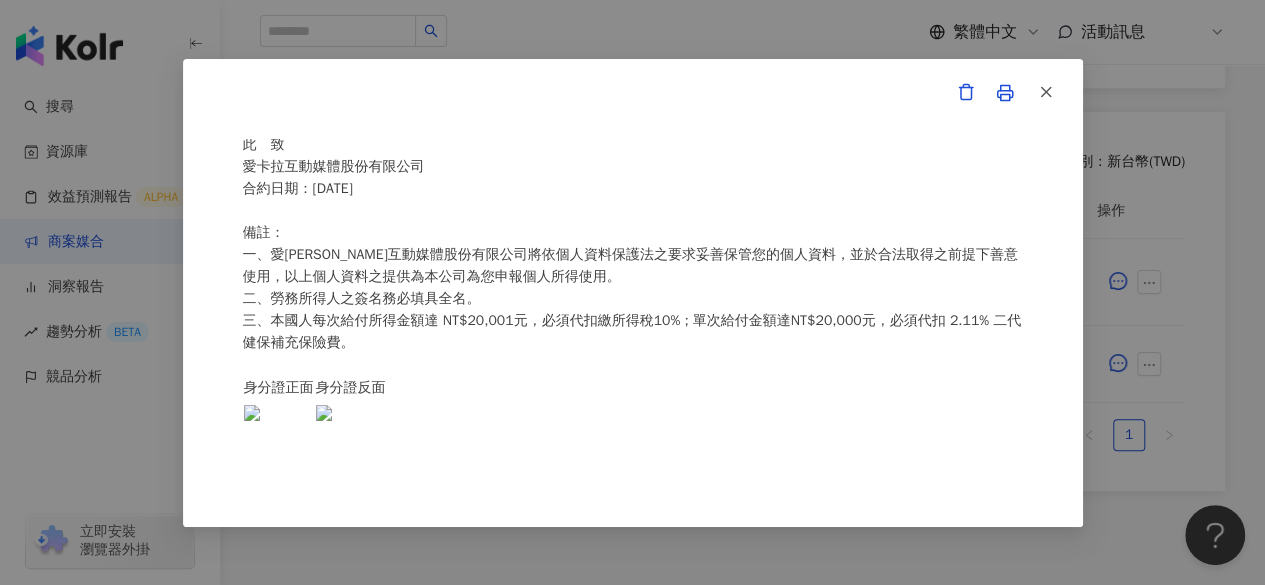 scroll, scrollTop: 489, scrollLeft: 0, axis: vertical 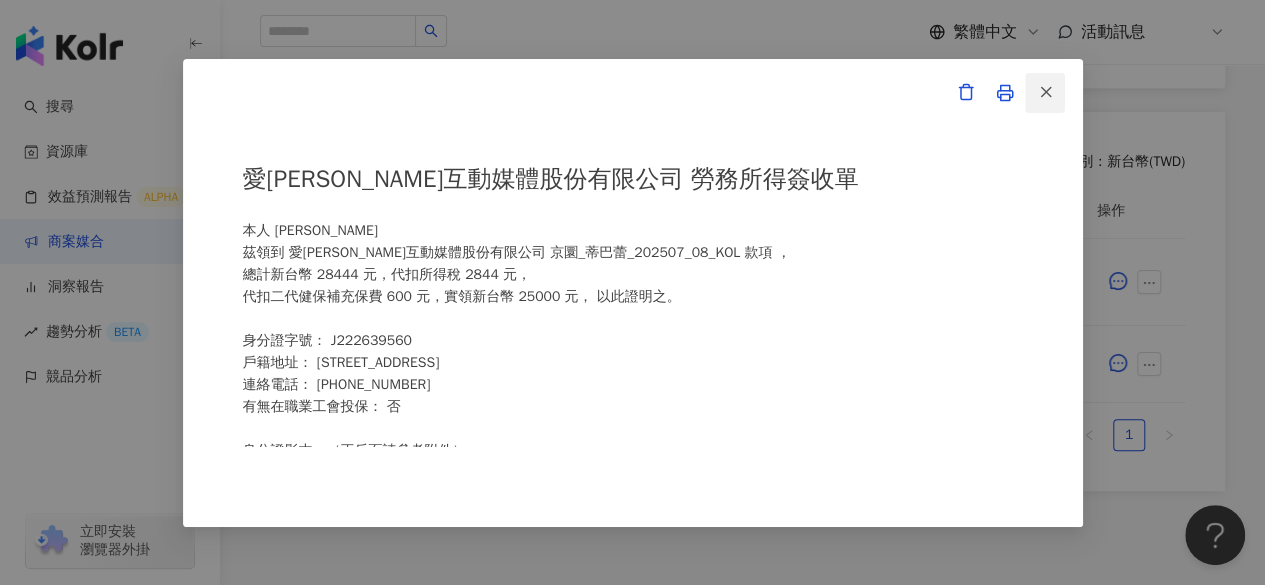 click 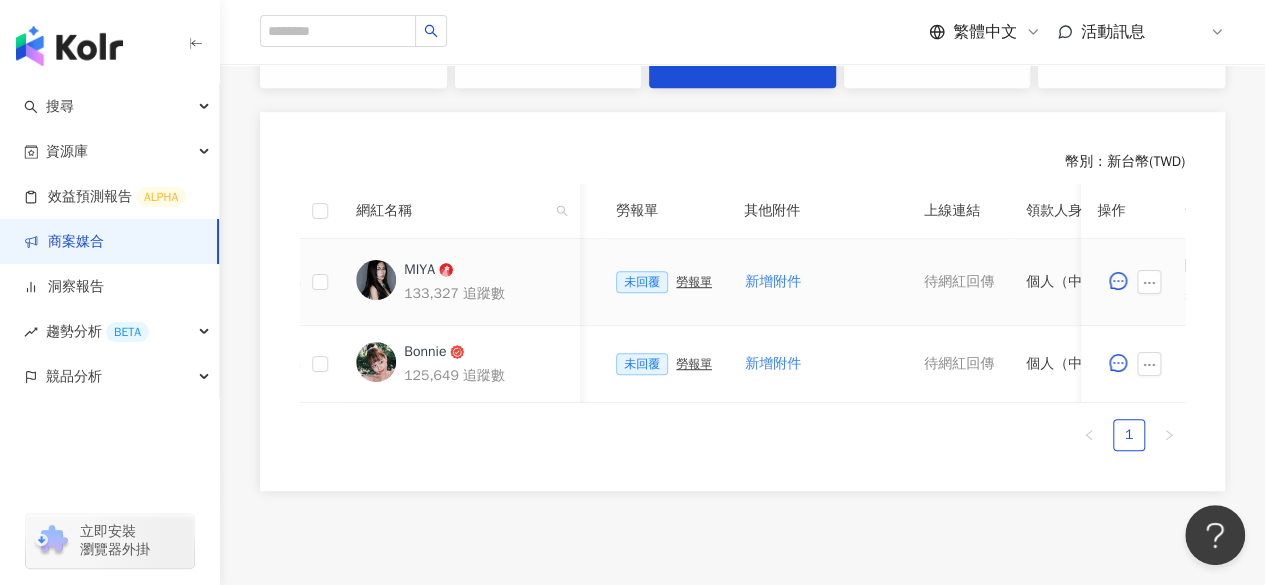 scroll, scrollTop: 0, scrollLeft: 617, axis: horizontal 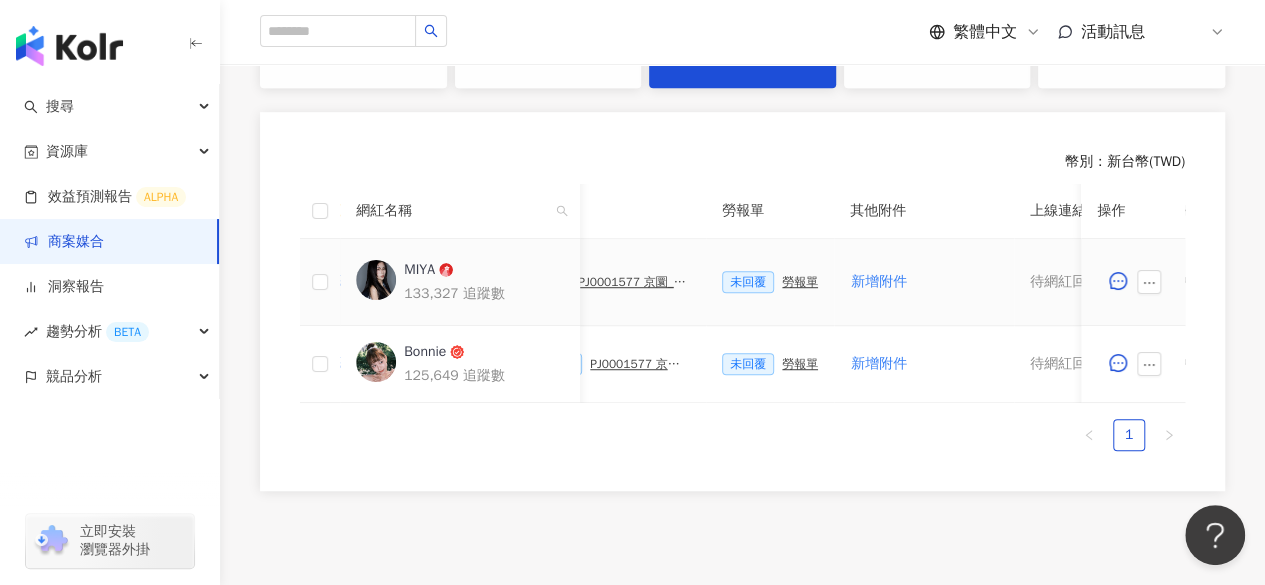 click on "勞報單" at bounding box center (800, 282) 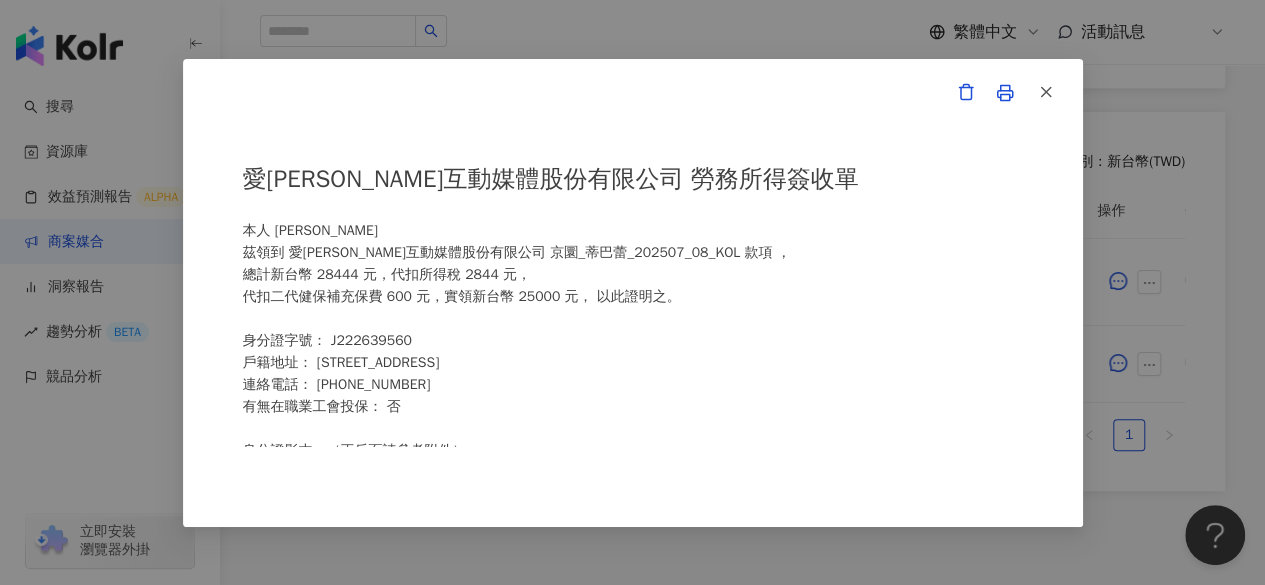 scroll, scrollTop: 503, scrollLeft: 0, axis: vertical 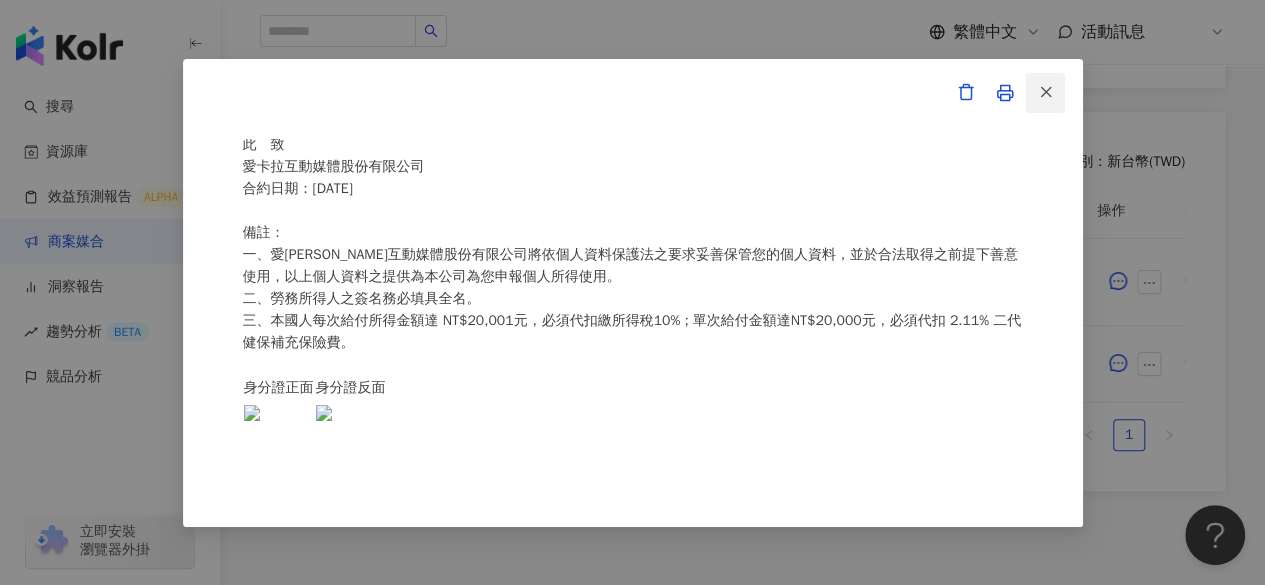 click at bounding box center [1046, 92] 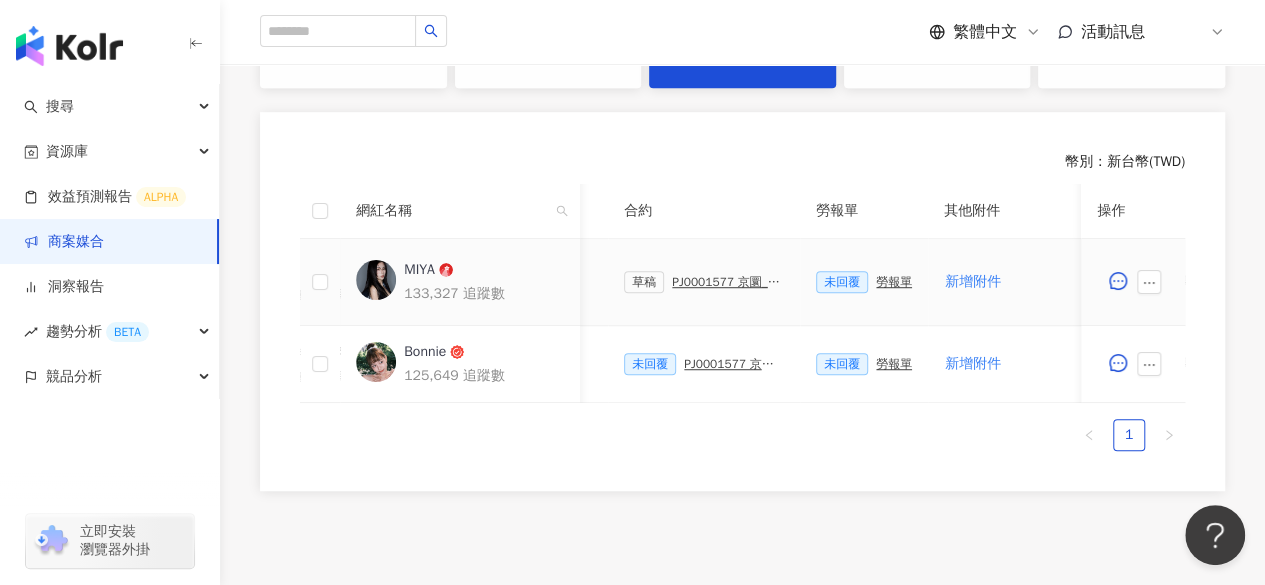 scroll, scrollTop: 0, scrollLeft: 525, axis: horizontal 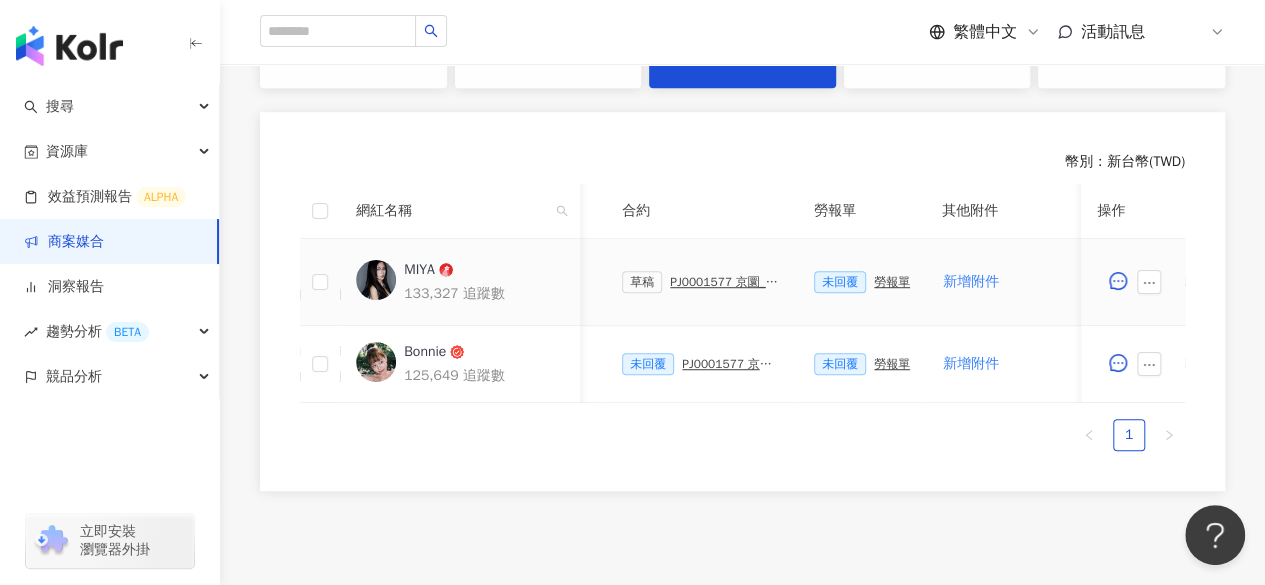 click on "PJ0001577 京圜_蒂巴蕾_202507_08_KOL" at bounding box center [726, 282] 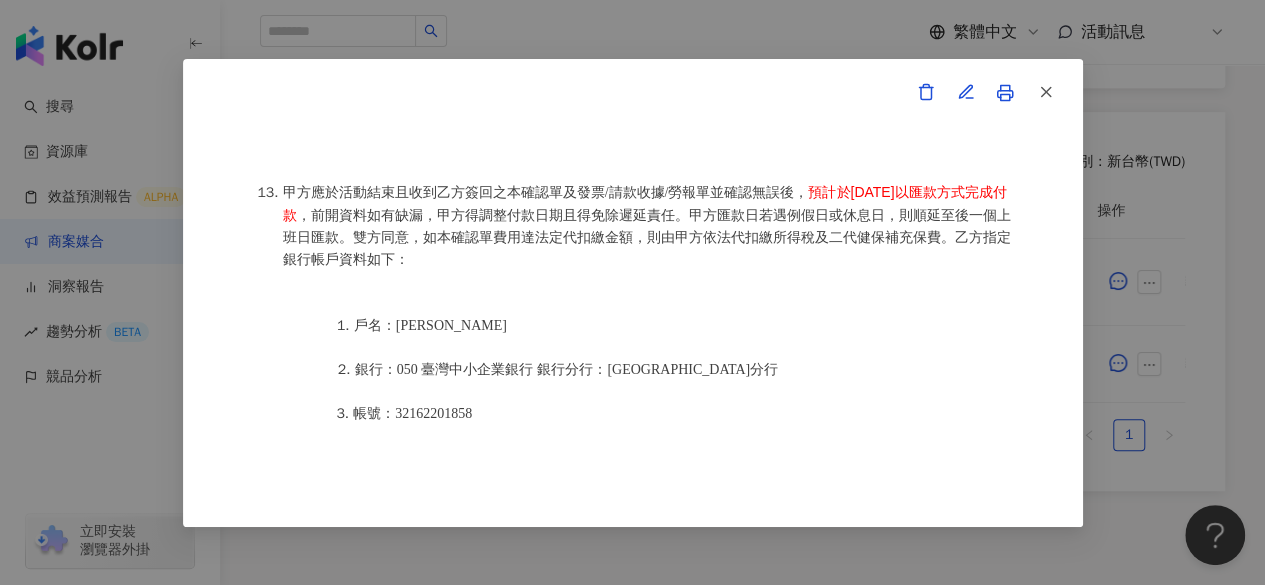 scroll, scrollTop: 2842, scrollLeft: 0, axis: vertical 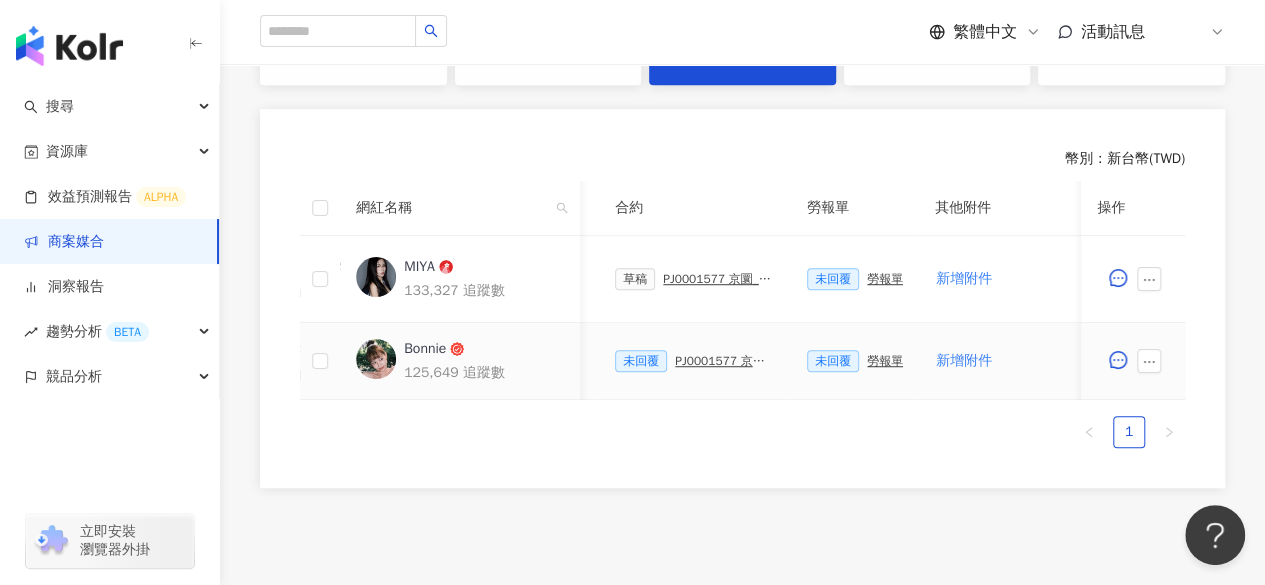 click on "PJ0001577 京圜_蒂巴蕾_202507_08_KOL" at bounding box center [725, 361] 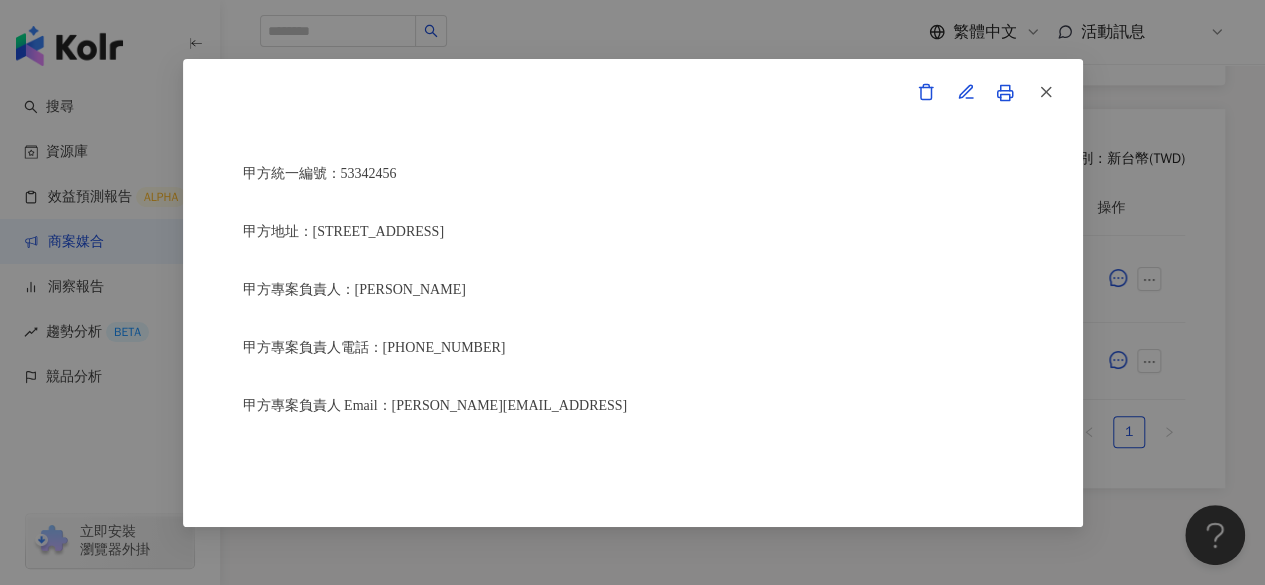 scroll, scrollTop: 524, scrollLeft: 0, axis: vertical 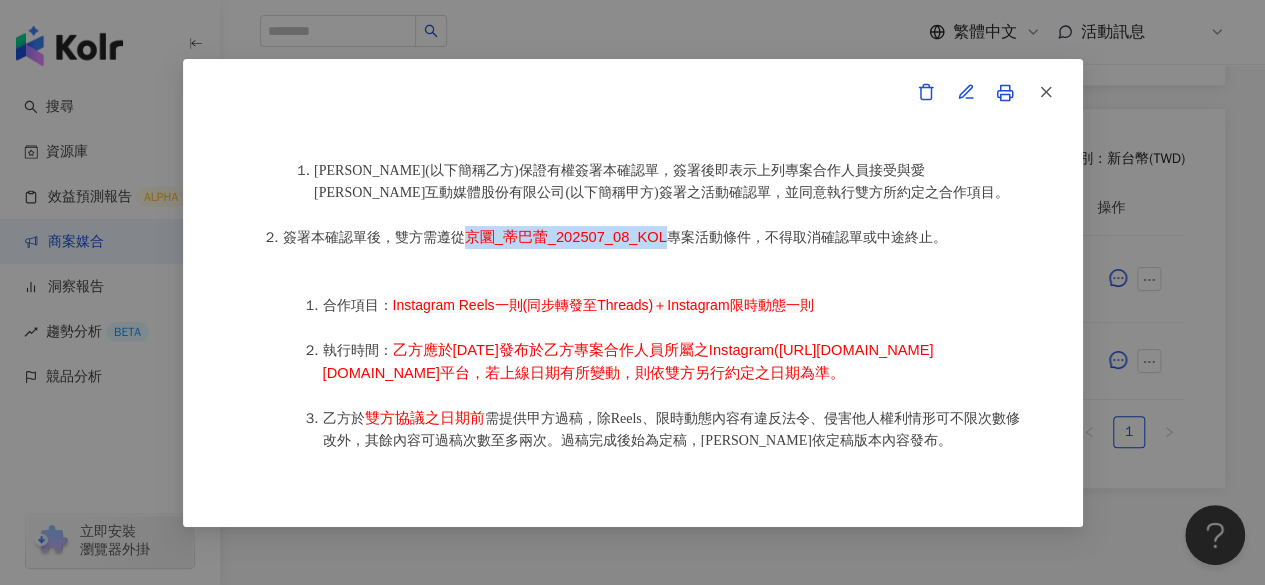 drag, startPoint x: 465, startPoint y: 235, endPoint x: 666, endPoint y: 228, distance: 201.12186 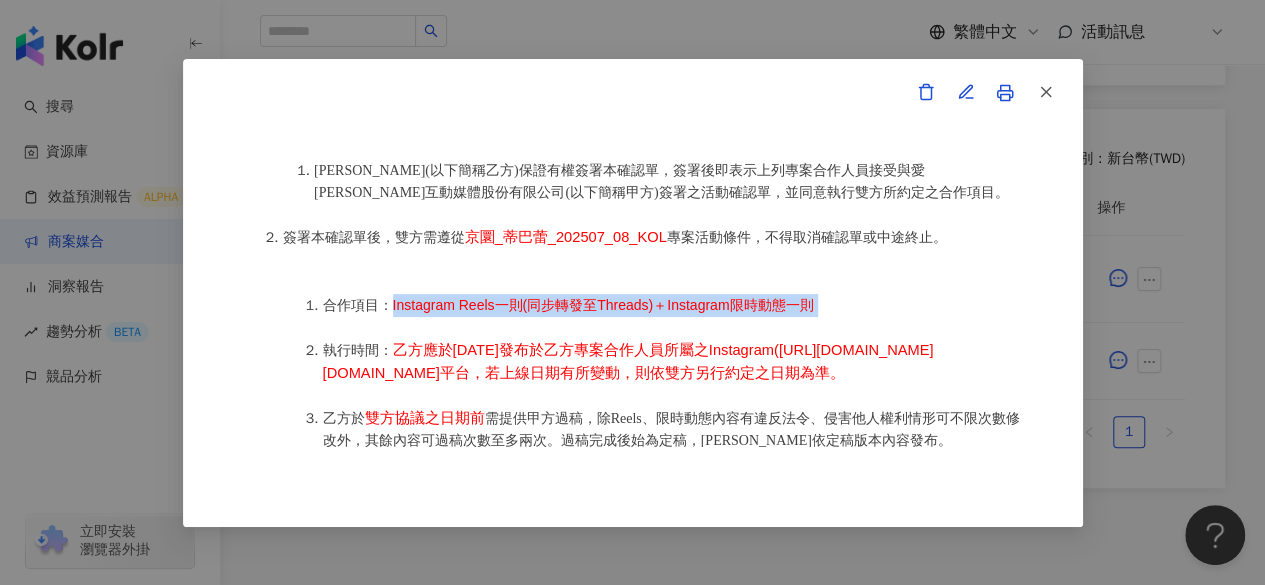 drag, startPoint x: 392, startPoint y: 311, endPoint x: 818, endPoint y: 300, distance: 426.142 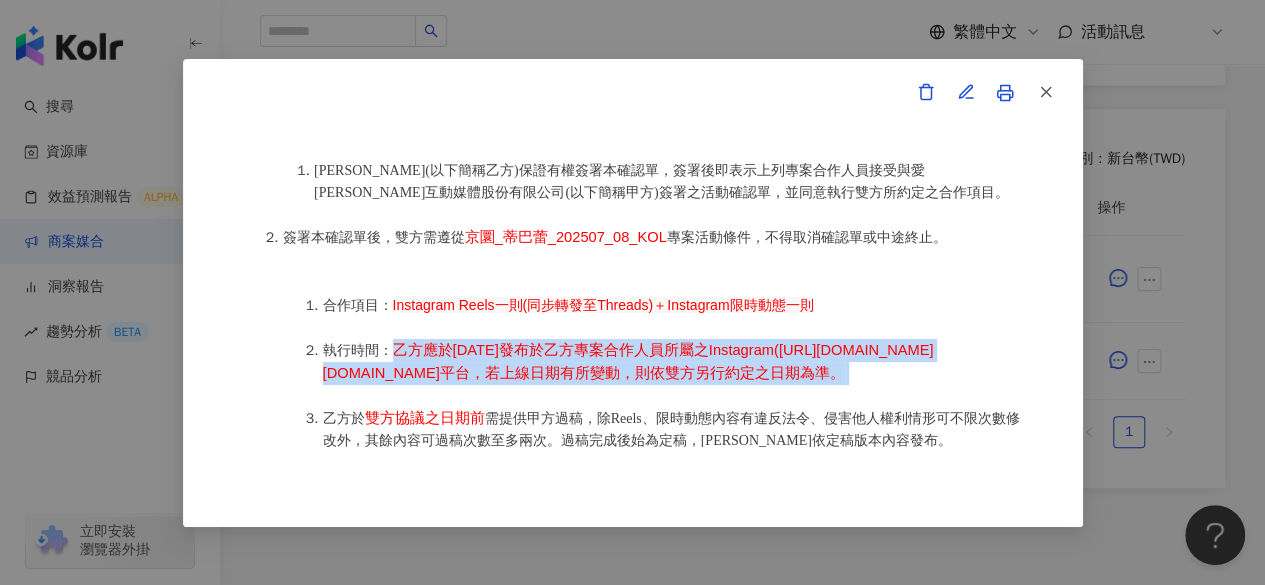 drag, startPoint x: 392, startPoint y: 349, endPoint x: 395, endPoint y: 413, distance: 64.070274 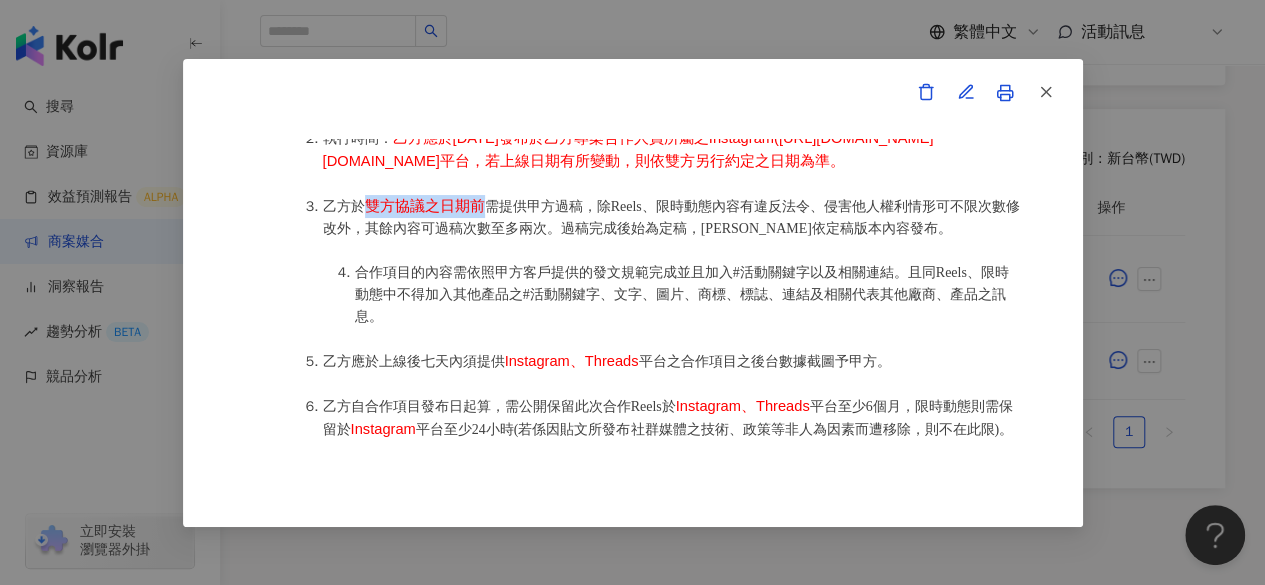 drag, startPoint x: 368, startPoint y: 259, endPoint x: 486, endPoint y: 261, distance: 118.016945 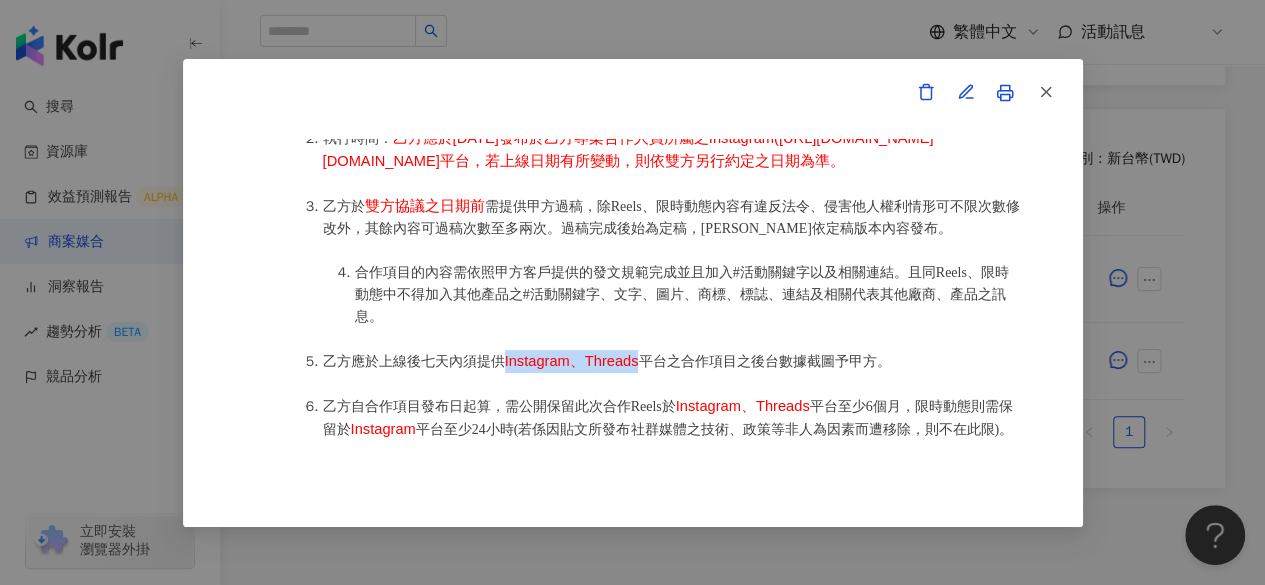 drag, startPoint x: 510, startPoint y: 412, endPoint x: 639, endPoint y: 410, distance: 129.0155 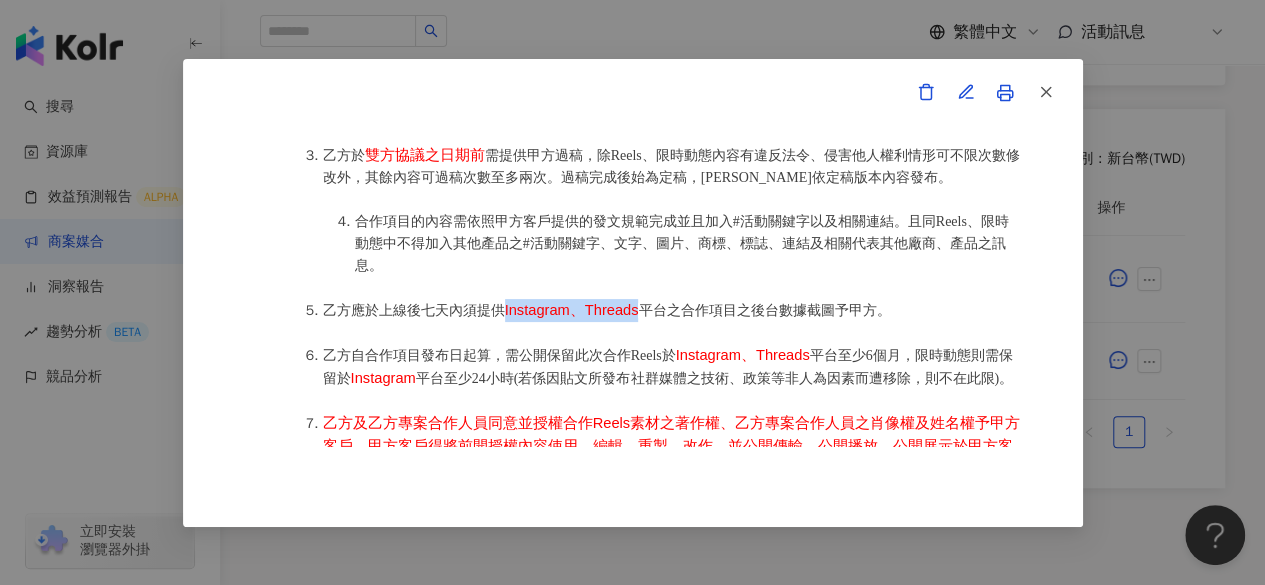 scroll, scrollTop: 1231, scrollLeft: 0, axis: vertical 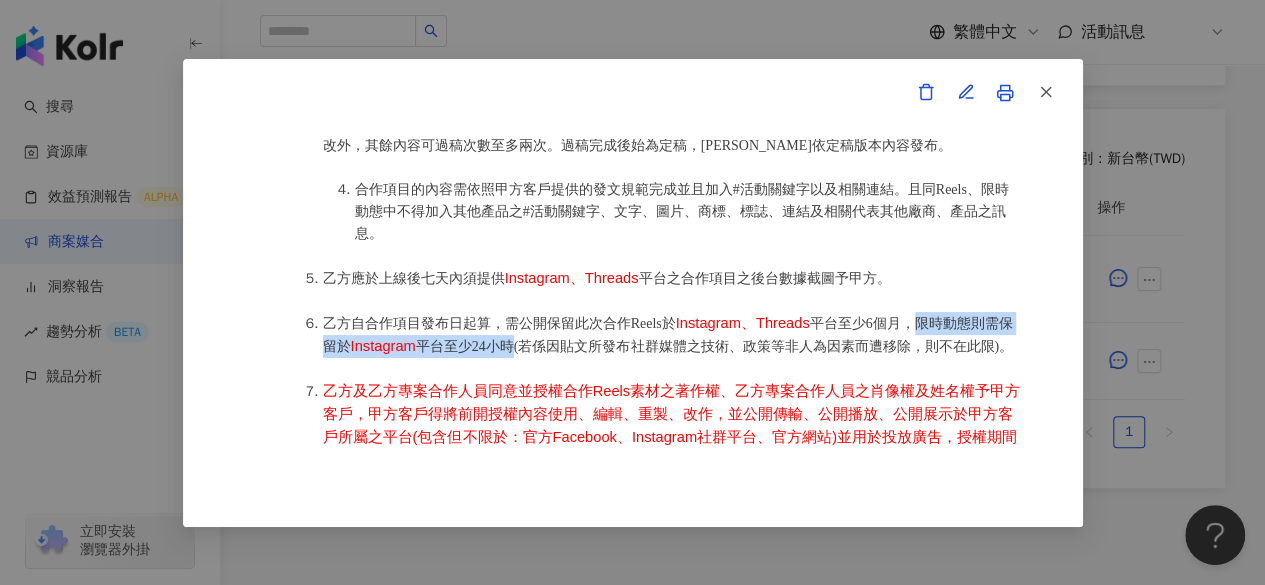 drag, startPoint x: 925, startPoint y: 372, endPoint x: 526, endPoint y: 397, distance: 399.78244 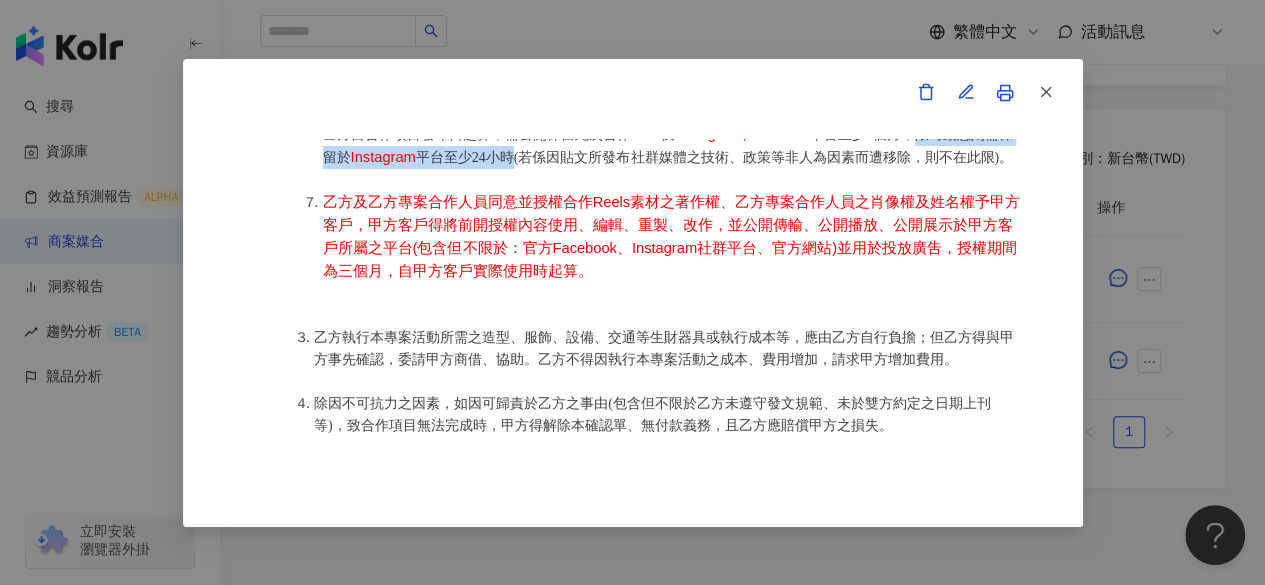scroll, scrollTop: 1419, scrollLeft: 0, axis: vertical 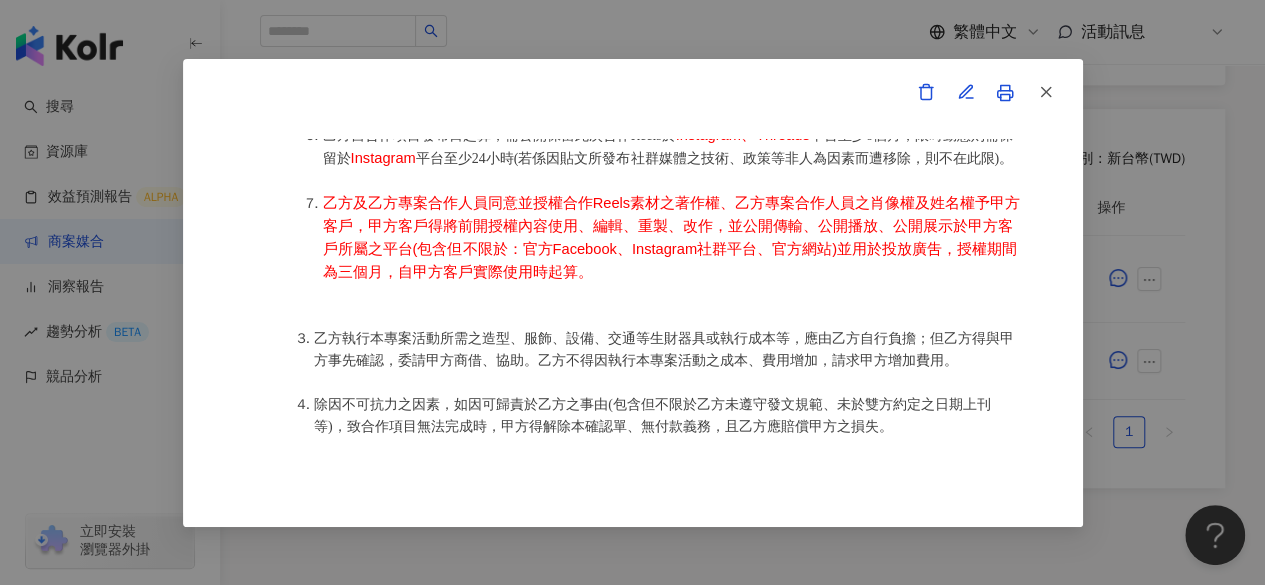 click on "乙方及乙方專案合作人員同意並授權合作Reels素材之著作權、乙方專案合作人員之肖像權及姓名權予甲方客戶，甲方客戶得將前開授權內容使用、編輯、重製、改作，並公開傳輸、公開播放、公開展示於甲方客戶所屬之平台(包含但不限於：官方Facebook、Instagram社群平台、官方網站)並用於投放廣吿，授權期間為三個月，自甲方客戶實際使用時起算。" at bounding box center (673, 238) 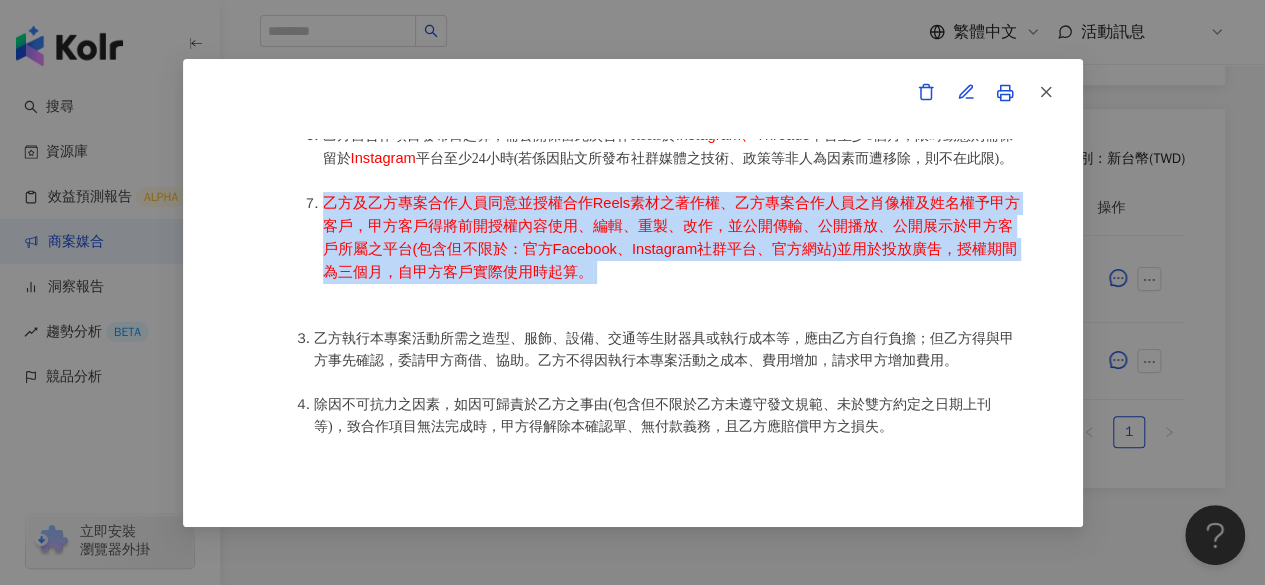 drag, startPoint x: 590, startPoint y: 351, endPoint x: 321, endPoint y: 273, distance: 280.08035 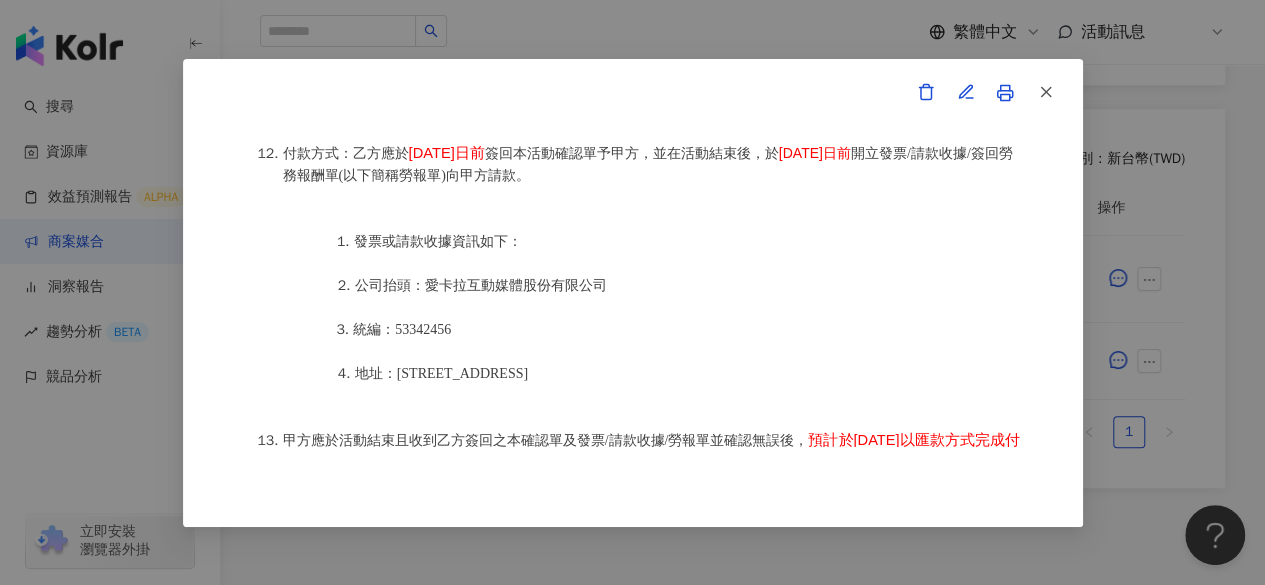 scroll, scrollTop: 2371, scrollLeft: 0, axis: vertical 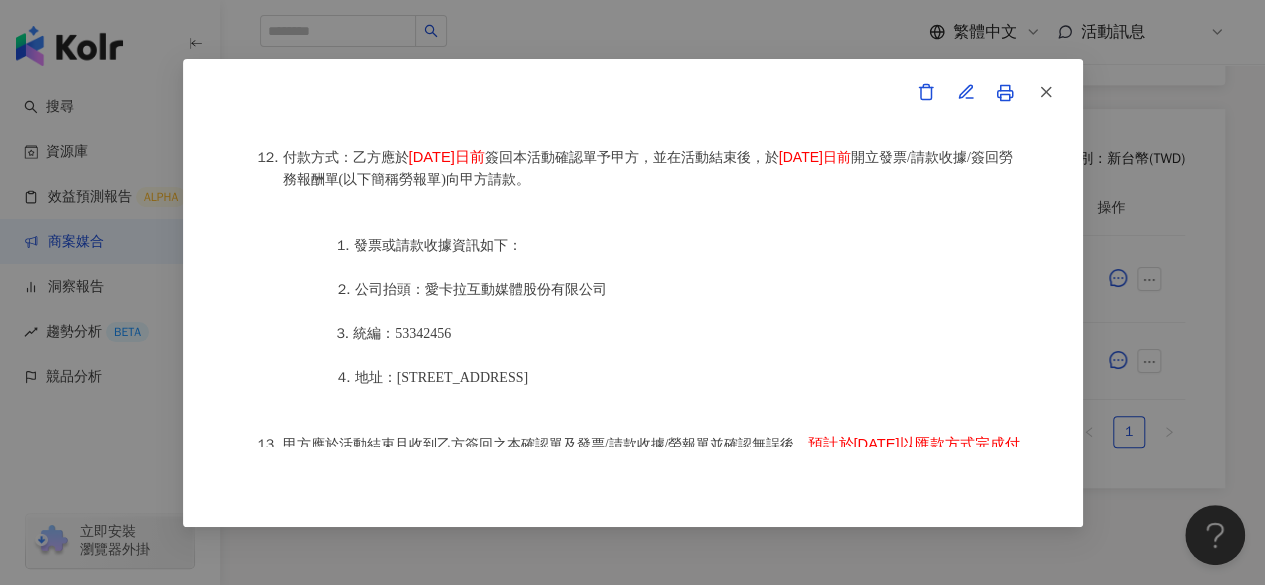 drag, startPoint x: 406, startPoint y: 237, endPoint x: 524, endPoint y: 238, distance: 118.004234 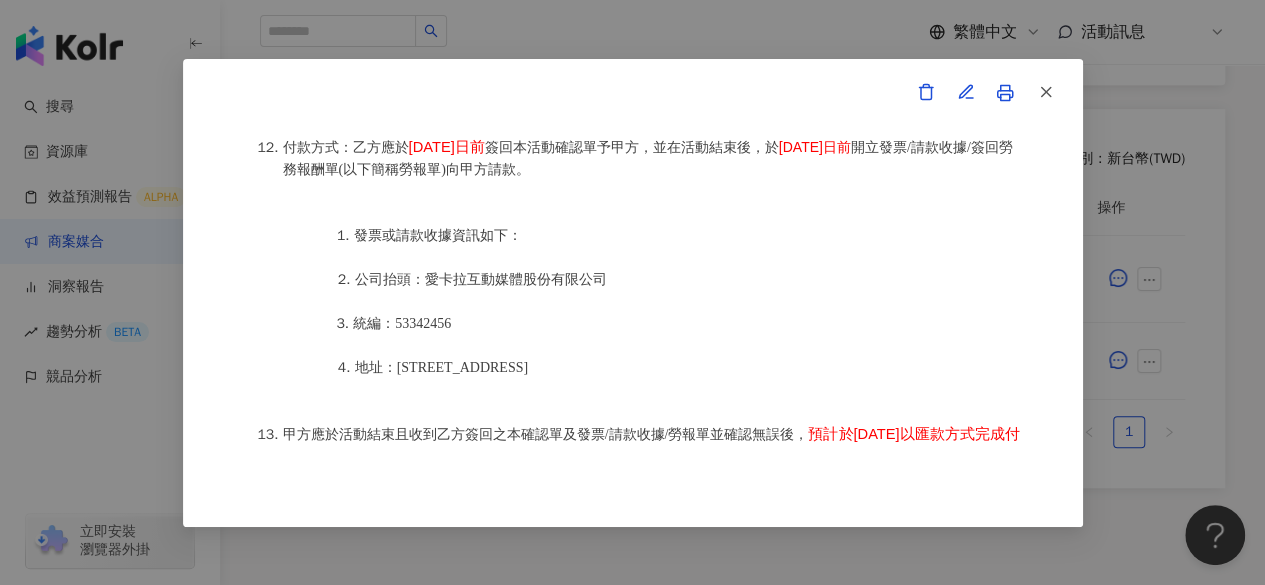 click on "發票或請款收據資訊如下：
公司抬頭：愛卡拉互動媒體股份有限公司
統編：53342456
地址：104 台北市中山區南京東路二段167號8樓" at bounding box center (653, 302) 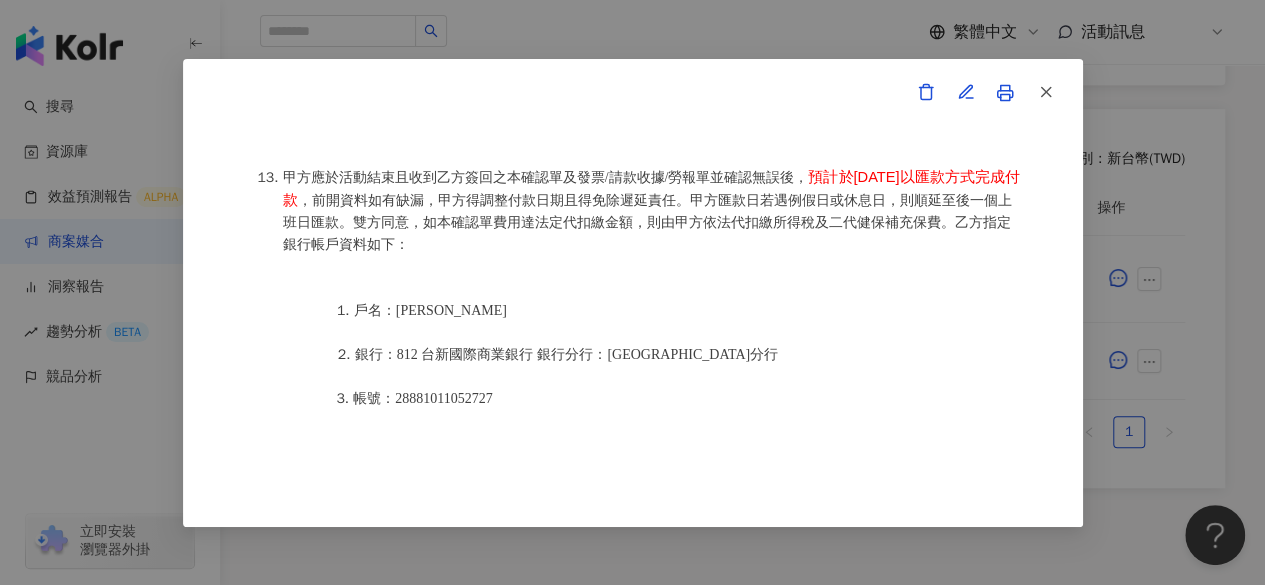 scroll, scrollTop: 2635, scrollLeft: 0, axis: vertical 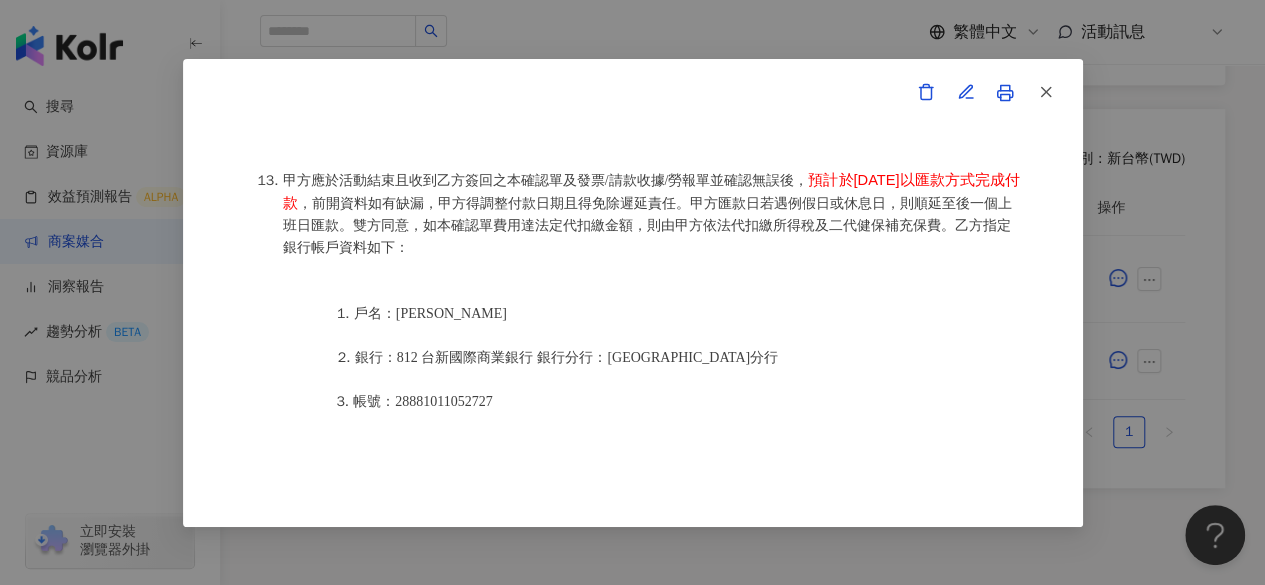 drag, startPoint x: 814, startPoint y: 257, endPoint x: 374, endPoint y: 276, distance: 440.41003 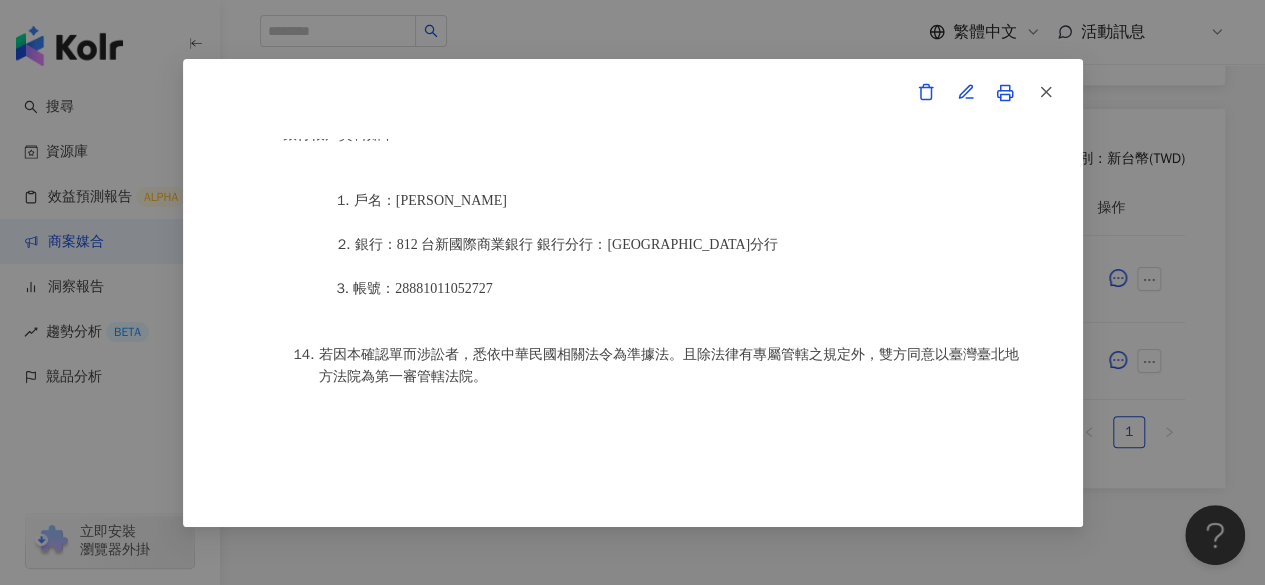 scroll, scrollTop: 656, scrollLeft: 0, axis: vertical 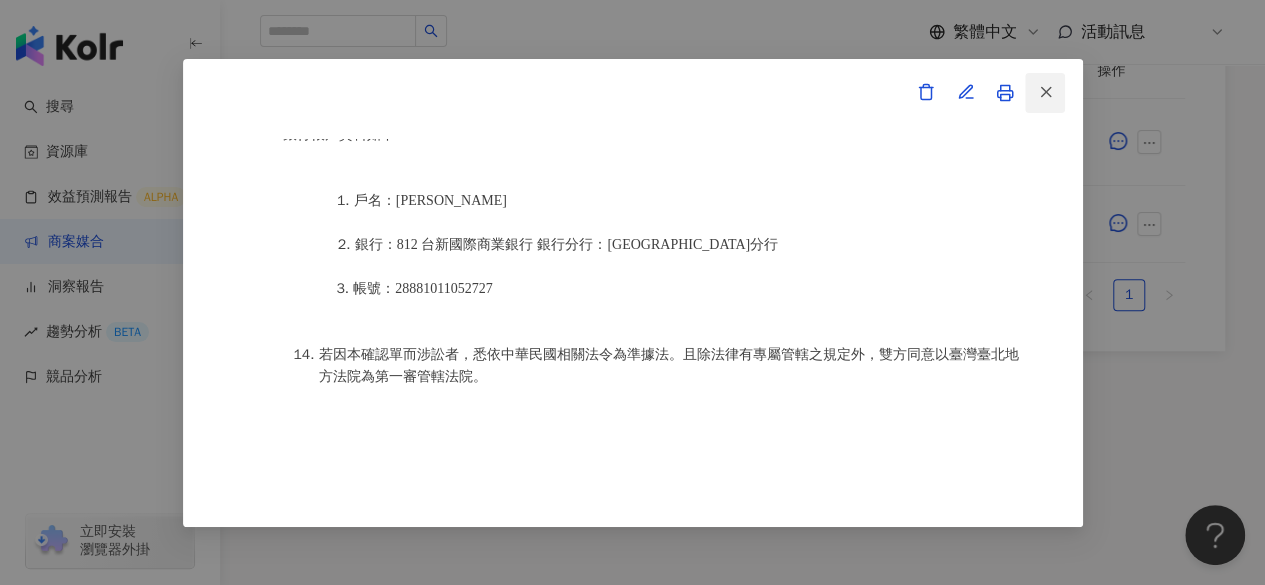 click at bounding box center (1045, 93) 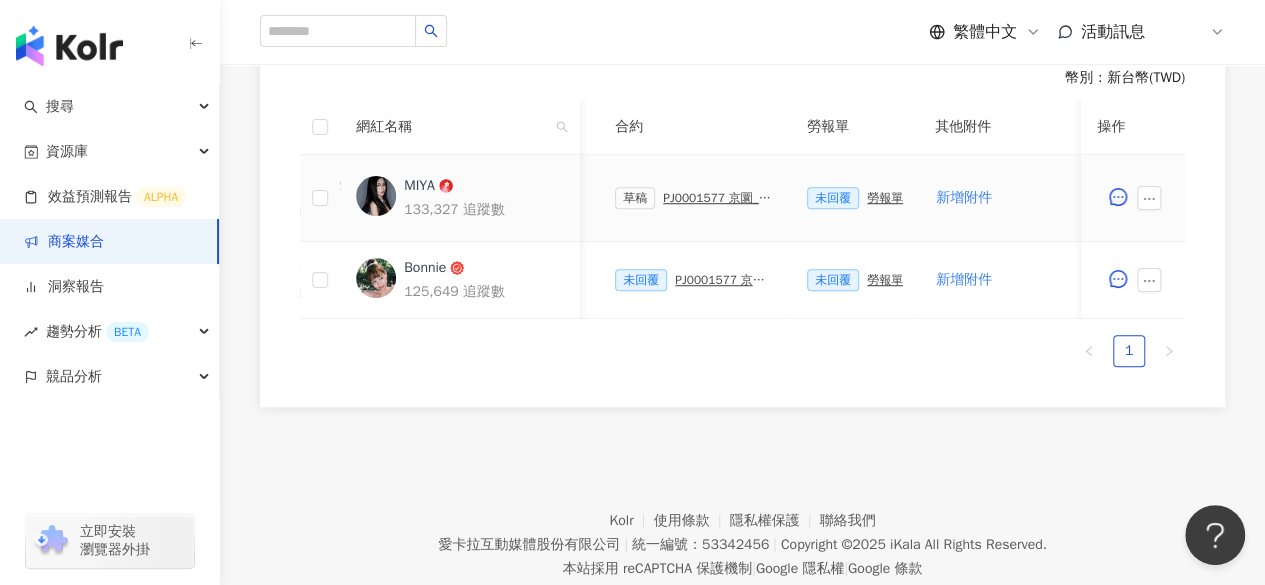 scroll, scrollTop: 585, scrollLeft: 0, axis: vertical 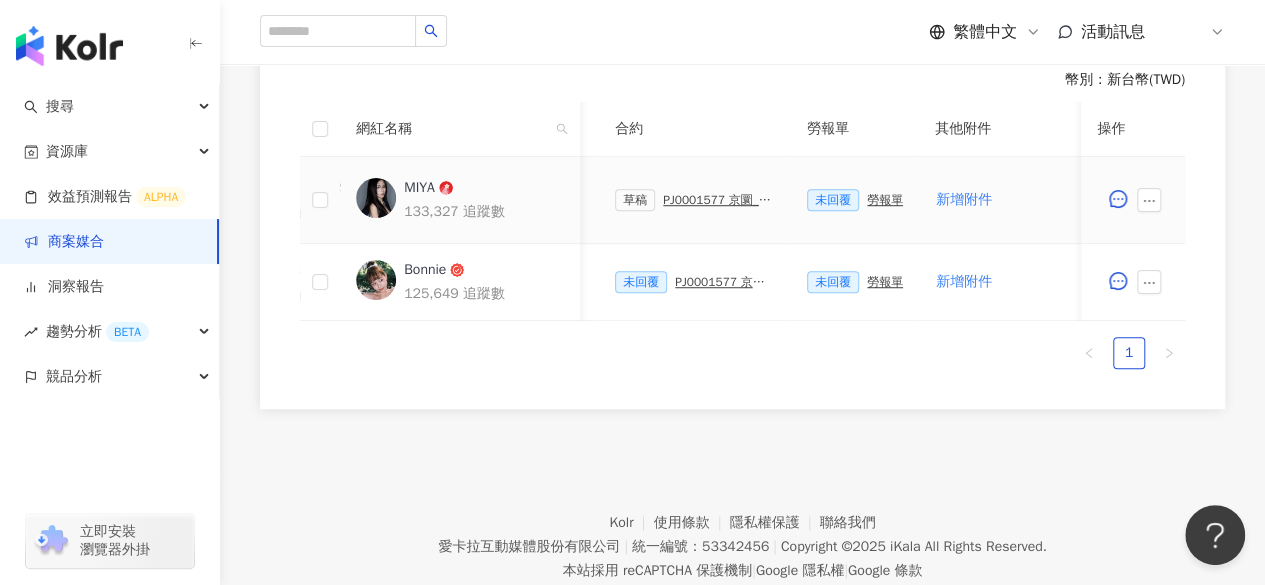 click on "MIYA" at bounding box center [419, 188] 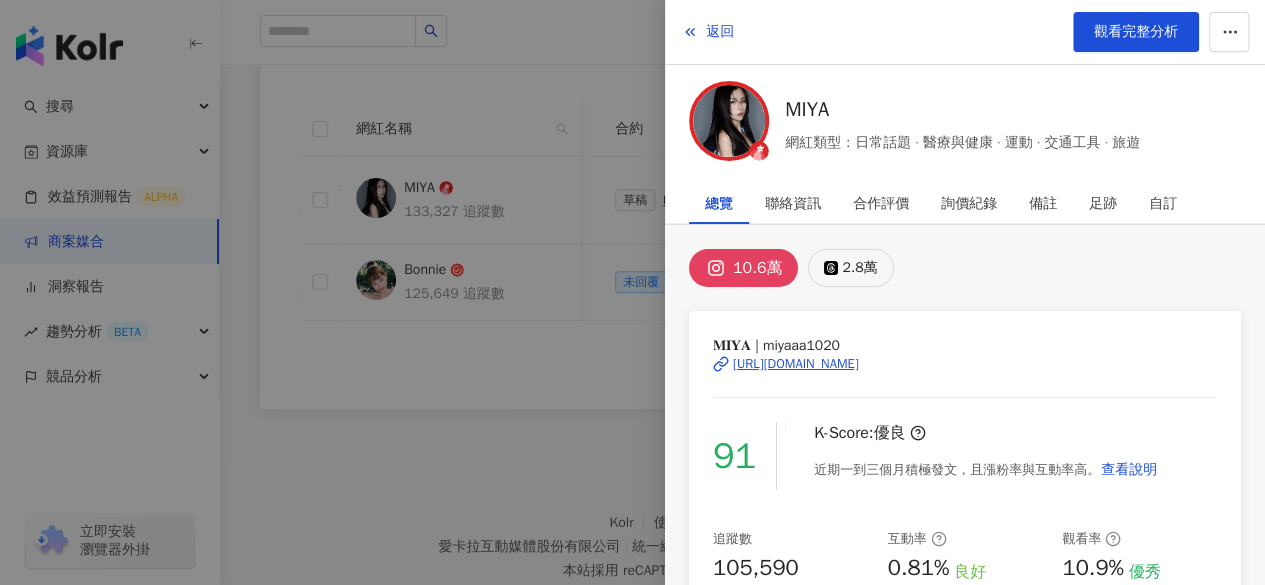 click on "2.8萬" at bounding box center [851, 268] 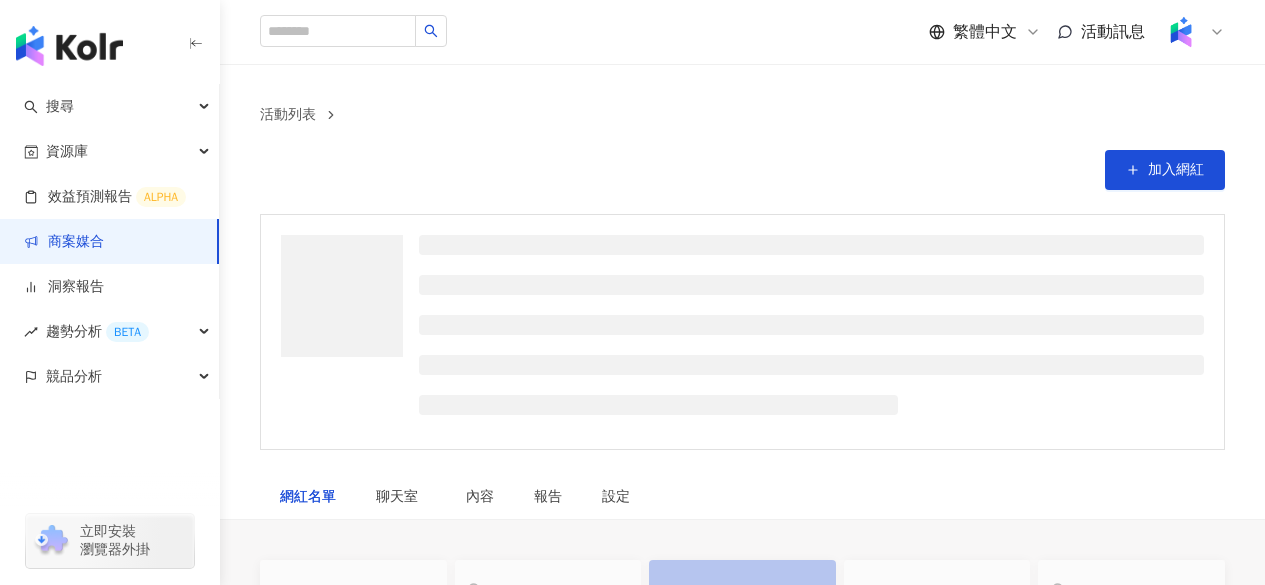 scroll, scrollTop: 200, scrollLeft: 0, axis: vertical 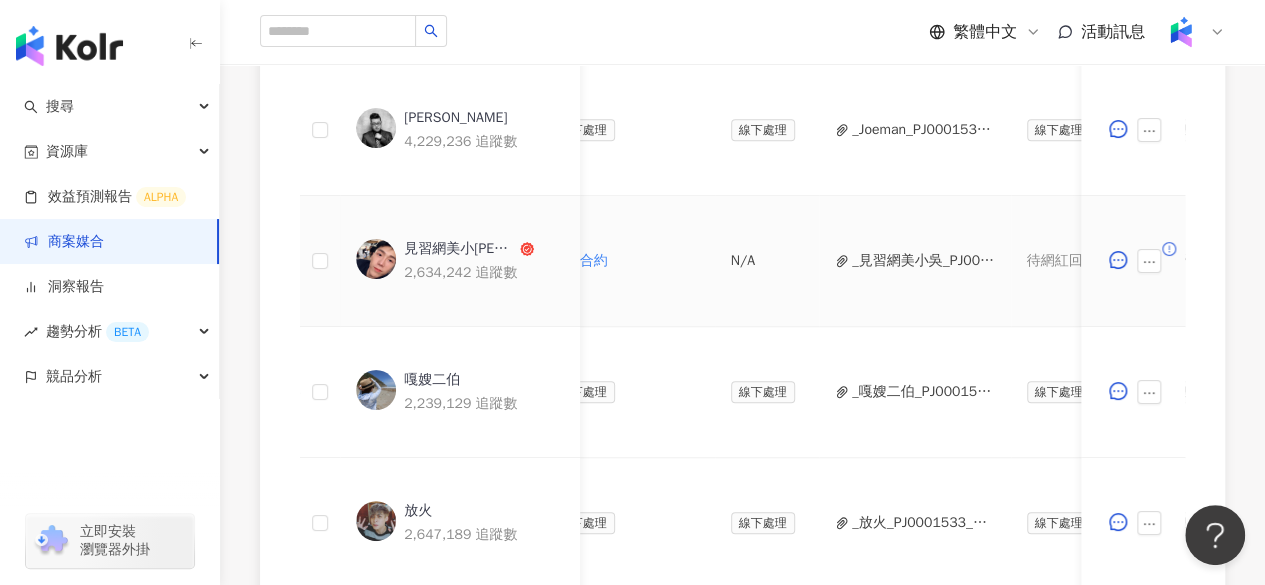 click on "_見習網美小吳_PJ0001533_Emma床墊_202505_Threads操作_活動確認單.pdf" at bounding box center [923, 261] 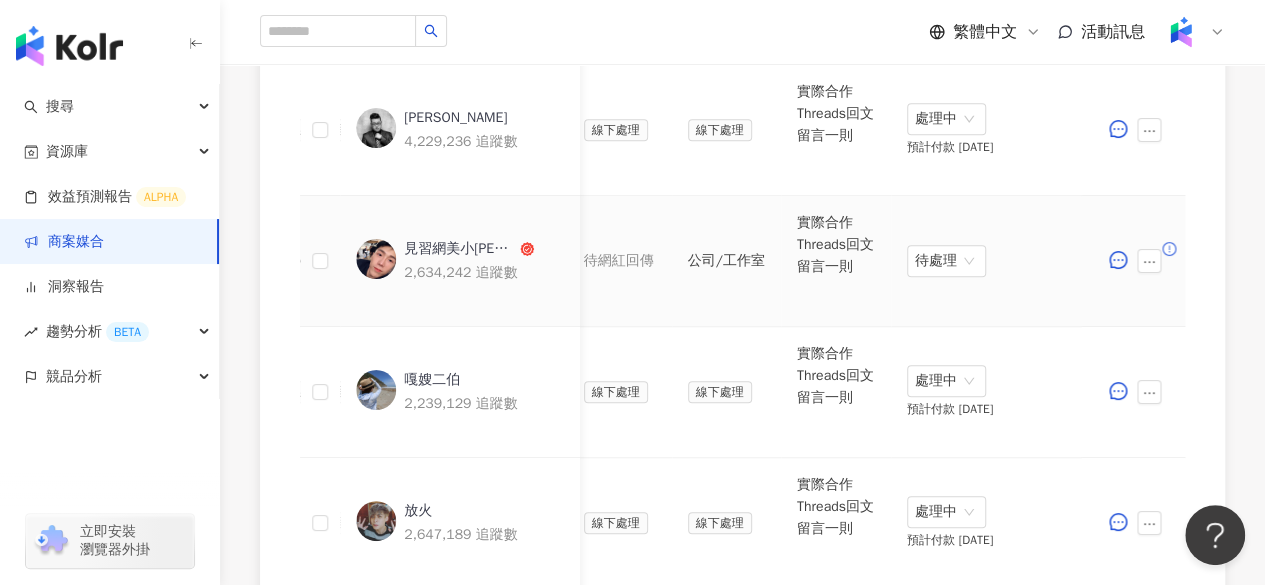 scroll, scrollTop: 0, scrollLeft: 1034, axis: horizontal 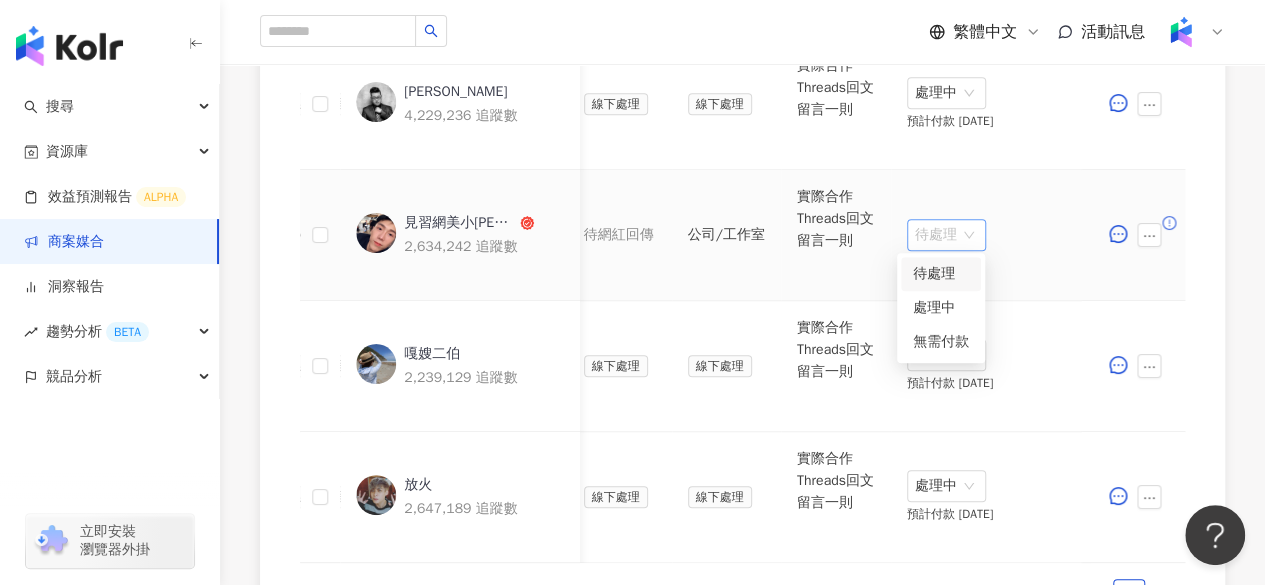 click on "待處理" at bounding box center [946, 235] 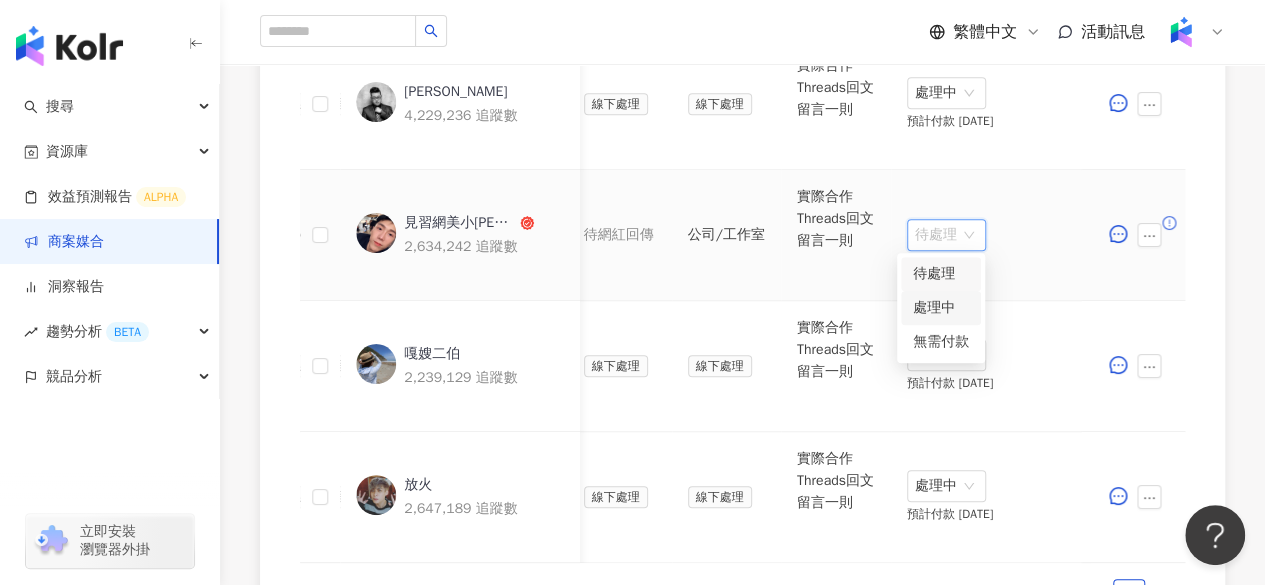 click on "處理中" at bounding box center (941, 308) 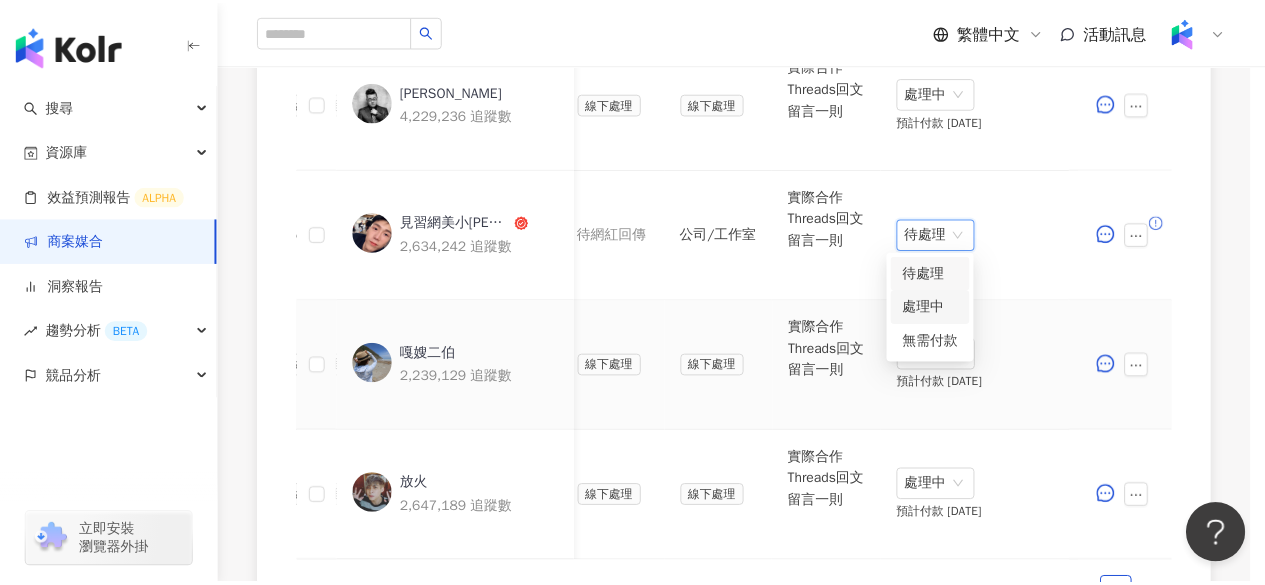 scroll, scrollTop: 0, scrollLeft: 1033, axis: horizontal 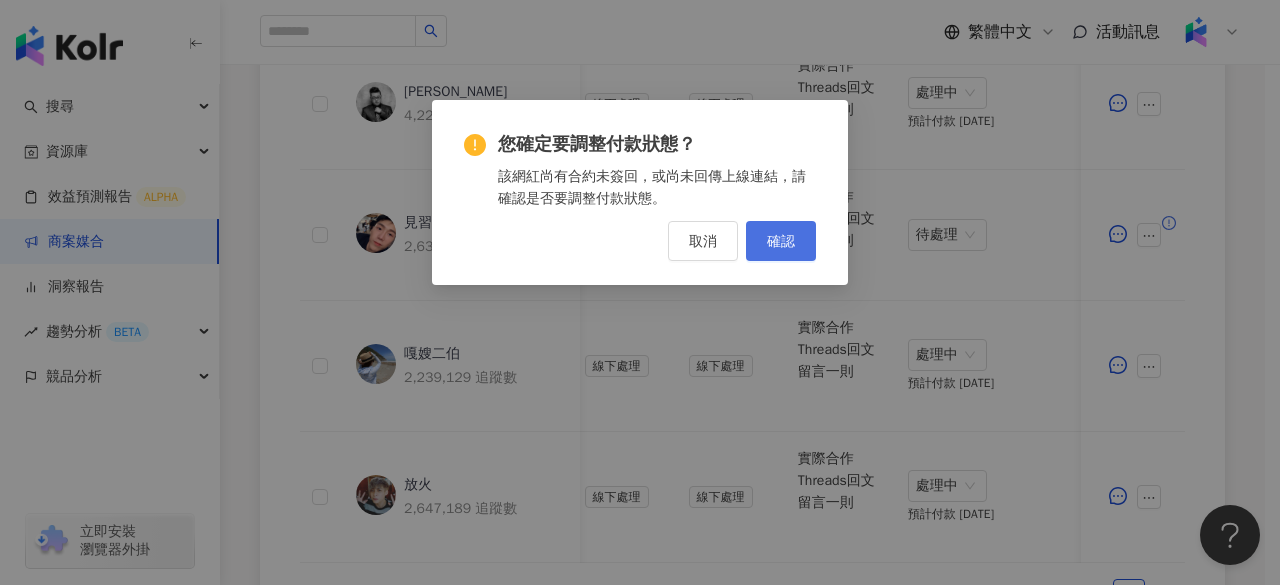 click on "確認" at bounding box center (781, 241) 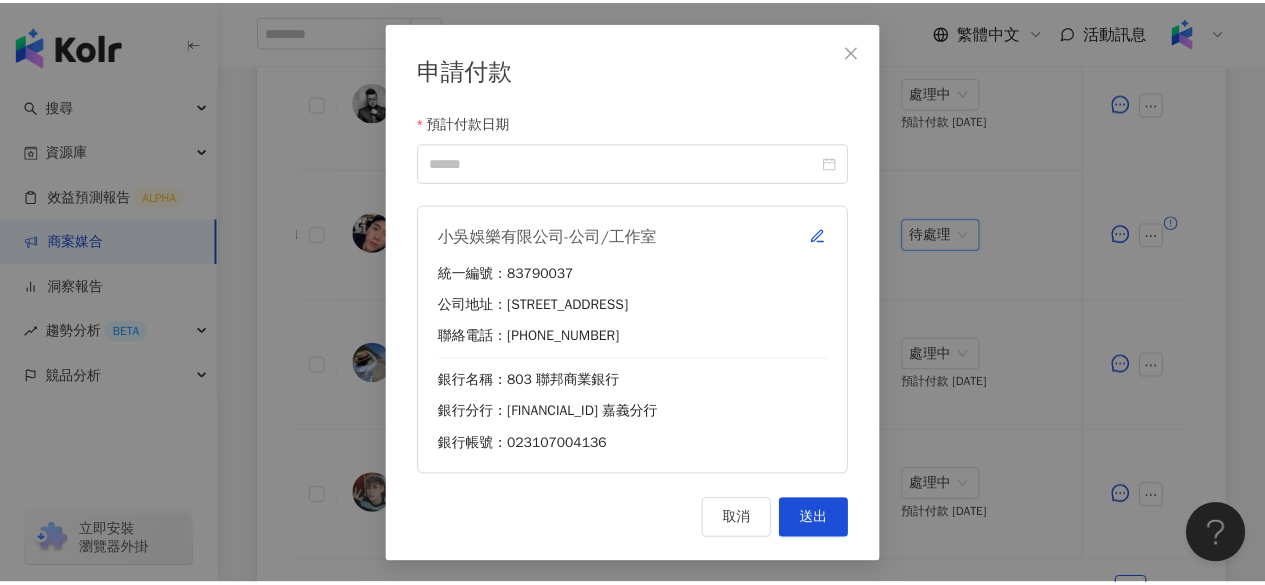 scroll, scrollTop: 0, scrollLeft: 1018, axis: horizontal 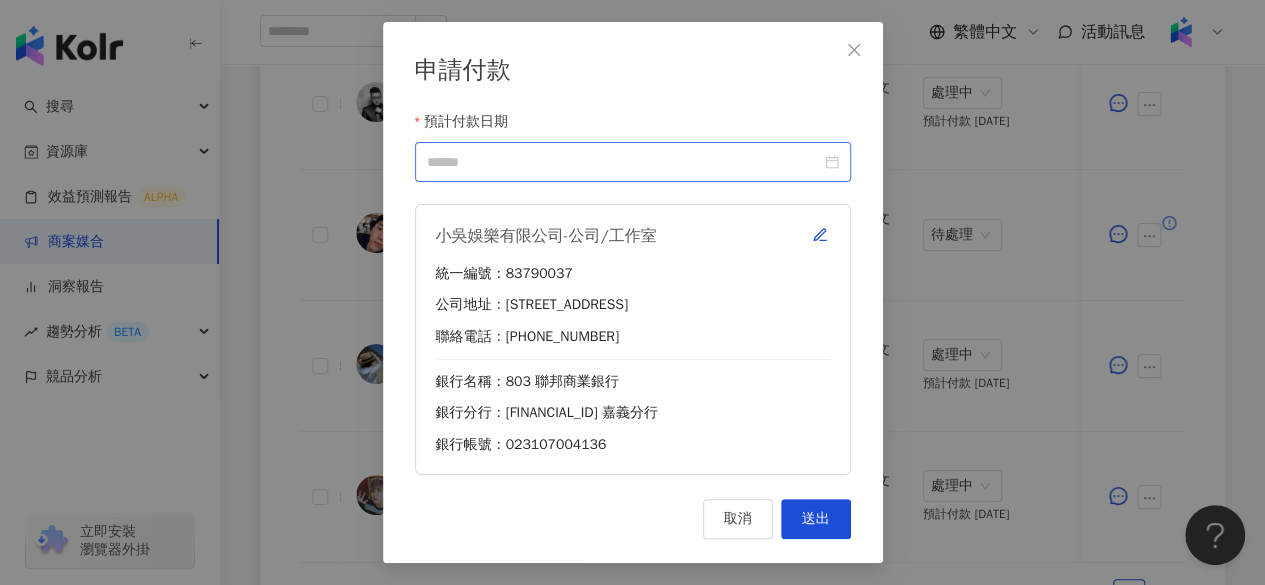 click at bounding box center (633, 162) 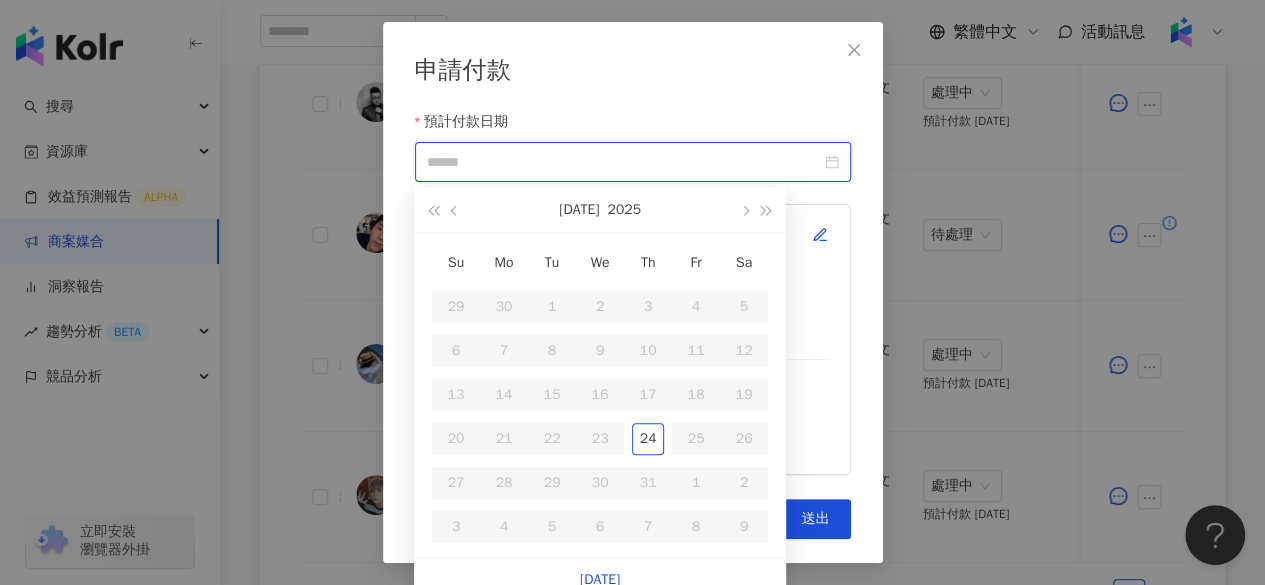 type on "**********" 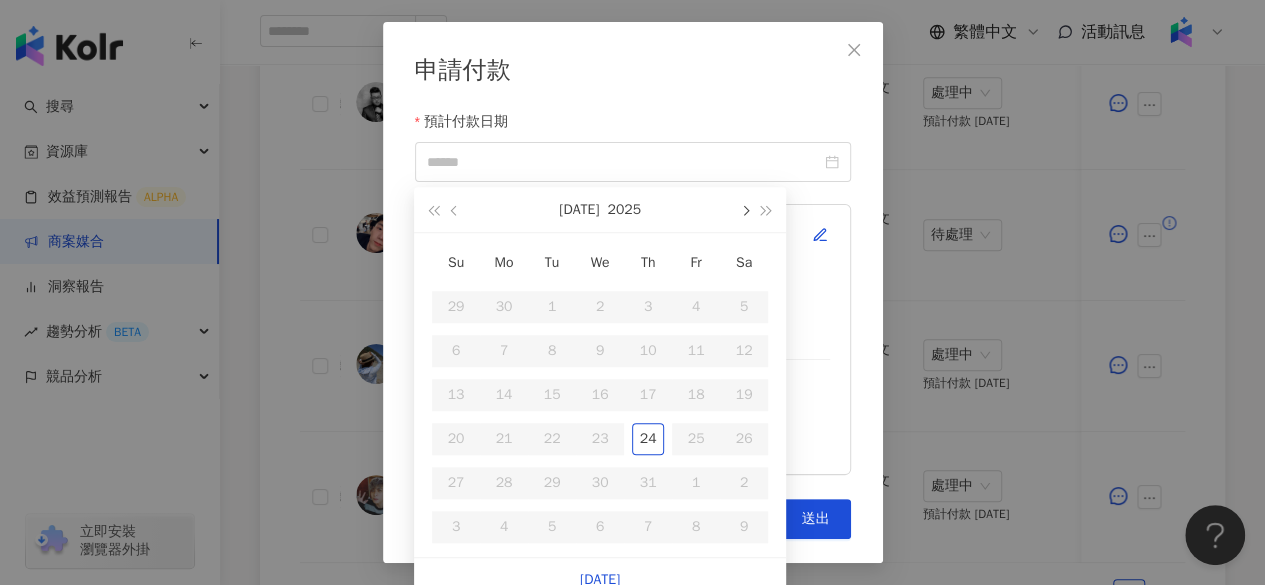 click at bounding box center [744, 209] 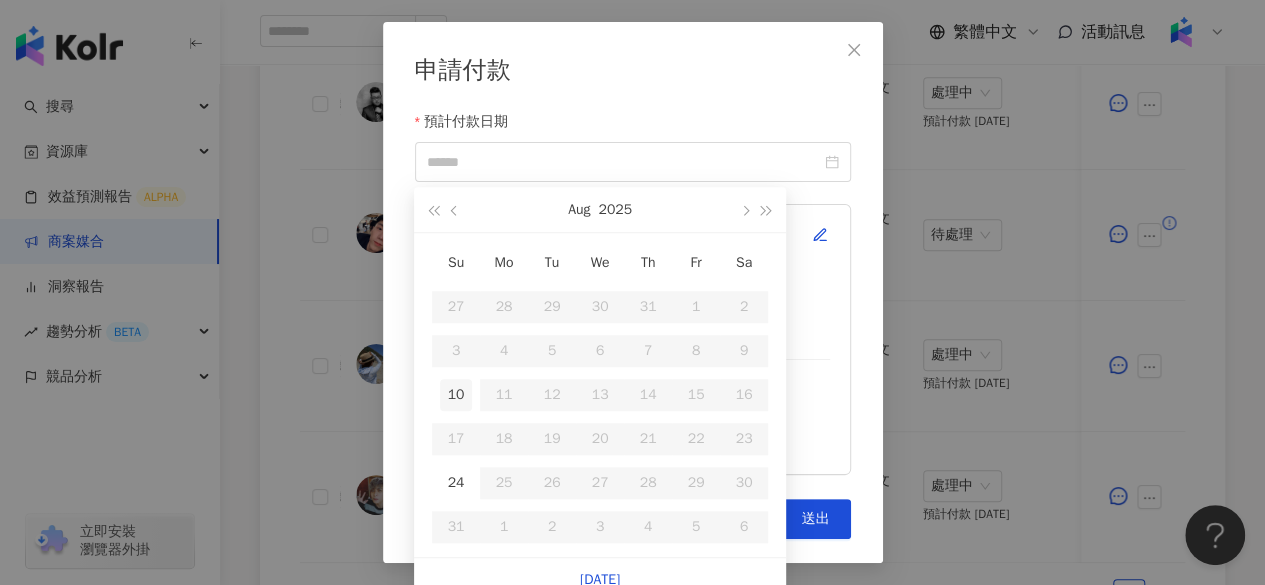 type on "**********" 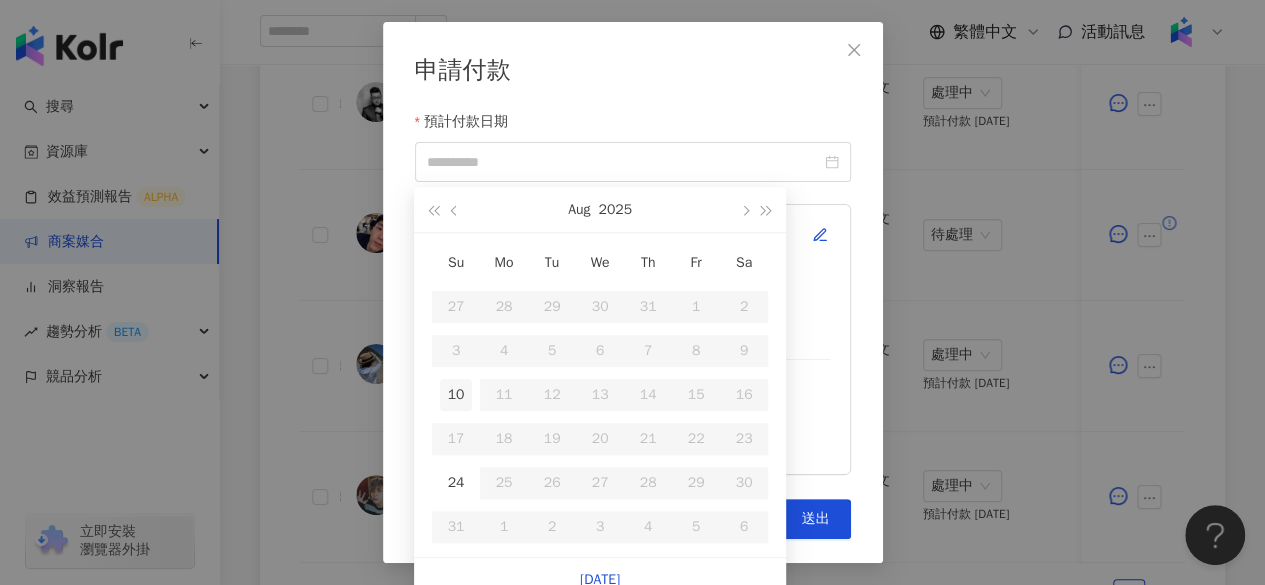 click on "10" at bounding box center (456, 395) 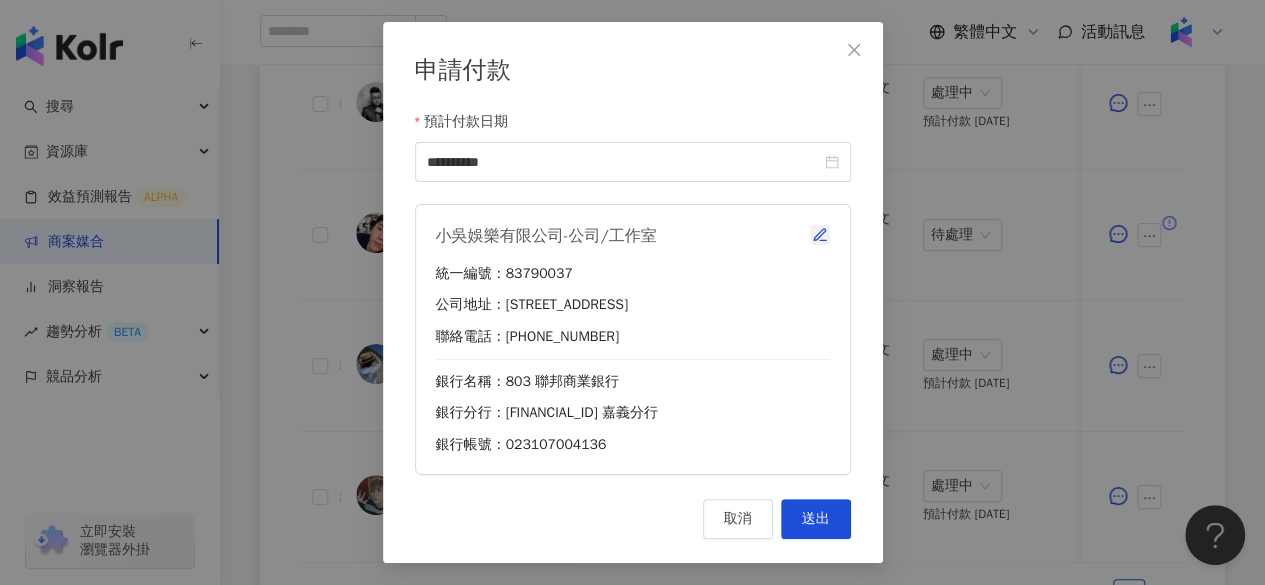 click 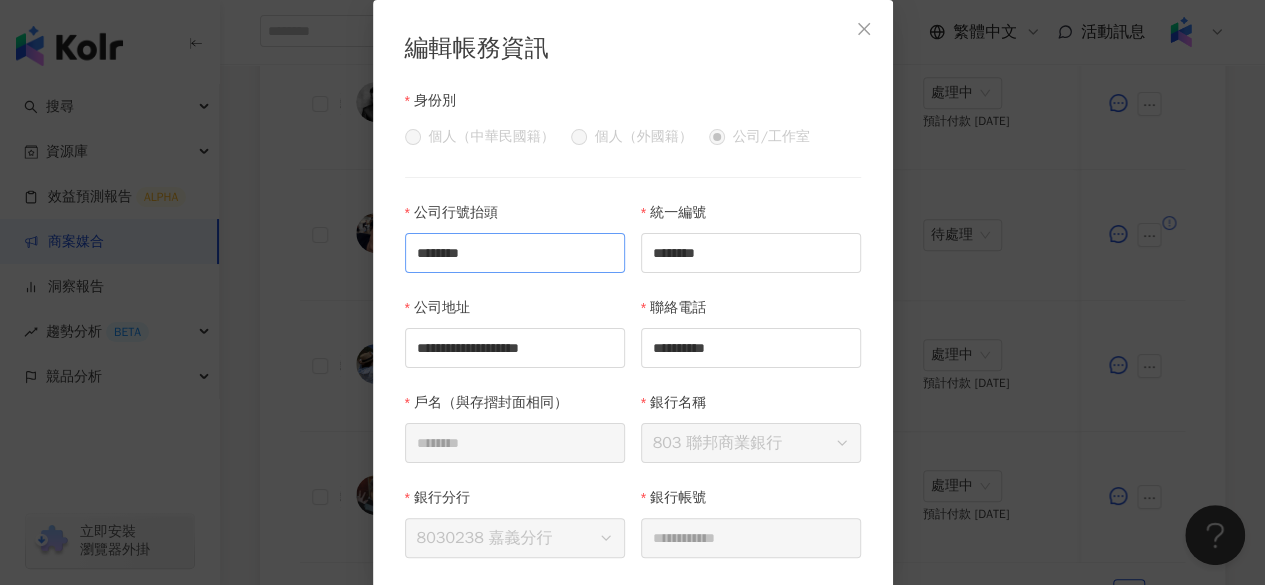 scroll, scrollTop: 64, scrollLeft: 0, axis: vertical 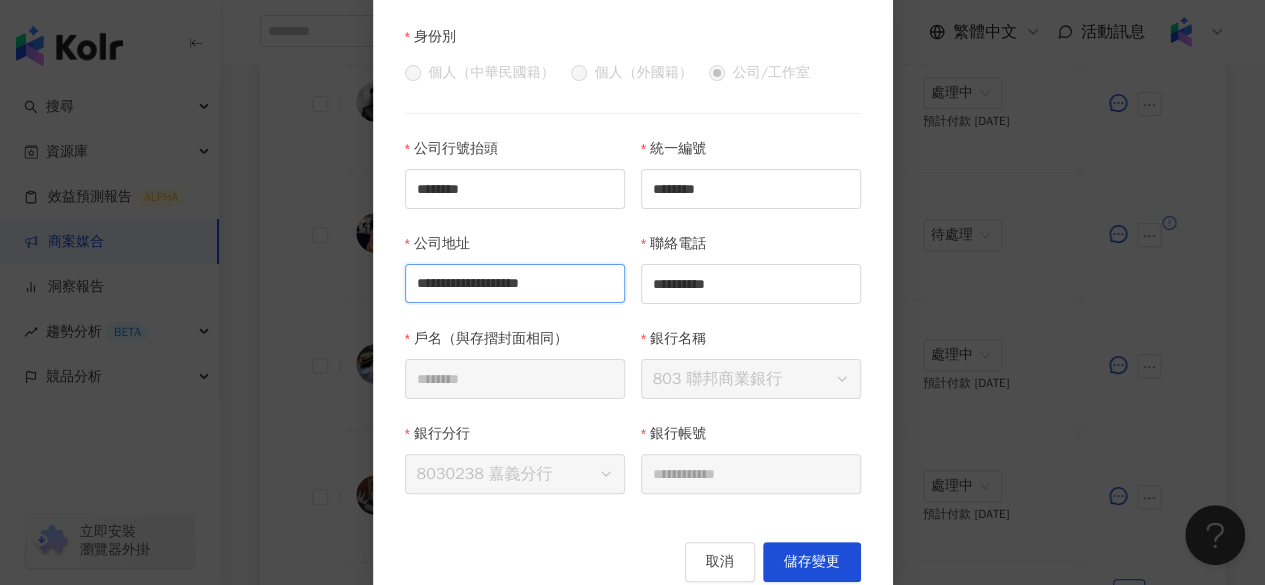 drag, startPoint x: 410, startPoint y: 280, endPoint x: 802, endPoint y: 301, distance: 392.5621 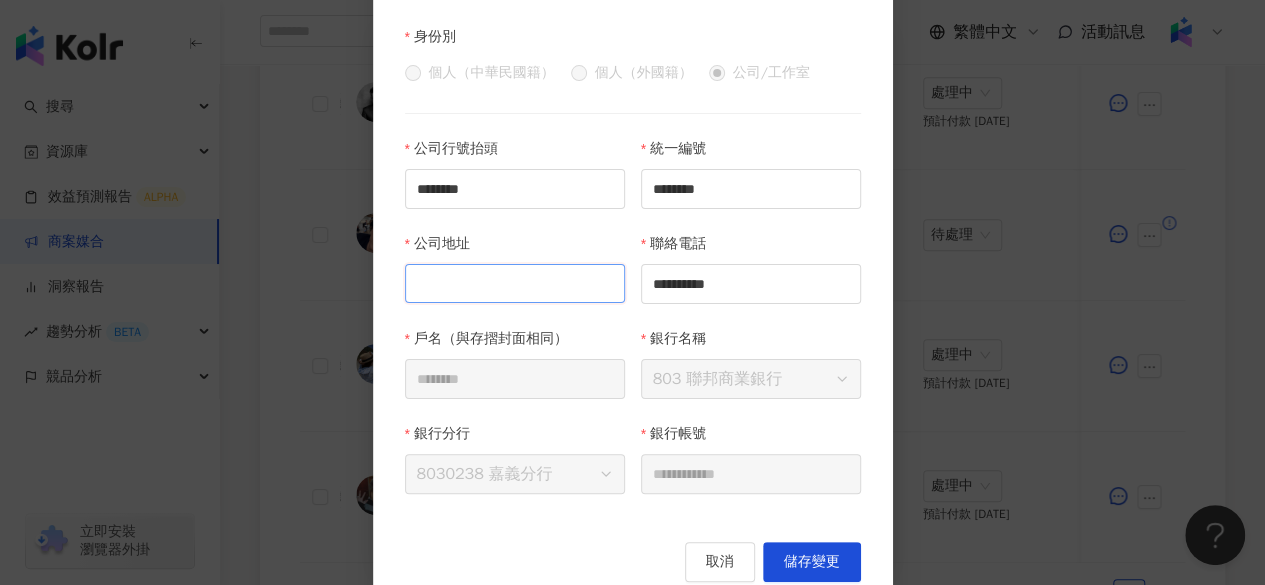 scroll, scrollTop: 0, scrollLeft: 0, axis: both 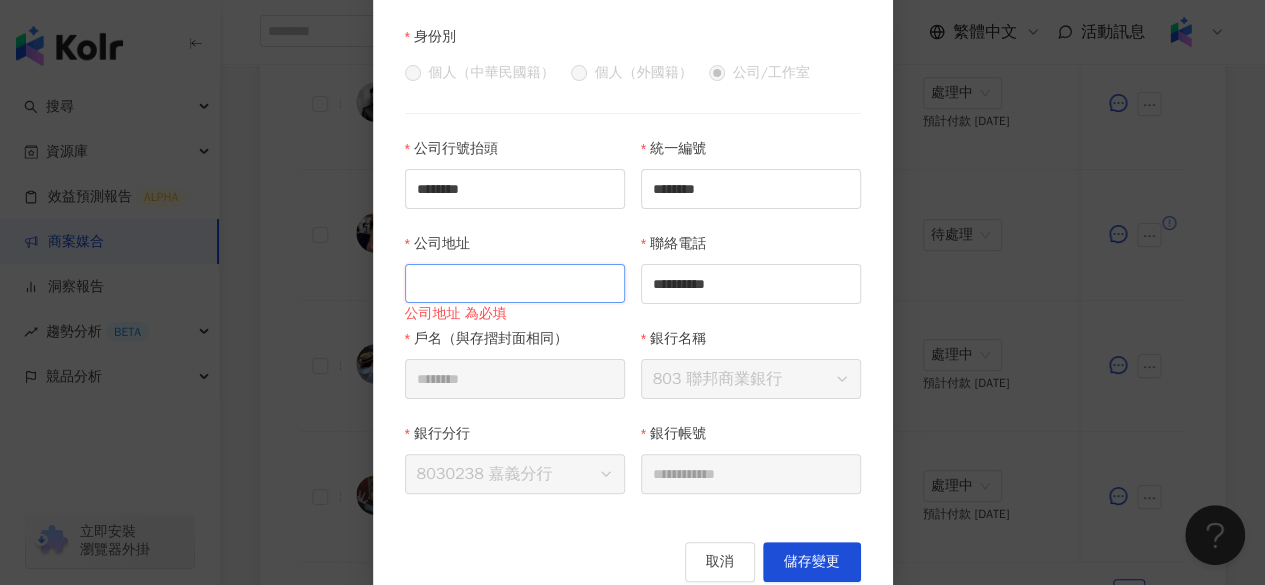 paste on "**********" 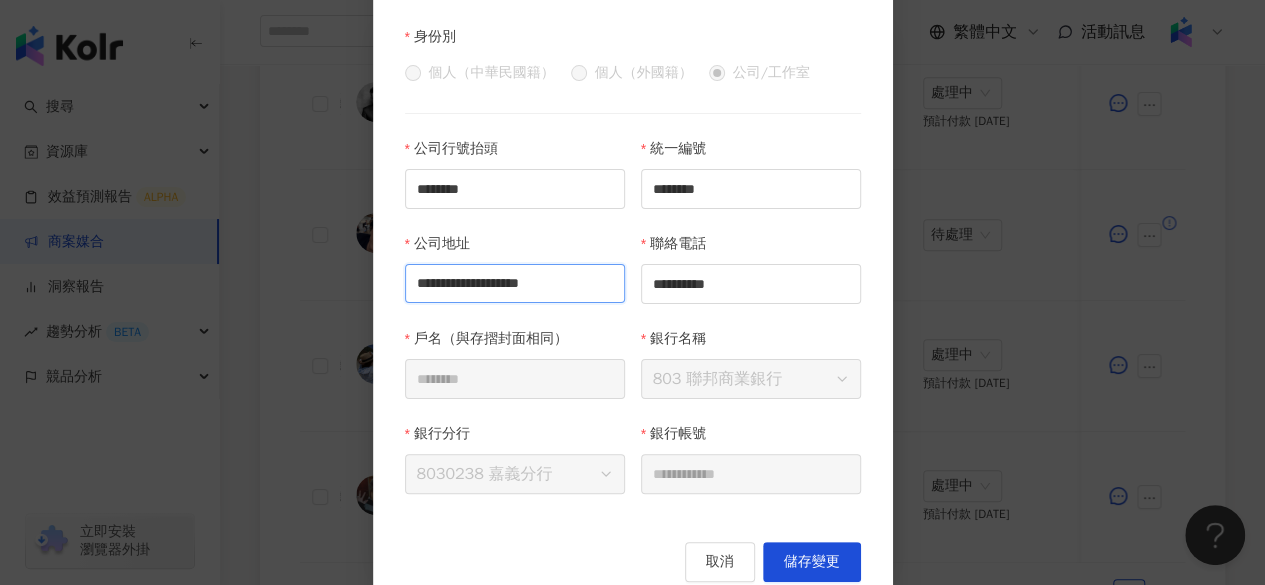 scroll, scrollTop: 0, scrollLeft: 0, axis: both 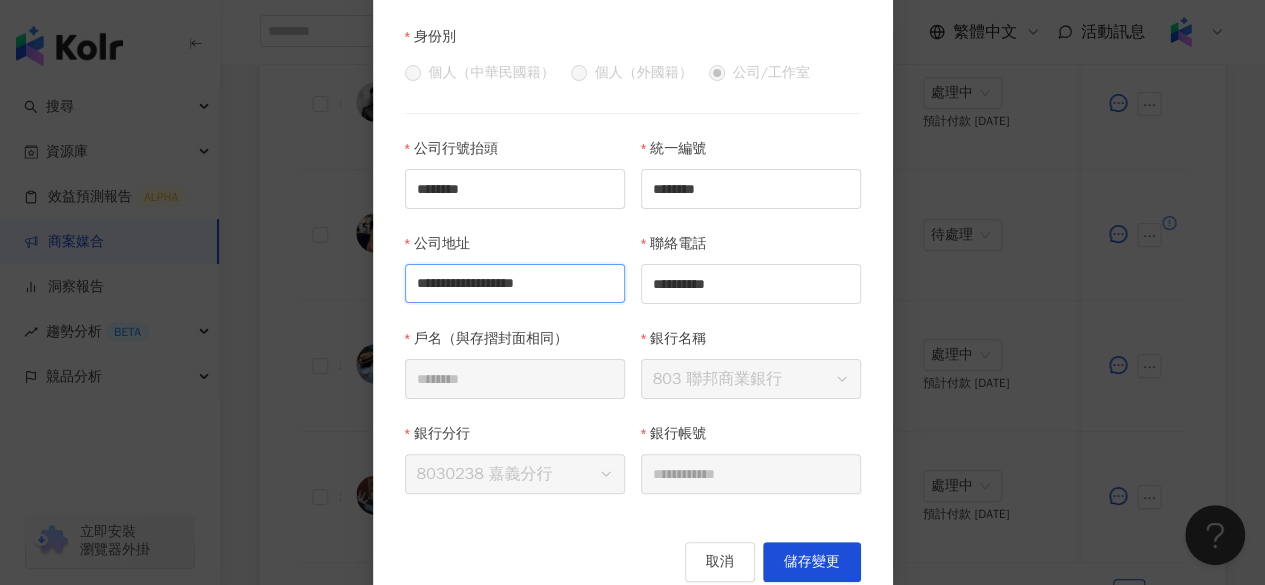 type on "**********" 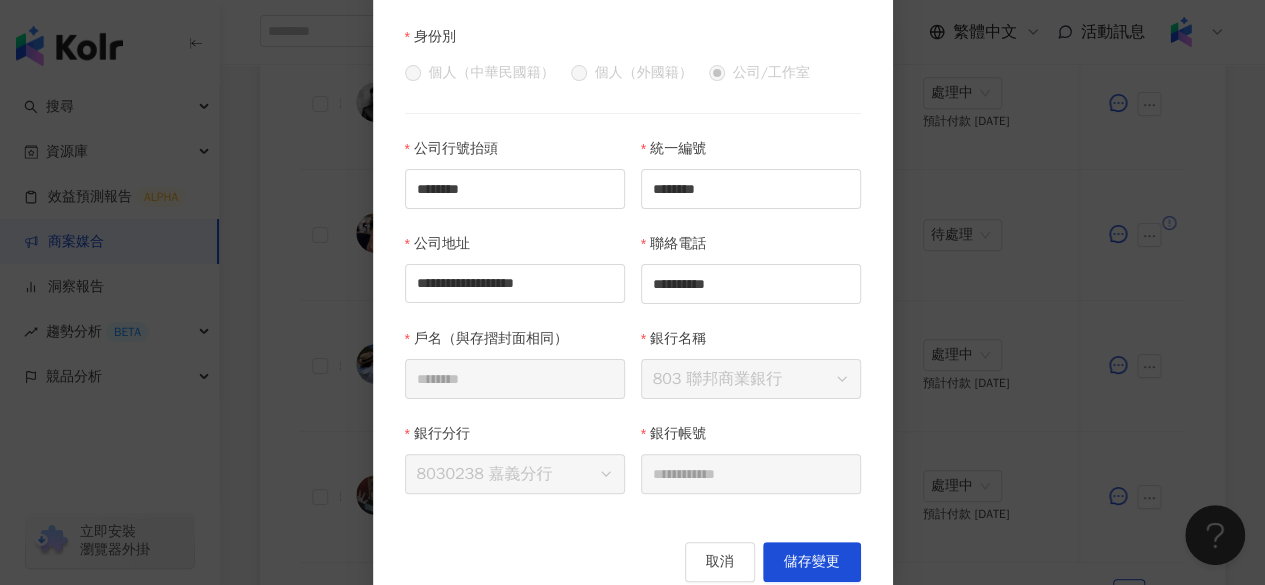 scroll, scrollTop: 0, scrollLeft: 0, axis: both 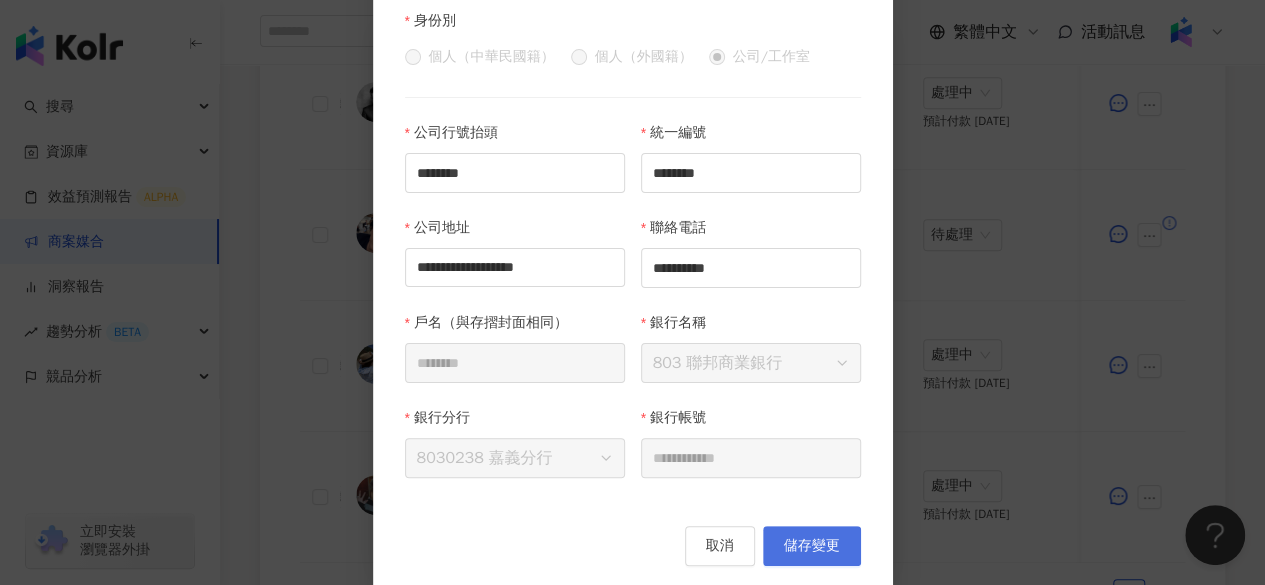 click on "儲存變更" at bounding box center (812, 546) 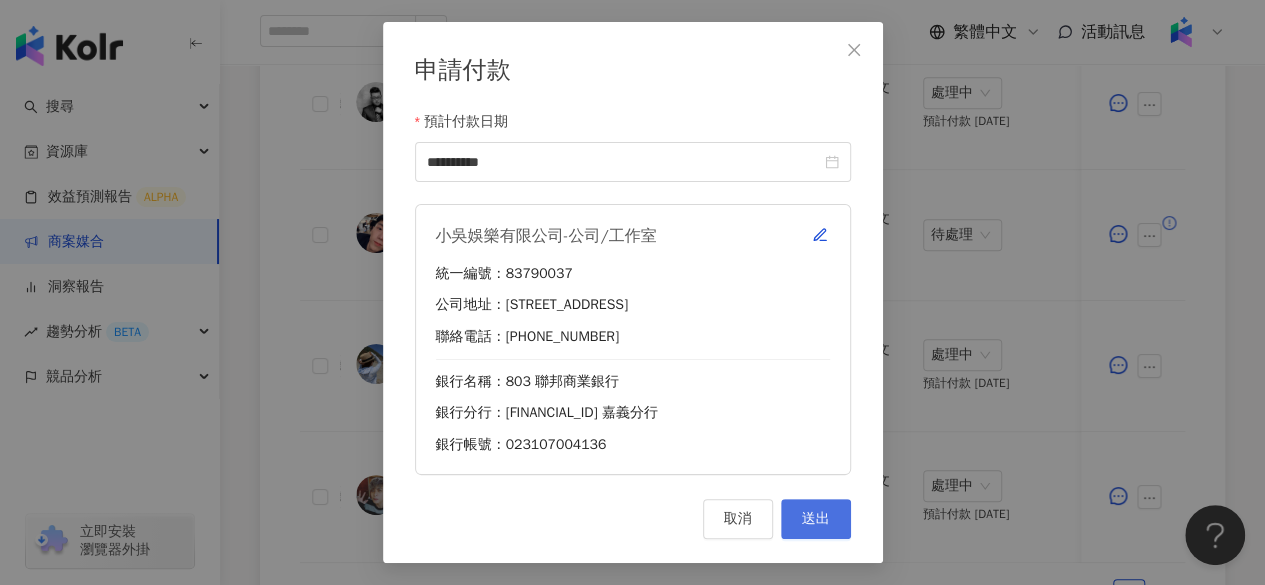 click on "送出" at bounding box center (816, 519) 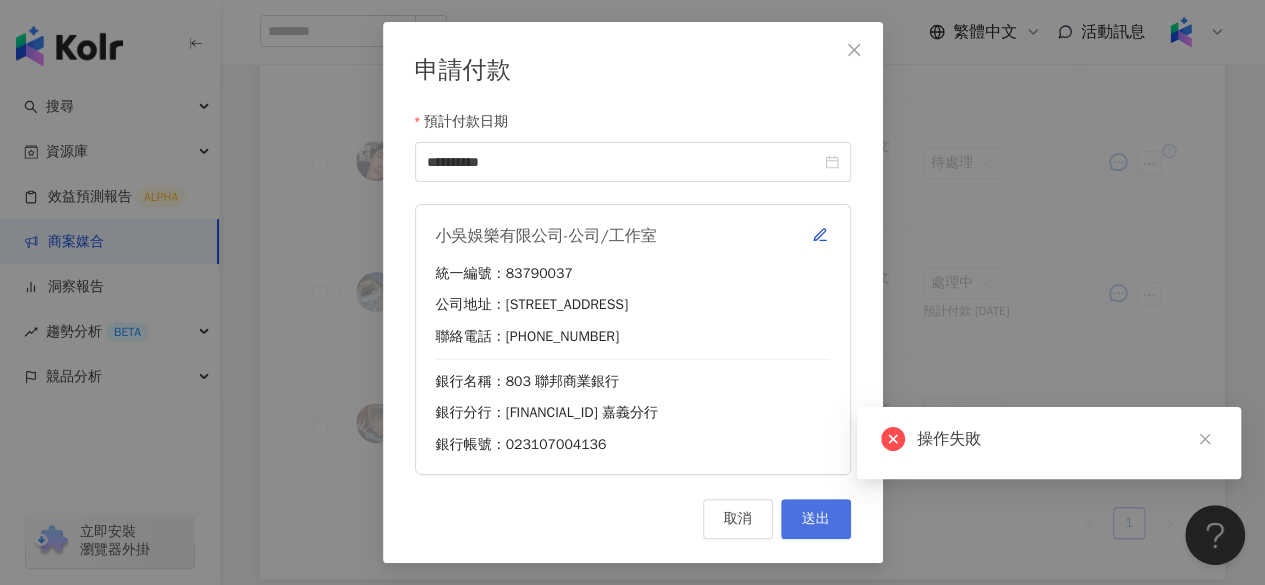 scroll, scrollTop: 703, scrollLeft: 0, axis: vertical 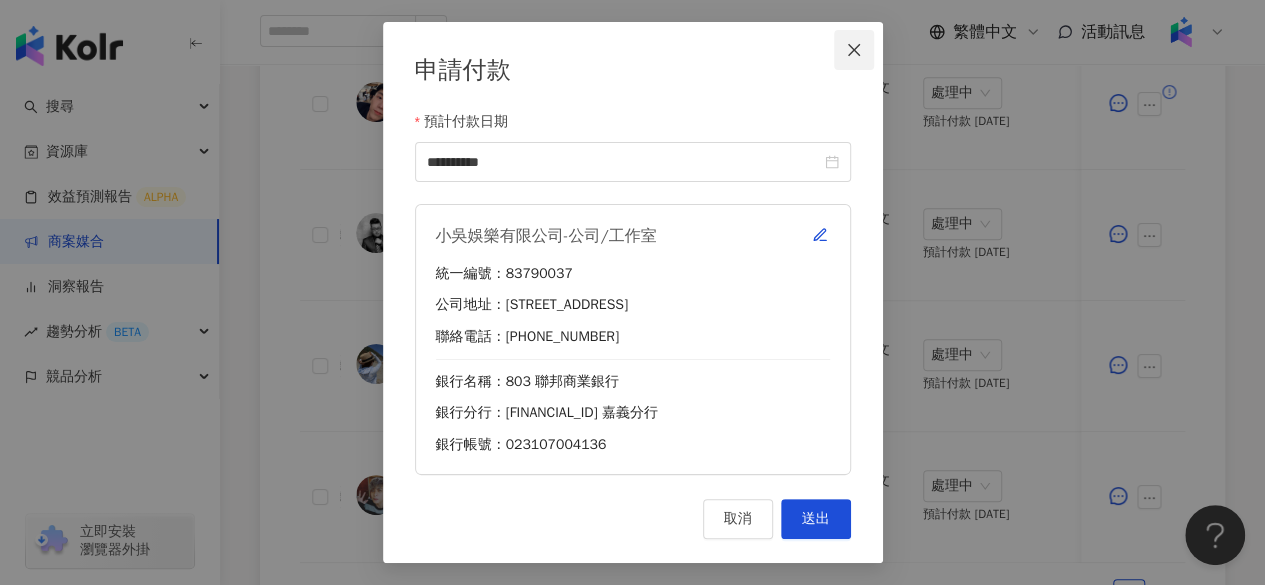 click at bounding box center [854, 50] 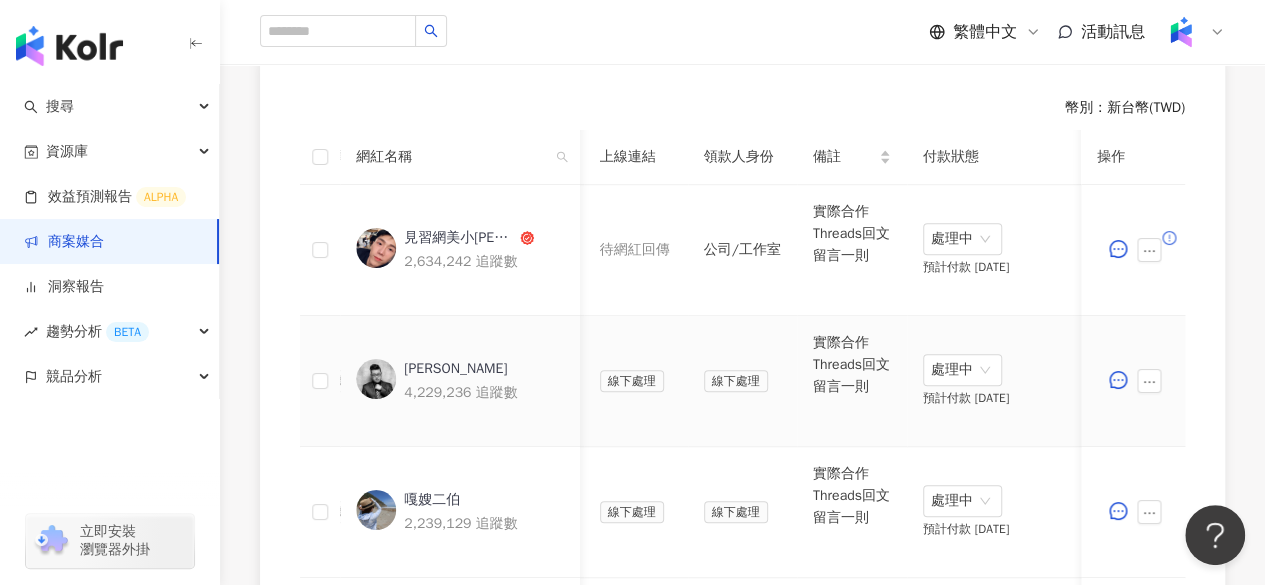 scroll, scrollTop: 552, scrollLeft: 0, axis: vertical 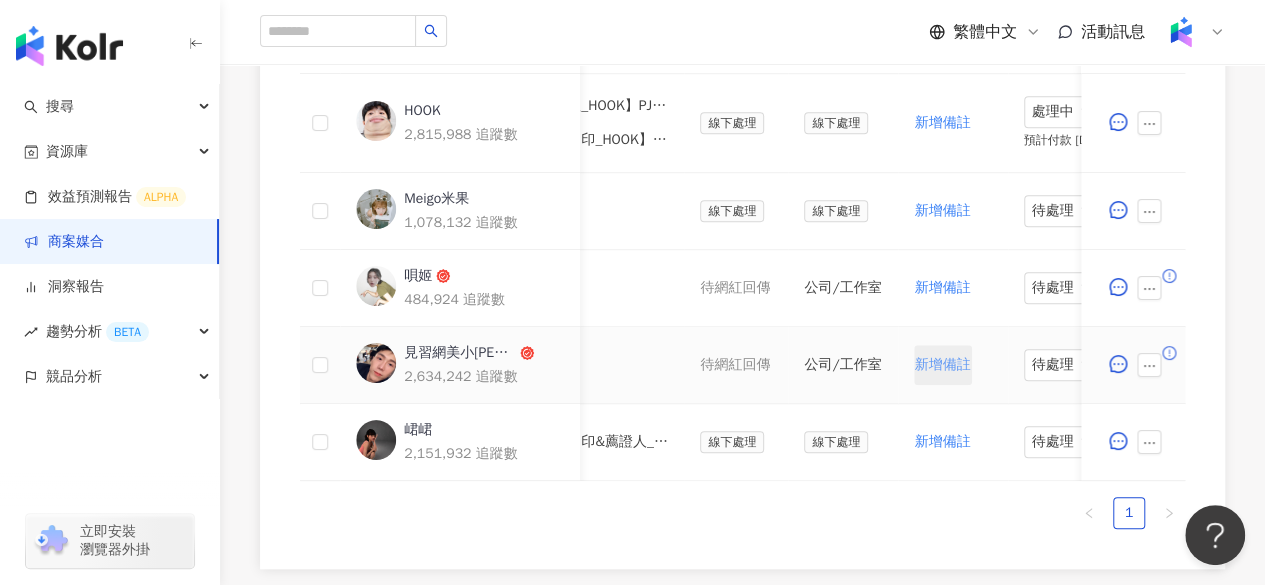 click on "新增備註" at bounding box center (943, 365) 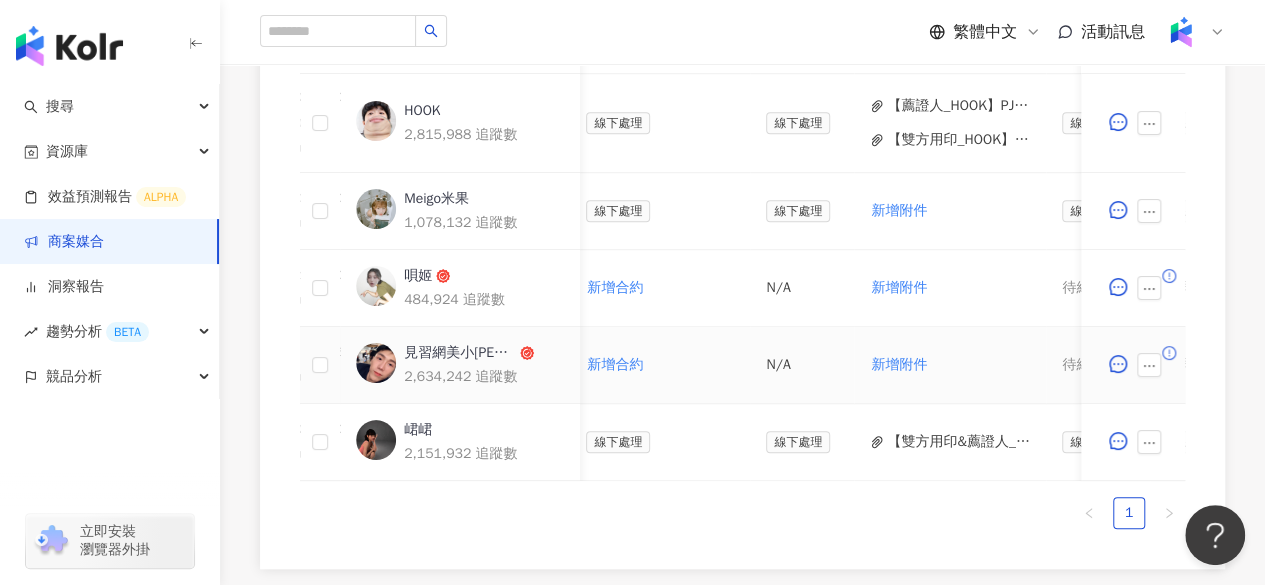 scroll, scrollTop: 0, scrollLeft: 568, axis: horizontal 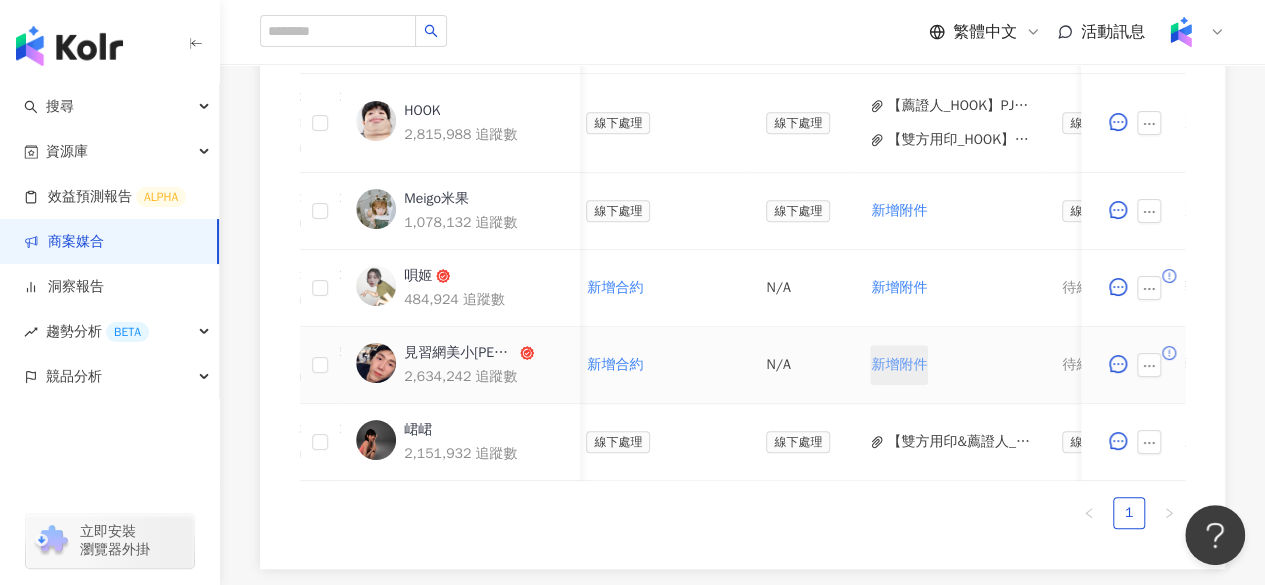click on "新增附件" at bounding box center [899, 365] 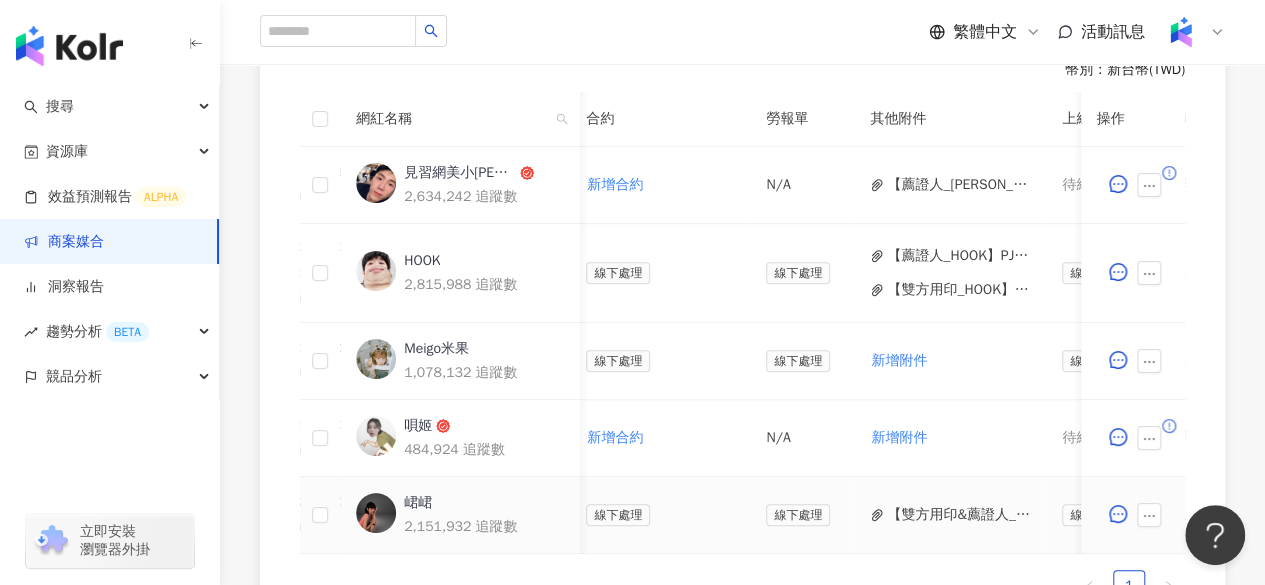 scroll, scrollTop: 594, scrollLeft: 0, axis: vertical 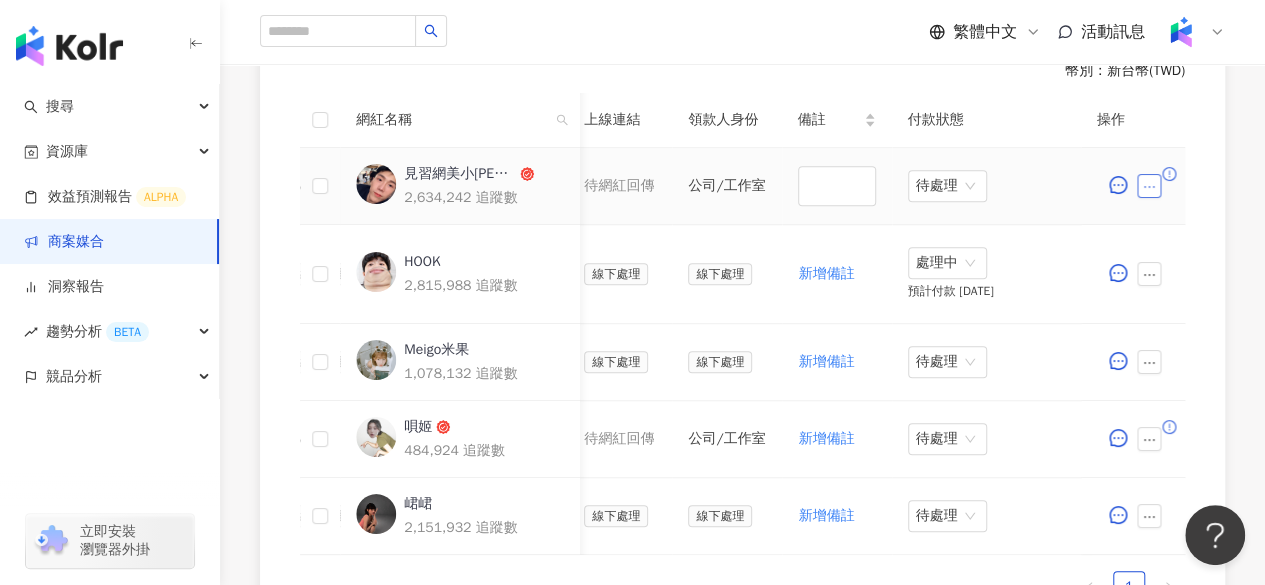 click at bounding box center (1149, 186) 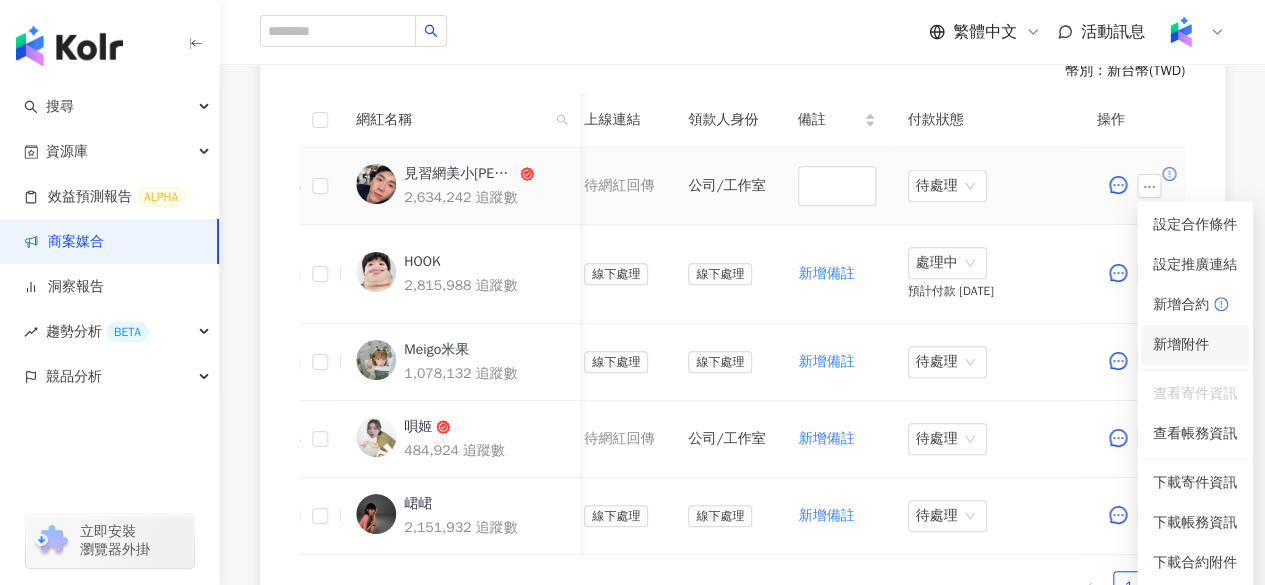 click on "新增附件" at bounding box center [1181, 344] 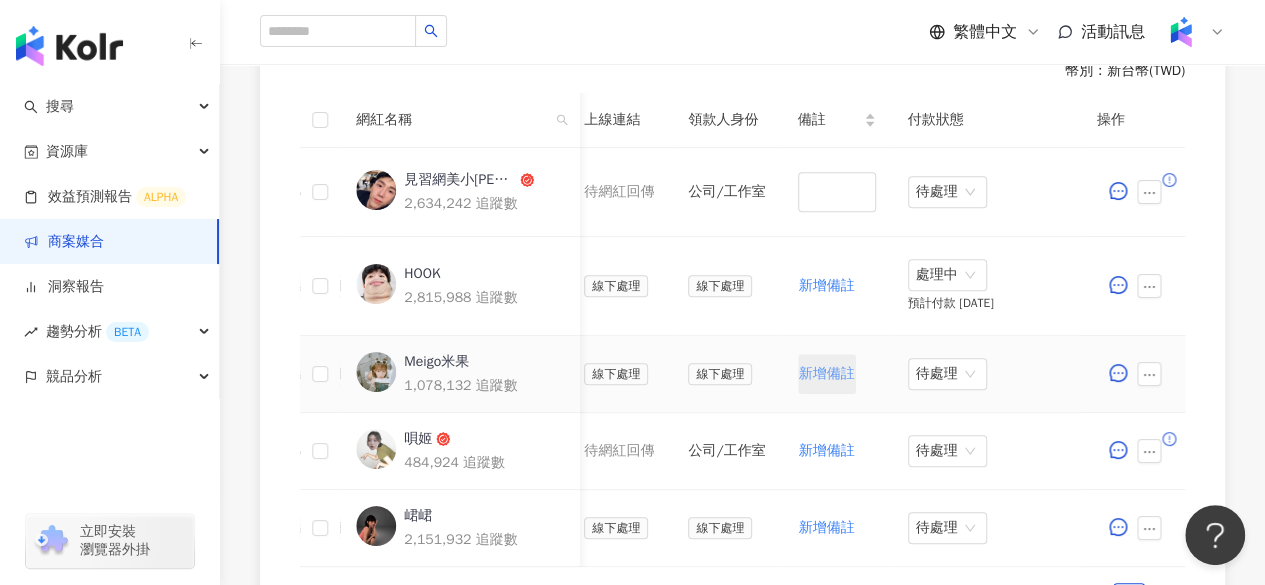scroll, scrollTop: 0, scrollLeft: 946, axis: horizontal 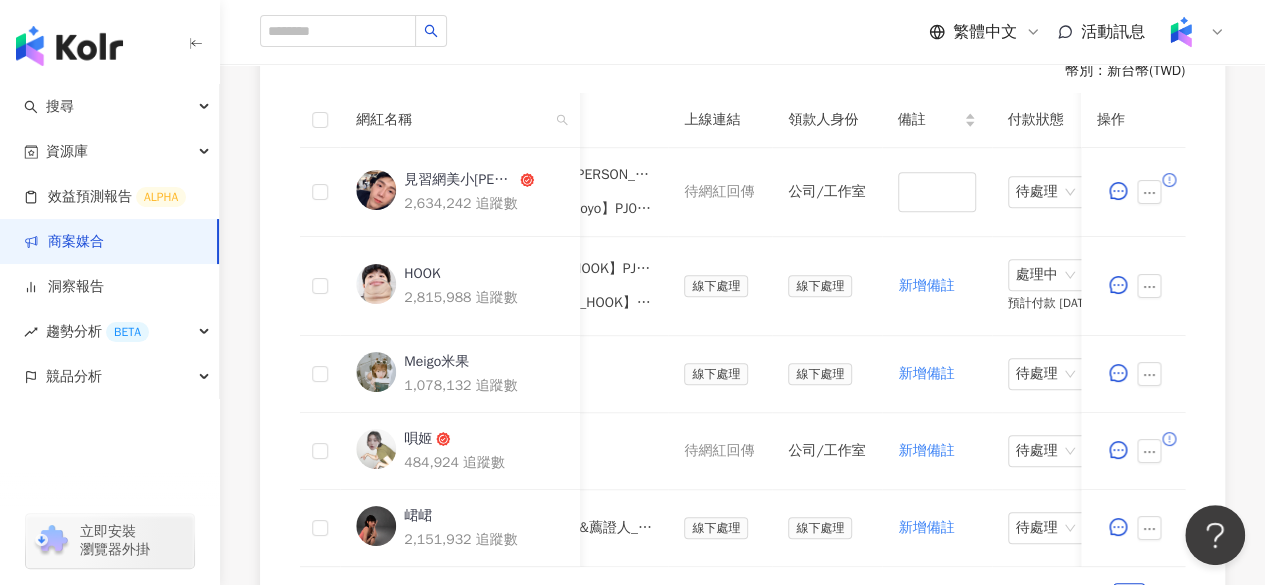 click on "繁體中文 活動訊息" at bounding box center [742, 32] 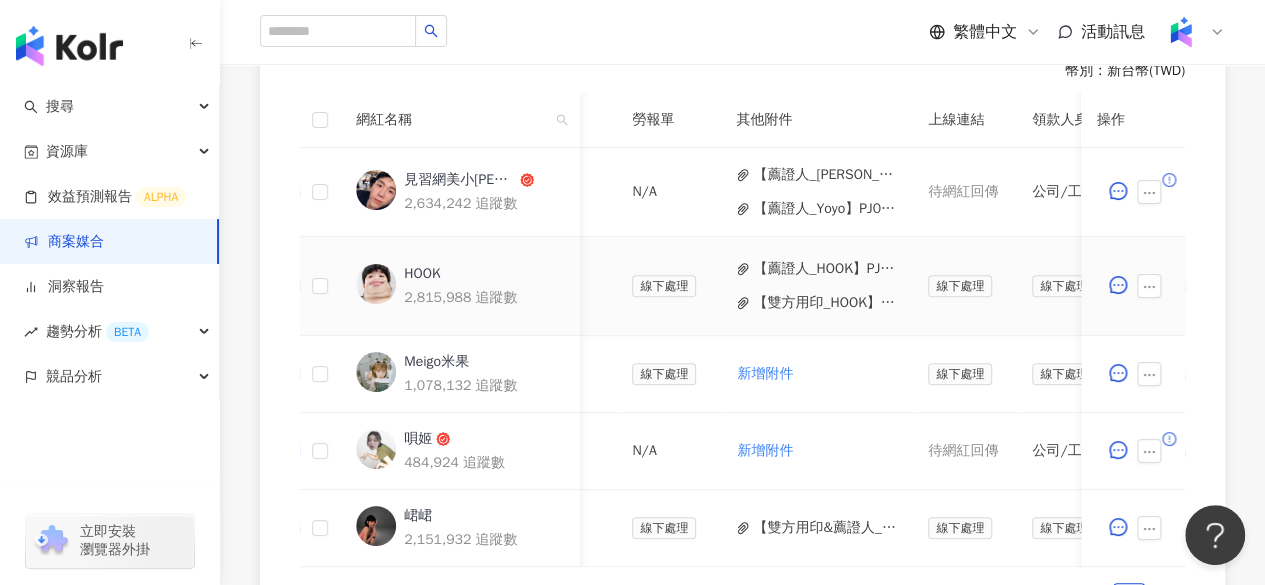 scroll, scrollTop: 0, scrollLeft: 704, axis: horizontal 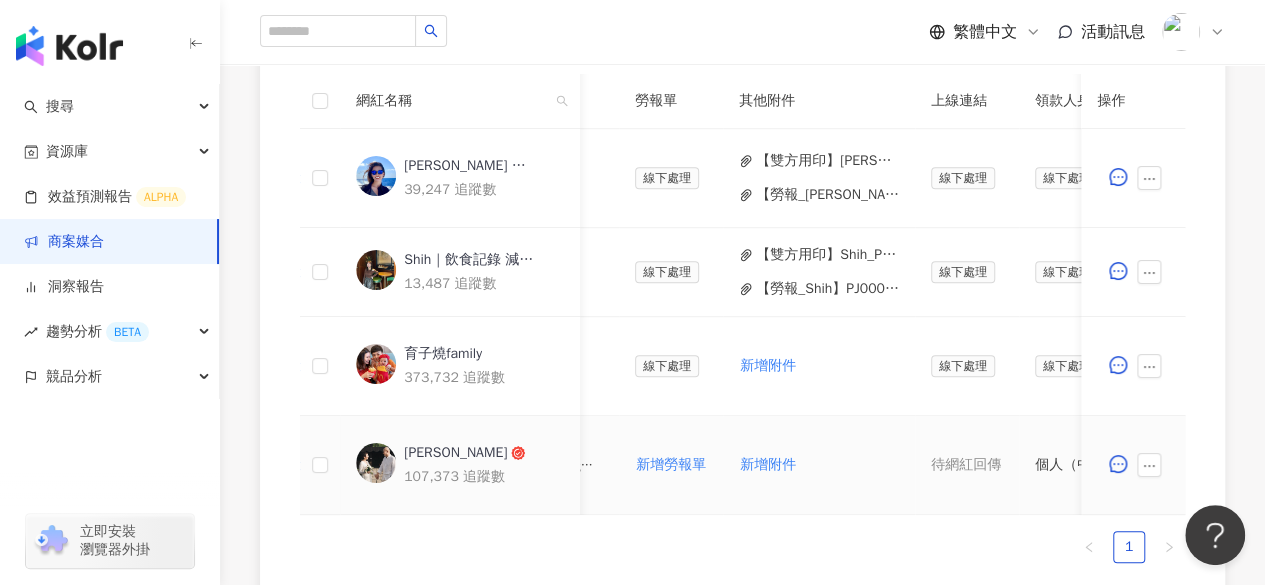click on "新增附件" at bounding box center (819, 465) 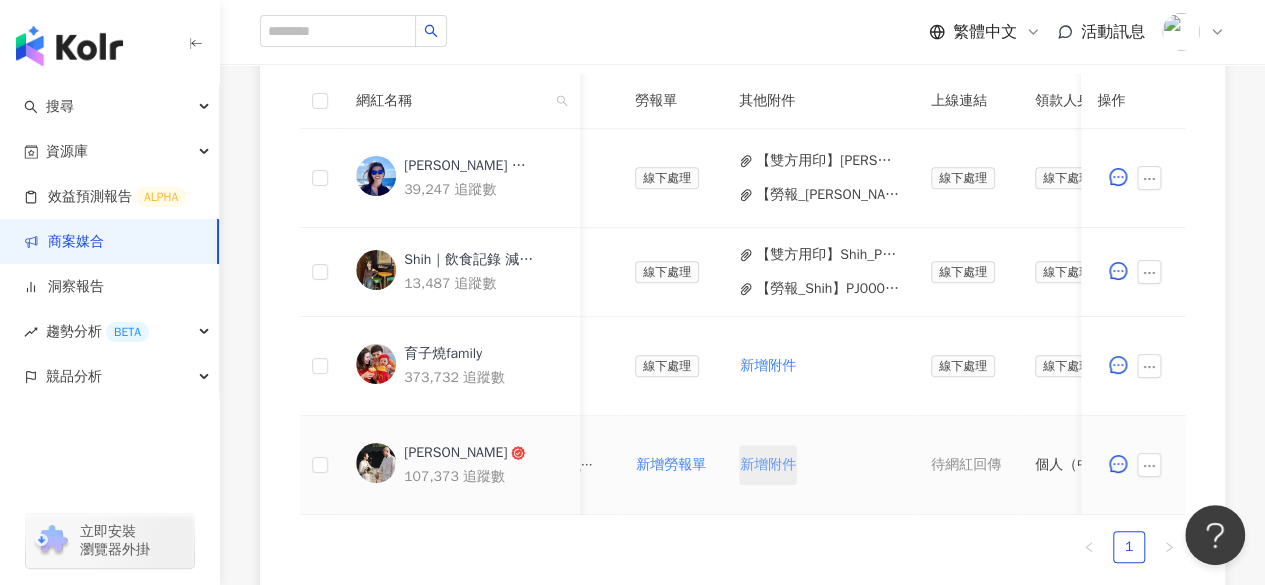 click on "新增附件" at bounding box center (768, 465) 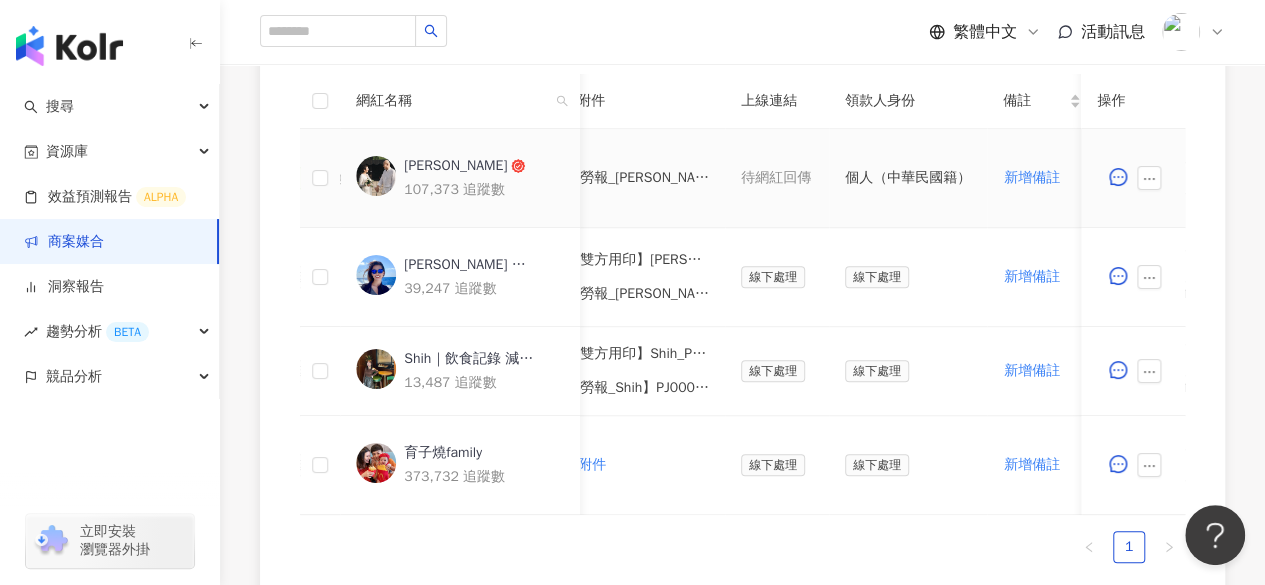 scroll, scrollTop: 0, scrollLeft: 896, axis: horizontal 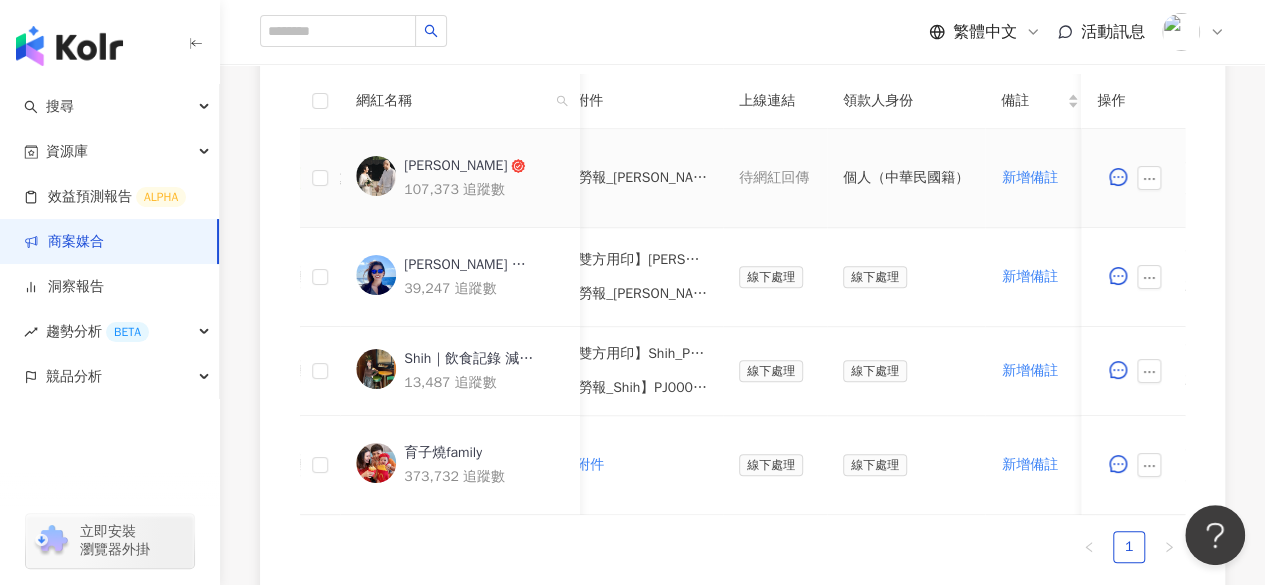 click on "【勞報_[PERSON_NAME]】PJ0001556 佳格_新事業組_Costco燕麥片漲價宣傳_KOL合作(1).pdf" at bounding box center [635, 178] 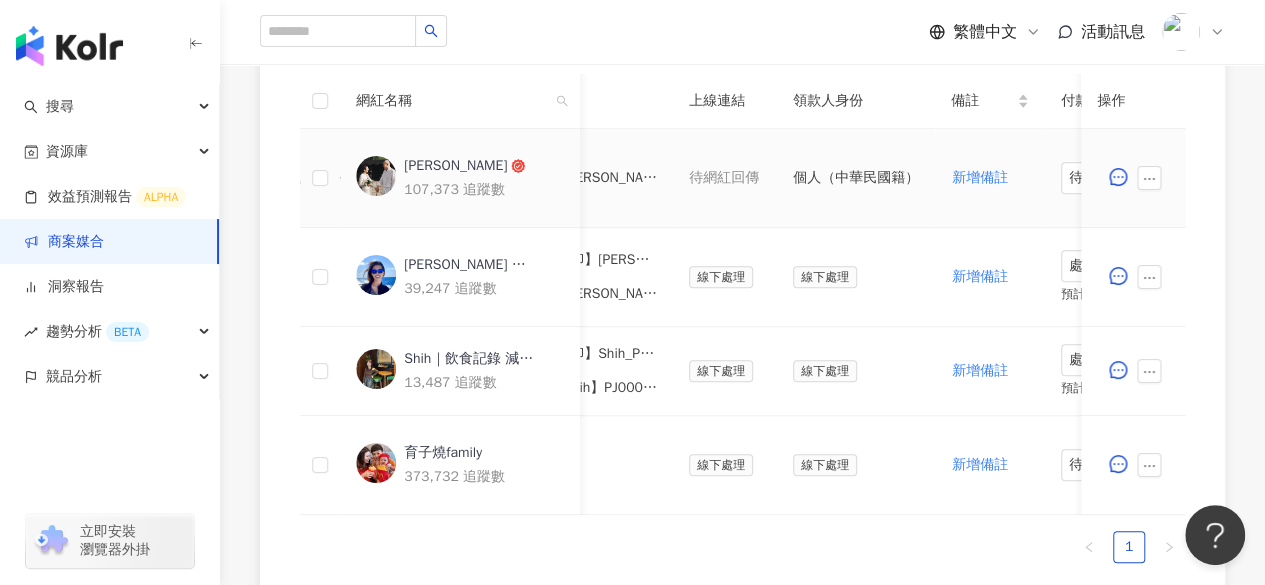 scroll, scrollTop: 0, scrollLeft: 1102, axis: horizontal 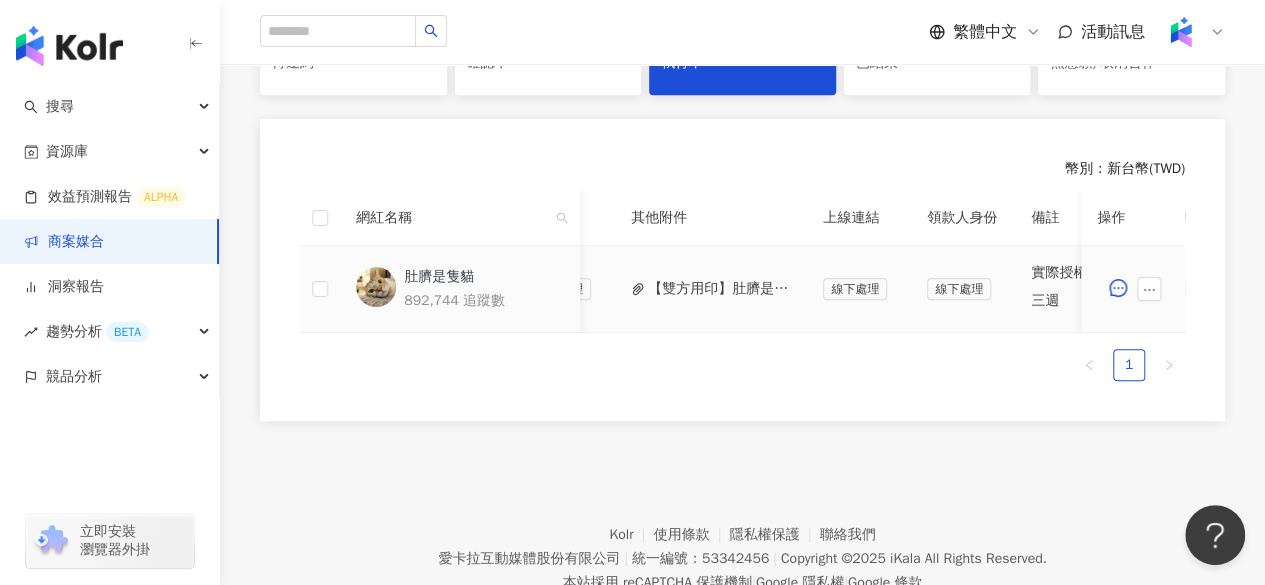 click on "【雙方用印】肚臍是隻貓(廣告主)_PJ0001449_雀巢_普瑞納寵物食品_貓倍麗_2025_KOL影音_活動確認單.pdf" at bounding box center (719, 289) 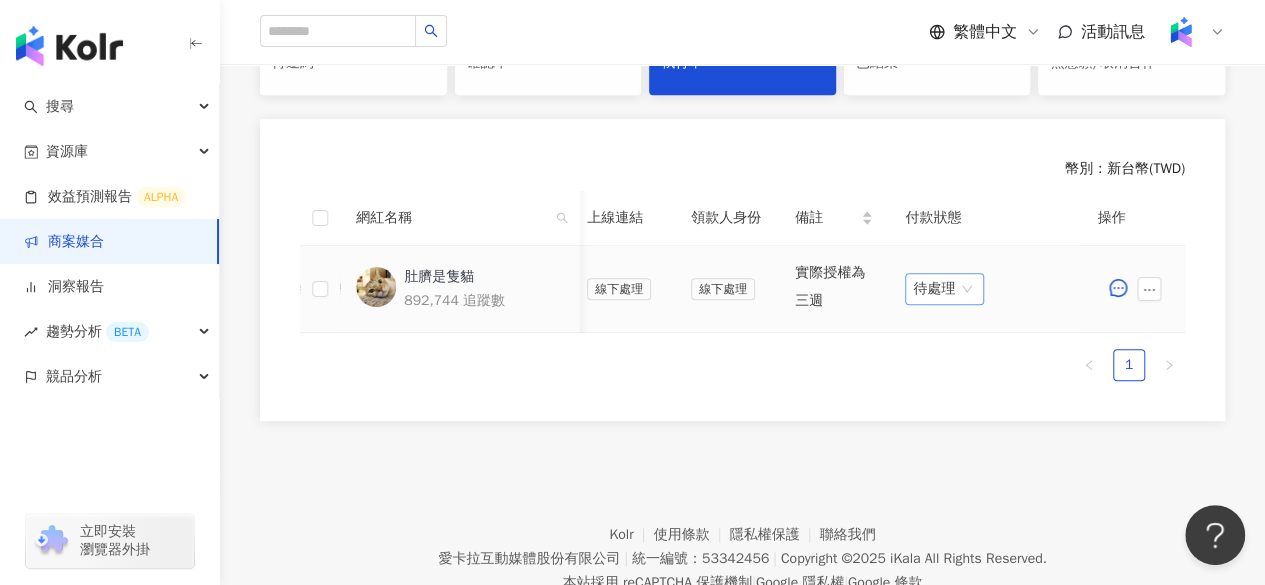click at bounding box center [934, 289] 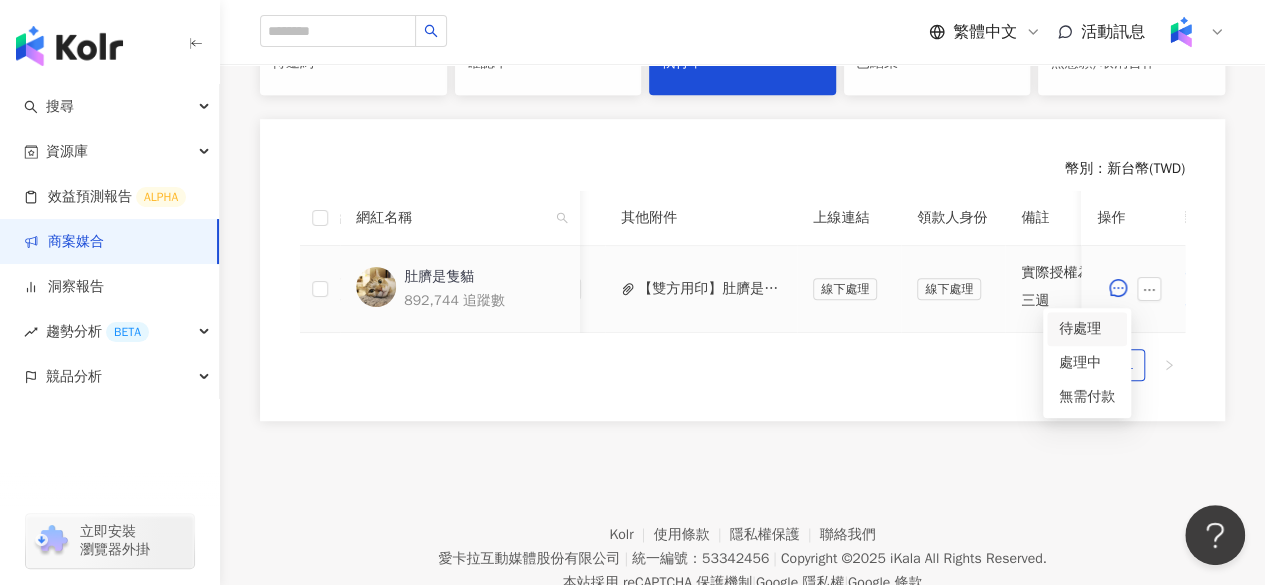 scroll, scrollTop: 0, scrollLeft: 1036, axis: horizontal 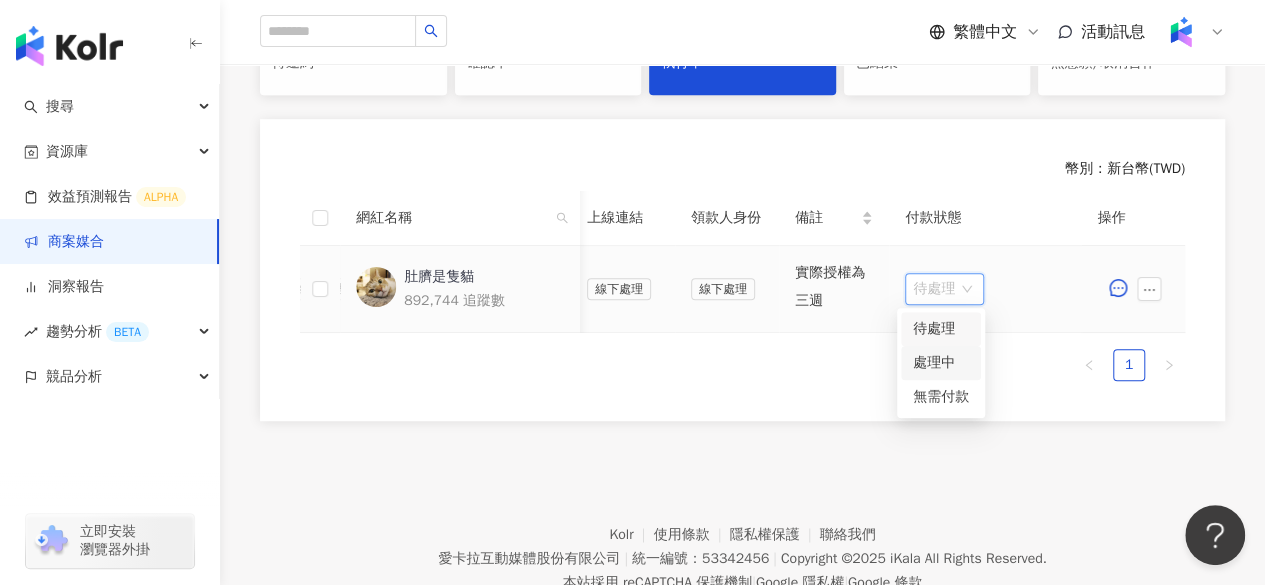 click on "處理中" at bounding box center [941, 363] 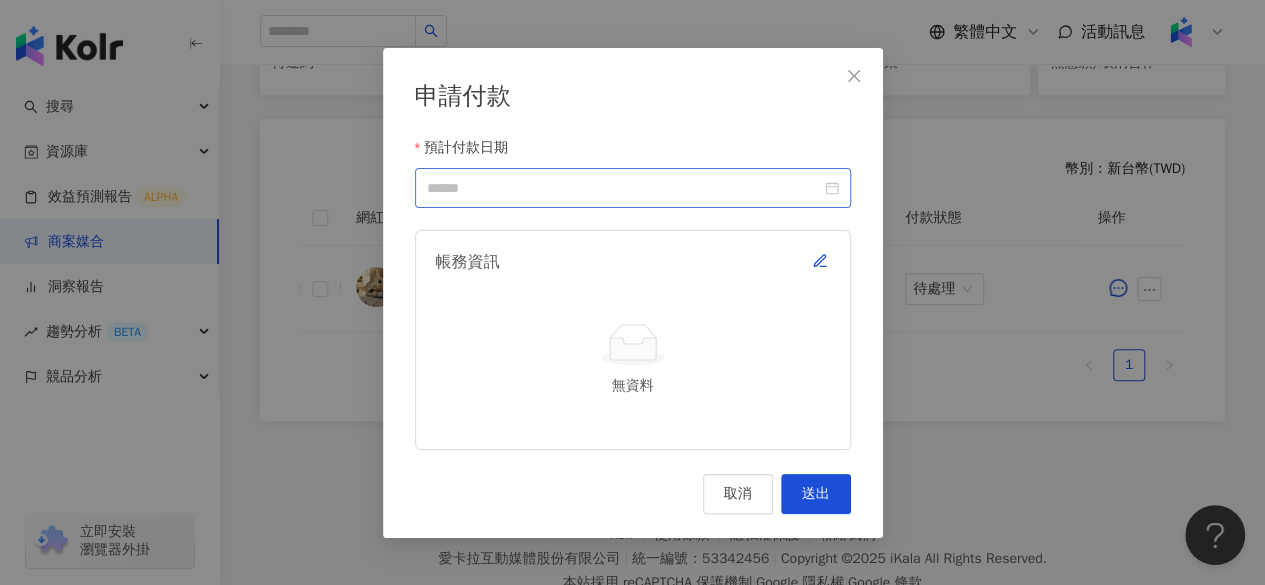click at bounding box center (633, 188) 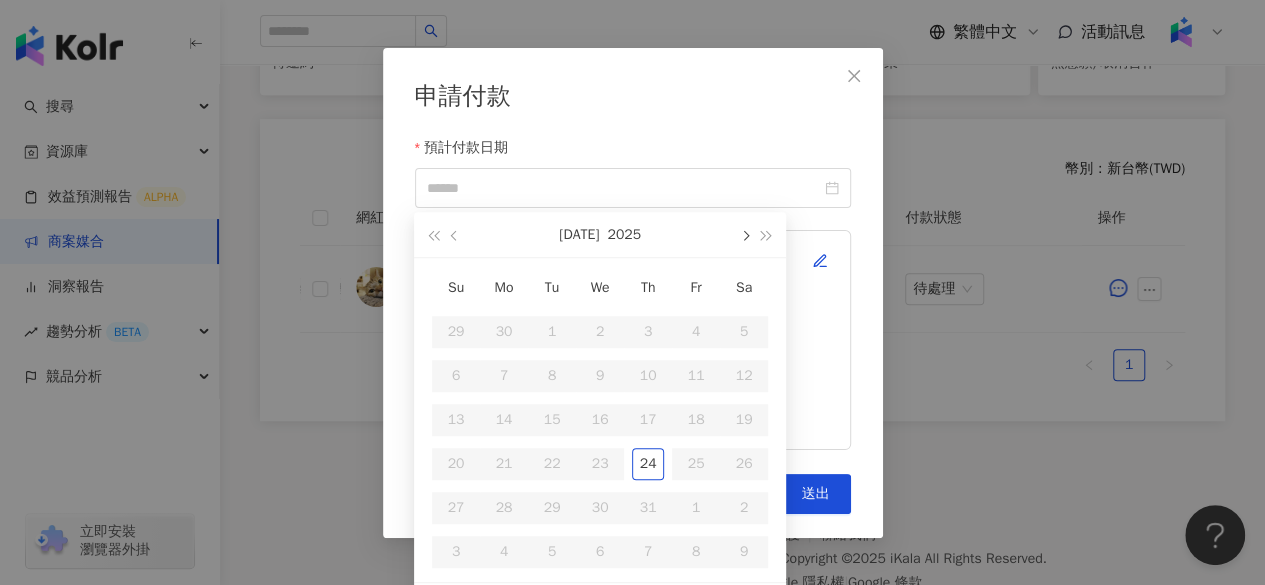 click at bounding box center (744, 236) 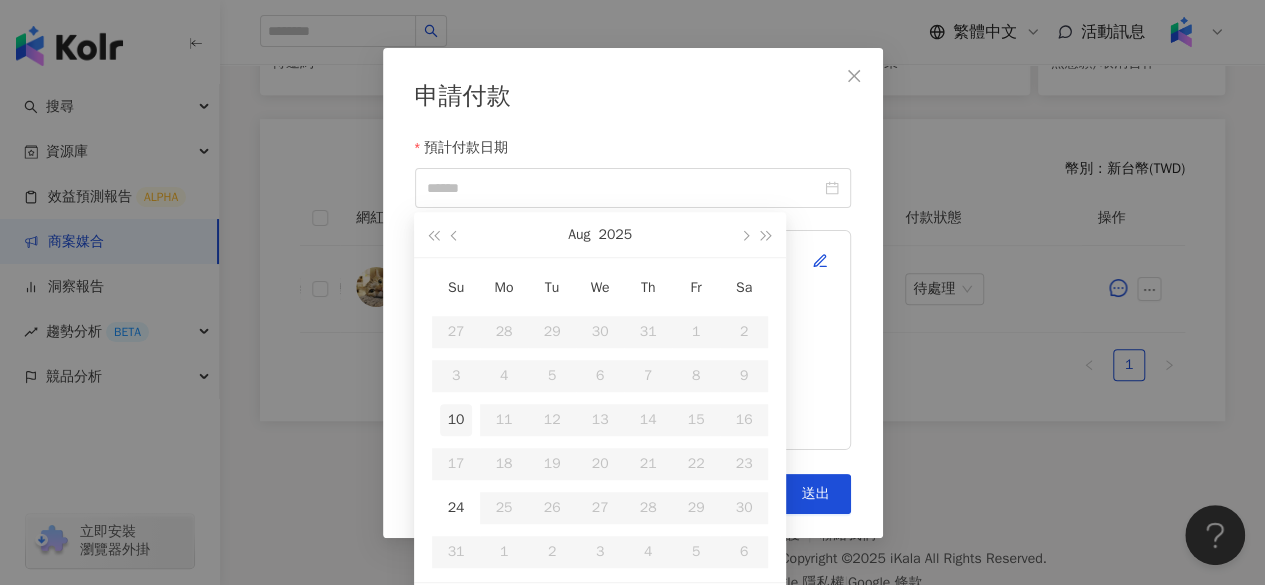 type on "**********" 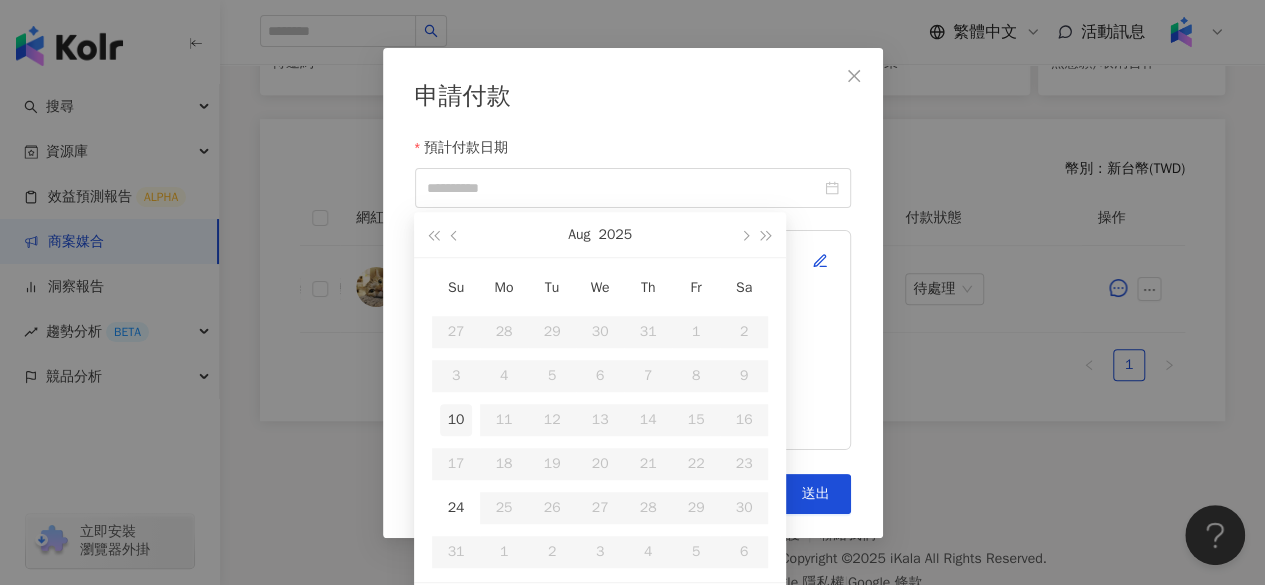 click on "10" at bounding box center (456, 420) 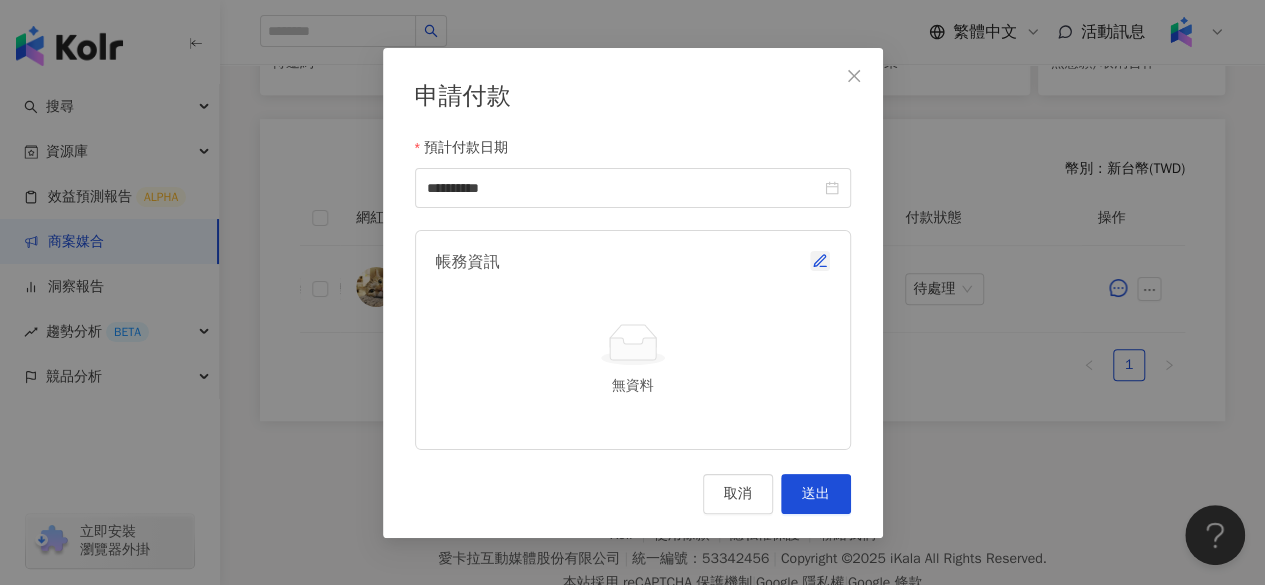 click 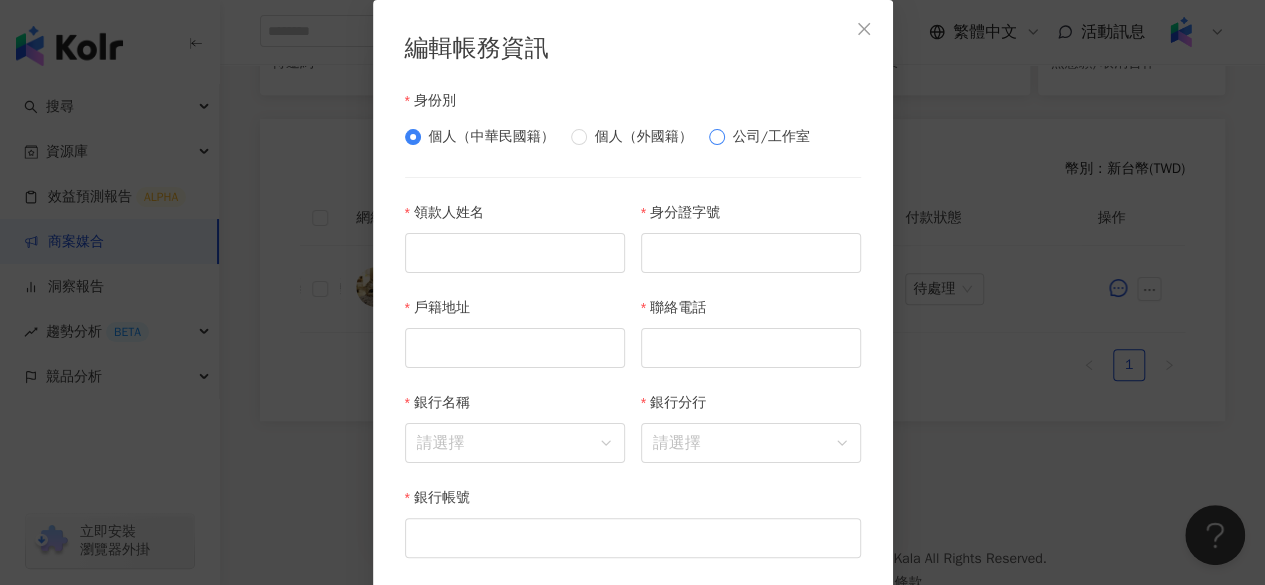 click on "公司/工作室" at bounding box center [771, 137] 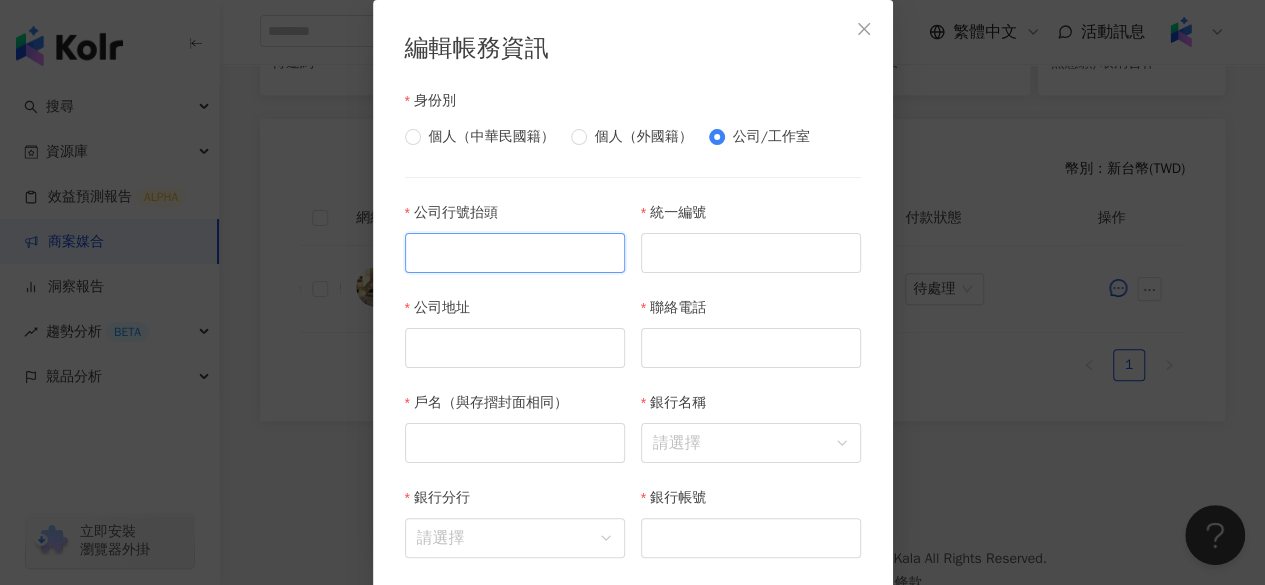 click on "公司行號抬頭" at bounding box center [515, 253] 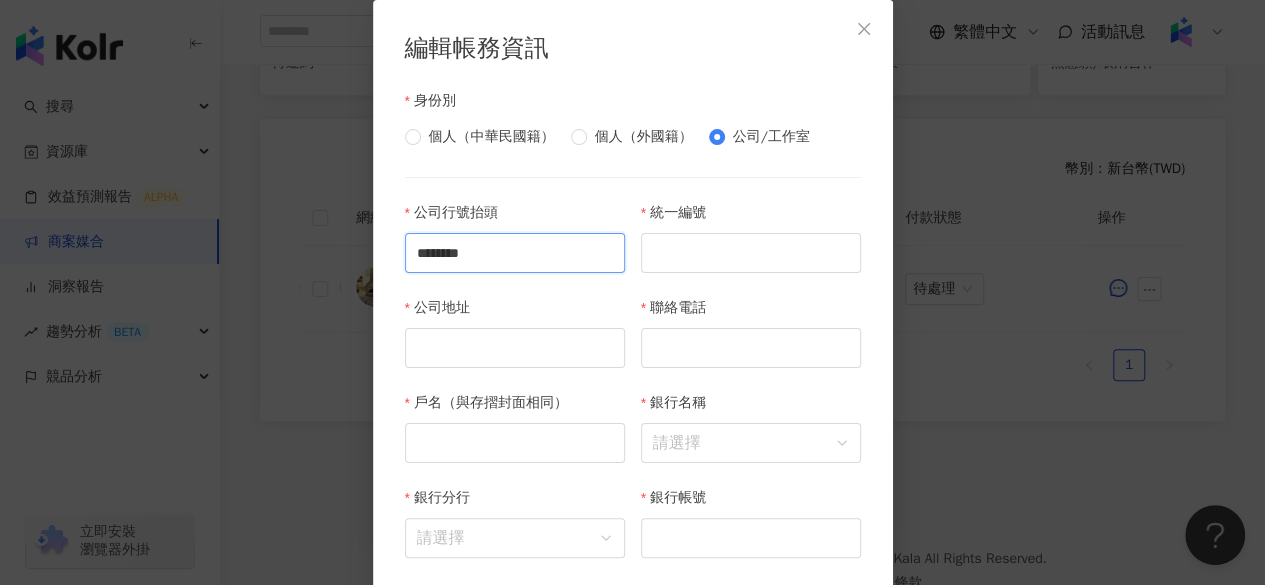 click on "********" at bounding box center [515, 253] 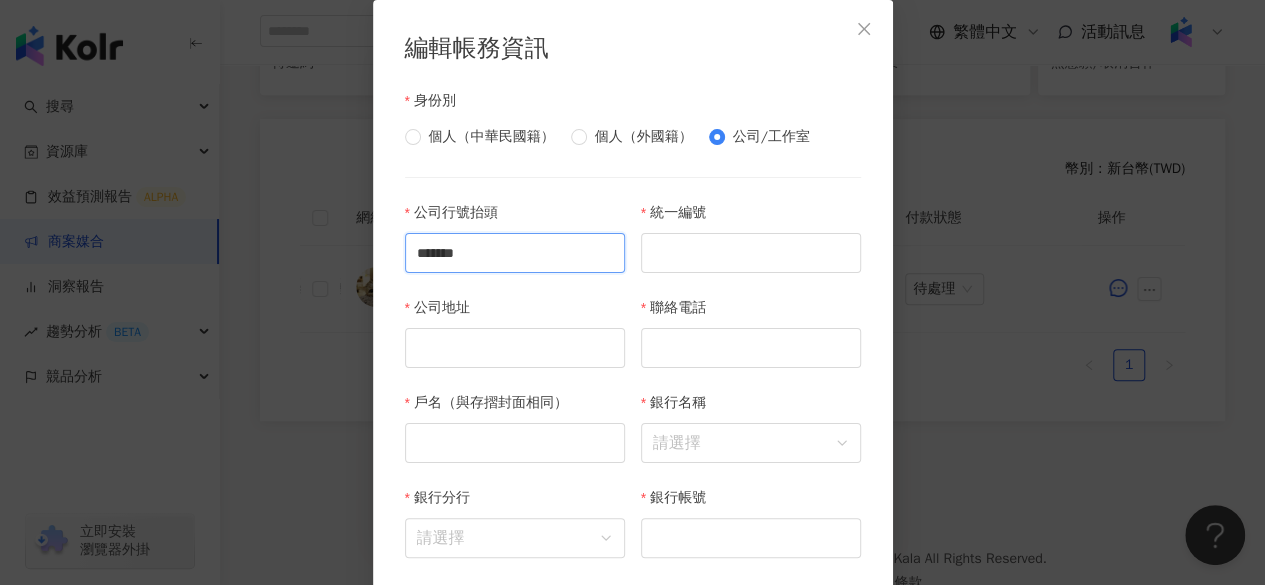 type on "*******" 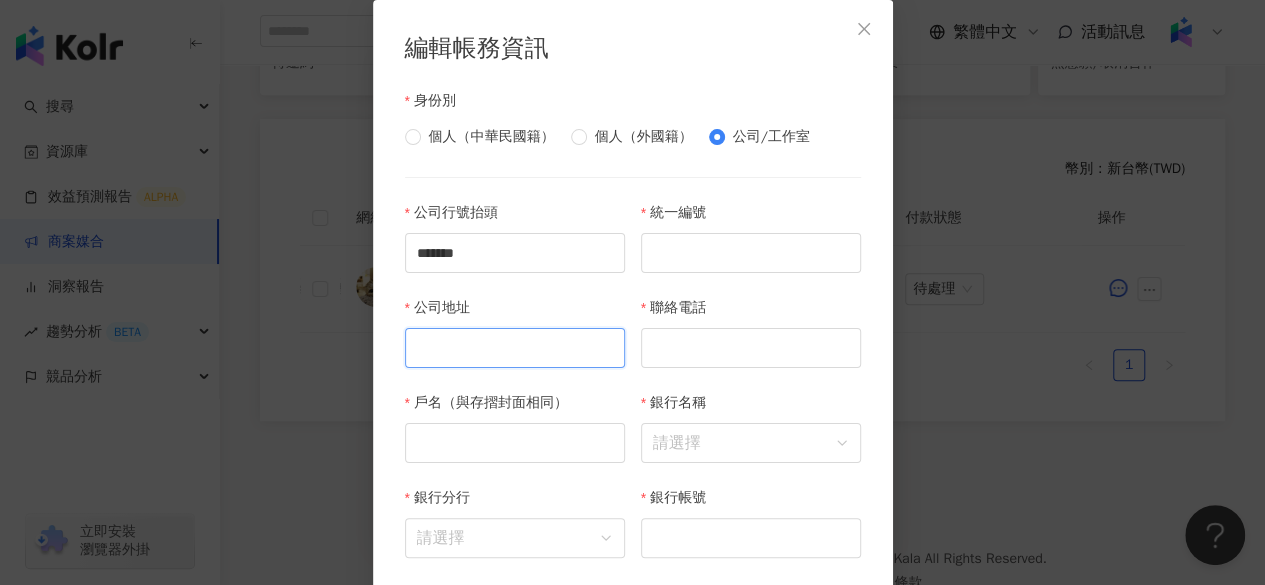 click on "公司地址" at bounding box center [515, 348] 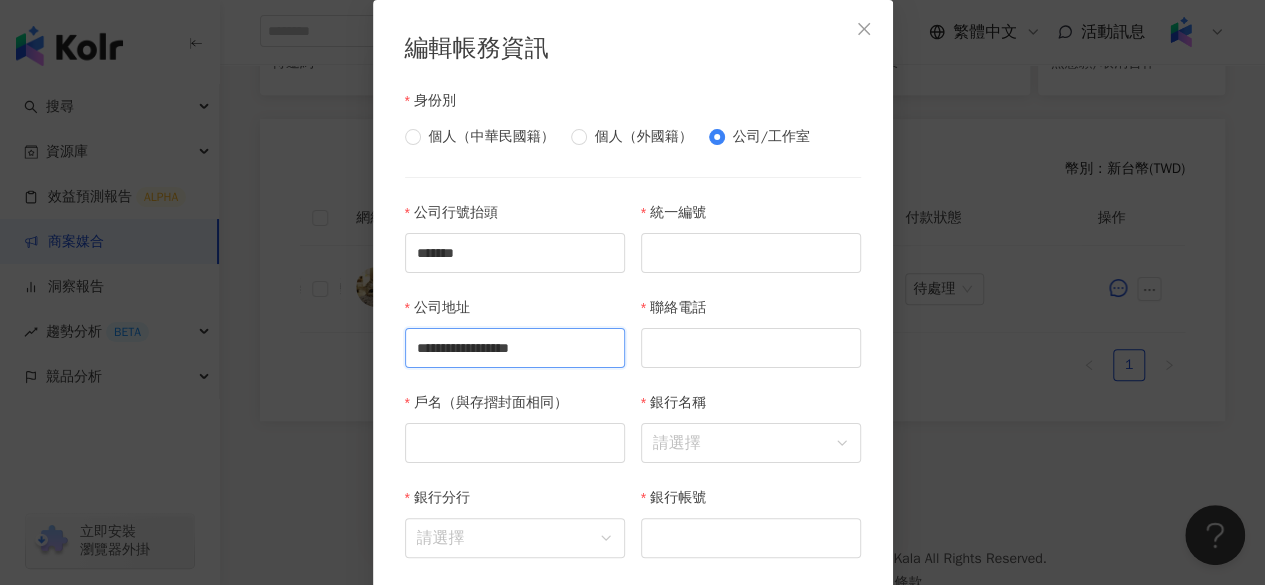 scroll, scrollTop: 0, scrollLeft: 15, axis: horizontal 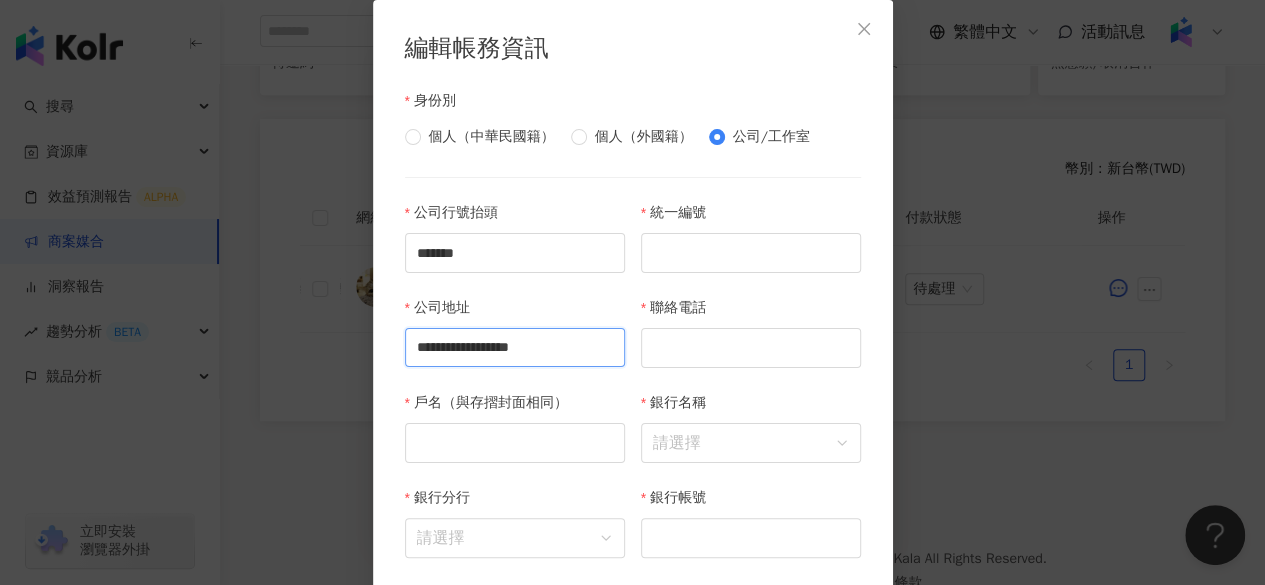 type on "**********" 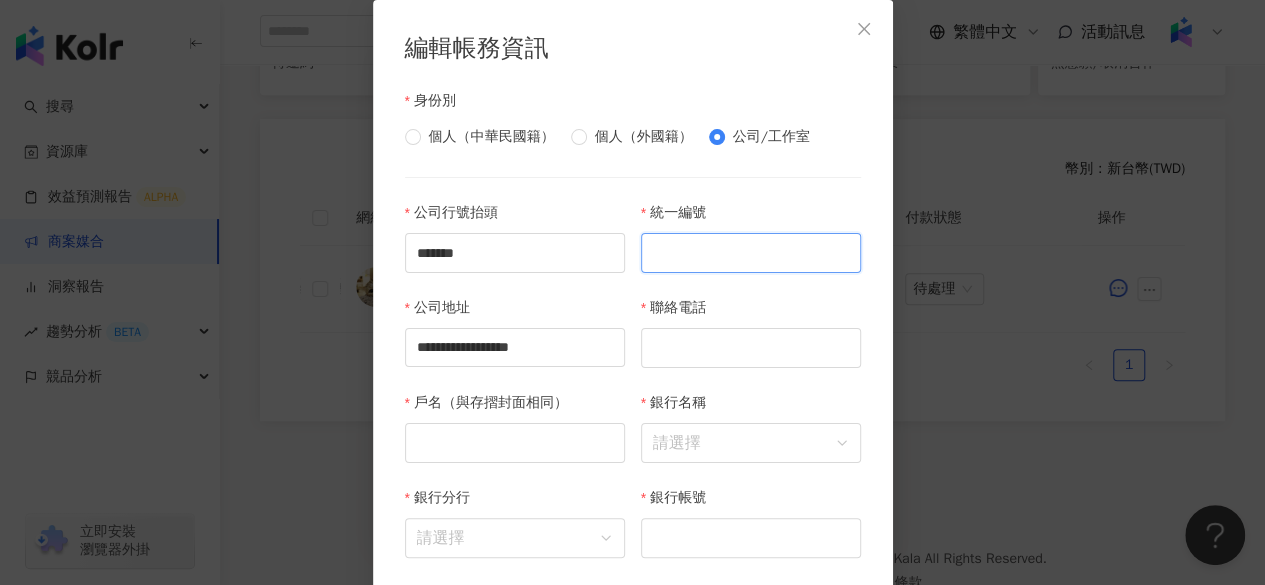 paste on "********" 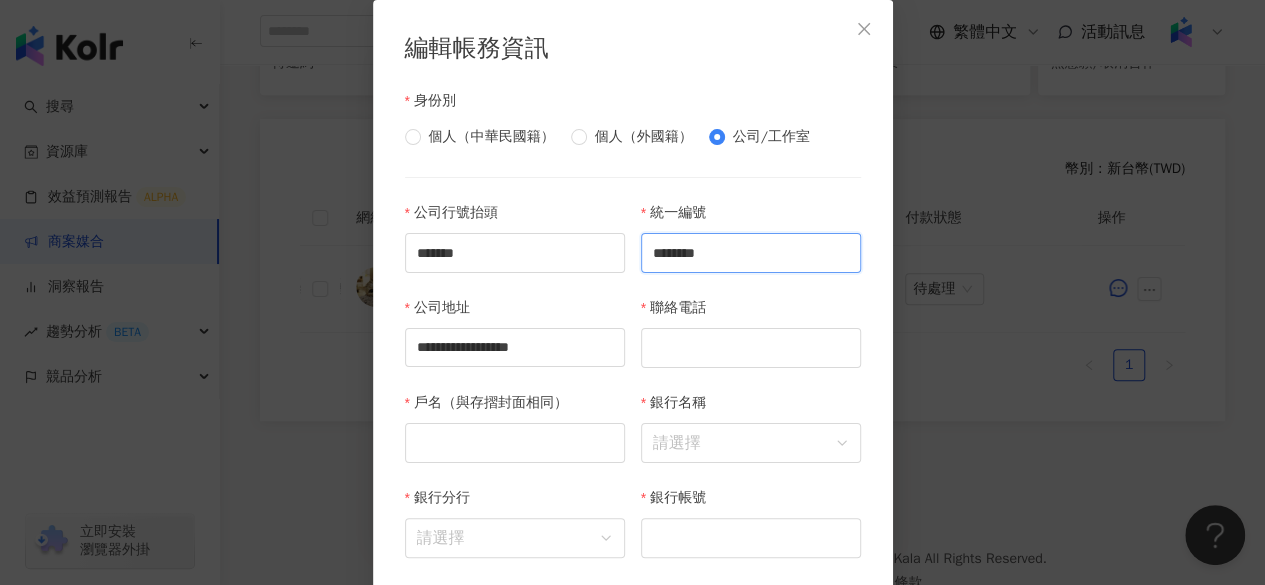 click on "********" at bounding box center [751, 253] 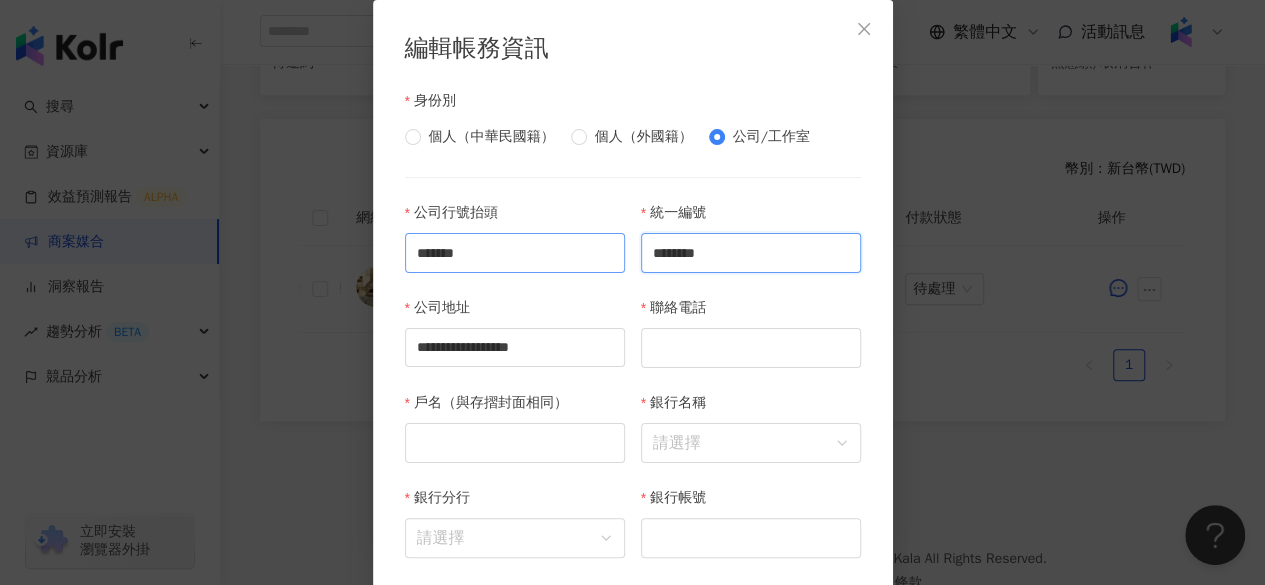 type on "********" 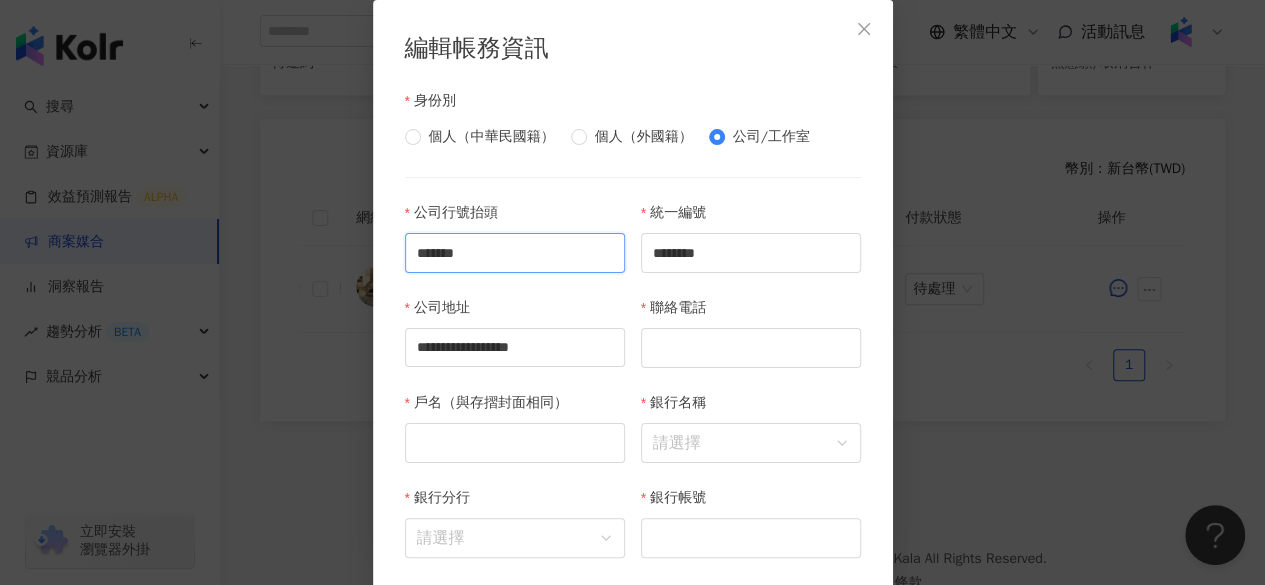 drag, startPoint x: 526, startPoint y: 258, endPoint x: 205, endPoint y: 256, distance: 321.00623 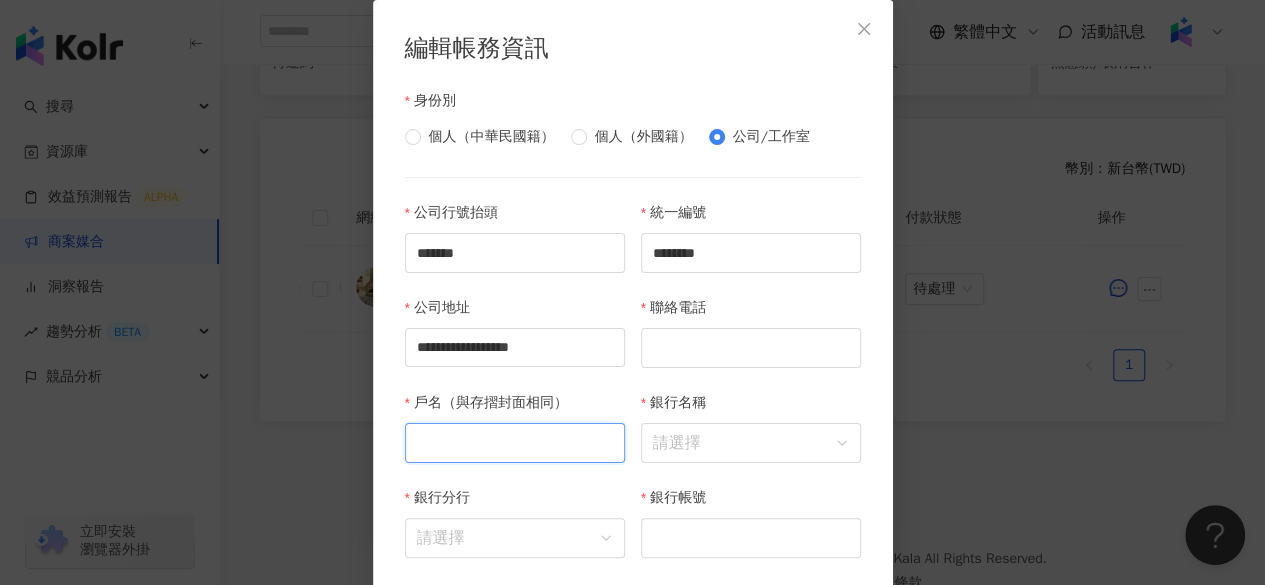 click on "戶名（與存摺封面相同）" at bounding box center (515, 443) 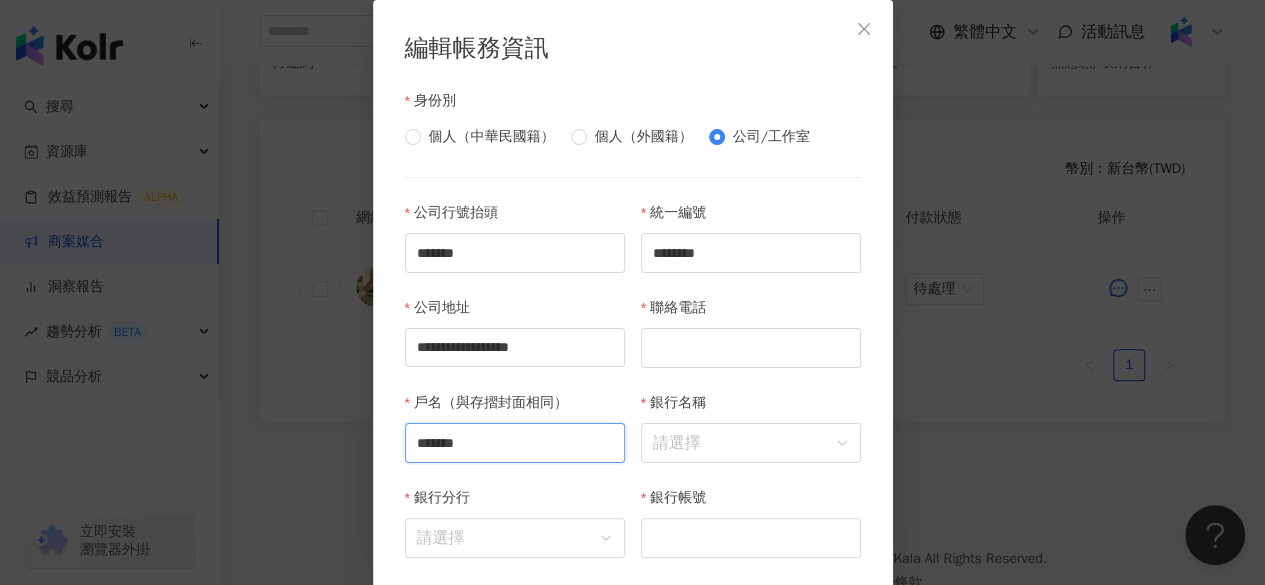 type on "*******" 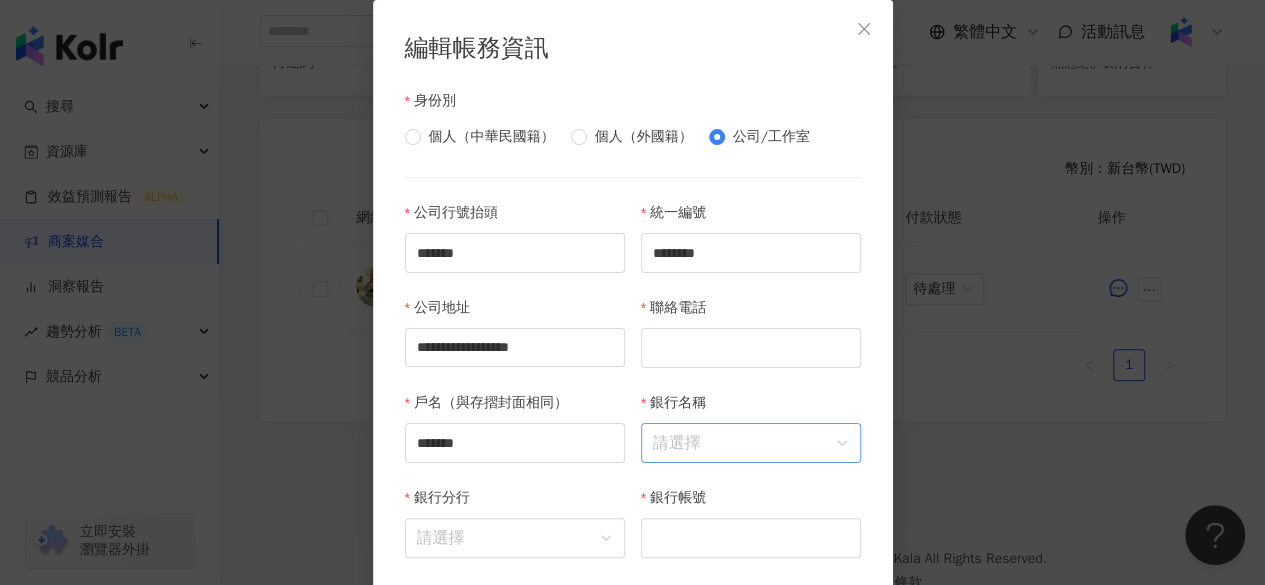click on "銀行名稱" at bounding box center (751, 443) 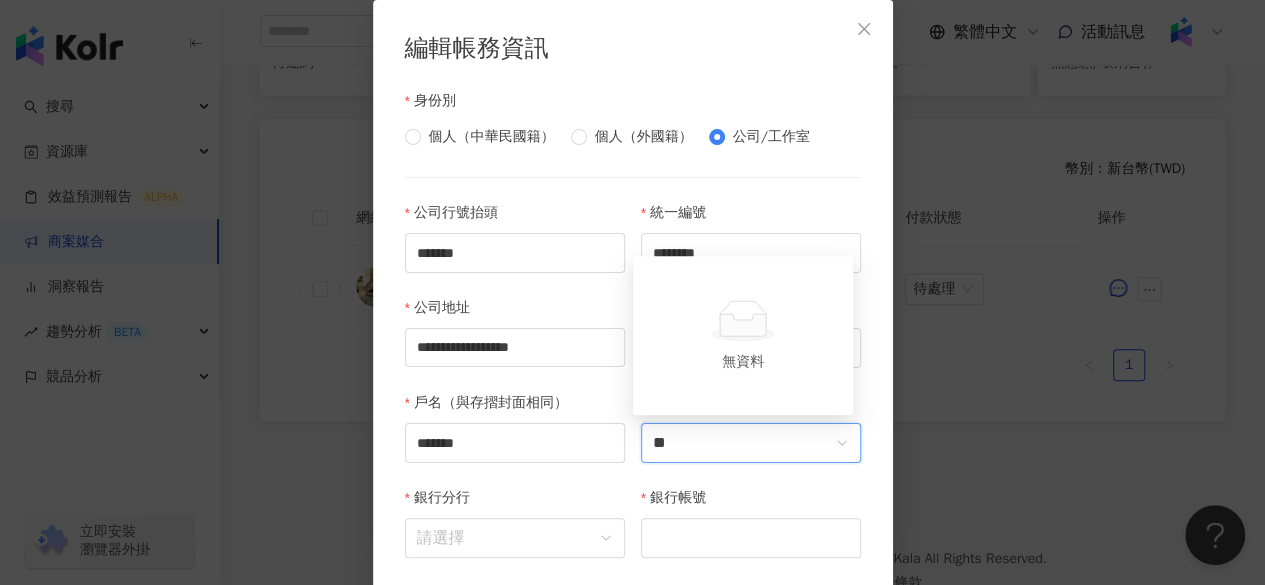 type on "*" 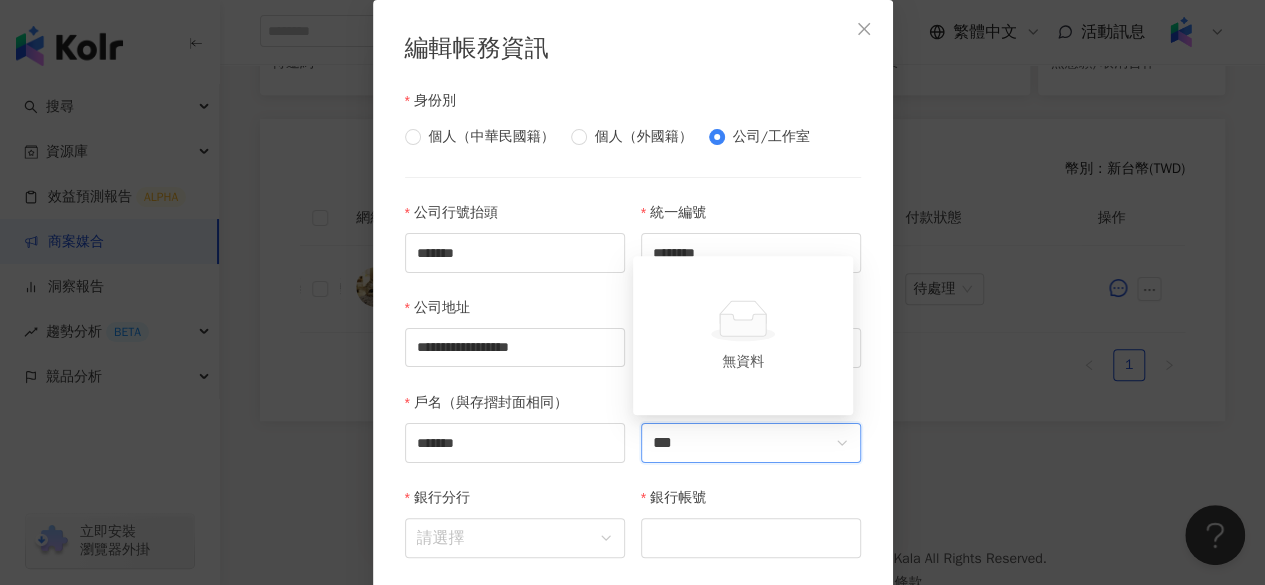 type on "**" 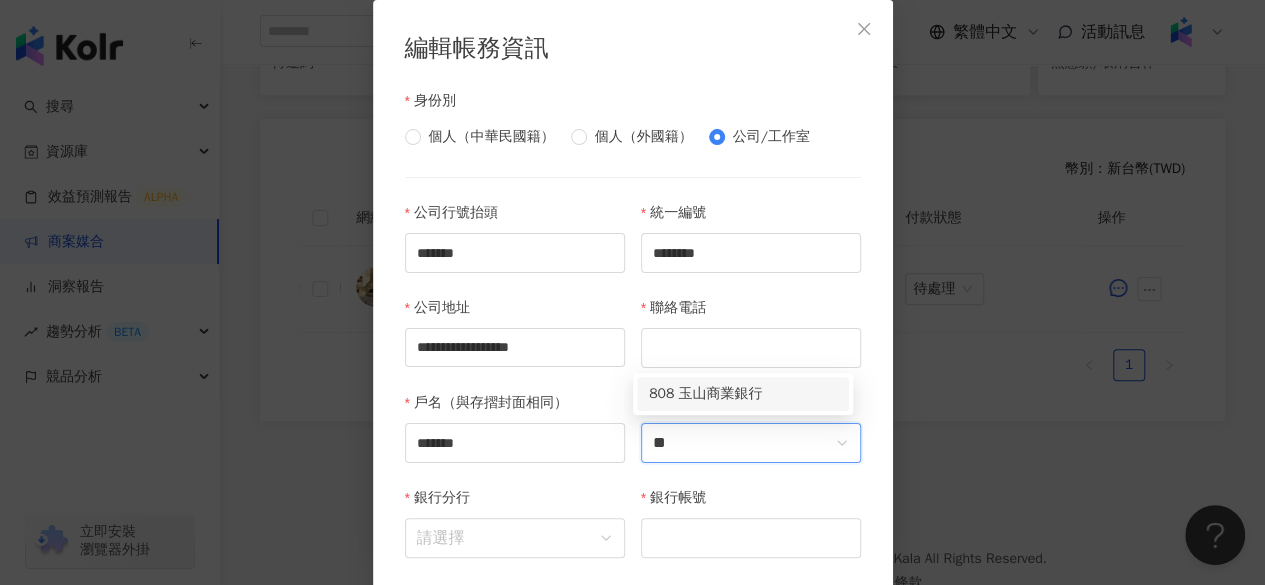 click on "808 玉山商業銀行" at bounding box center [743, 394] 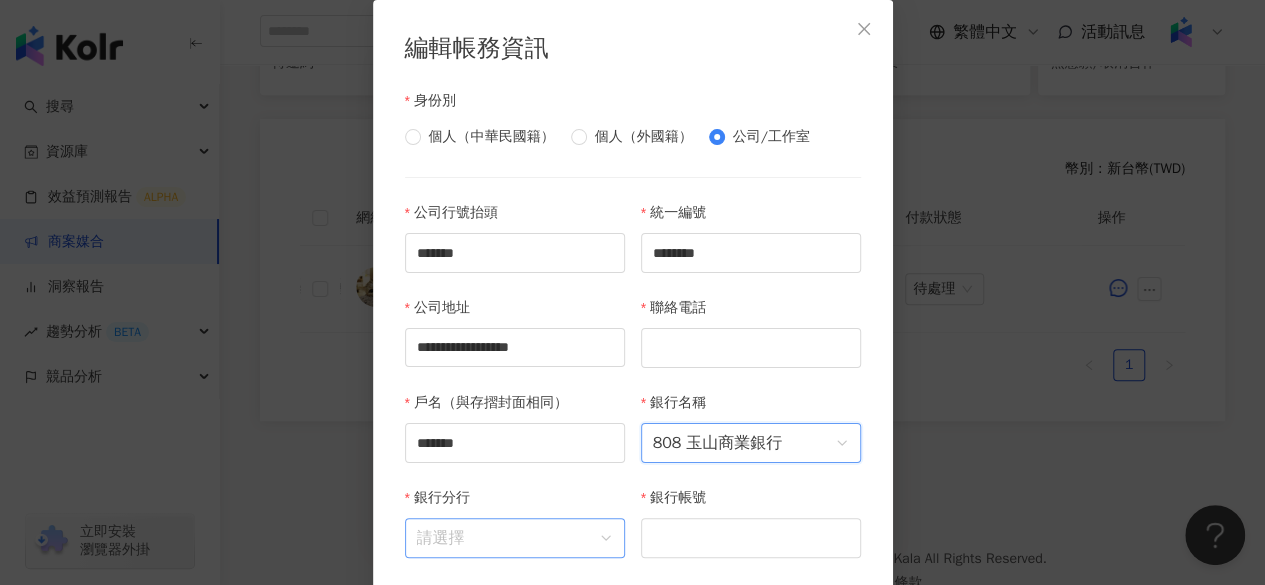 click on "銀行分行" at bounding box center (515, 538) 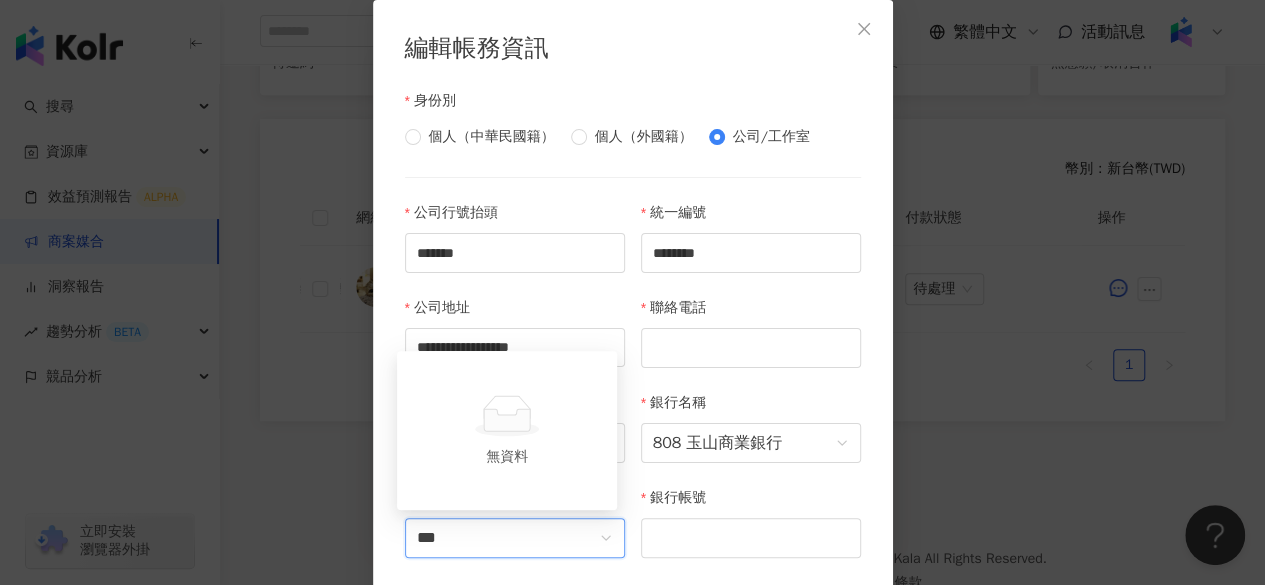 type on "**" 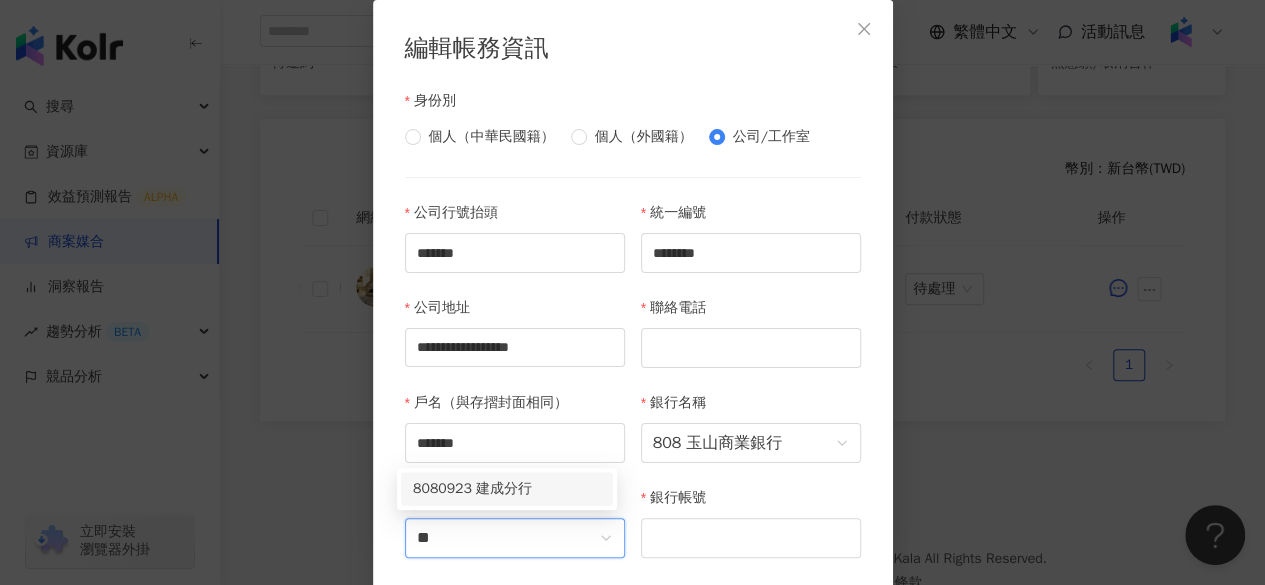 click on "8080923 建成分行" at bounding box center (507, 489) 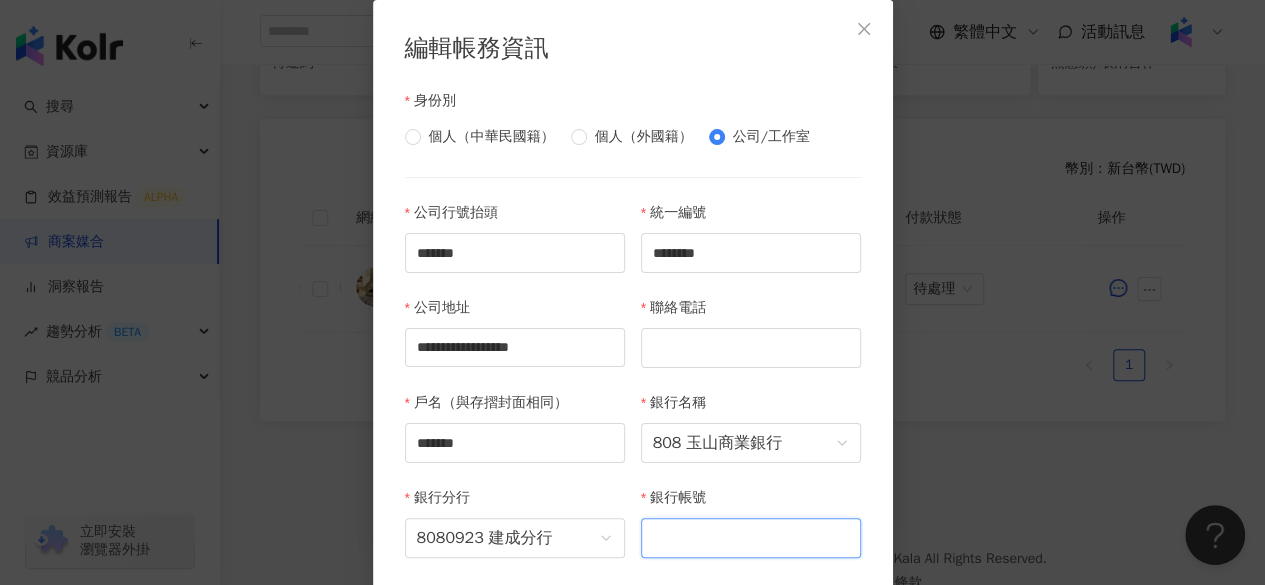 click on "銀行帳號" at bounding box center [751, 538] 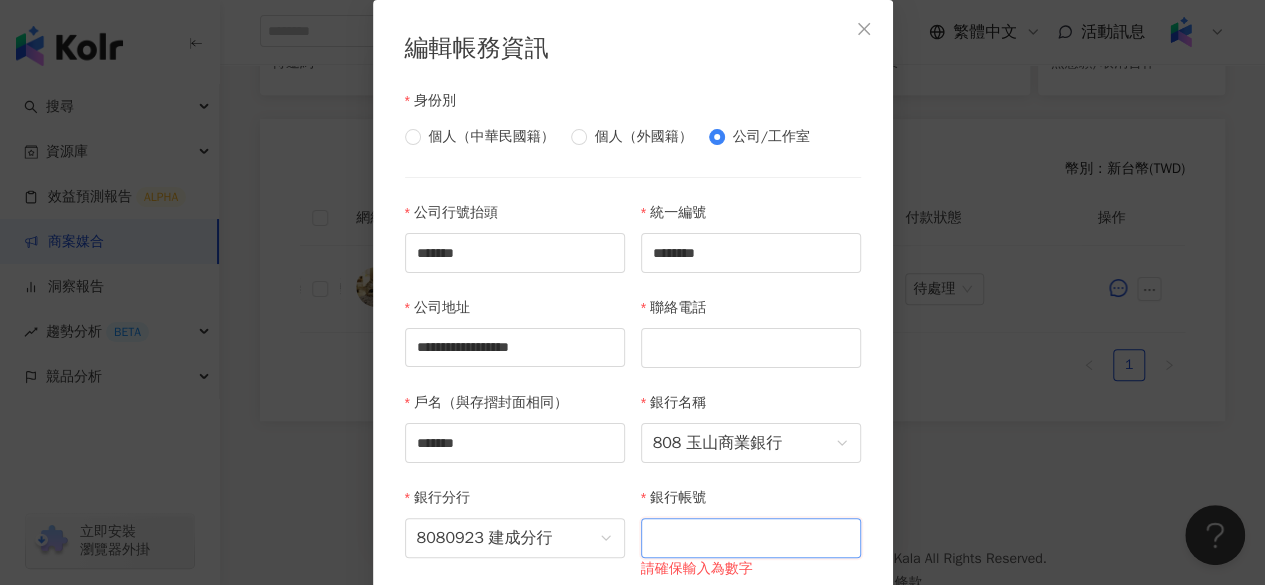 paste on "**********" 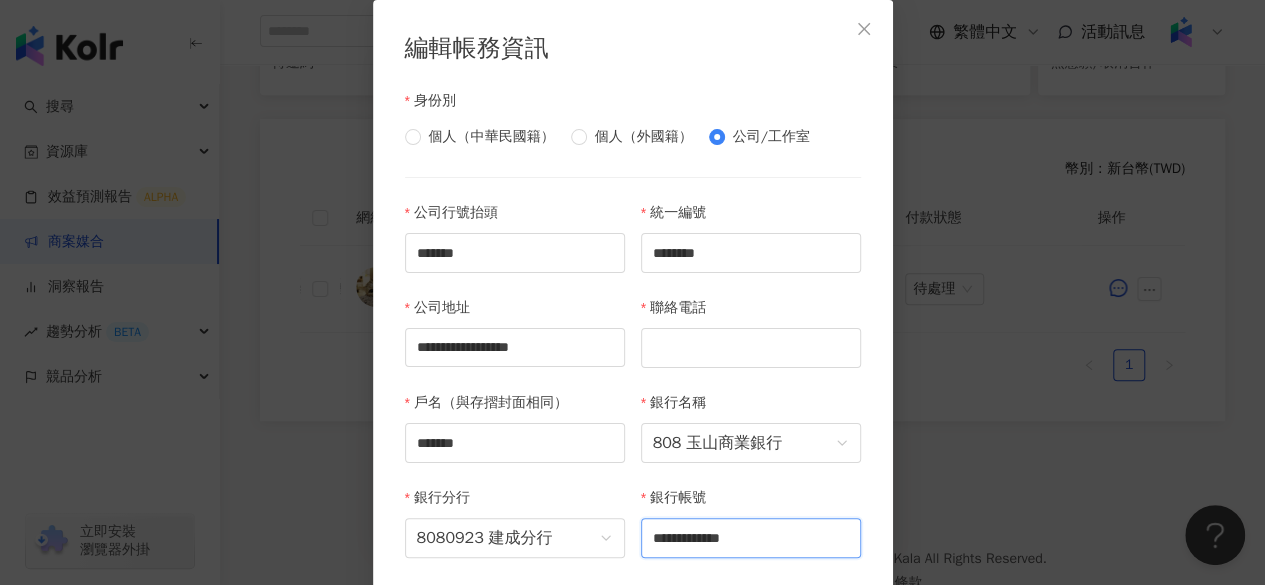 scroll, scrollTop: 80, scrollLeft: 0, axis: vertical 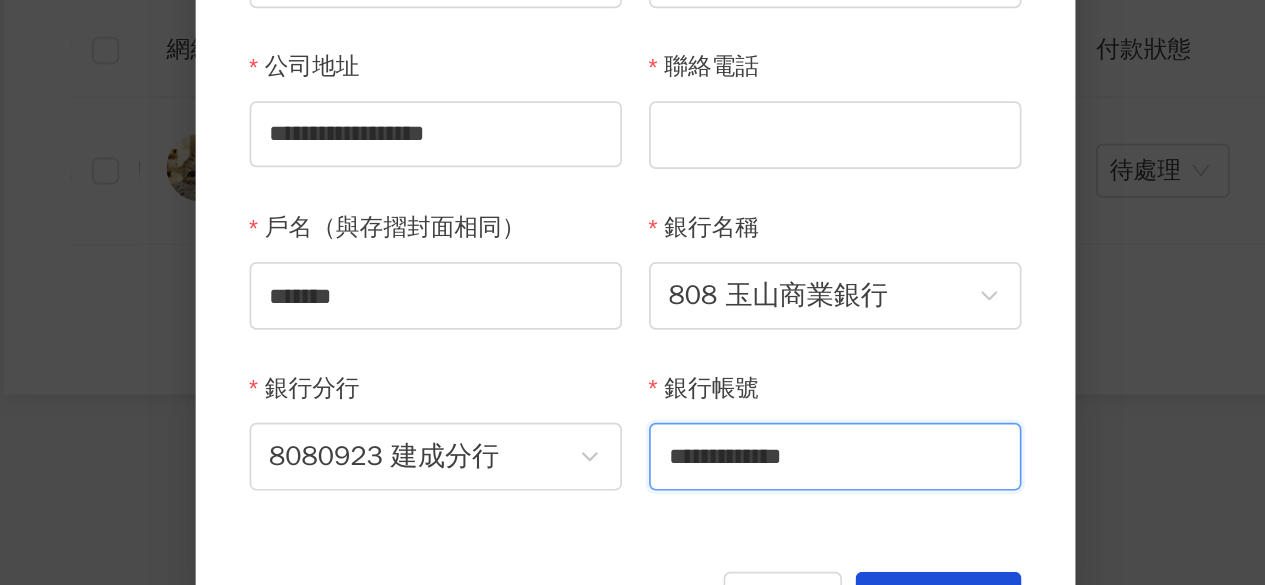 type on "**********" 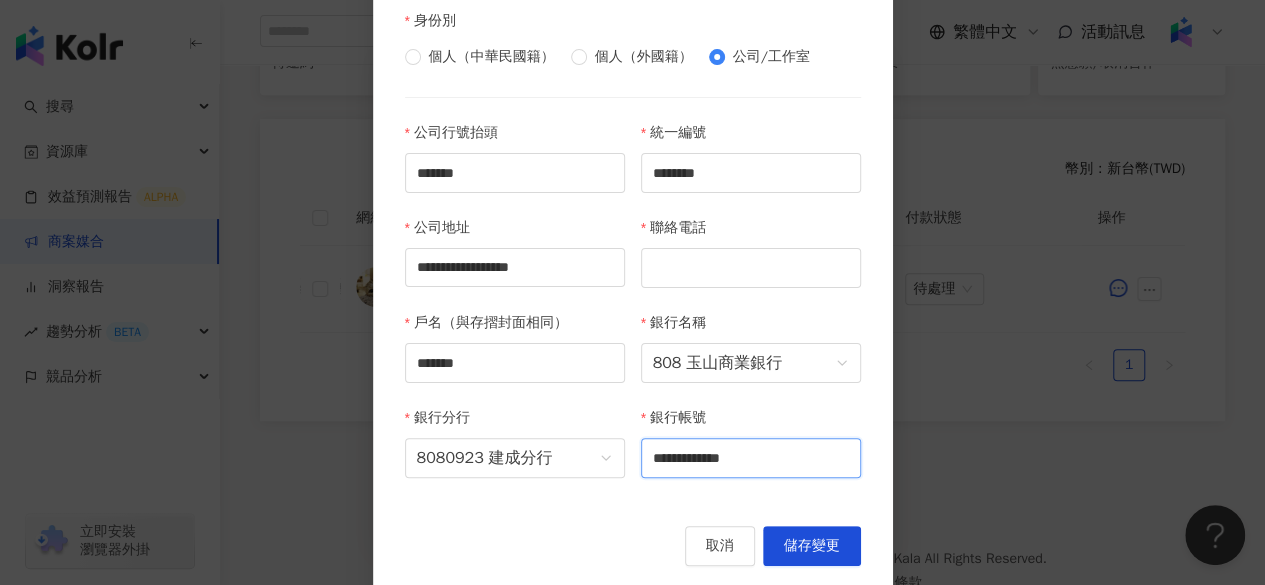 scroll, scrollTop: 58, scrollLeft: 0, axis: vertical 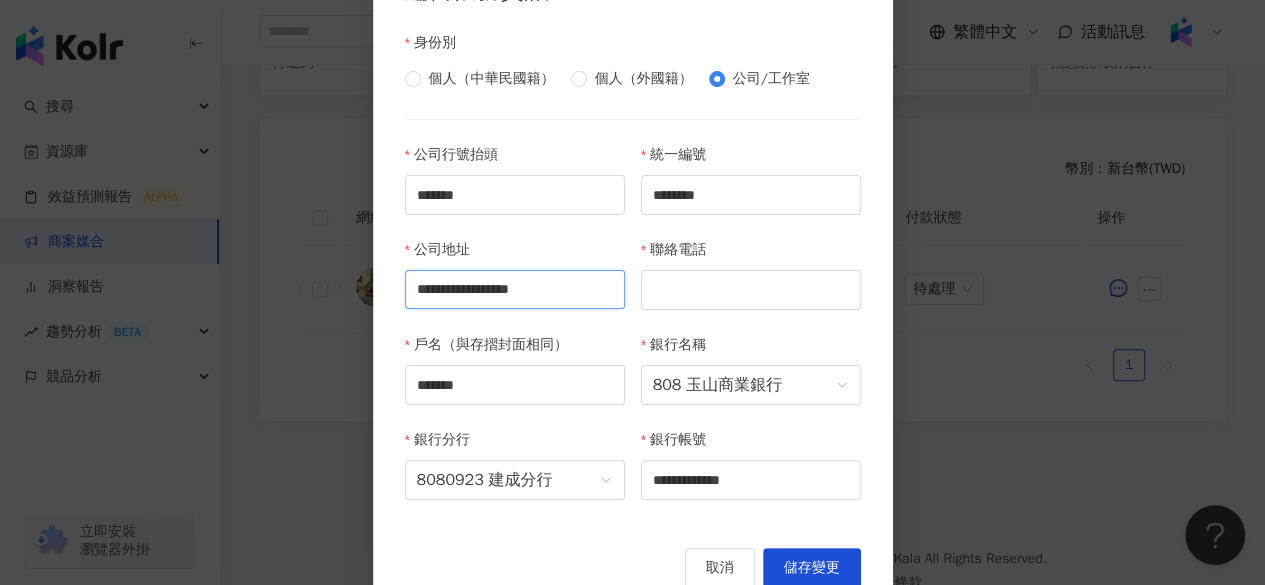 click on "**********" at bounding box center [515, 289] 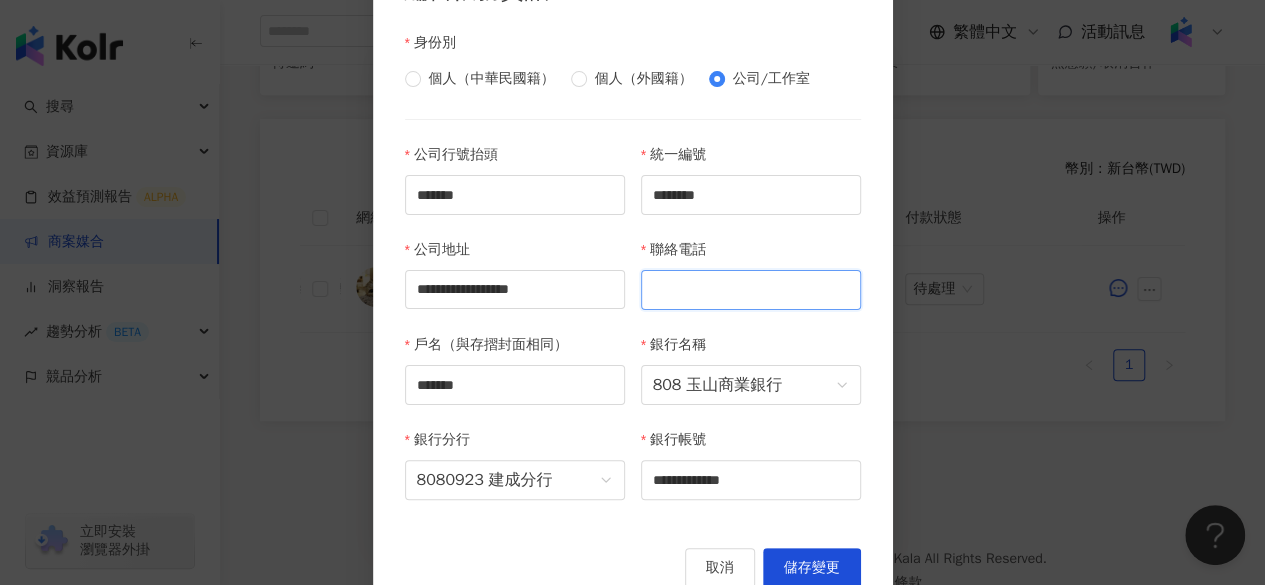 click on "聯絡電話" at bounding box center [751, 290] 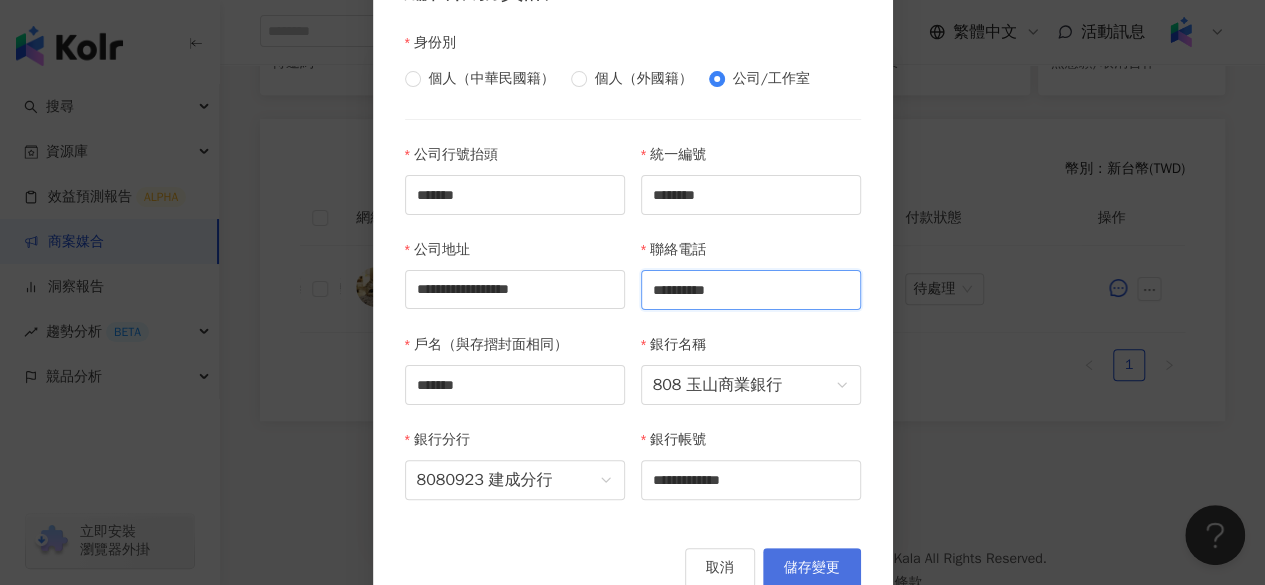 type on "**********" 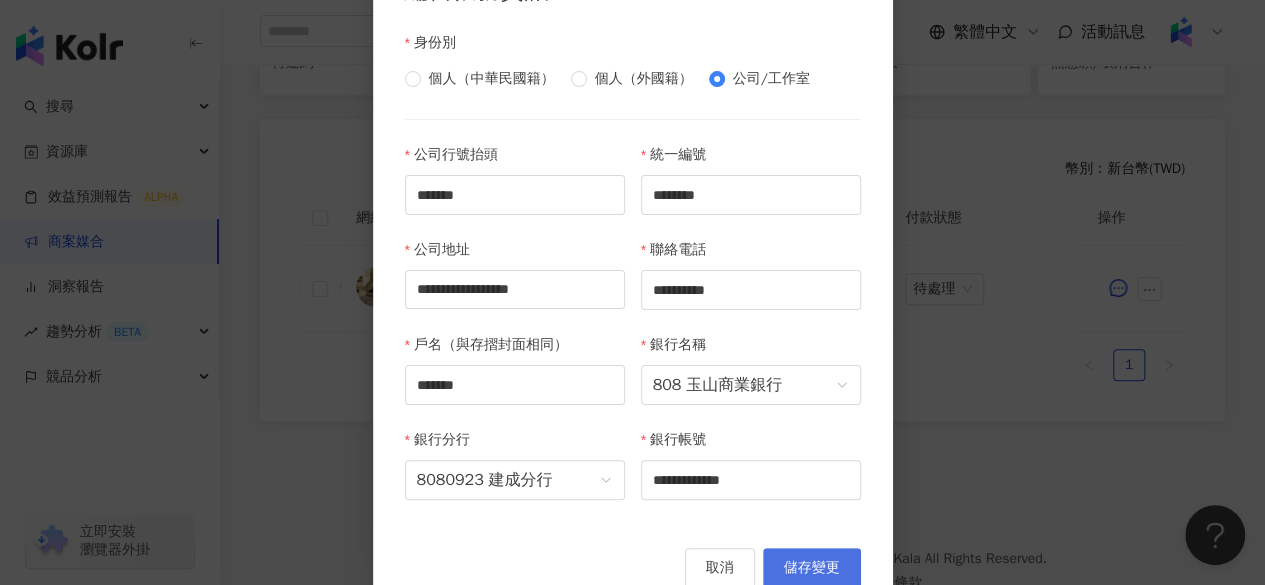 click on "儲存變更" at bounding box center [812, 568] 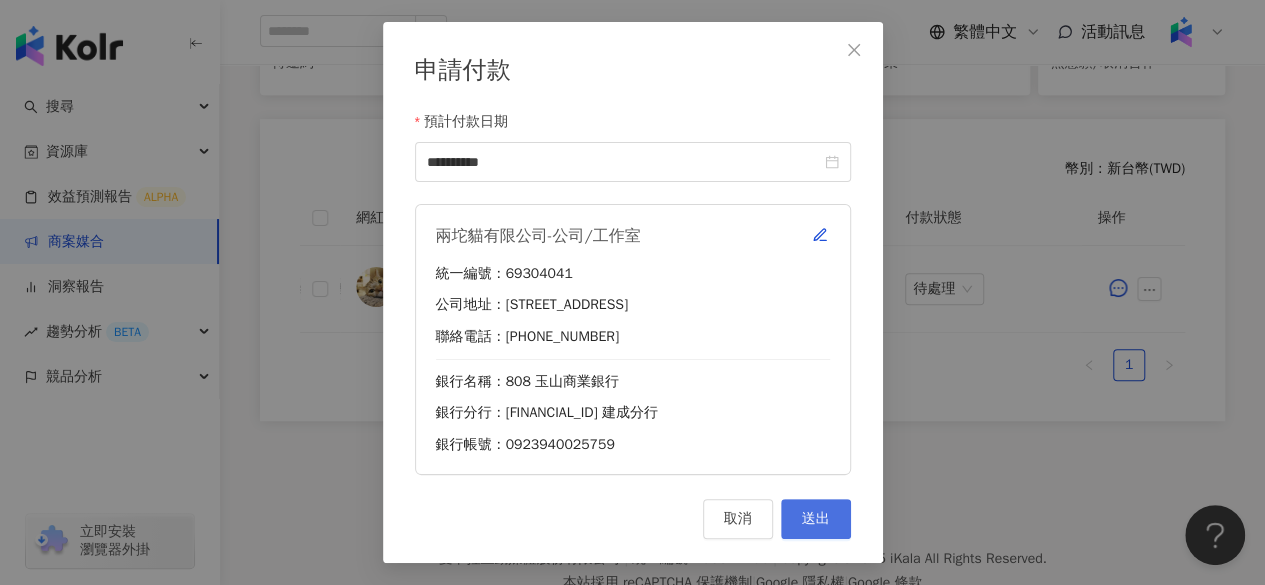 click on "送出" at bounding box center [816, 519] 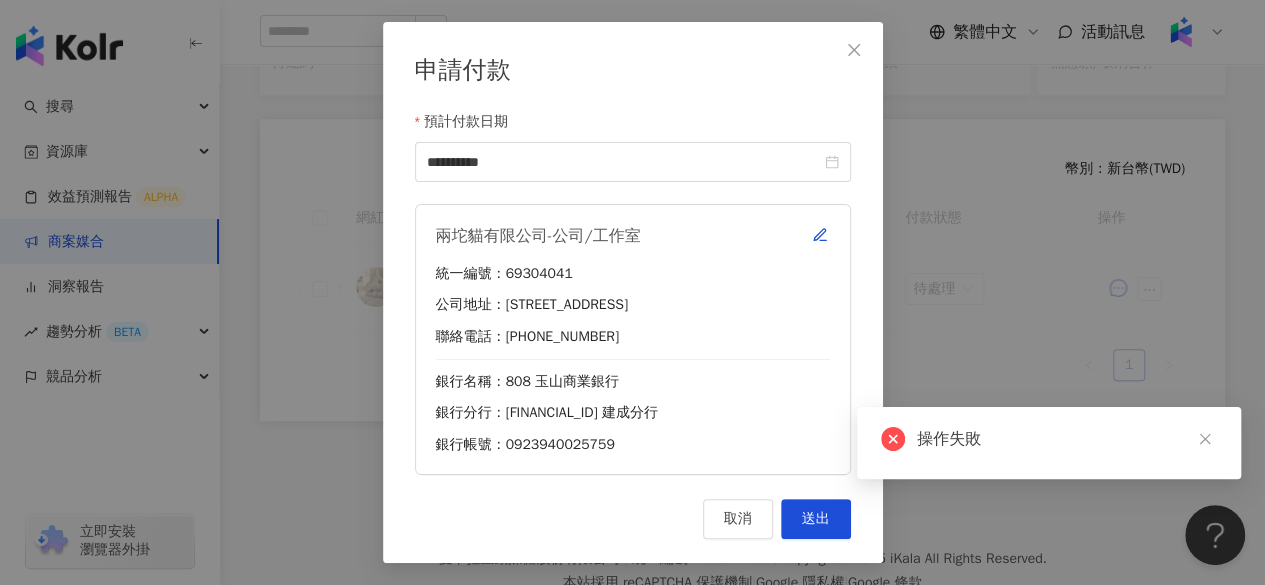 scroll, scrollTop: 496, scrollLeft: 0, axis: vertical 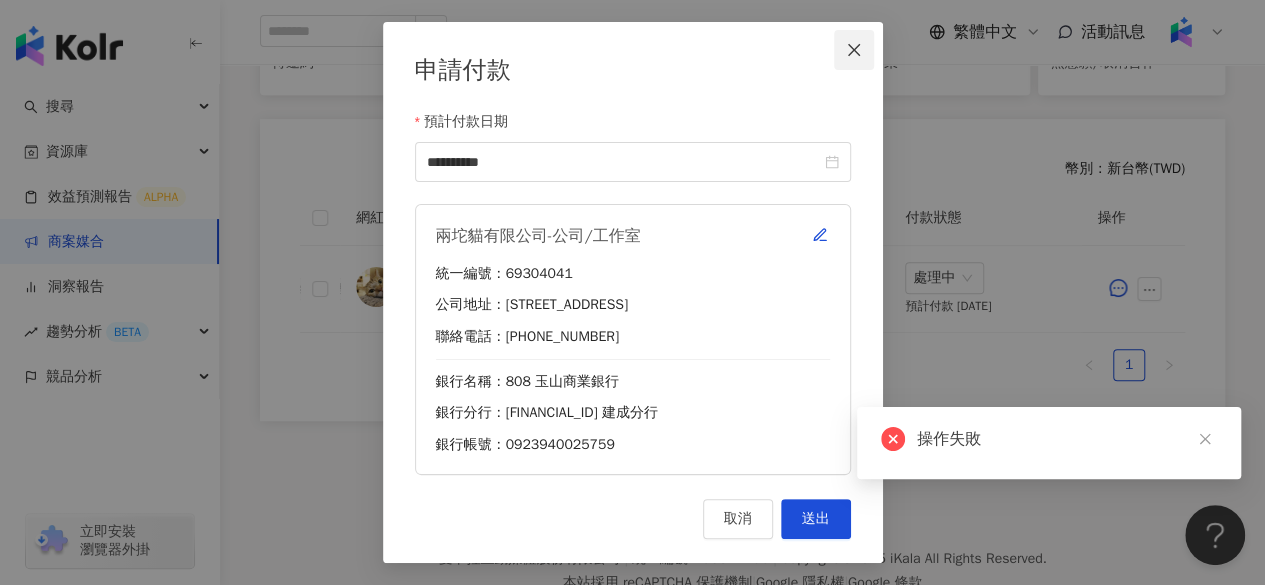 click 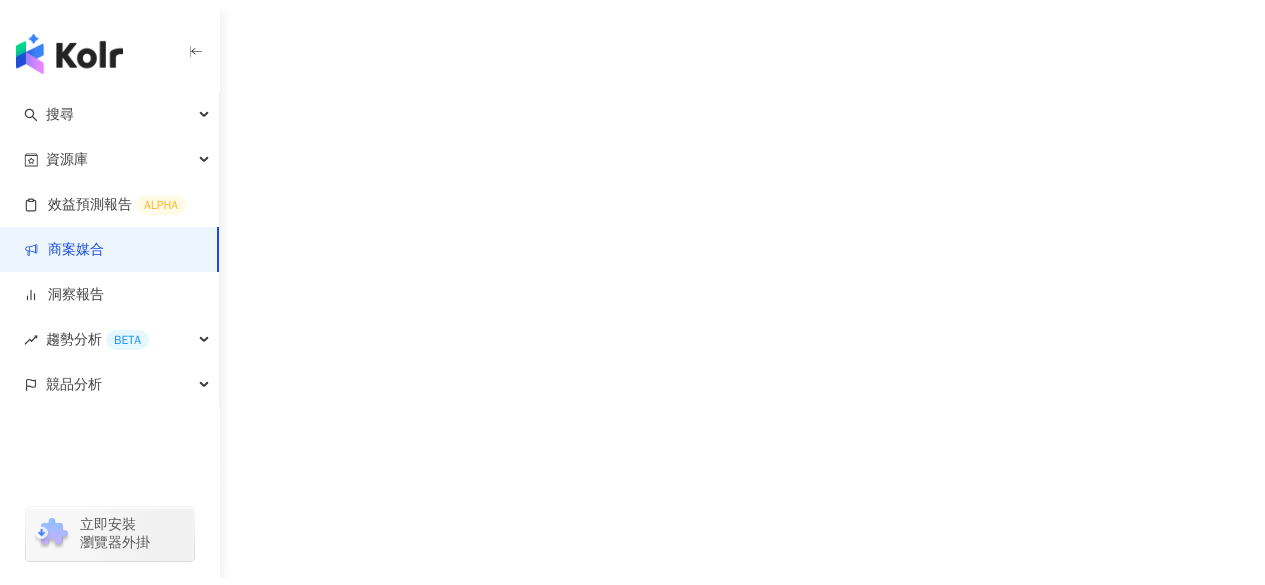 scroll, scrollTop: 0, scrollLeft: 0, axis: both 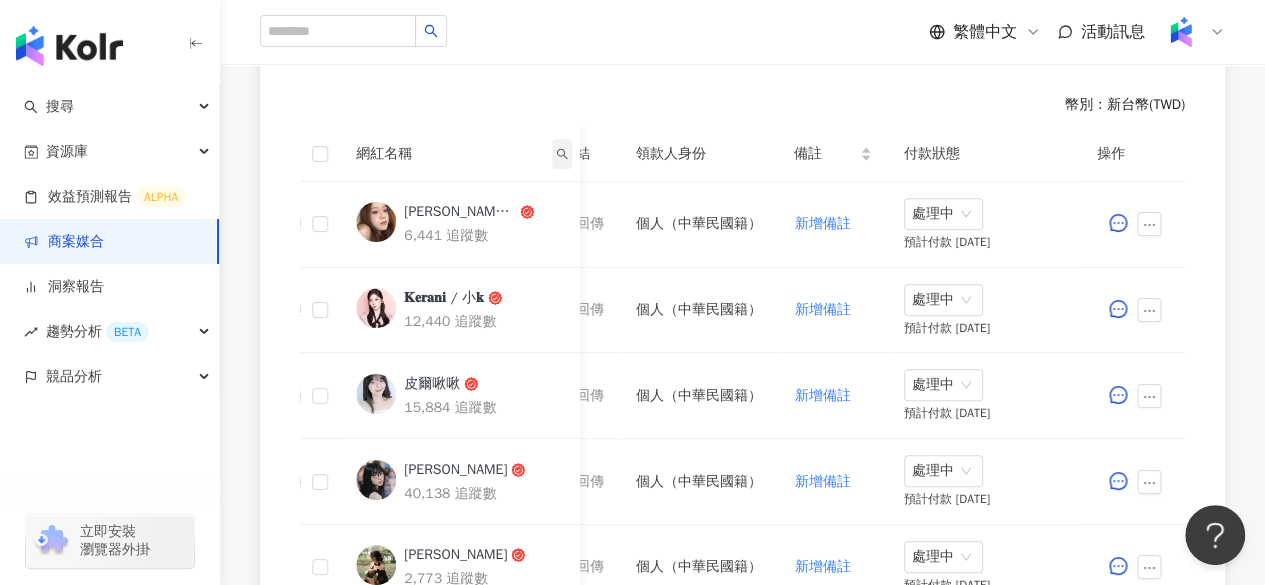 click at bounding box center [562, 154] 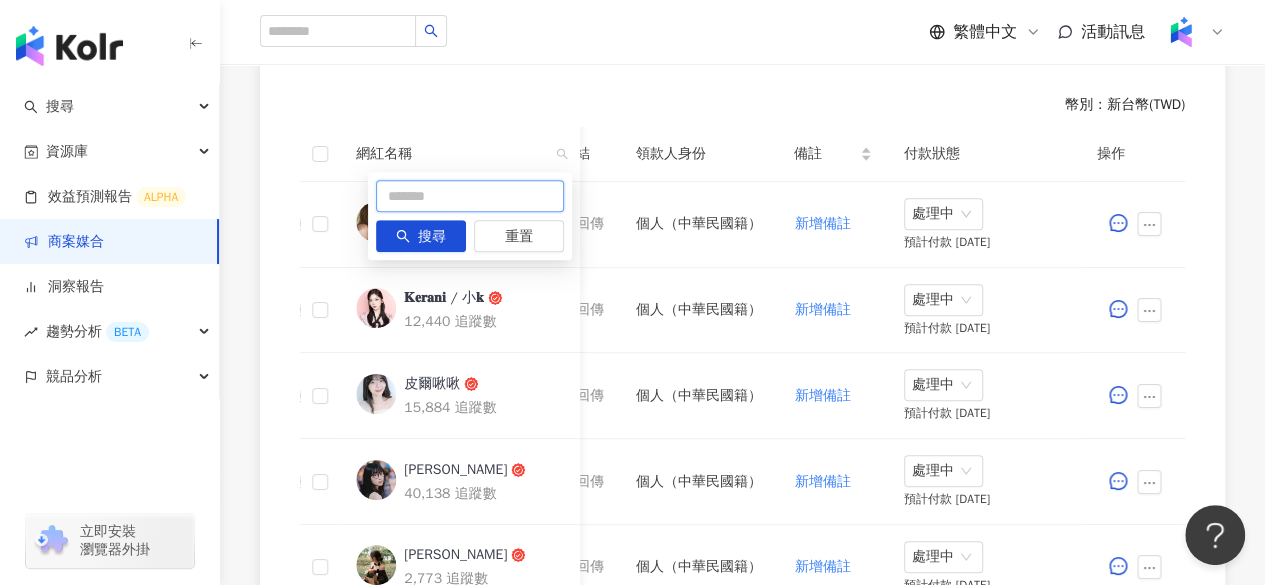 click at bounding box center (470, 196) 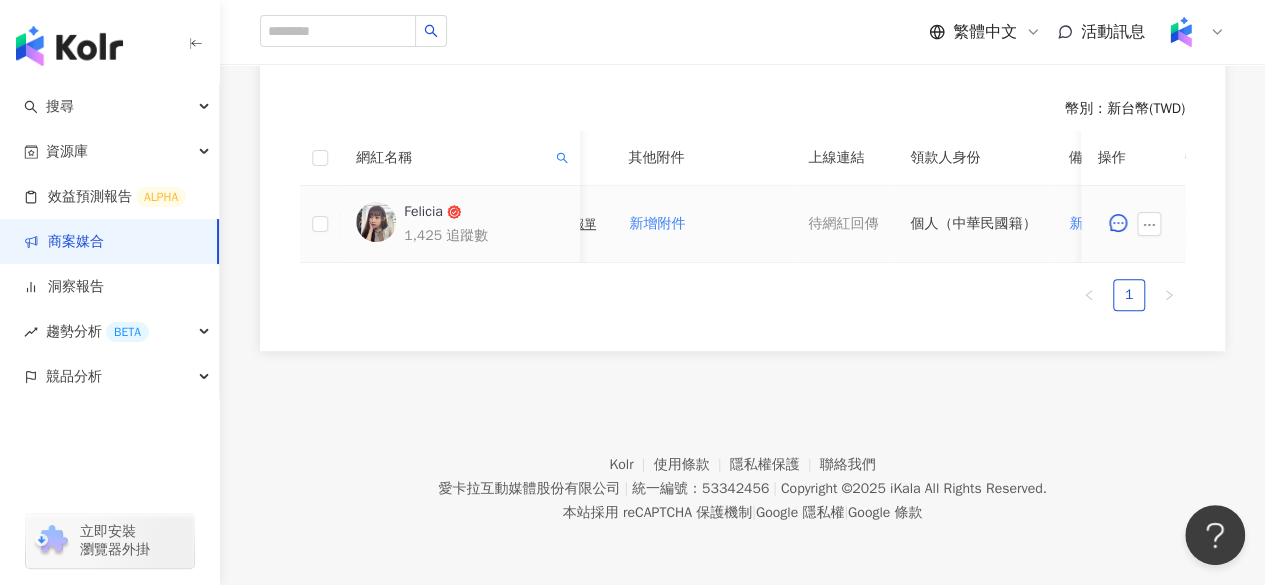 scroll, scrollTop: 0, scrollLeft: 822, axis: horizontal 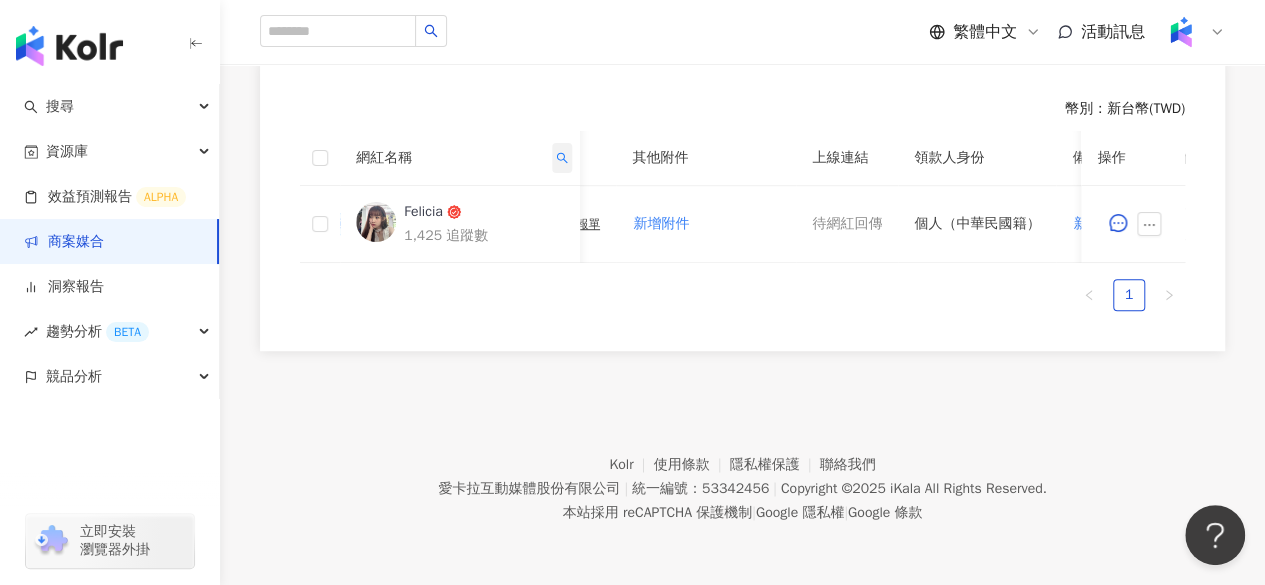 click 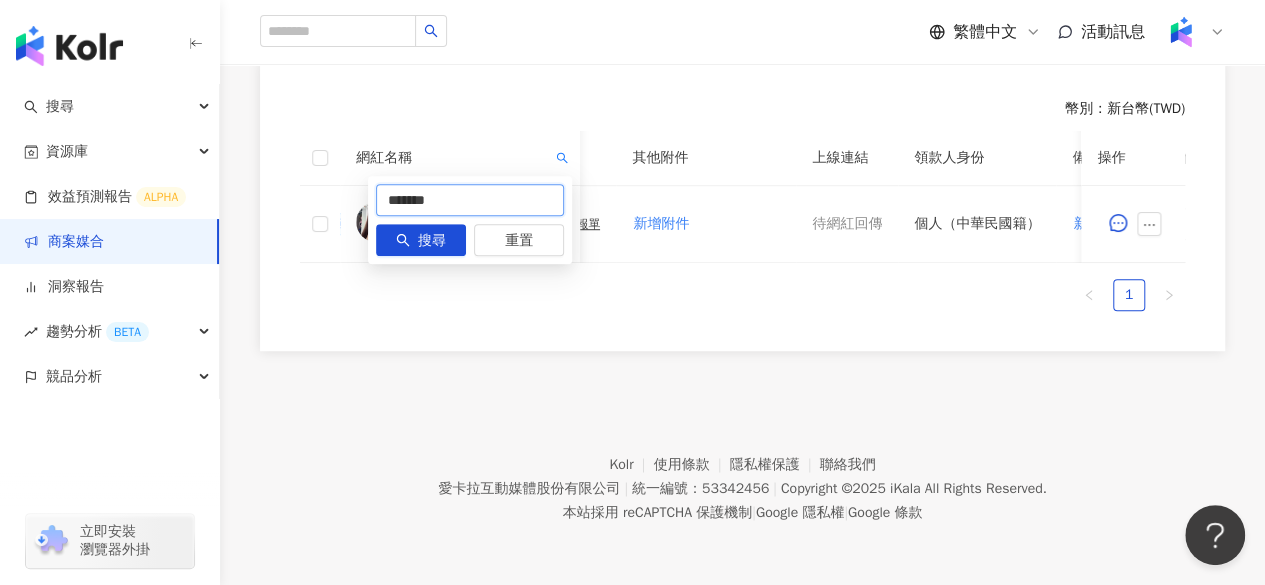 click on "*******" at bounding box center (470, 200) 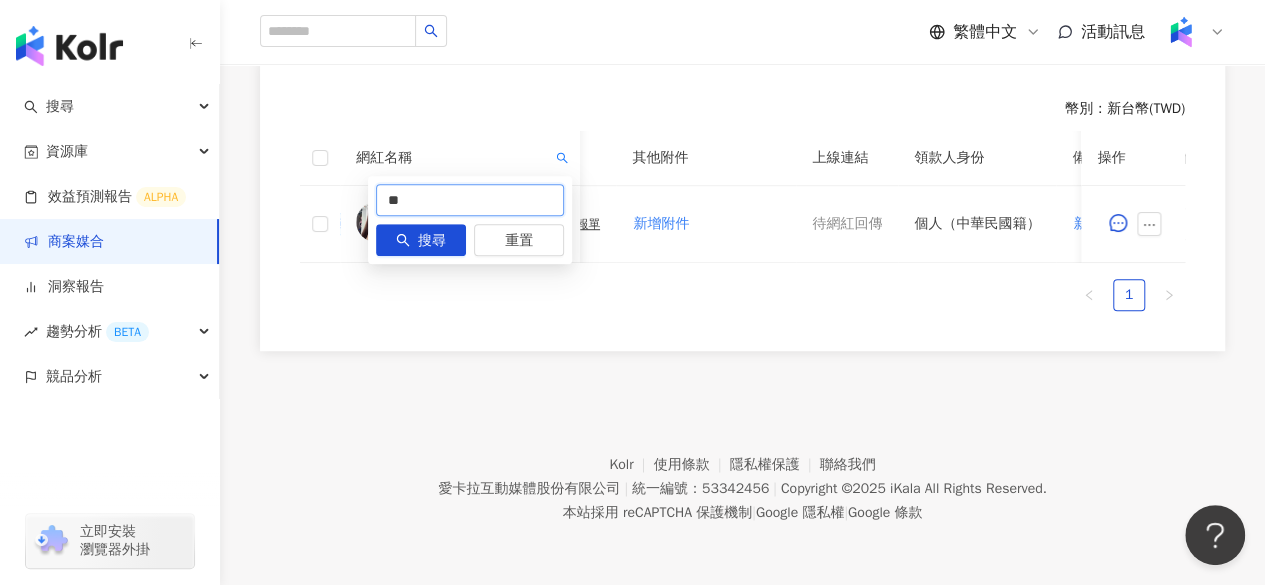 type on "*" 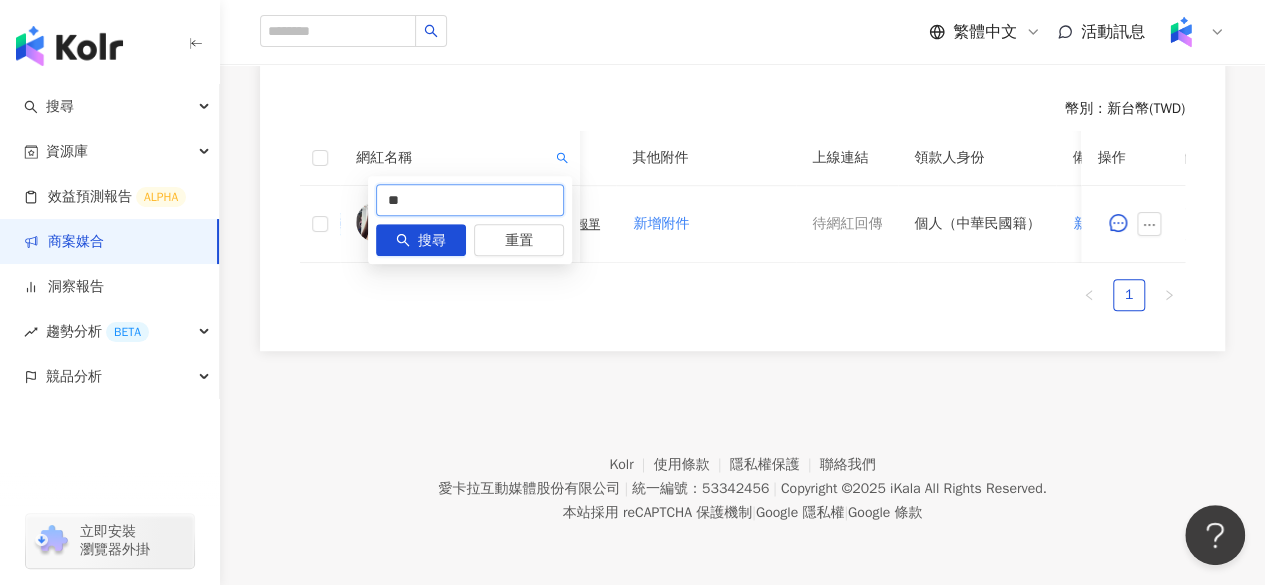 type on "*" 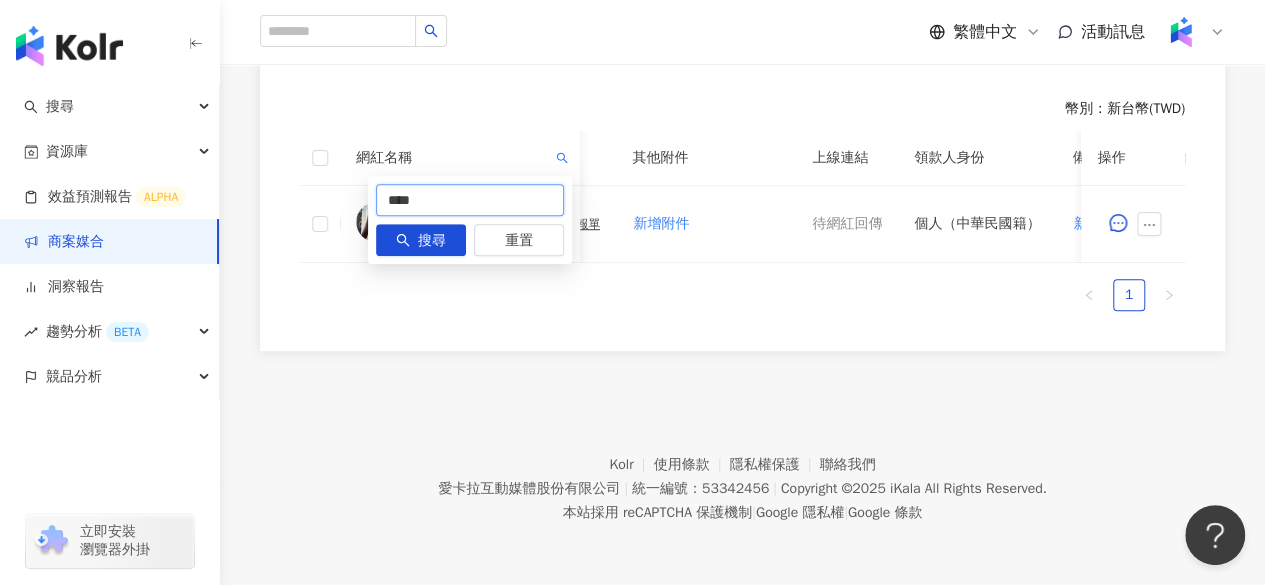 type on "****" 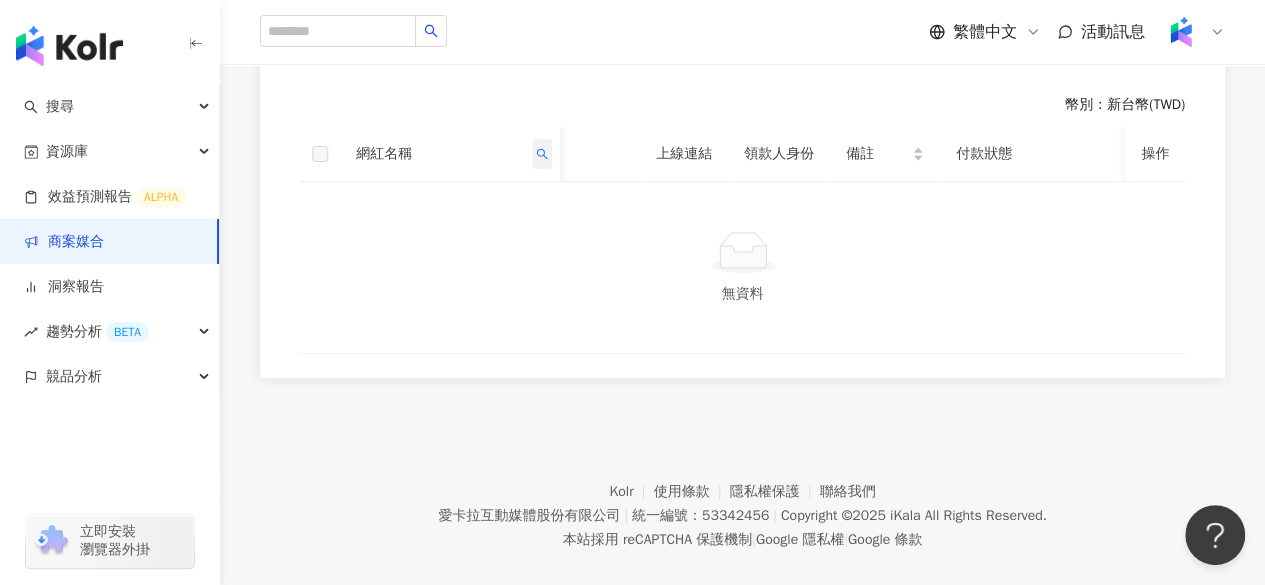 click at bounding box center [542, 154] 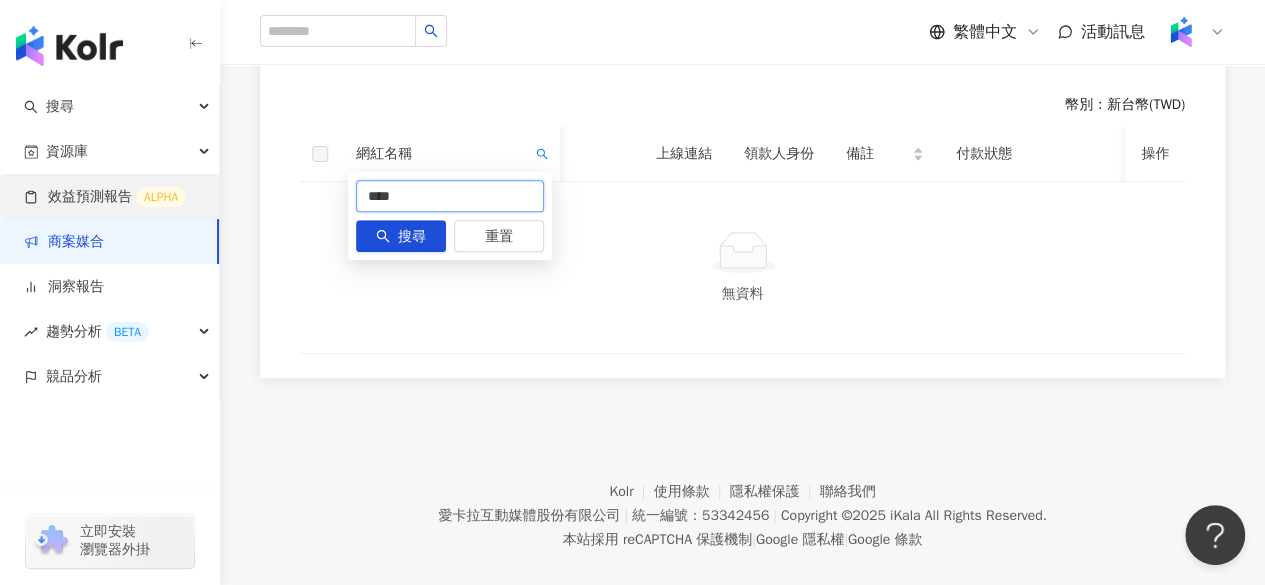 drag, startPoint x: 437, startPoint y: 198, endPoint x: 141, endPoint y: 189, distance: 296.13678 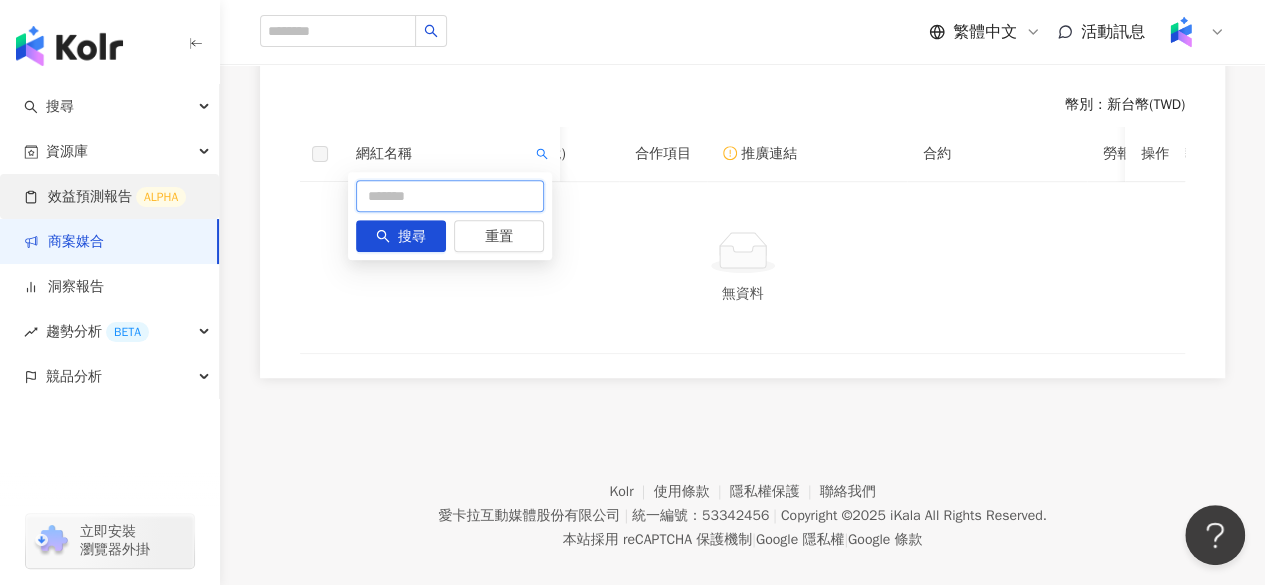 paste on "*********" 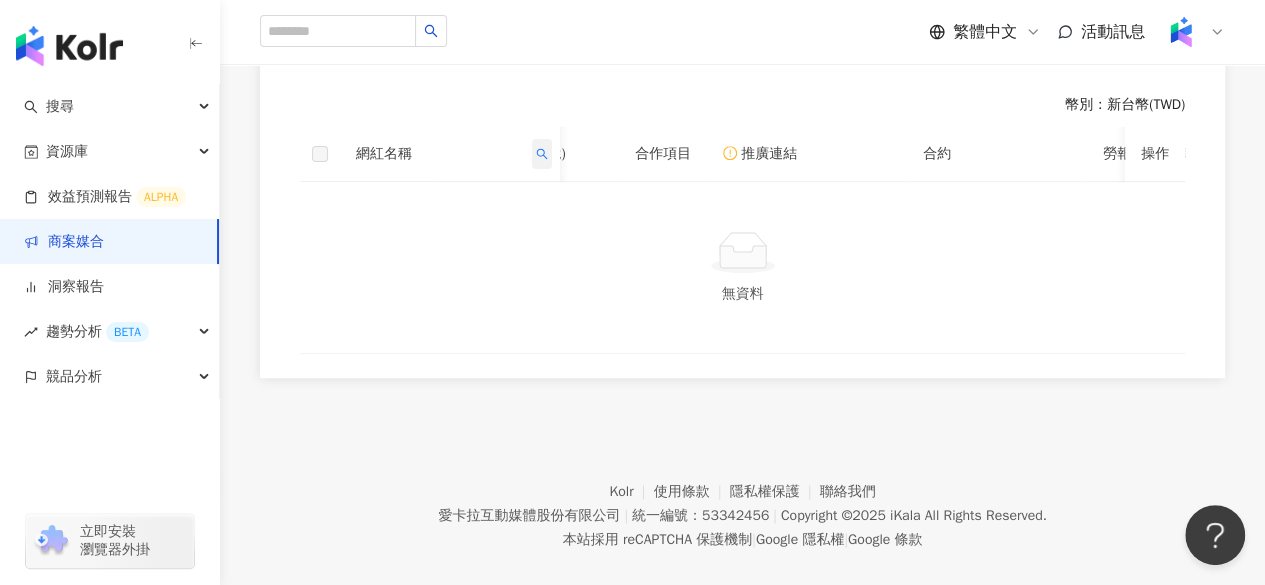 click at bounding box center (542, 154) 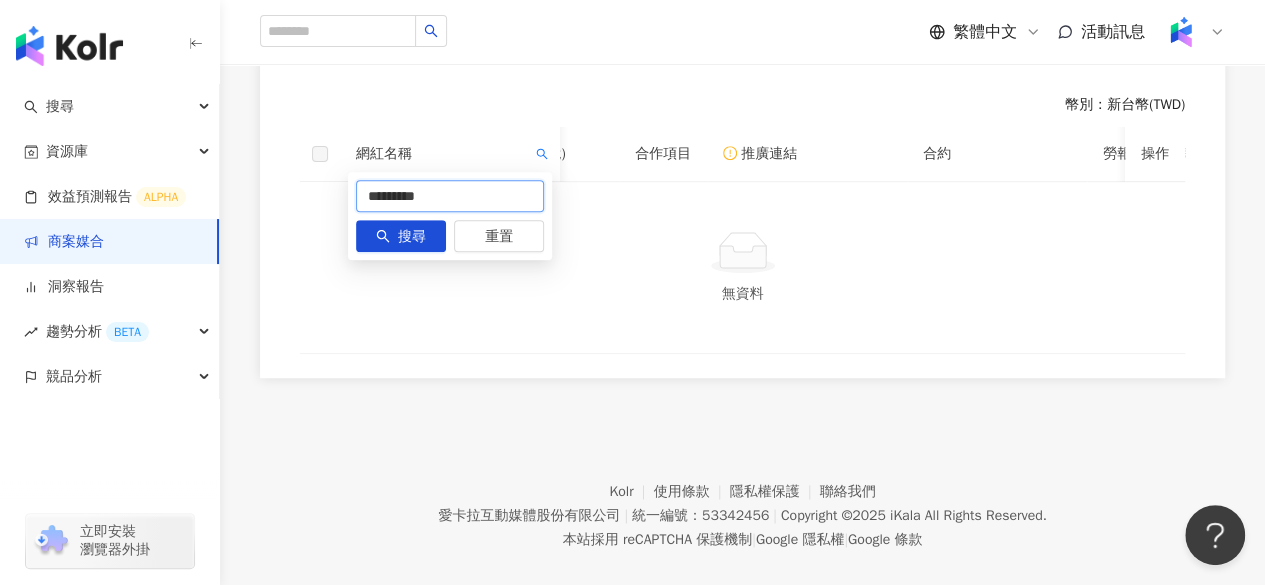 drag, startPoint x: 463, startPoint y: 199, endPoint x: 264, endPoint y: 203, distance: 199.04019 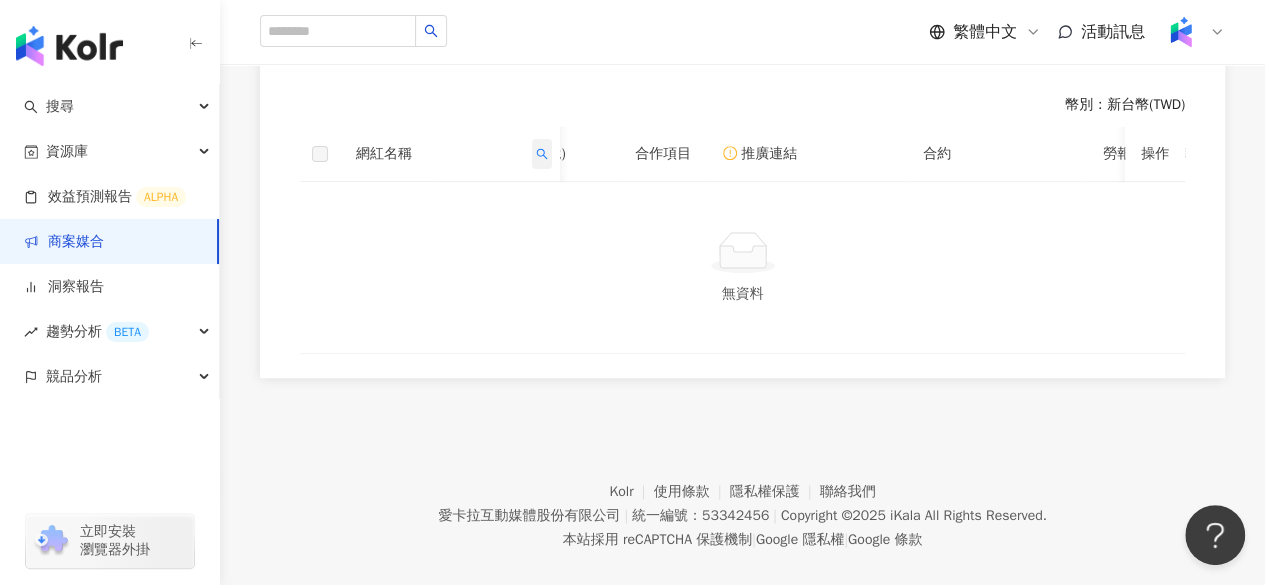 click 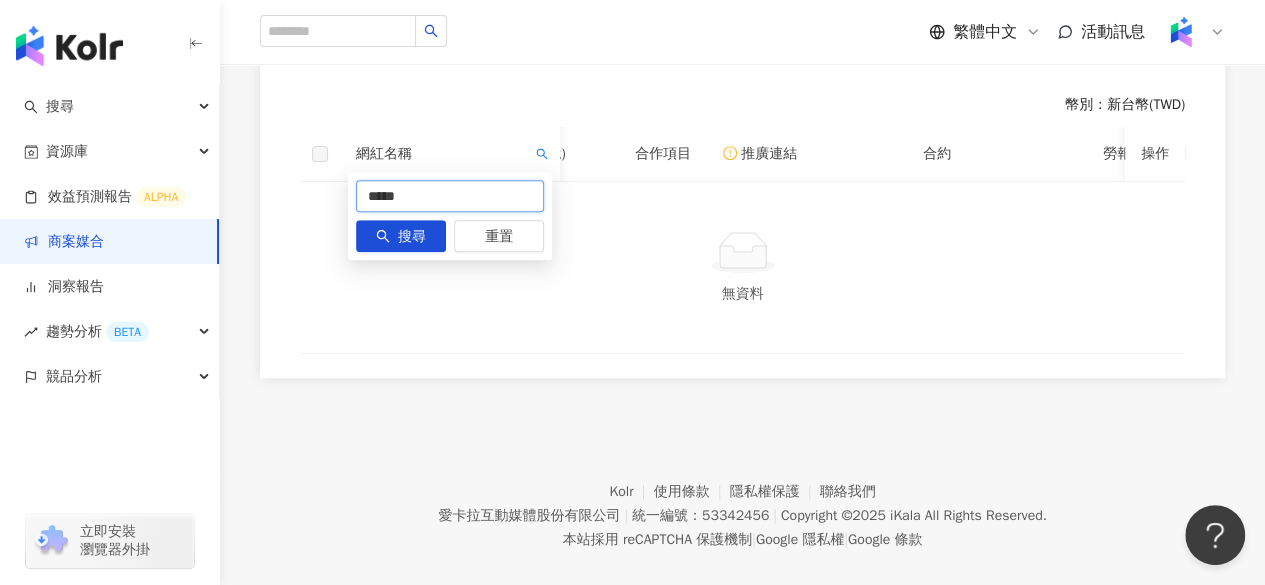 click on "*****" at bounding box center (450, 196) 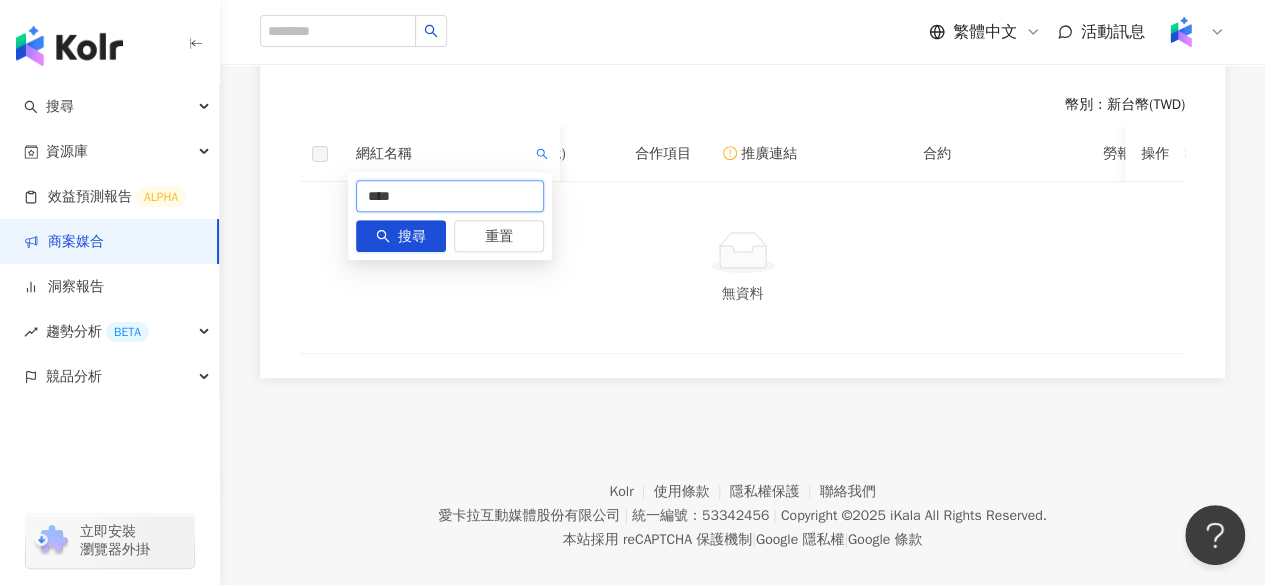 type on "****" 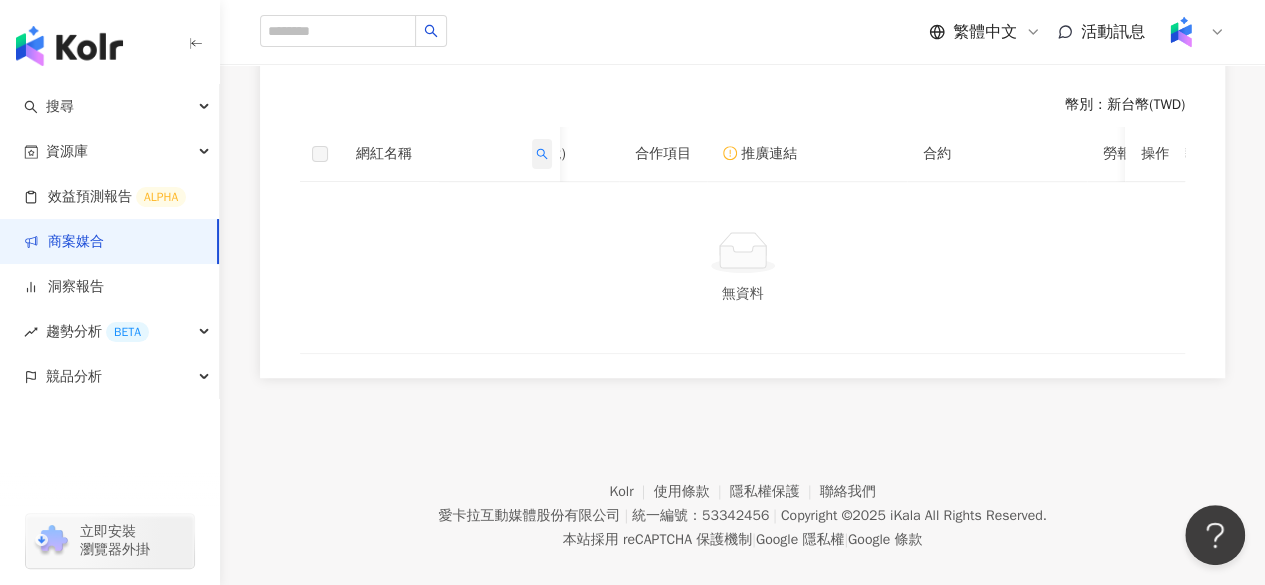 click 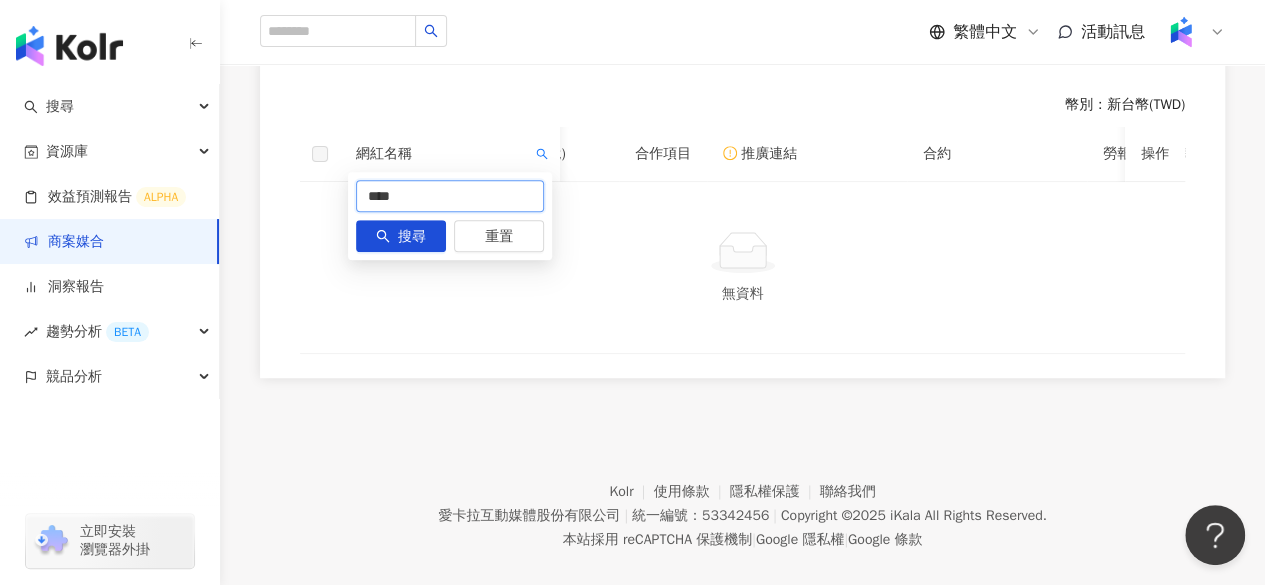 drag, startPoint x: 457, startPoint y: 195, endPoint x: 340, endPoint y: 219, distance: 119.43617 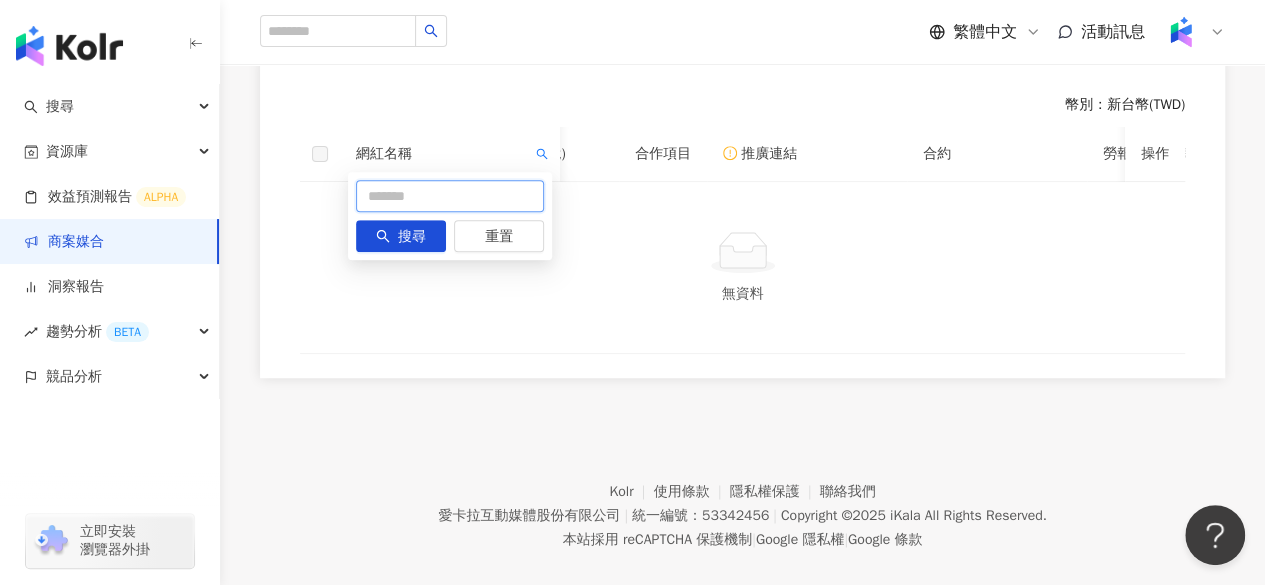 paste on "*****" 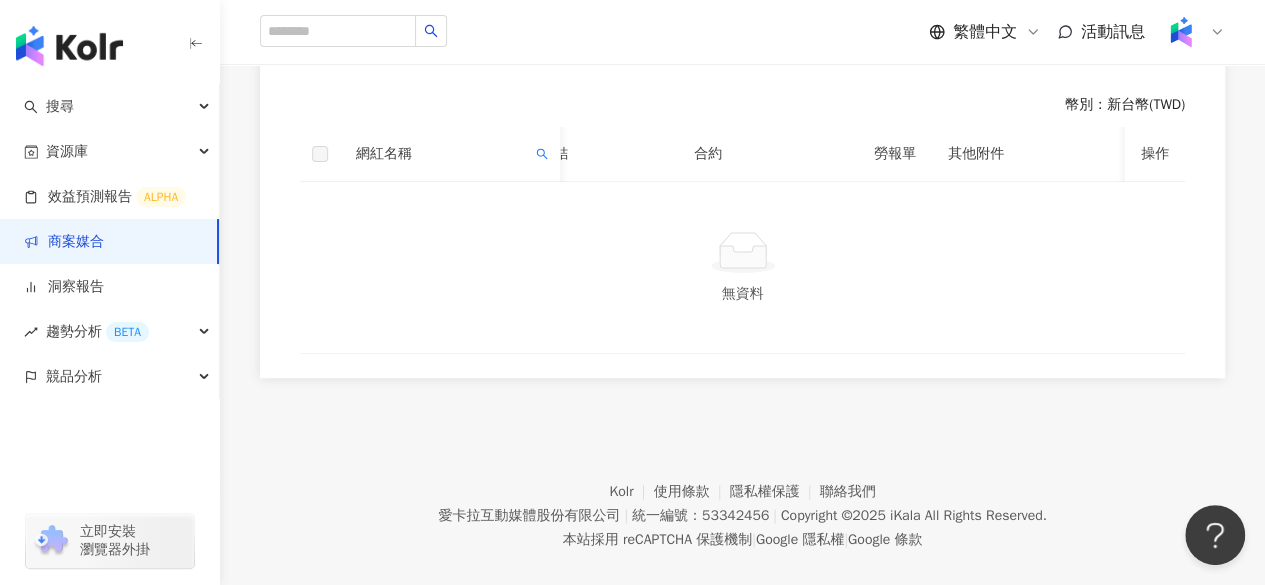 scroll, scrollTop: 0, scrollLeft: 351, axis: horizontal 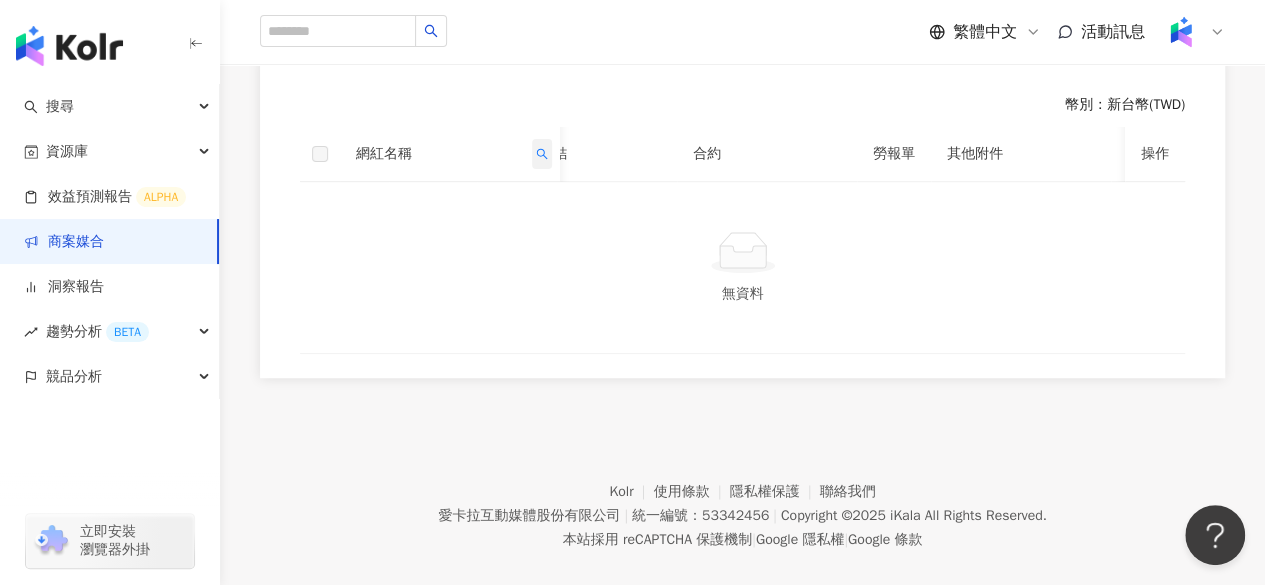 click 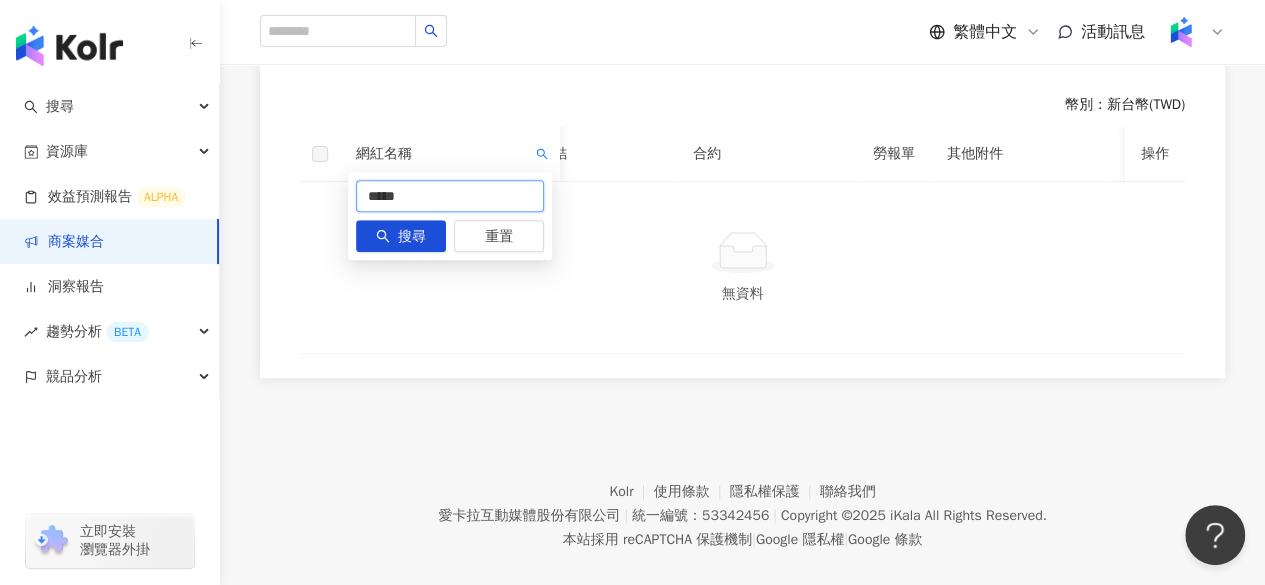 drag, startPoint x: 353, startPoint y: 203, endPoint x: 264, endPoint y: 213, distance: 89.560036 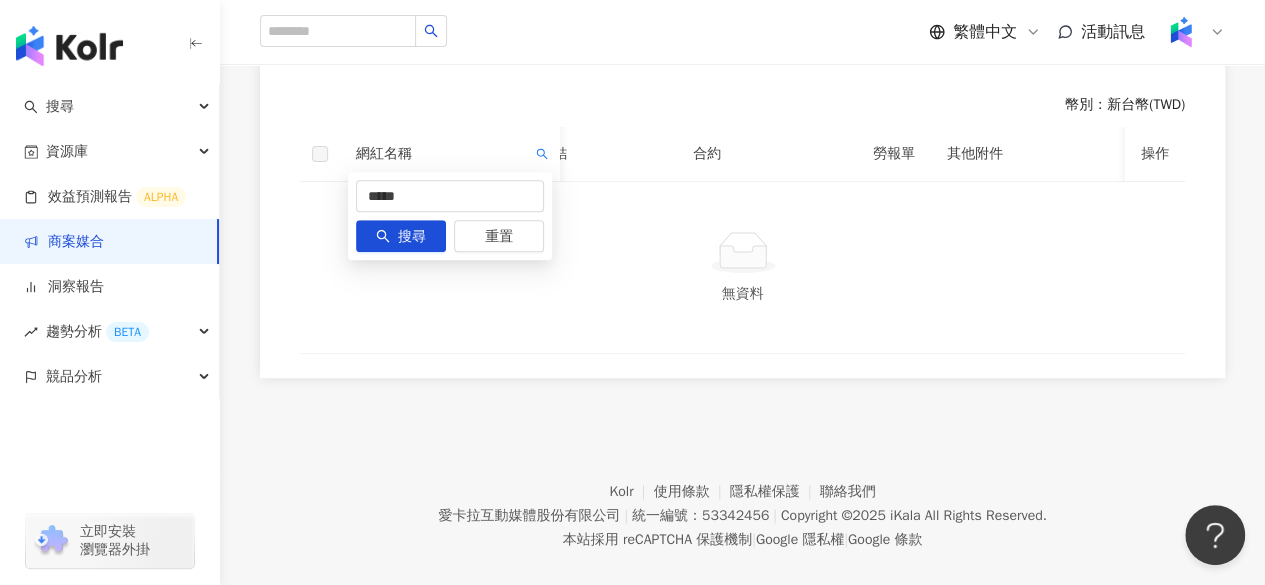 drag, startPoint x: 394, startPoint y: 221, endPoint x: 394, endPoint y: 232, distance: 11 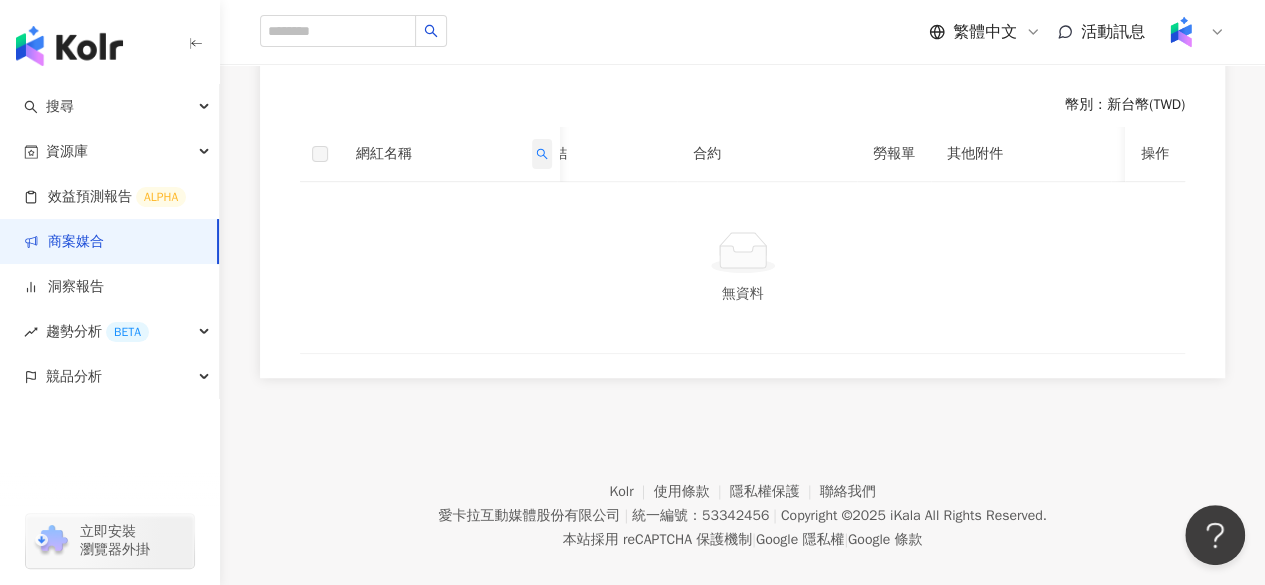 click 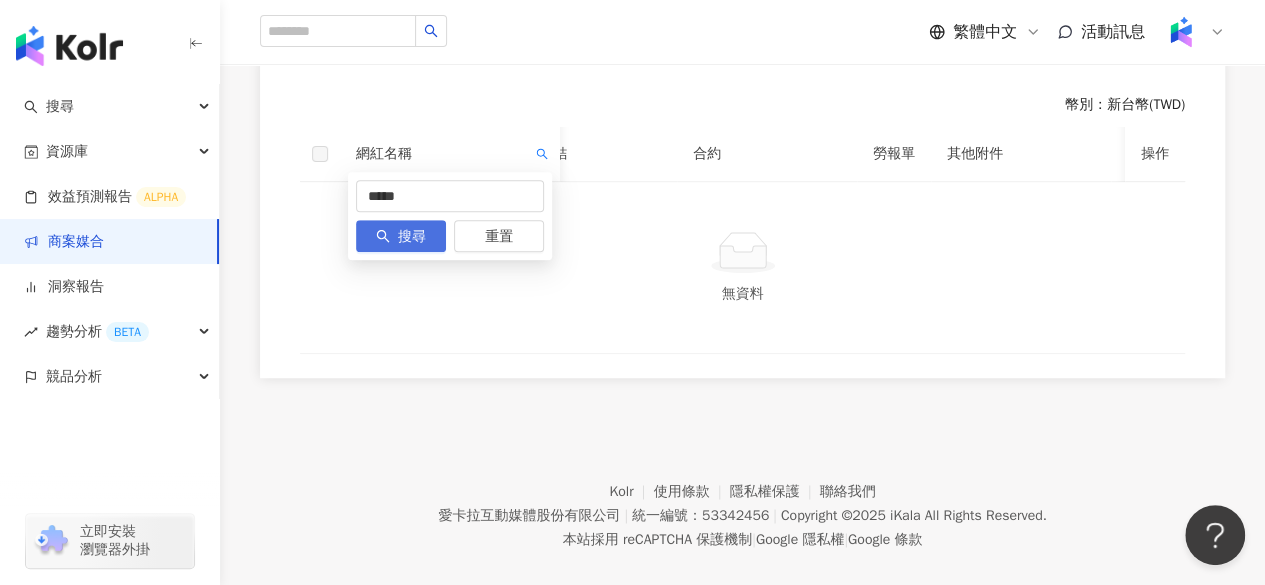 click on "搜尋" at bounding box center [412, 237] 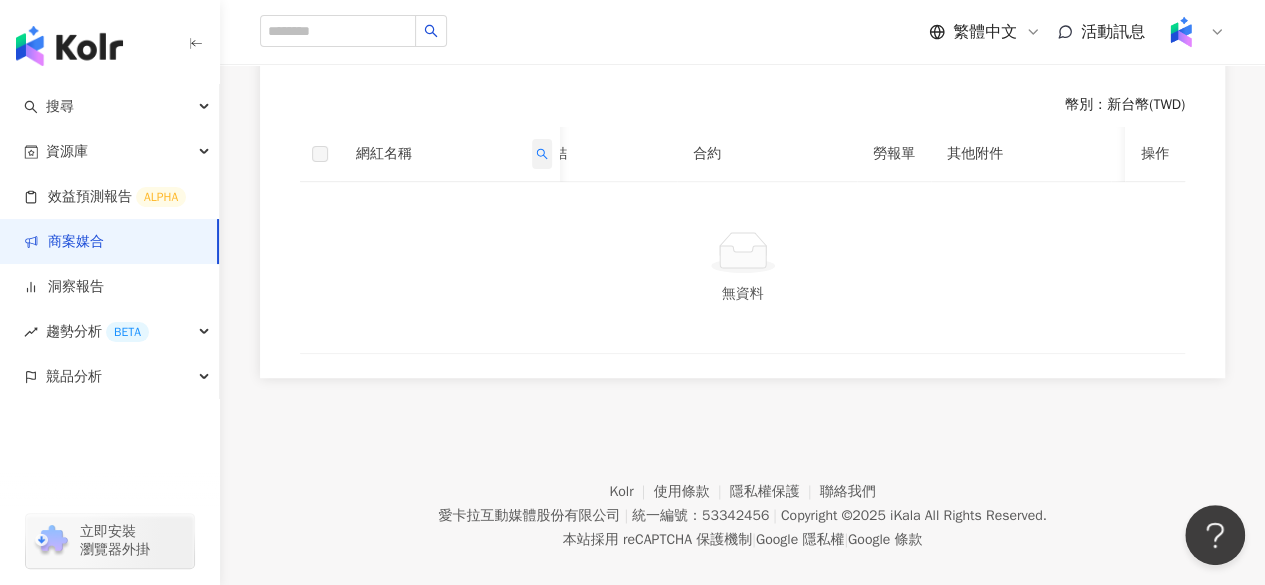 click at bounding box center (542, 154) 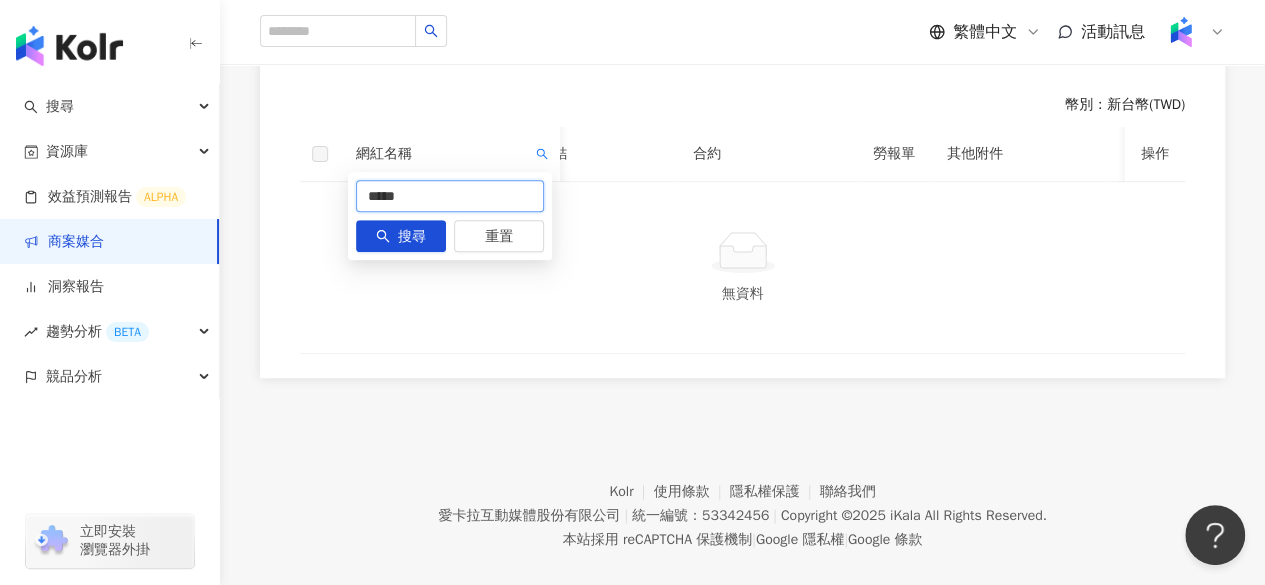 click on "*****" at bounding box center [450, 196] 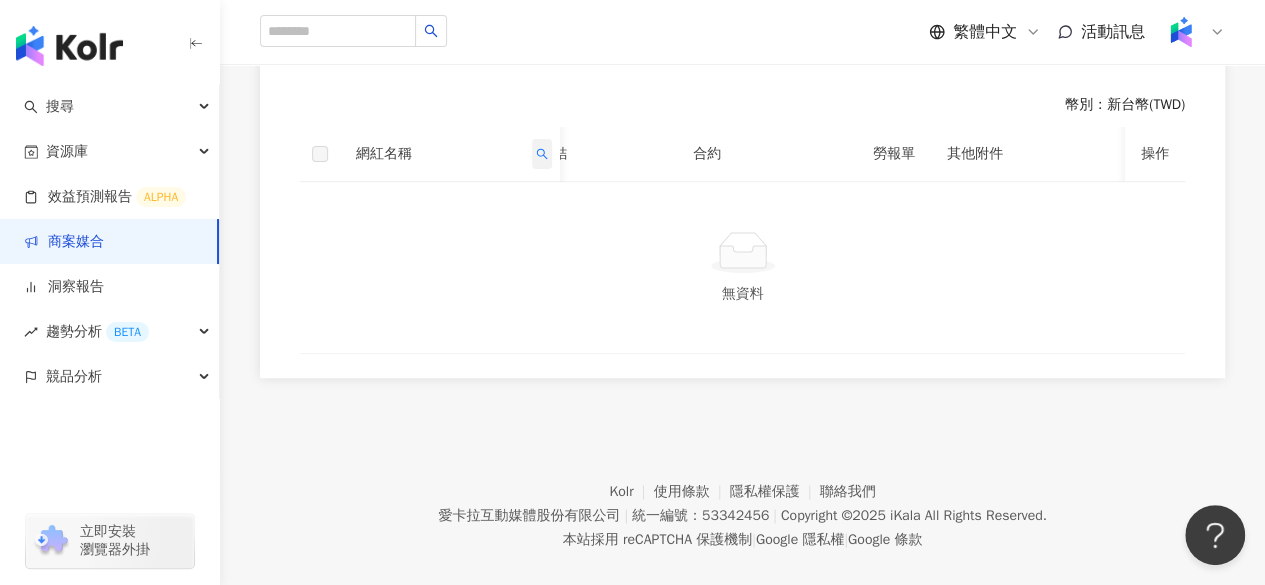 click 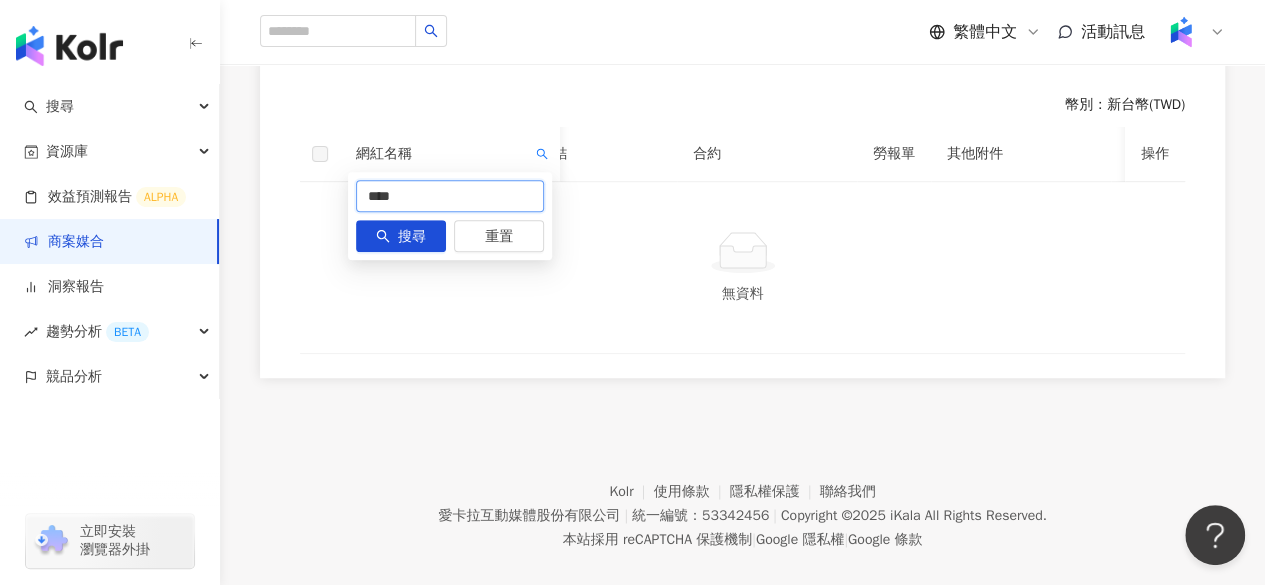 drag, startPoint x: 452, startPoint y: 189, endPoint x: 246, endPoint y: 224, distance: 208.95215 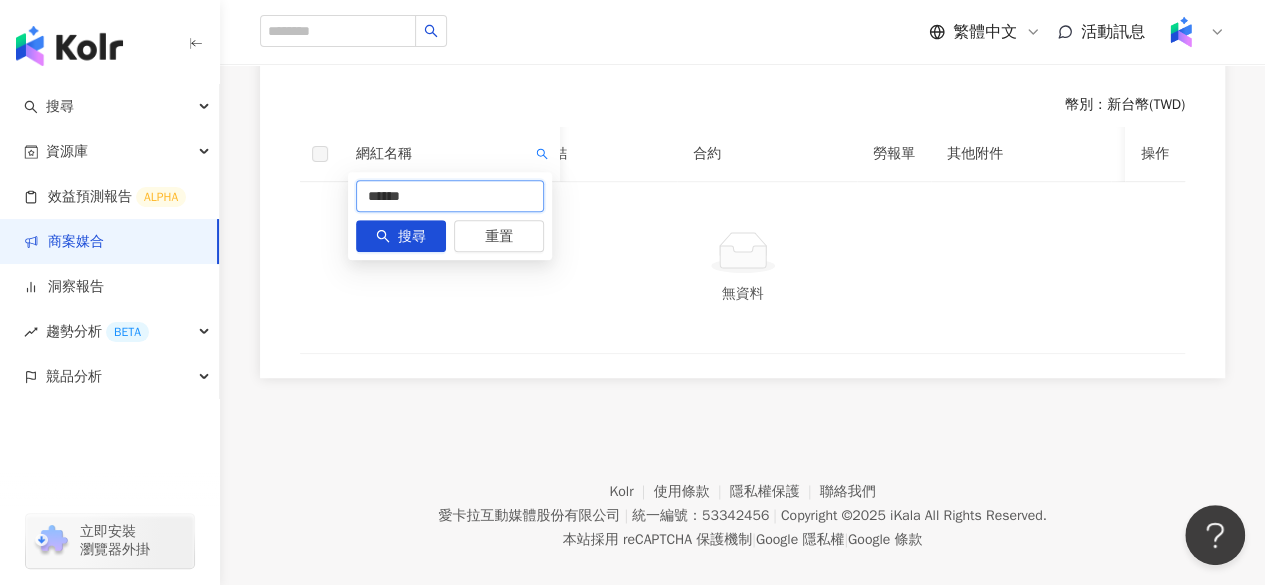 type on "******" 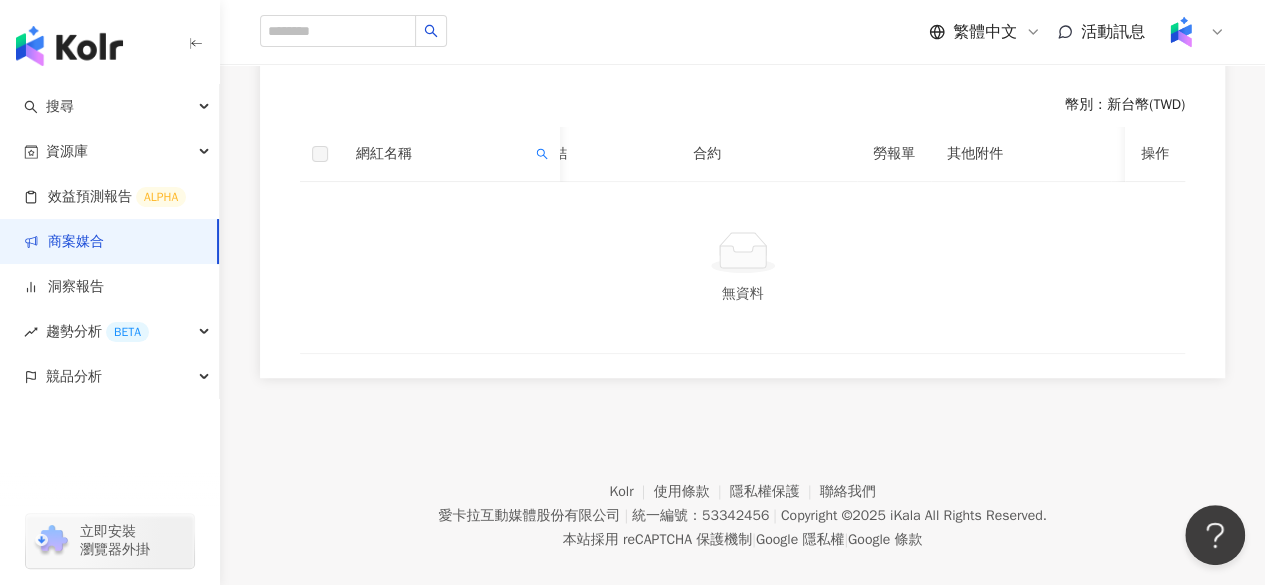 scroll, scrollTop: 534, scrollLeft: 0, axis: vertical 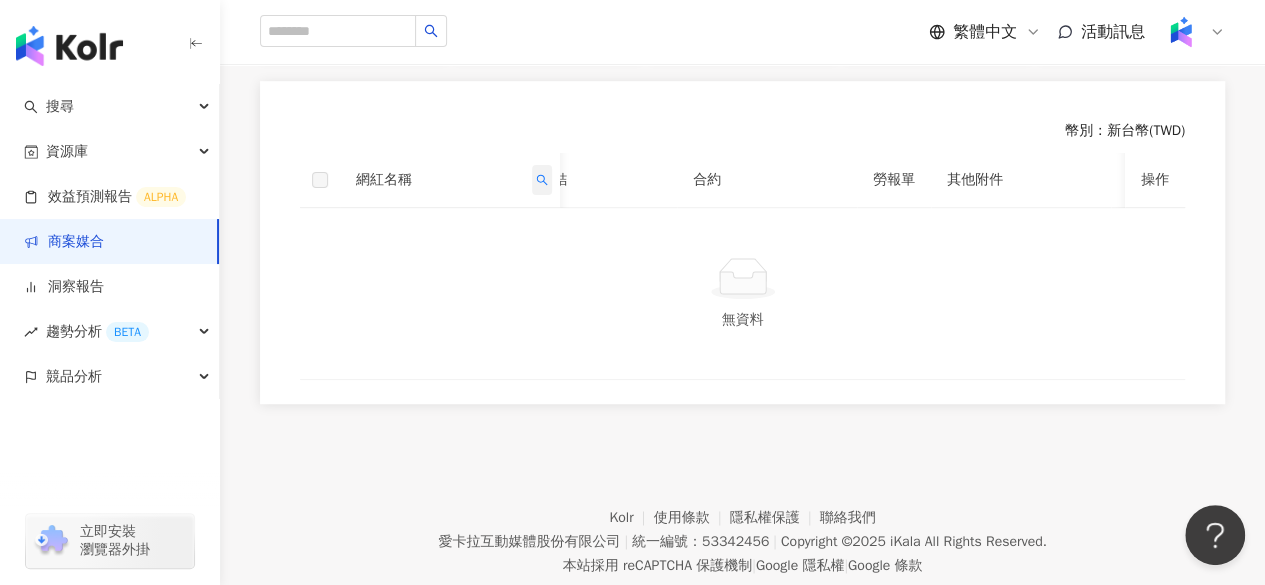 click 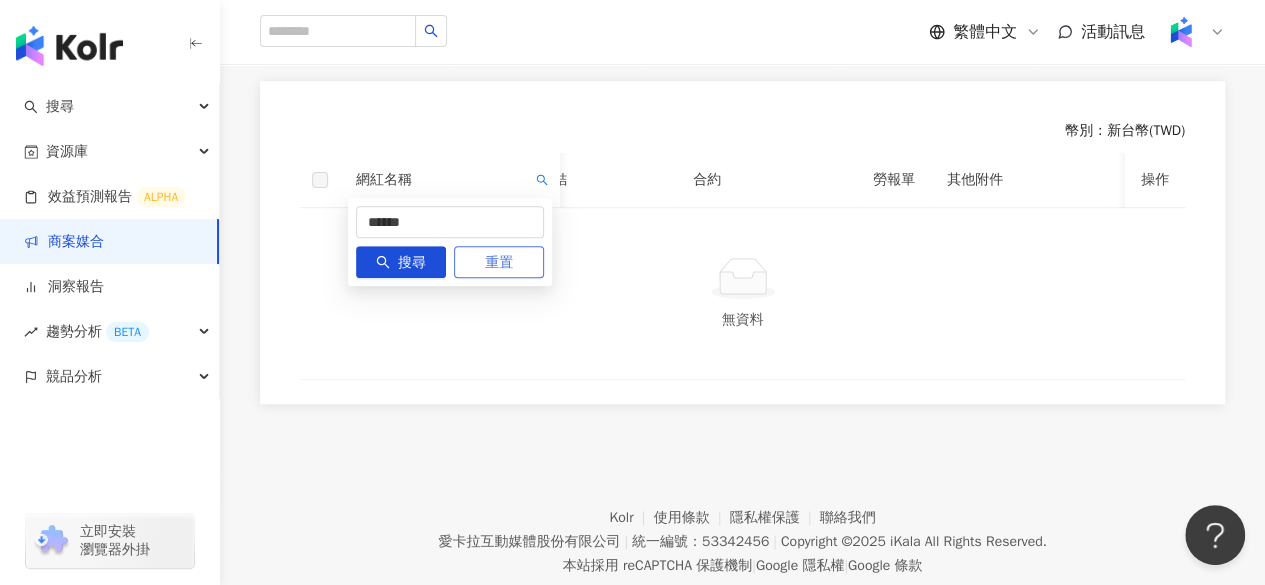 click on "重置" at bounding box center (499, 263) 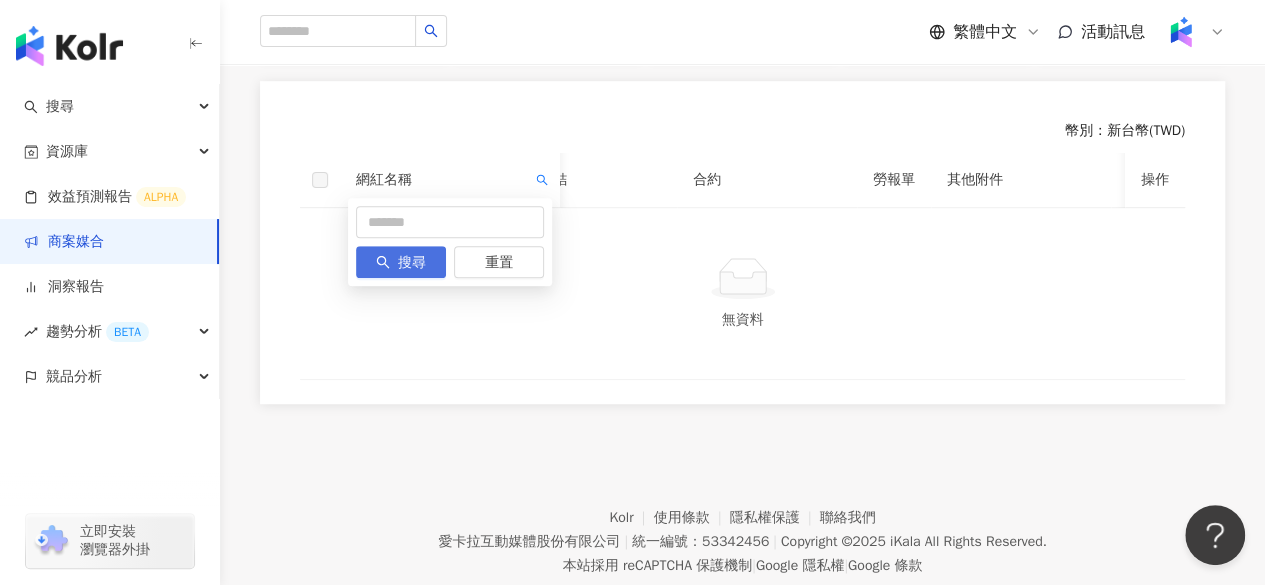click on "搜尋" at bounding box center [401, 262] 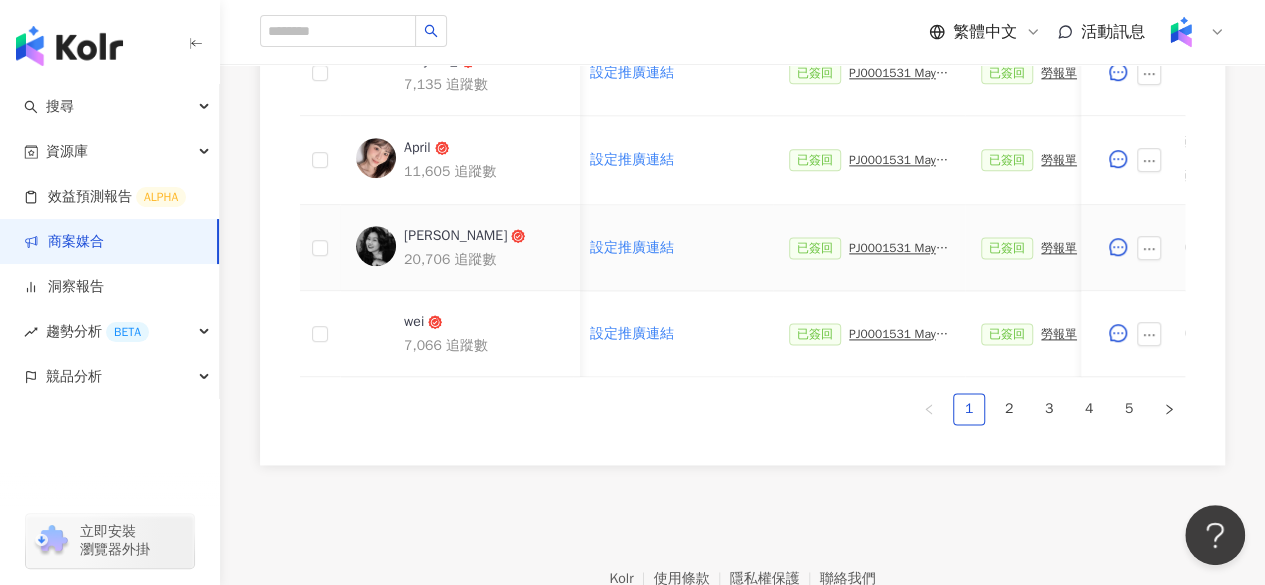 scroll, scrollTop: 1228, scrollLeft: 0, axis: vertical 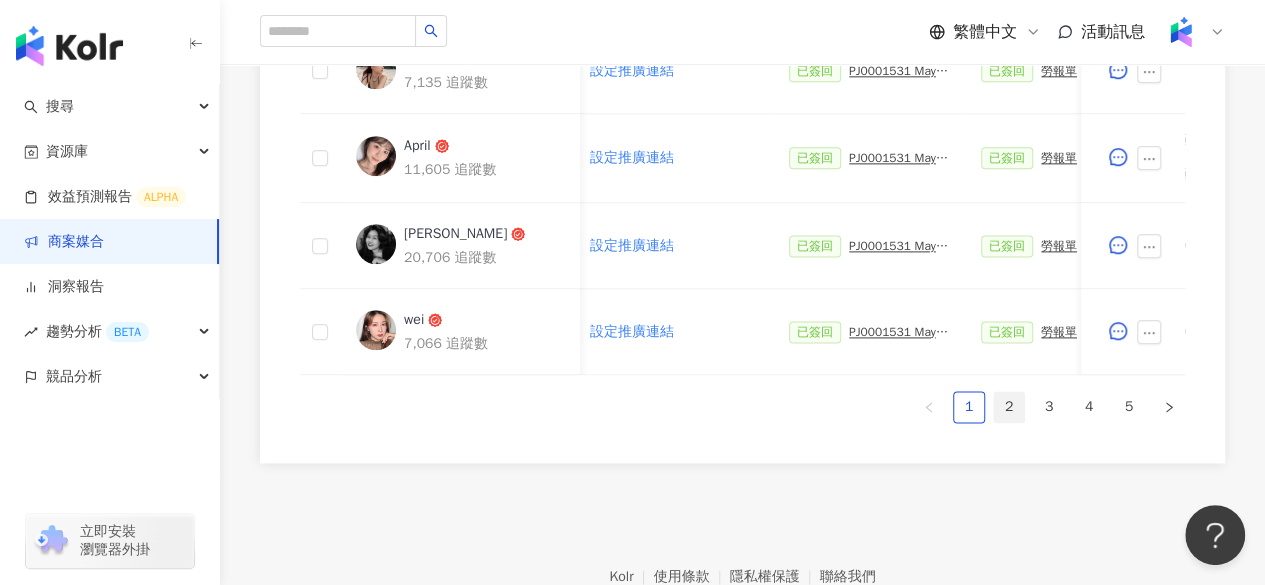 click on "2" at bounding box center (1009, 407) 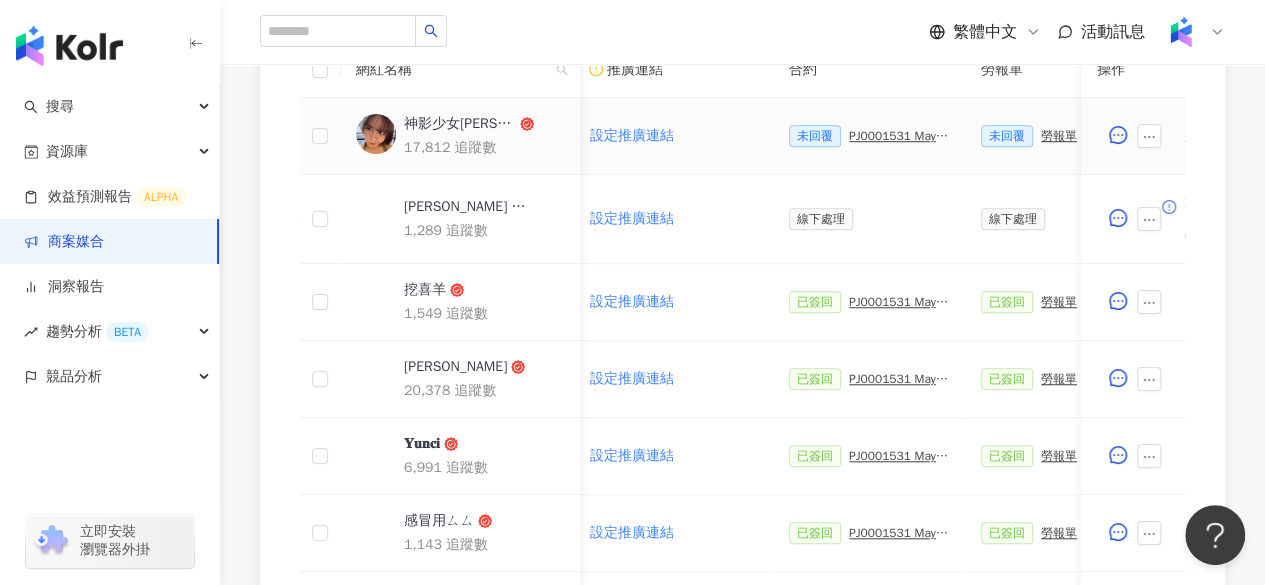 scroll, scrollTop: 602, scrollLeft: 0, axis: vertical 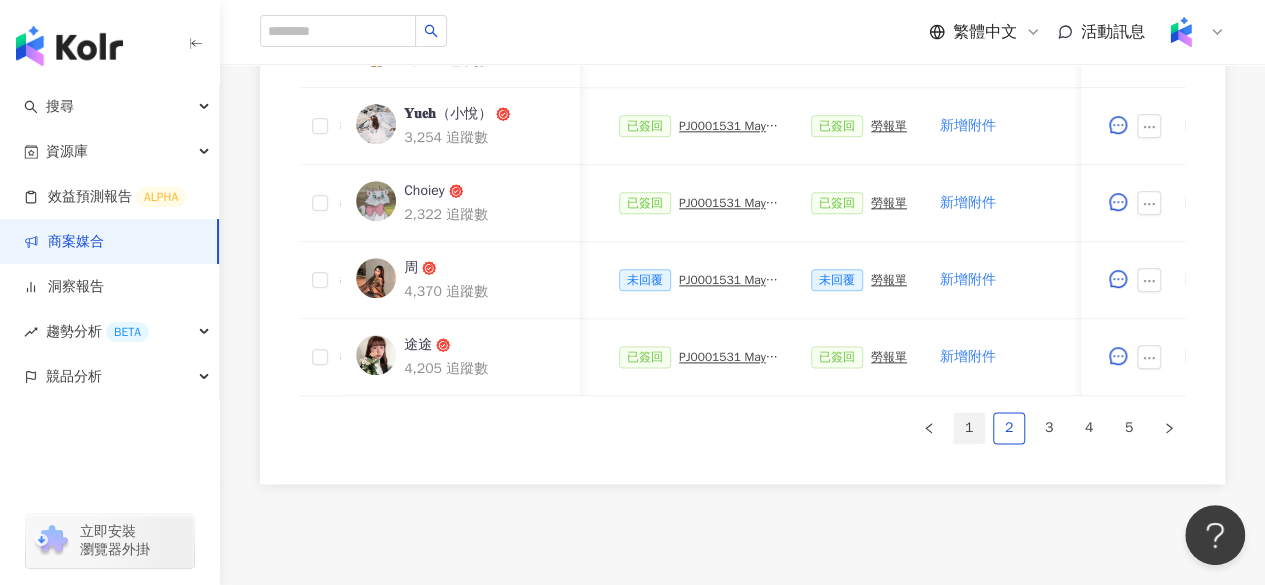 click on "1" at bounding box center [969, 428] 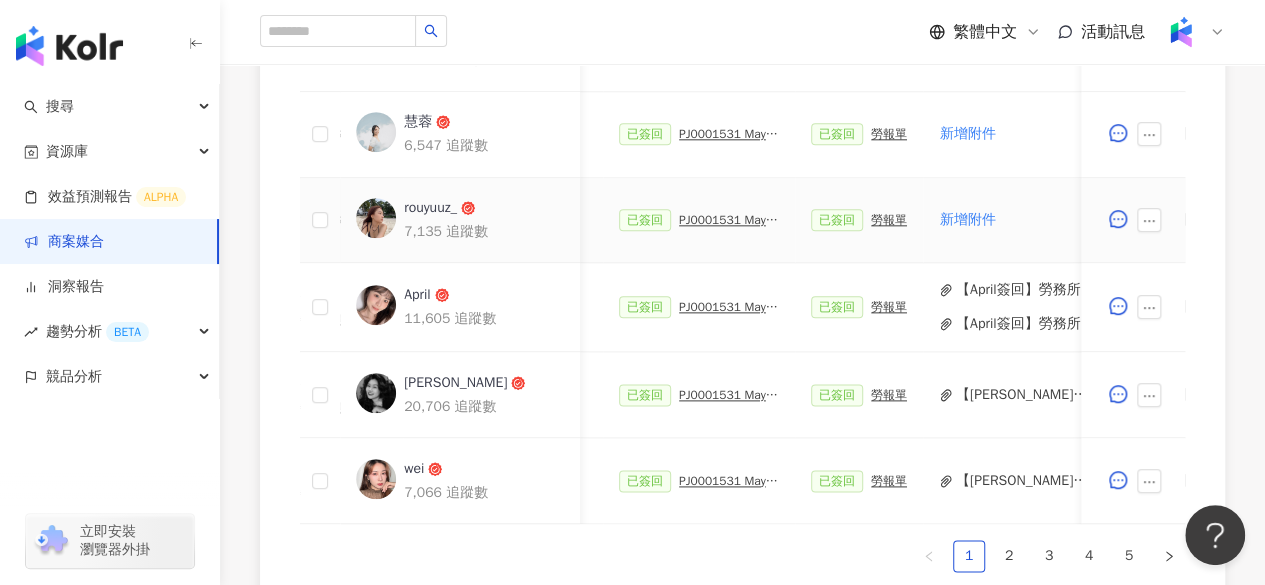 scroll, scrollTop: 1291, scrollLeft: 0, axis: vertical 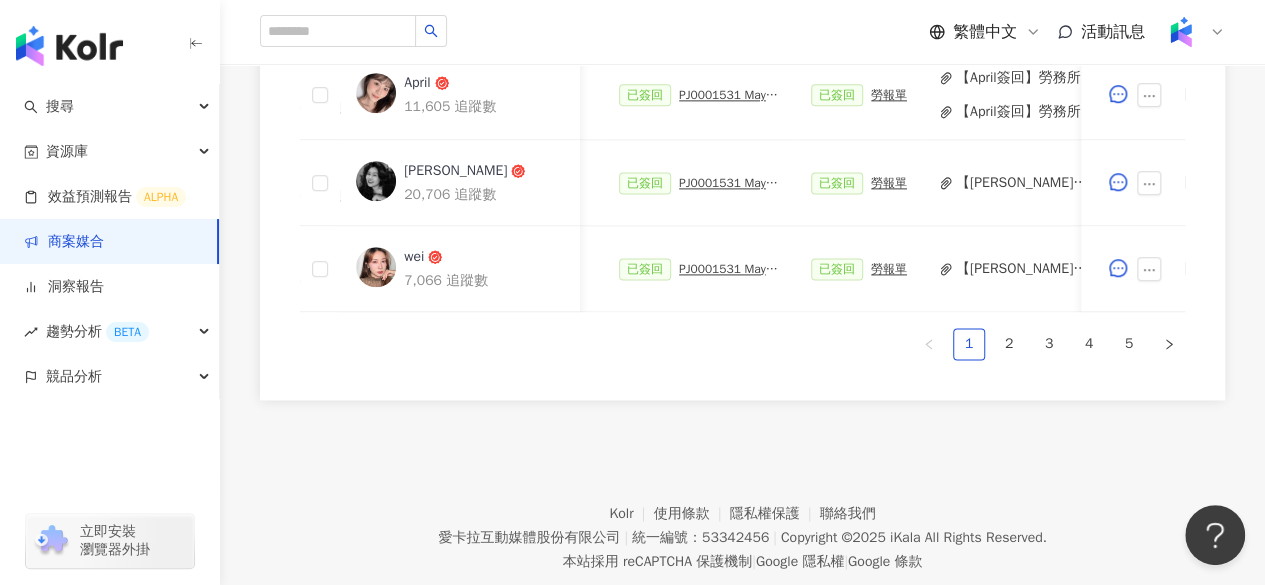 click on "1 2 3 4 5" at bounding box center (742, 344) 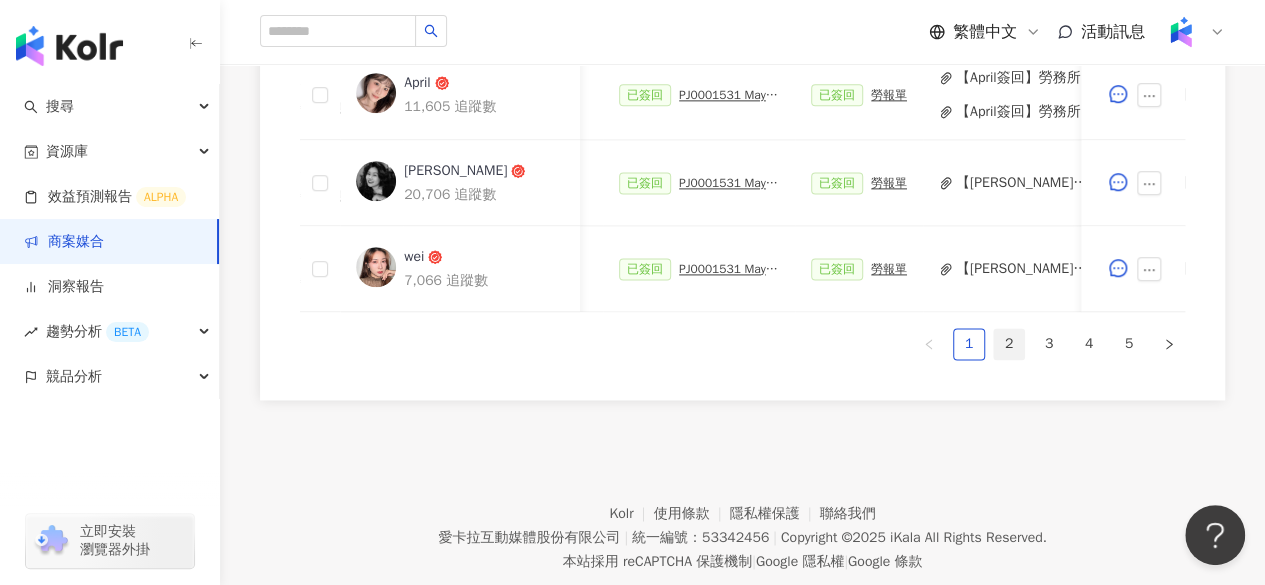 click on "2" at bounding box center (1009, 344) 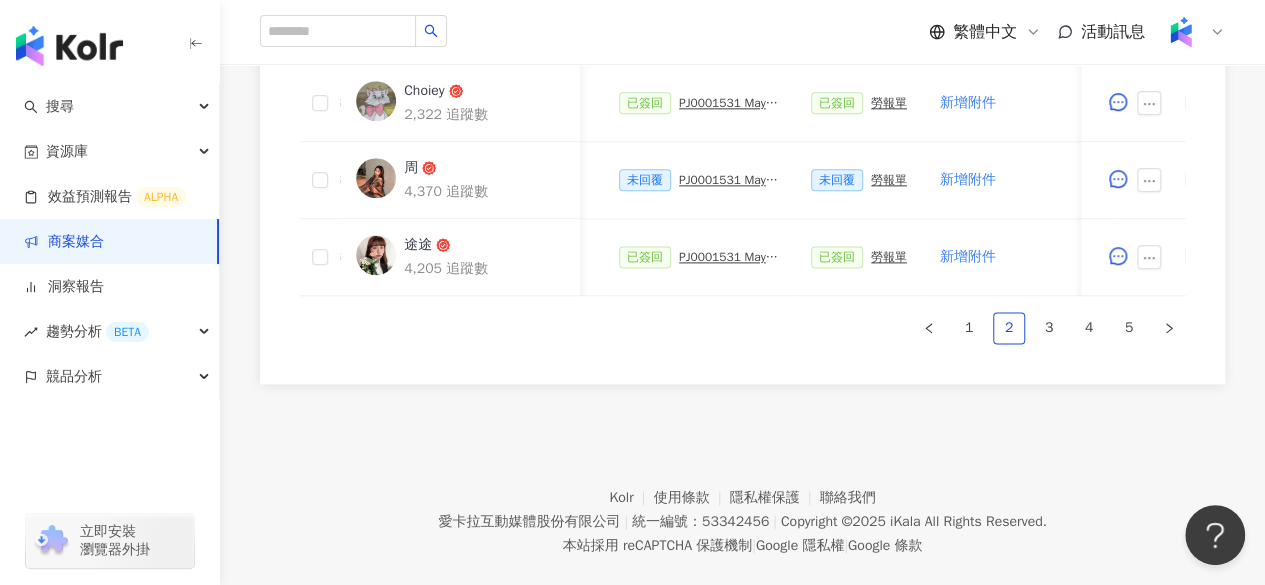 scroll, scrollTop: 1271, scrollLeft: 0, axis: vertical 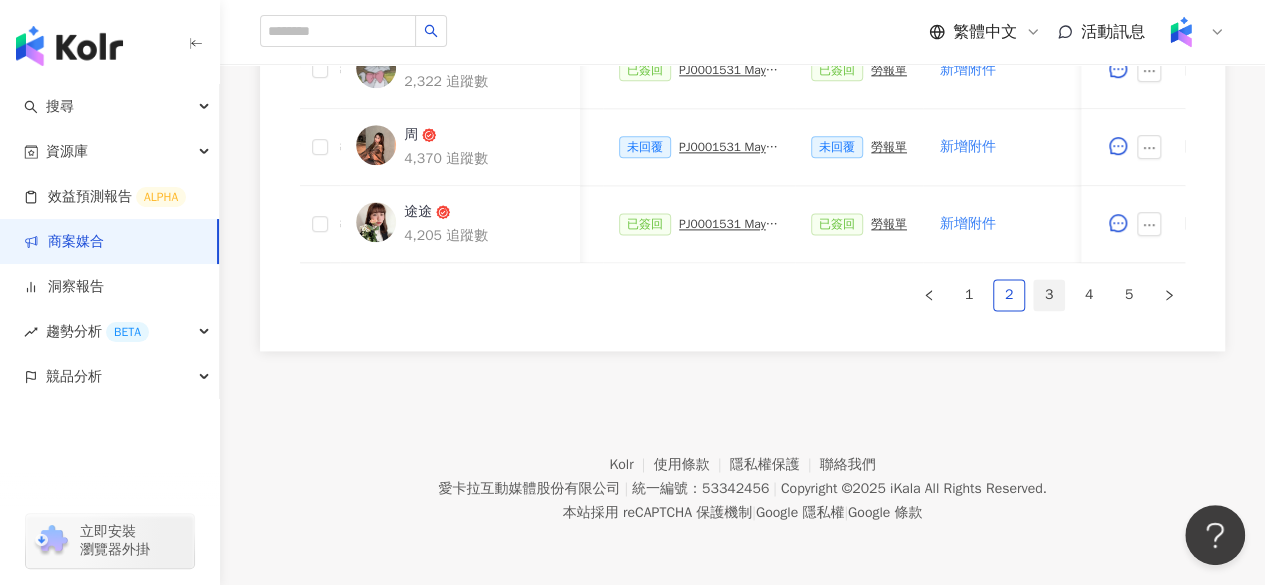 click on "3" at bounding box center (1049, 295) 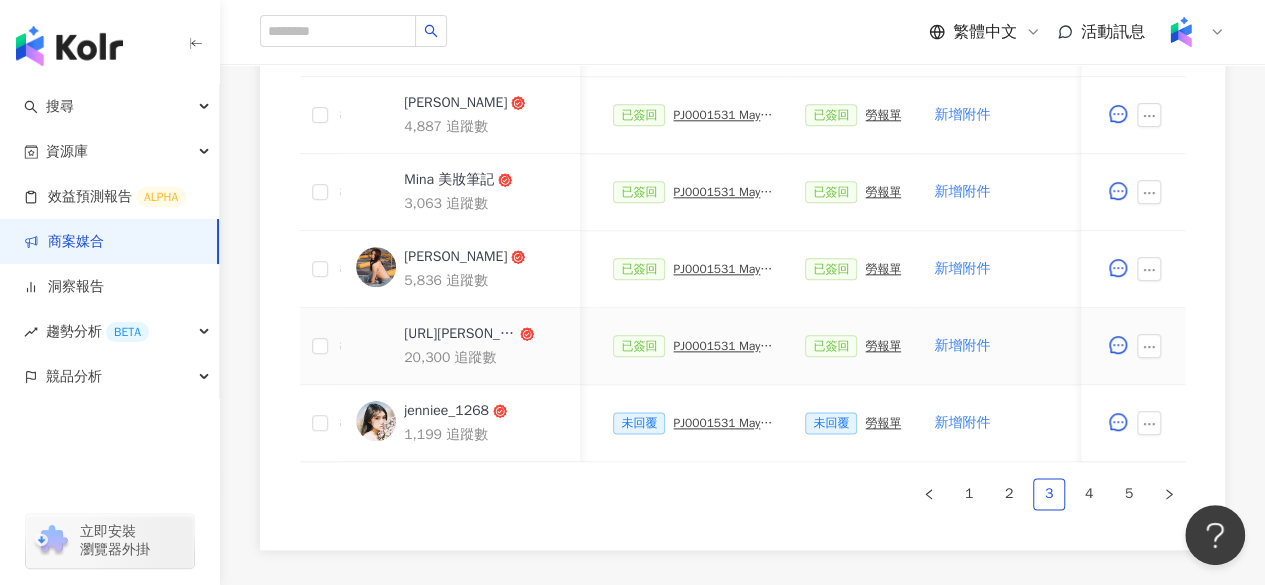 scroll, scrollTop: 1051, scrollLeft: 0, axis: vertical 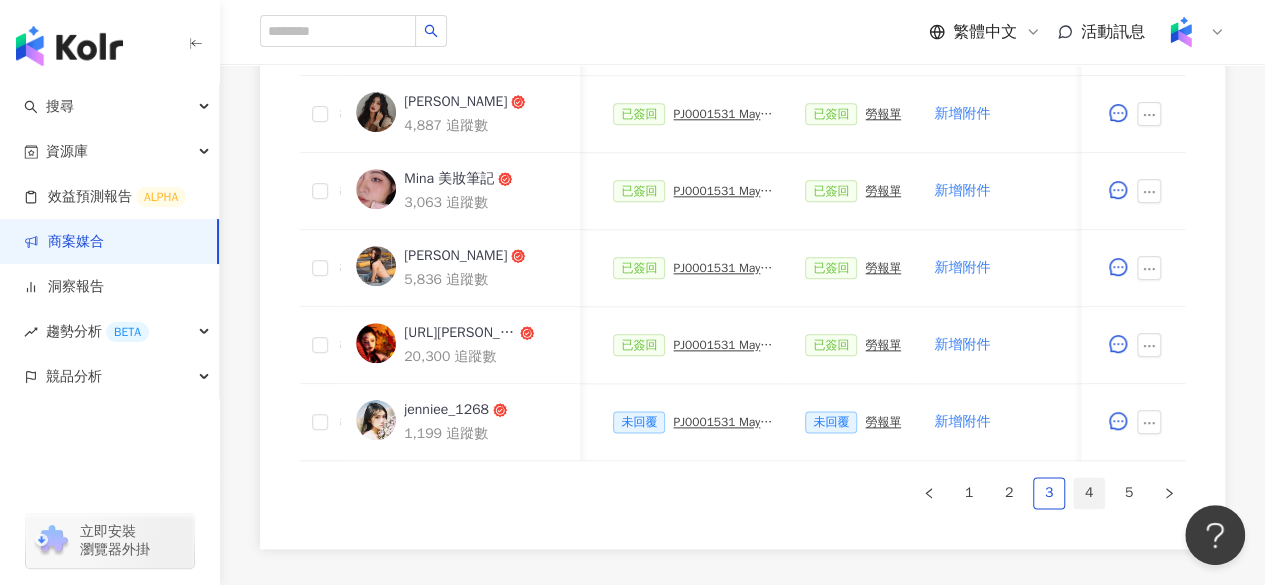 click on "4" at bounding box center [1089, 493] 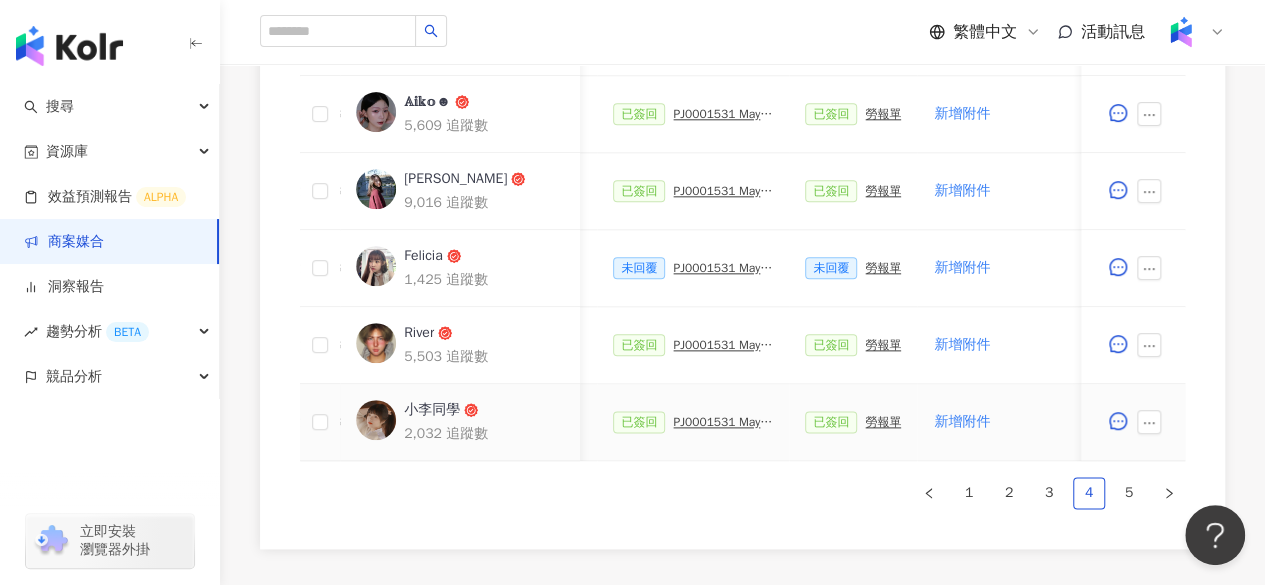 scroll, scrollTop: 973, scrollLeft: 0, axis: vertical 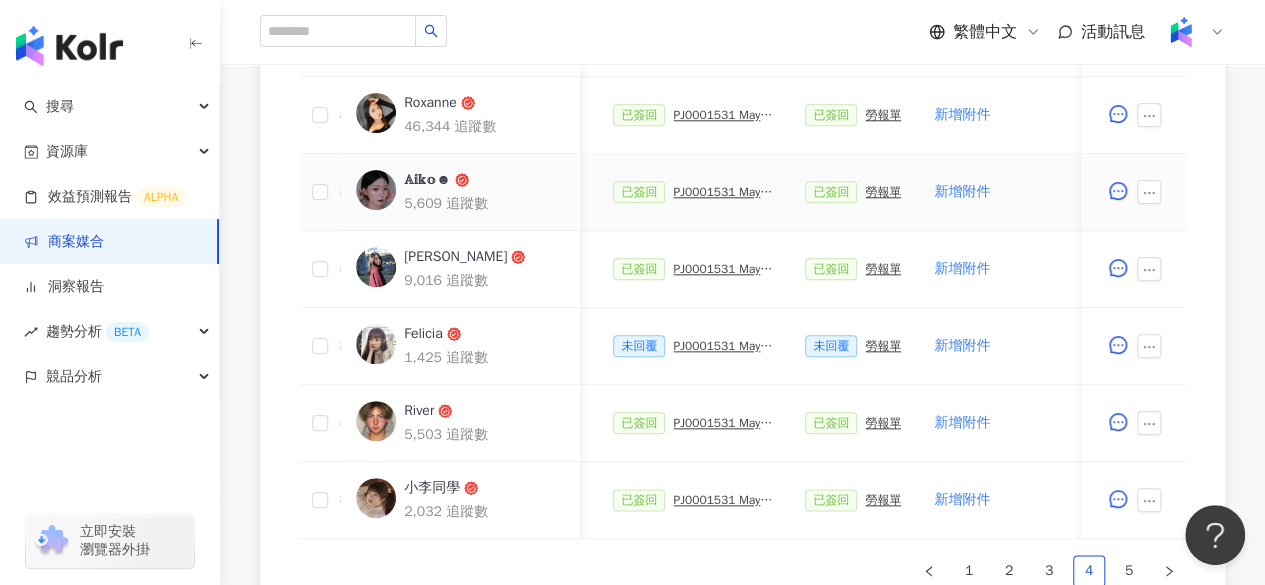 click on "𝔸𝕚𝕜𝕠☻︎" at bounding box center [427, 180] 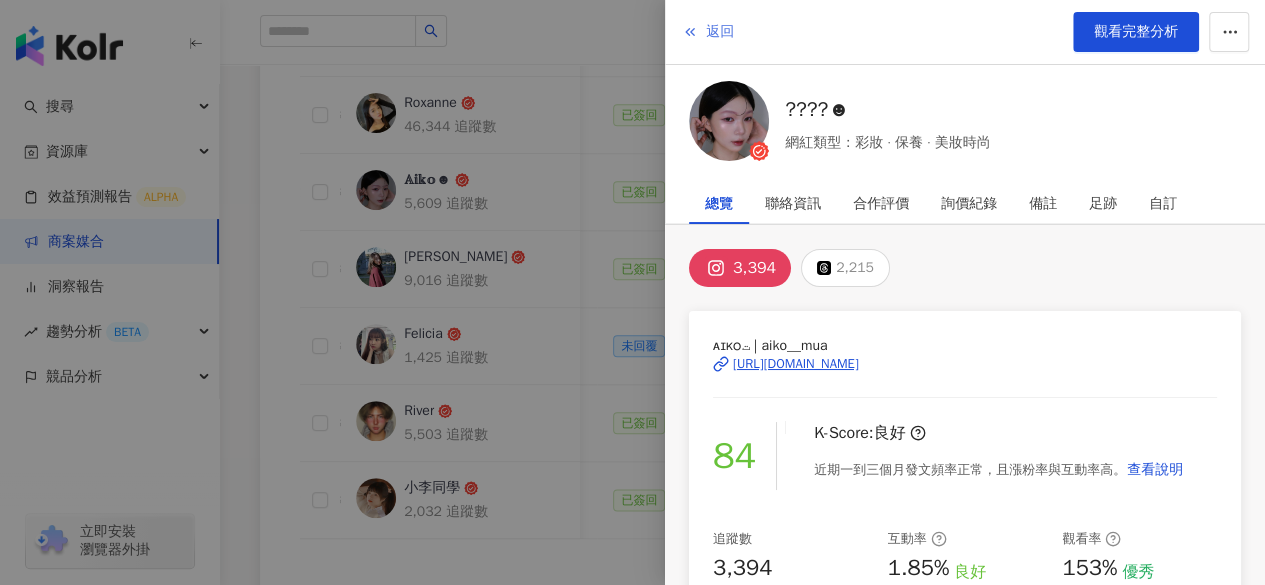 click on "返回" at bounding box center [720, 32] 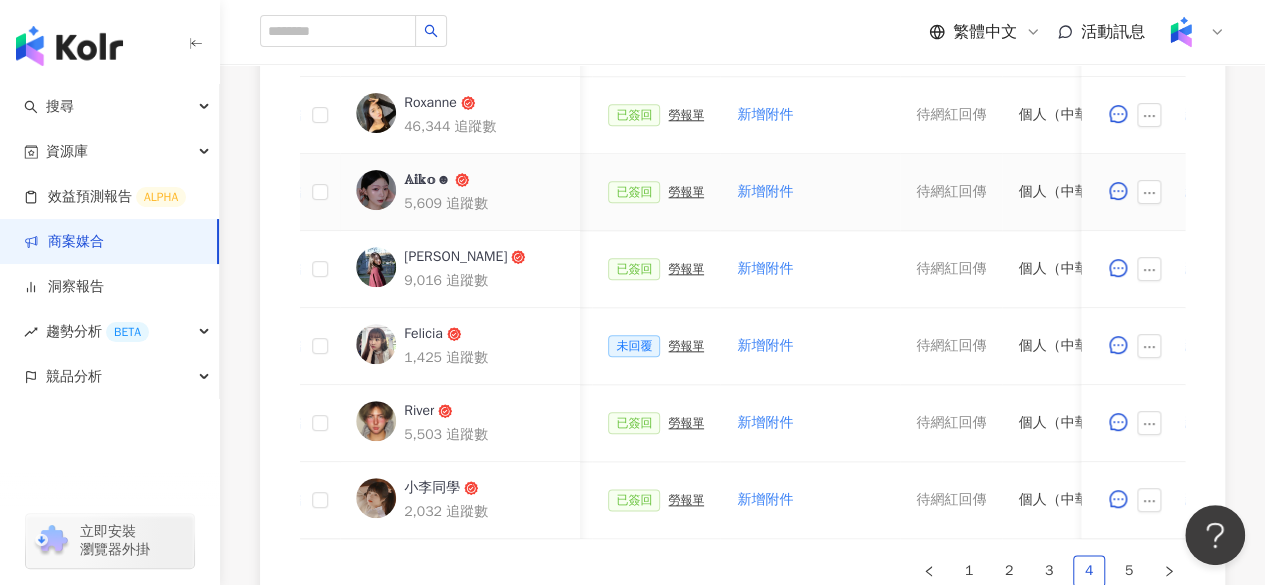scroll, scrollTop: 0, scrollLeft: 704, axis: horizontal 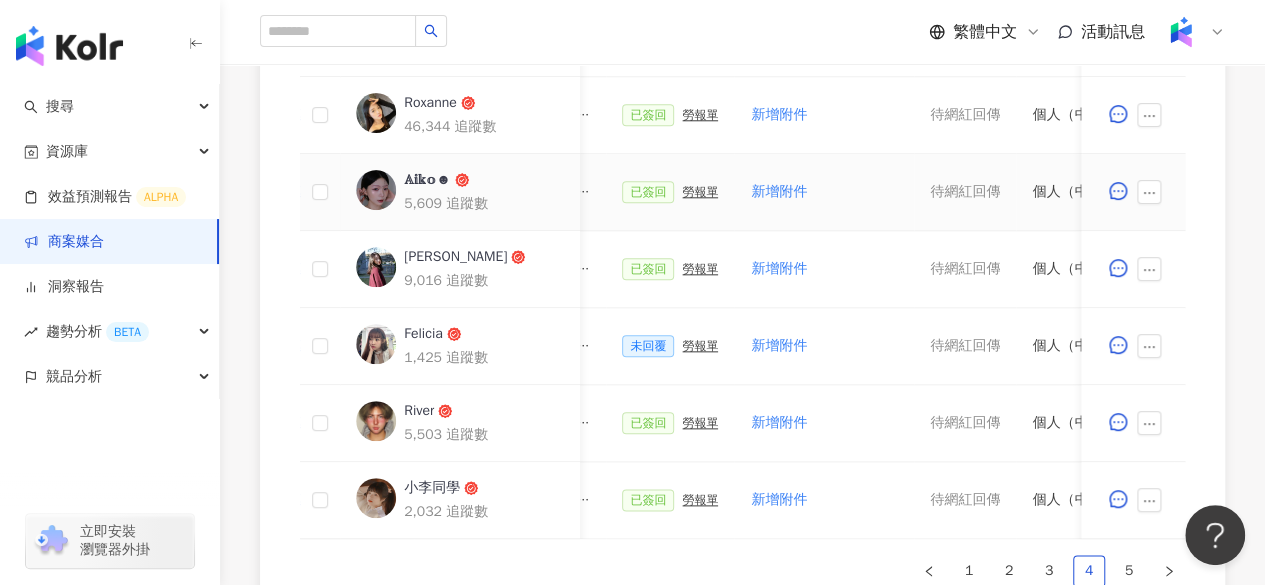 click on "勞報單" at bounding box center [700, 192] 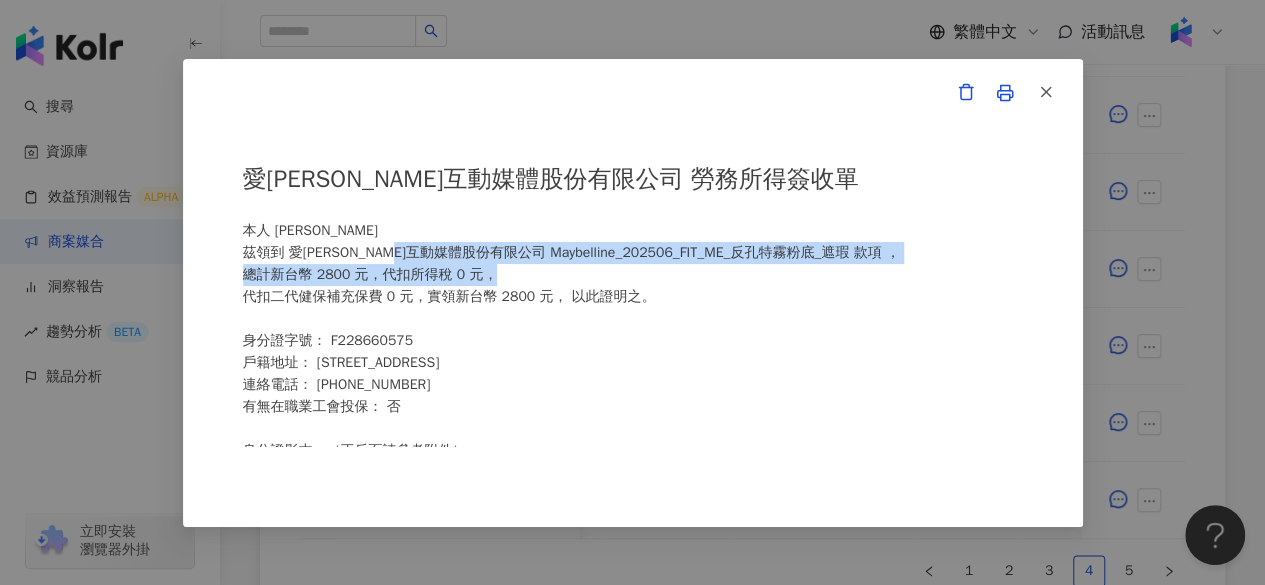 drag, startPoint x: 458, startPoint y: 247, endPoint x: 651, endPoint y: 282, distance: 196.1479 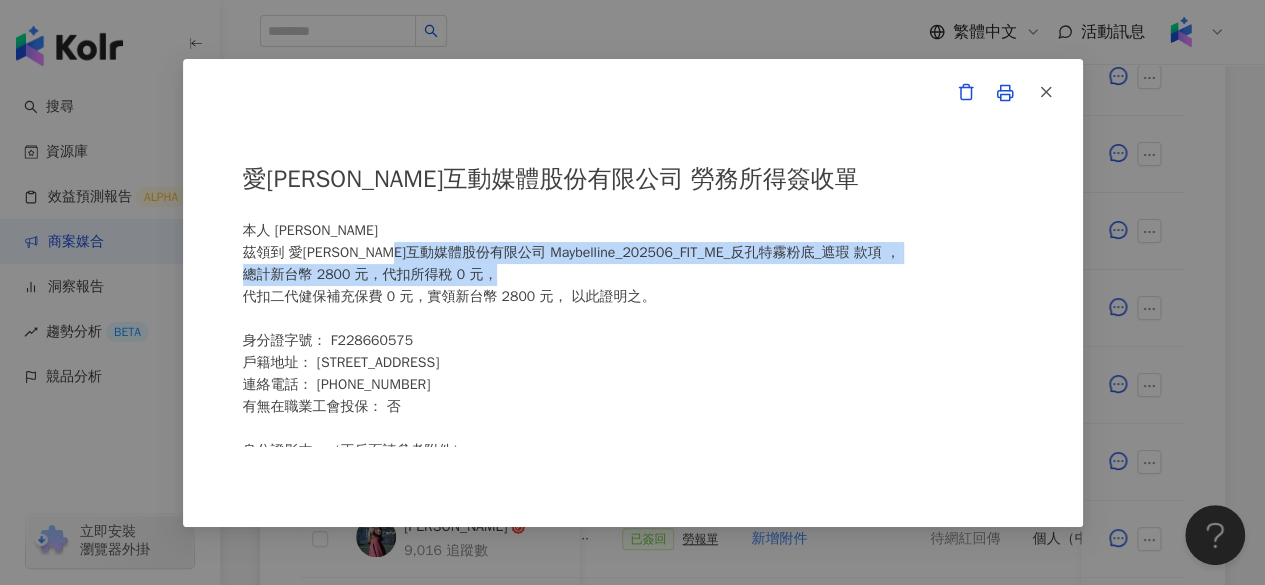 scroll, scrollTop: 490, scrollLeft: 0, axis: vertical 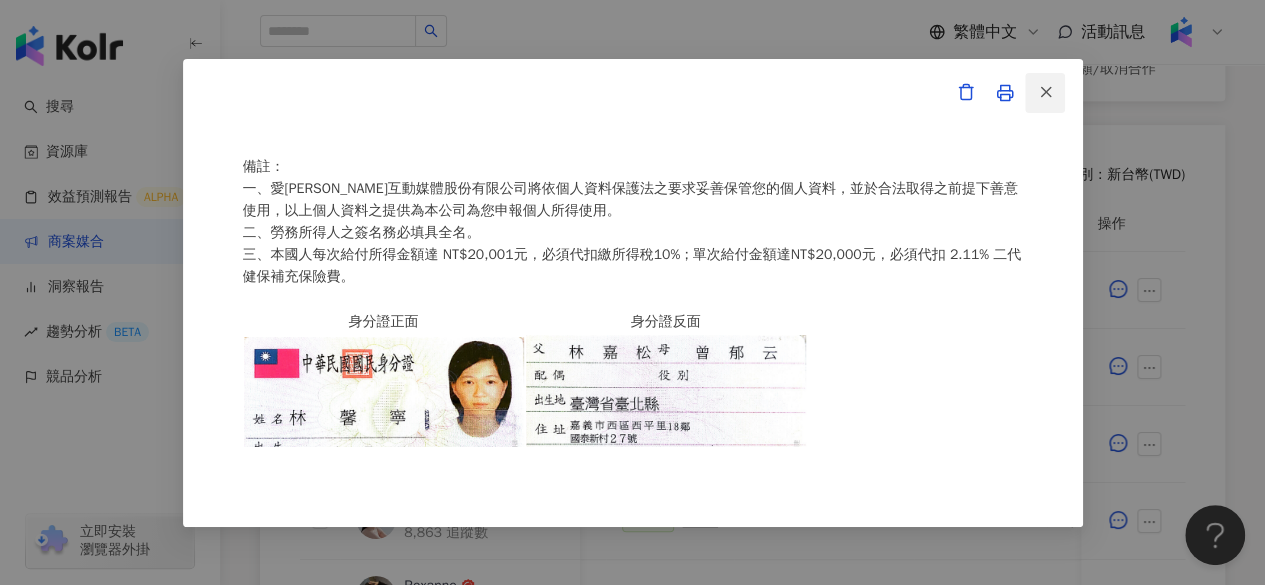 click 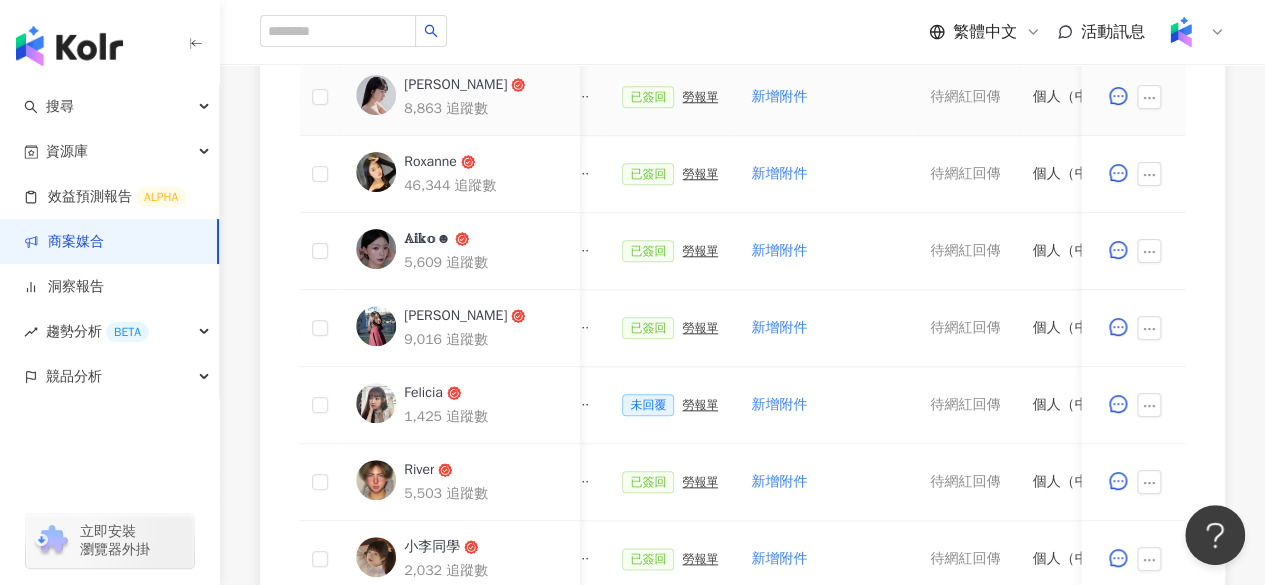 scroll, scrollTop: 917, scrollLeft: 0, axis: vertical 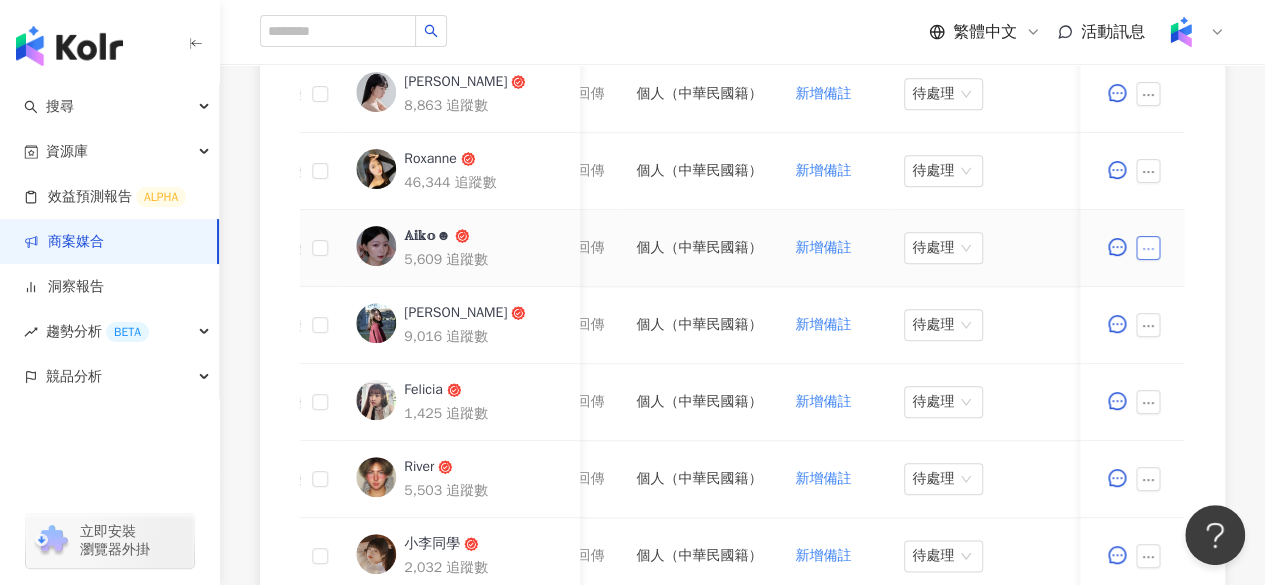 click 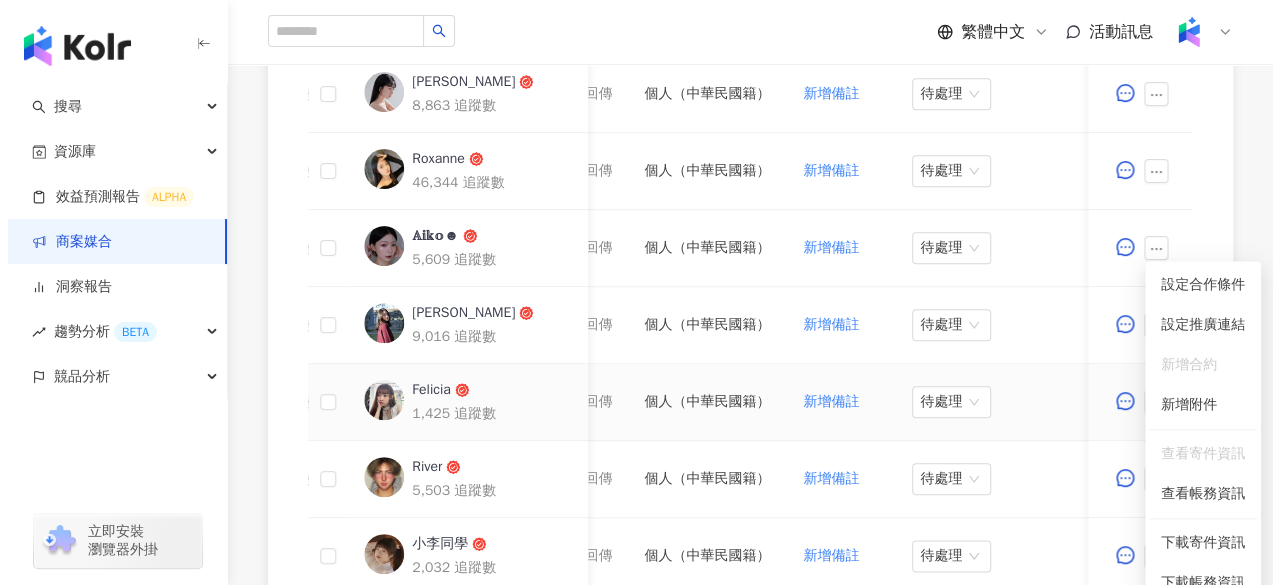scroll, scrollTop: 926, scrollLeft: 0, axis: vertical 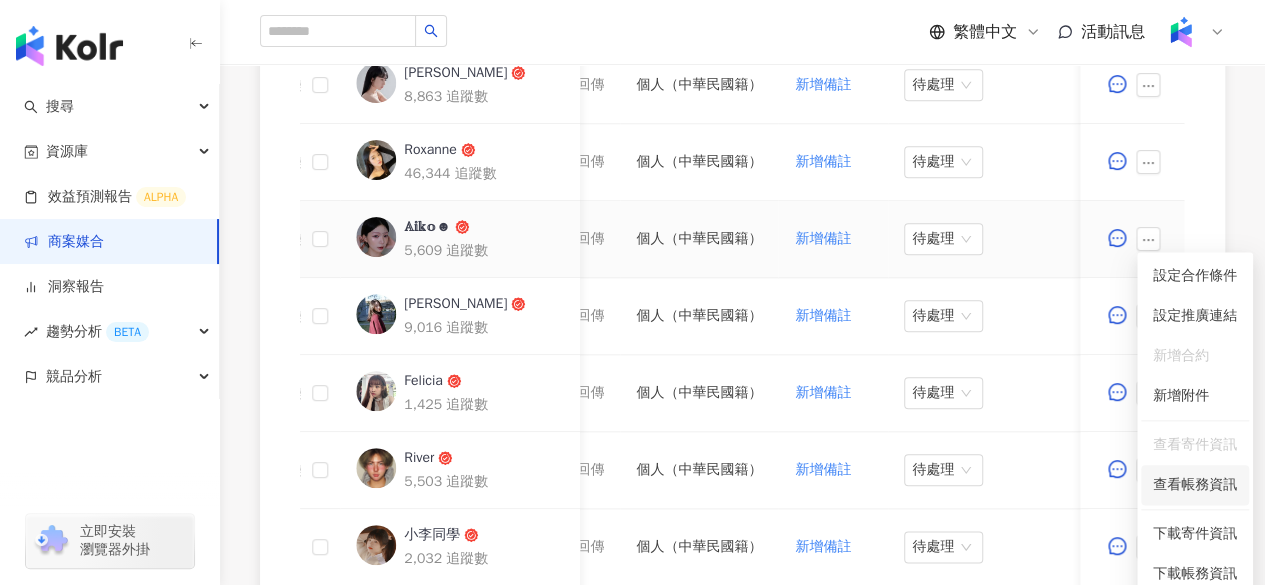click on "查看帳務資訊" at bounding box center [1195, 485] 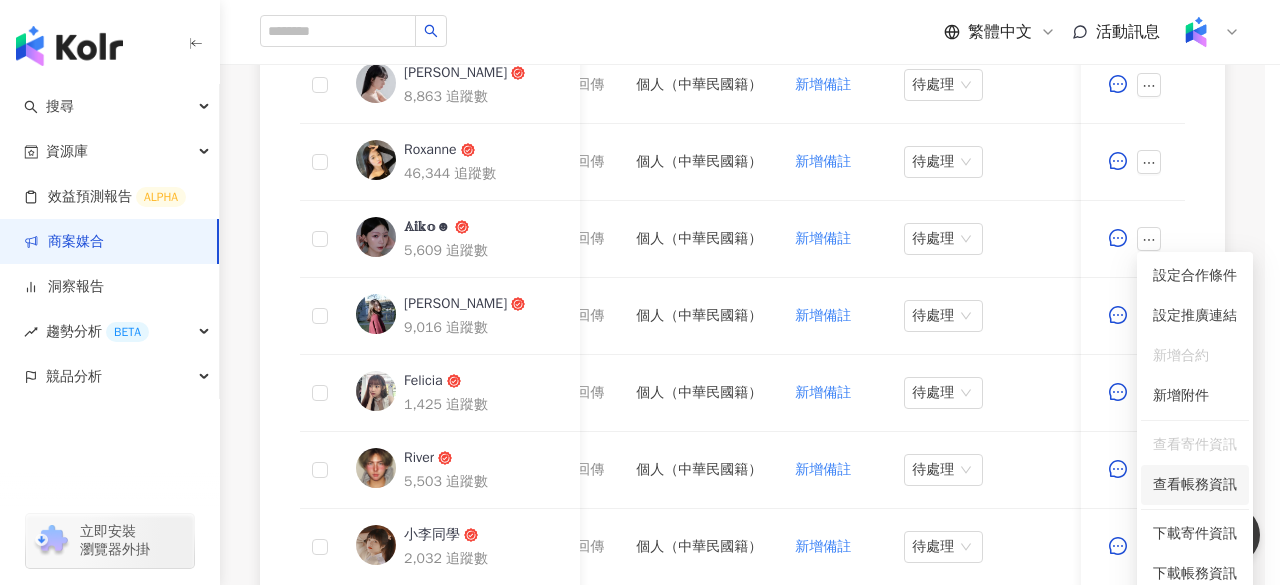 scroll, scrollTop: 0, scrollLeft: 1100, axis: horizontal 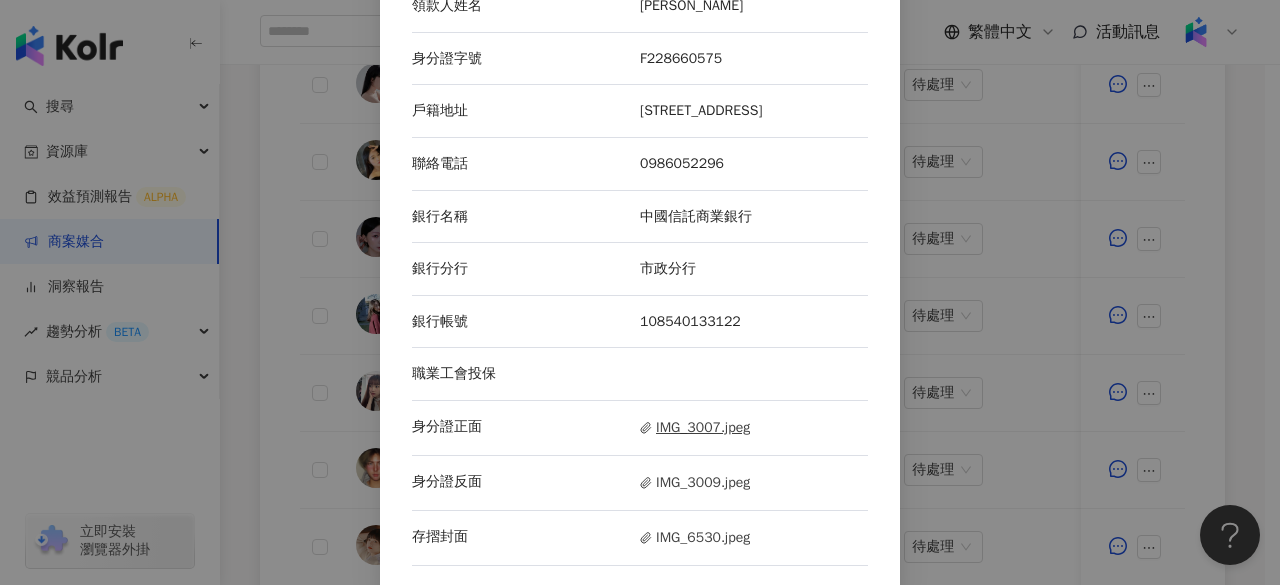 click on "IMG_3007.jpeg" at bounding box center (695, 428) 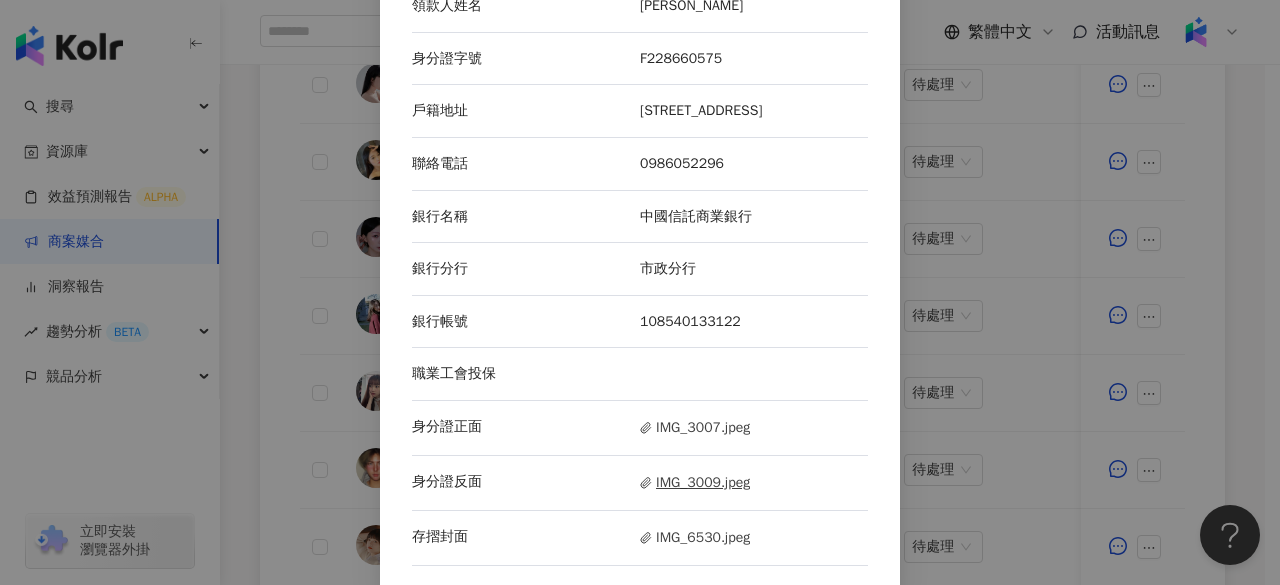 click on "IMG_3009.jpeg" at bounding box center (695, 483) 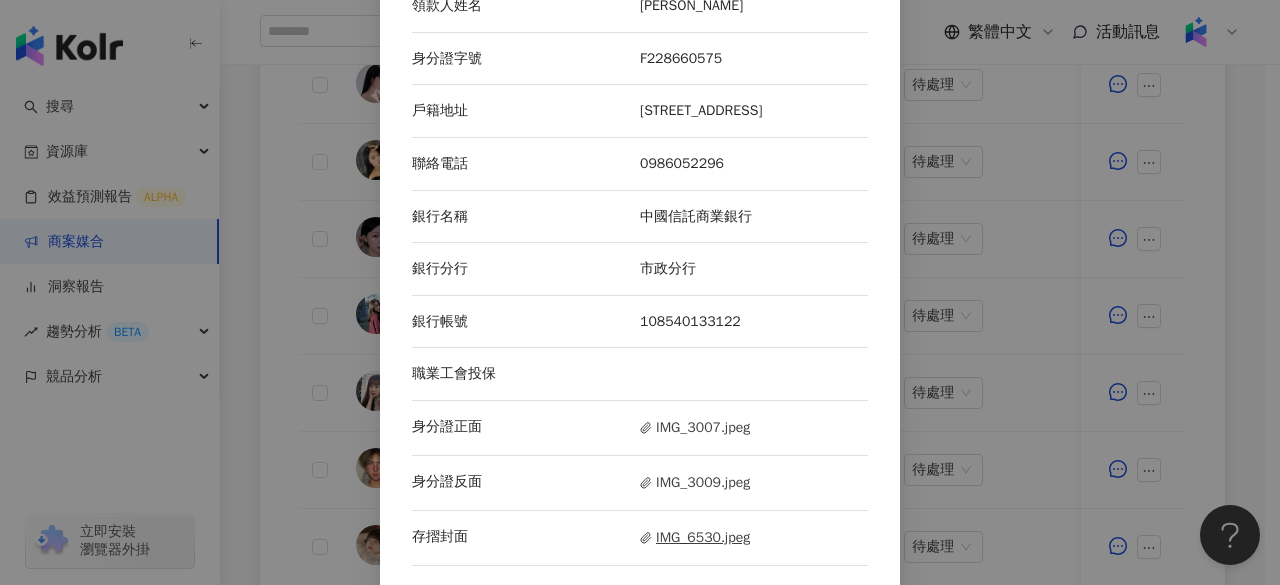 drag, startPoint x: 666, startPoint y: 551, endPoint x: 666, endPoint y: 538, distance: 13 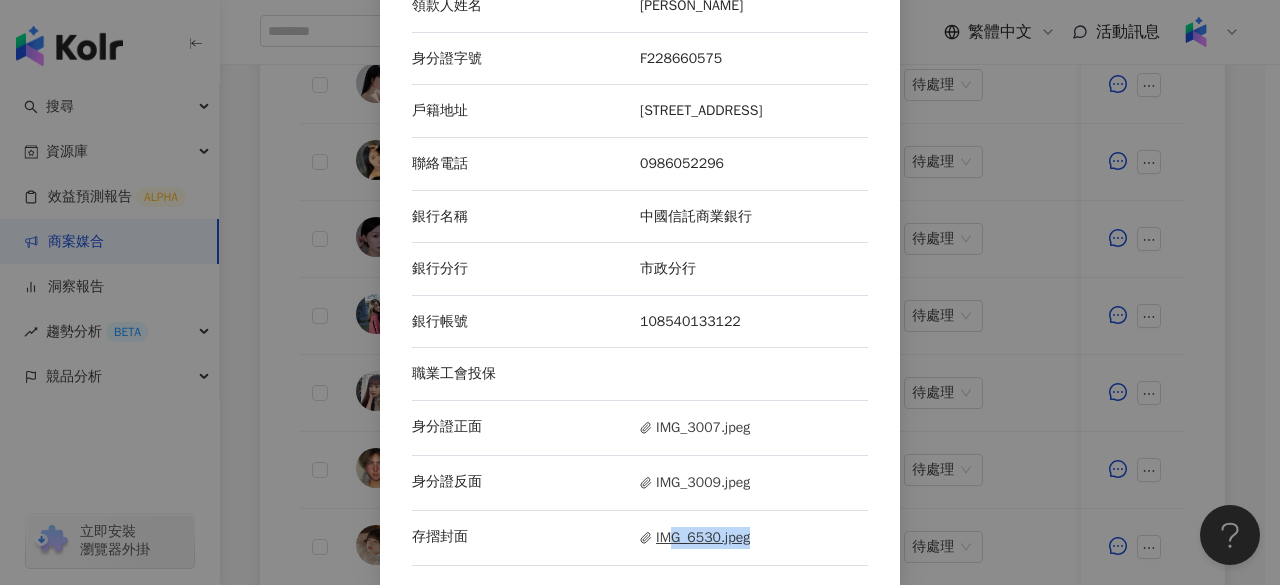 click on "IMG_6530.jpeg" at bounding box center (695, 538) 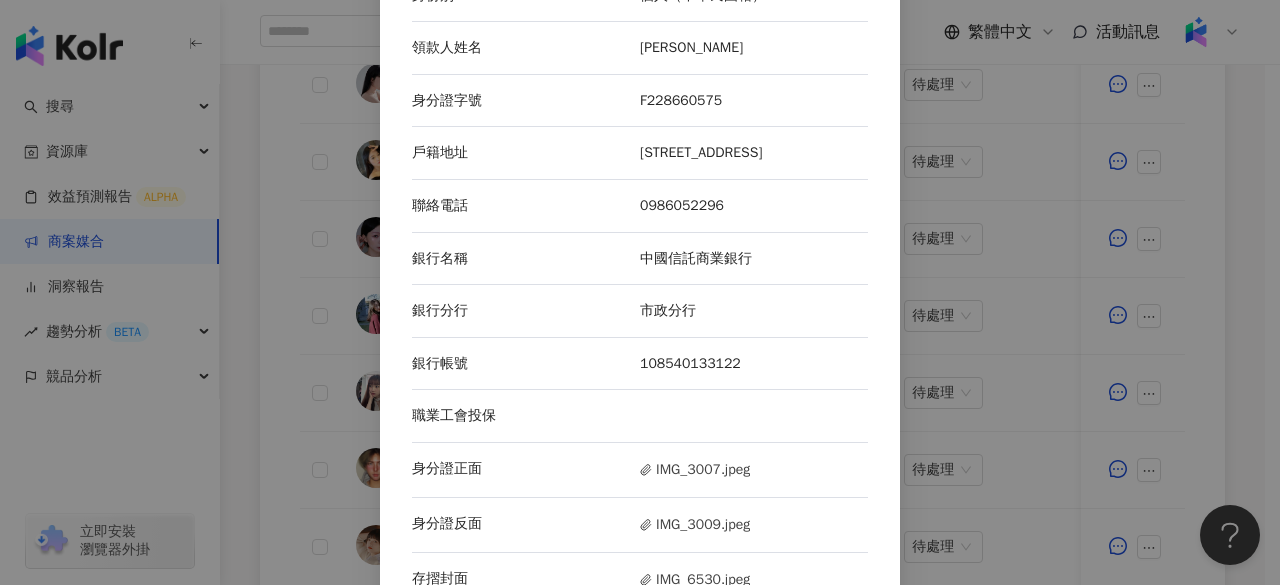 scroll, scrollTop: 162, scrollLeft: 0, axis: vertical 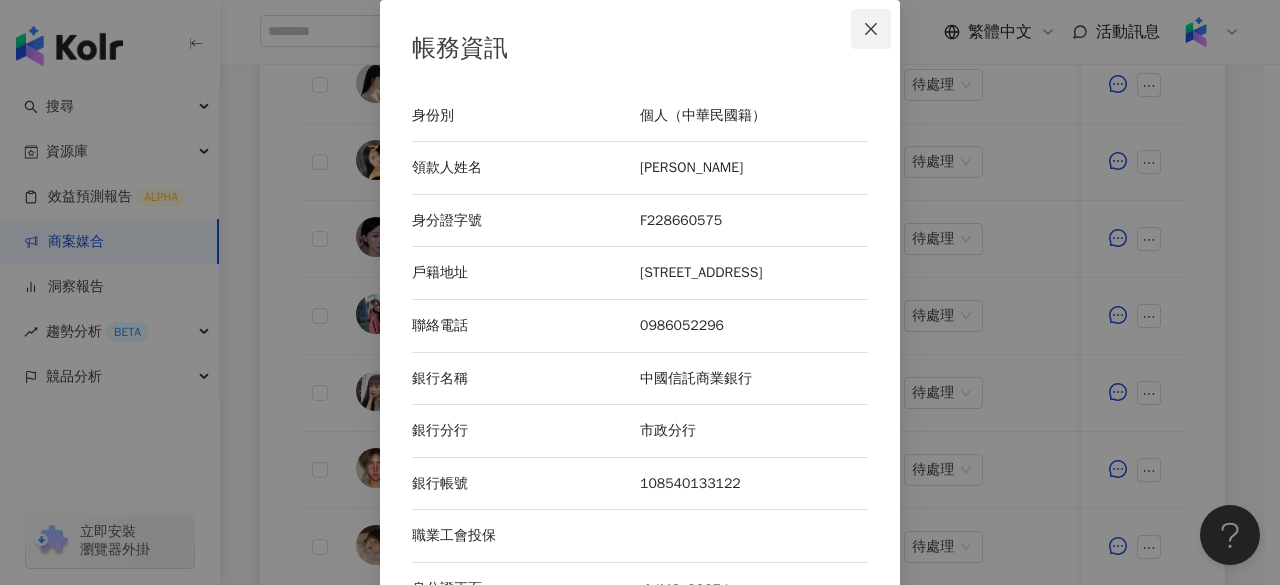 click at bounding box center [871, 29] 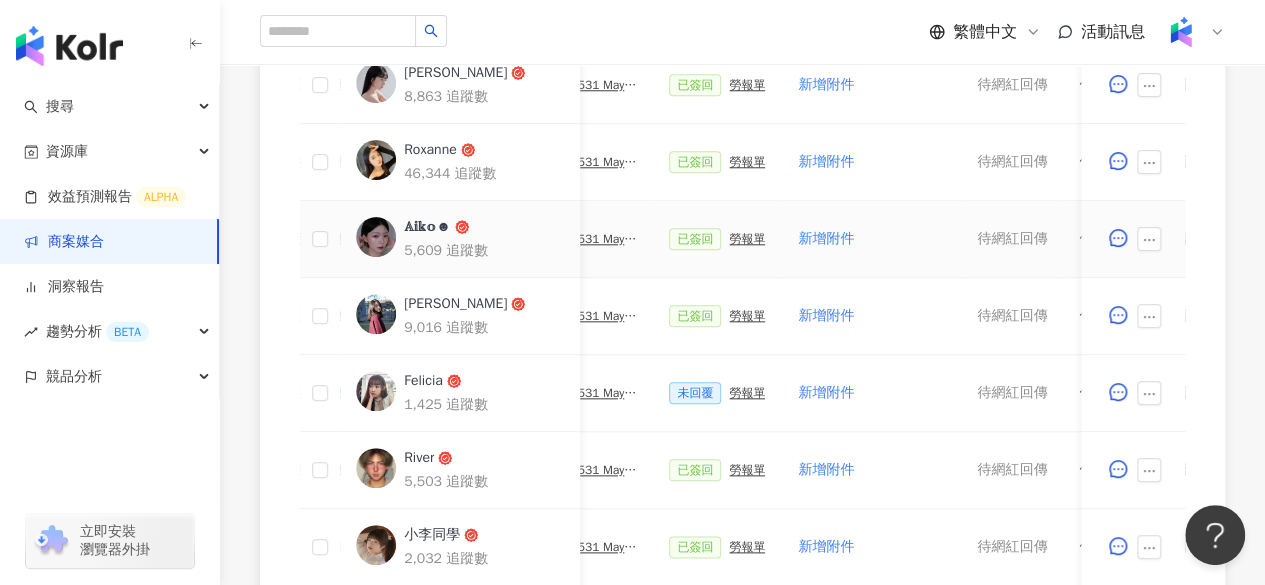 scroll, scrollTop: 0, scrollLeft: 519, axis: horizontal 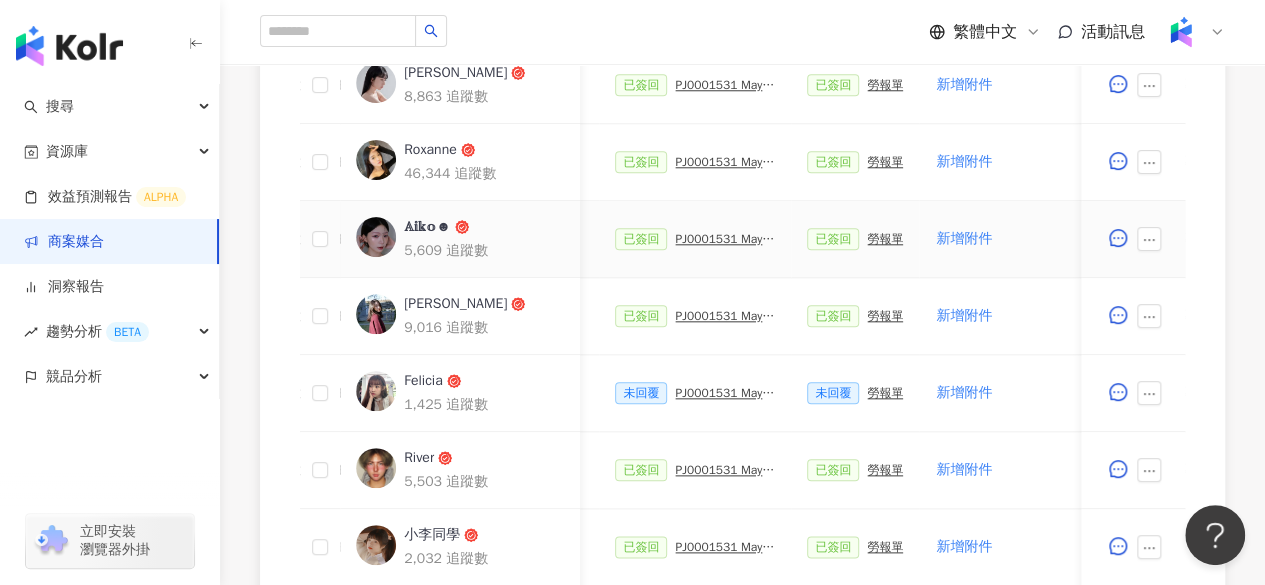 click on "PJ0001531 Maybelline_202506_FIT_ME_反孔特霧粉底_遮瑕_萊雅合作備忘錄" at bounding box center (725, 239) 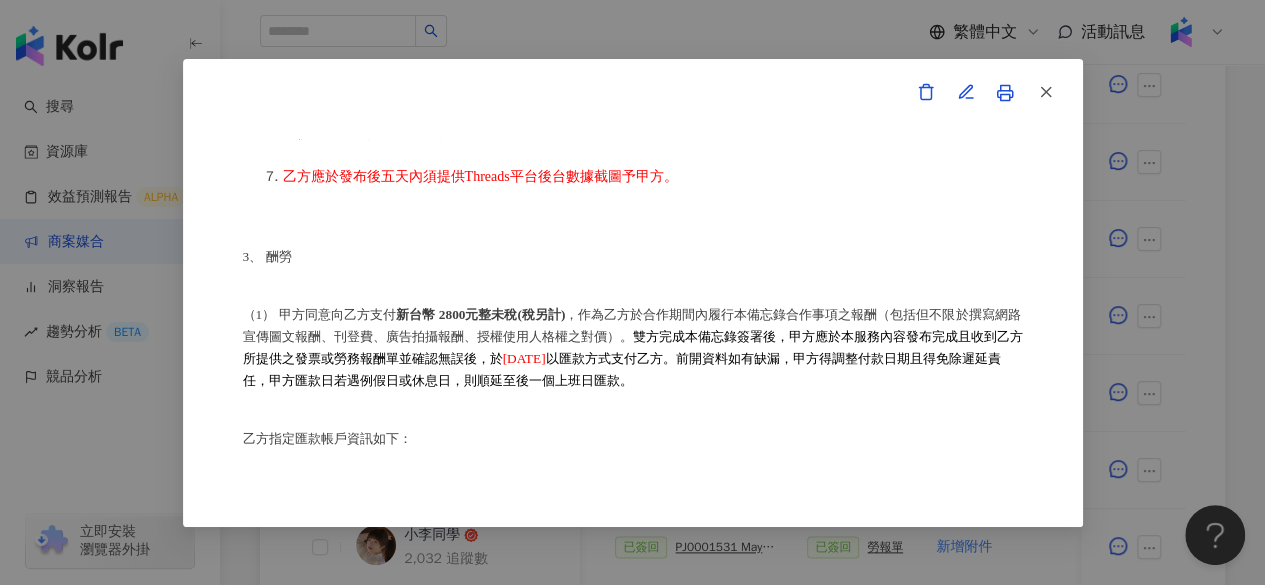 scroll, scrollTop: 1114, scrollLeft: 0, axis: vertical 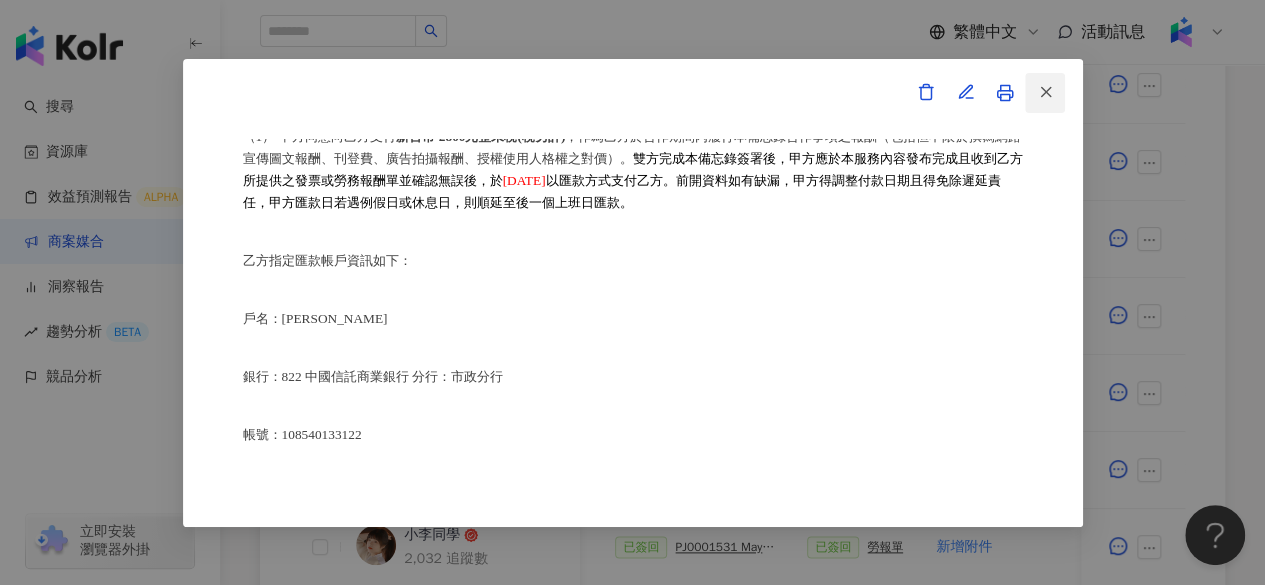 click 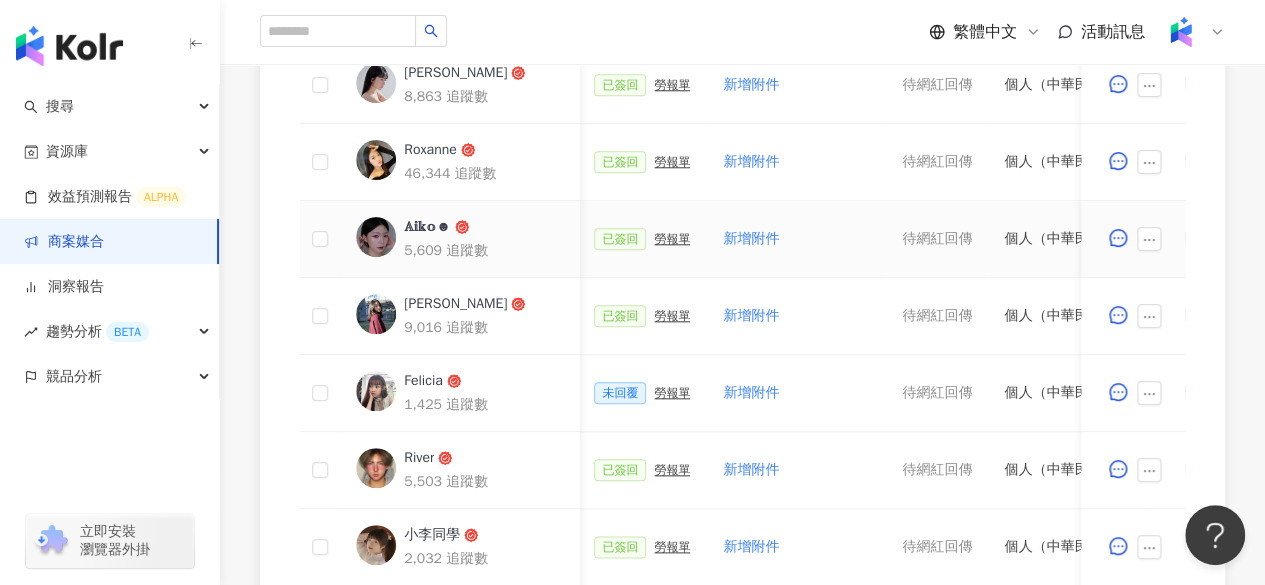scroll, scrollTop: 0, scrollLeft: 650, axis: horizontal 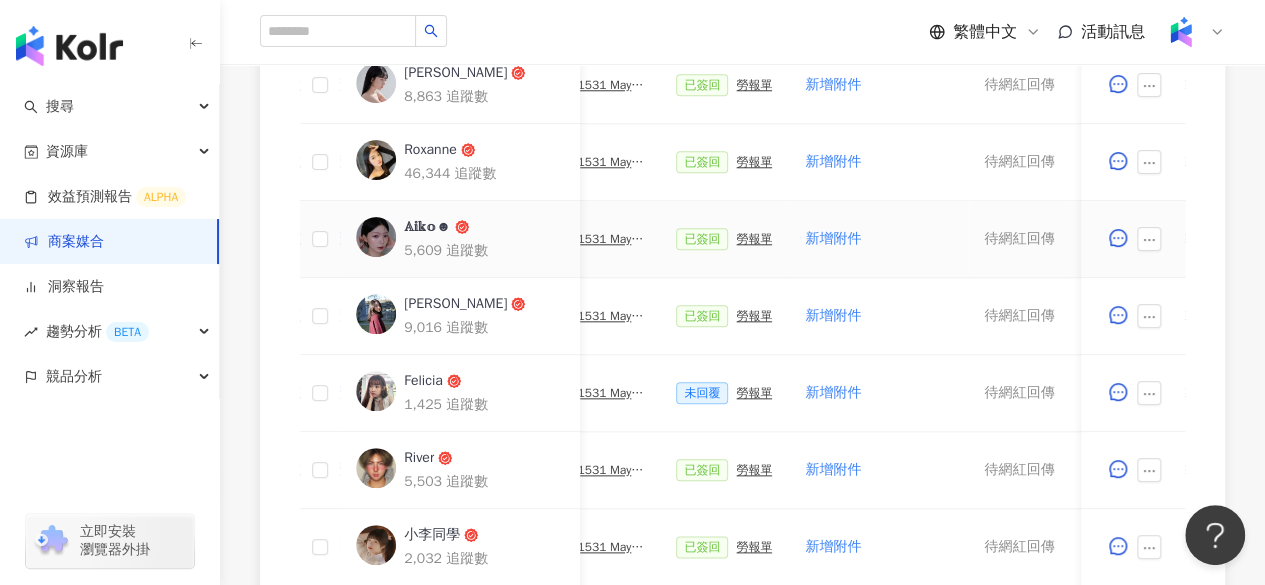 click on "勞報單" at bounding box center [754, 239] 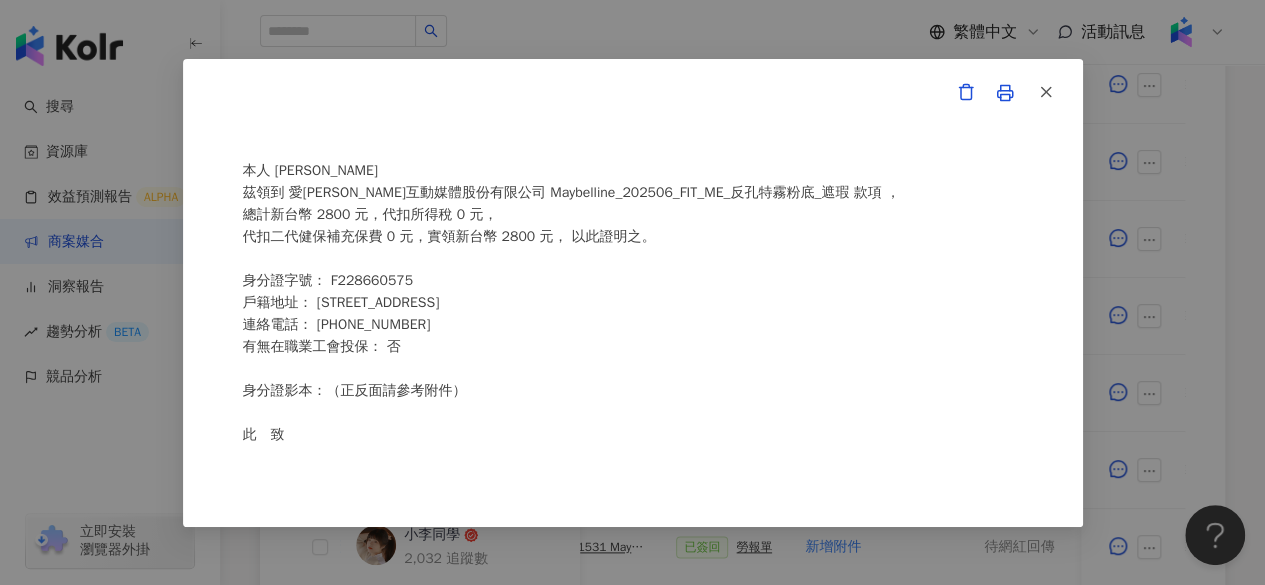 scroll, scrollTop: 558, scrollLeft: 0, axis: vertical 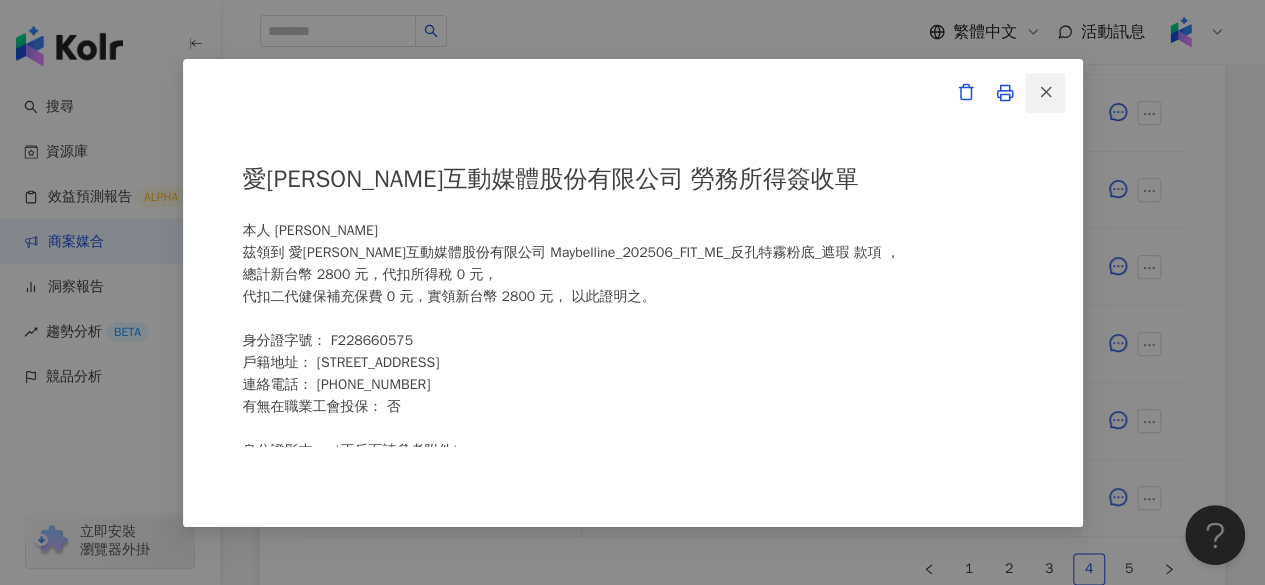 click 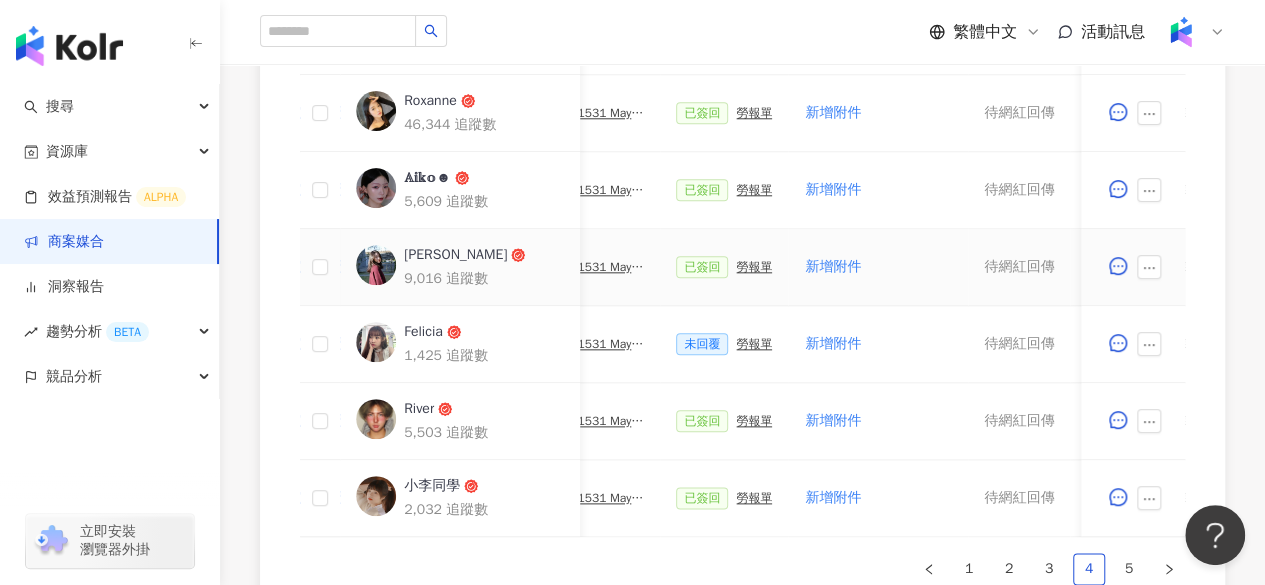 scroll, scrollTop: 875, scrollLeft: 0, axis: vertical 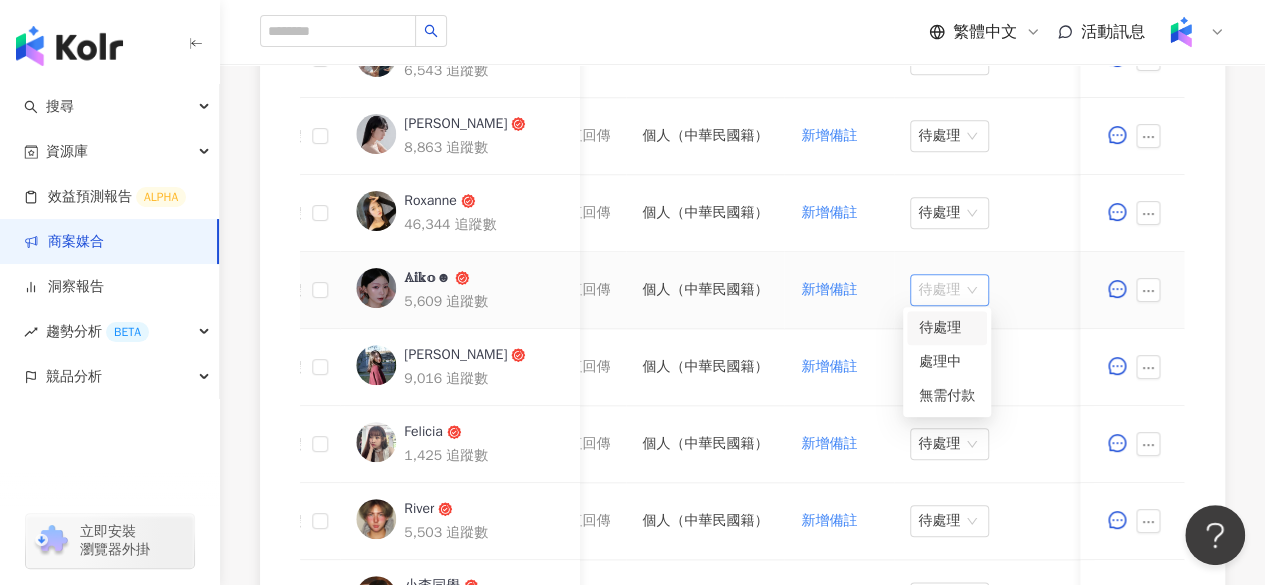 click on "待處理" at bounding box center (949, 290) 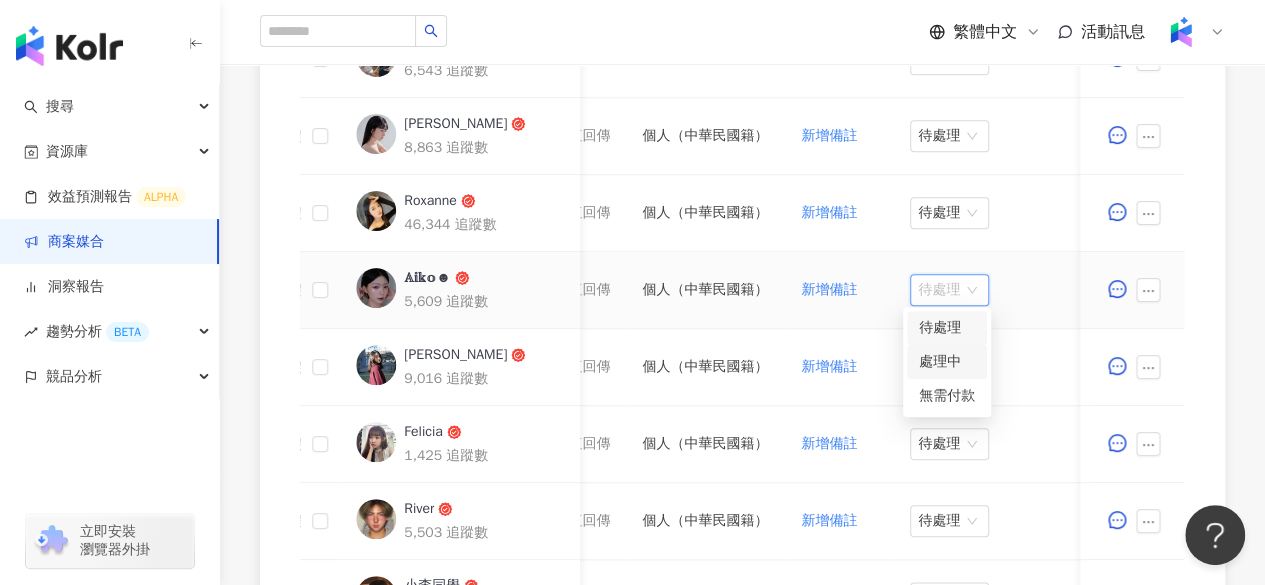 click on "處理中" at bounding box center (947, 362) 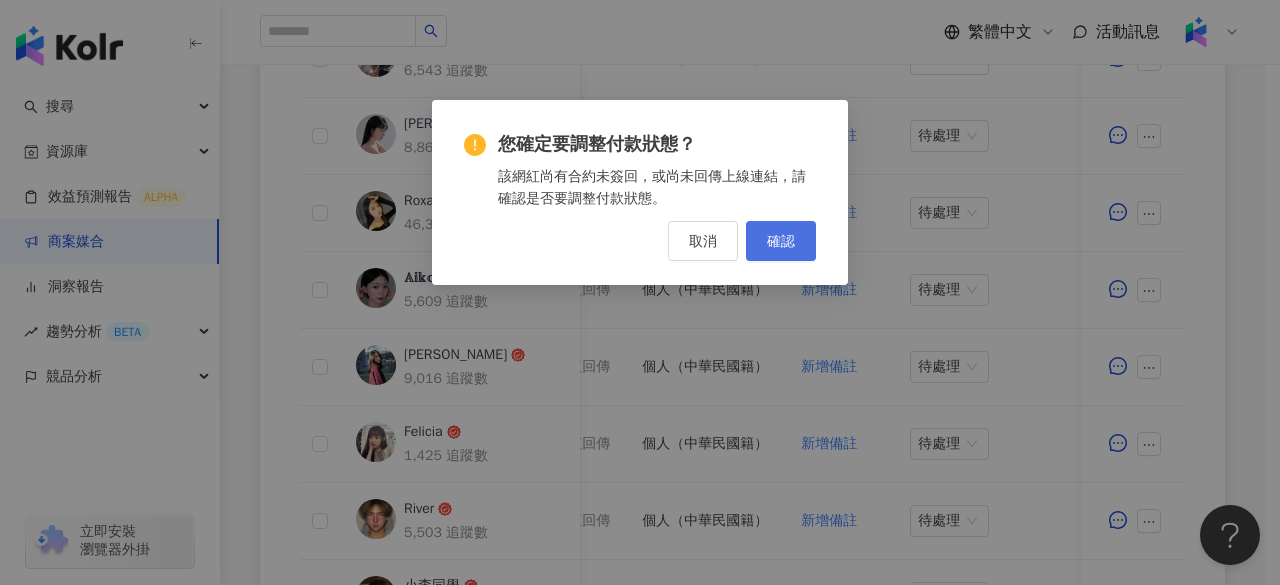 click on "確認" at bounding box center [781, 241] 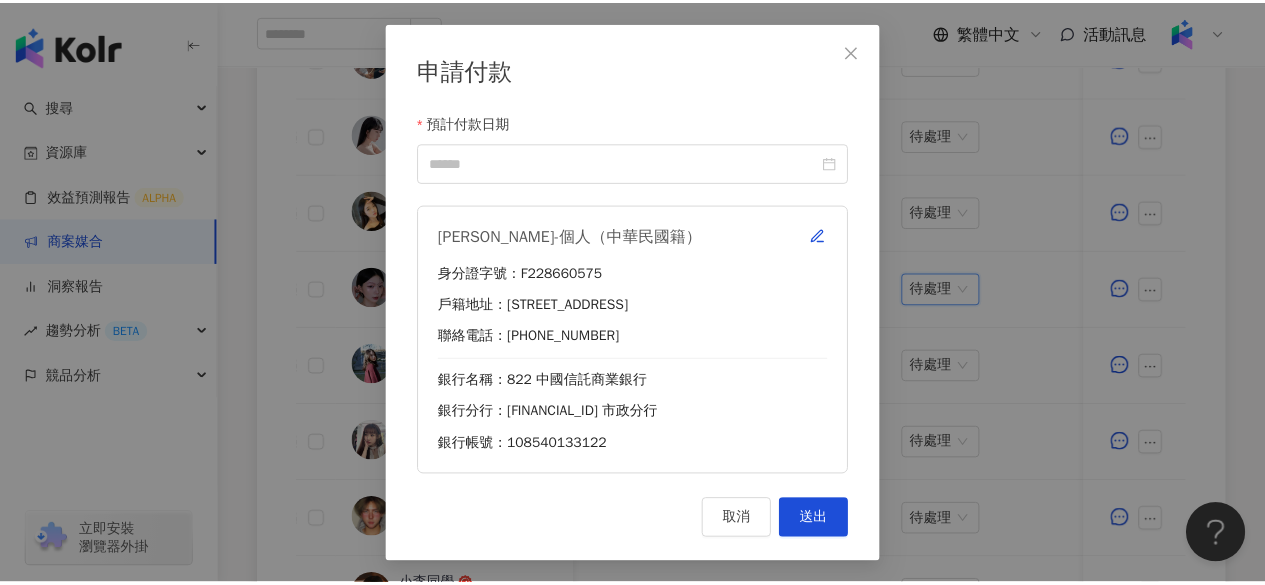 scroll, scrollTop: 0, scrollLeft: 1085, axis: horizontal 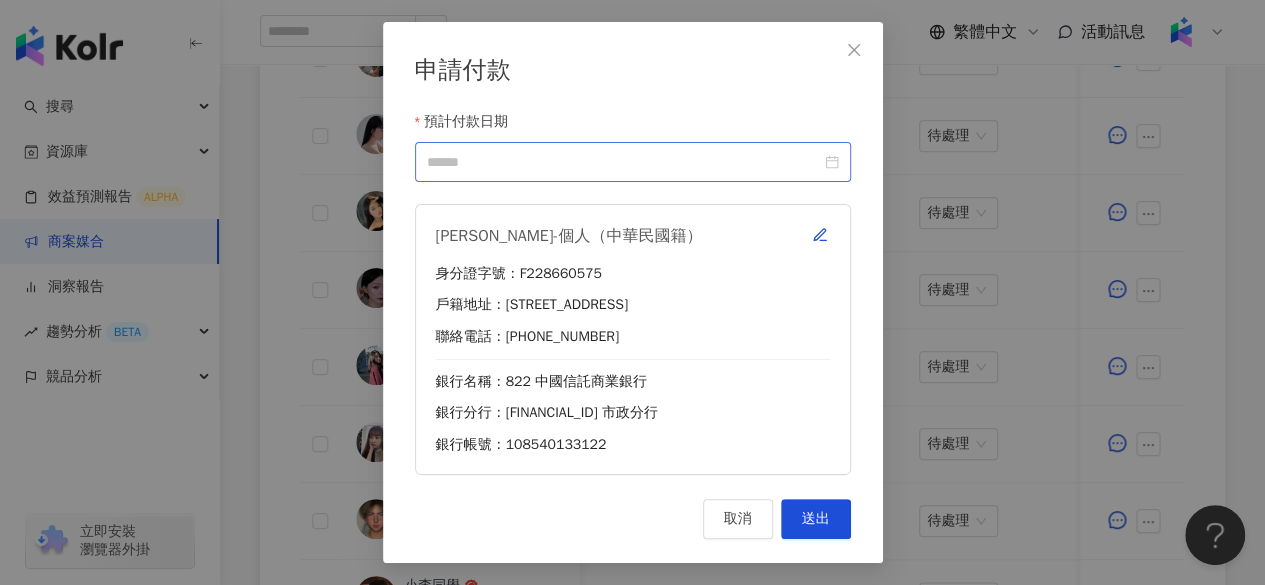 click at bounding box center [633, 162] 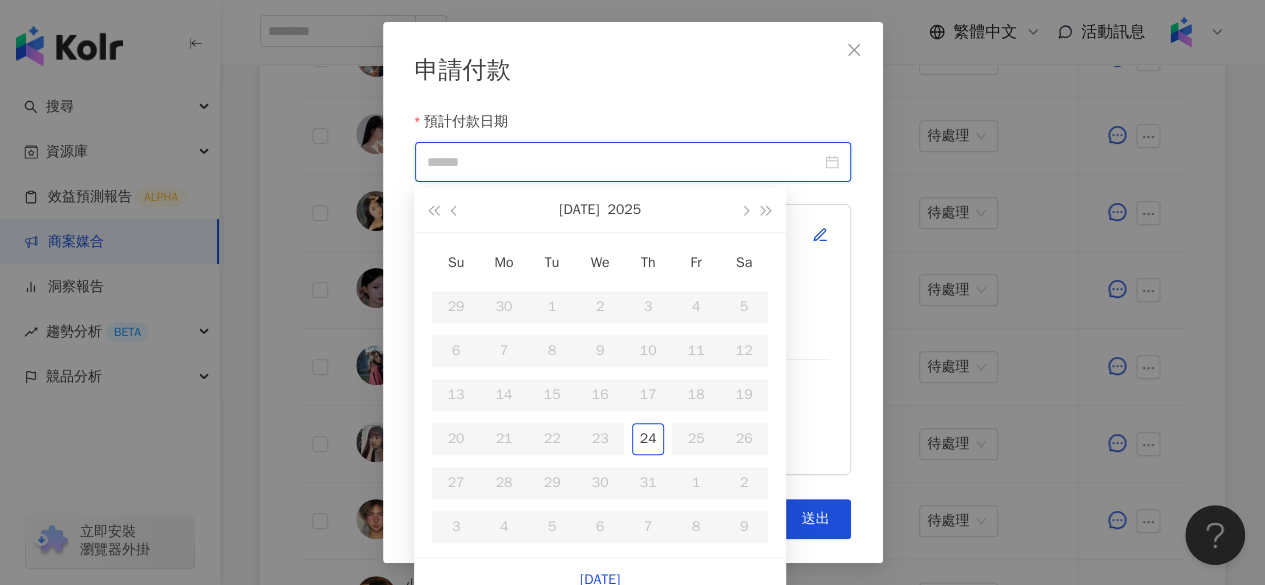 type on "**********" 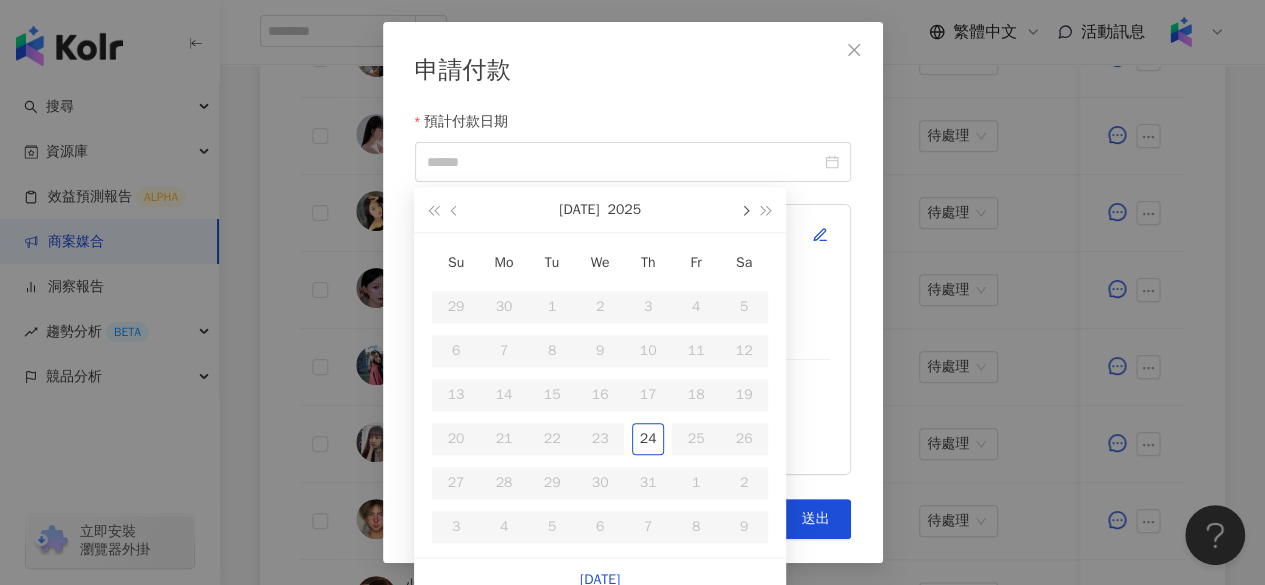 click at bounding box center [744, 211] 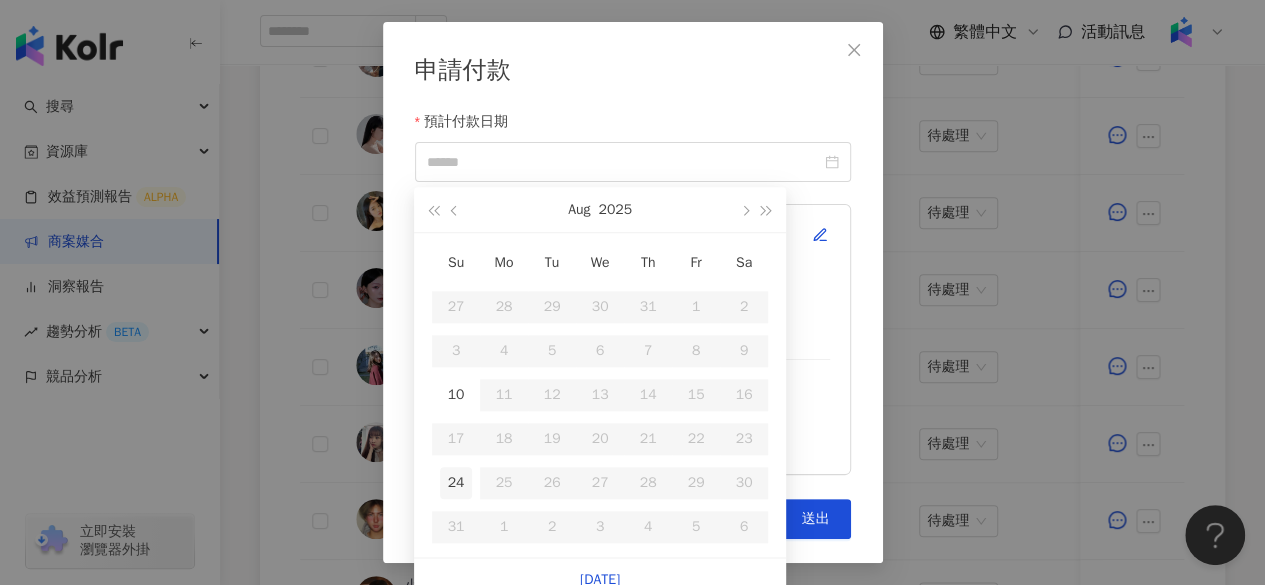 type on "**********" 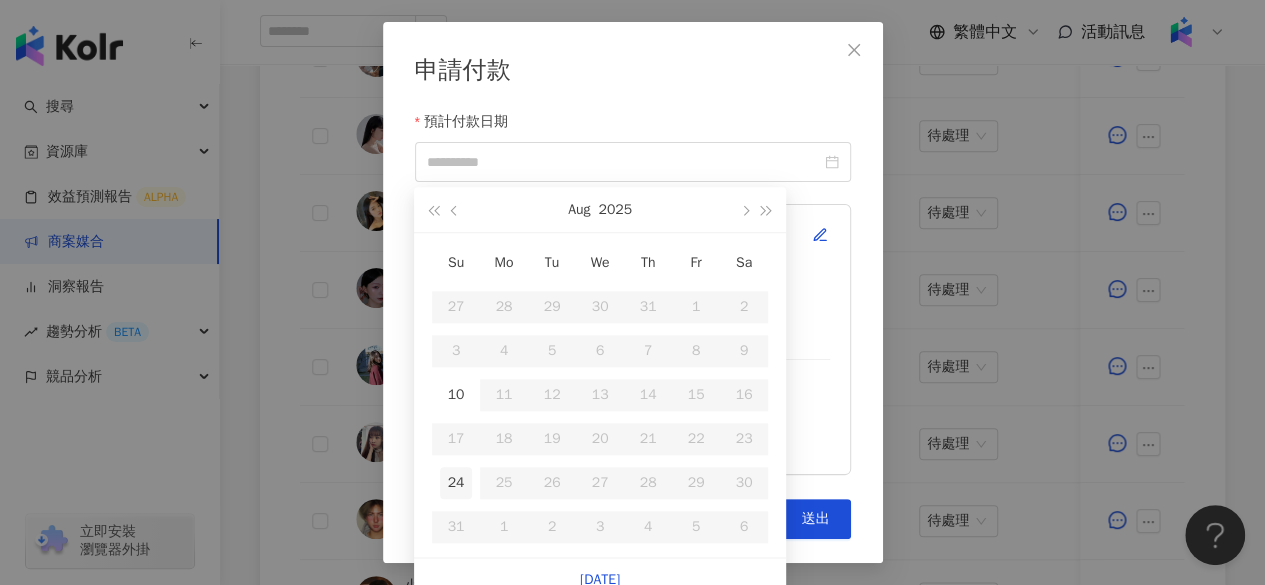 click on "24" at bounding box center (456, 483) 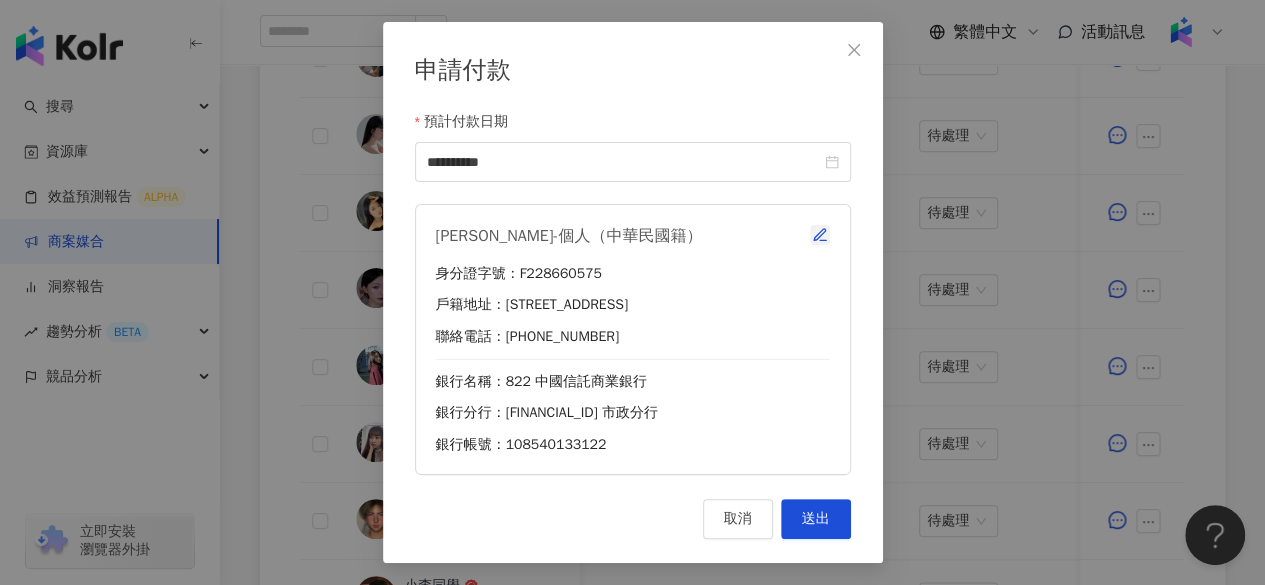 click 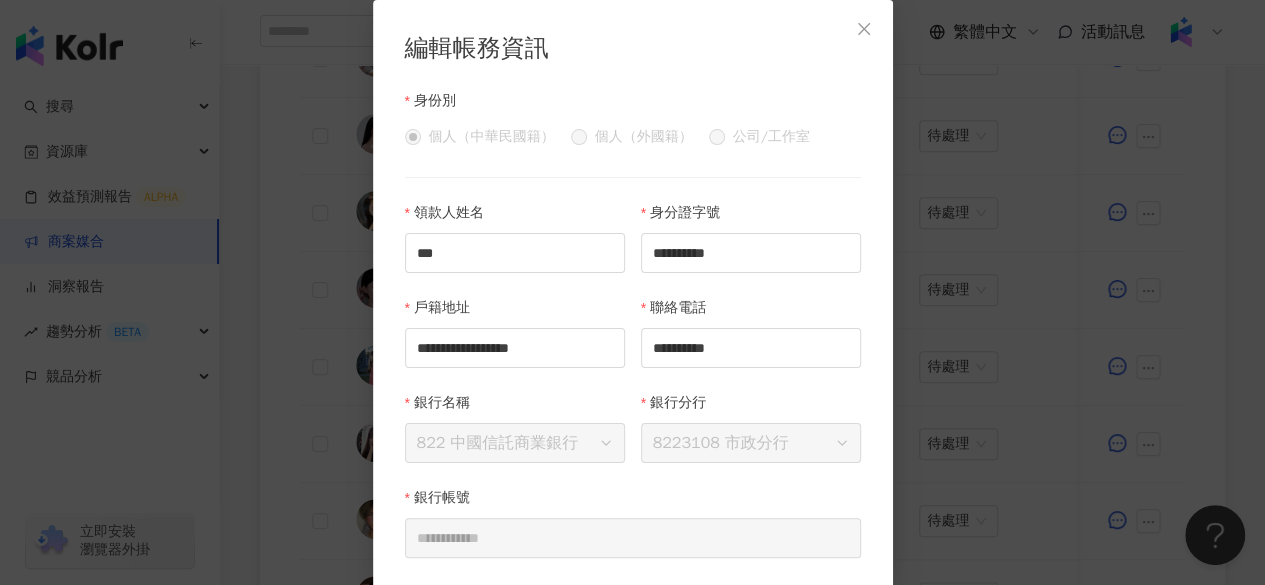 scroll, scrollTop: 80, scrollLeft: 0, axis: vertical 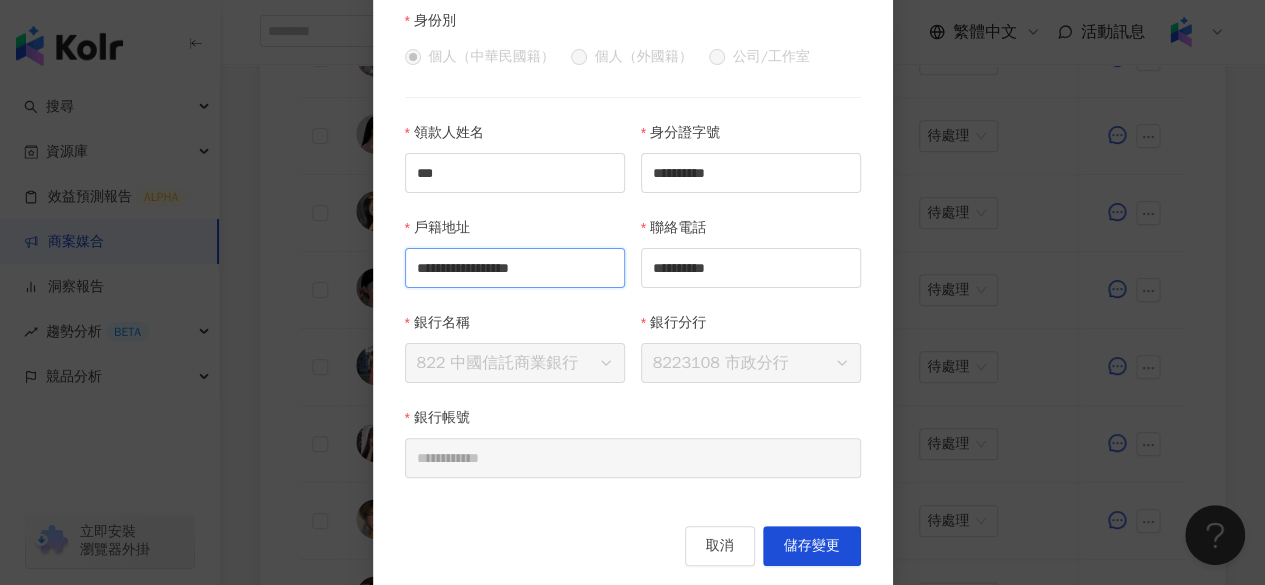 click on "**********" at bounding box center [515, 268] 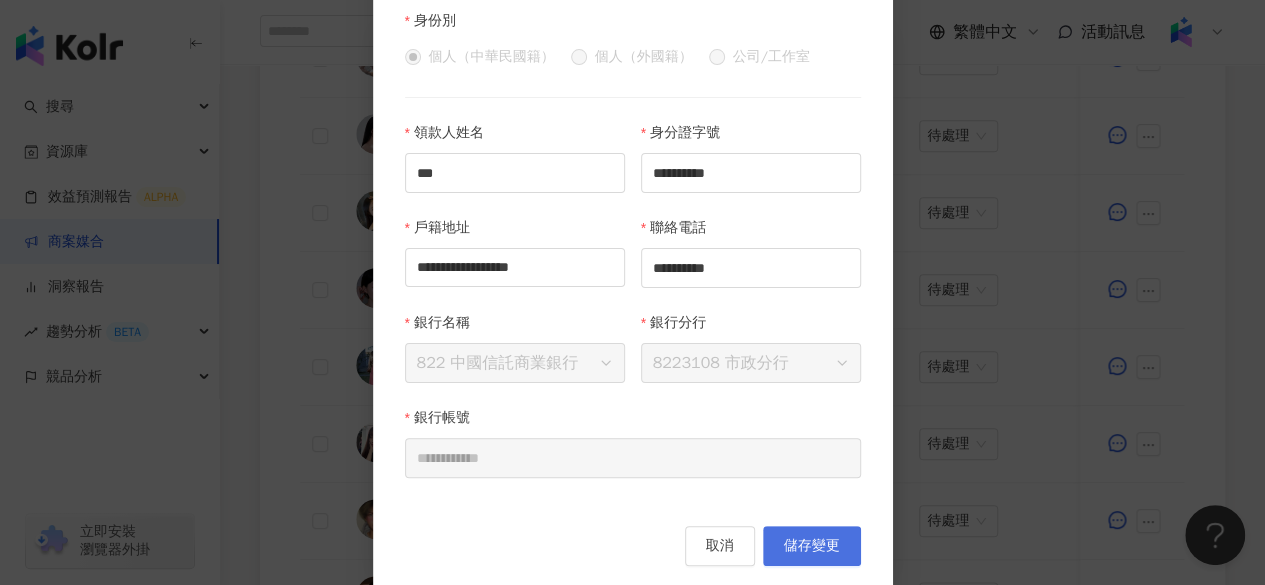 scroll, scrollTop: 0, scrollLeft: 0, axis: both 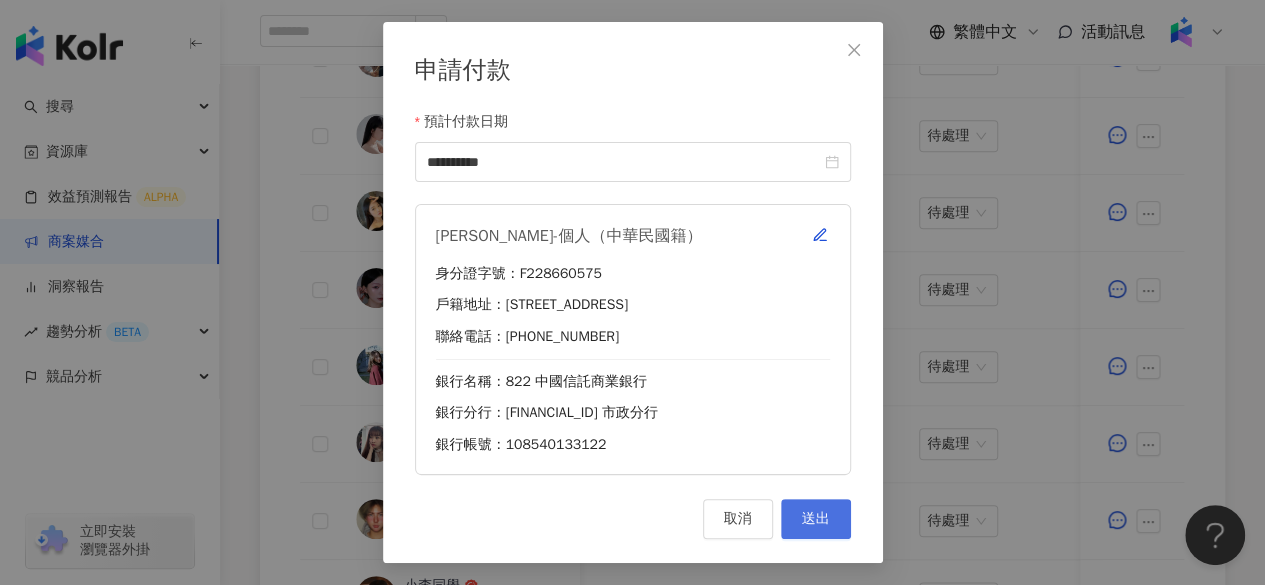 click on "送出" at bounding box center [816, 519] 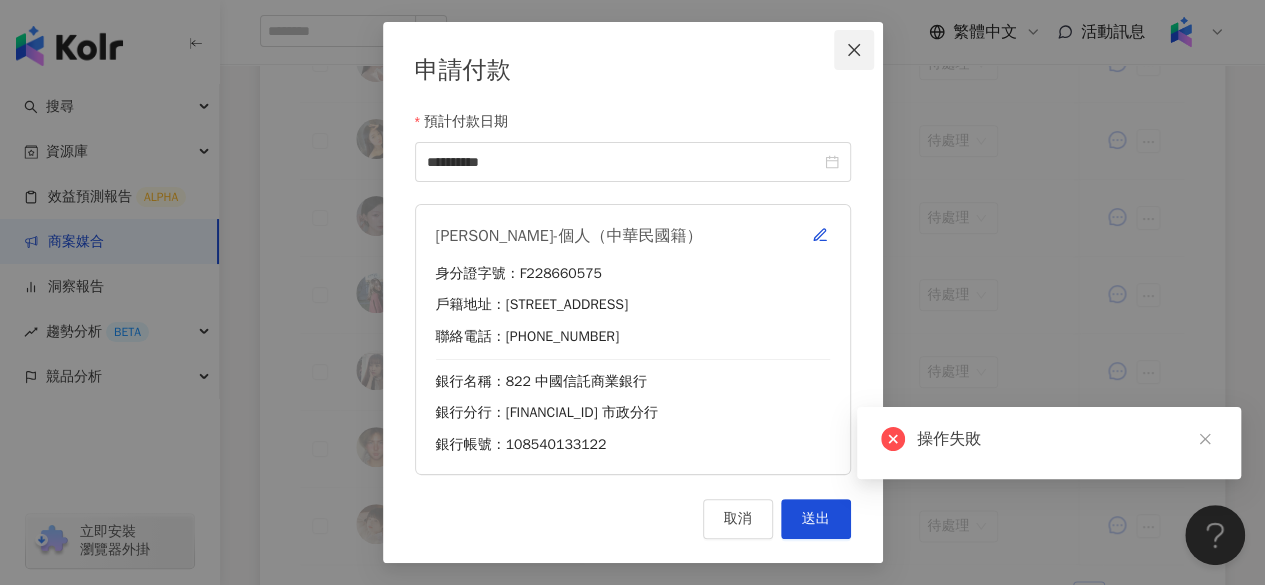 scroll, scrollTop: 875, scrollLeft: 0, axis: vertical 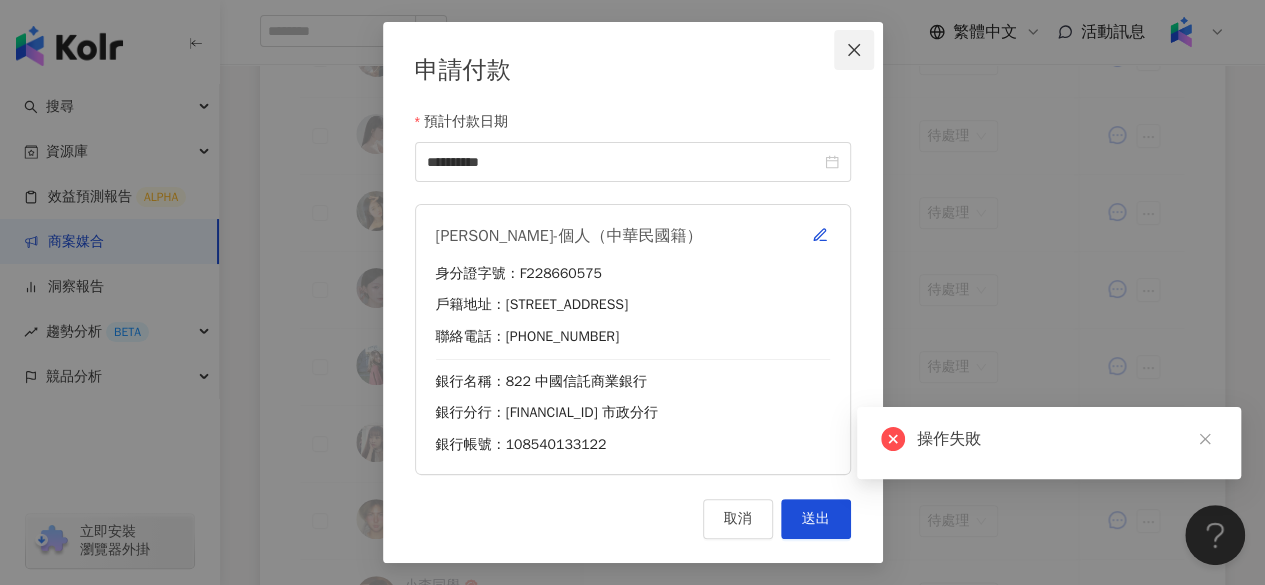 click on "**********" at bounding box center [633, 293] 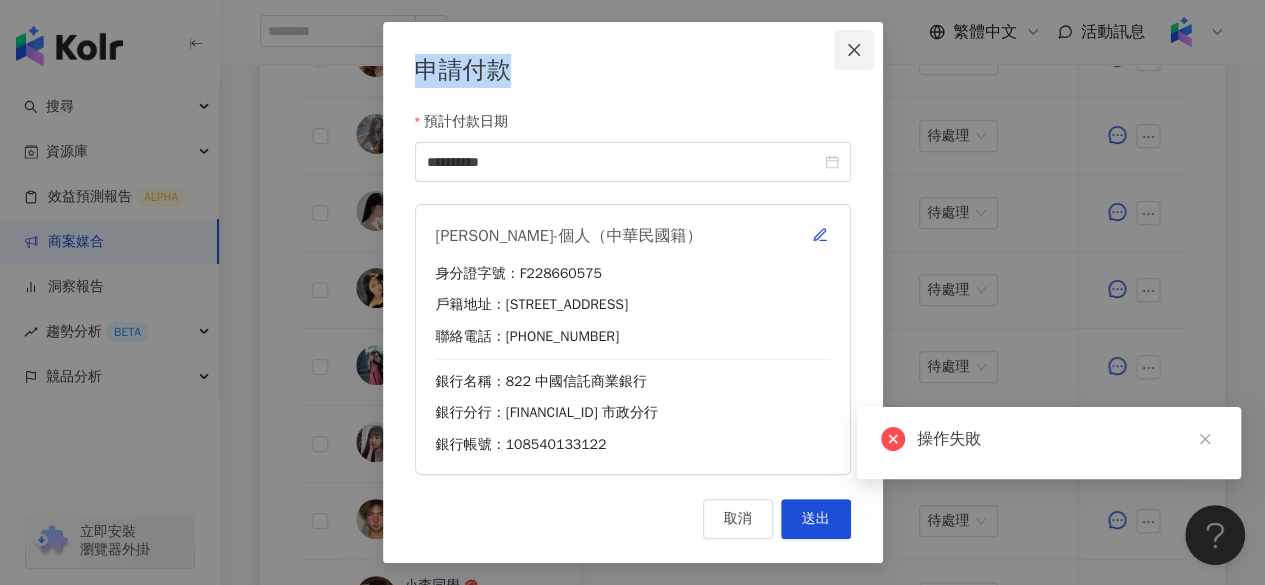 click at bounding box center (854, 50) 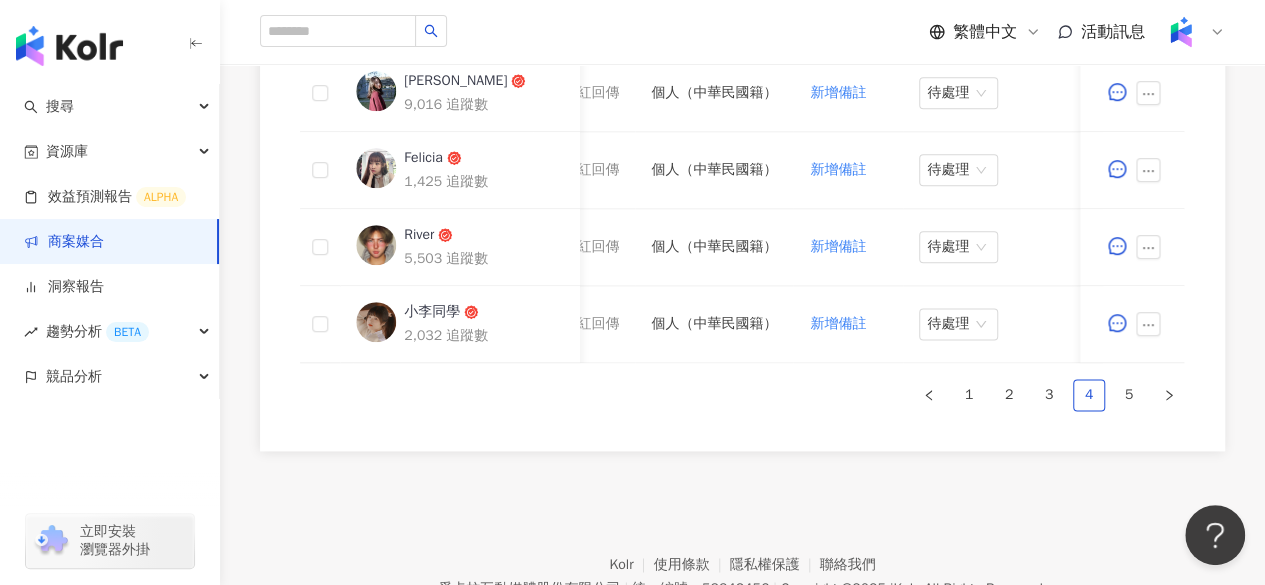 scroll, scrollTop: 1259, scrollLeft: 0, axis: vertical 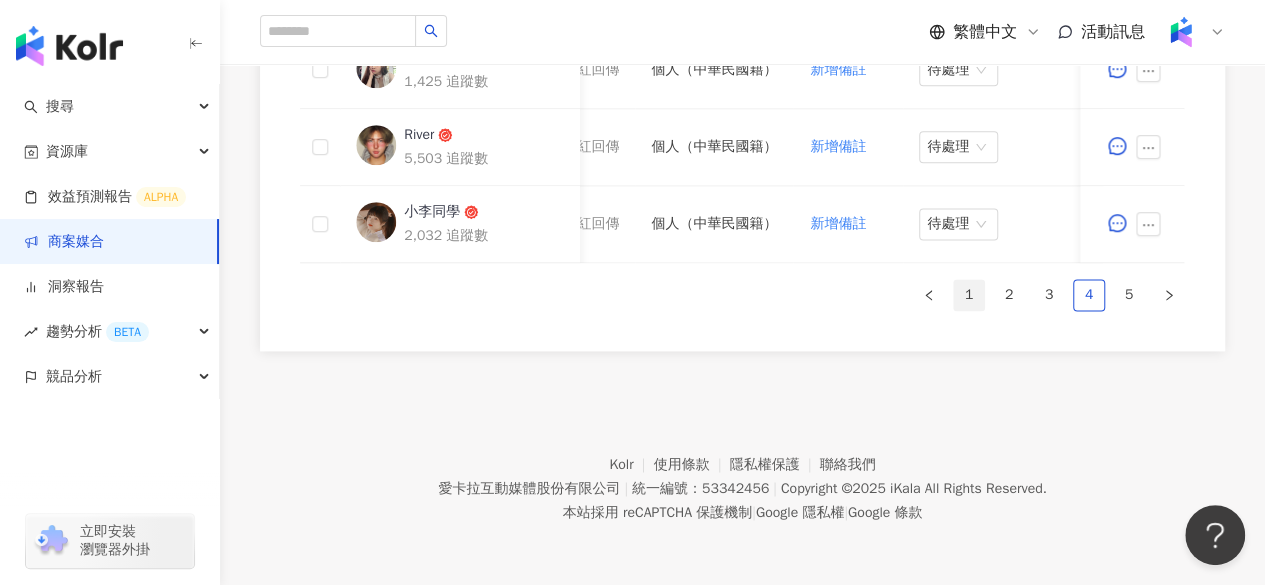 click on "1" at bounding box center [969, 295] 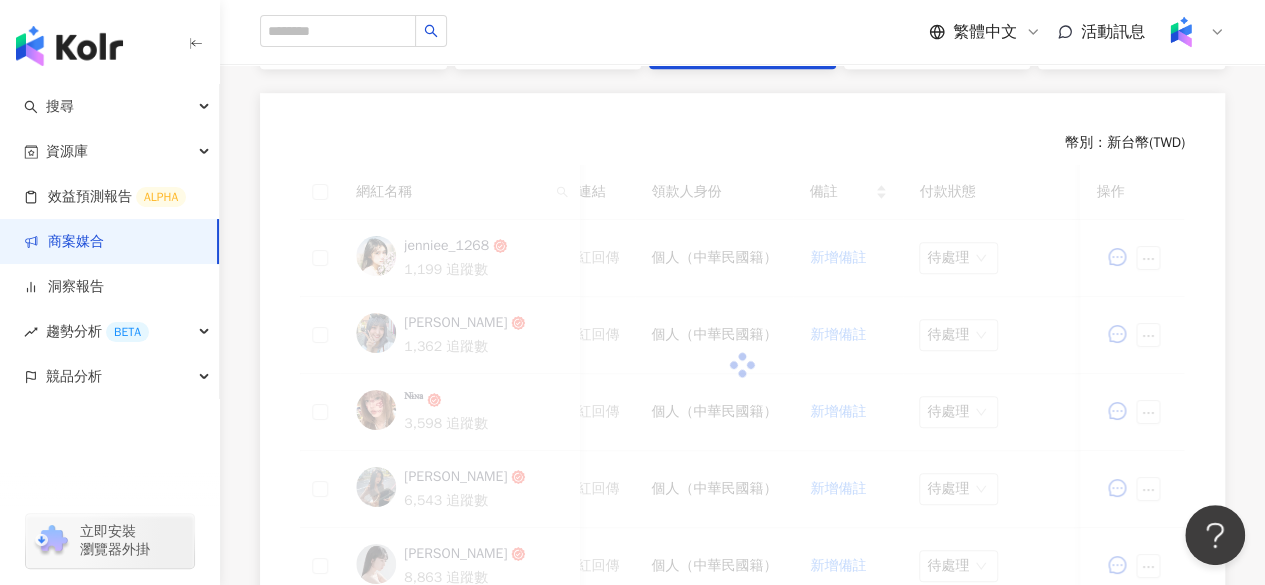 scroll, scrollTop: 521, scrollLeft: 0, axis: vertical 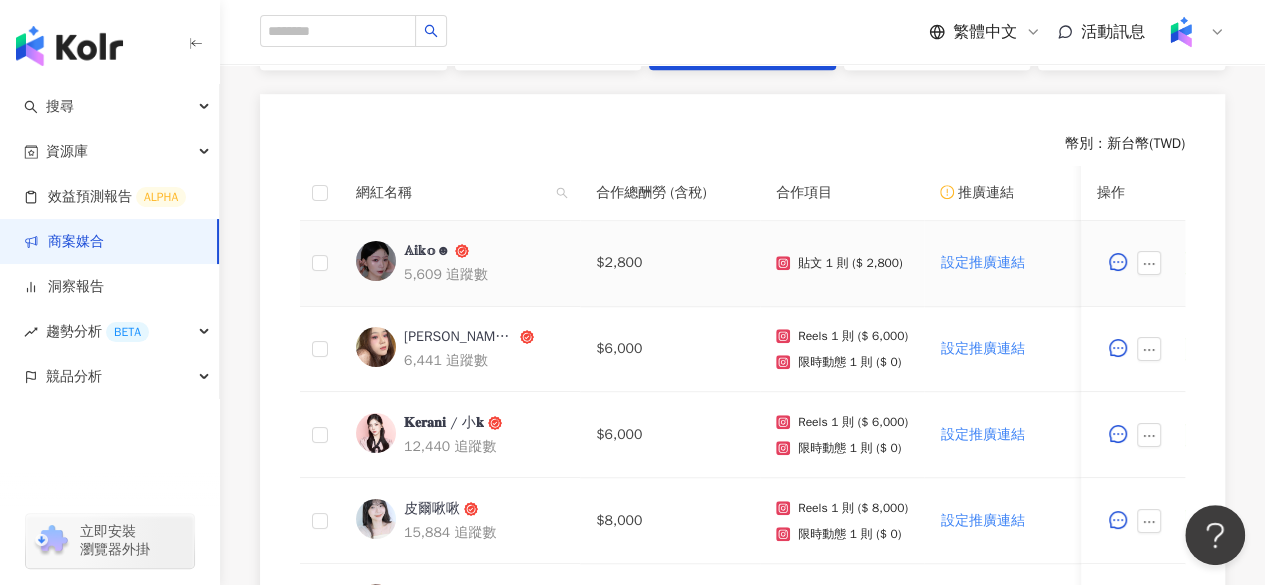 click on "𝔸𝕚𝕜𝕠☻︎" at bounding box center [427, 251] 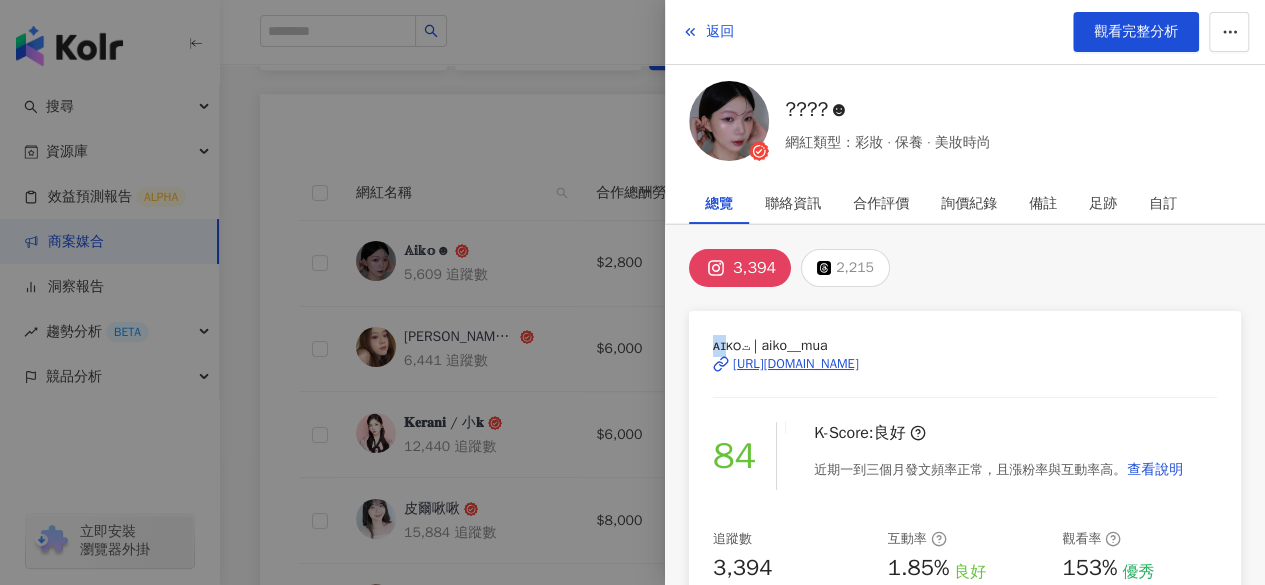 click on "ᴀɪᴋᴏت | aiko__mua https://www.instagram.com/aiko__mua/ 84 K-Score :   良好 近期一到三個月發文頻率正常，且漲粉率與互動率高。 查看說明 追蹤數   3,394 互動率   1.85% 良好 觀看率   153% 優秀 漲粉率   2.6% 優秀 受眾主要性別   女性 91.1% 受眾主要年齡   25-34 歲 60.2% 商業合作內容覆蓋比例   91.7% 合作價值預估 幣值：TWD 圖文合作費用預估   $2,000 - $3,000 影音合作費用預估   $3,000 - $4,800" at bounding box center (965, 628) 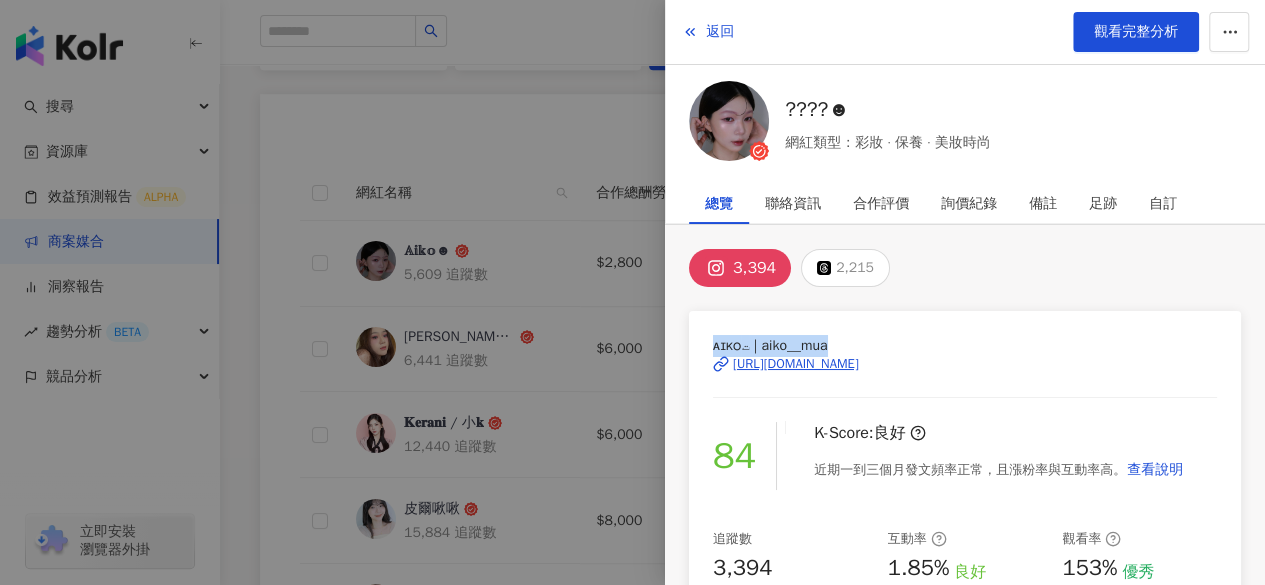 drag, startPoint x: 850, startPoint y: 342, endPoint x: 684, endPoint y: 343, distance: 166.003 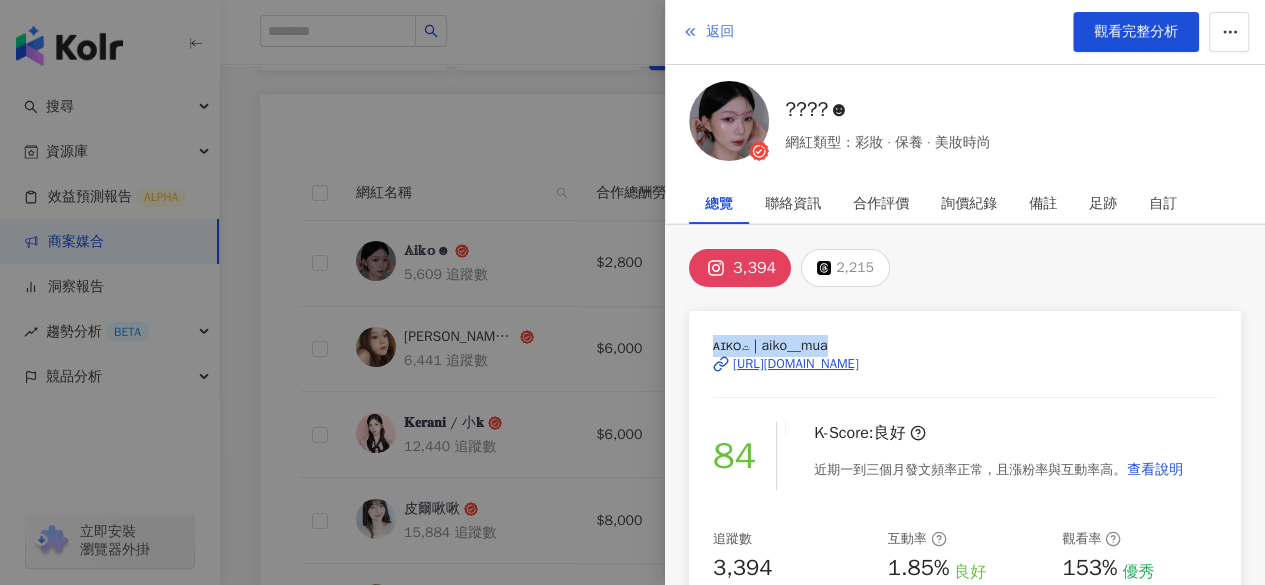 click on "返回" at bounding box center (720, 32) 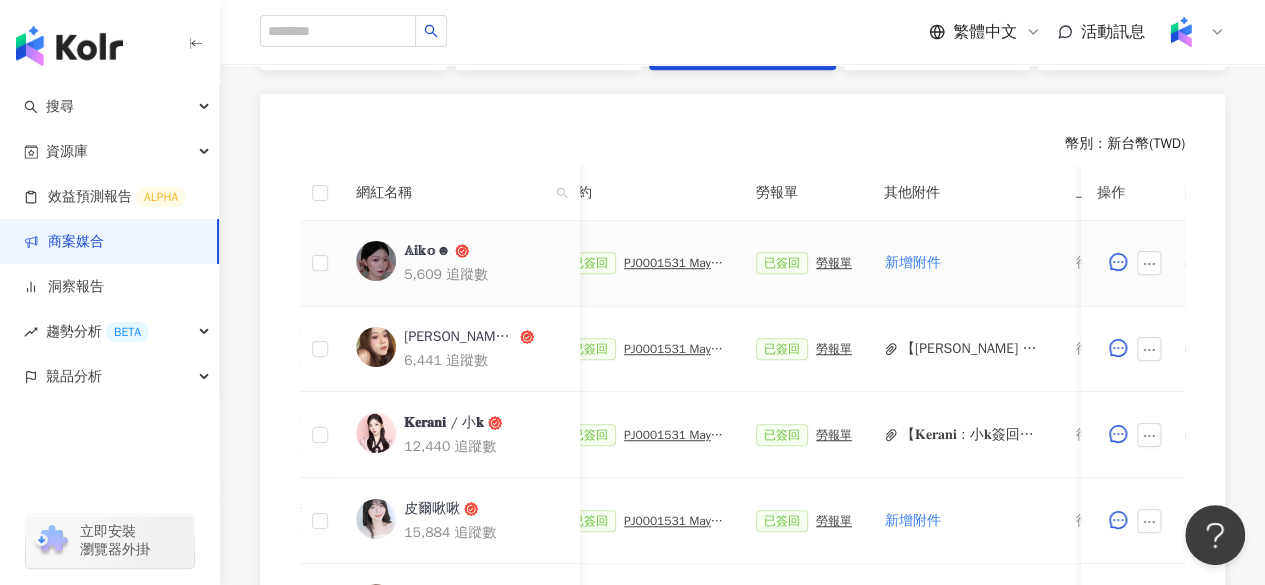 scroll, scrollTop: 0, scrollLeft: 580, axis: horizontal 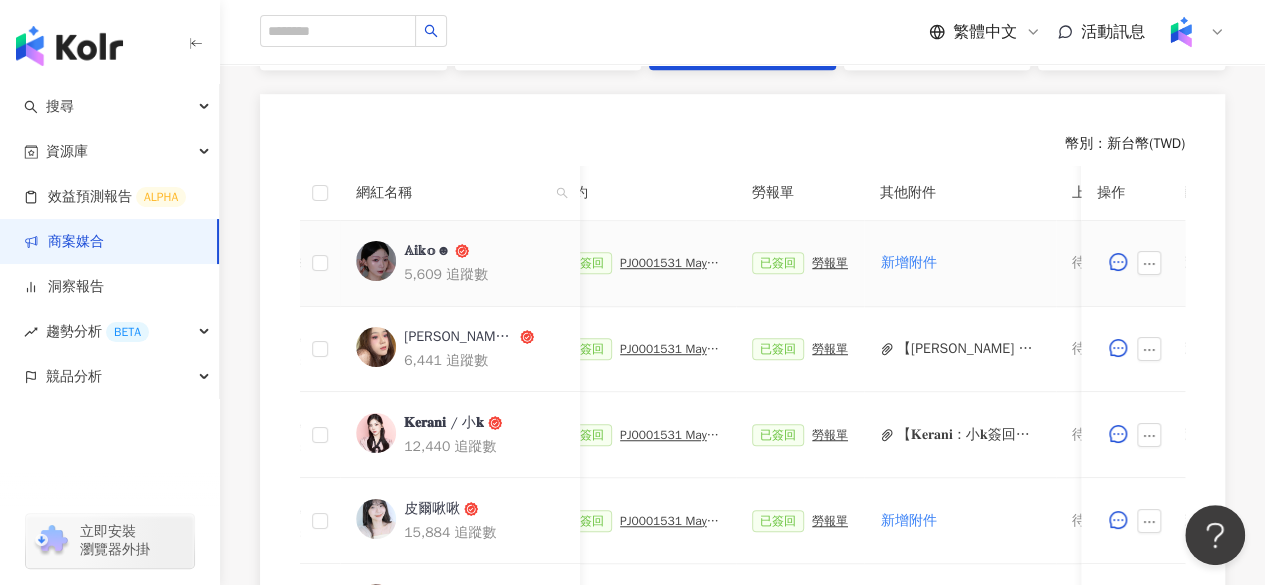 click on "勞報單" at bounding box center (830, 263) 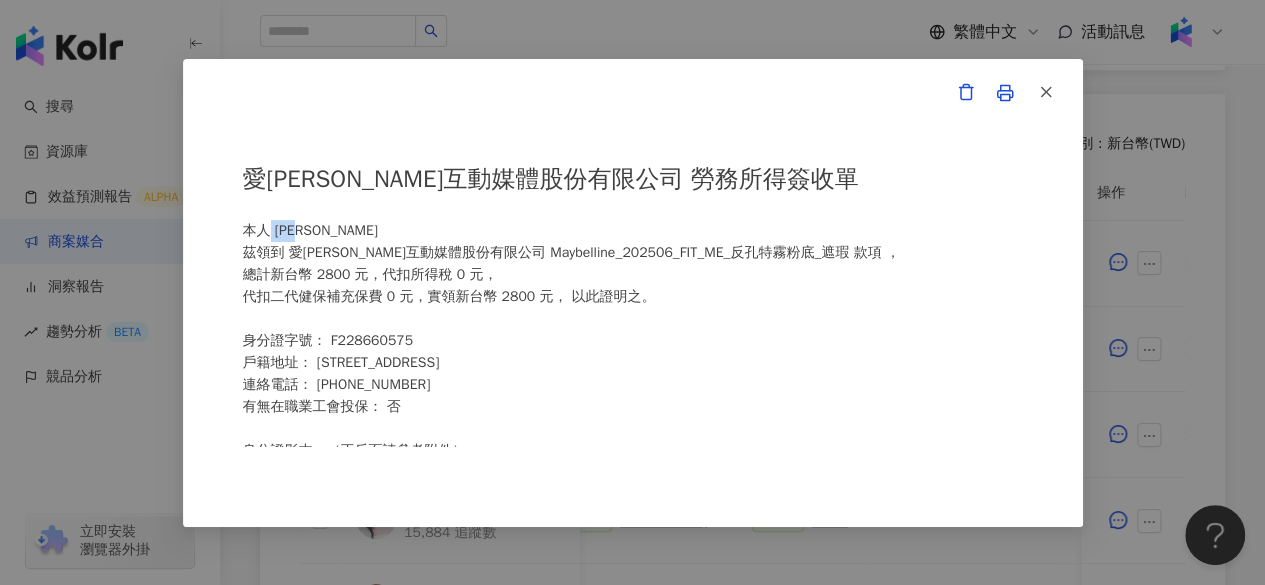 drag, startPoint x: 286, startPoint y: 233, endPoint x: 336, endPoint y: 233, distance: 50 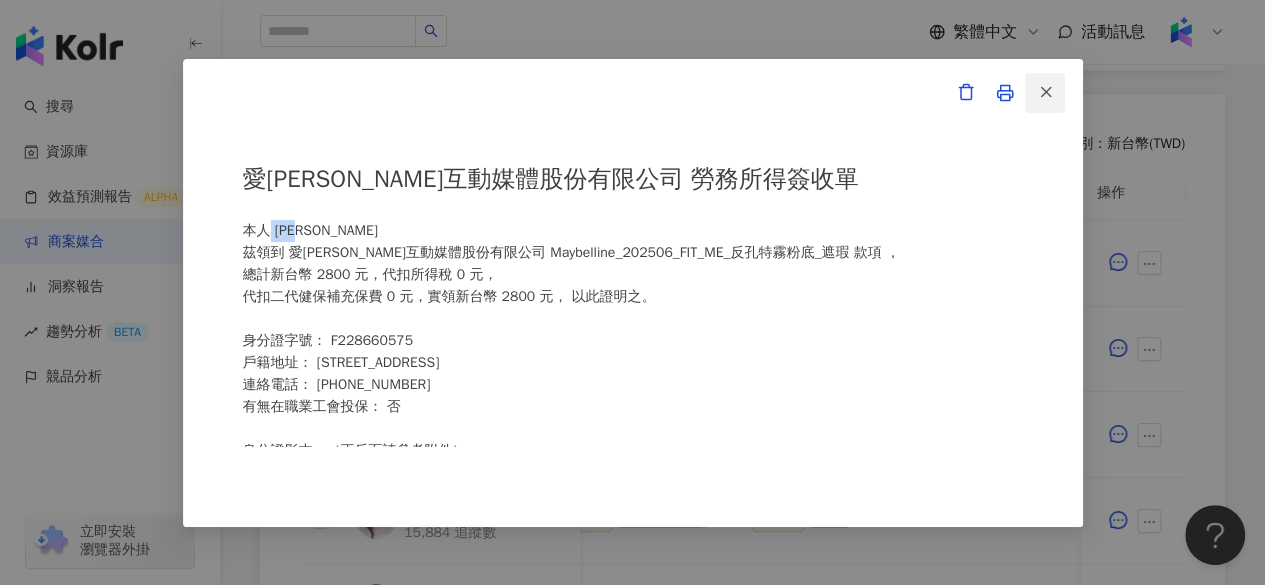 click 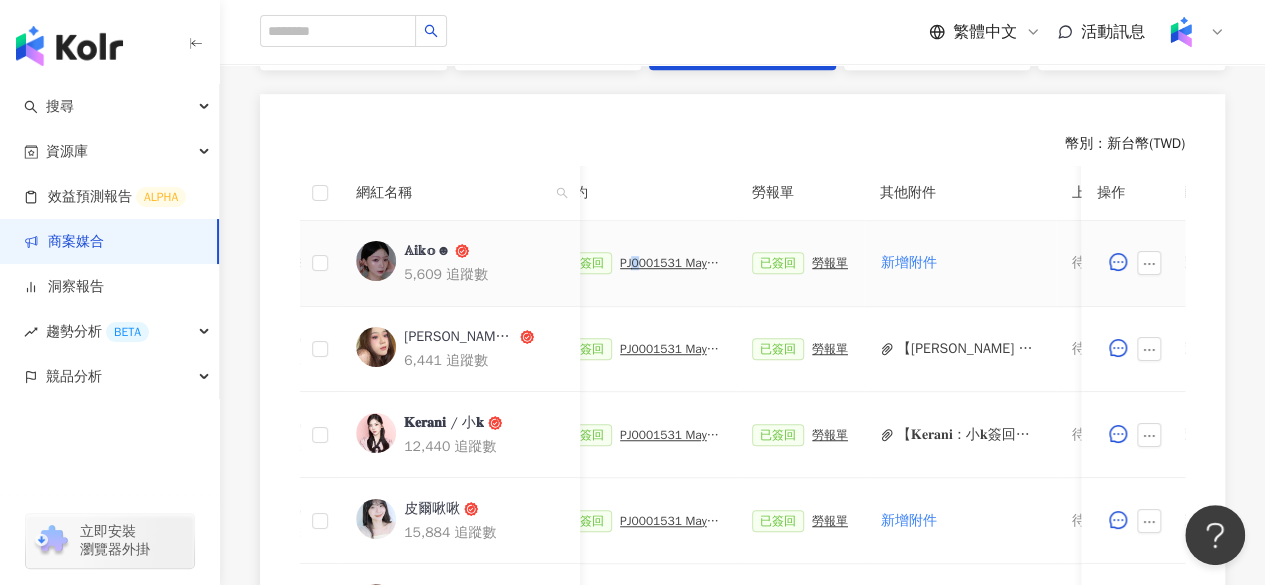 click on "PJ0001531 Maybelline_202506_FIT_ME_反孔特霧粉底_遮瑕_萊雅合作備忘錄" at bounding box center (670, 263) 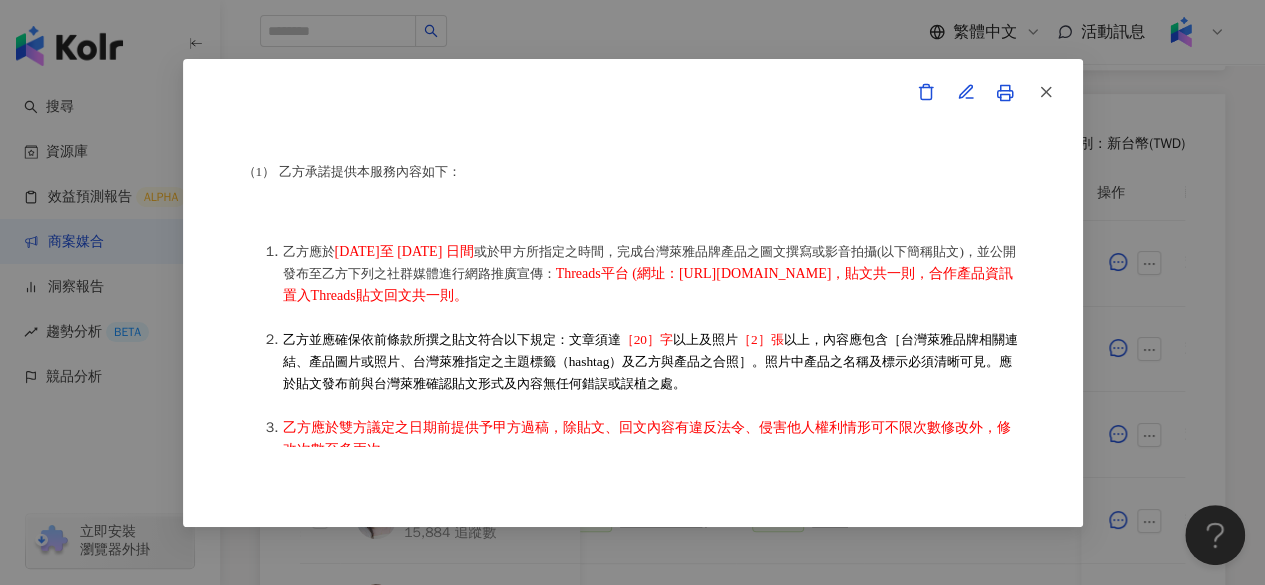 scroll, scrollTop: 511, scrollLeft: 0, axis: vertical 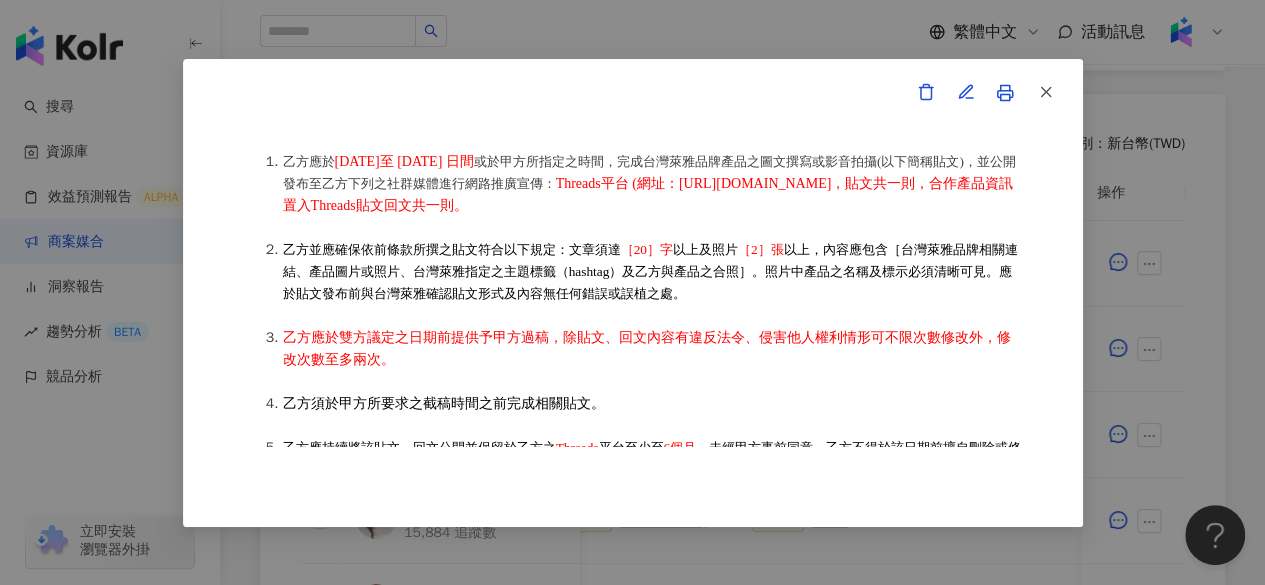 drag, startPoint x: 762, startPoint y: 200, endPoint x: 954, endPoint y: 221, distance: 193.14502 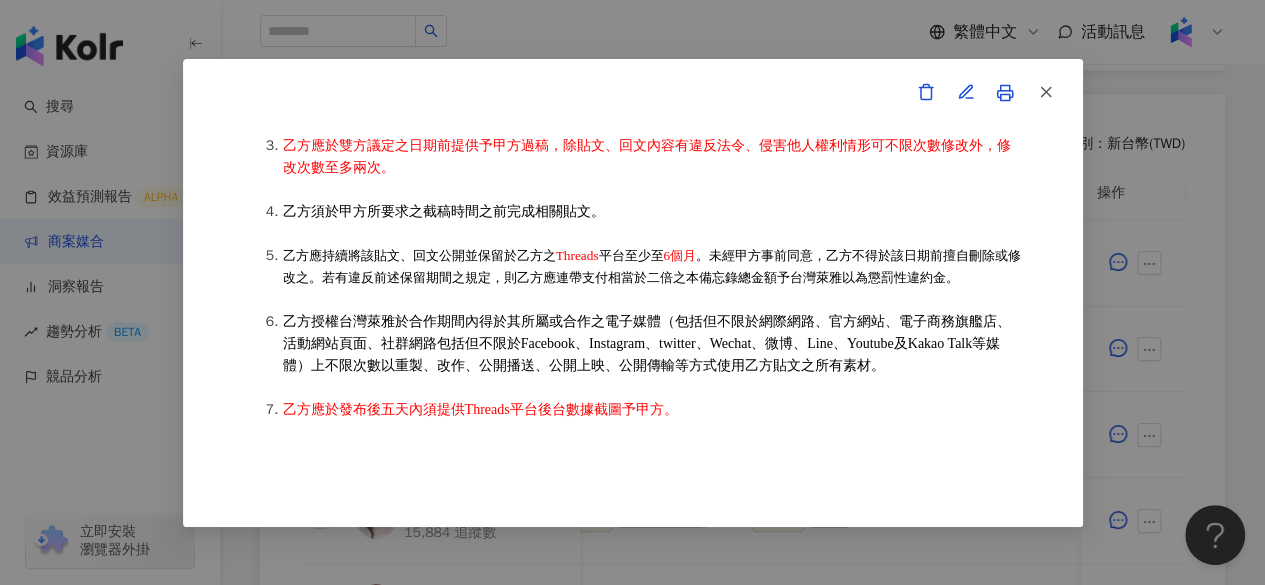 scroll, scrollTop: 710, scrollLeft: 0, axis: vertical 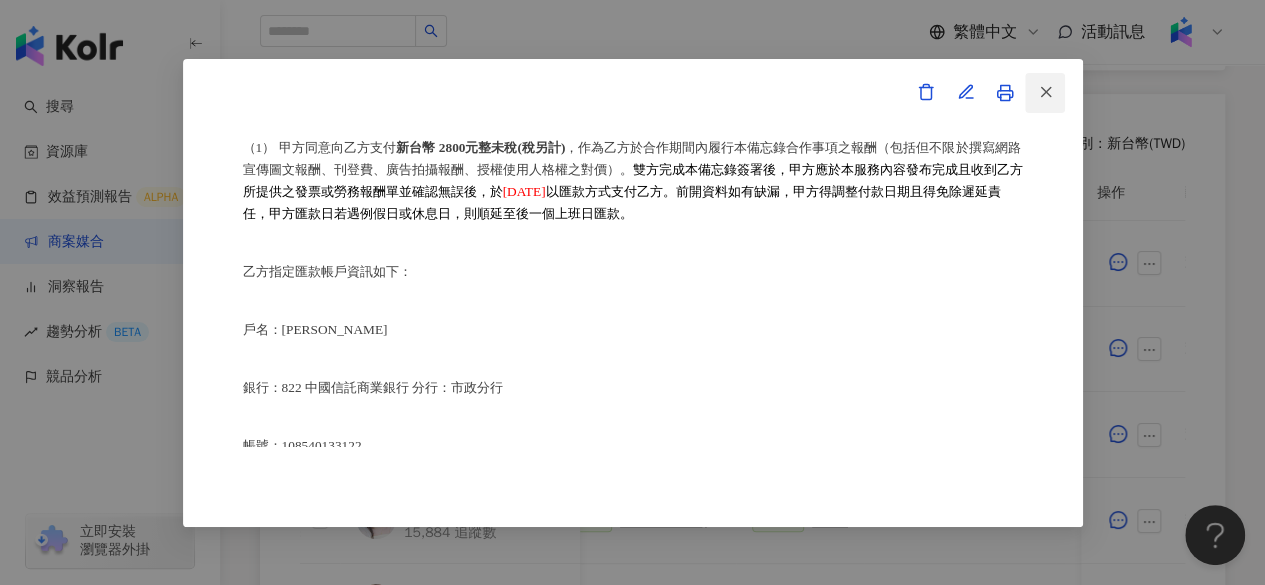 click at bounding box center (1045, 93) 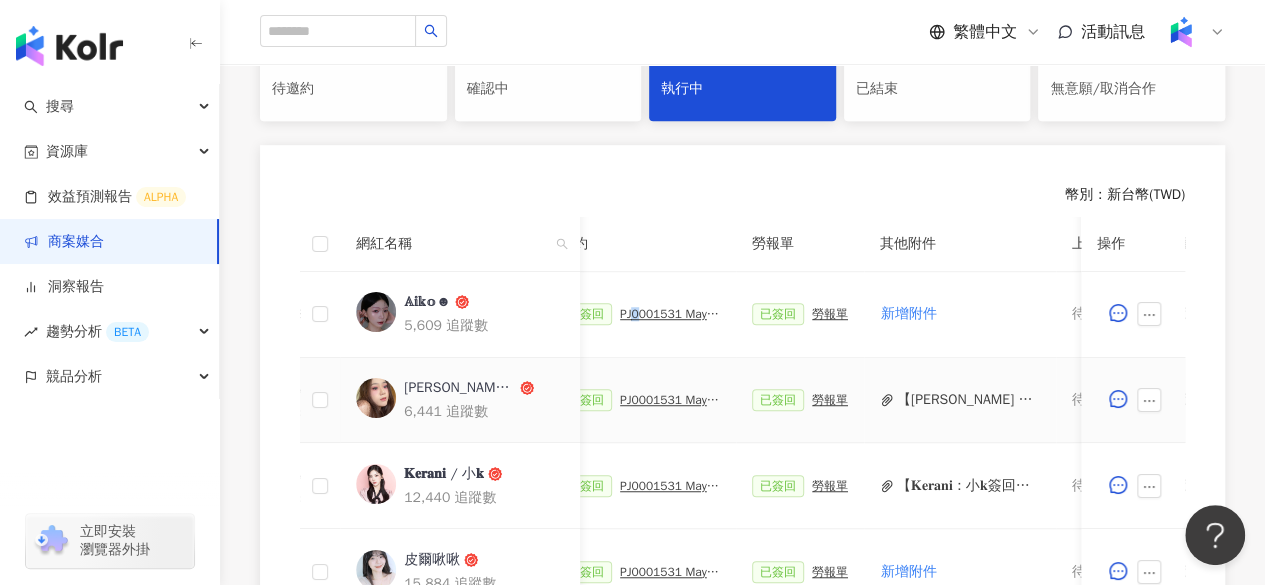 scroll, scrollTop: 471, scrollLeft: 0, axis: vertical 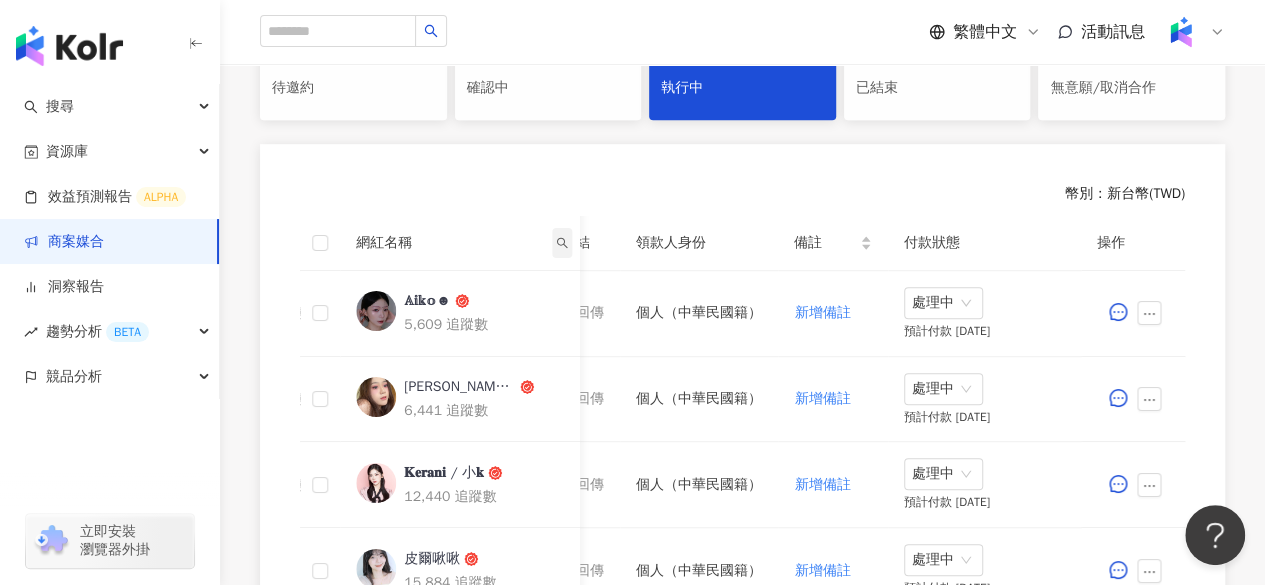 click at bounding box center (562, 243) 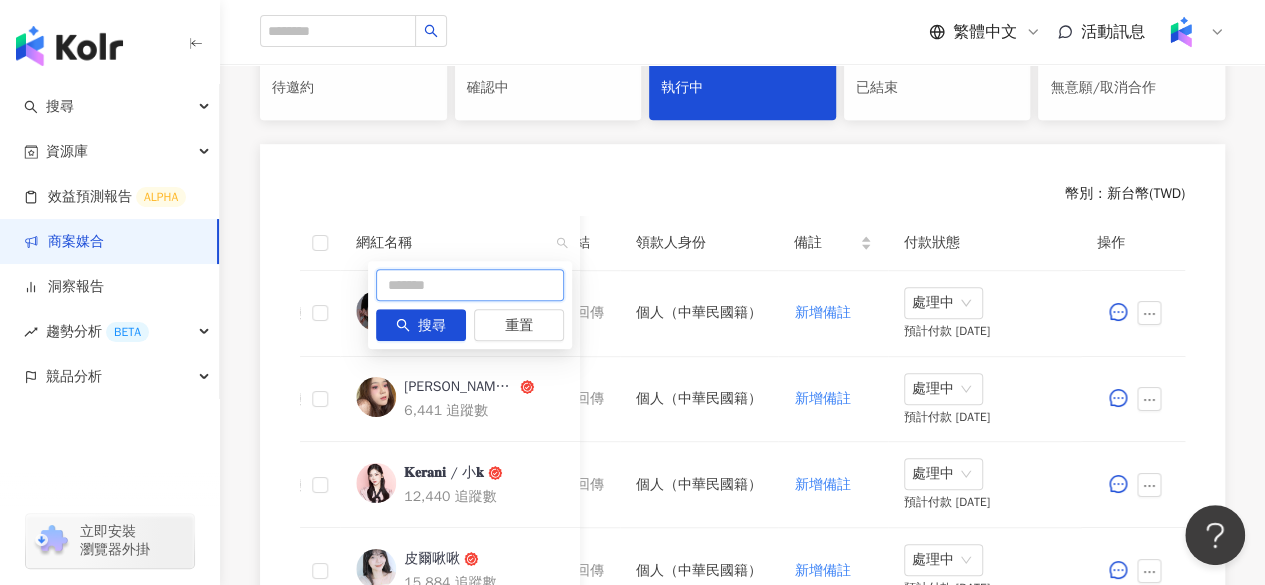 click at bounding box center (470, 285) 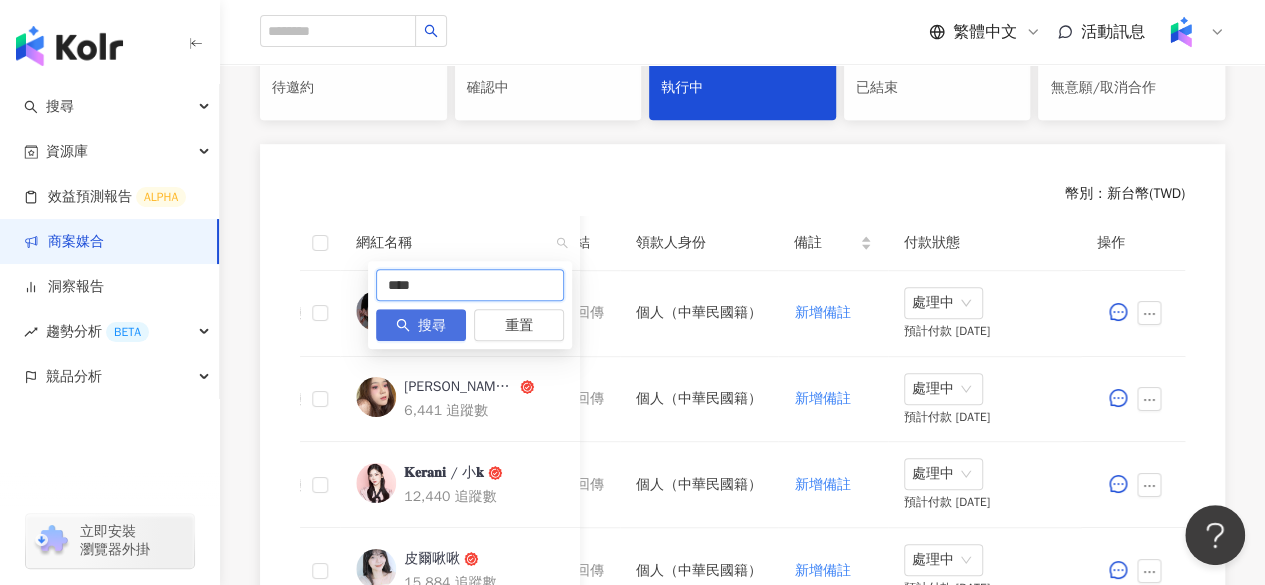 type on "****" 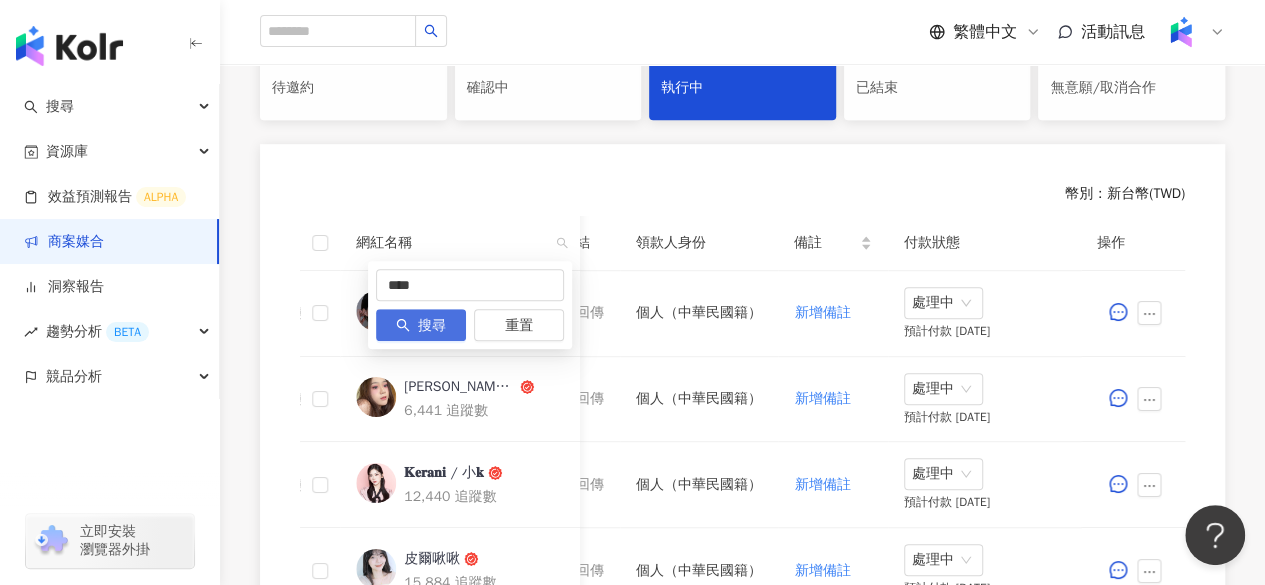 click 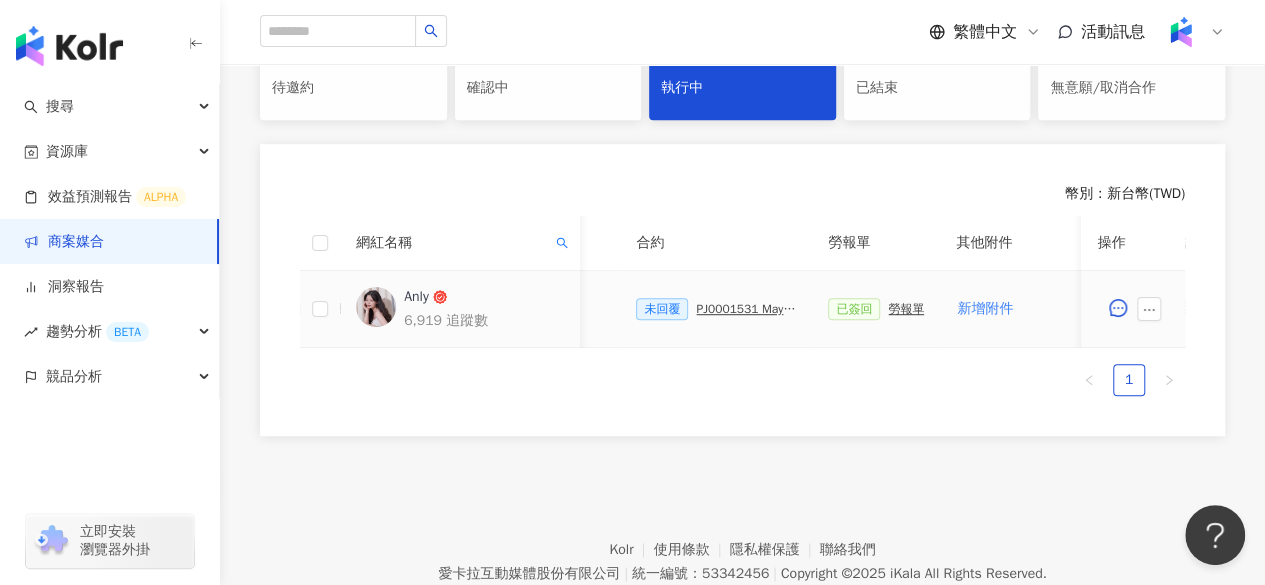 scroll, scrollTop: 0, scrollLeft: 412, axis: horizontal 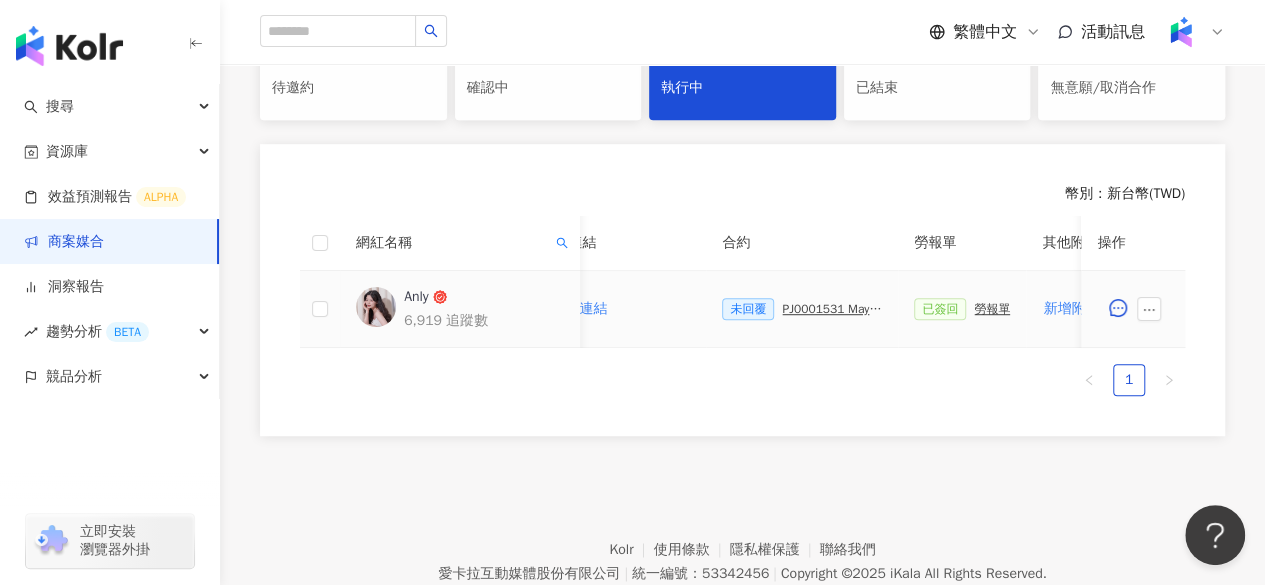 click on "PJ0001531 Maybelline_202506_FIT_ME_反孔特霧粉底_遮瑕_萊雅合作備忘錄" at bounding box center (832, 309) 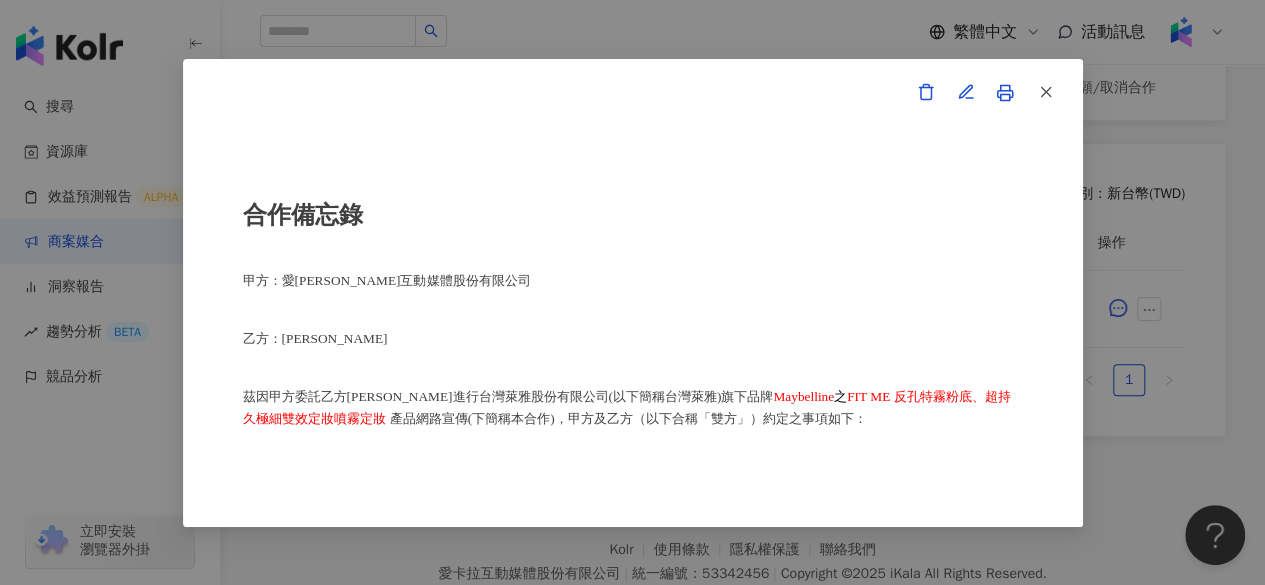 click at bounding box center [1045, 93] 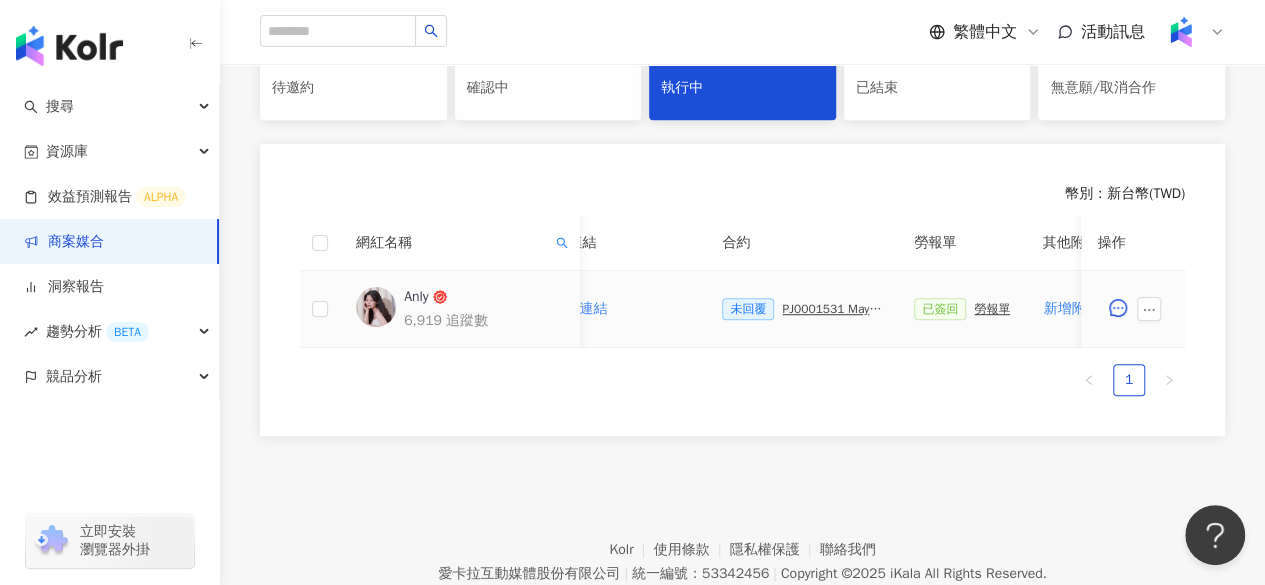 click on "Anly" at bounding box center [416, 297] 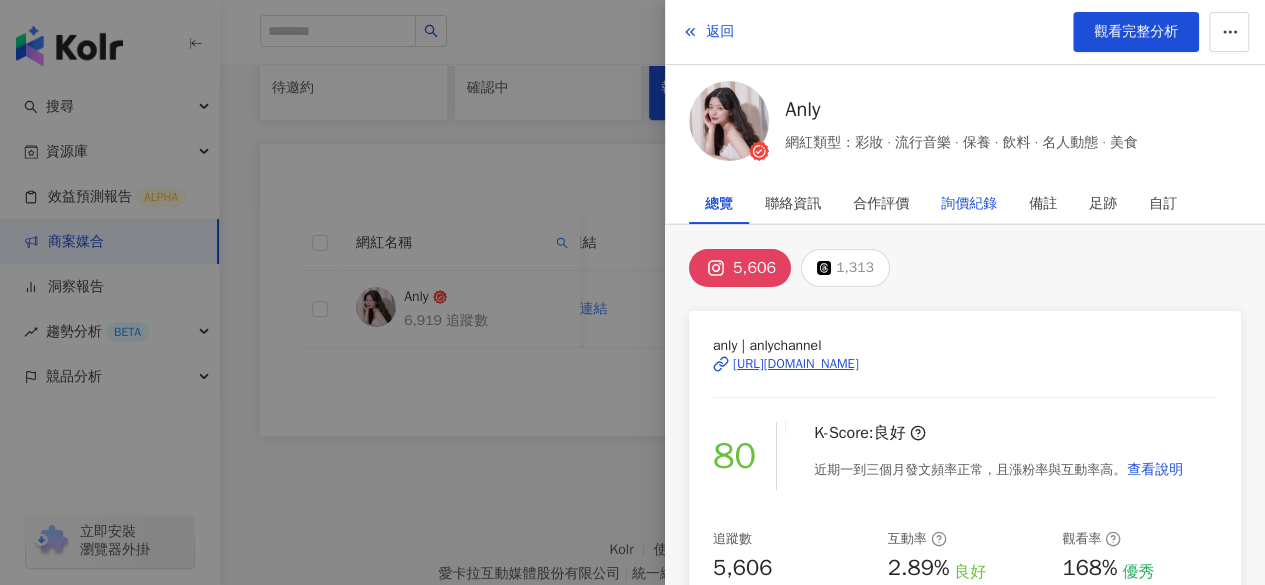 click on "詢價紀錄" at bounding box center [969, 204] 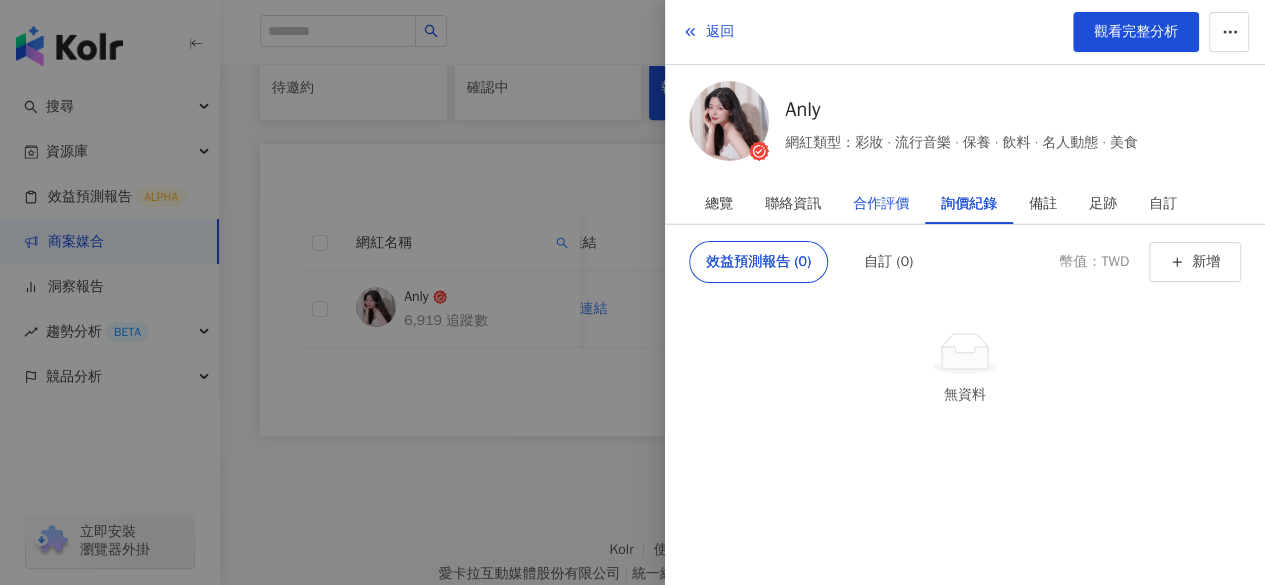 click on "合作評價" at bounding box center [881, 204] 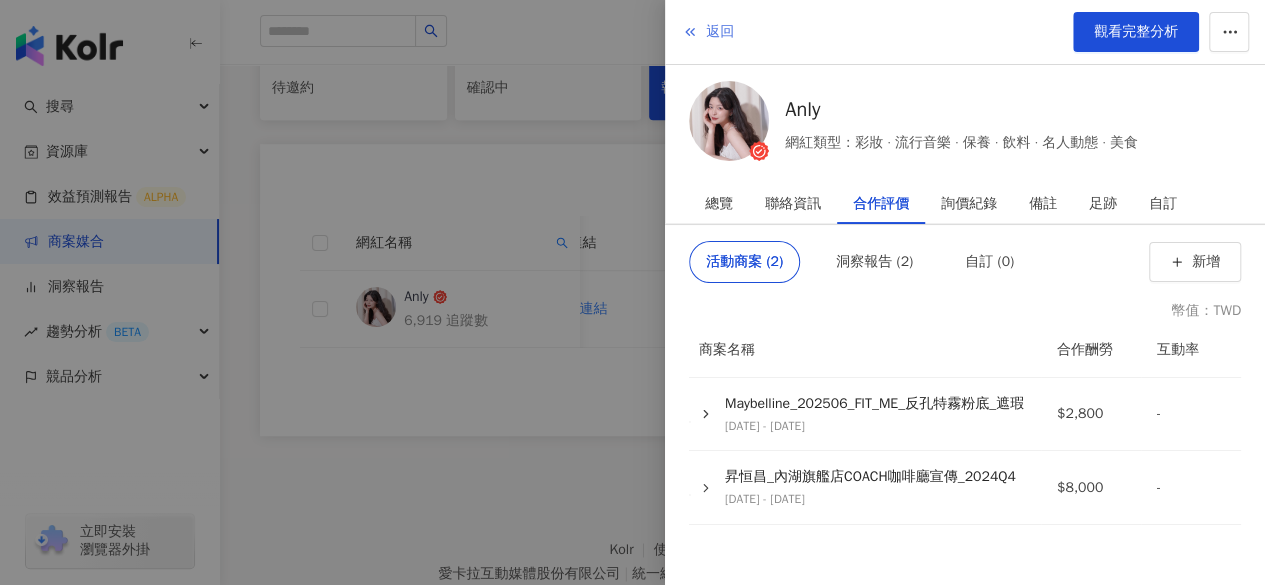 click on "返回" at bounding box center [720, 32] 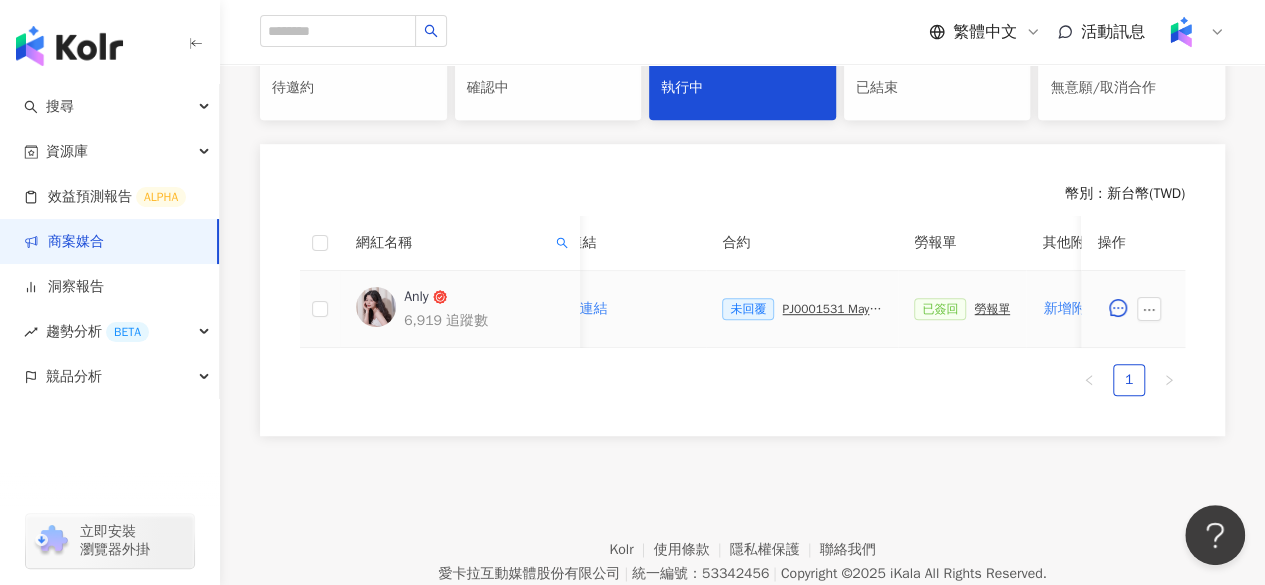 click on "PJ0001531 Maybelline_202506_FIT_ME_反孔特霧粉底_遮瑕_萊雅合作備忘錄" at bounding box center [832, 309] 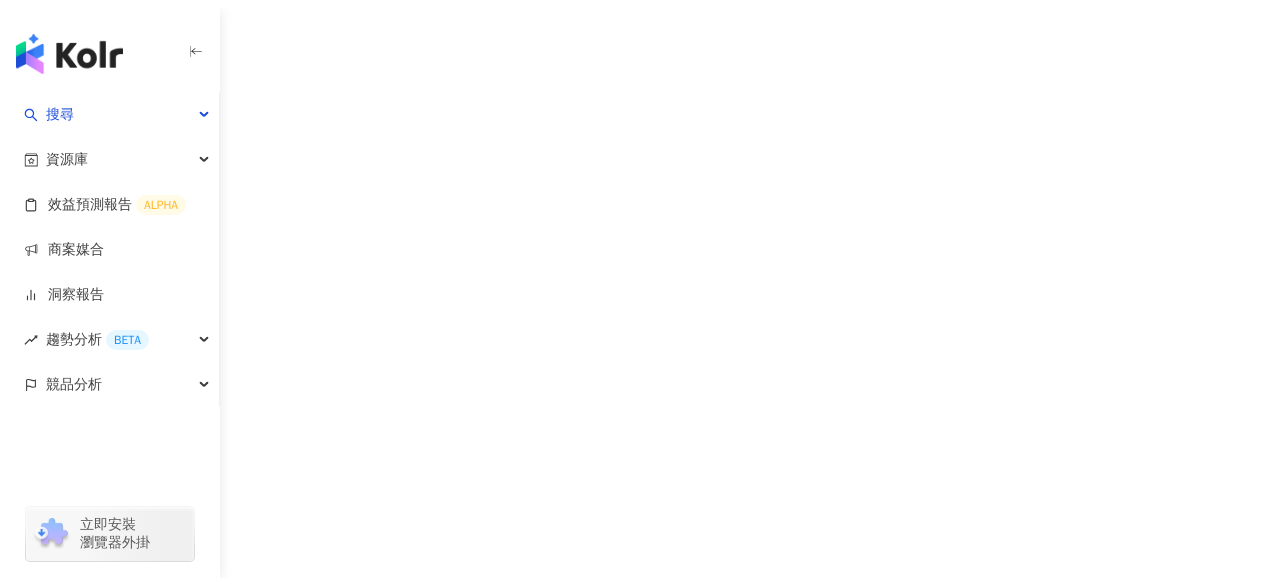 scroll, scrollTop: 0, scrollLeft: 0, axis: both 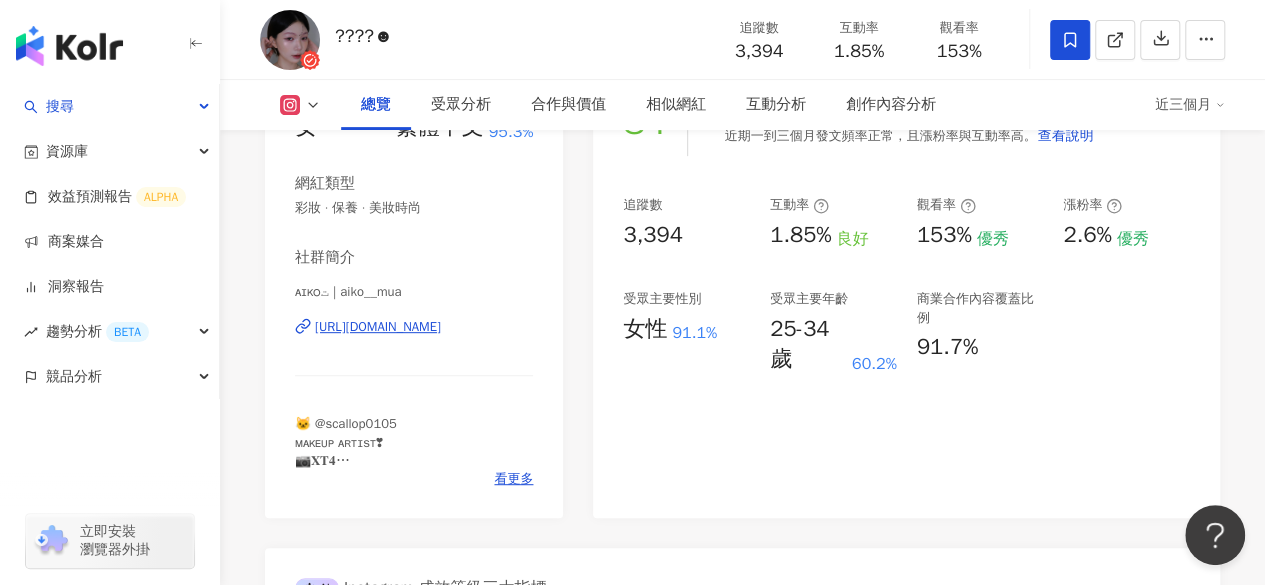 click on "ᴀɪᴋᴏت | aiko__mua [URL][DOMAIN_NAME]" at bounding box center [414, 341] 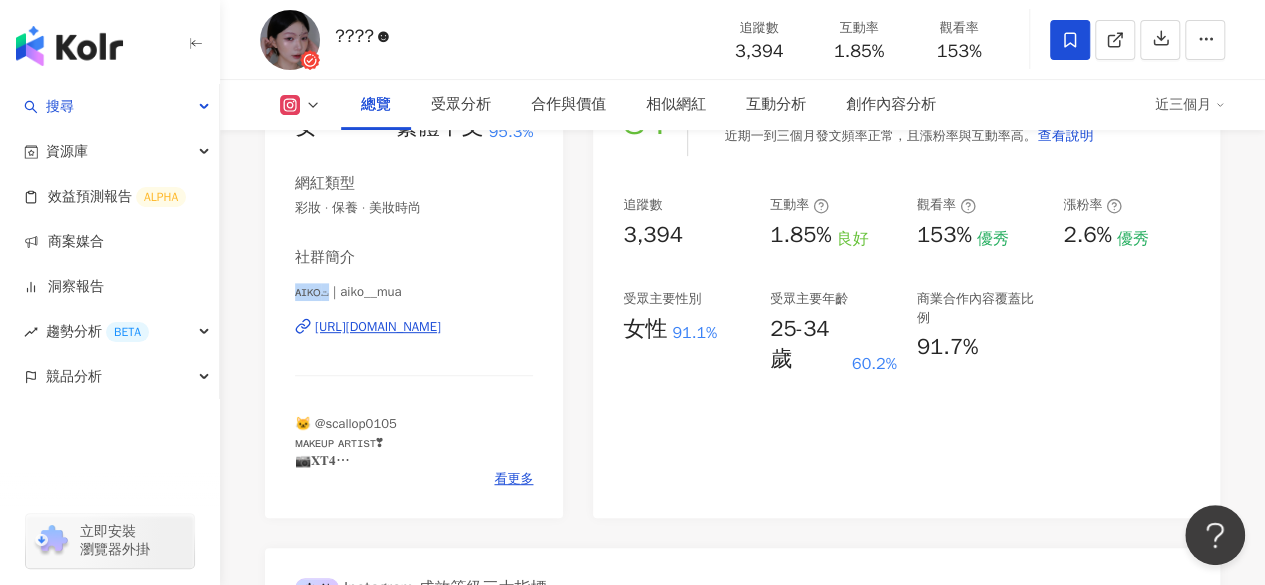 drag, startPoint x: 290, startPoint y: 294, endPoint x: 328, endPoint y: 296, distance: 38.052597 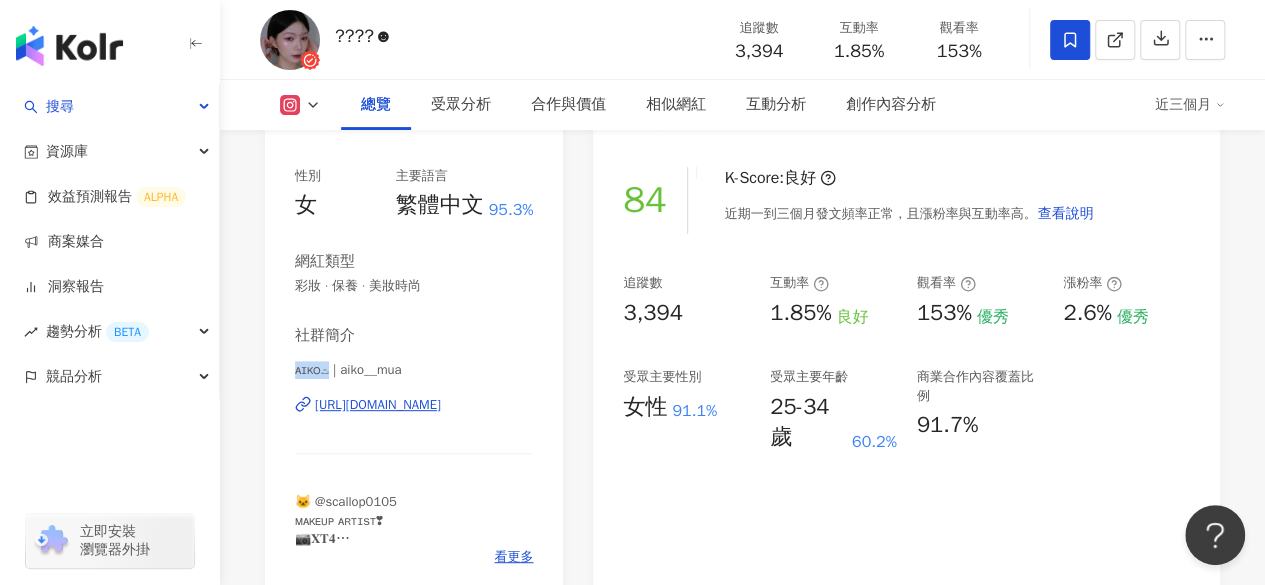 scroll, scrollTop: 233, scrollLeft: 0, axis: vertical 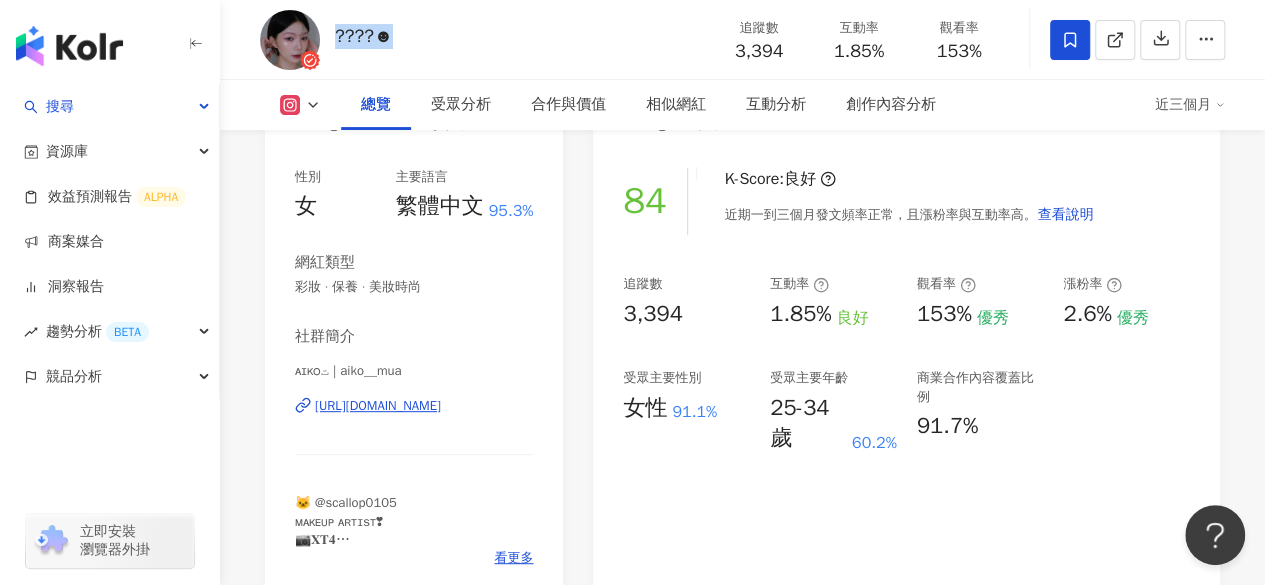 drag, startPoint x: 419, startPoint y: 35, endPoint x: 329, endPoint y: 31, distance: 90.088844 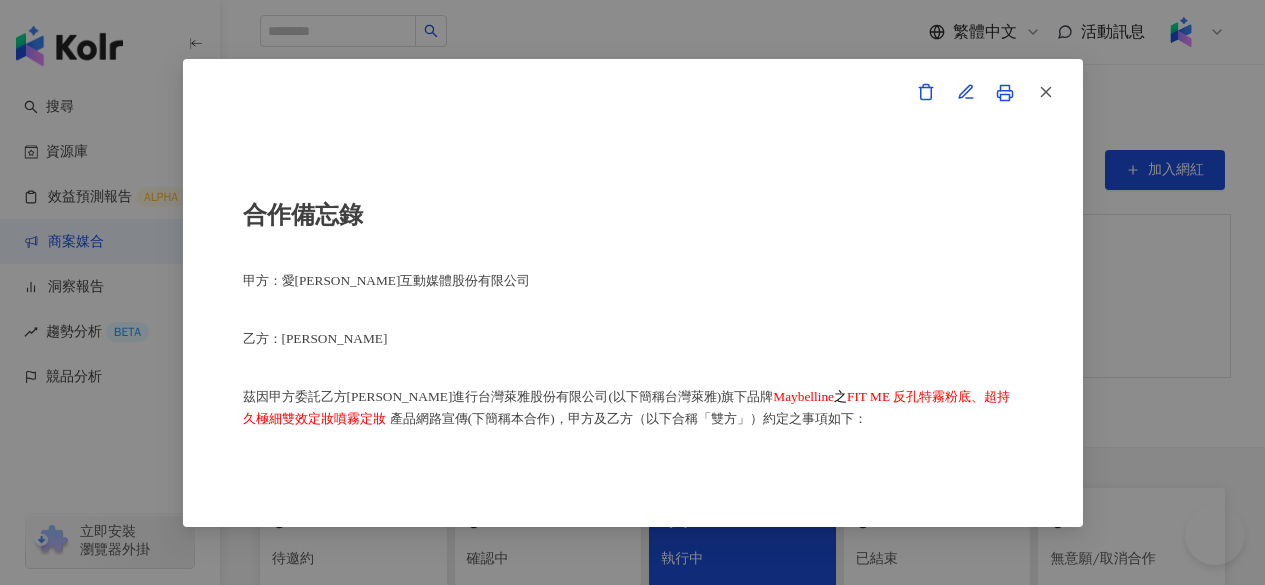 scroll, scrollTop: 471, scrollLeft: 0, axis: vertical 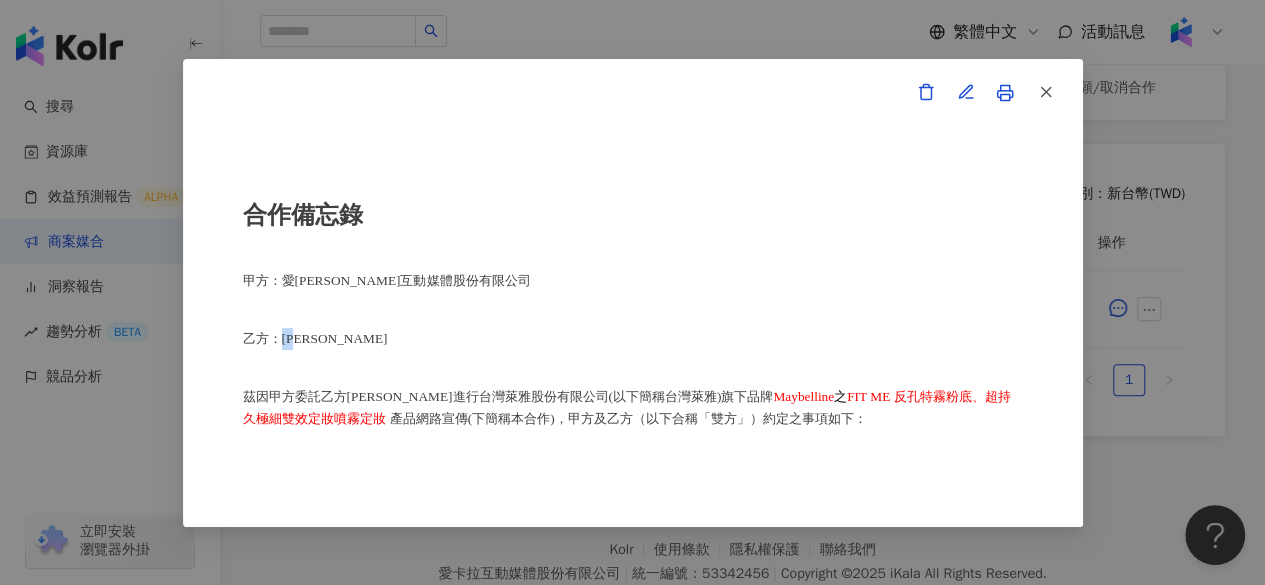 click on "乙方：[PERSON_NAME]" at bounding box center [315, 338] 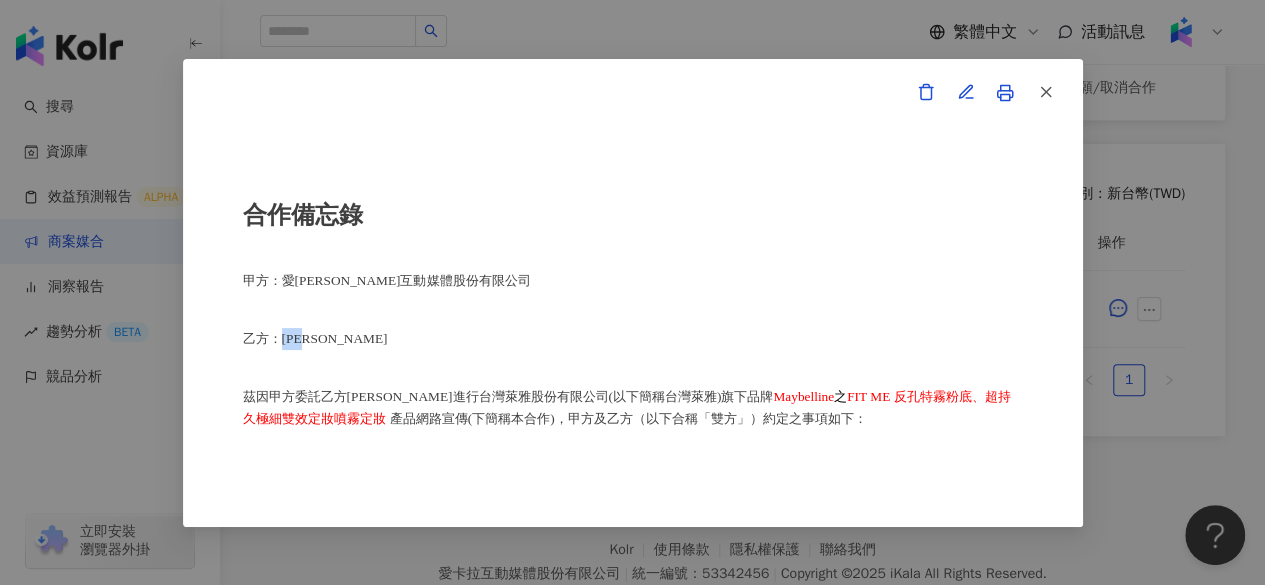 drag, startPoint x: 323, startPoint y: 341, endPoint x: 287, endPoint y: 341, distance: 36 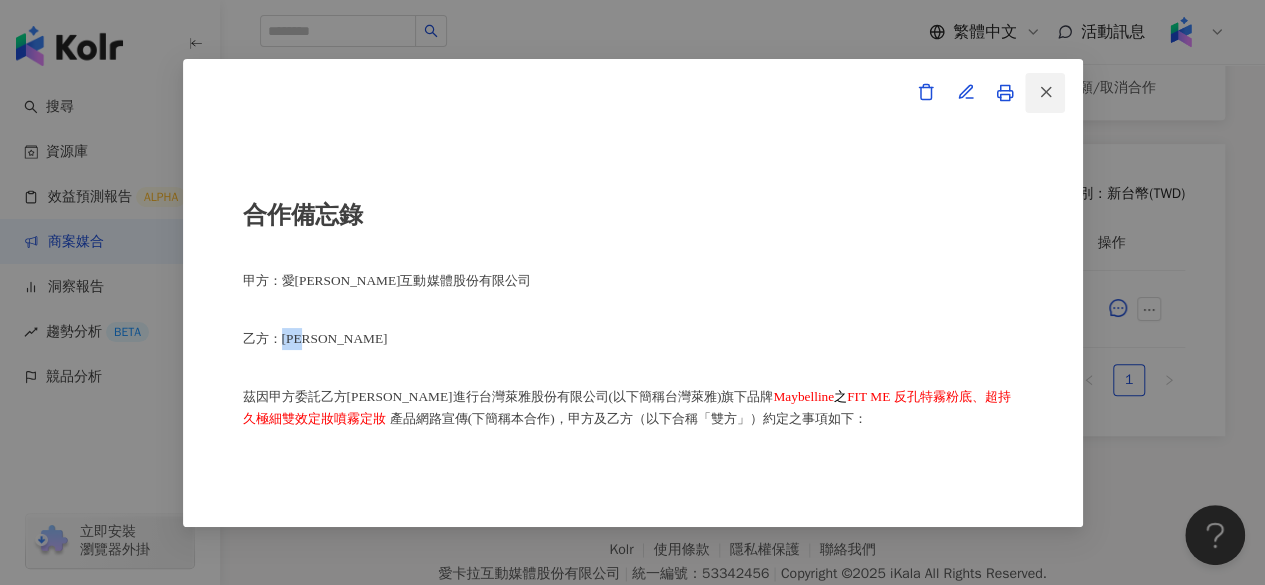 click 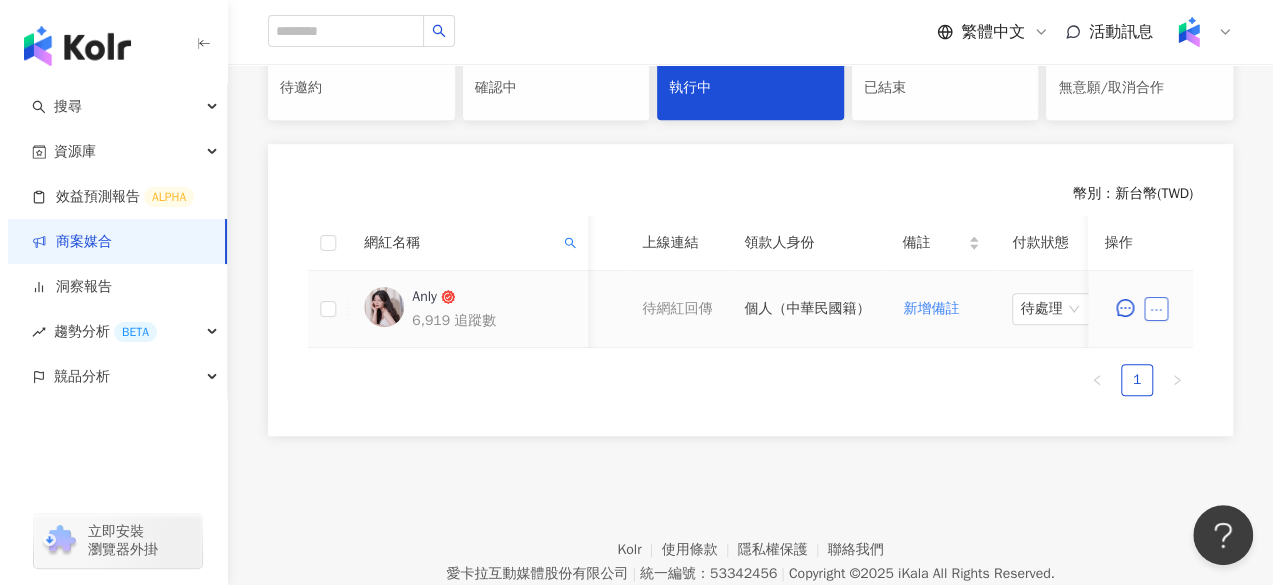 scroll, scrollTop: 0, scrollLeft: 1004, axis: horizontal 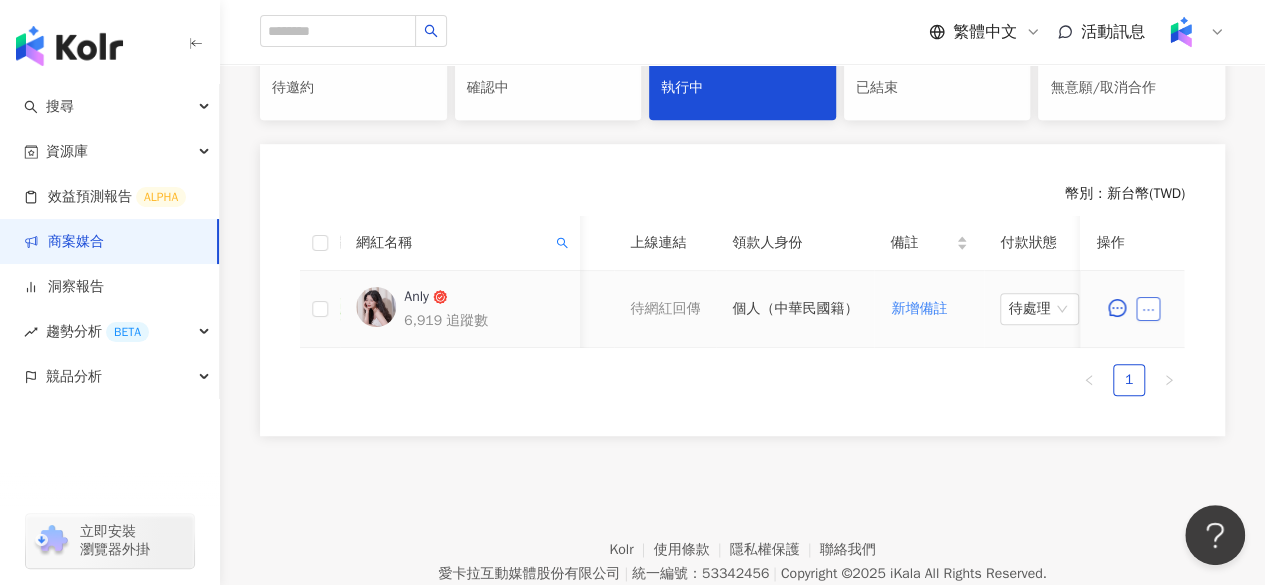 click 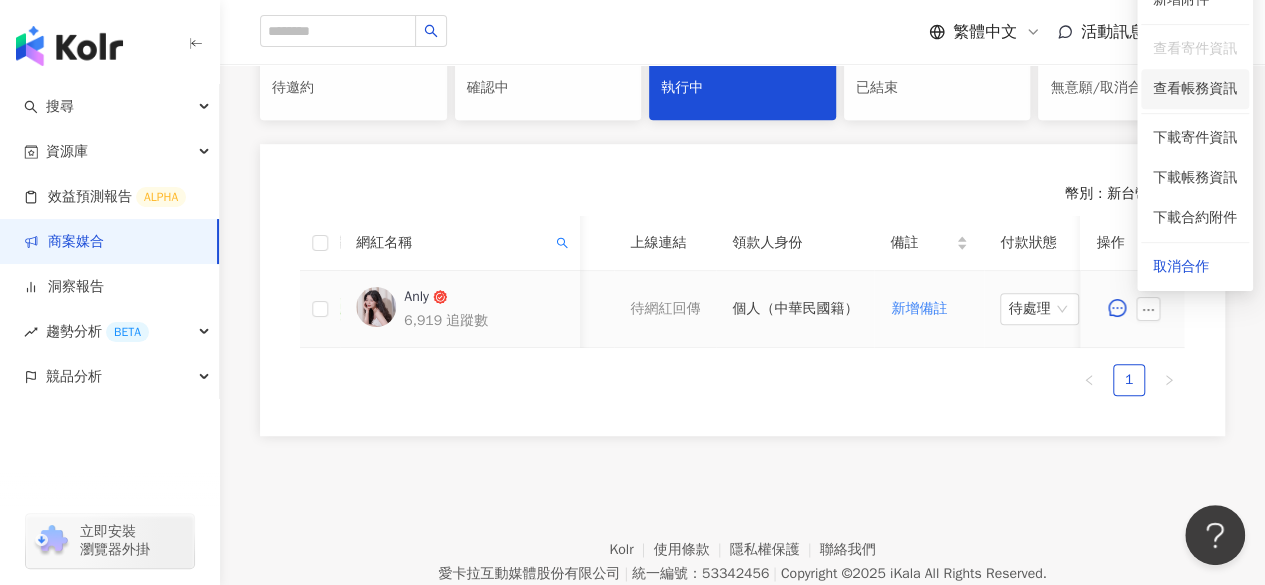 click on "查看帳務資訊" at bounding box center [1195, 89] 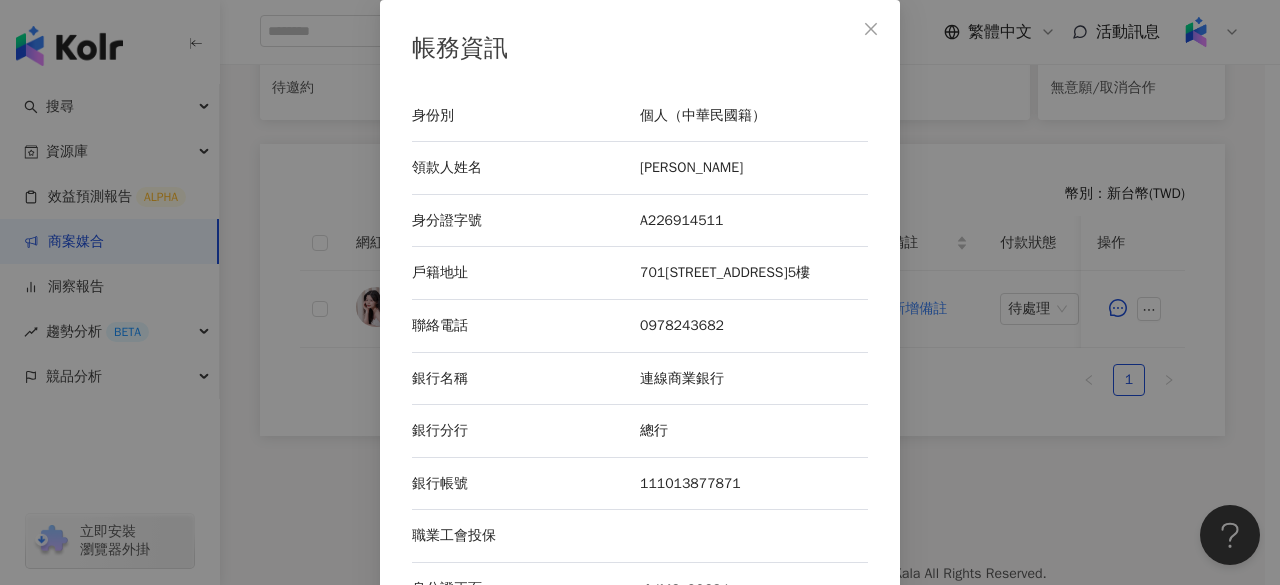scroll, scrollTop: 162, scrollLeft: 0, axis: vertical 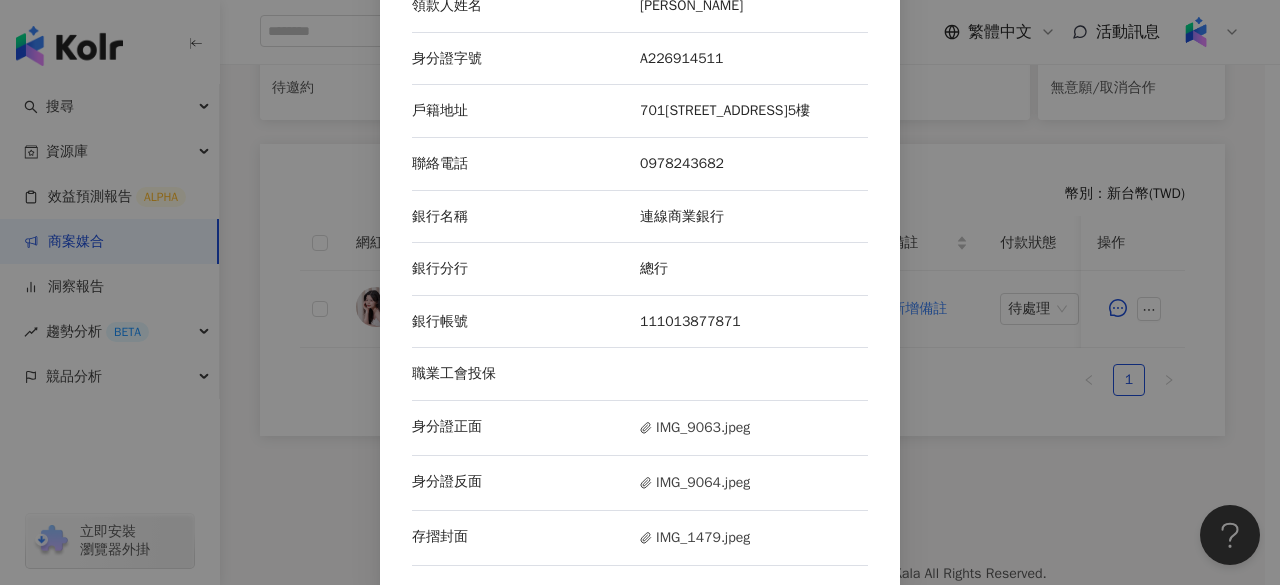 click on "身分證正面 IMG_9063.jpeg" at bounding box center [640, 428] 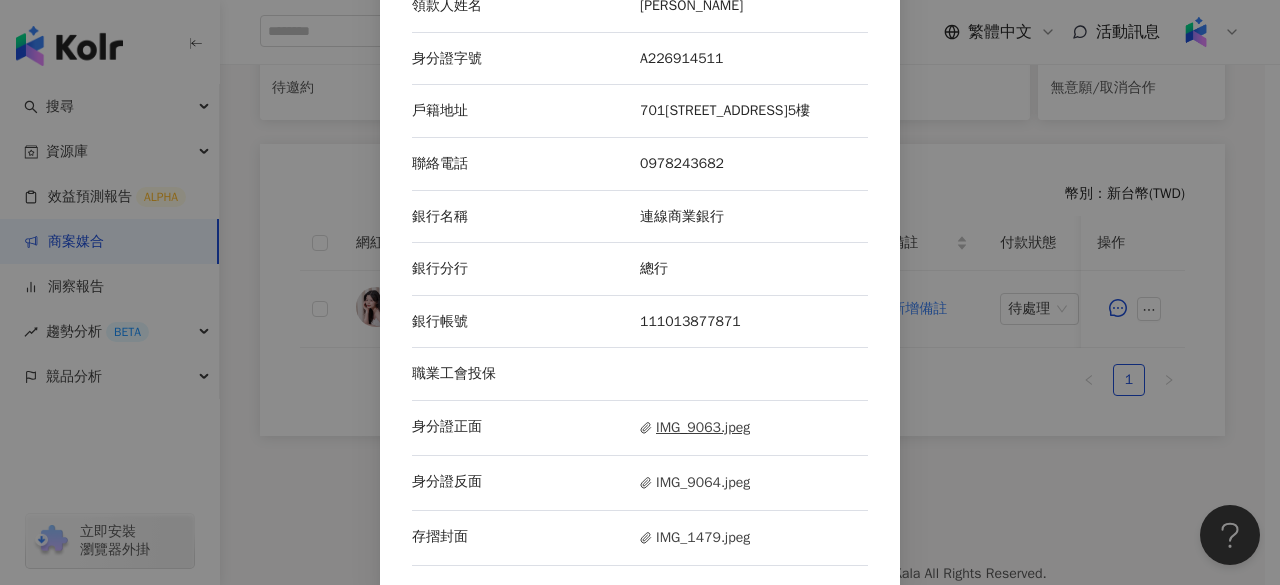 click on "IMG_9063.jpeg" at bounding box center (695, 428) 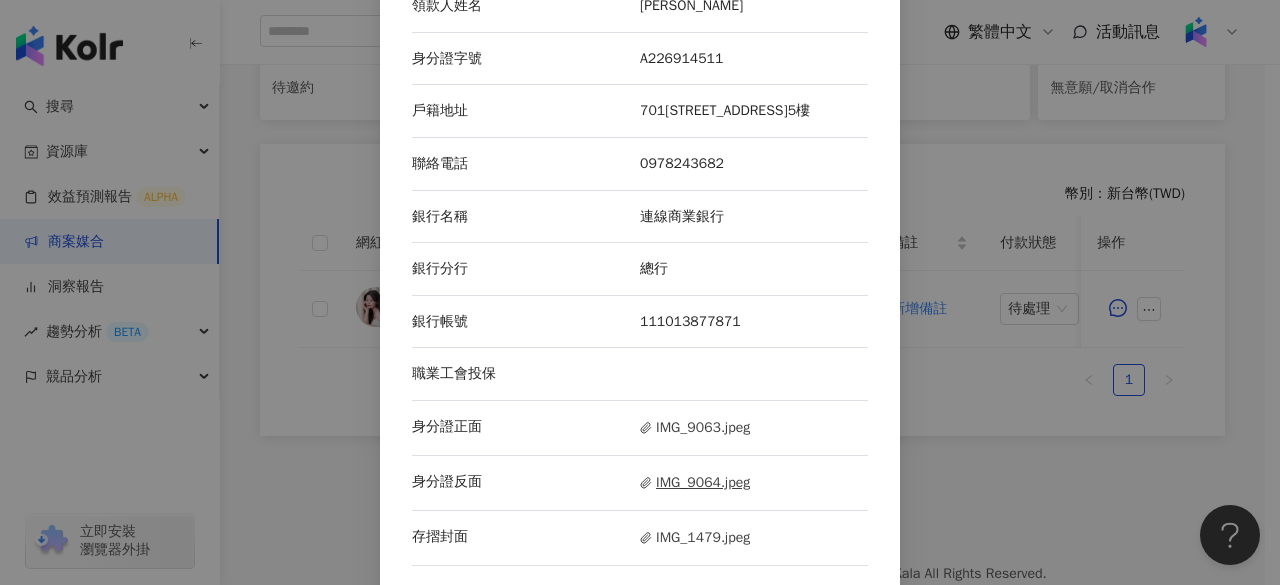 click on "IMG_9064.jpeg" at bounding box center (695, 483) 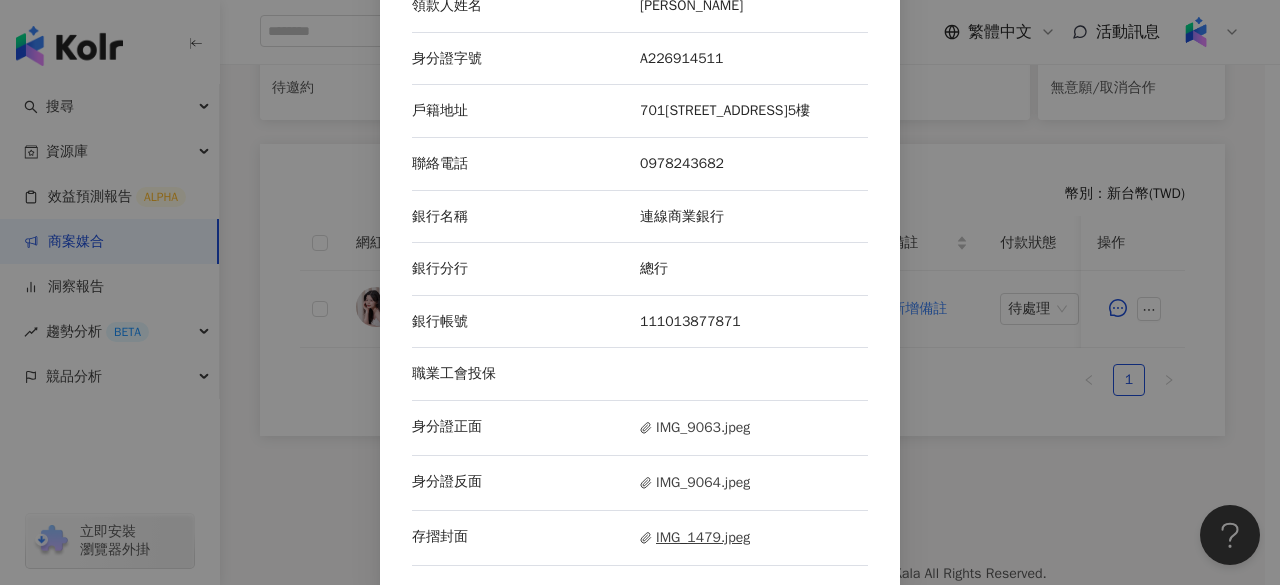 click on "IMG_1479.jpeg" at bounding box center (695, 538) 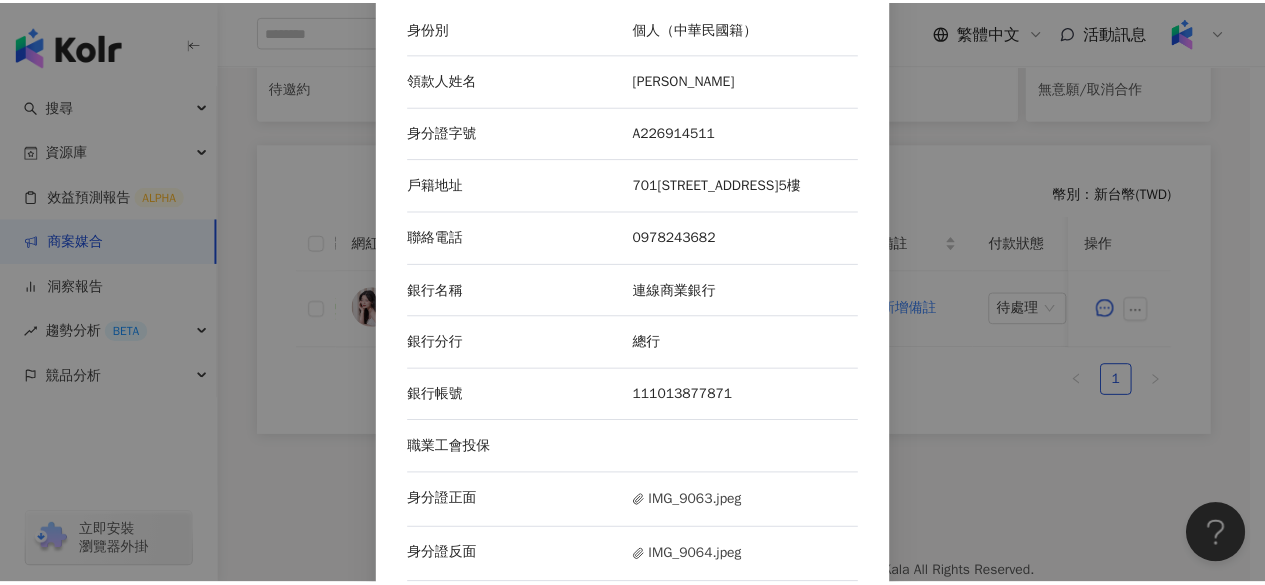 scroll, scrollTop: 22, scrollLeft: 0, axis: vertical 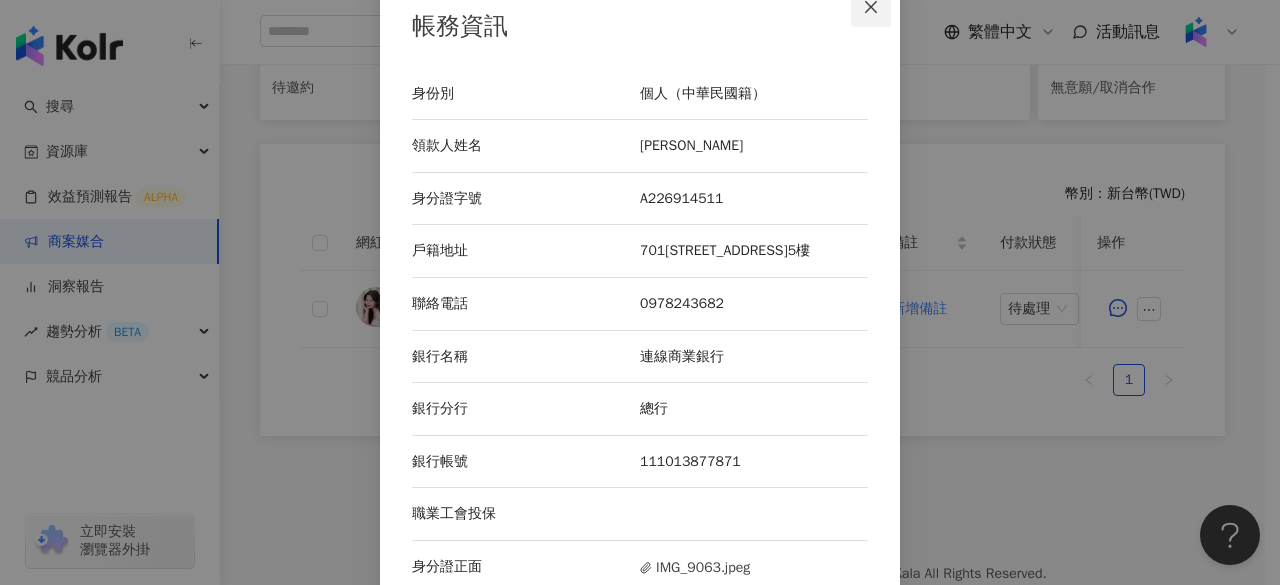 click 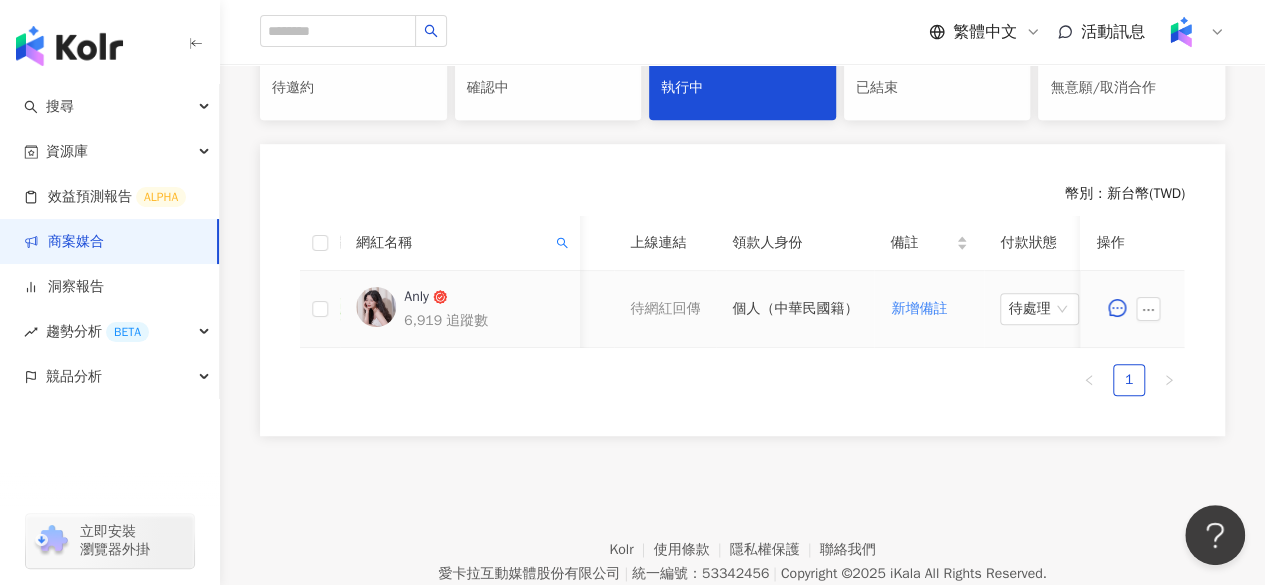 scroll, scrollTop: 0, scrollLeft: 642, axis: horizontal 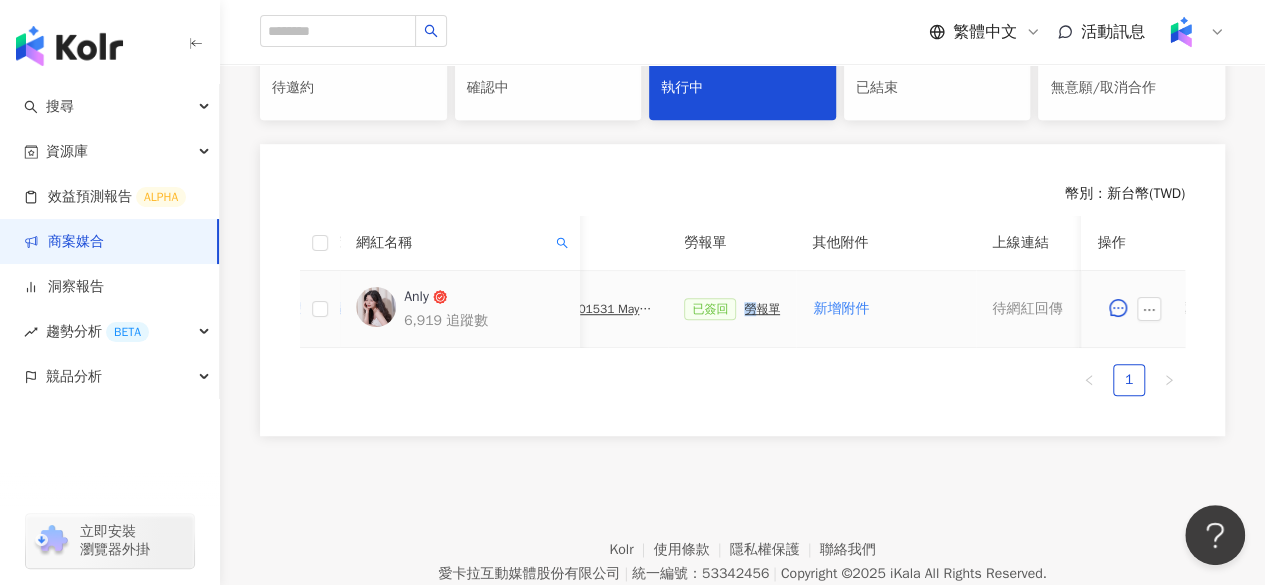 click on "已簽回 勞報單" at bounding box center (732, 309) 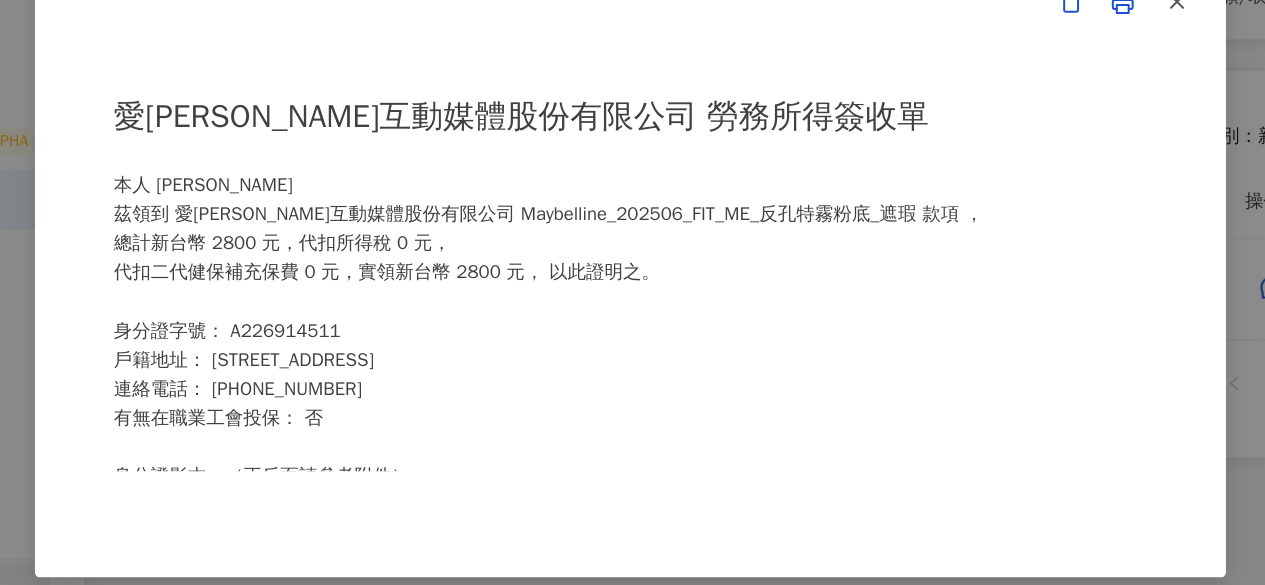 scroll, scrollTop: 471, scrollLeft: 0, axis: vertical 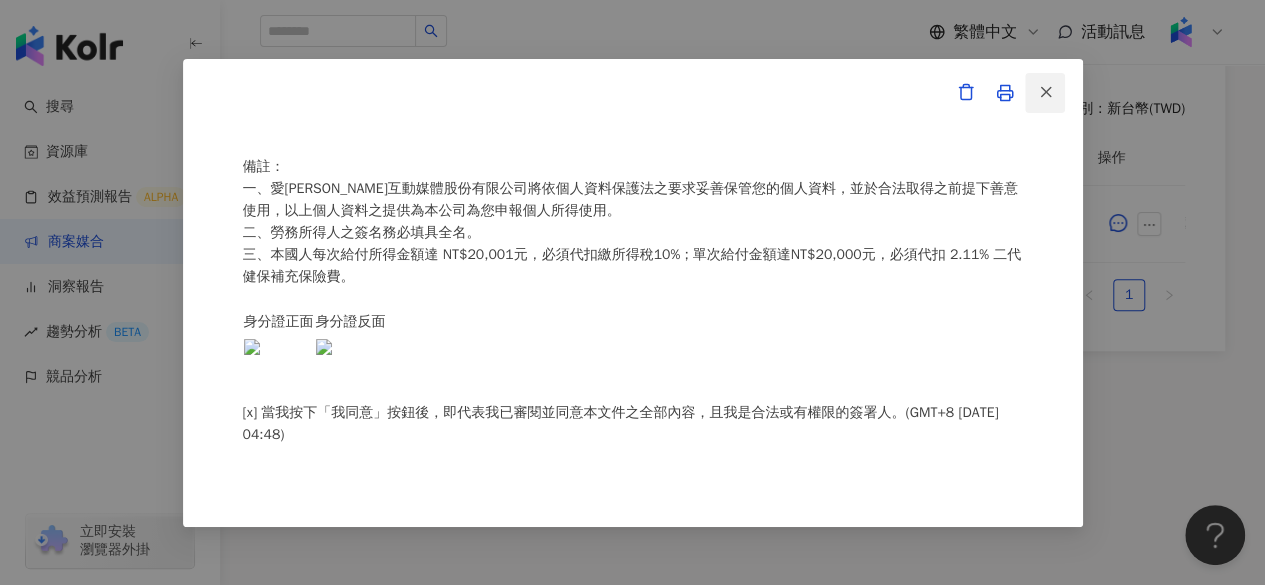 click at bounding box center [1045, 93] 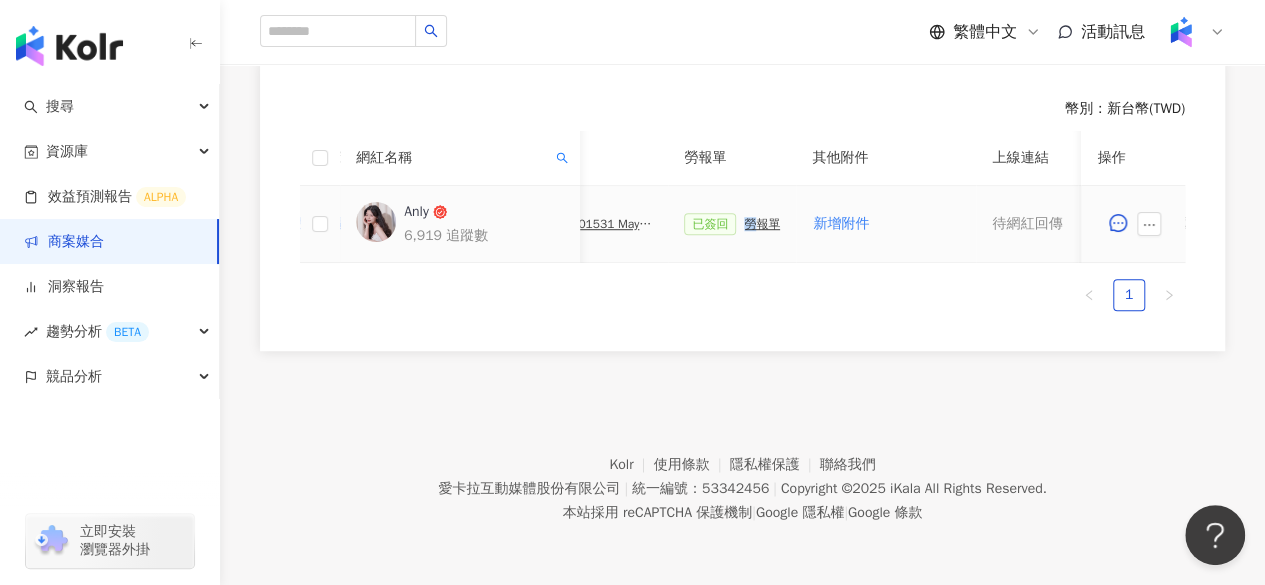 scroll, scrollTop: 443, scrollLeft: 0, axis: vertical 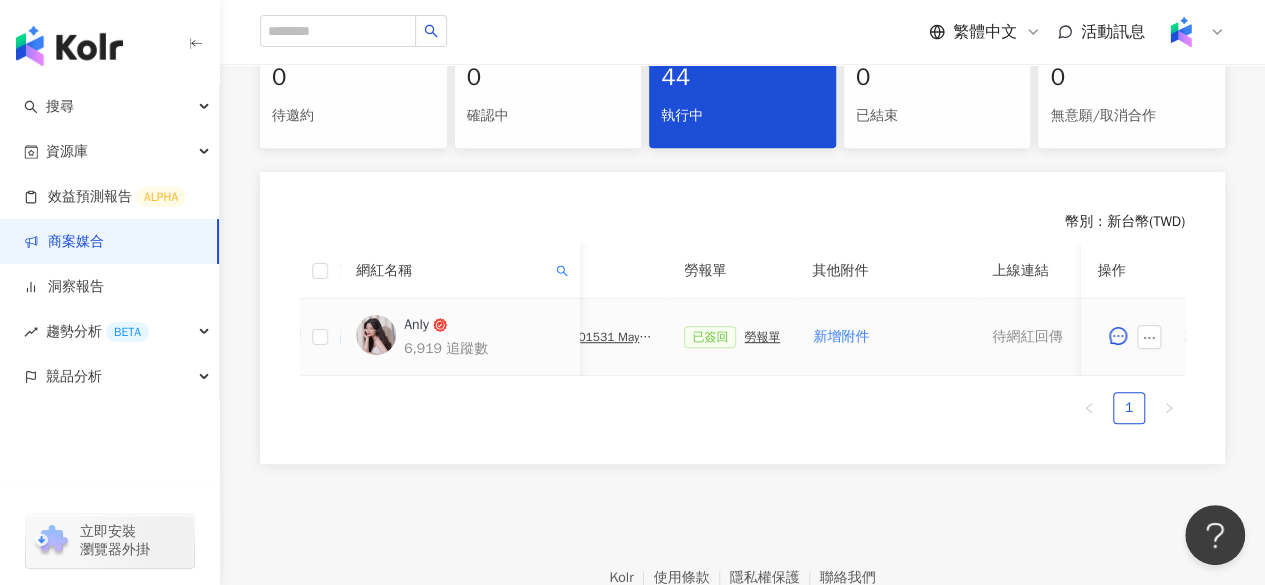 click on "勞報單" at bounding box center (762, 337) 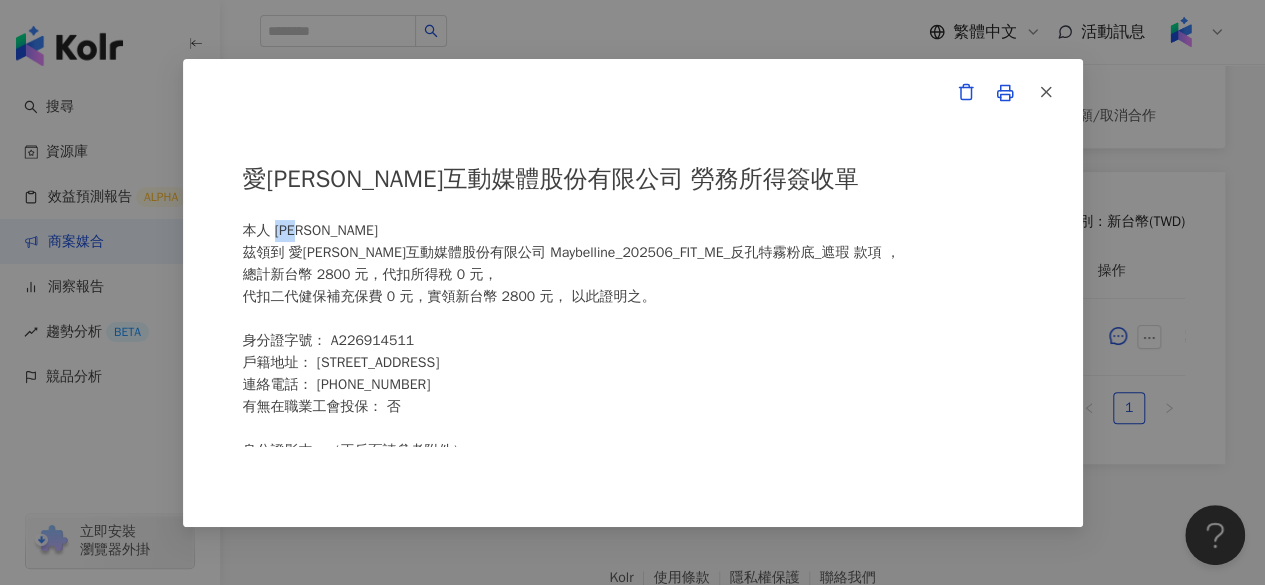 drag, startPoint x: 276, startPoint y: 232, endPoint x: 332, endPoint y: 232, distance: 56 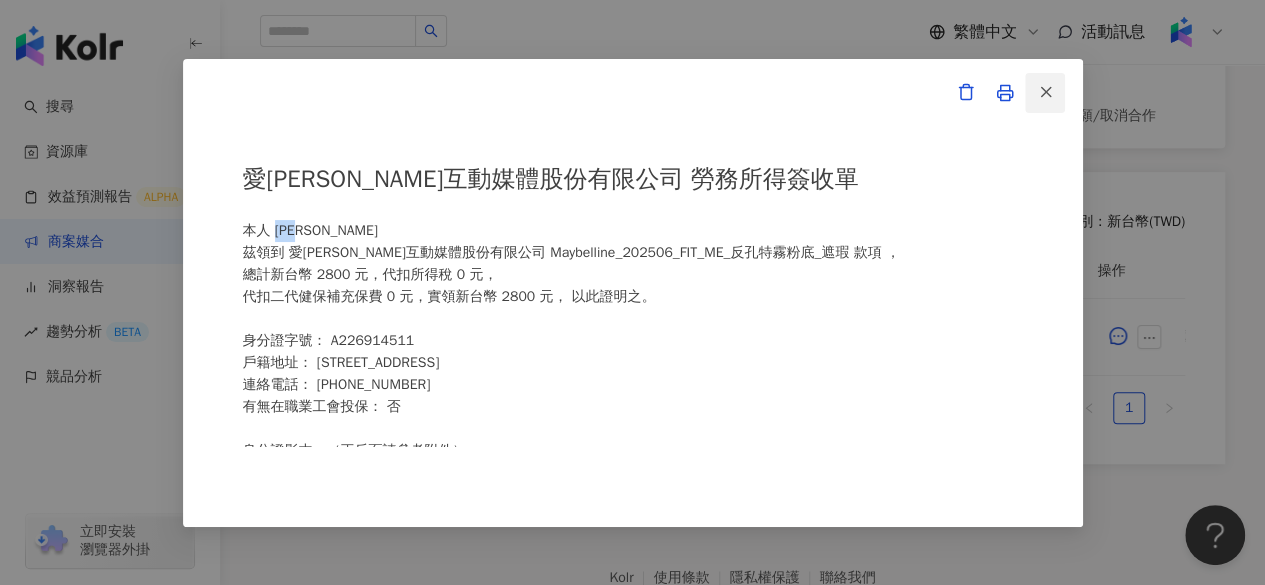 click 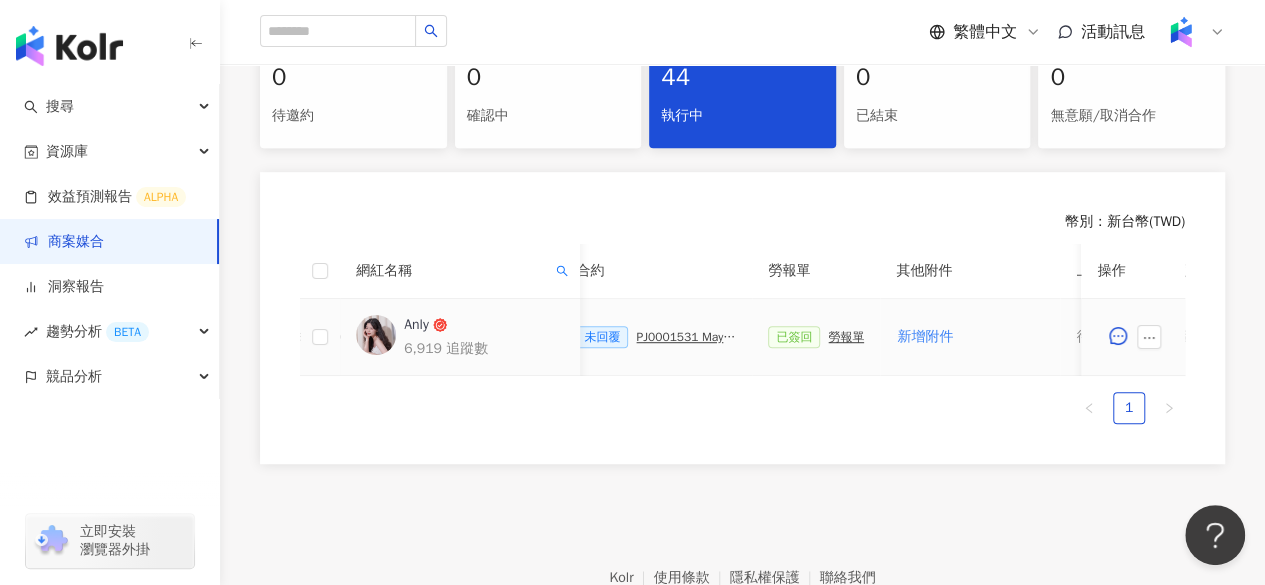 scroll, scrollTop: 0, scrollLeft: 556, axis: horizontal 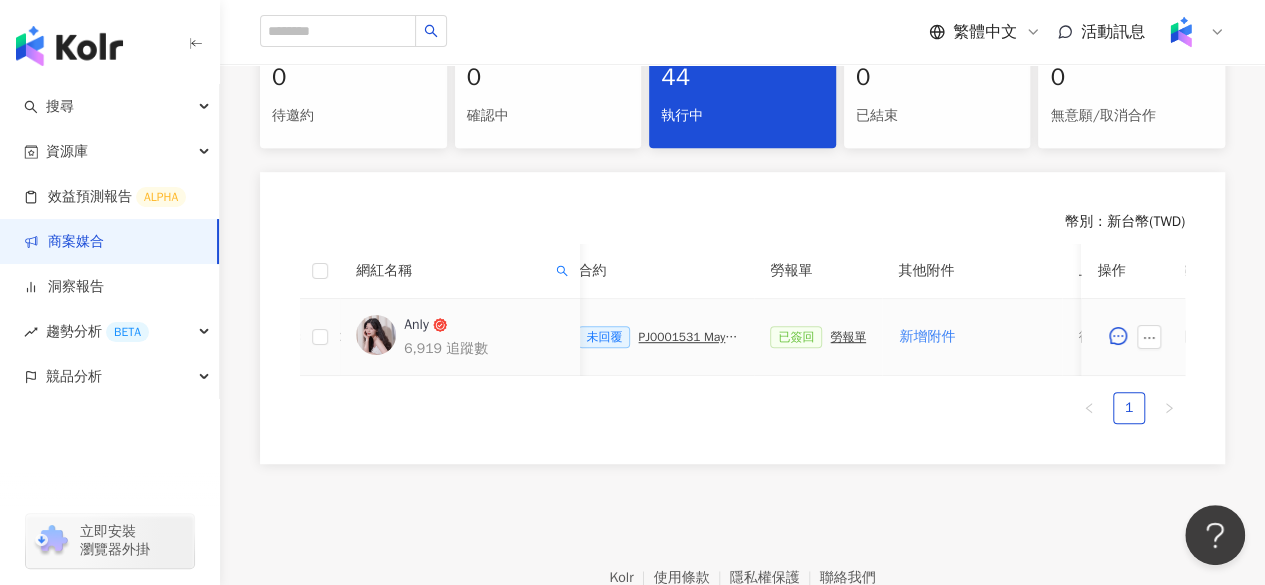 click on "未回覆 PJ0001531 Maybelline_202506_FIT_ME_反孔特霧粉底_遮瑕_萊雅合作備忘錄" at bounding box center [658, 337] 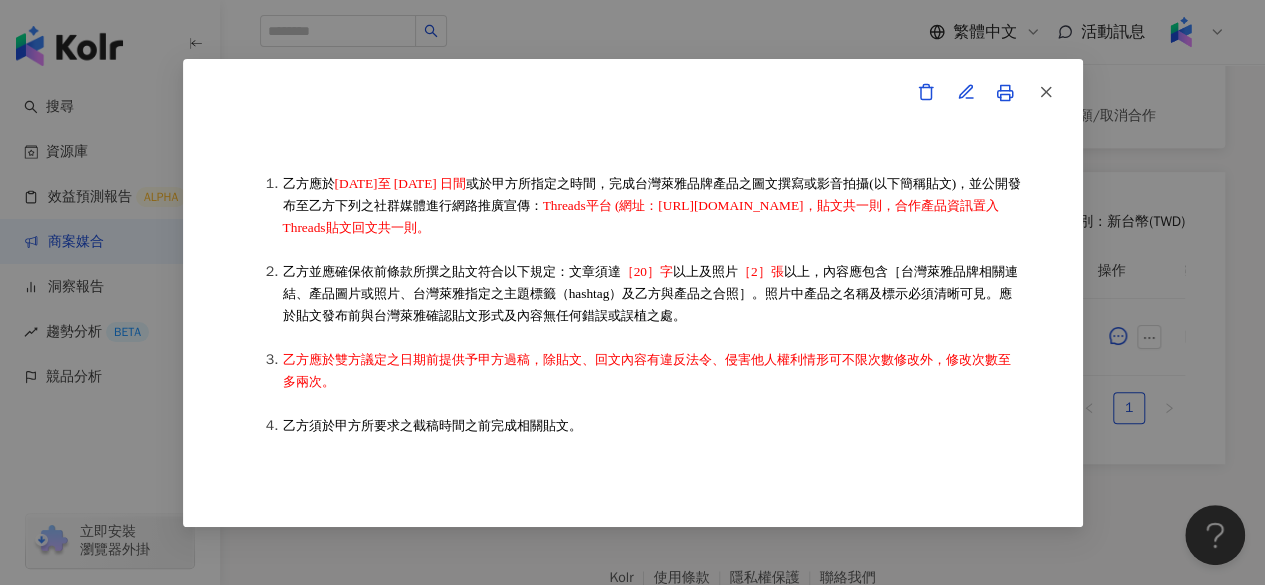 scroll, scrollTop: 491, scrollLeft: 0, axis: vertical 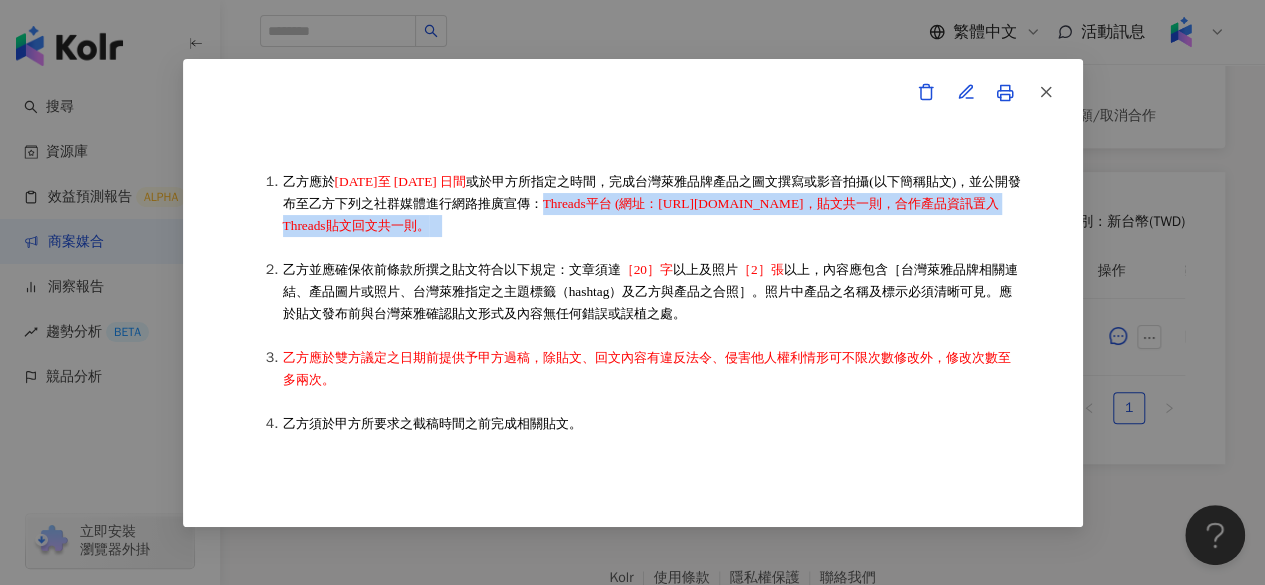 drag, startPoint x: 736, startPoint y: 221, endPoint x: 743, endPoint y: 258, distance: 37.65634 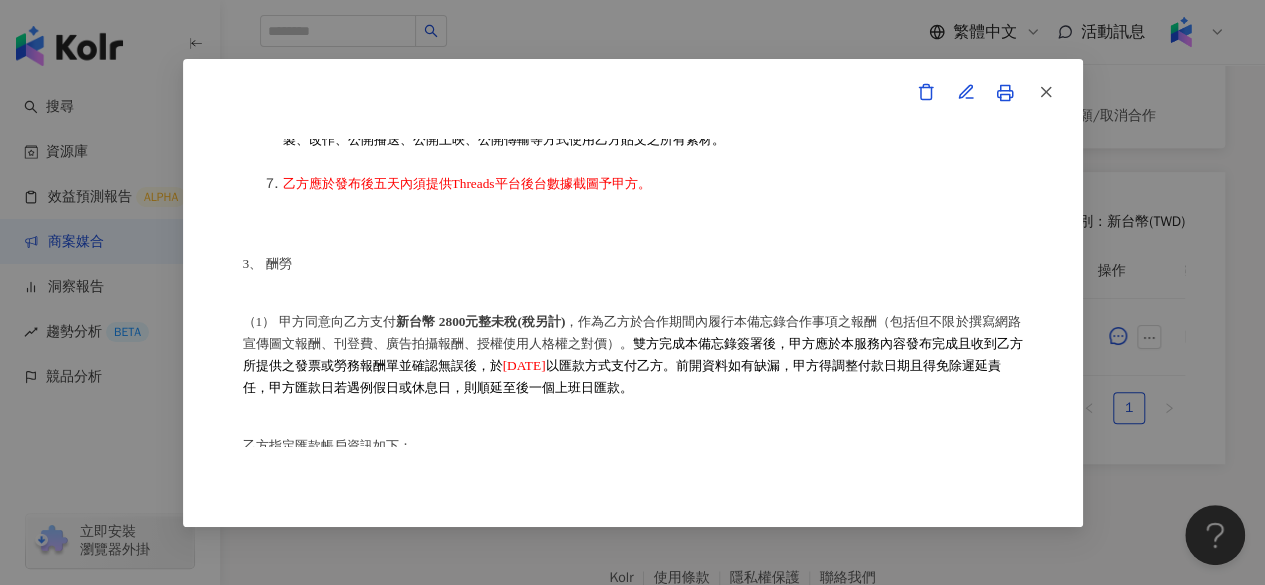 scroll, scrollTop: 968, scrollLeft: 0, axis: vertical 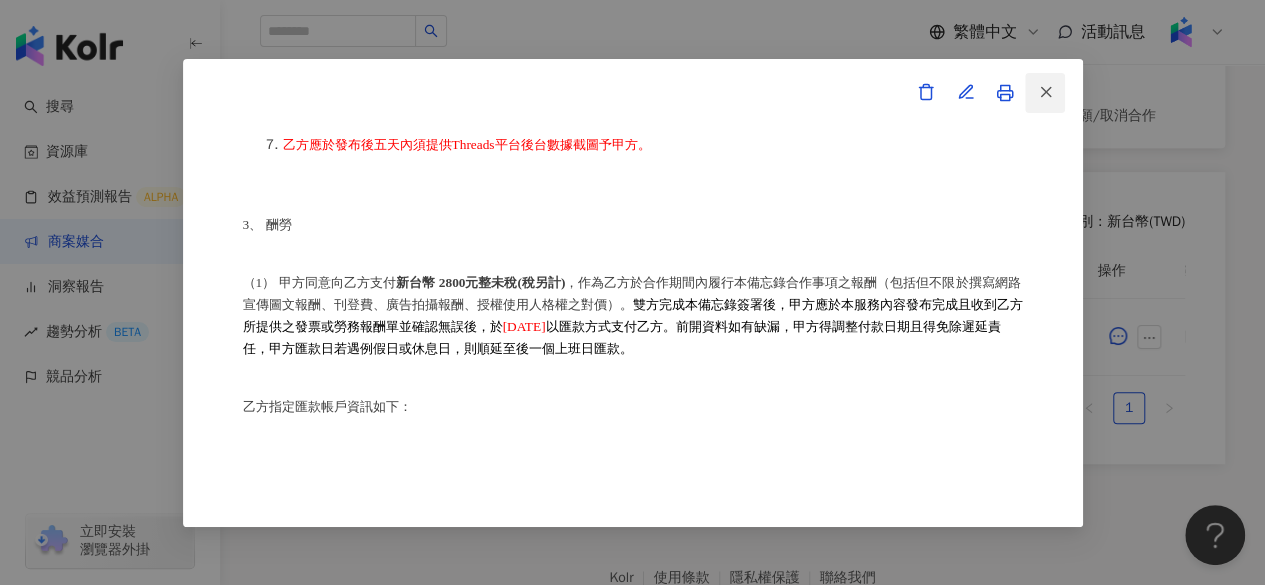 click 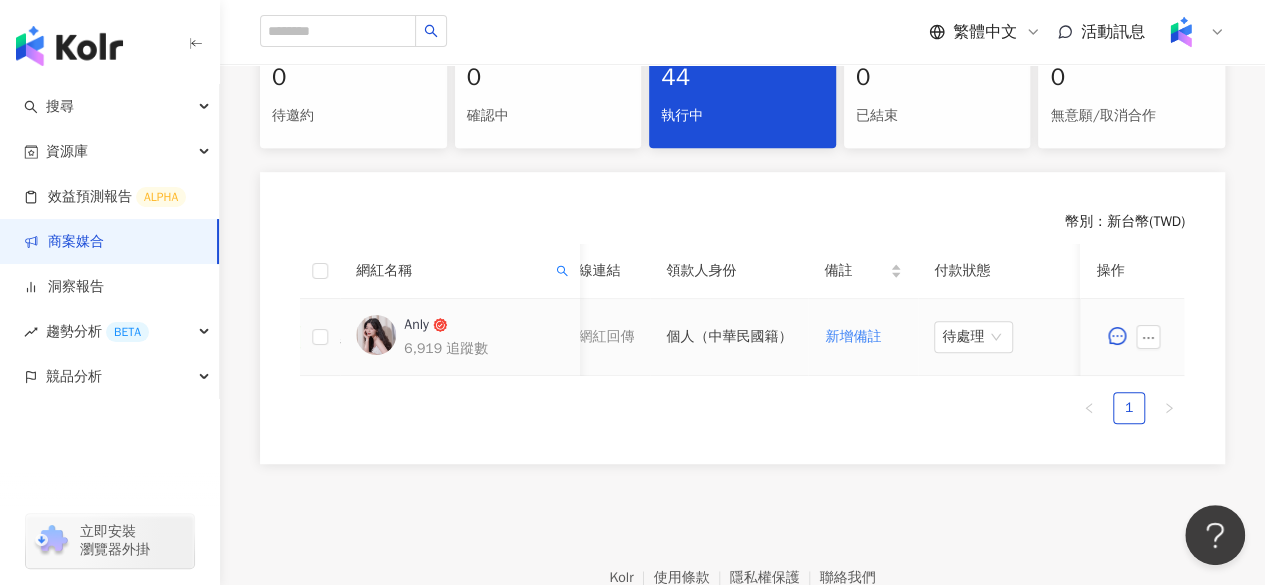 scroll, scrollTop: 0, scrollLeft: 1100, axis: horizontal 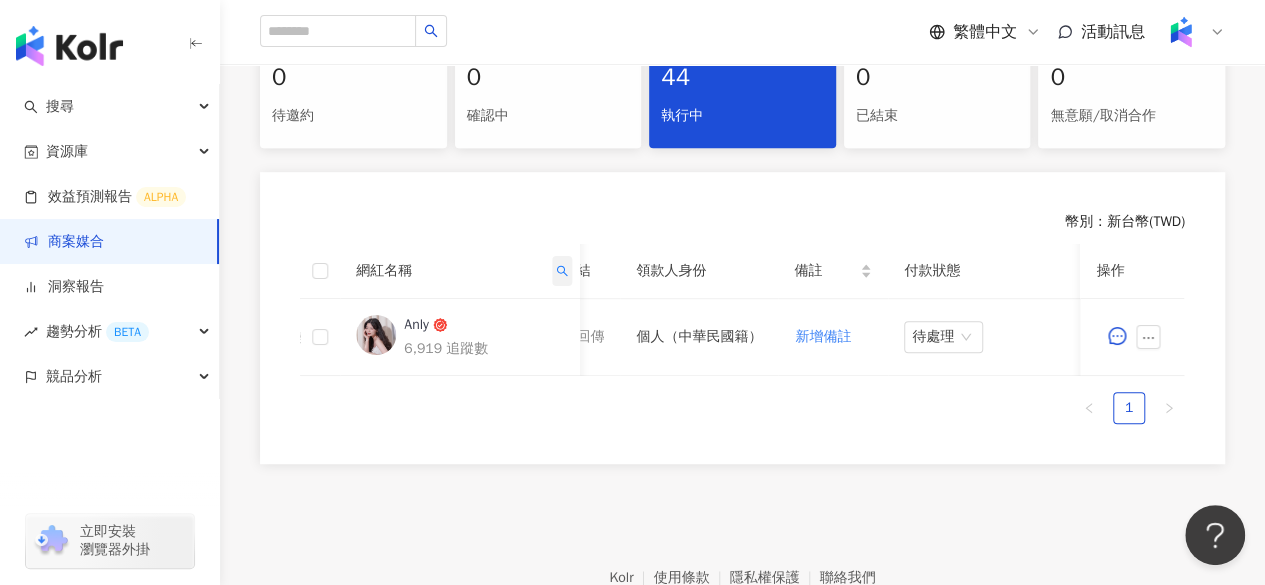 click at bounding box center (562, 271) 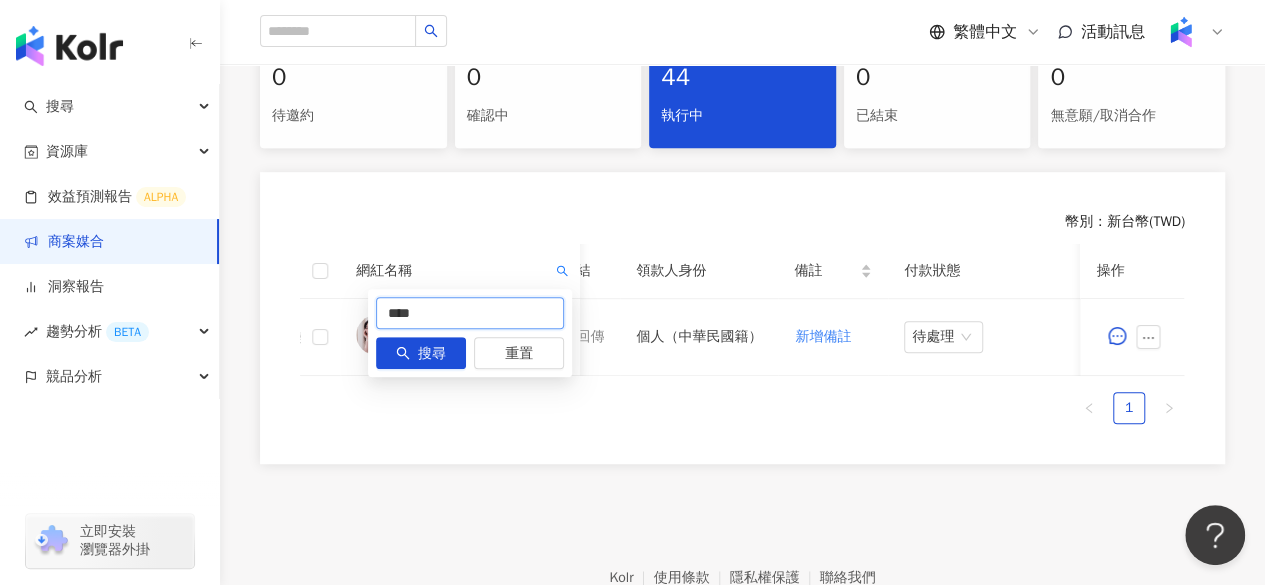 click on "****" at bounding box center [470, 313] 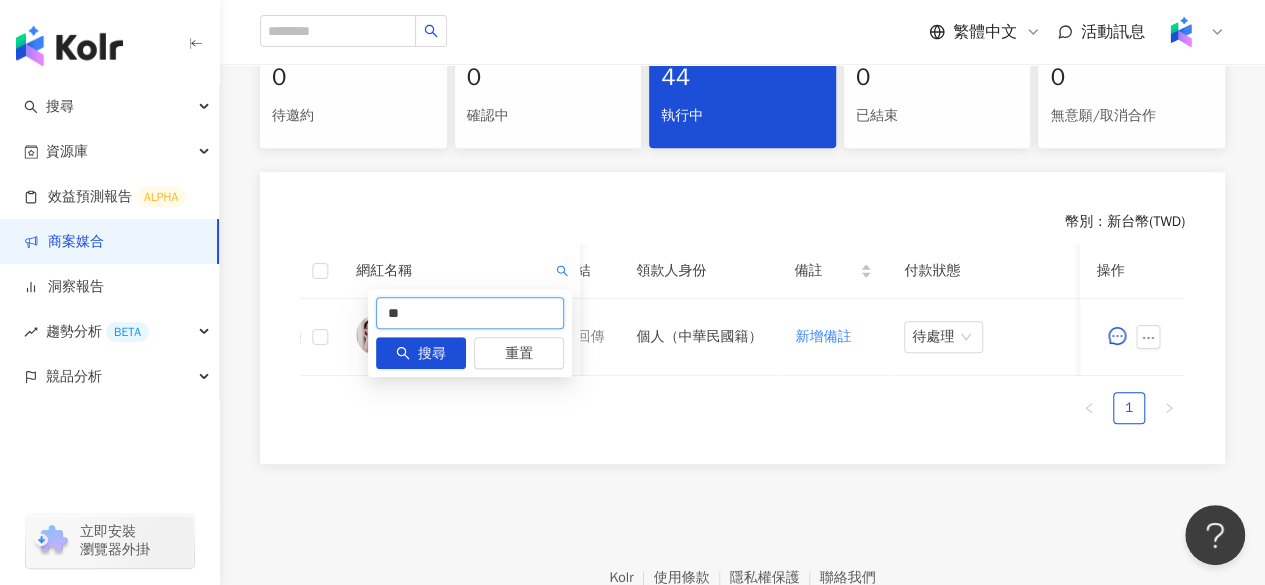 type on "*" 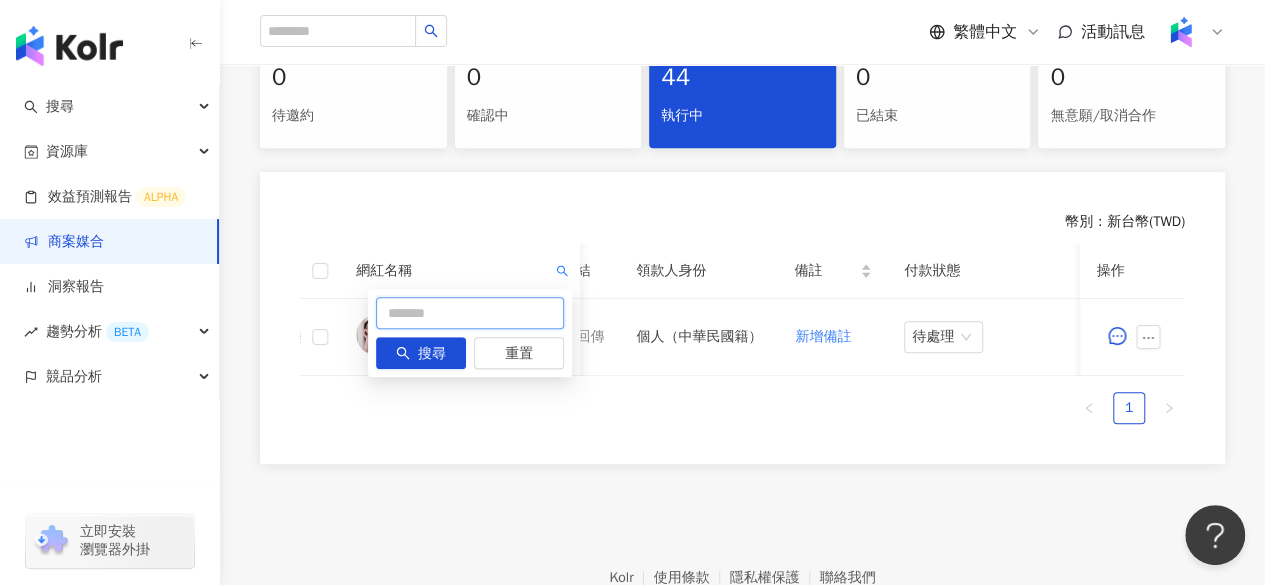 paste on "**********" 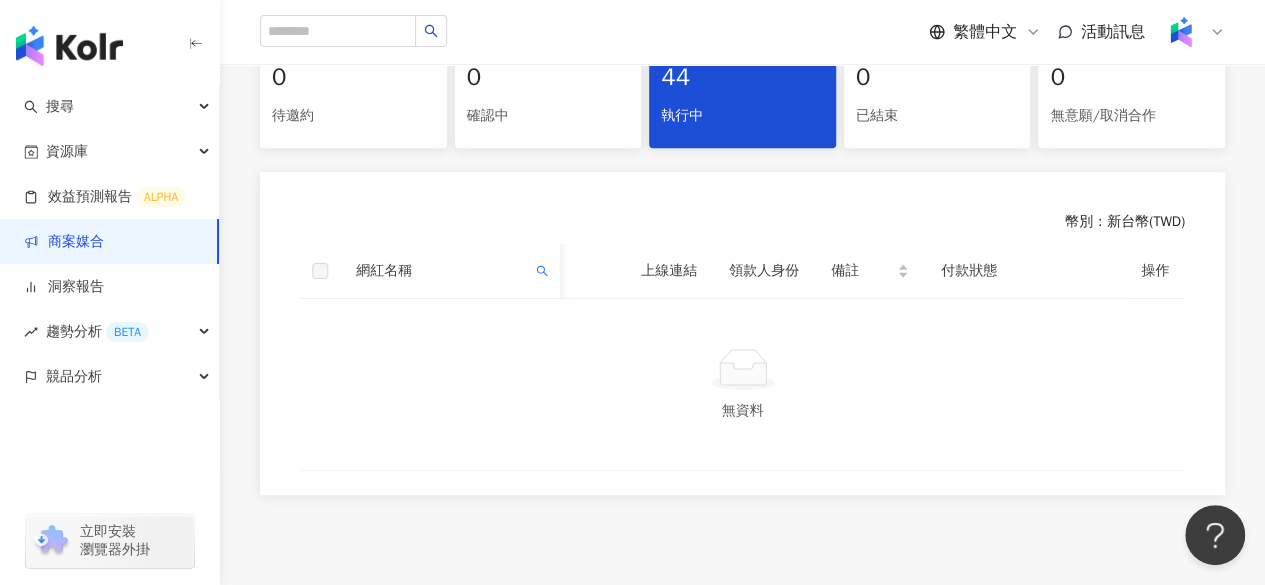 scroll, scrollTop: 0, scrollLeft: 837, axis: horizontal 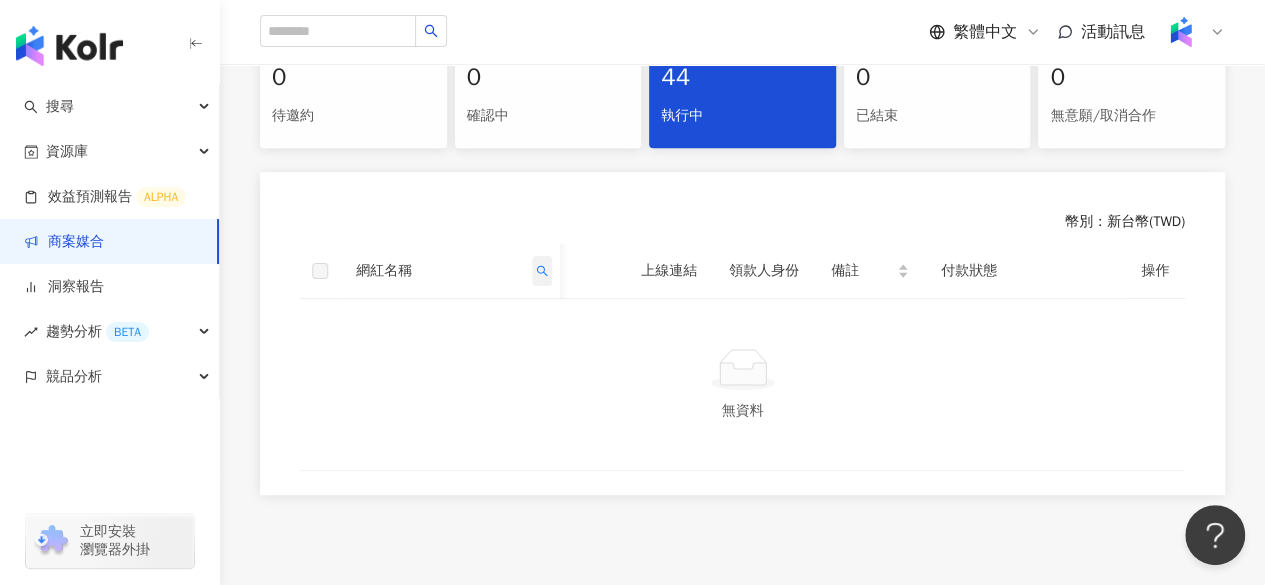 click 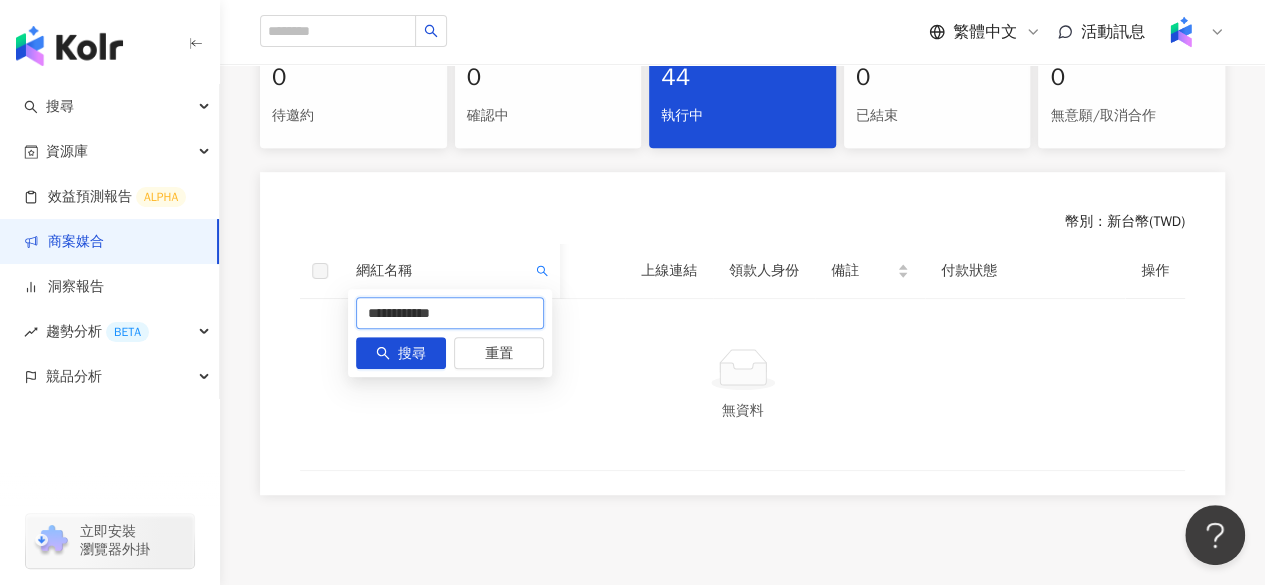 drag, startPoint x: 456, startPoint y: 313, endPoint x: 301, endPoint y: 337, distance: 156.84706 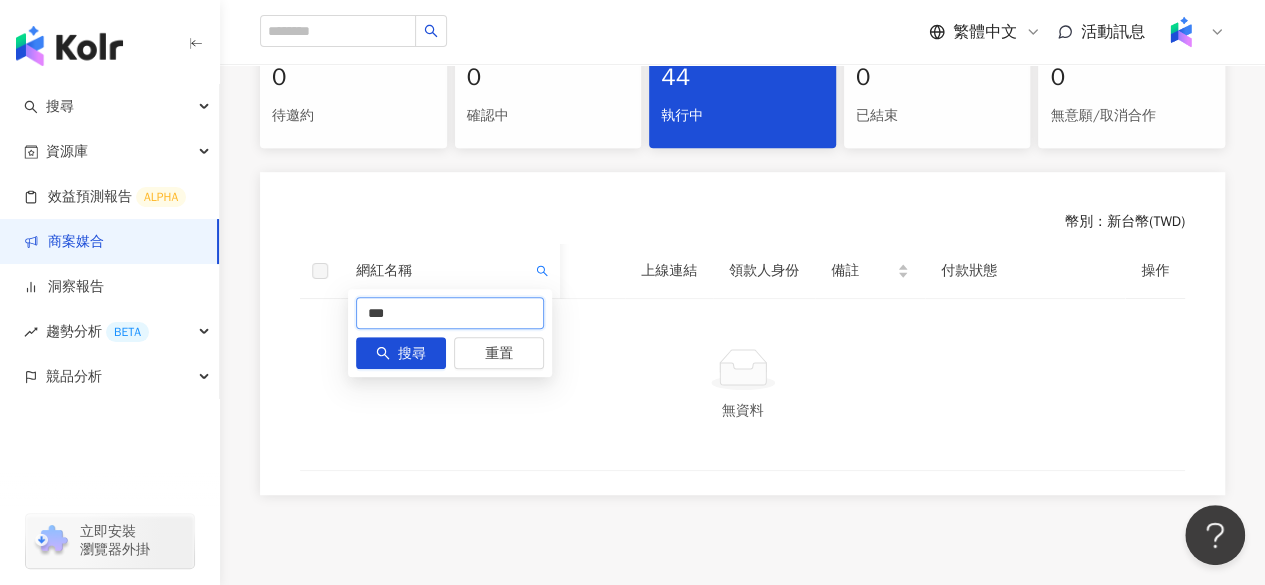 type on "***" 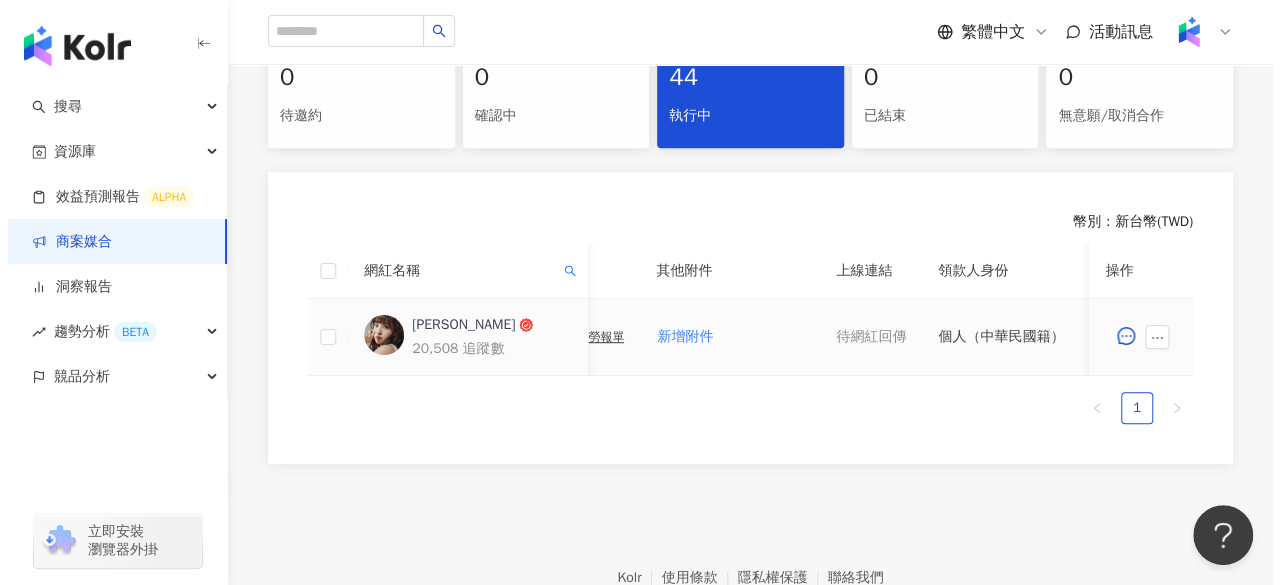 scroll, scrollTop: 0, scrollLeft: 1100, axis: horizontal 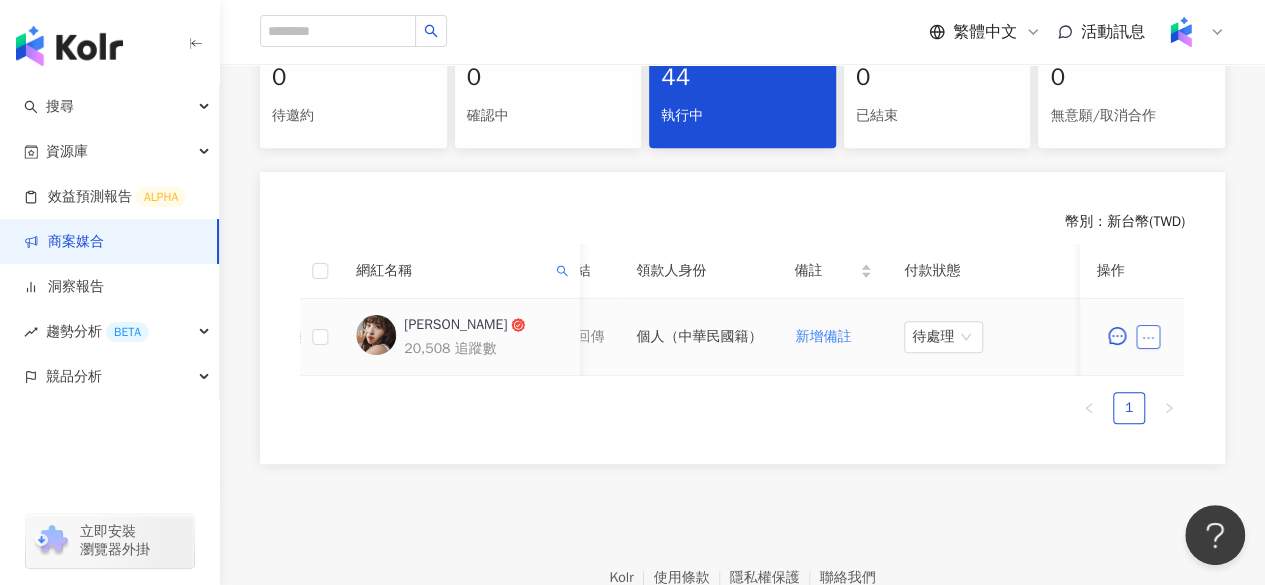 click at bounding box center [1149, 337] 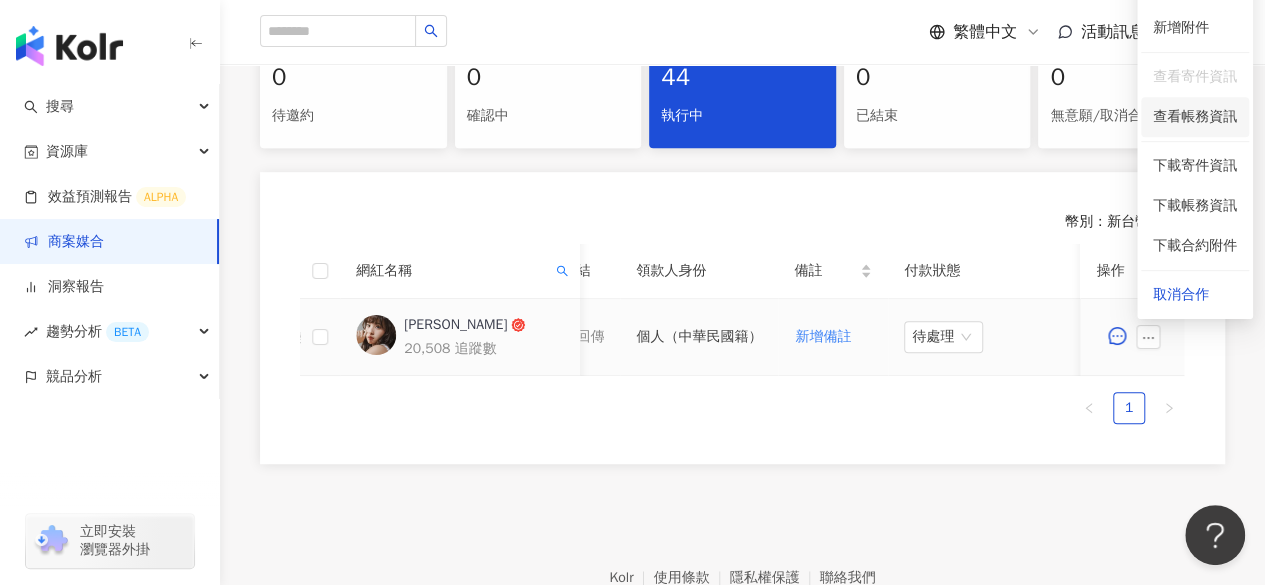 click on "查看帳務資訊" at bounding box center (1195, 117) 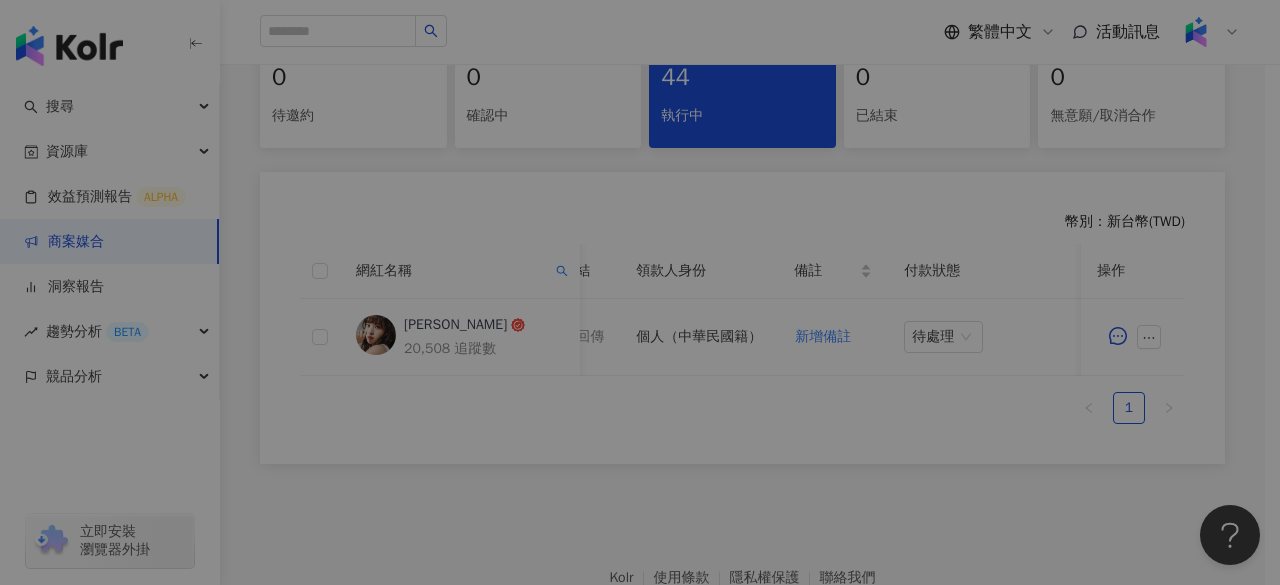 scroll, scrollTop: 0, scrollLeft: 1100, axis: horizontal 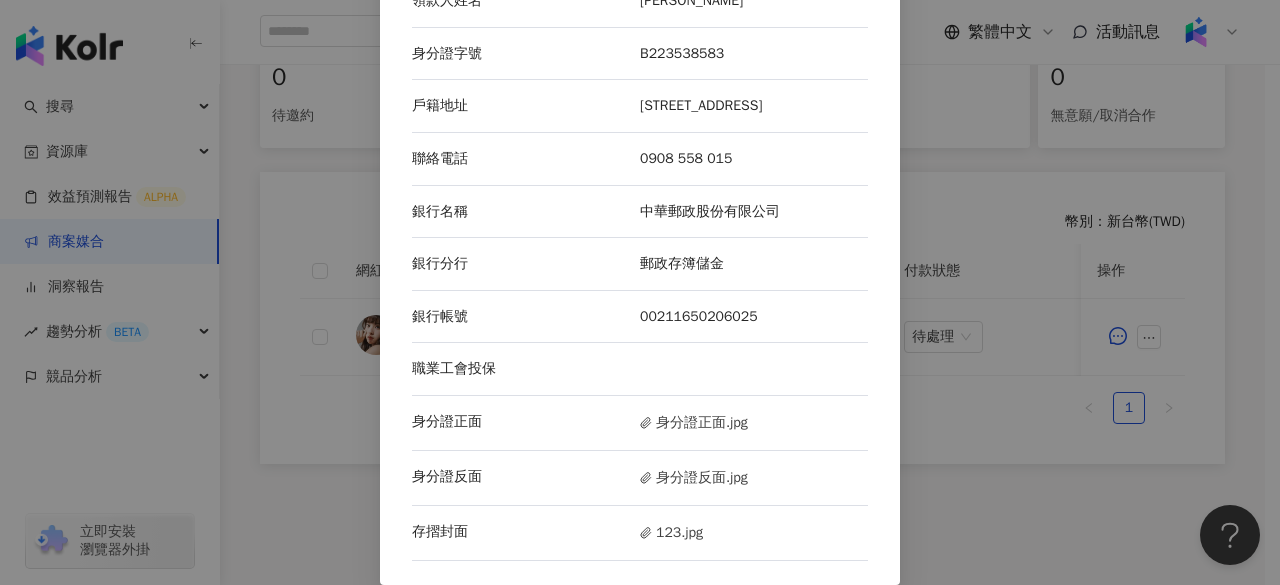 click on "身分證正面.jpg" at bounding box center [694, 423] 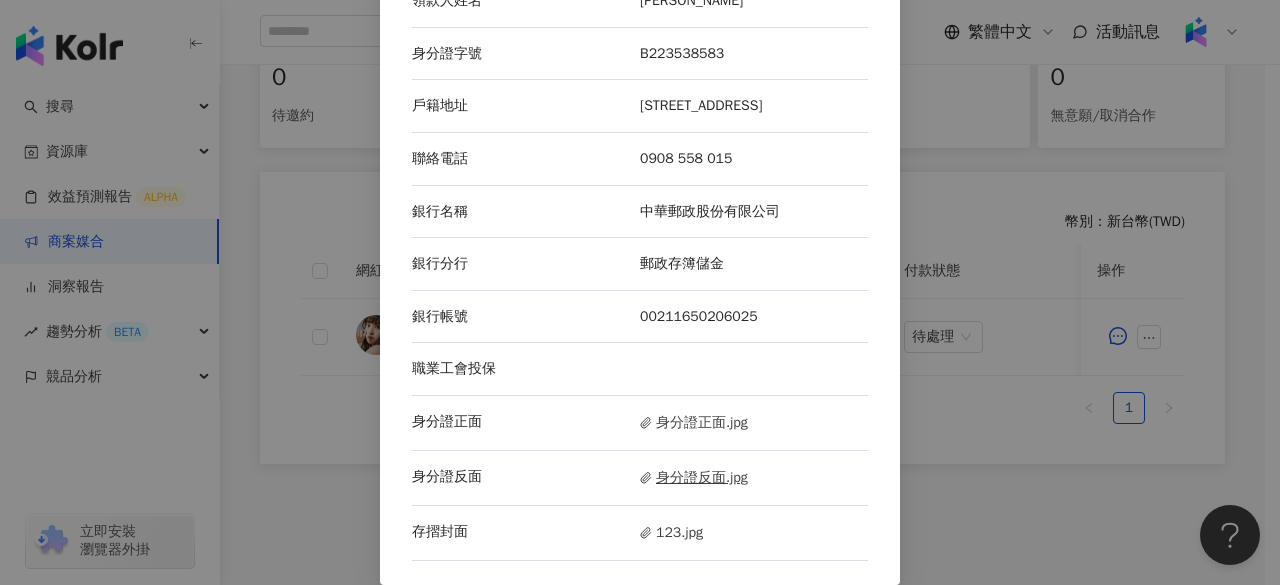 click on "身分證反面.jpg" at bounding box center (694, 478) 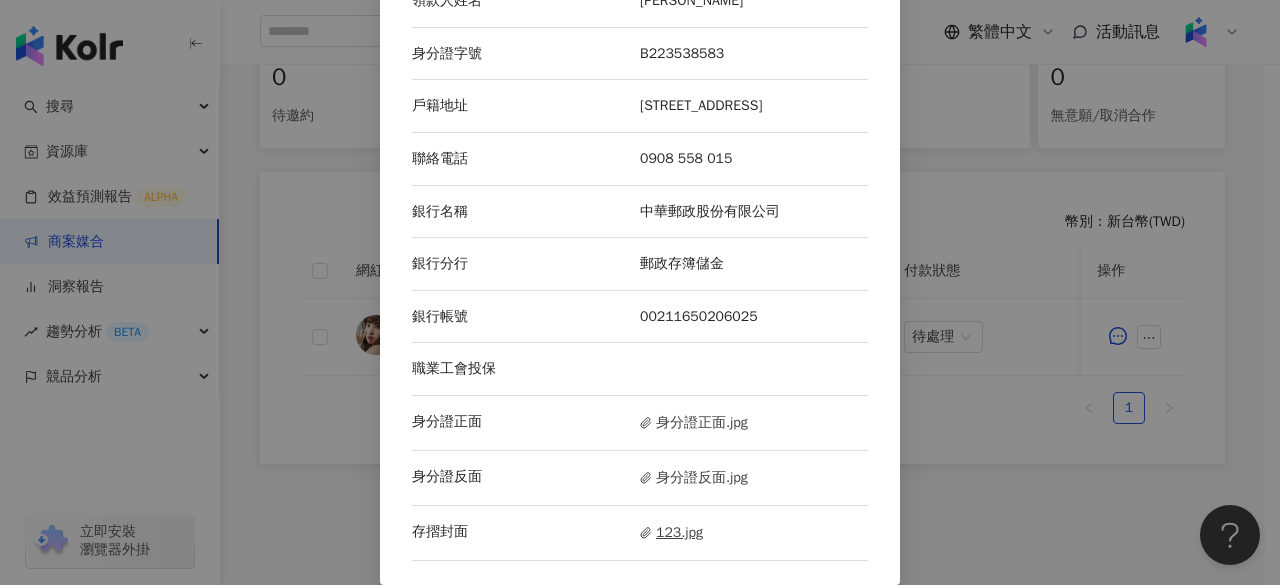 click on "123.jpg" at bounding box center [671, 533] 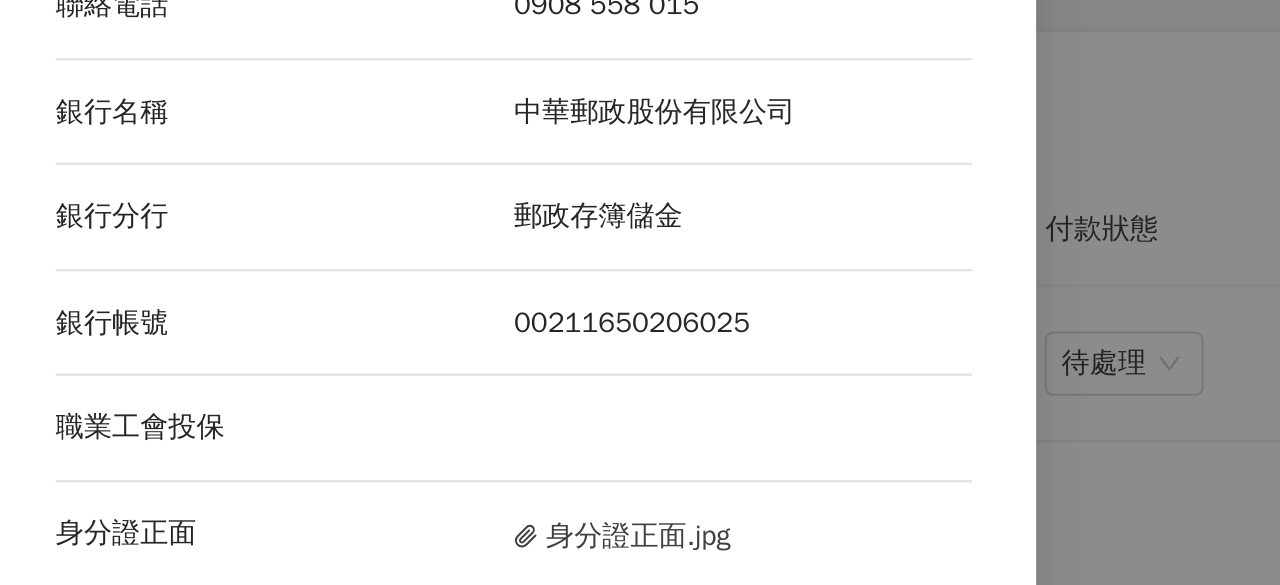 scroll, scrollTop: 443, scrollLeft: 0, axis: vertical 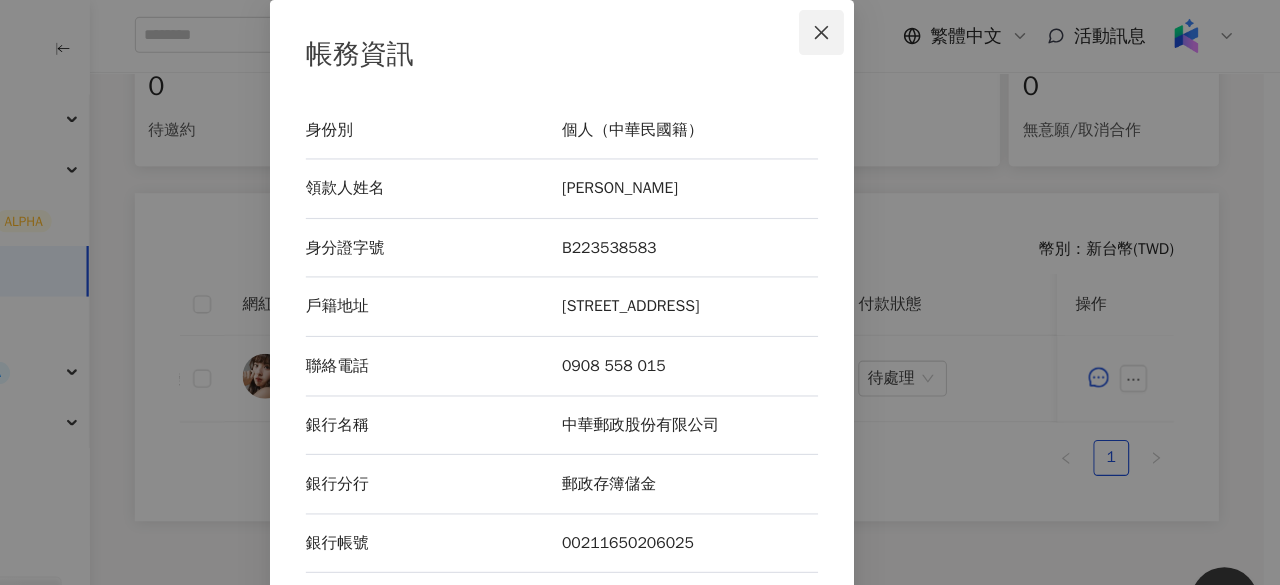 click at bounding box center [871, 29] 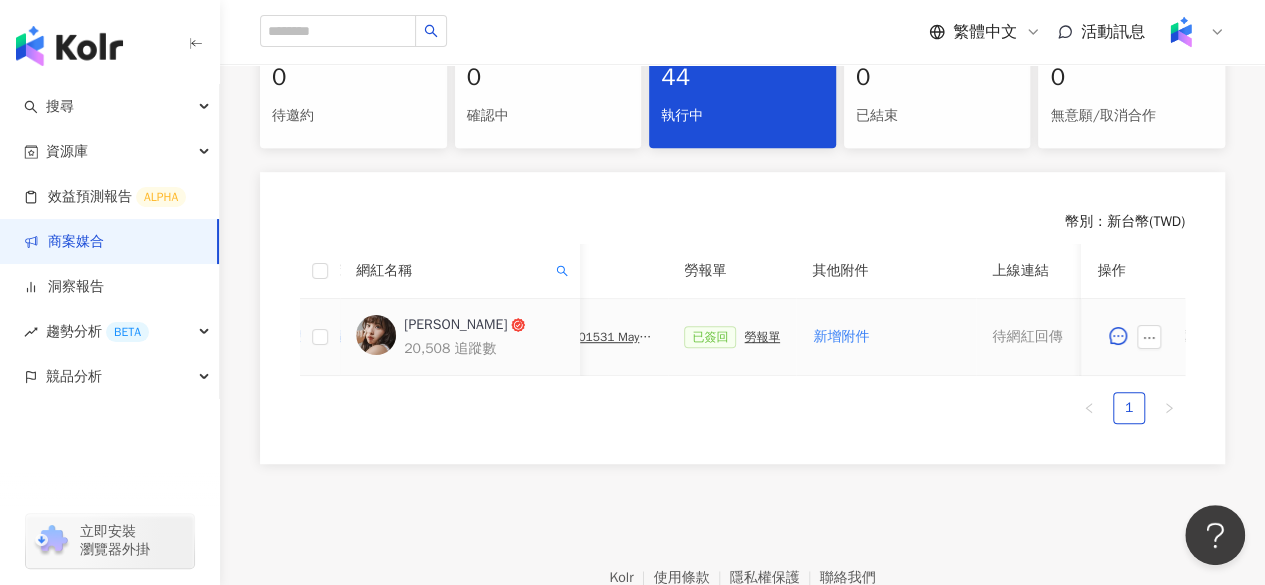 scroll, scrollTop: 0, scrollLeft: 632, axis: horizontal 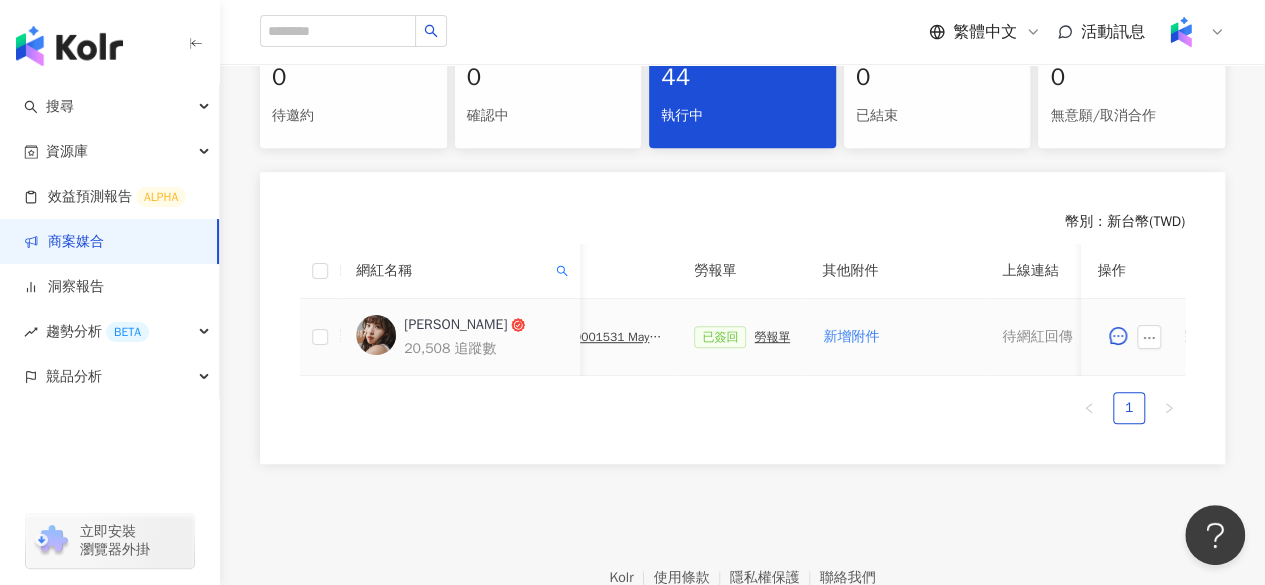 click on "已簽回 勞報單" at bounding box center [742, 337] 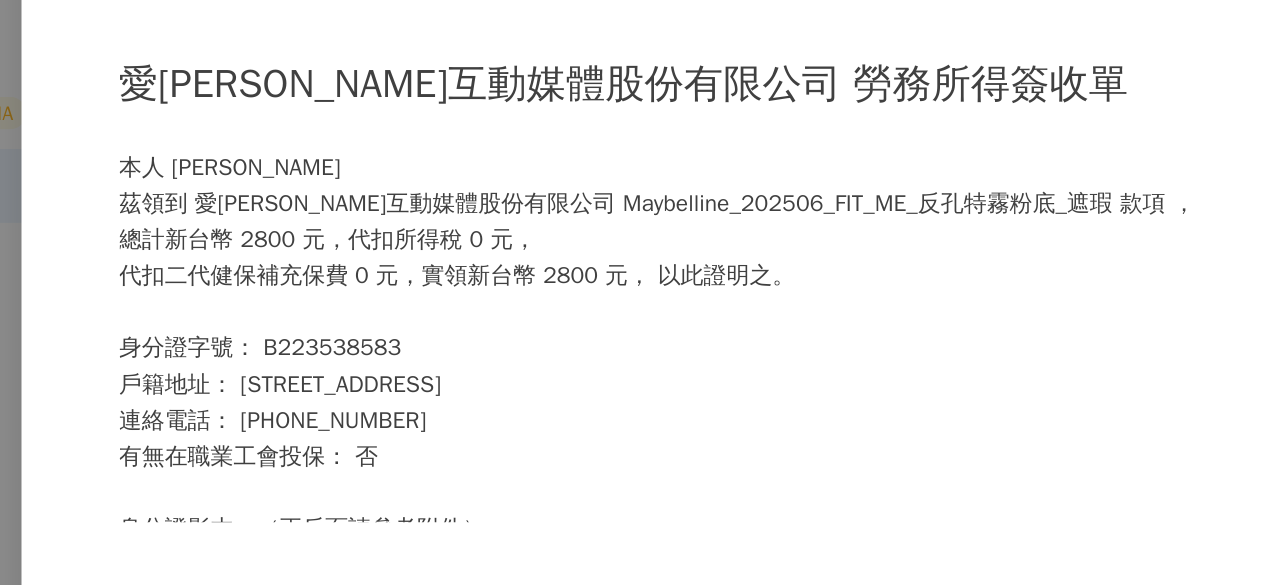 scroll, scrollTop: 443, scrollLeft: 0, axis: vertical 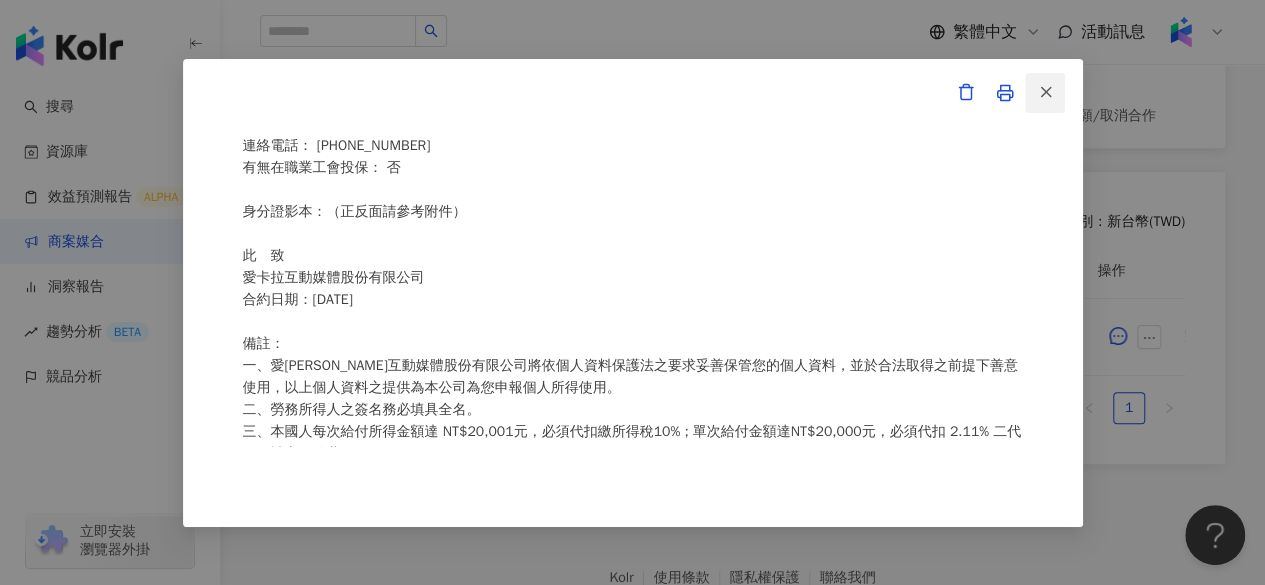 click 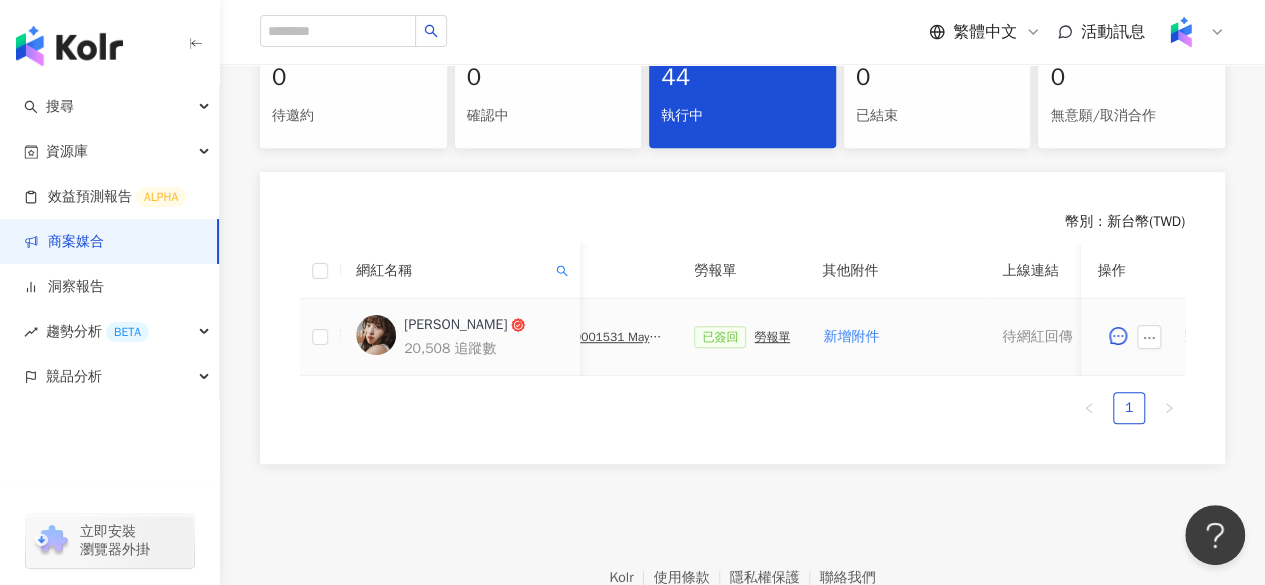 scroll, scrollTop: 0, scrollLeft: 512, axis: horizontal 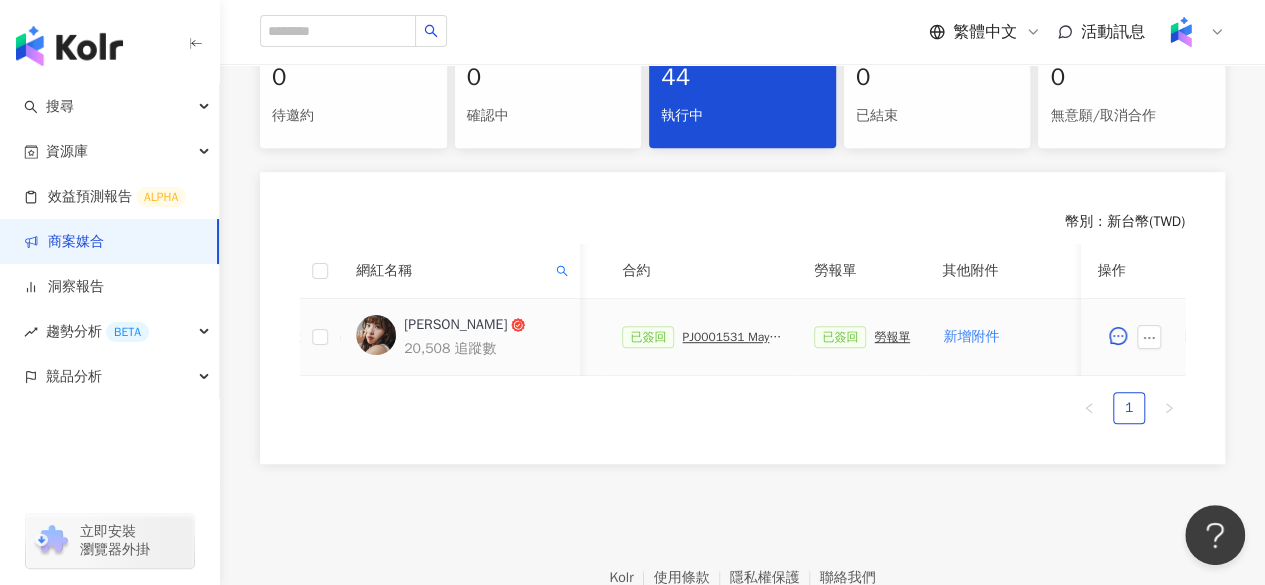 click on "已簽回 PJ0001531 Maybelline_202506_FIT_ME_反孔特霧粉底_遮瑕_萊雅合作備忘錄" at bounding box center (702, 337) 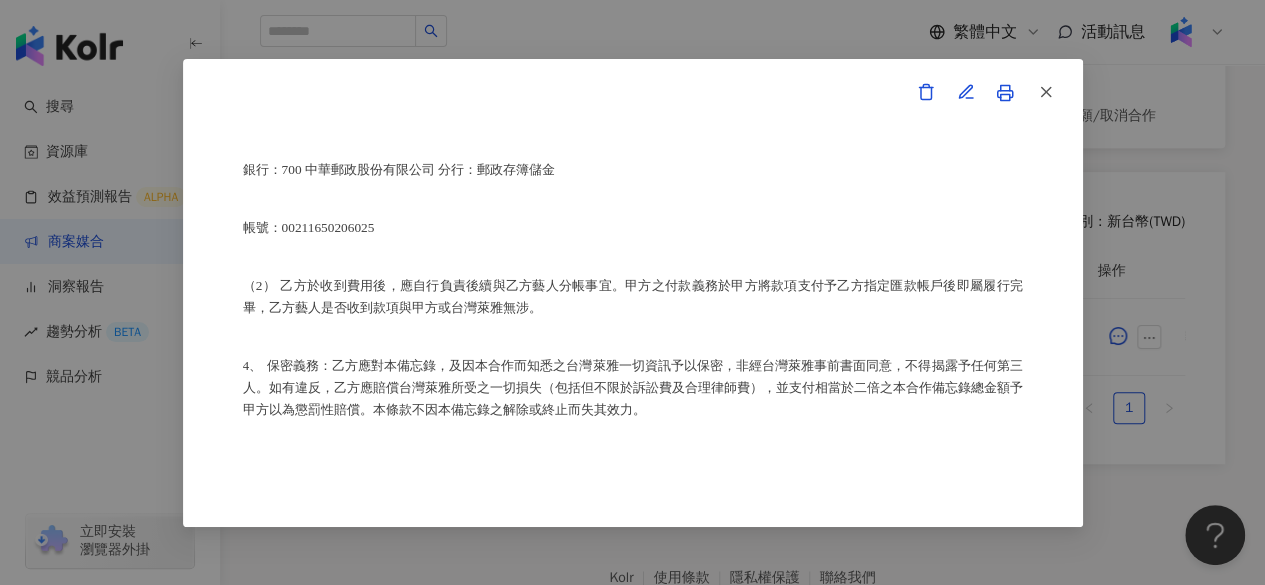 scroll, scrollTop: 1322, scrollLeft: 0, axis: vertical 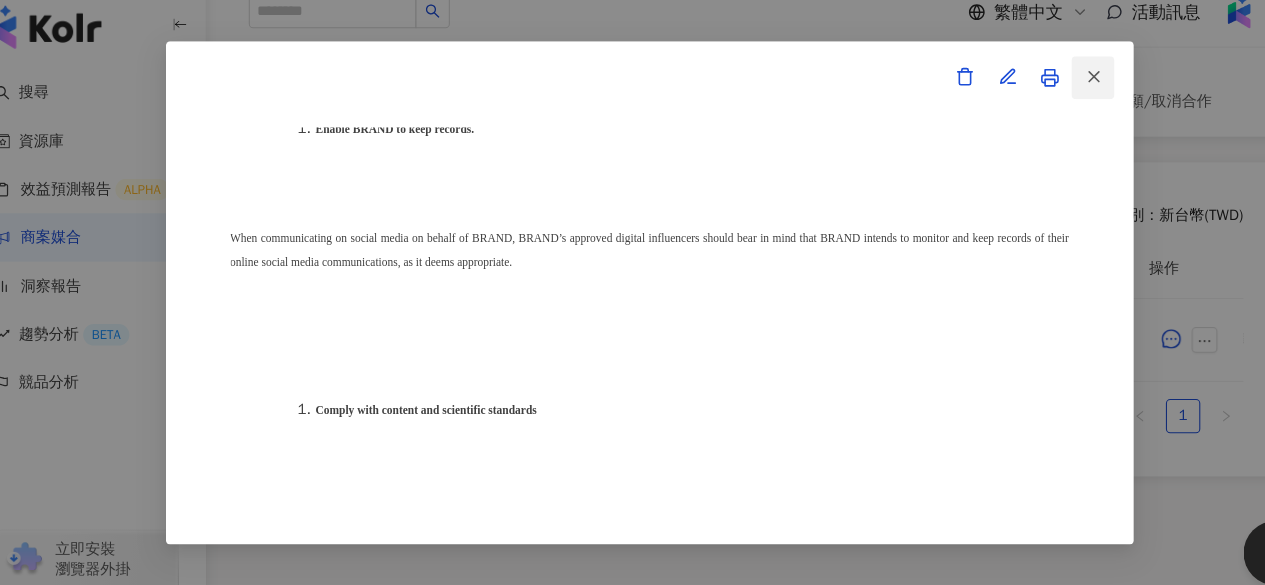 click at bounding box center [1045, 93] 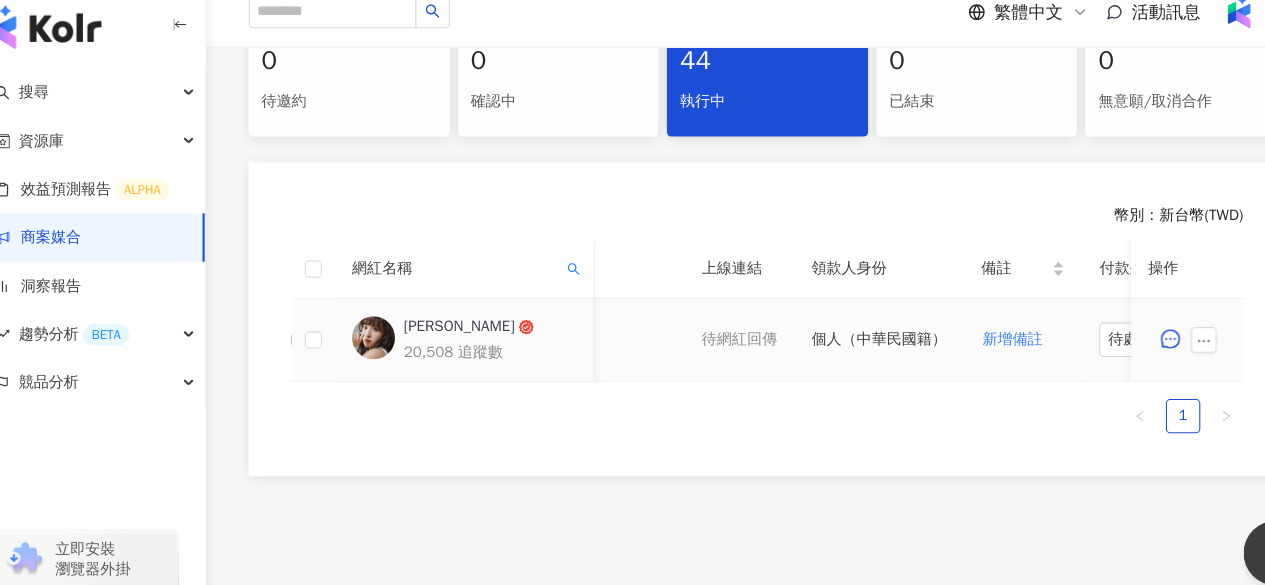 scroll, scrollTop: 0, scrollLeft: 970, axis: horizontal 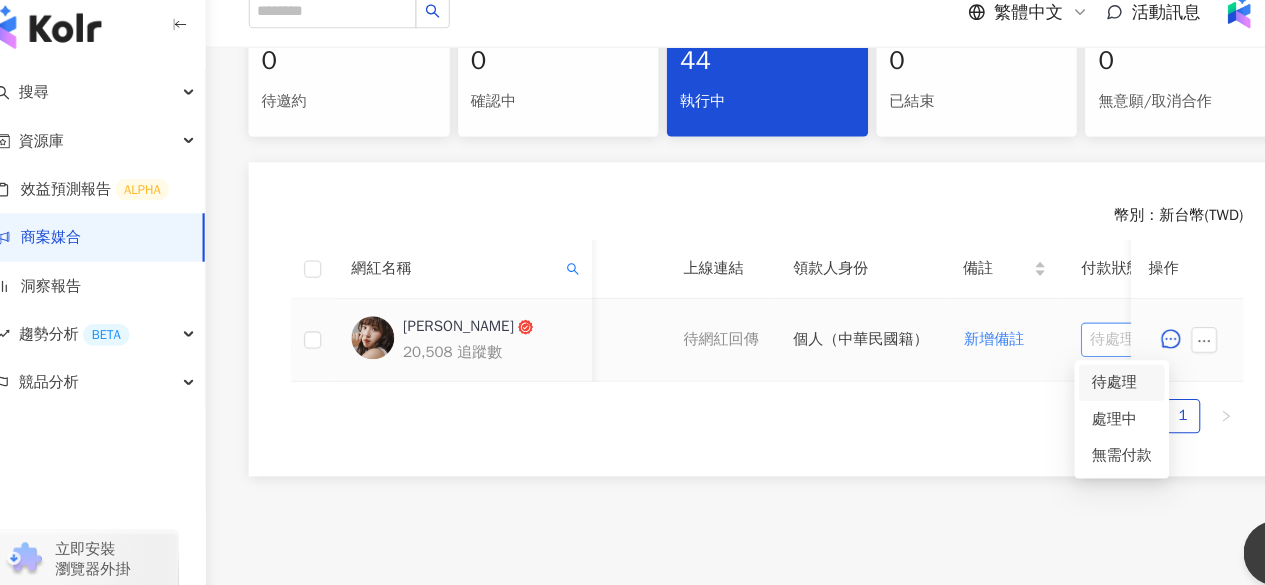 click on "待處理" at bounding box center (1073, 337) 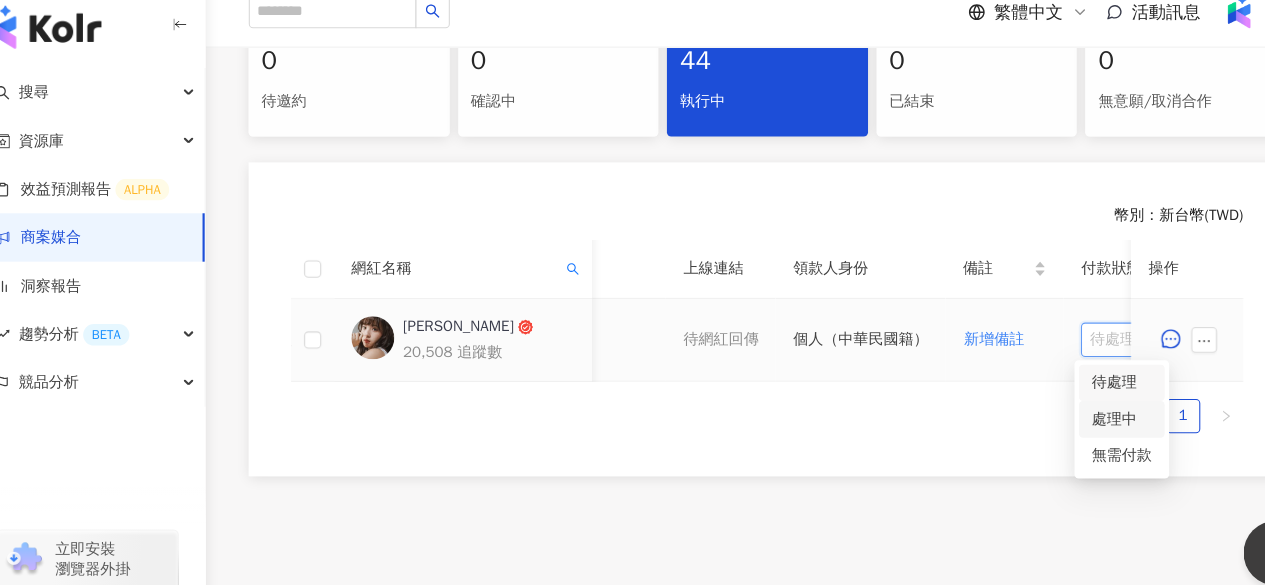 click on "處理中" at bounding box center (1072, 411) 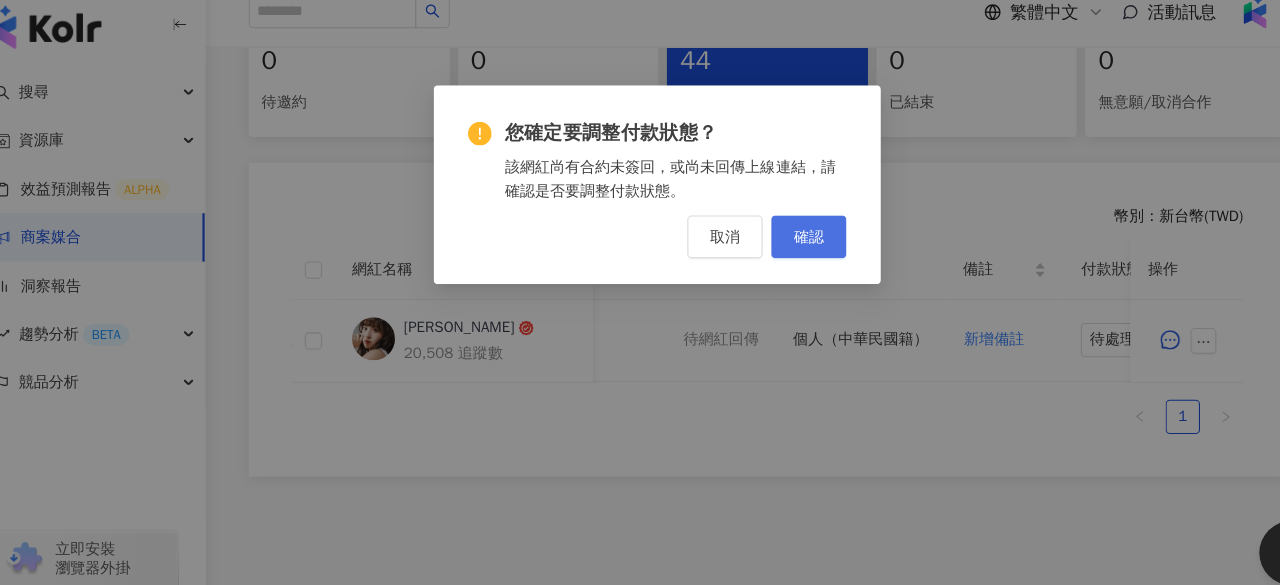 click on "確認" at bounding box center (781, 241) 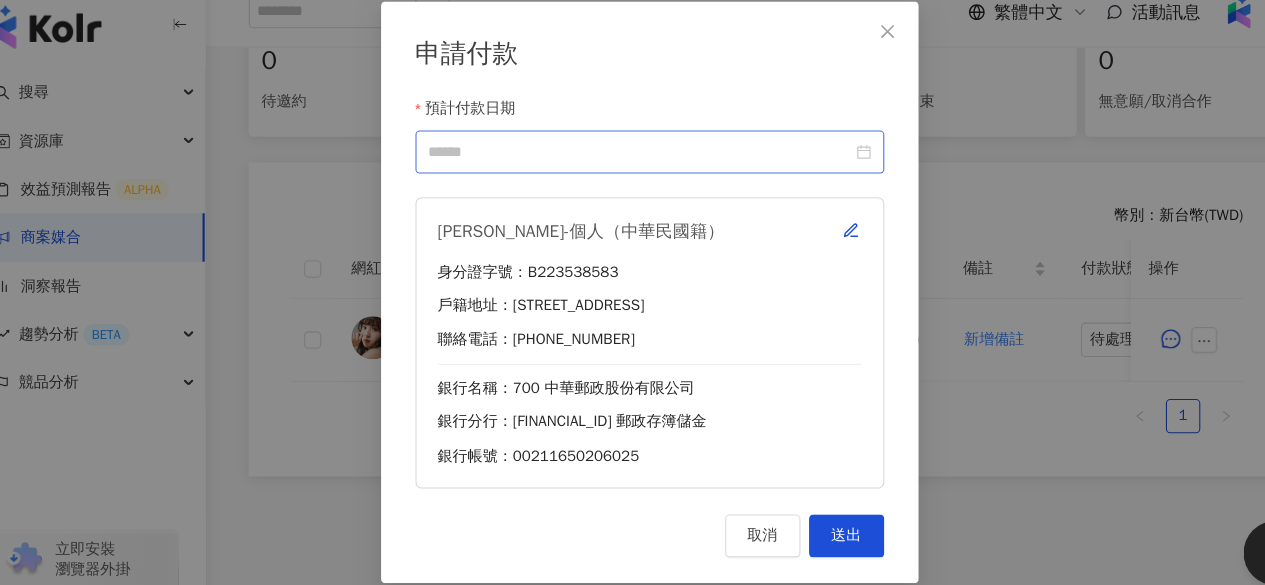 click at bounding box center [633, 162] 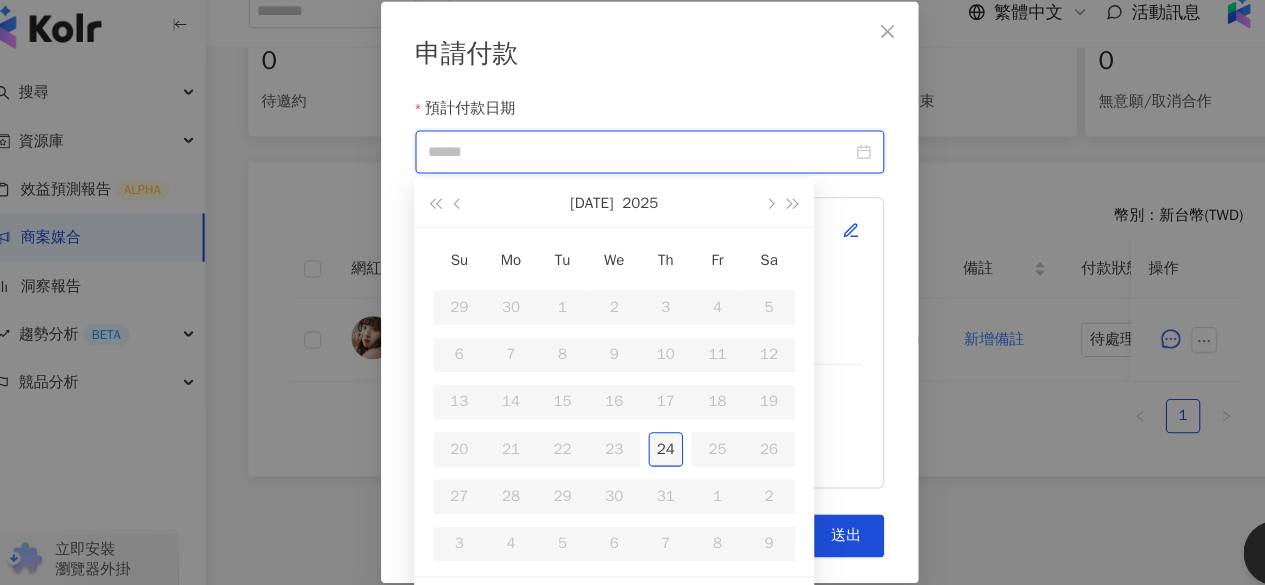 type on "**********" 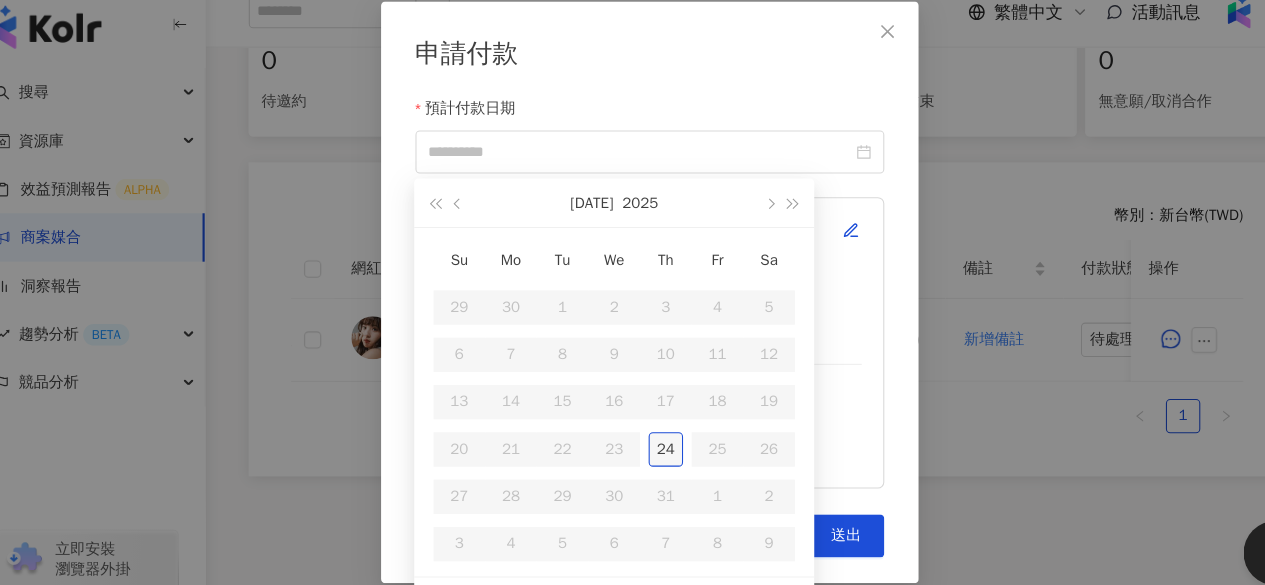 click on "24" at bounding box center (648, 439) 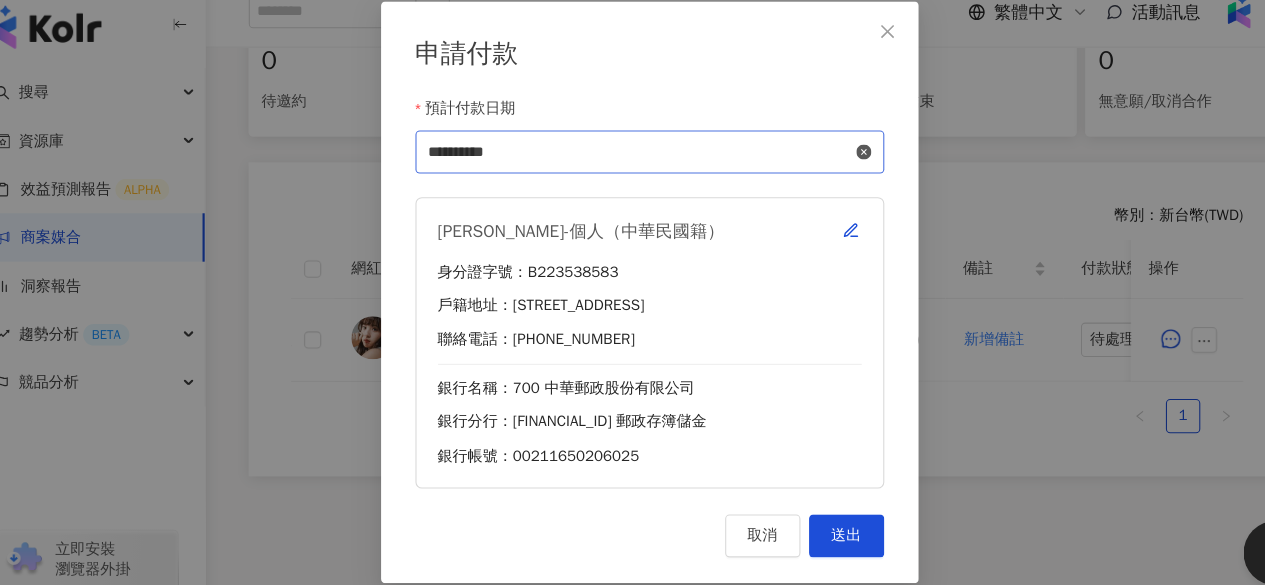 click 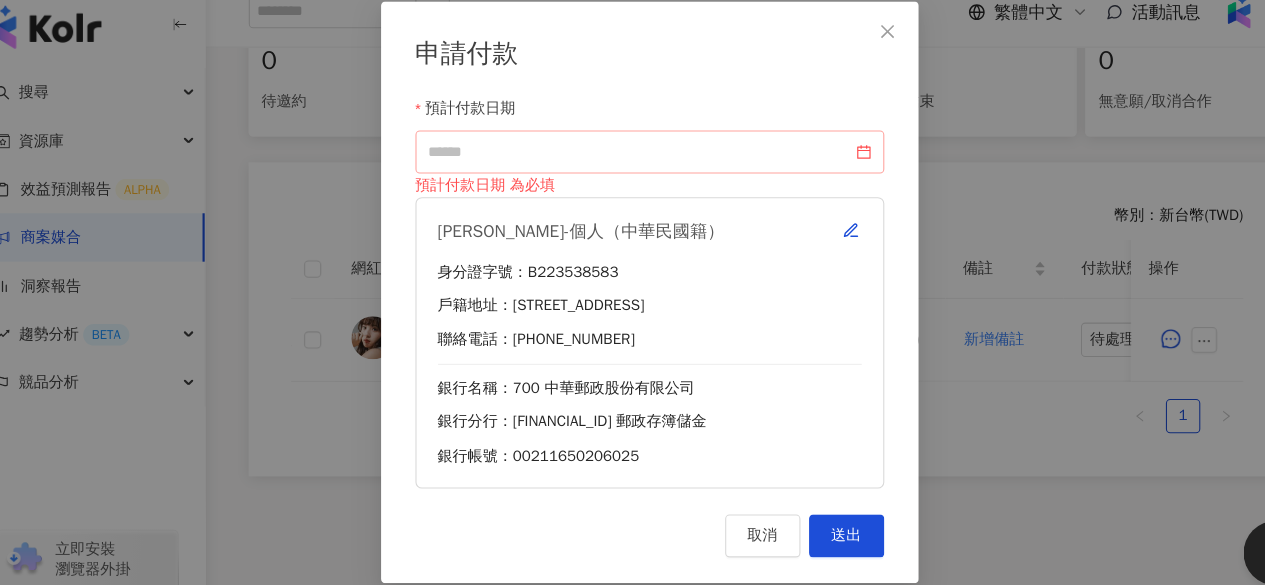 click at bounding box center [633, 162] 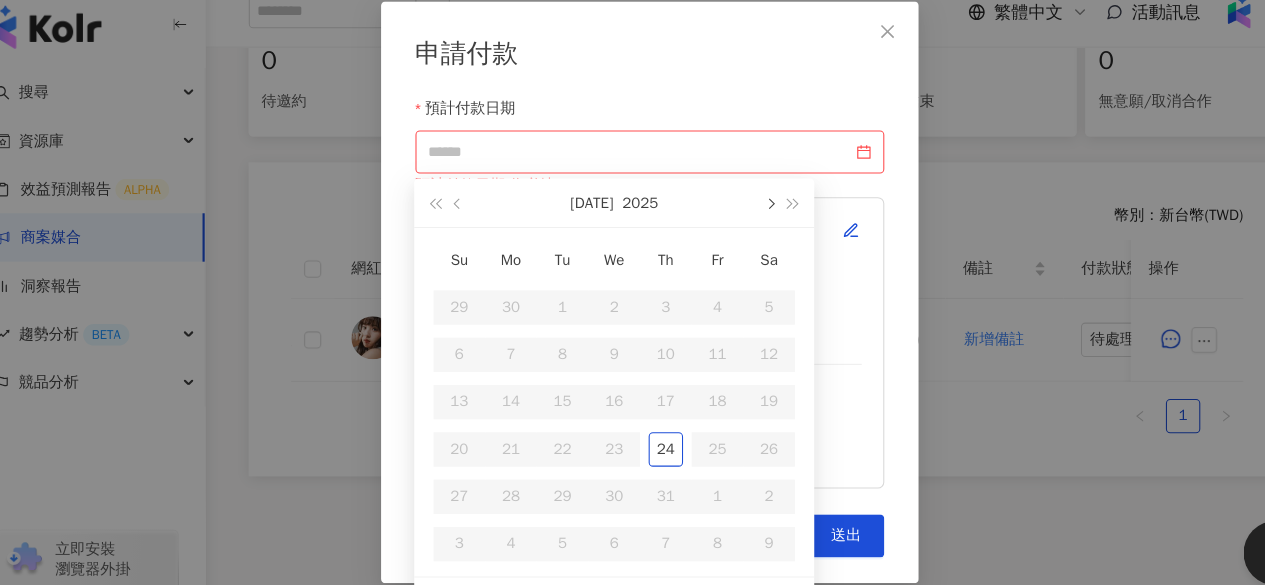 click at bounding box center [744, 211] 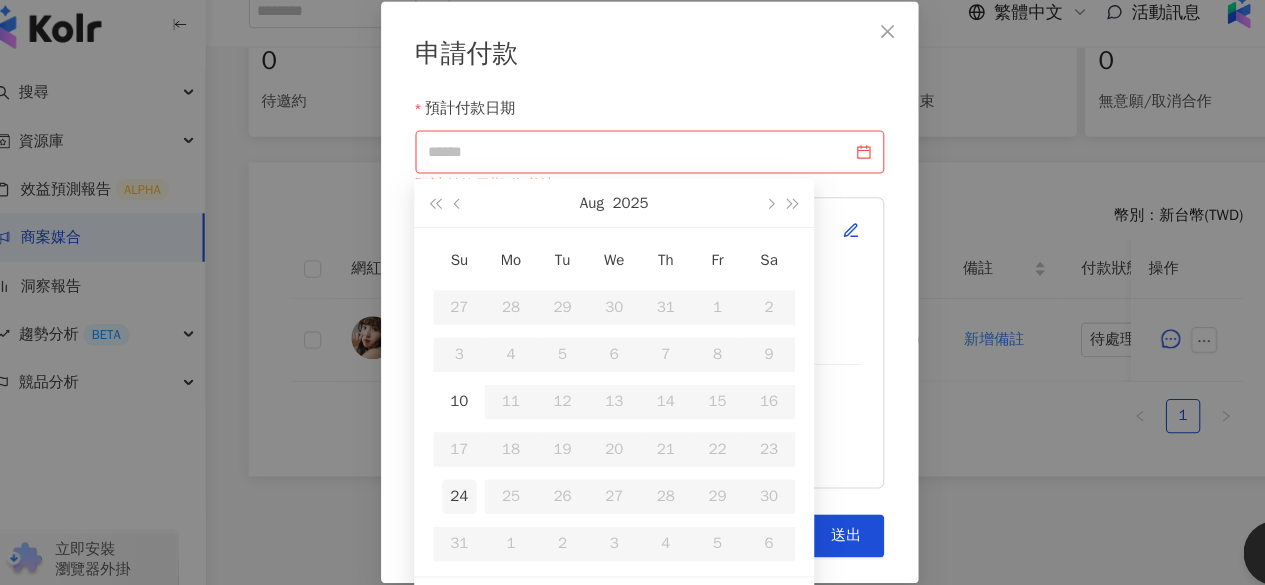 type on "**********" 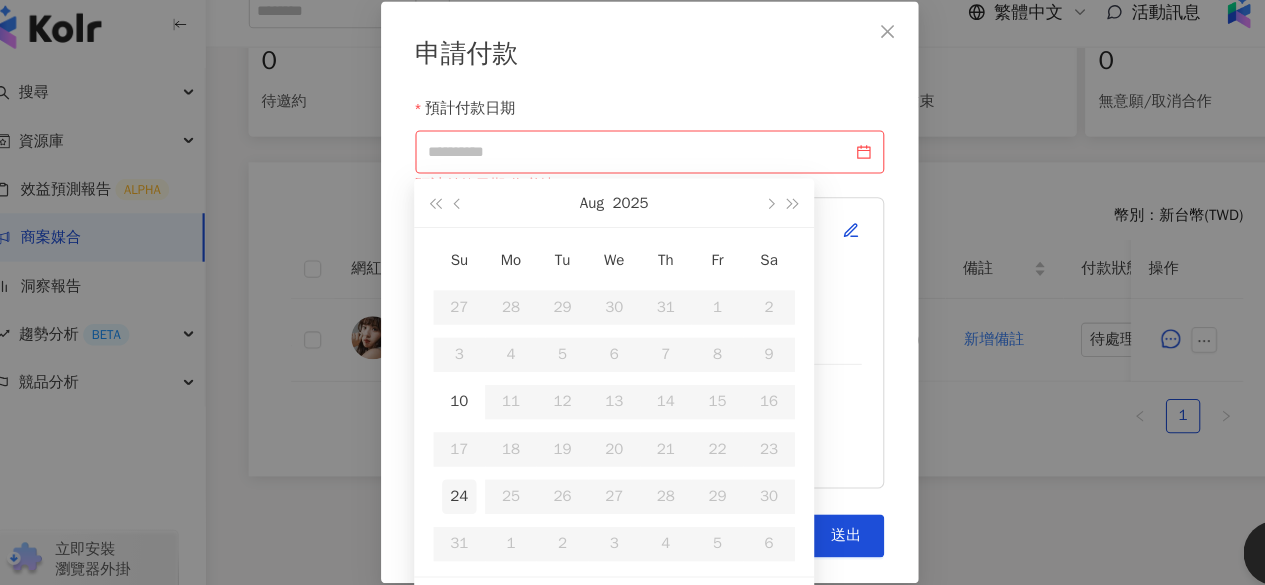 click on "24" at bounding box center (456, 483) 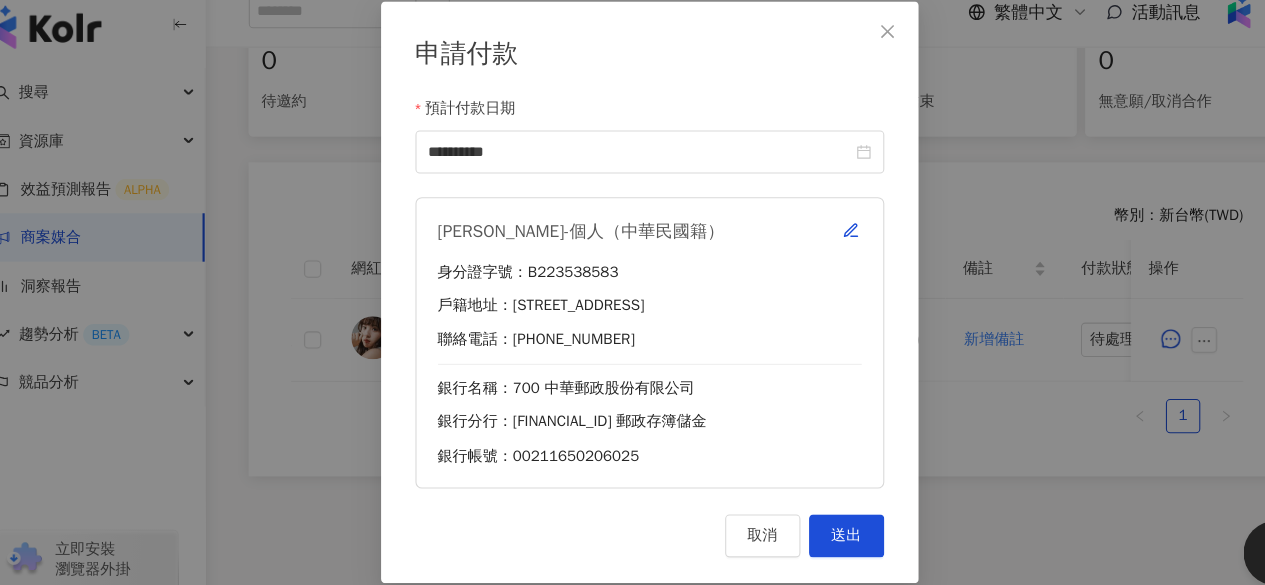 scroll, scrollTop: 510, scrollLeft: 0, axis: vertical 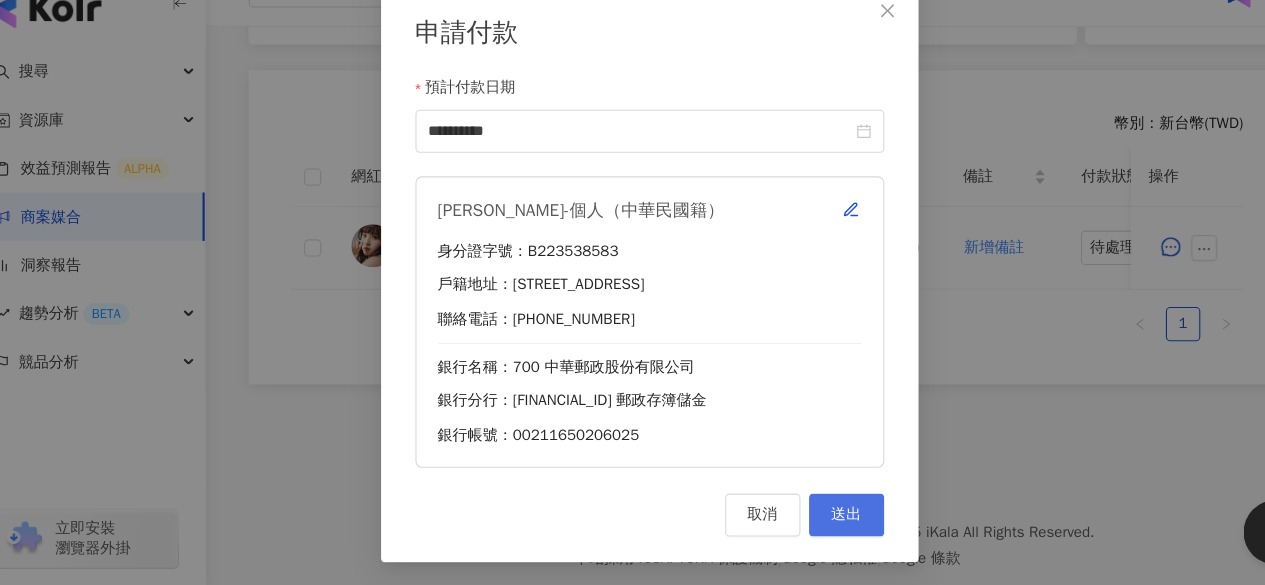click on "送出" at bounding box center [816, 519] 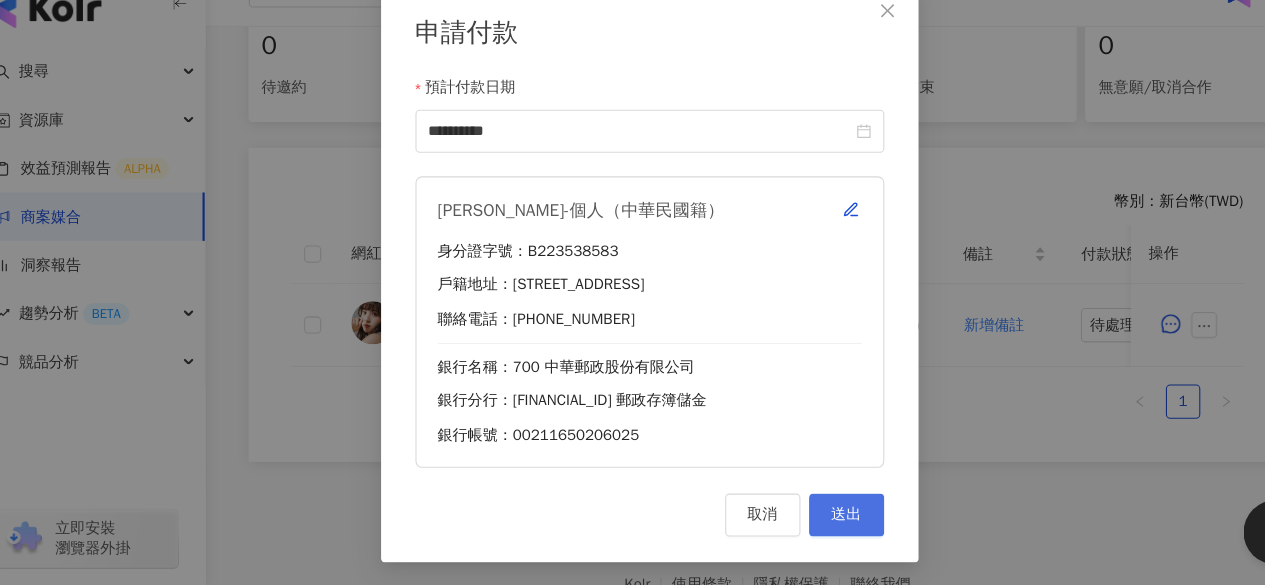 scroll, scrollTop: 582, scrollLeft: 0, axis: vertical 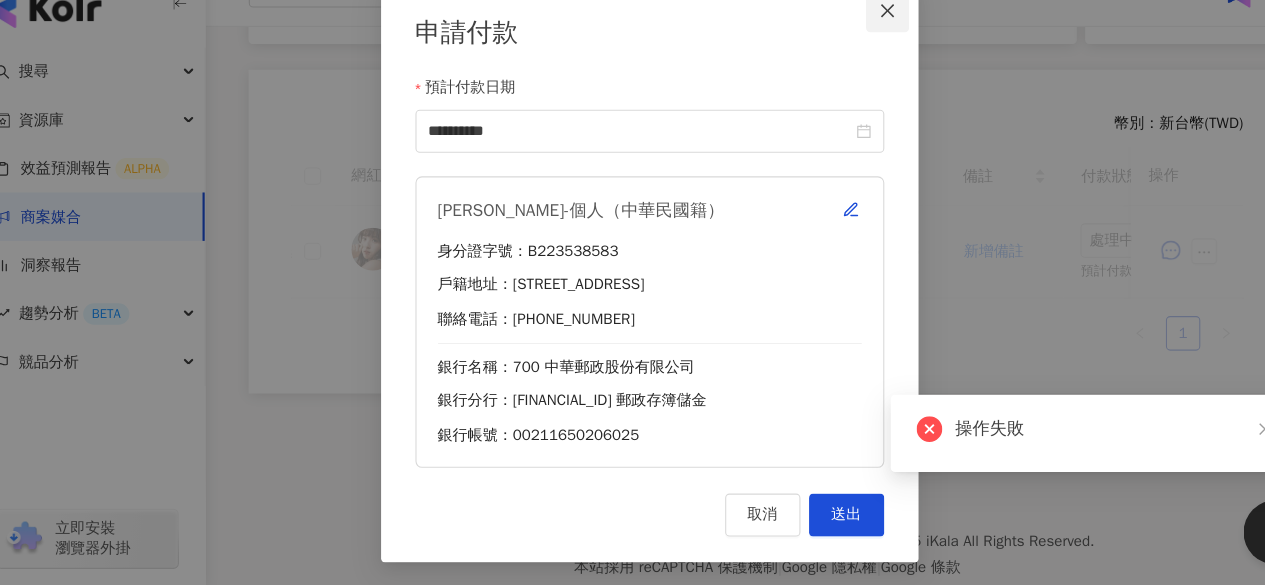 click at bounding box center [854, 50] 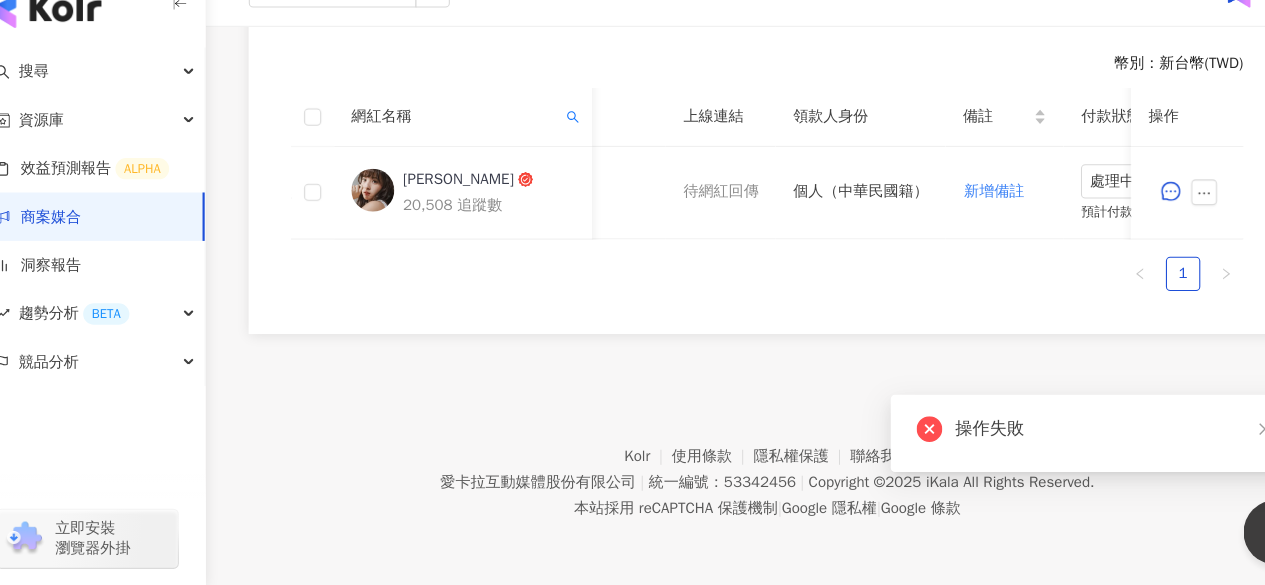 scroll, scrollTop: 510, scrollLeft: 0, axis: vertical 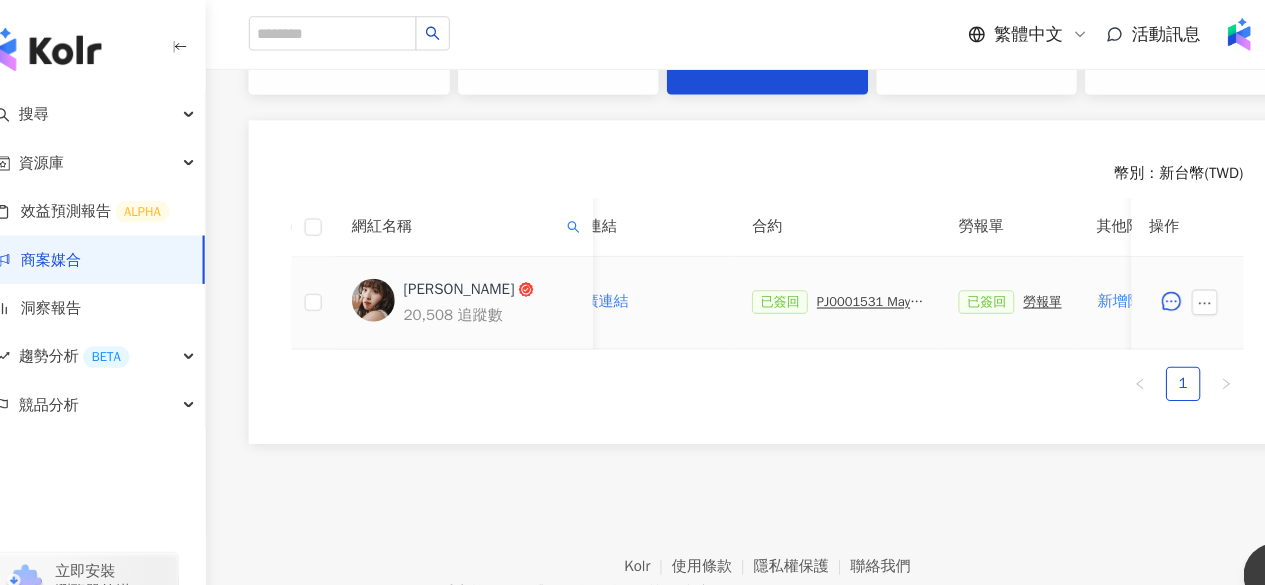 click on "楊荏羽" at bounding box center [455, 269] 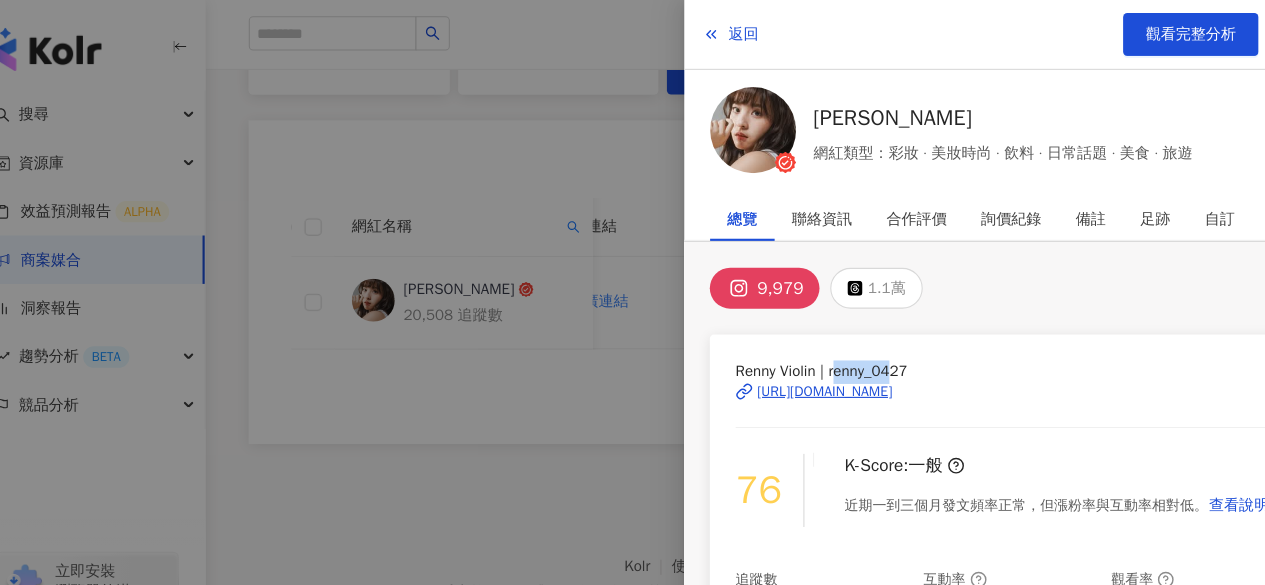 drag, startPoint x: 809, startPoint y: 345, endPoint x: 865, endPoint y: 332, distance: 57.48913 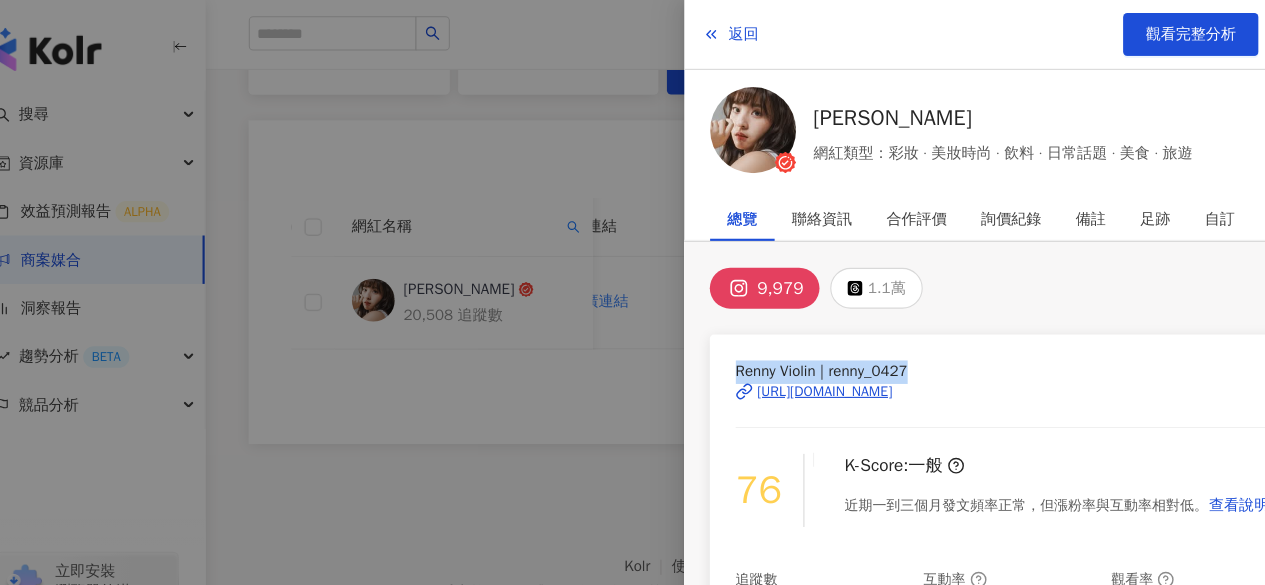 drag, startPoint x: 898, startPoint y: 345, endPoint x: 710, endPoint y: 338, distance: 188.13028 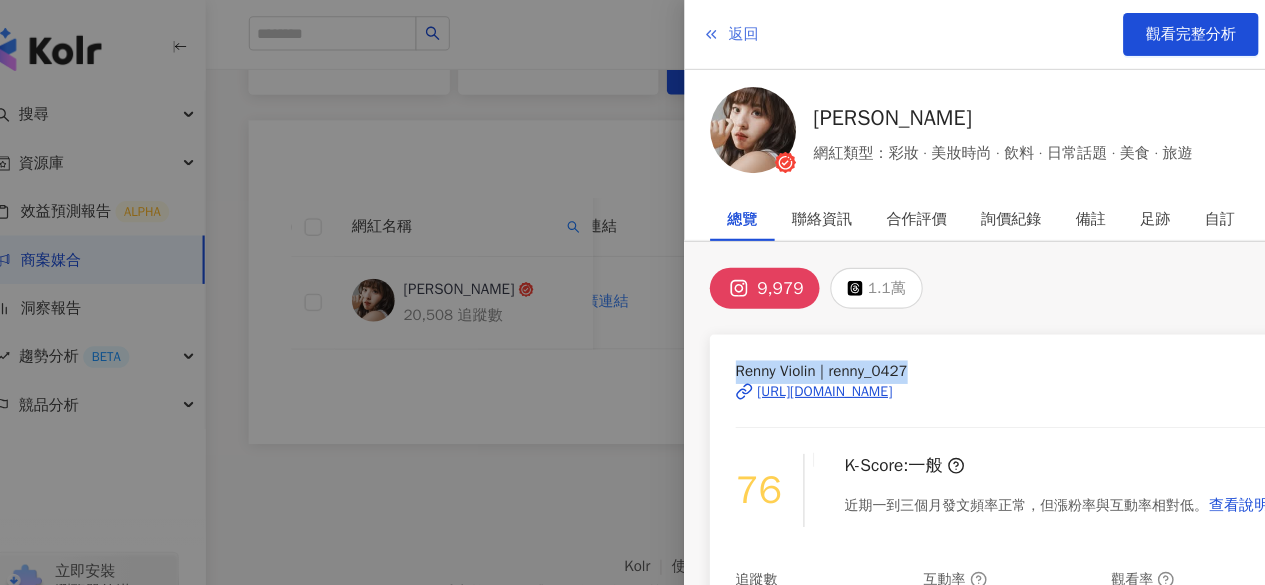 click on "返回" at bounding box center [720, 32] 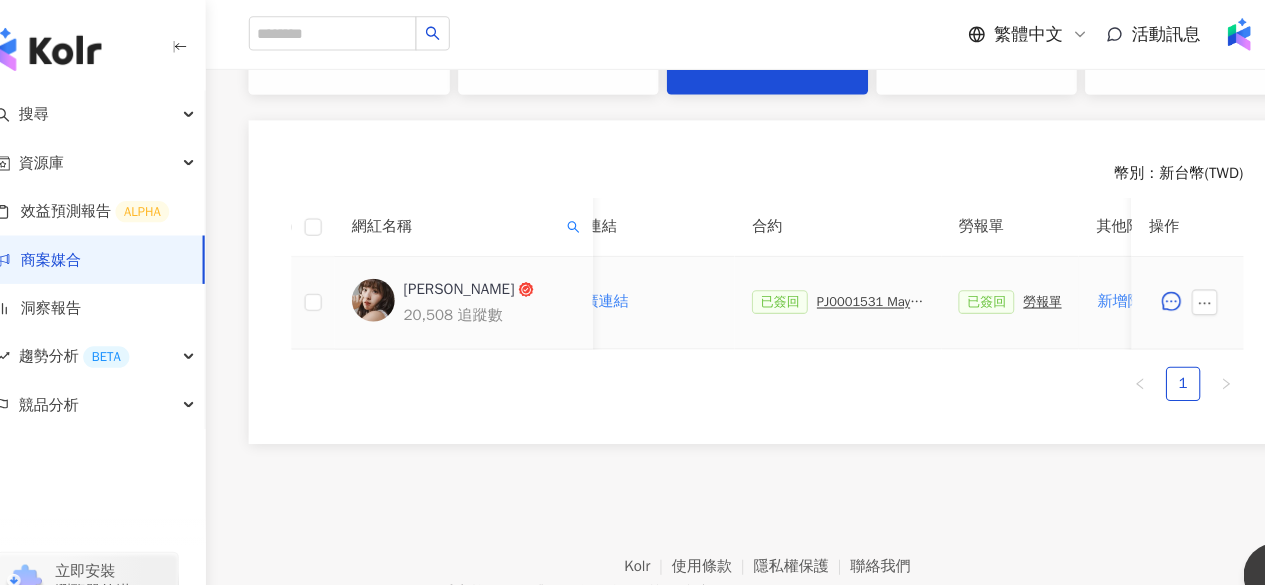 click on "PJ0001531 Maybelline_202506_FIT_ME_反孔特霧粉底_遮瑕_萊雅合作備忘錄" at bounding box center [838, 281] 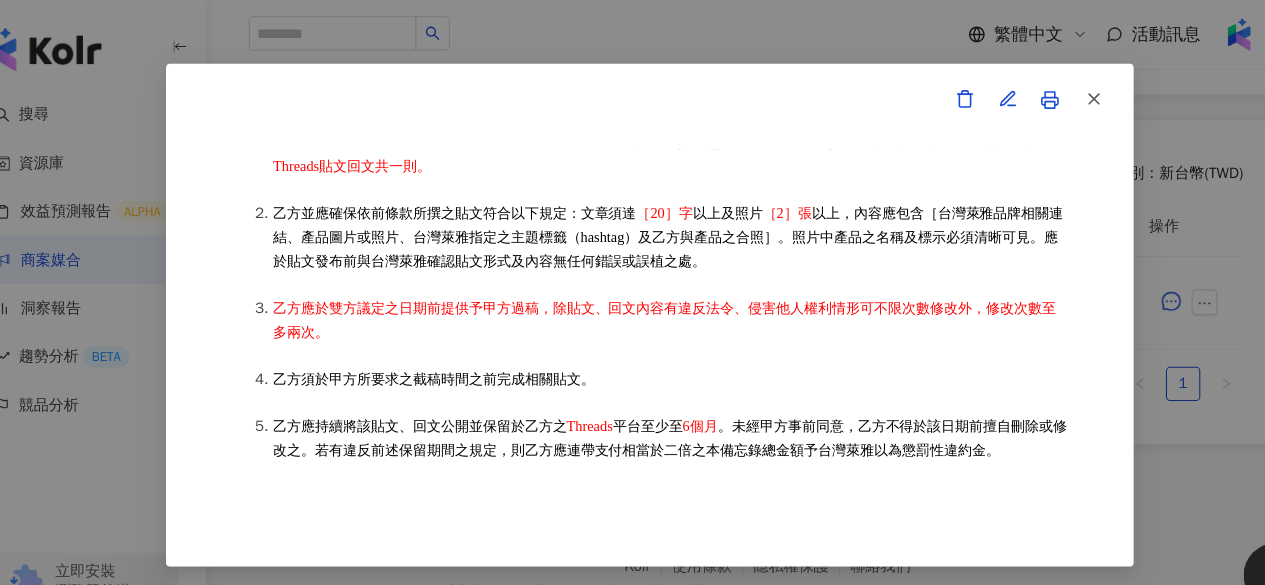 scroll, scrollTop: 522, scrollLeft: 0, axis: vertical 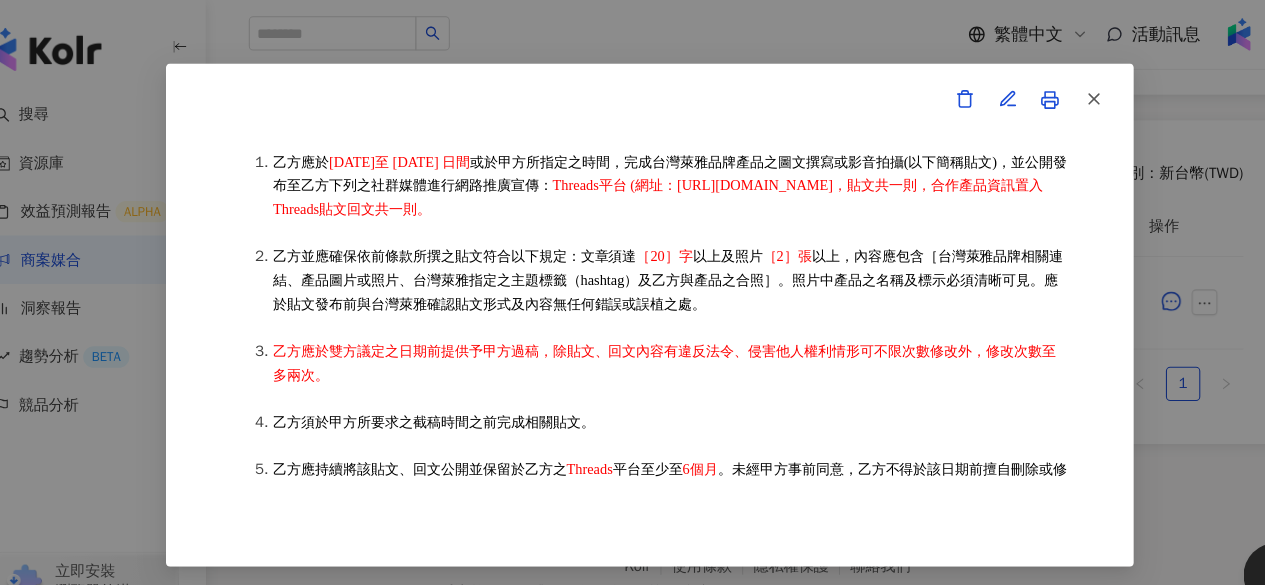drag, startPoint x: 747, startPoint y: 202, endPoint x: 498, endPoint y: 239, distance: 251.734 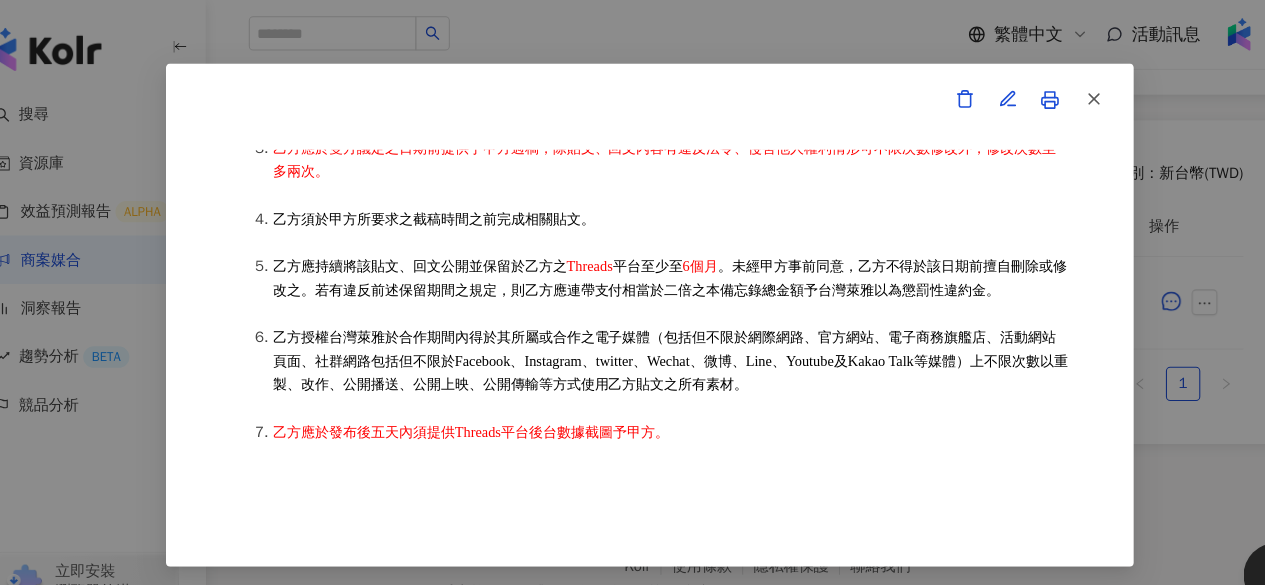 scroll, scrollTop: 897, scrollLeft: 0, axis: vertical 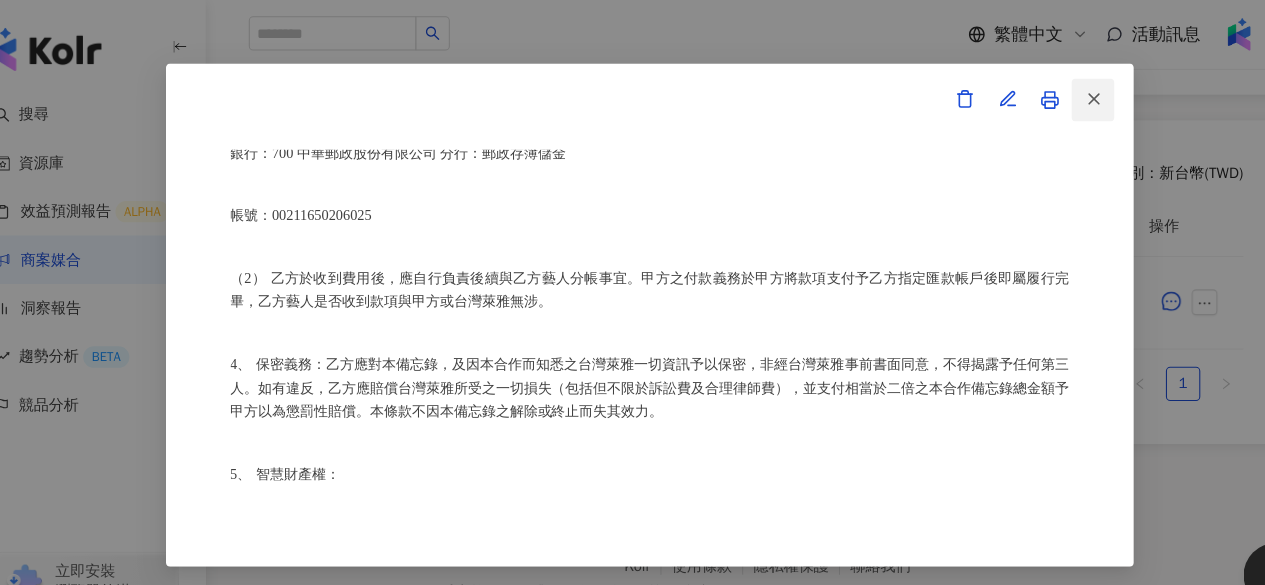 click 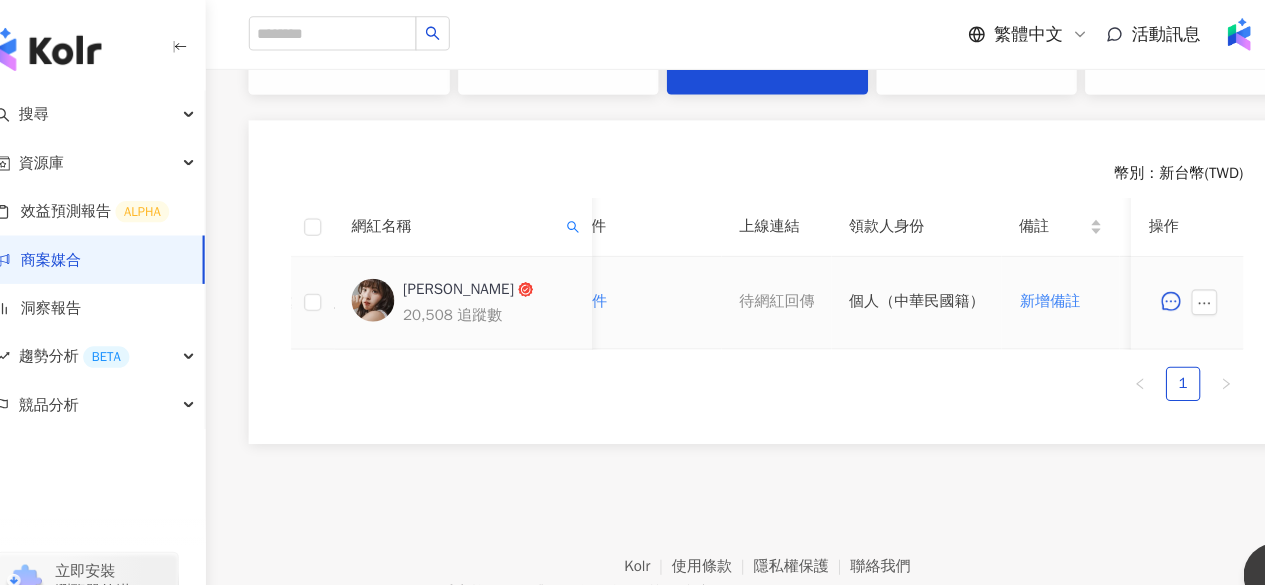 scroll, scrollTop: 0, scrollLeft: 1100, axis: horizontal 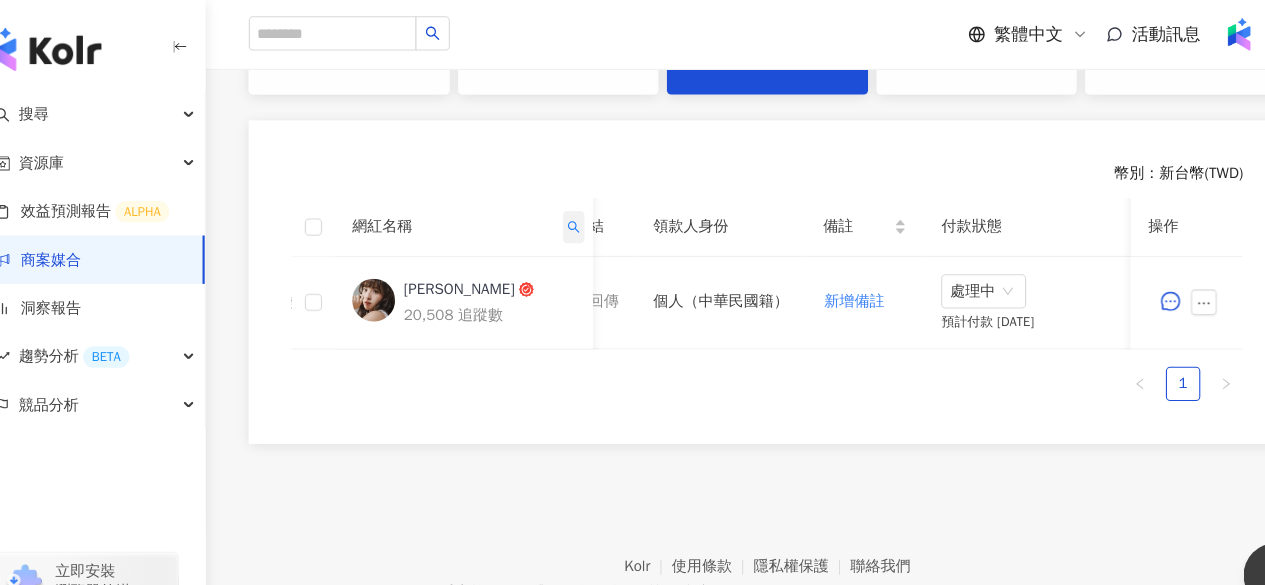 click at bounding box center (562, 211) 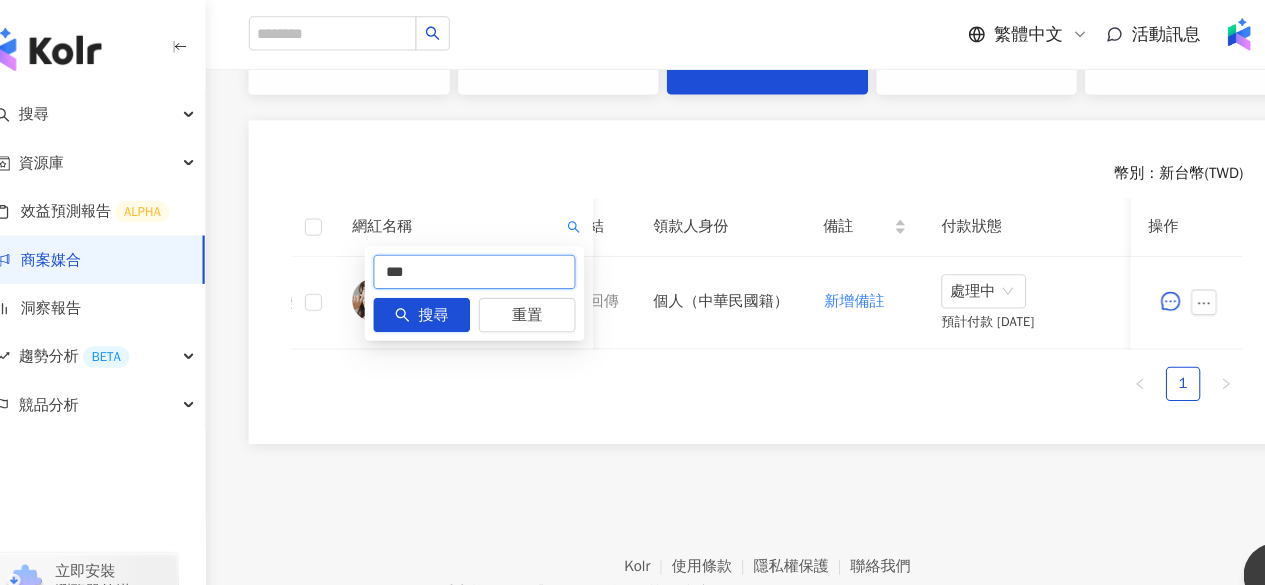 click on "***" at bounding box center (470, 253) 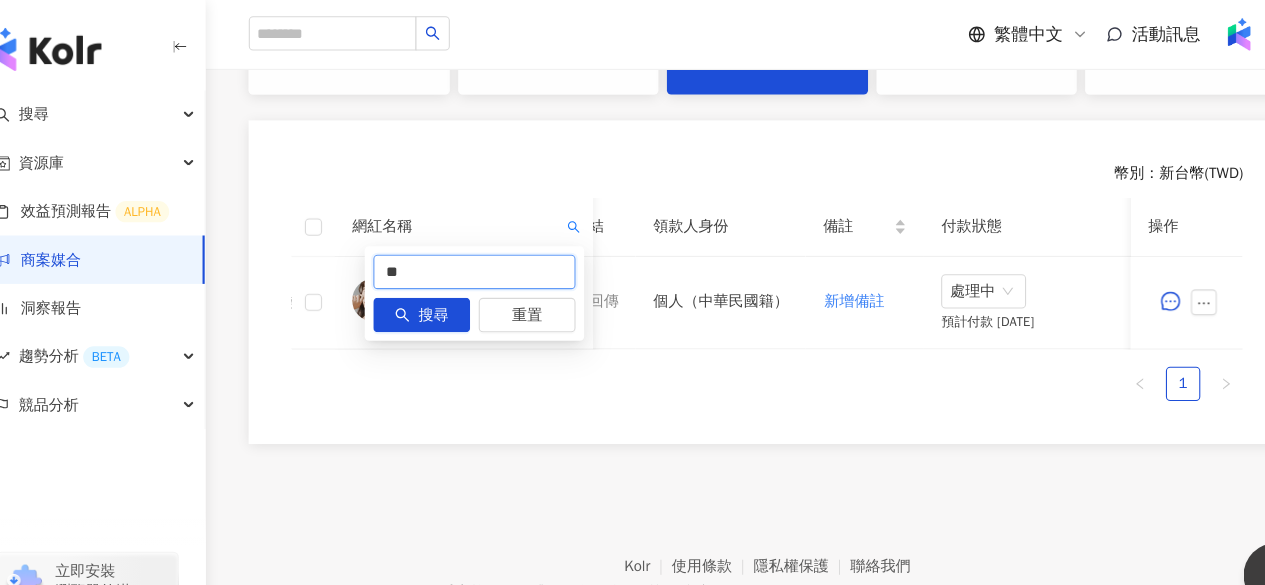 type on "*" 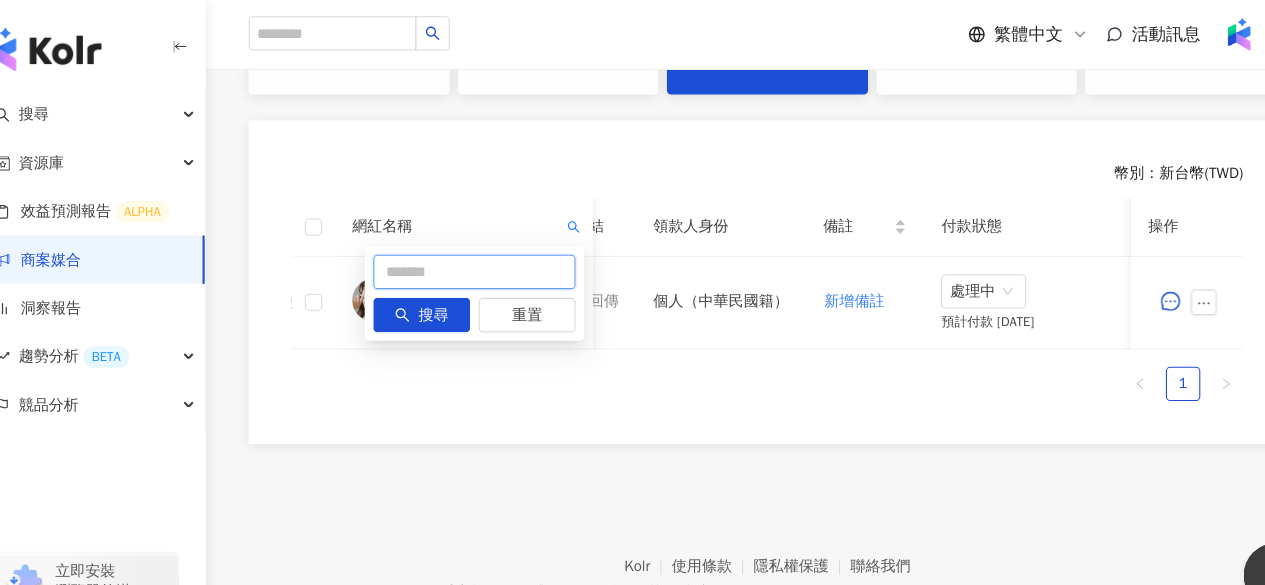 paste on "***" 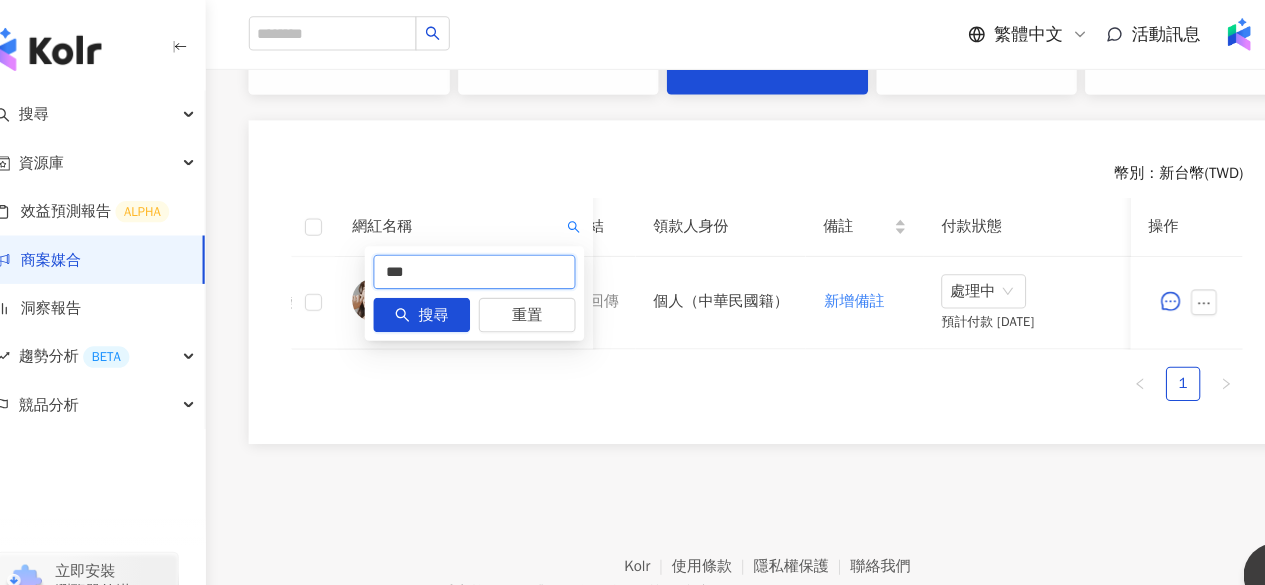 type on "***" 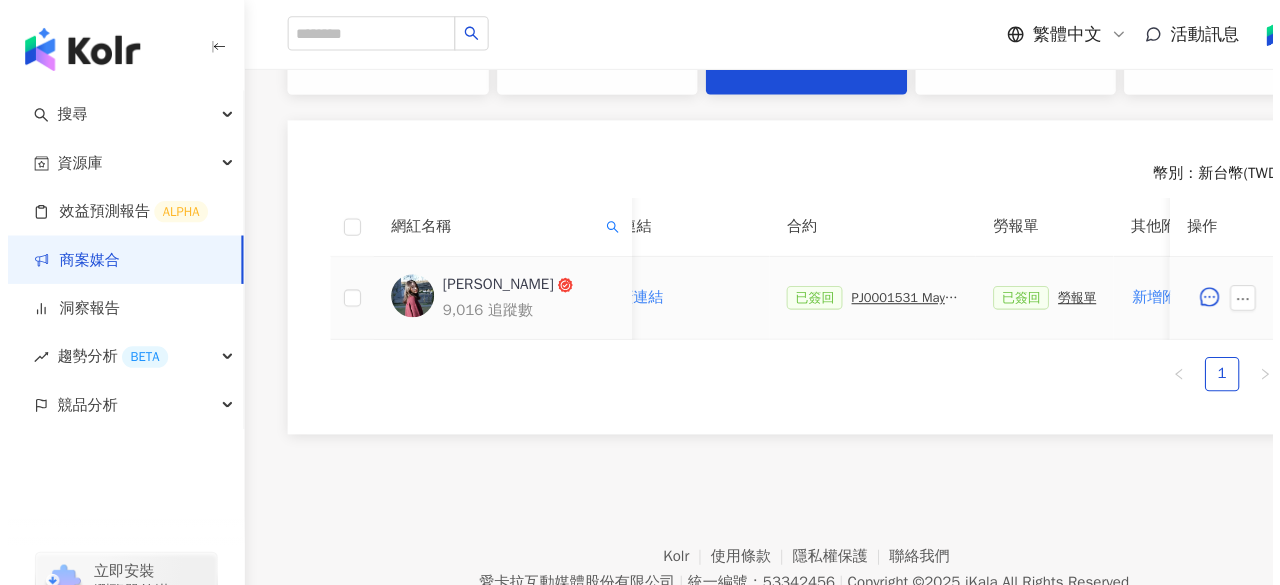 scroll, scrollTop: 0, scrollLeft: 416, axis: horizontal 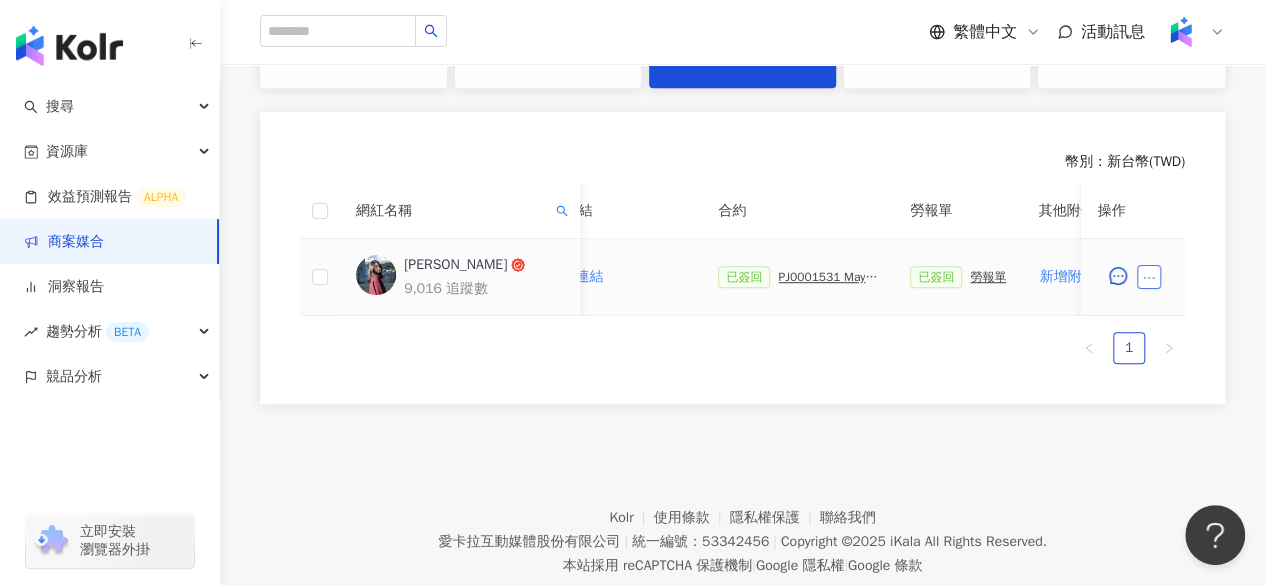 click at bounding box center [1149, 277] 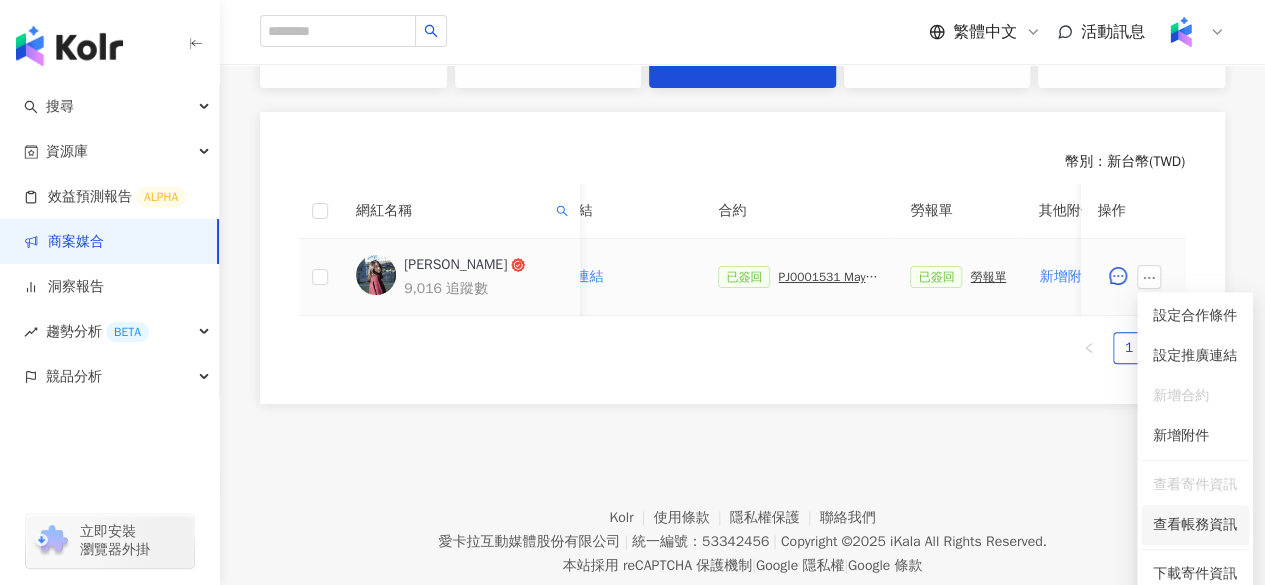 click on "查看帳務資訊" at bounding box center (1195, 525) 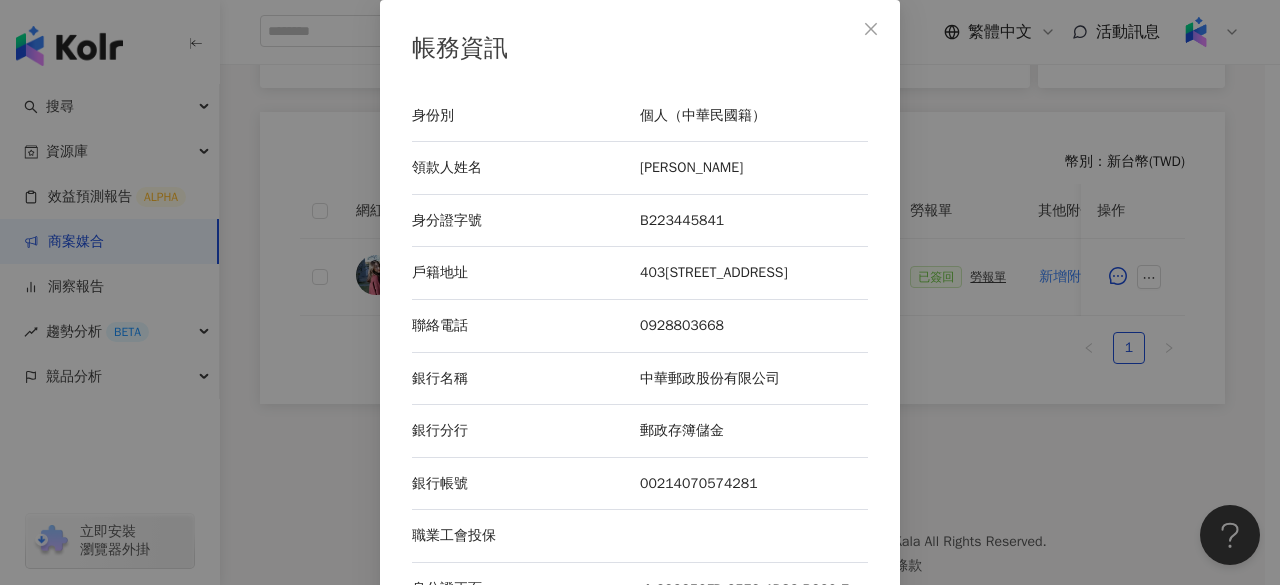 scroll, scrollTop: 182, scrollLeft: 0, axis: vertical 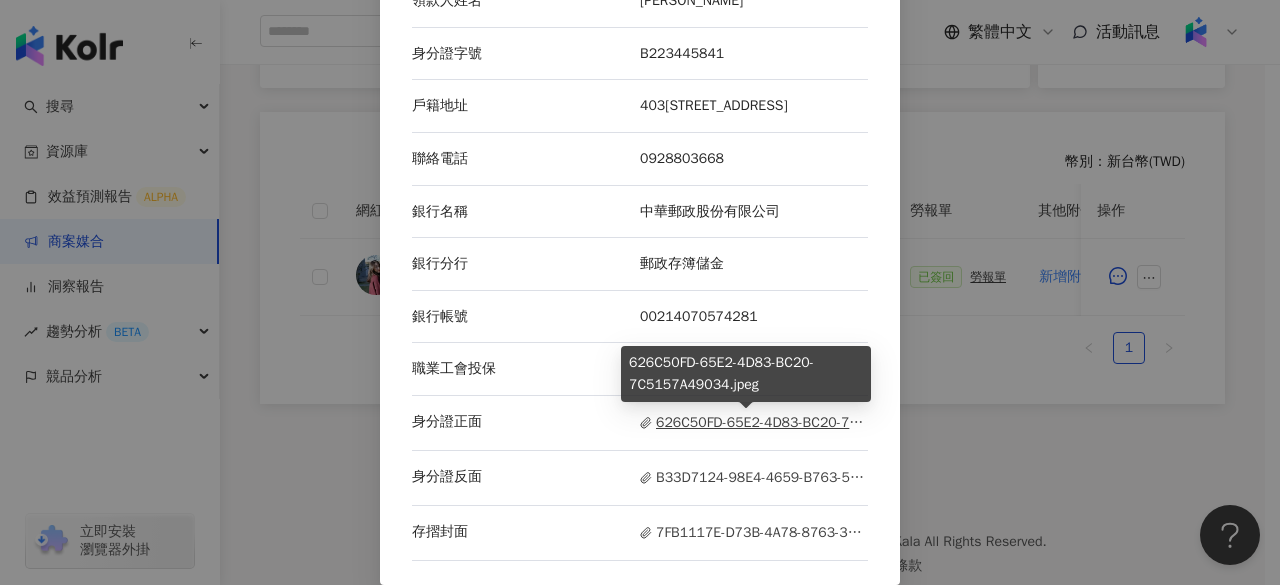 click on "626C50FD-65E2-4D83-BC20-7C5157A49034.jpeg" at bounding box center [754, 423] 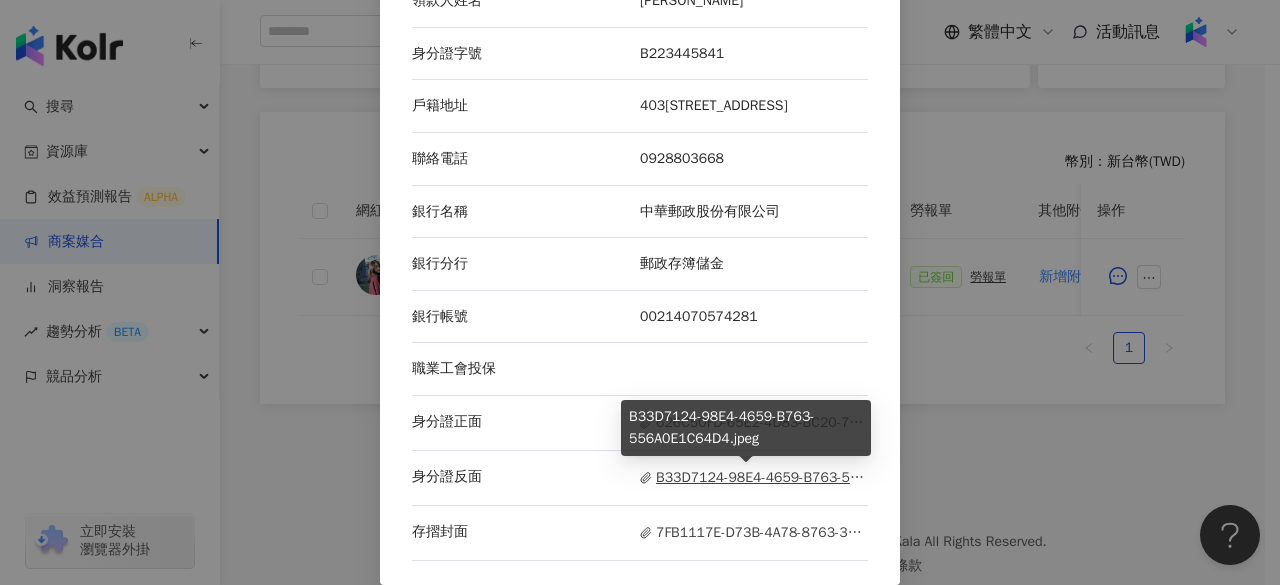 click on "B33D7124-98E4-4659-B763-556A0E1C64D4.jpeg" at bounding box center [754, 478] 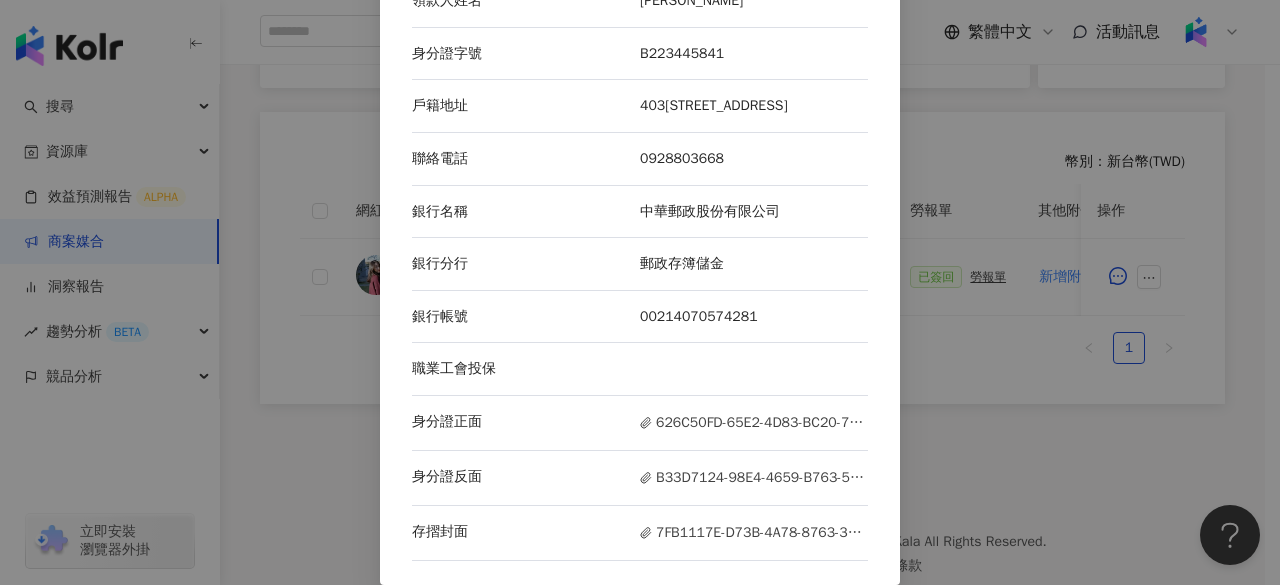 click on "存摺封面 7FB1117E-D73B-4A78-8763-3FFAA80431D5.jpeg" at bounding box center (640, 533) 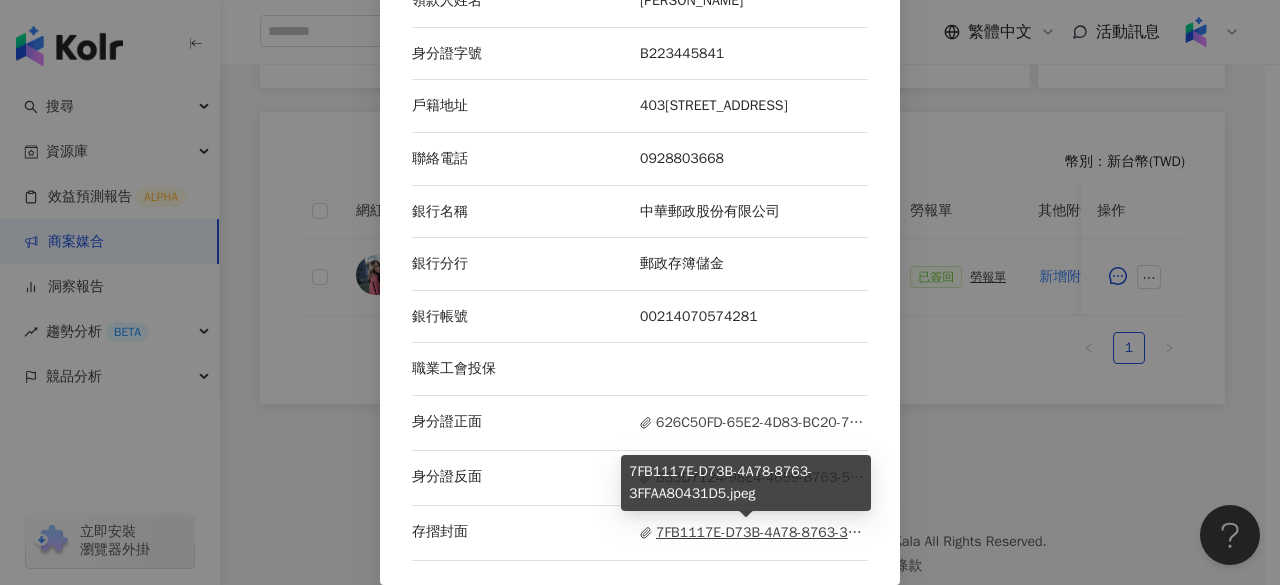click on "7FB1117E-D73B-4A78-8763-3FFAA80431D5.jpeg" at bounding box center [754, 533] 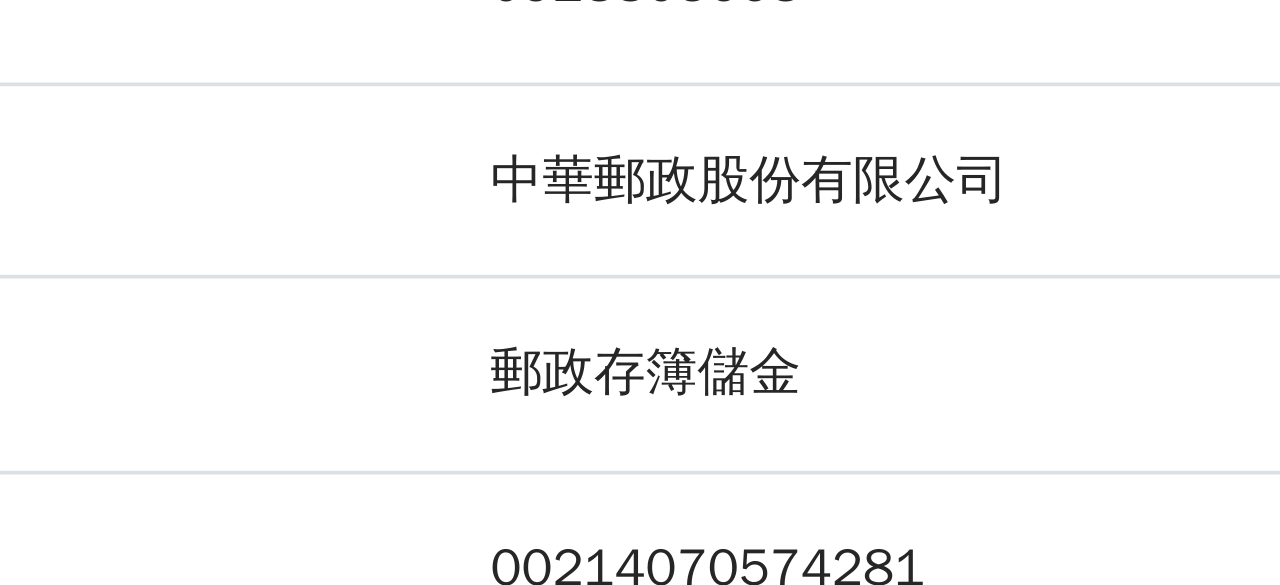 scroll, scrollTop: 503, scrollLeft: 0, axis: vertical 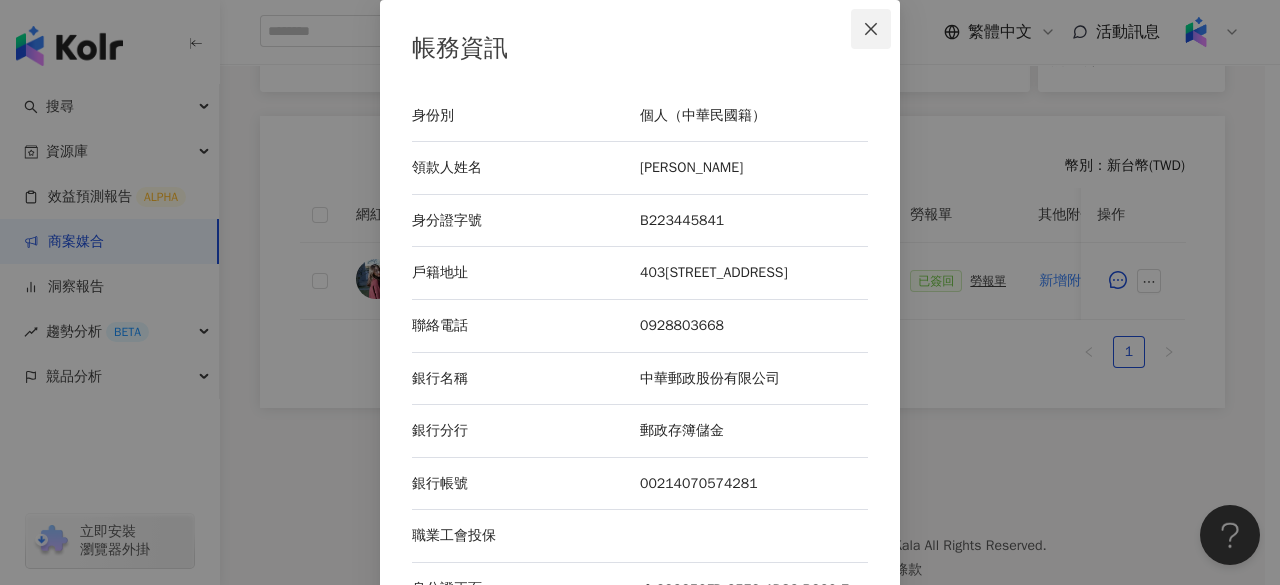 click at bounding box center (871, 29) 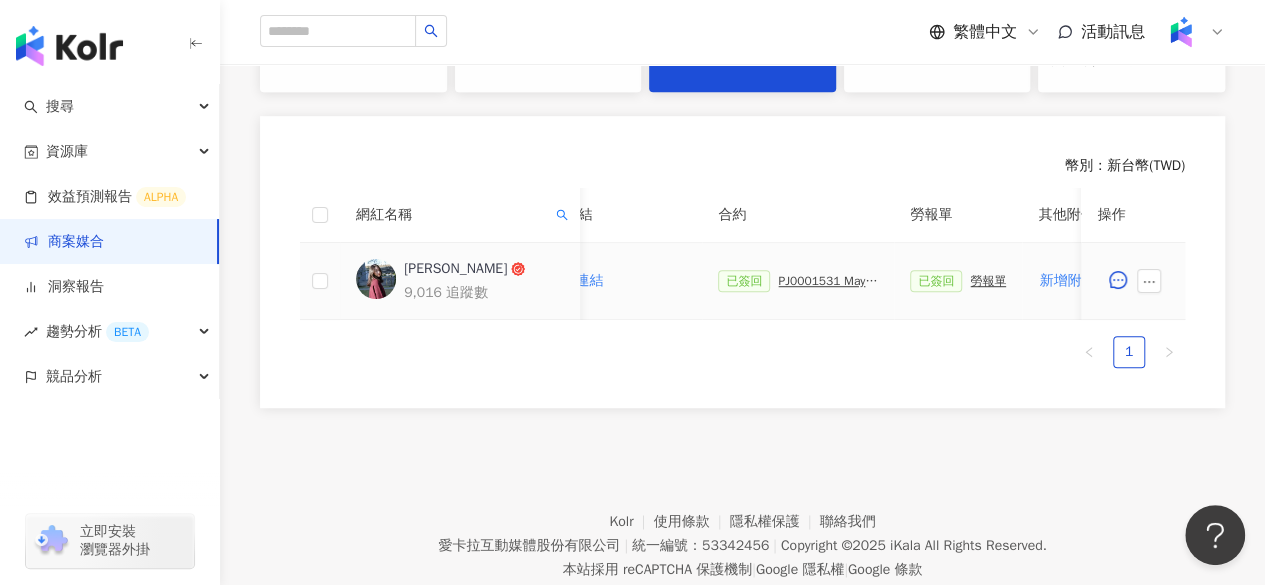 click on "勞報單" at bounding box center (988, 281) 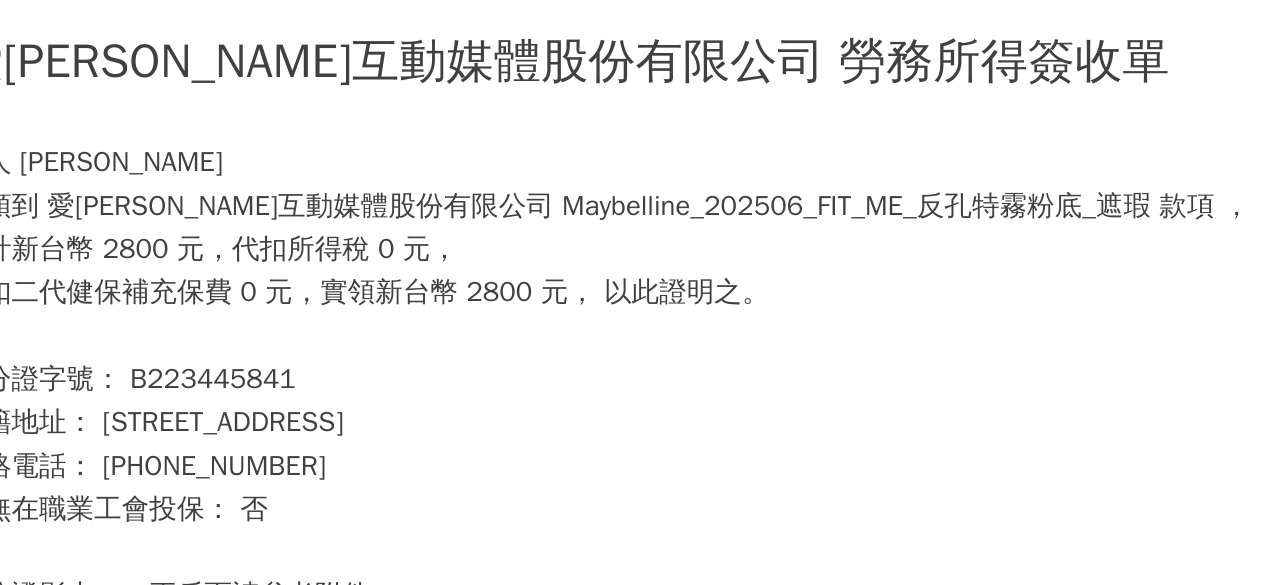 scroll, scrollTop: 499, scrollLeft: 0, axis: vertical 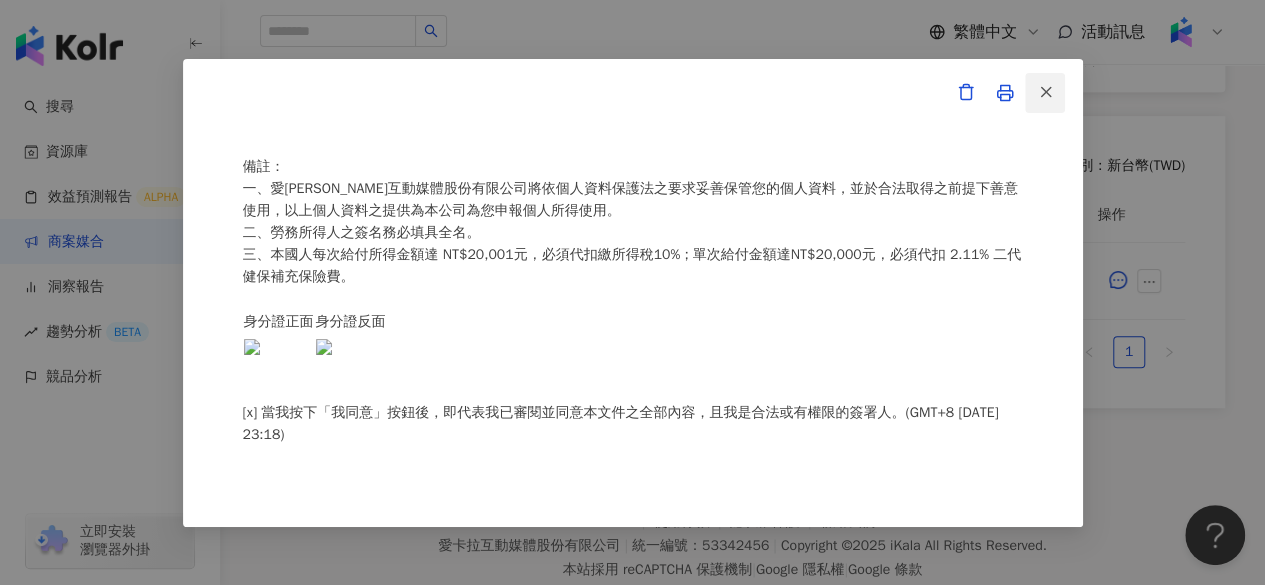 click 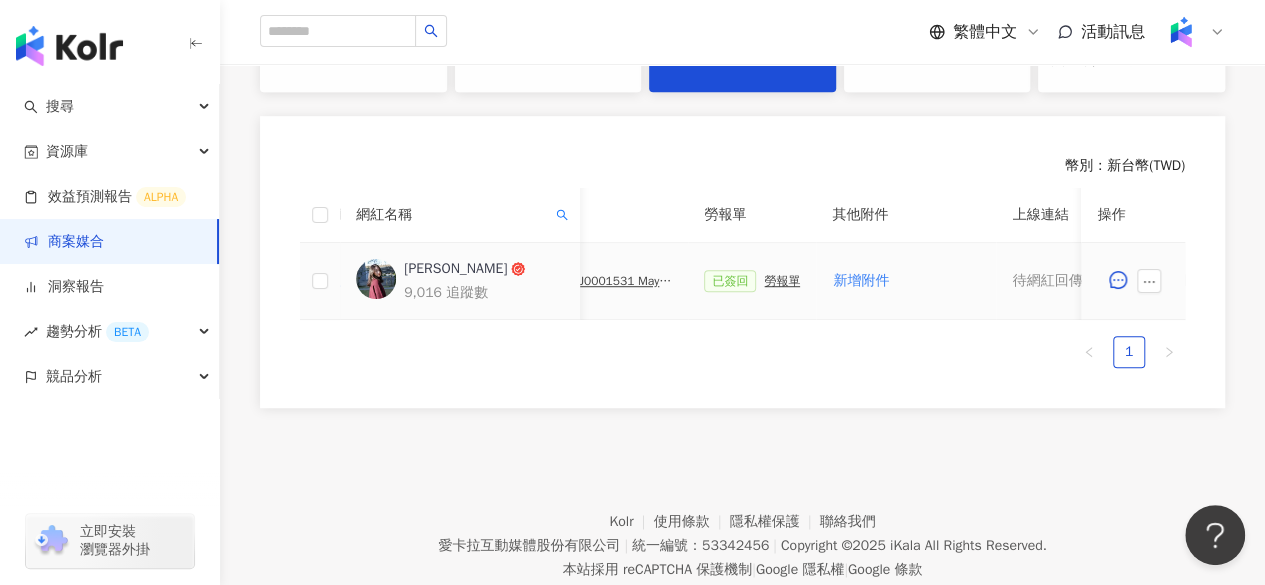 scroll, scrollTop: 0, scrollLeft: 624, axis: horizontal 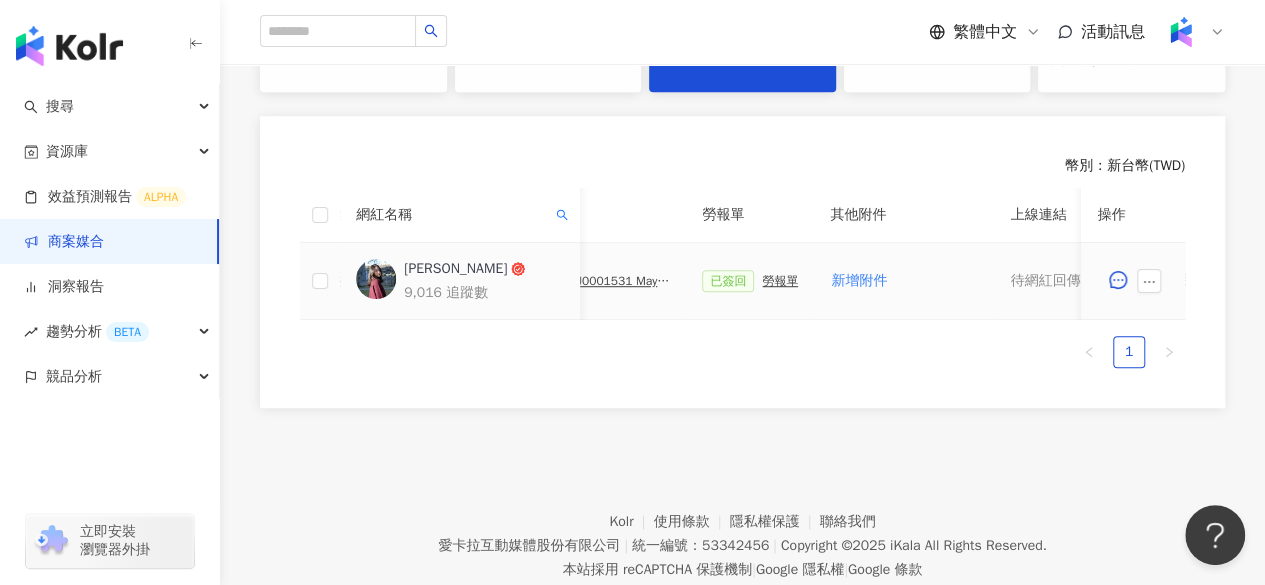 click on "PJ0001531 Maybelline_202506_FIT_ME_反孔特霧粉底_遮瑕_萊雅合作備忘錄" at bounding box center [620, 281] 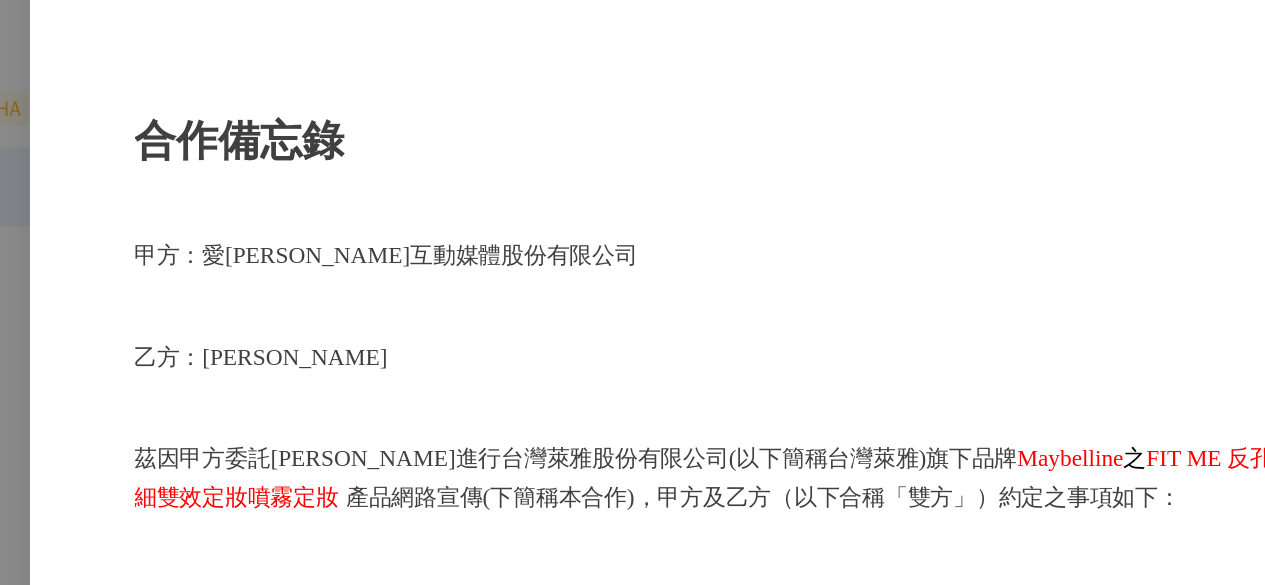 scroll, scrollTop: 499, scrollLeft: 0, axis: vertical 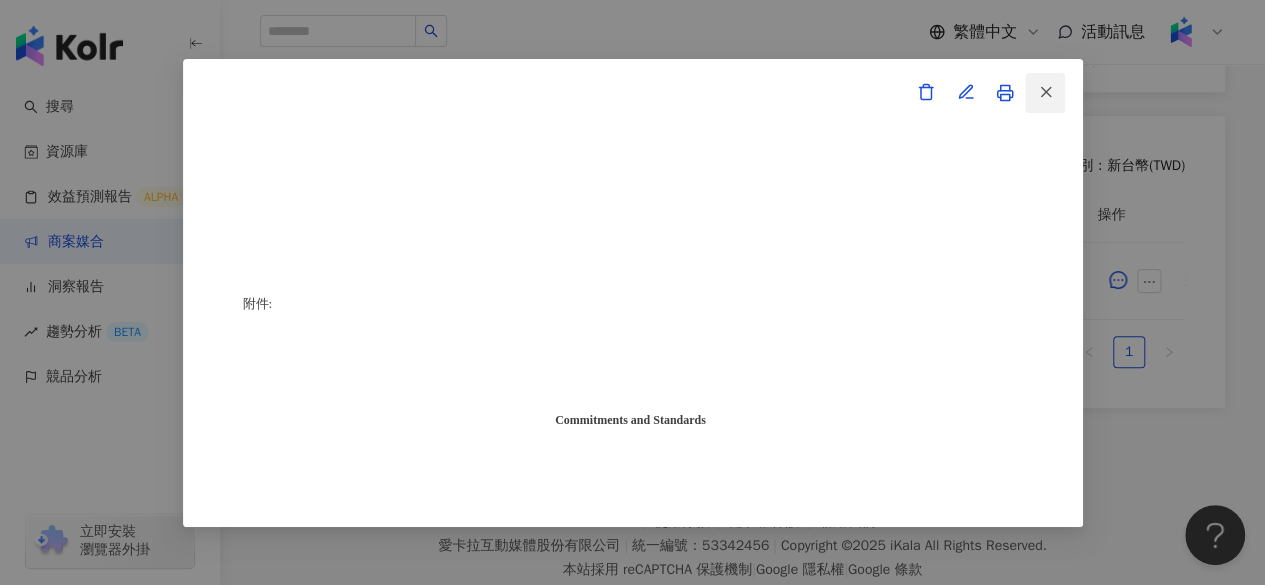 click at bounding box center (1046, 92) 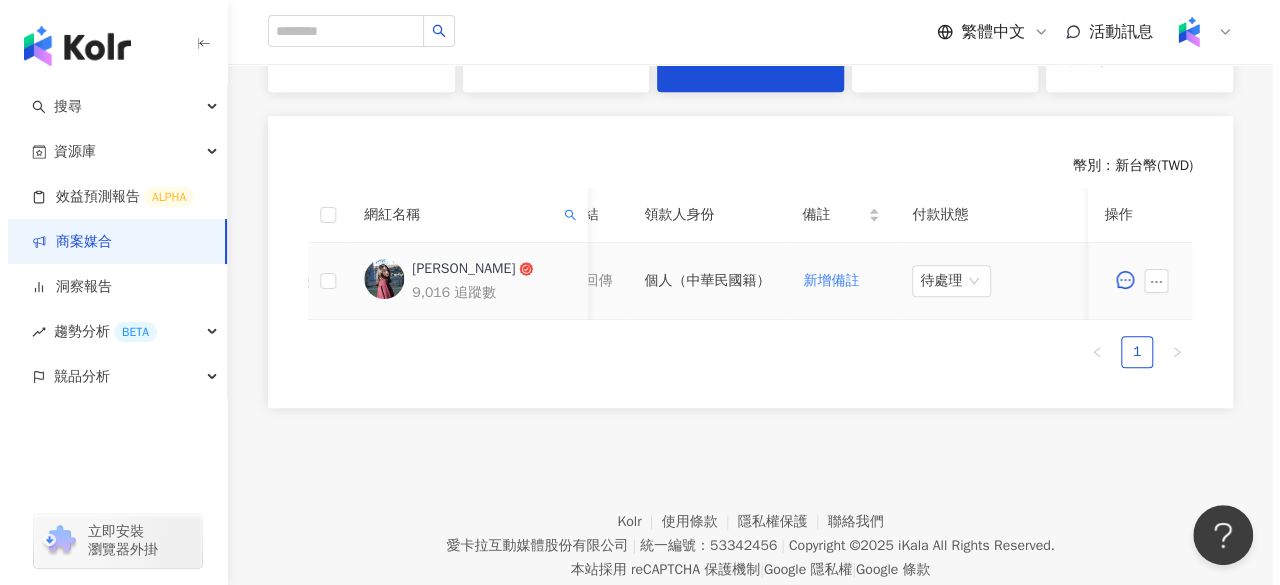 scroll, scrollTop: 0, scrollLeft: 1100, axis: horizontal 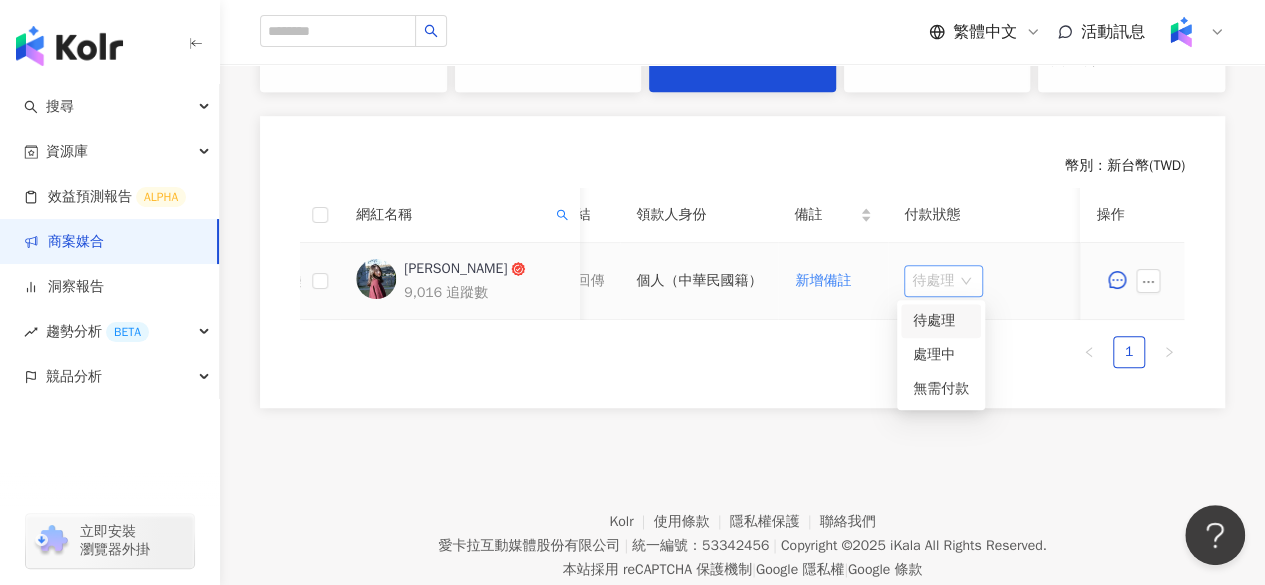 click on "待處理" at bounding box center (943, 281) 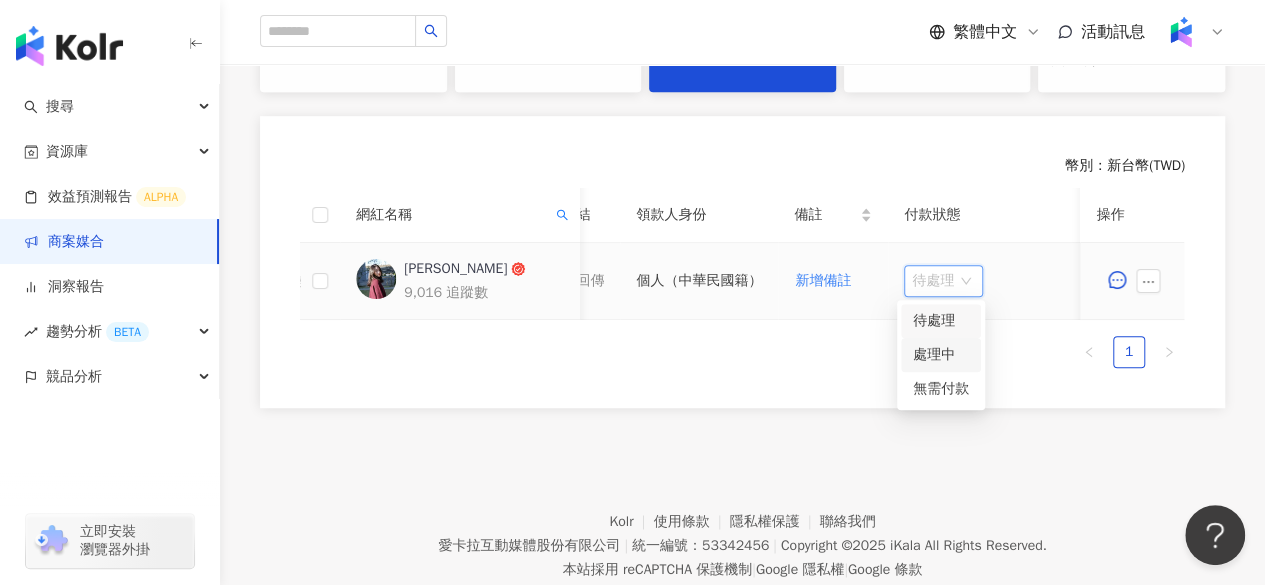 click on "處理中" at bounding box center (941, 355) 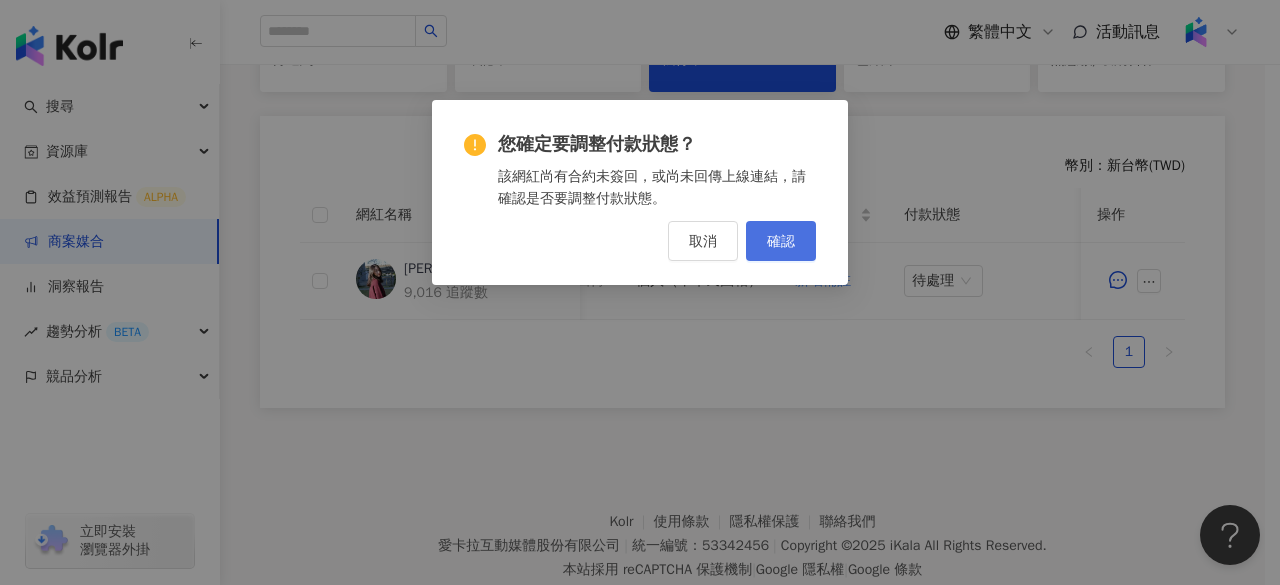 click on "確認" at bounding box center [781, 241] 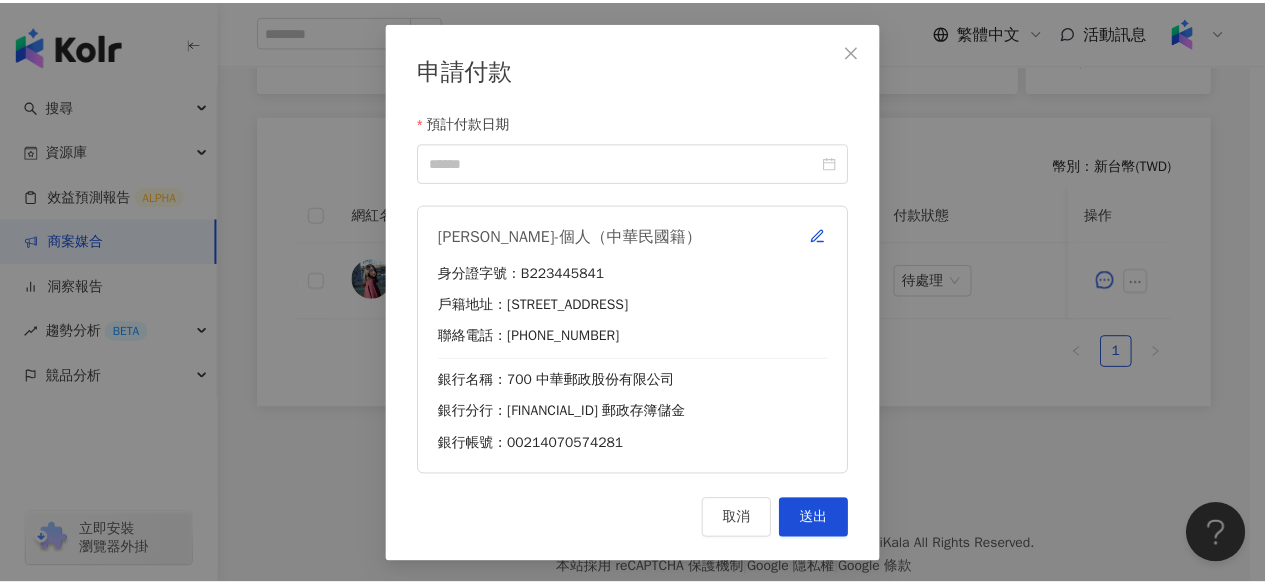 scroll, scrollTop: 0, scrollLeft: 1085, axis: horizontal 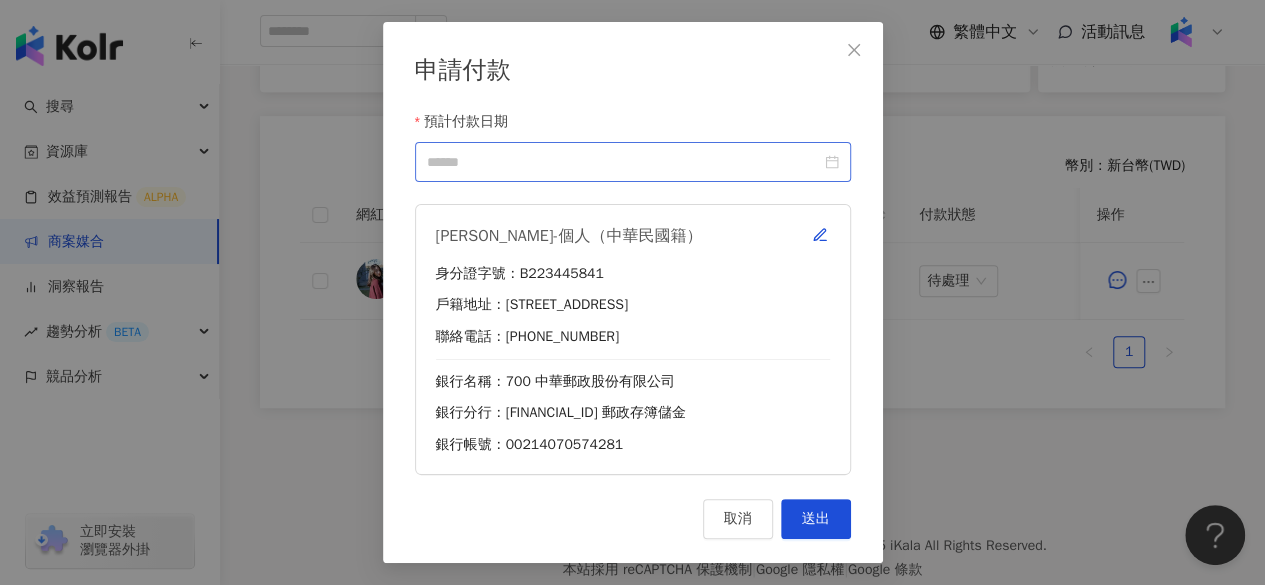 click at bounding box center (633, 162) 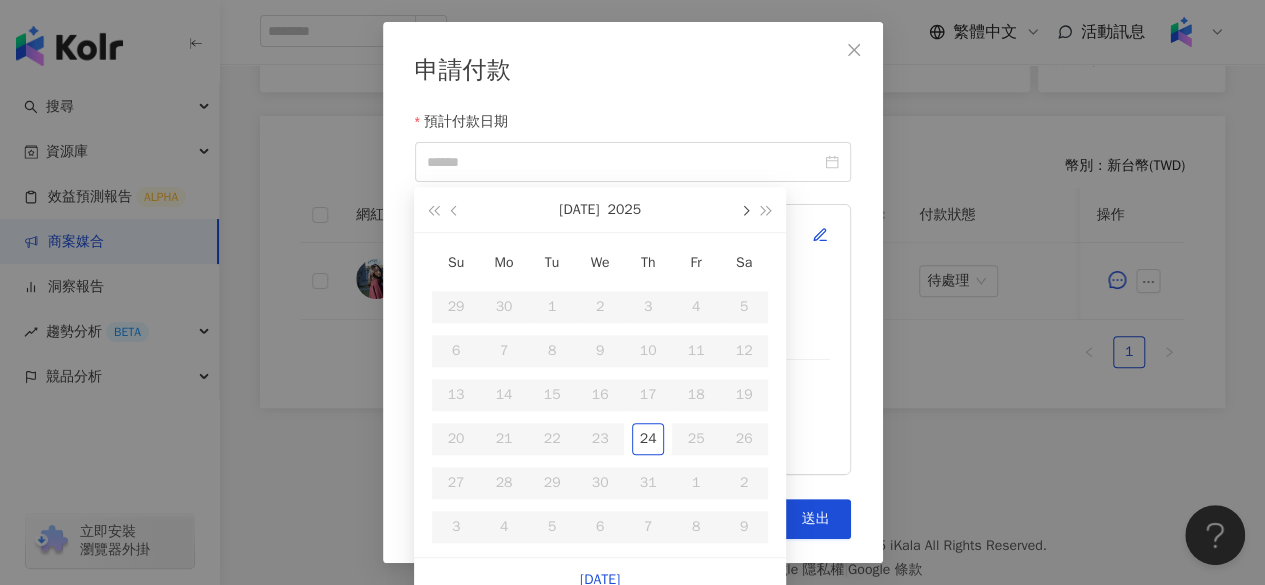 click at bounding box center [744, 209] 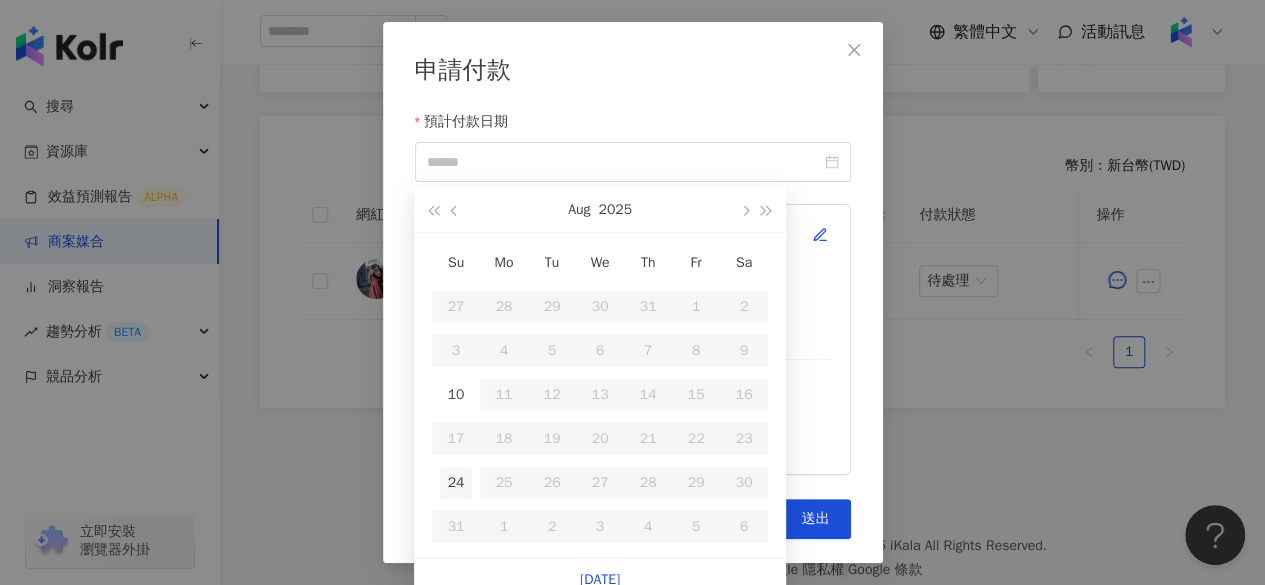 type on "**********" 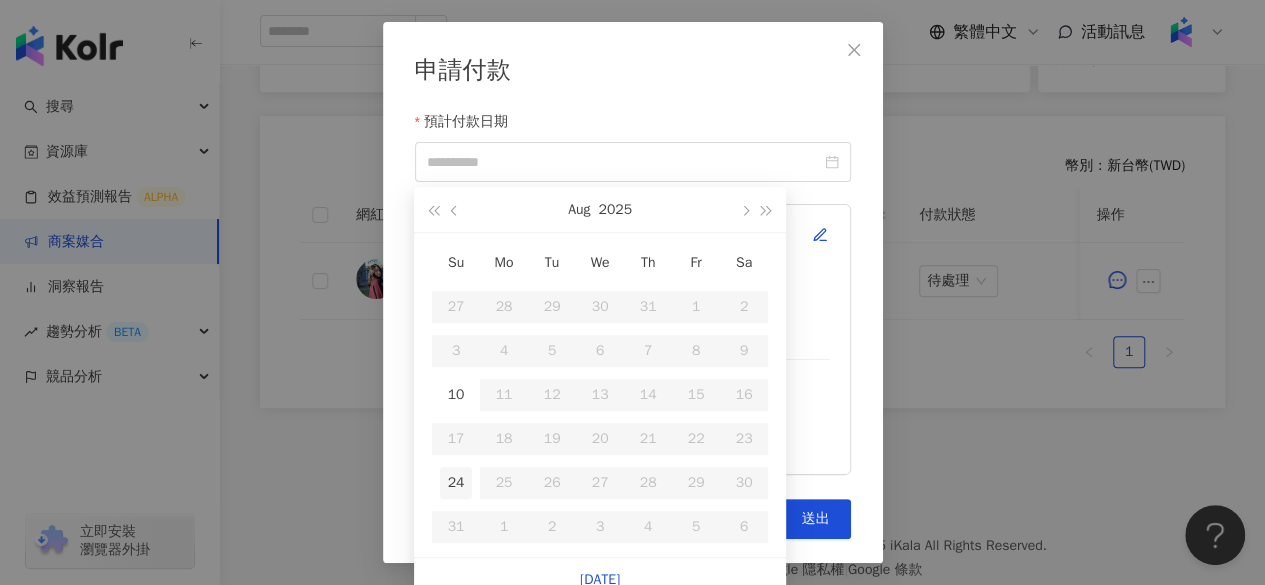 click on "24" at bounding box center (456, 483) 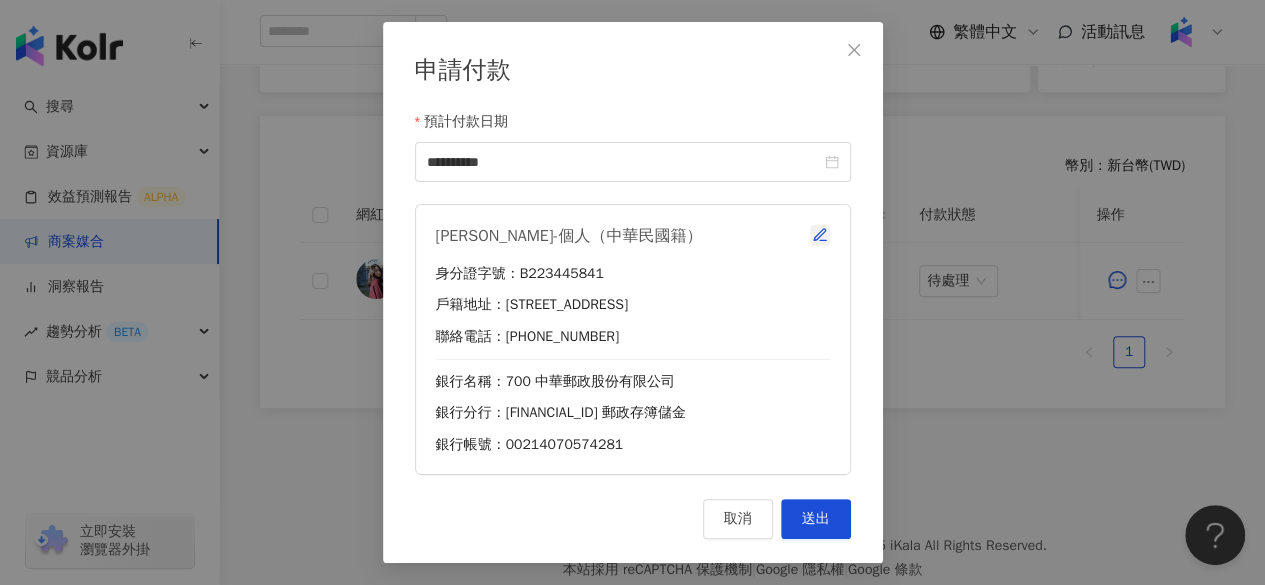 click 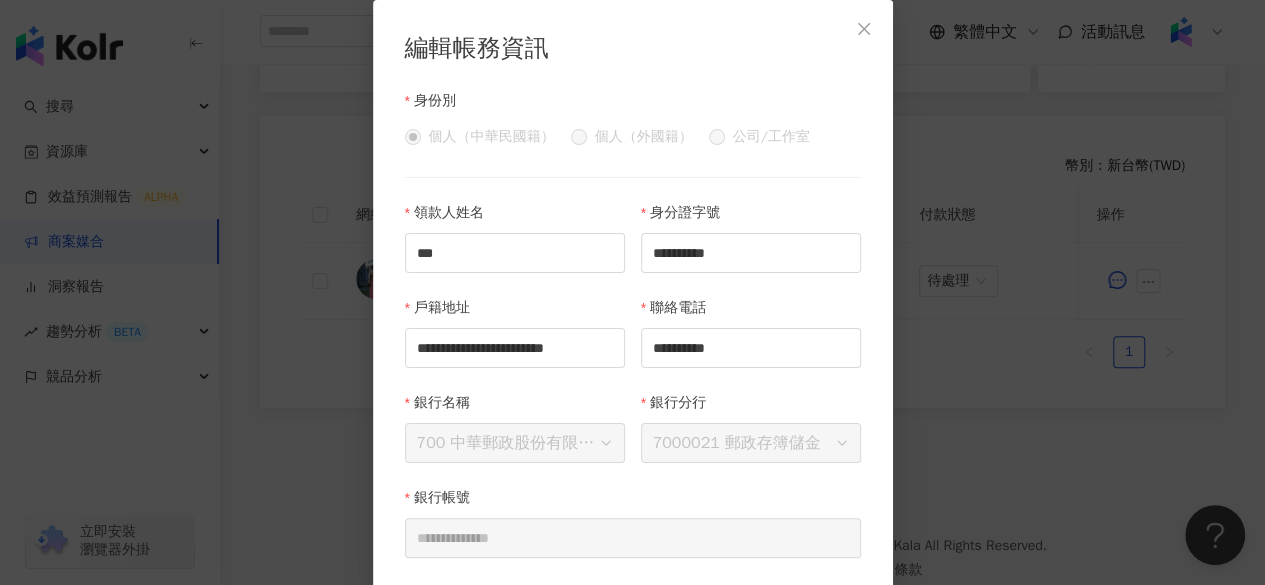 scroll, scrollTop: 80, scrollLeft: 0, axis: vertical 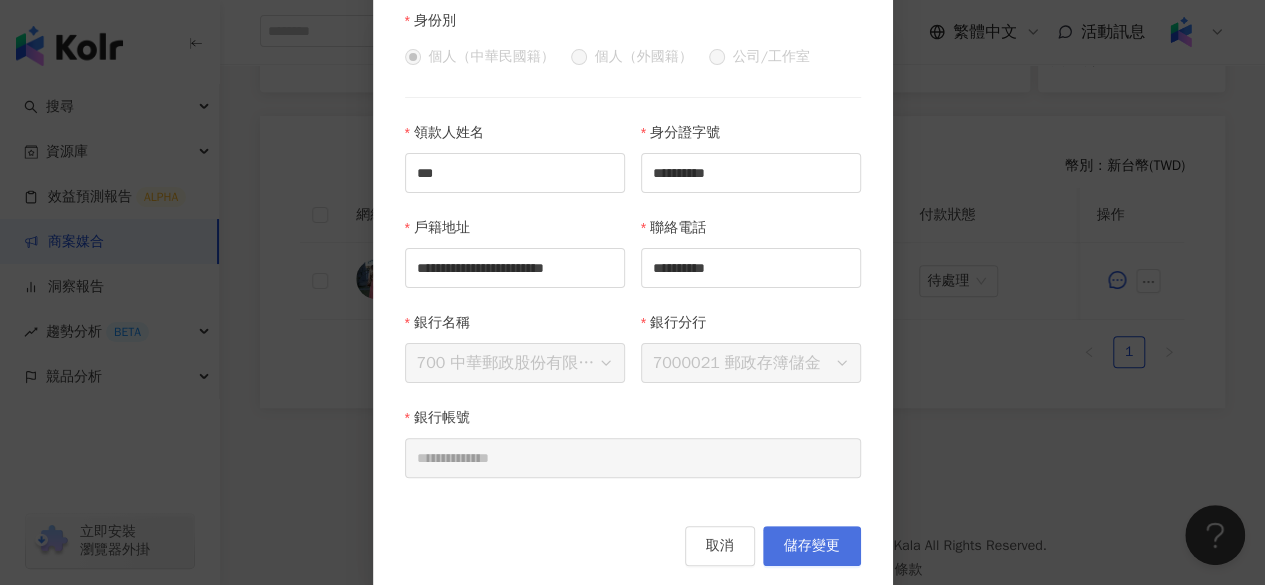 click on "儲存變更" at bounding box center [812, 546] 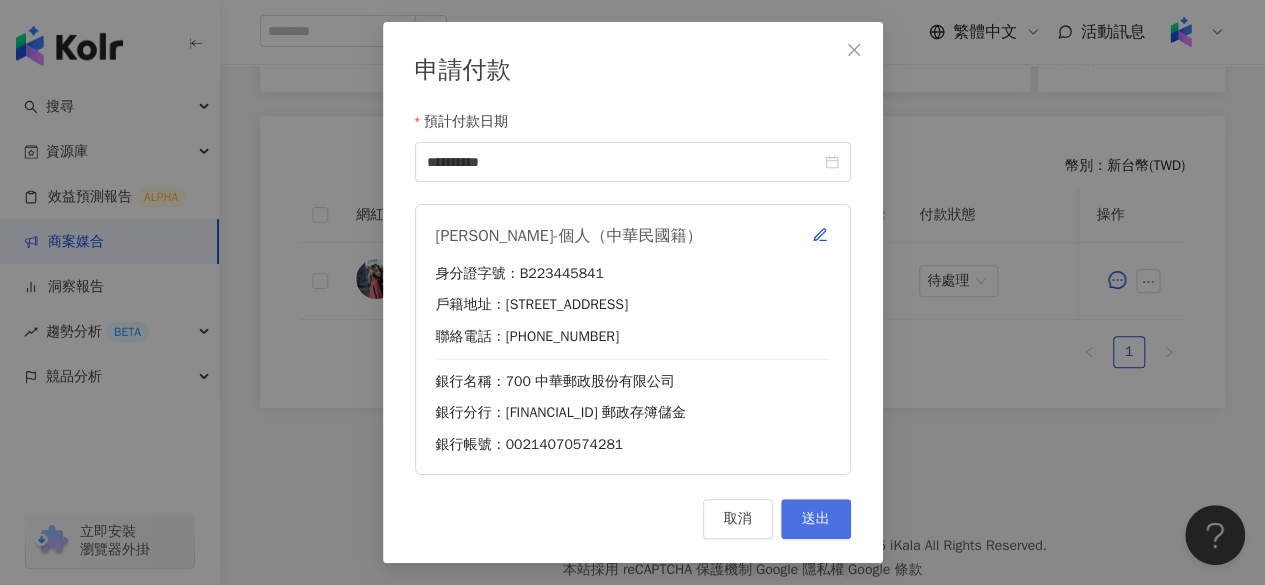 click on "送出" at bounding box center (816, 519) 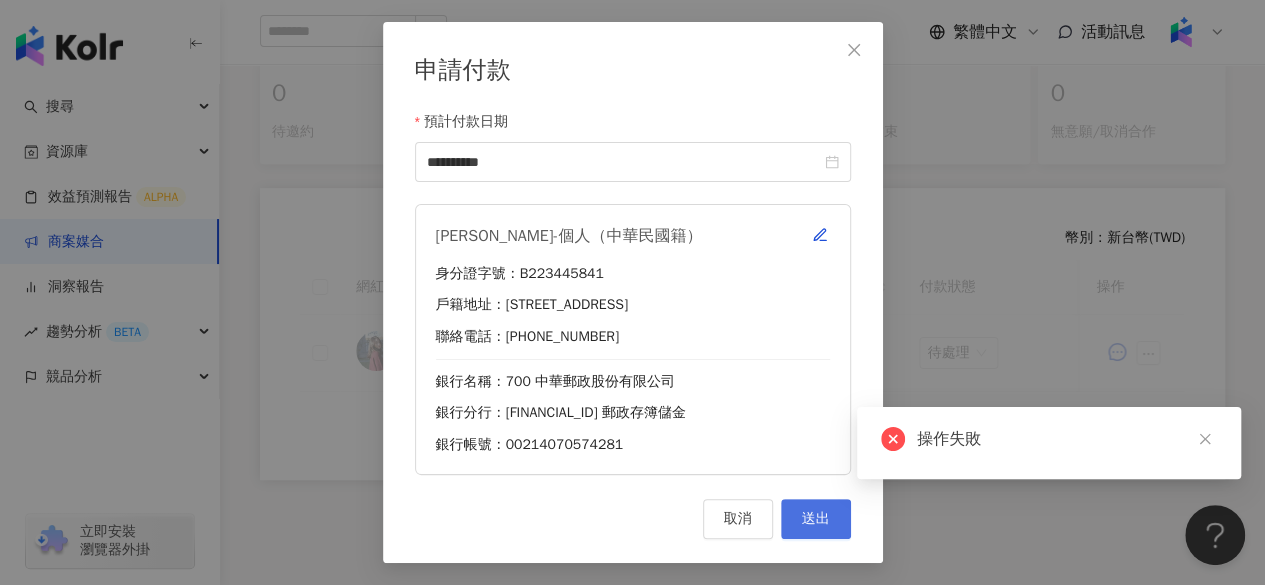 scroll, scrollTop: 571, scrollLeft: 0, axis: vertical 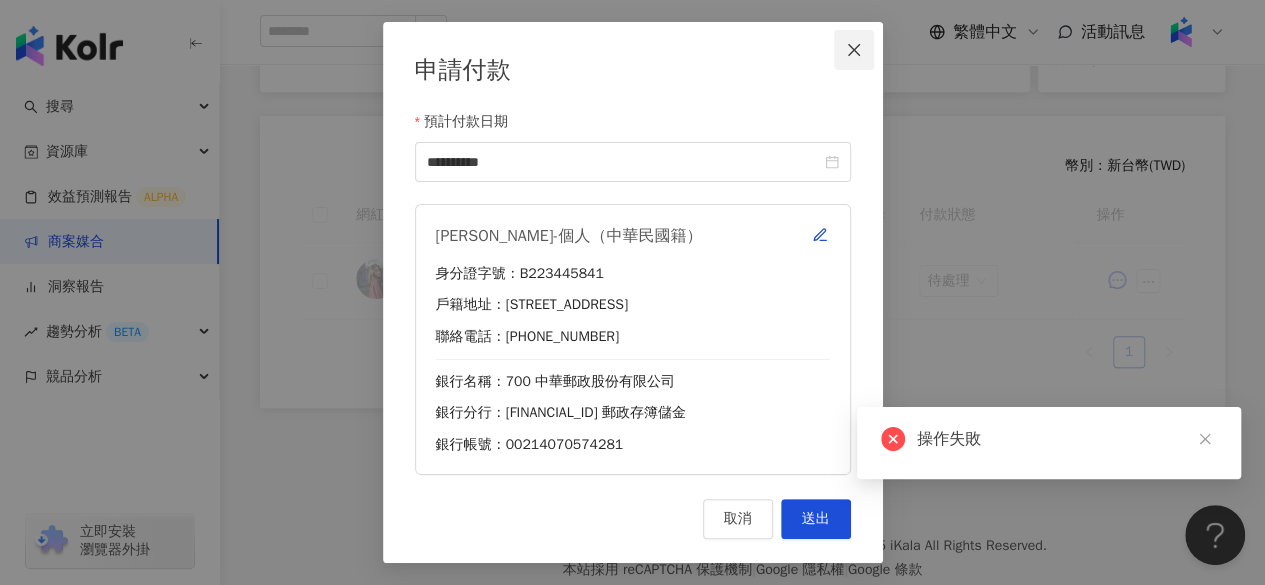 click at bounding box center [854, 50] 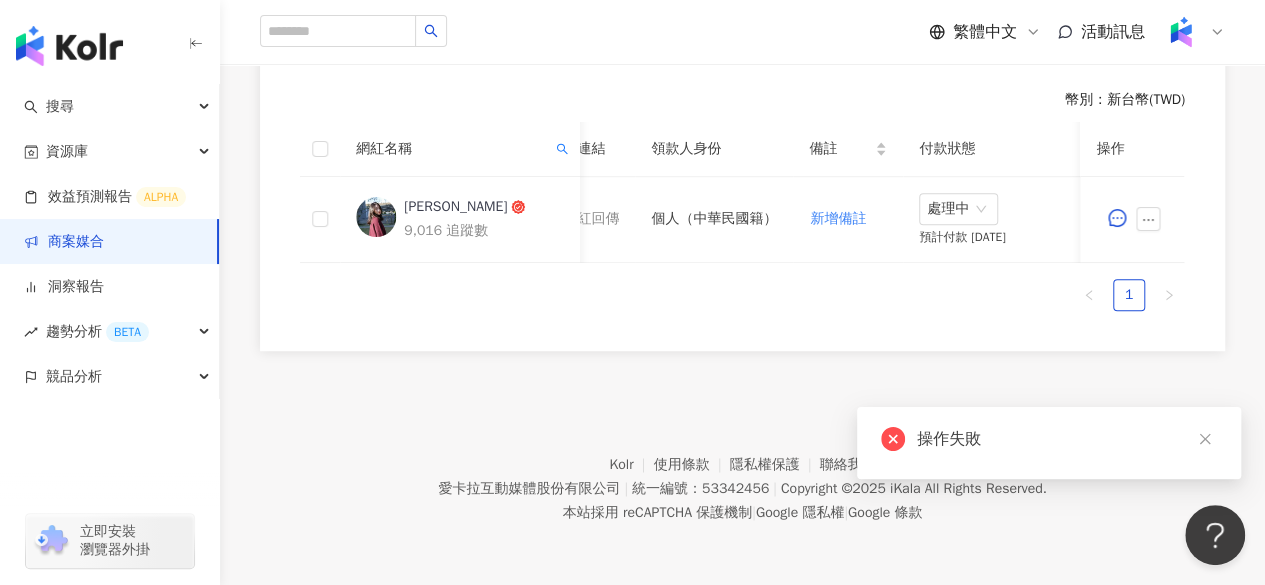 scroll, scrollTop: 499, scrollLeft: 0, axis: vertical 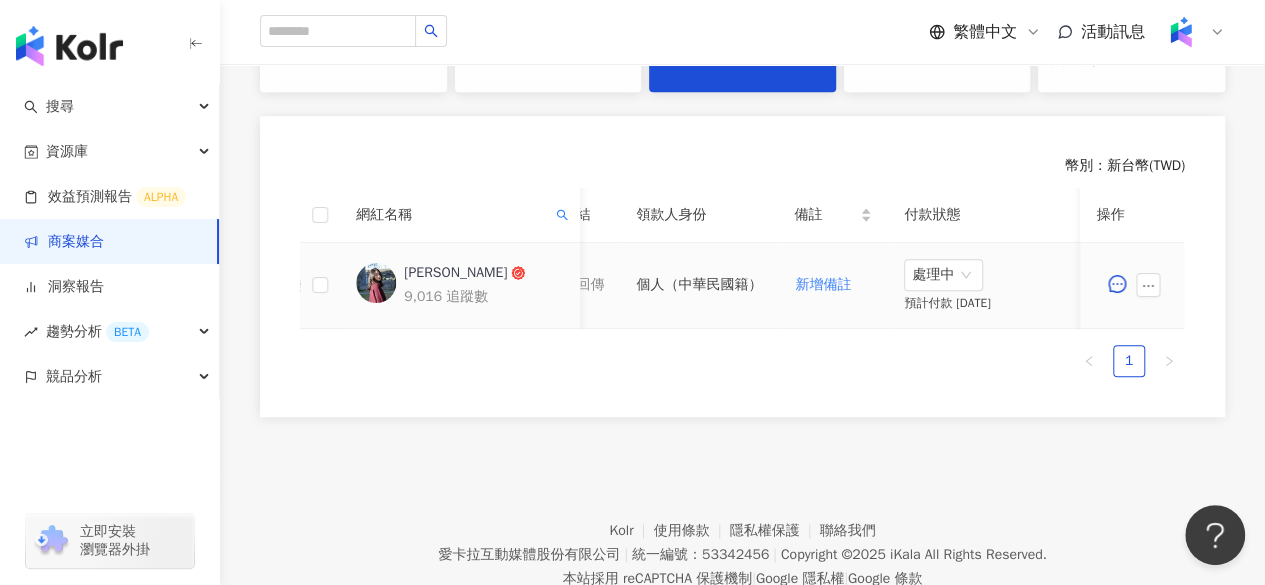 click on "李可瑄" at bounding box center [455, 273] 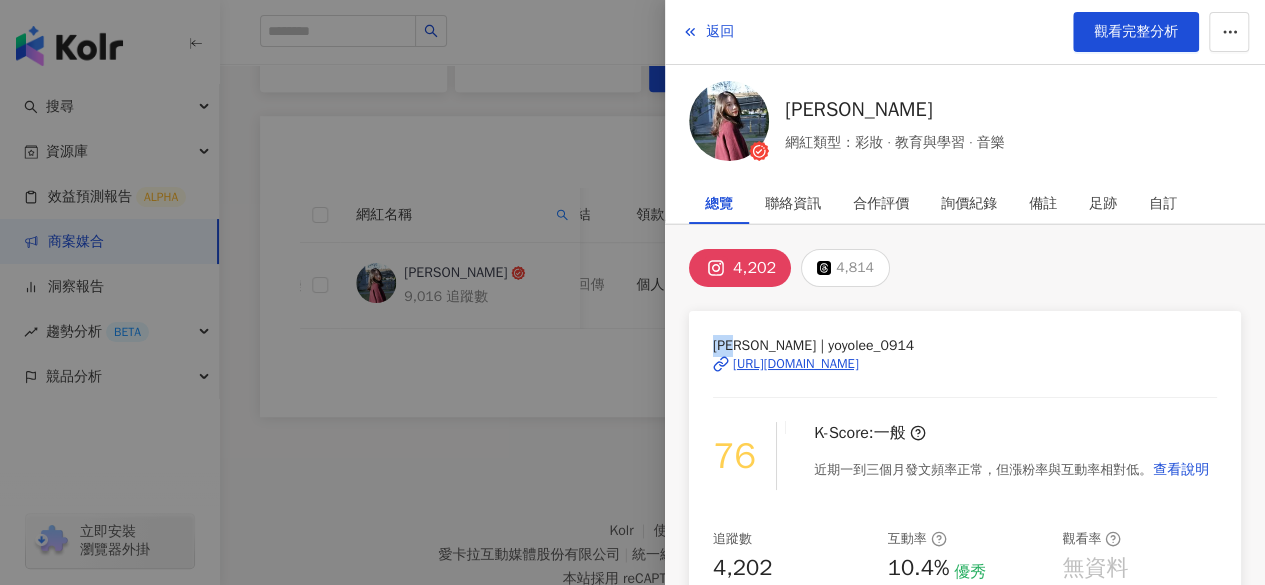 drag, startPoint x: 715, startPoint y: 336, endPoint x: 752, endPoint y: 338, distance: 37.054016 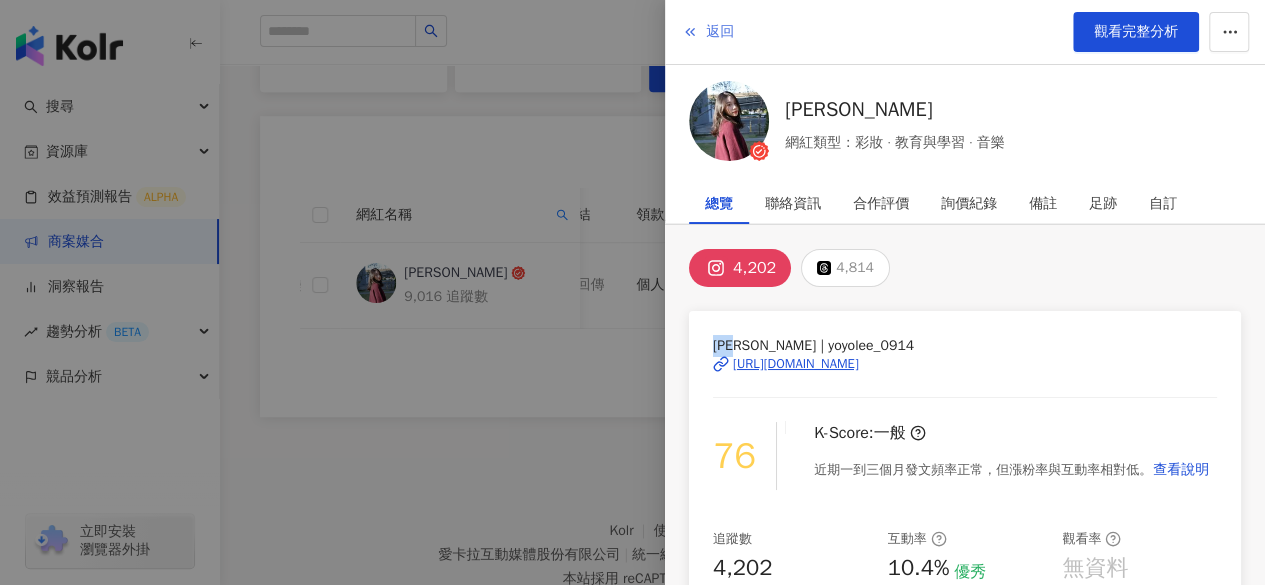 click on "返回" at bounding box center [708, 32] 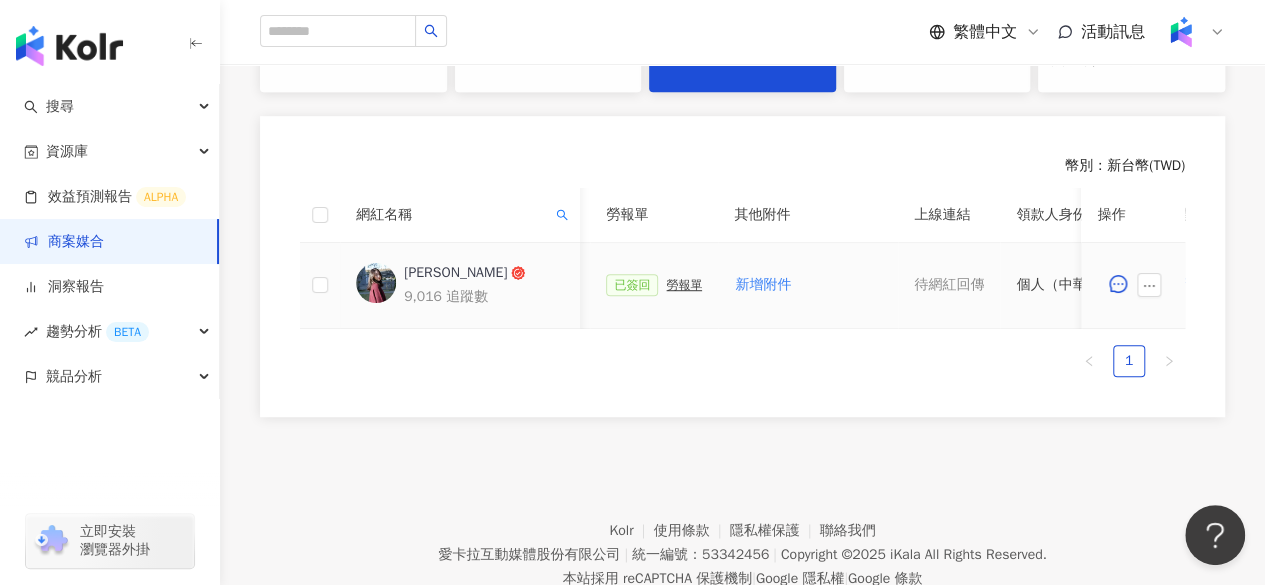 scroll, scrollTop: 0, scrollLeft: 618, axis: horizontal 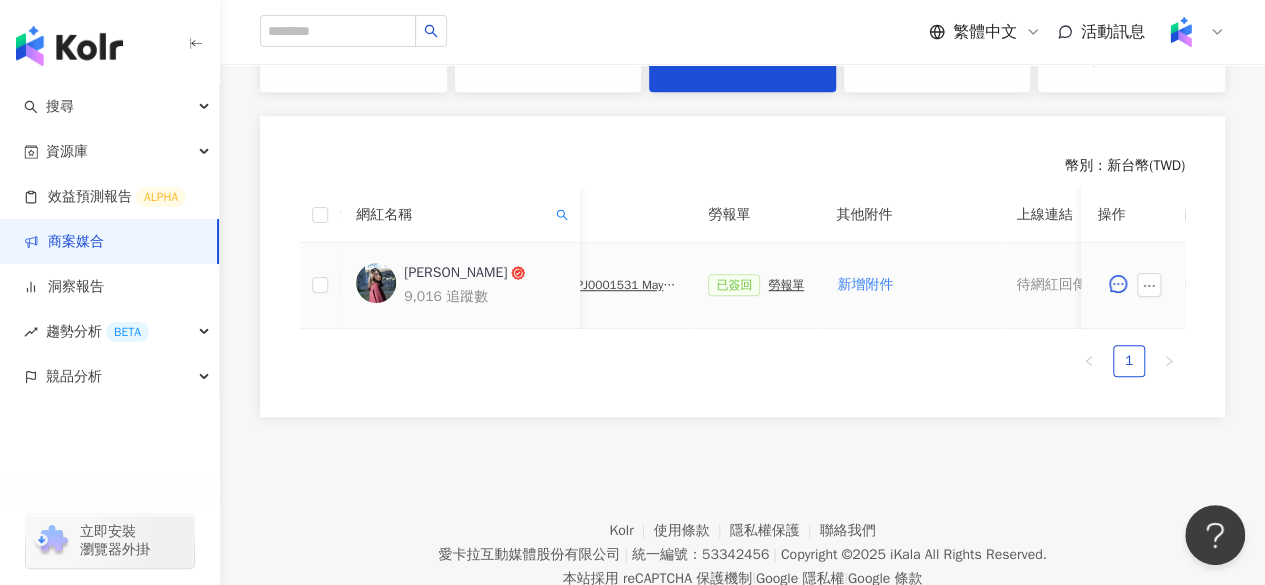 click on "PJ0001531 Maybelline_202506_FIT_ME_反孔特霧粉底_遮瑕_萊雅合作備忘錄" at bounding box center (626, 285) 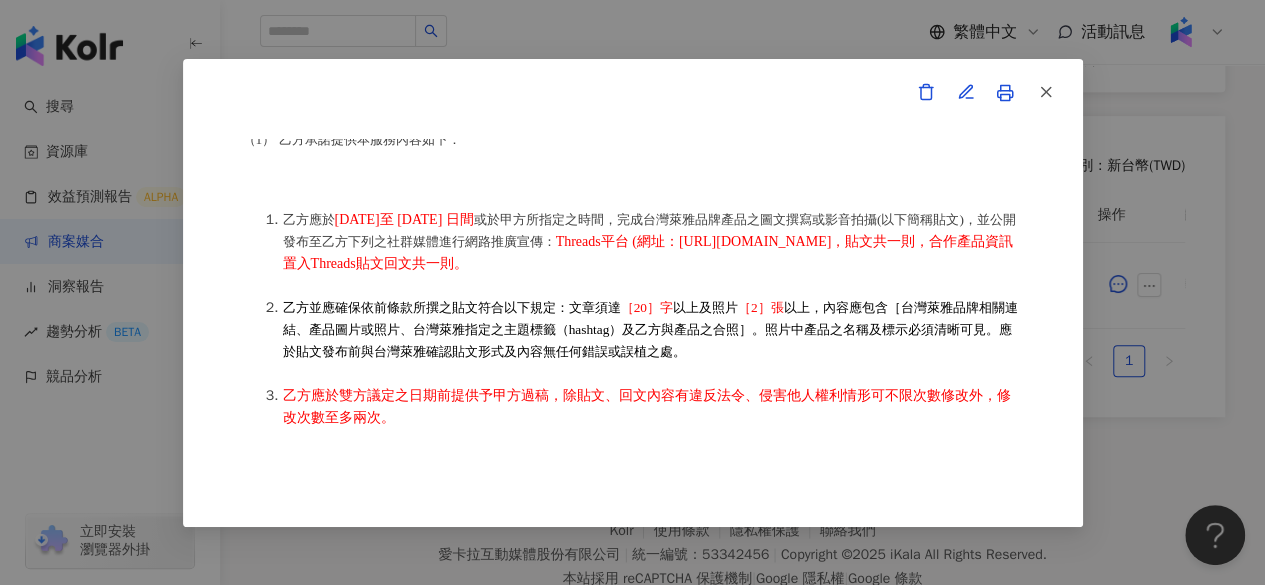 scroll, scrollTop: 454, scrollLeft: 0, axis: vertical 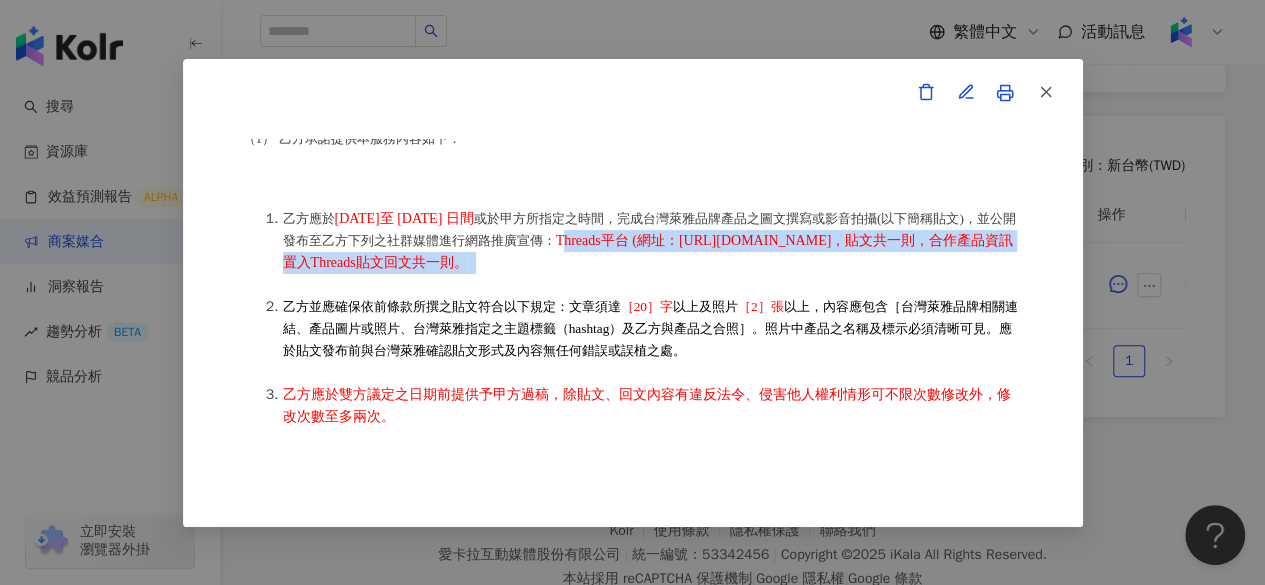drag, startPoint x: 752, startPoint y: 252, endPoint x: 774, endPoint y: 297, distance: 50.08992 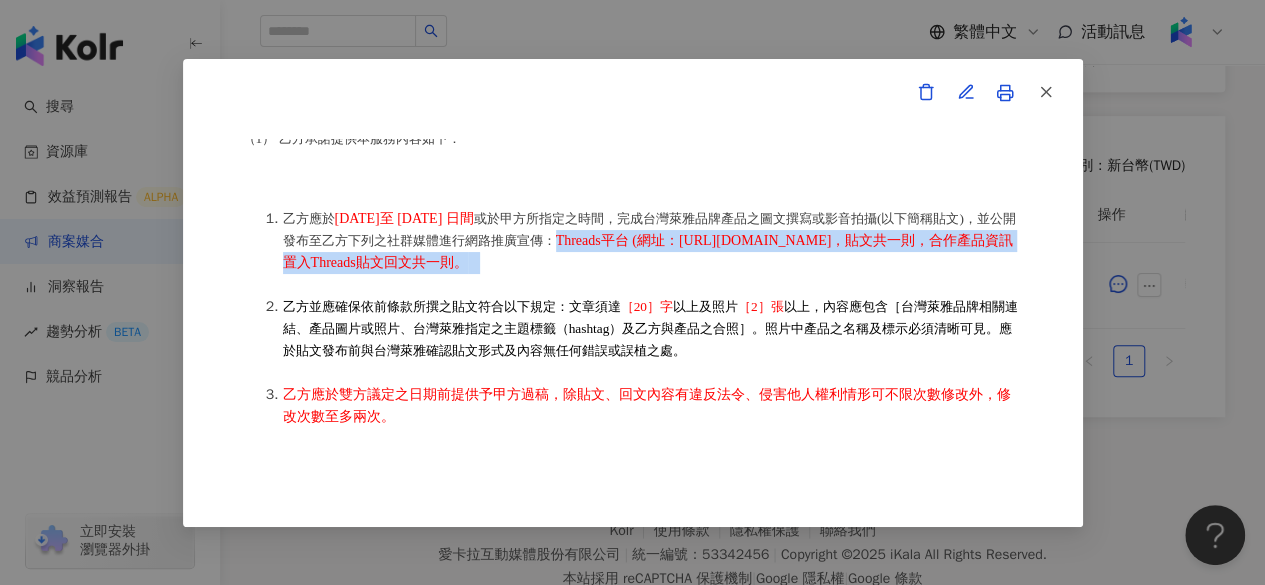 drag, startPoint x: 744, startPoint y: 260, endPoint x: 754, endPoint y: 317, distance: 57.870544 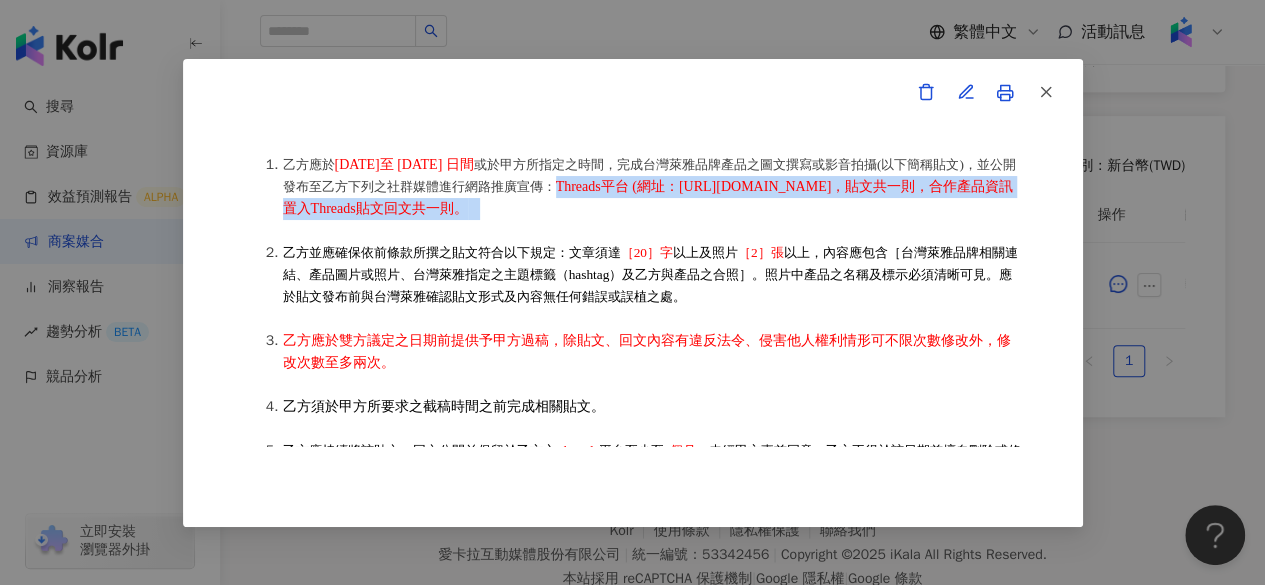 copy on "Threads平台 (網址：https://www.threads.com/@yoyolee_0914?xmt=AQGzUVF2Jk1Ia8M-yjx7kqrMZe1SMcthA9dHv7ENV6feb7s)，貼文共一則，合作產品資訊置入Threads貼文回文共一則。" 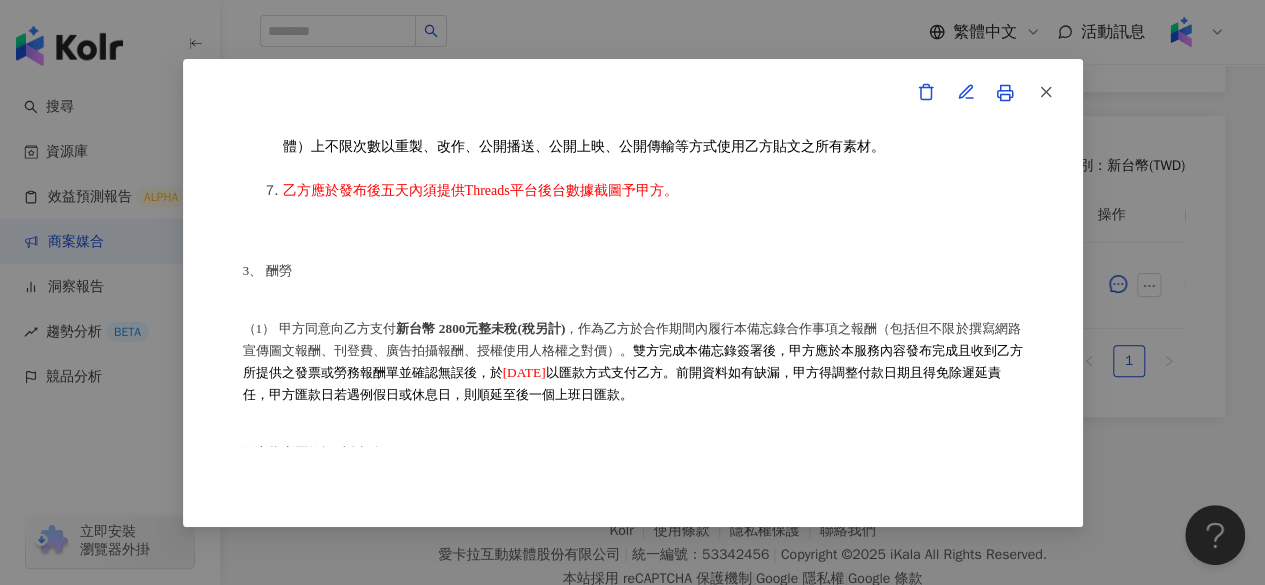 scroll, scrollTop: 1086, scrollLeft: 0, axis: vertical 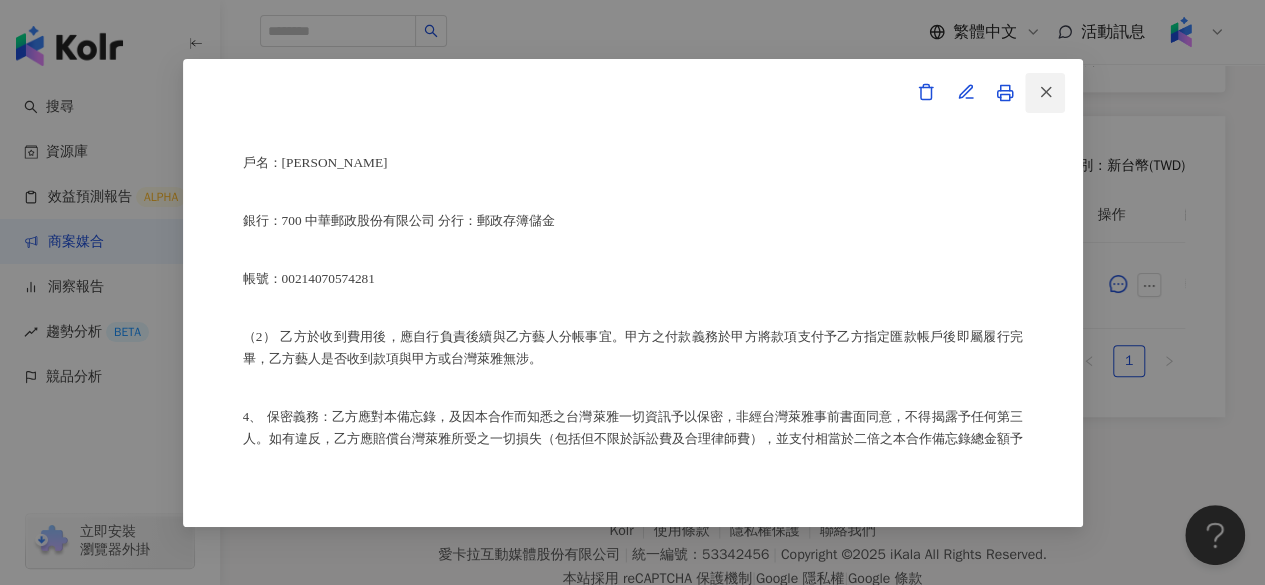click at bounding box center (1045, 93) 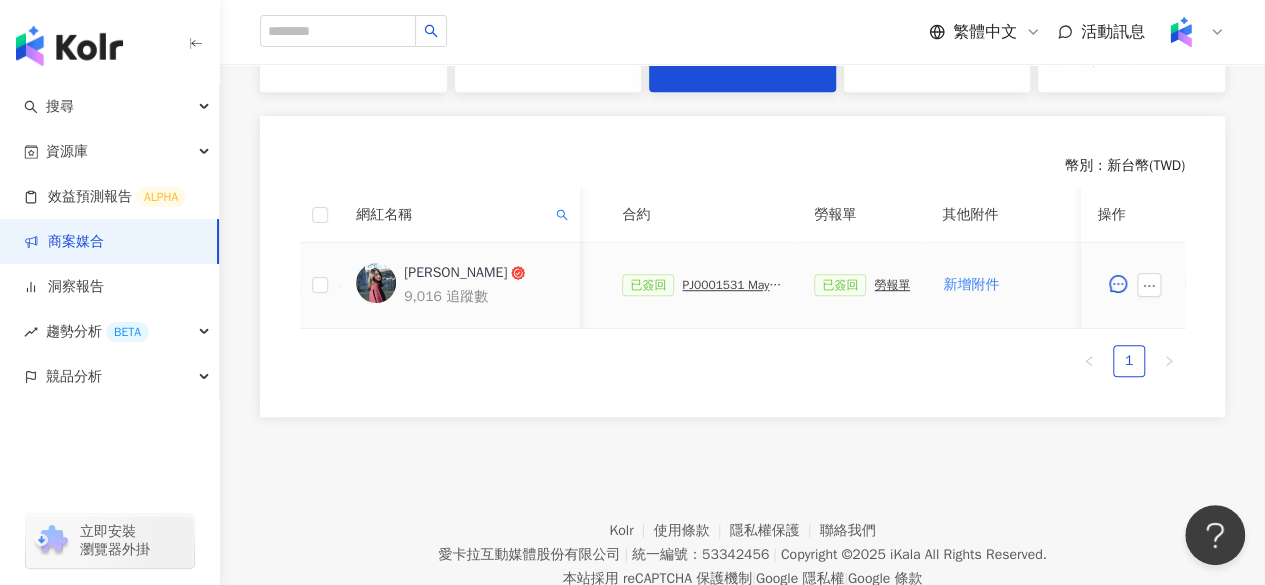scroll, scrollTop: 0, scrollLeft: 510, axis: horizontal 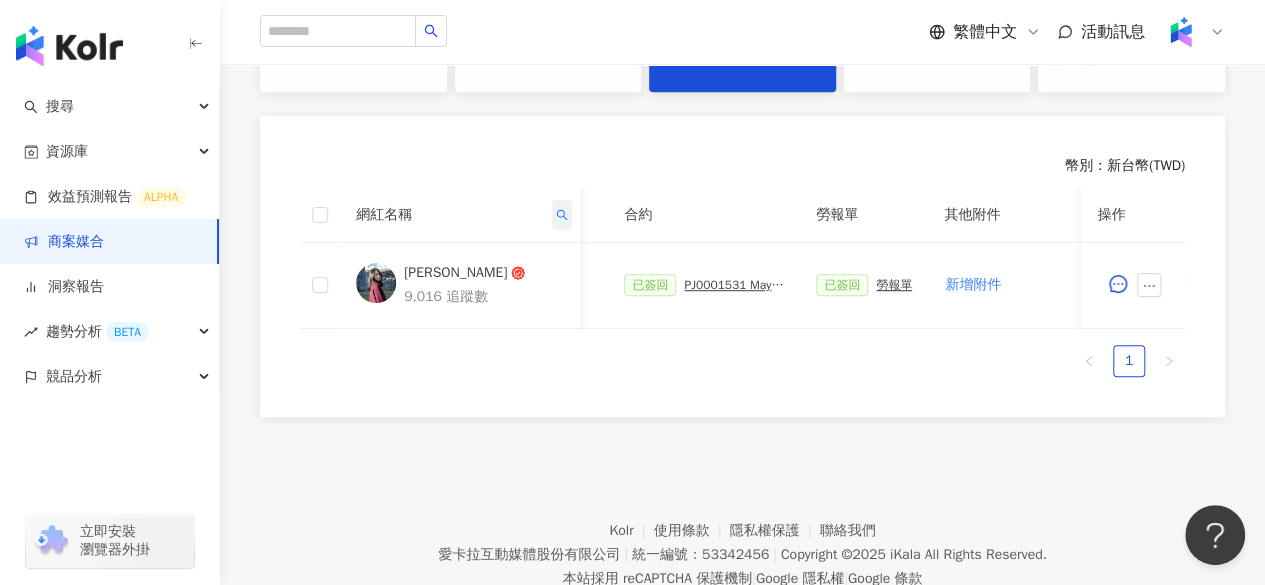 click 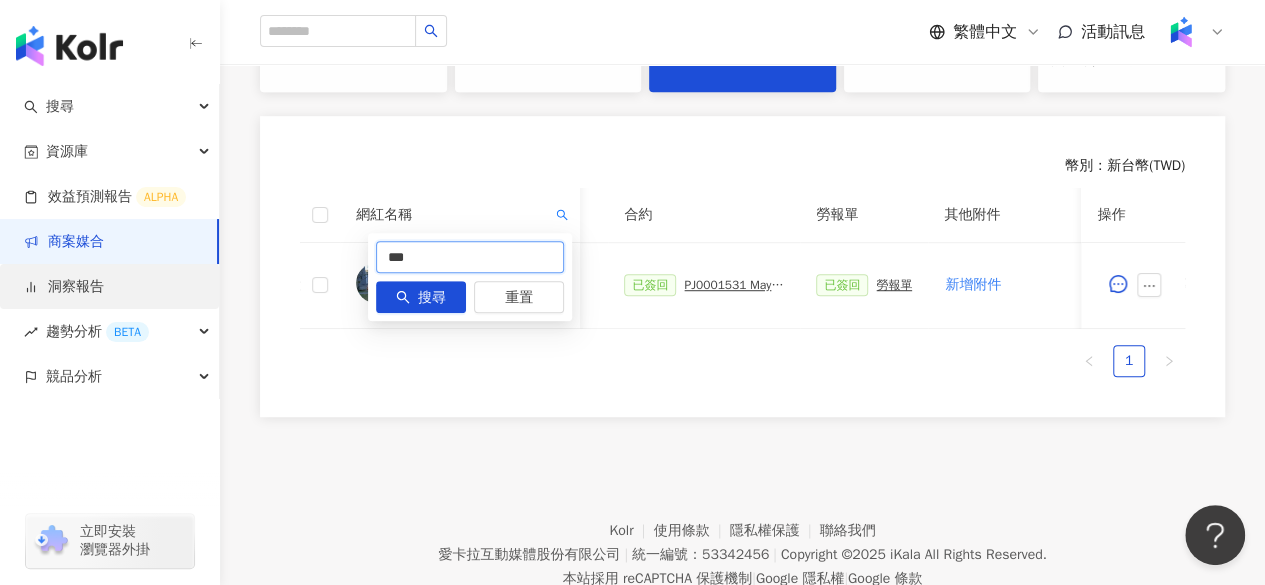 drag, startPoint x: 460, startPoint y: 243, endPoint x: 164, endPoint y: 264, distance: 296.744 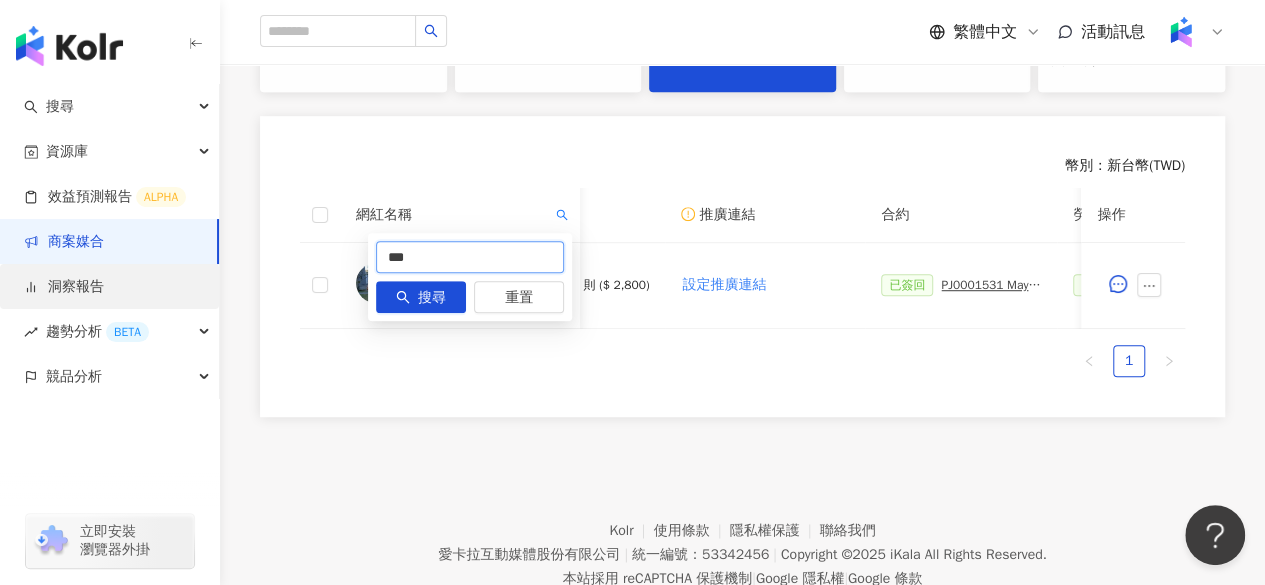paste 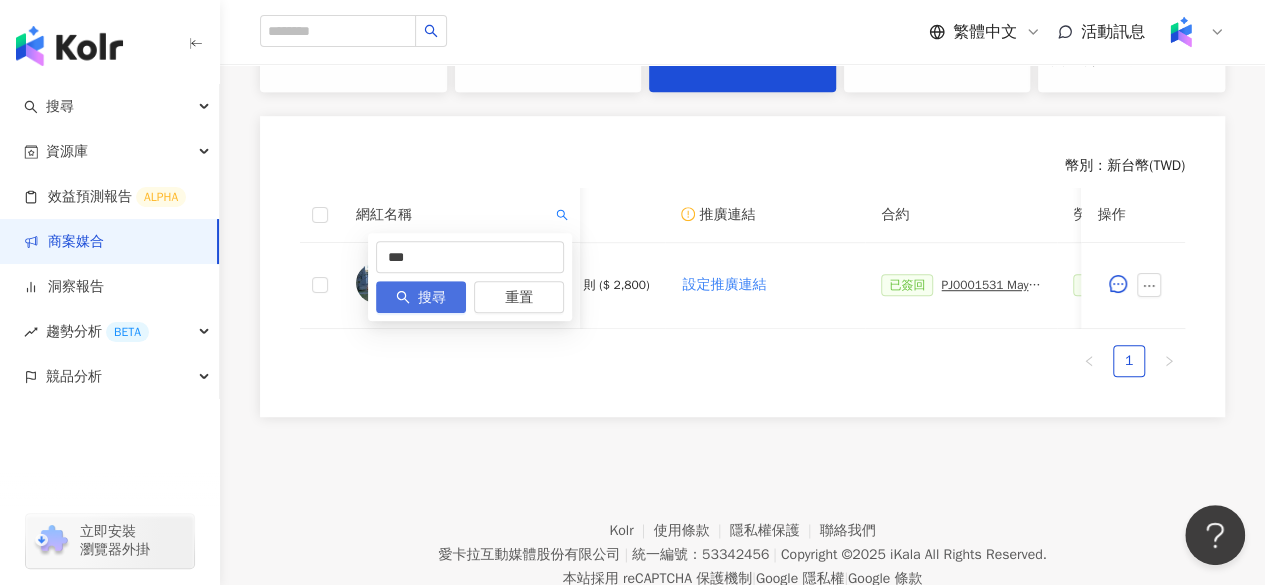 click on "搜尋" at bounding box center [421, 297] 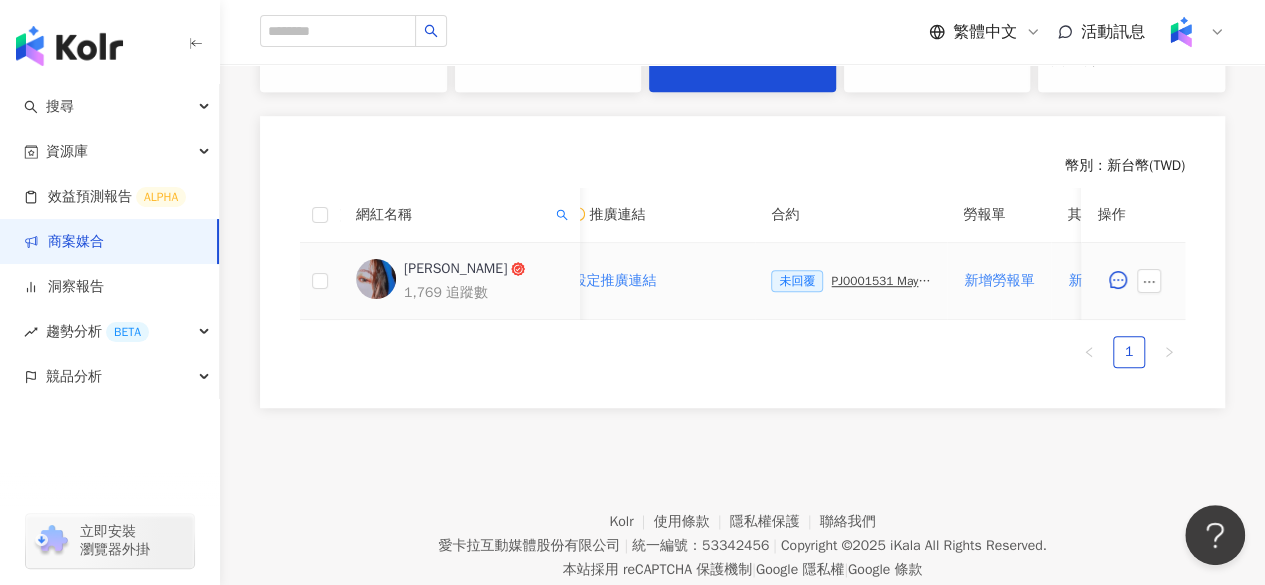 scroll, scrollTop: 0, scrollLeft: 372, axis: horizontal 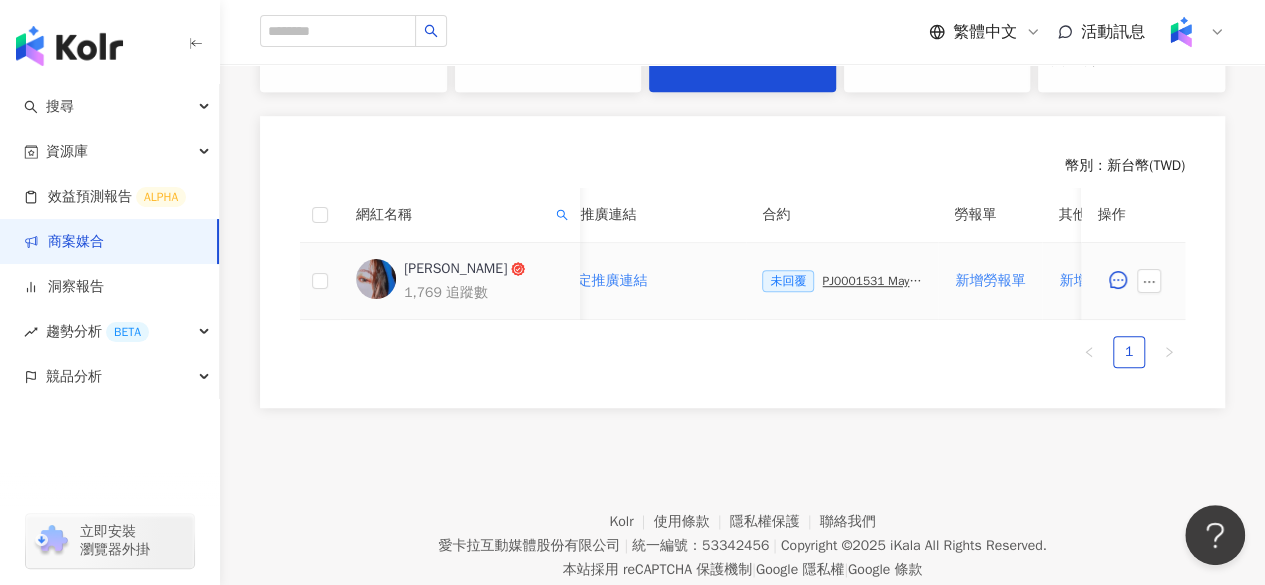 click on "PJ0001531 Maybelline_202506_FIT_ME_反孔特霧粉底_遮瑕_萊雅合作備忘錄" at bounding box center (872, 281) 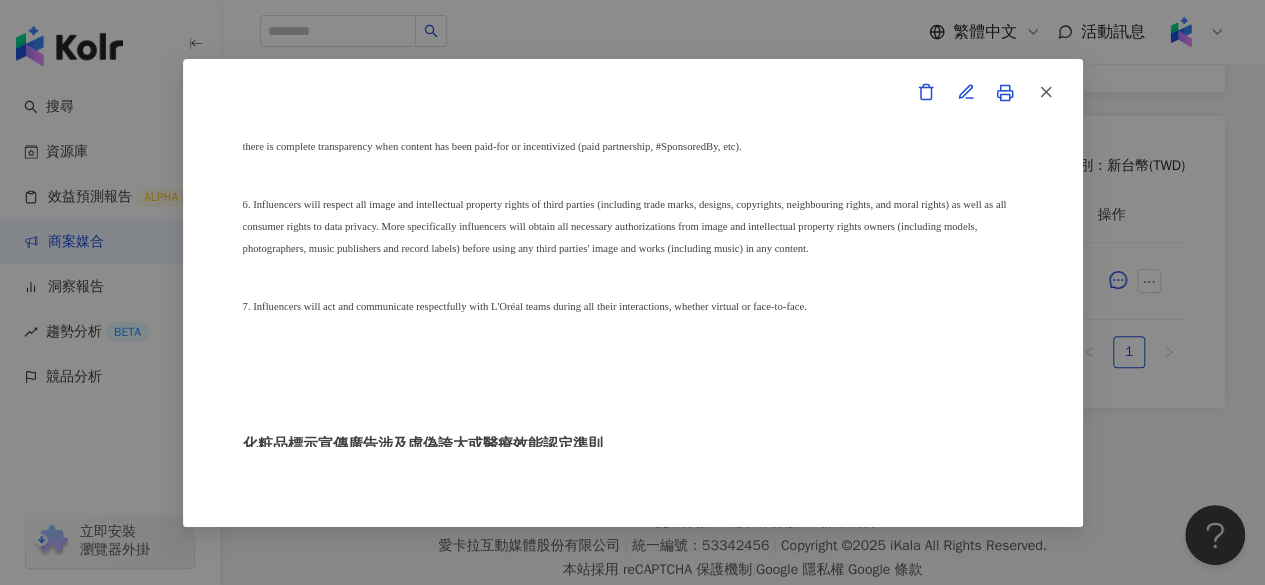 scroll, scrollTop: 14991, scrollLeft: 0, axis: vertical 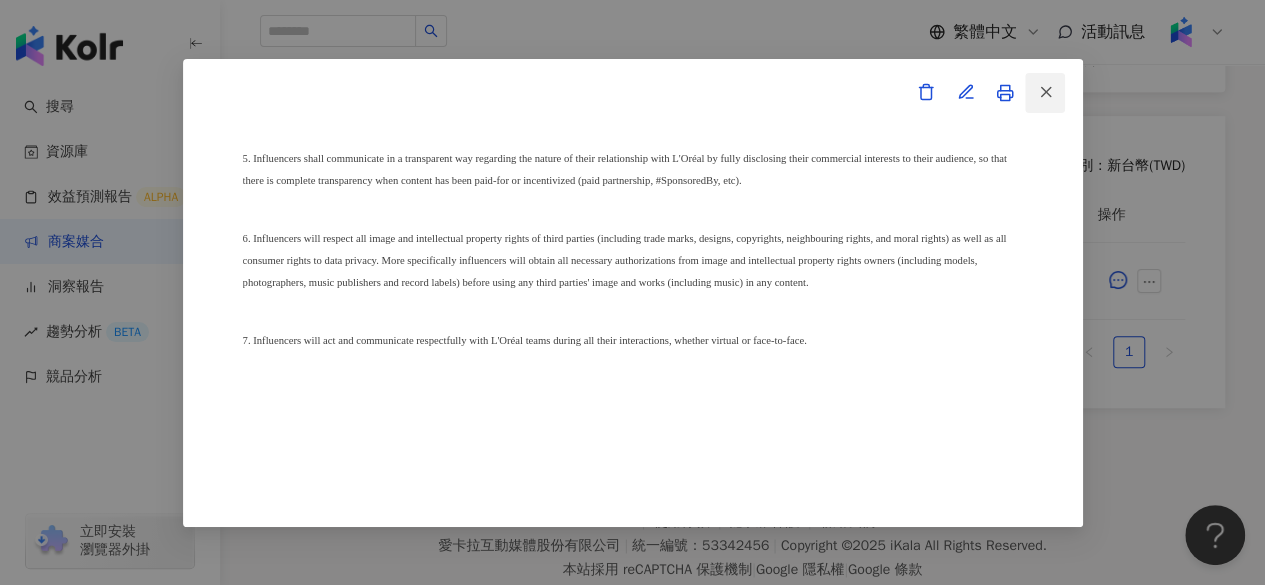 click at bounding box center [1045, 93] 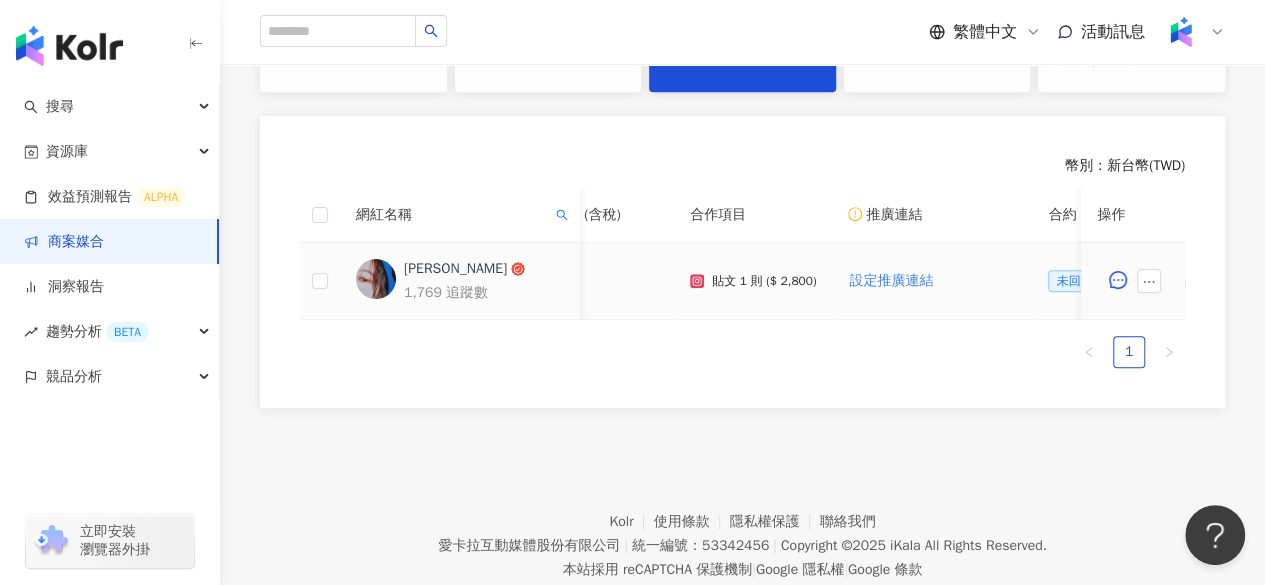 scroll, scrollTop: 0, scrollLeft: 0, axis: both 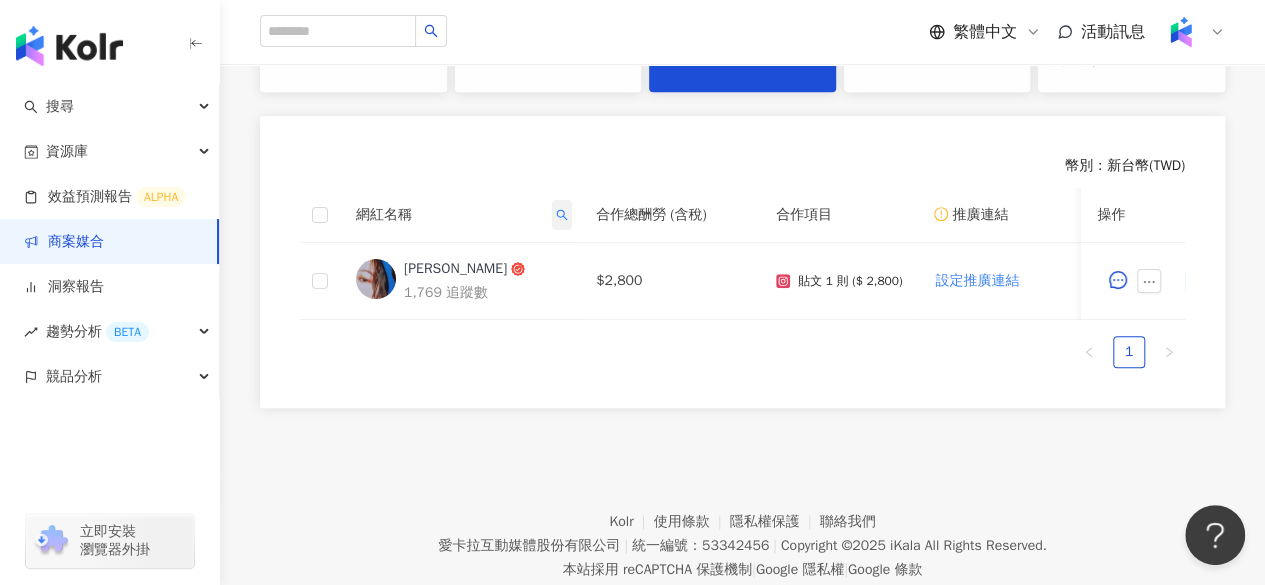 click 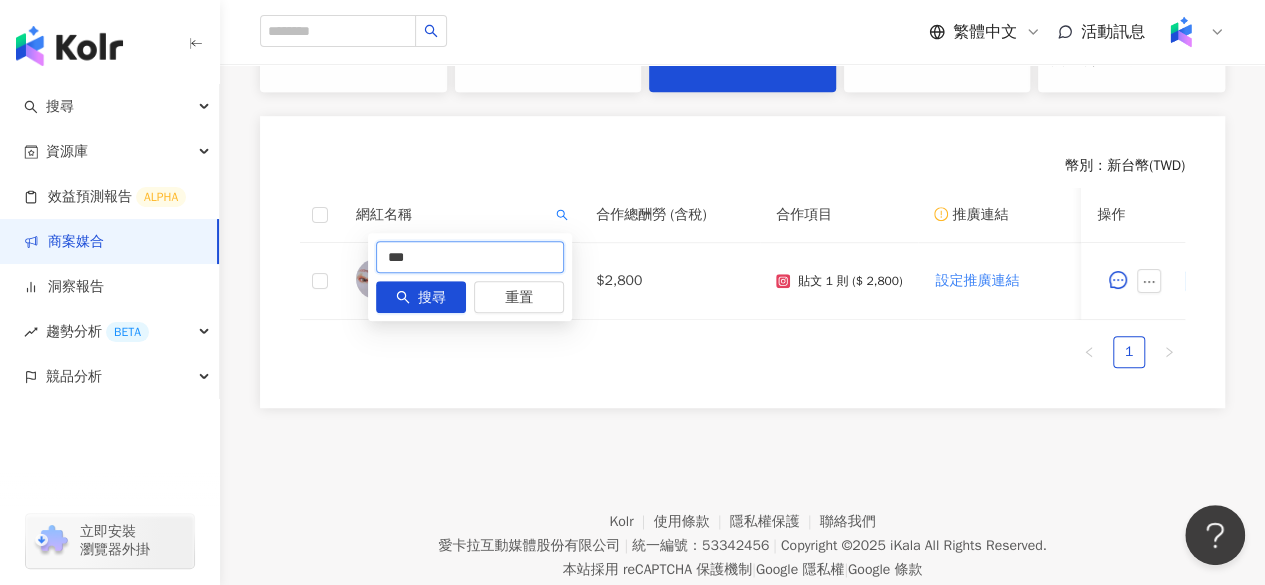 drag, startPoint x: 494, startPoint y: 247, endPoint x: 256, endPoint y: 279, distance: 240.14163 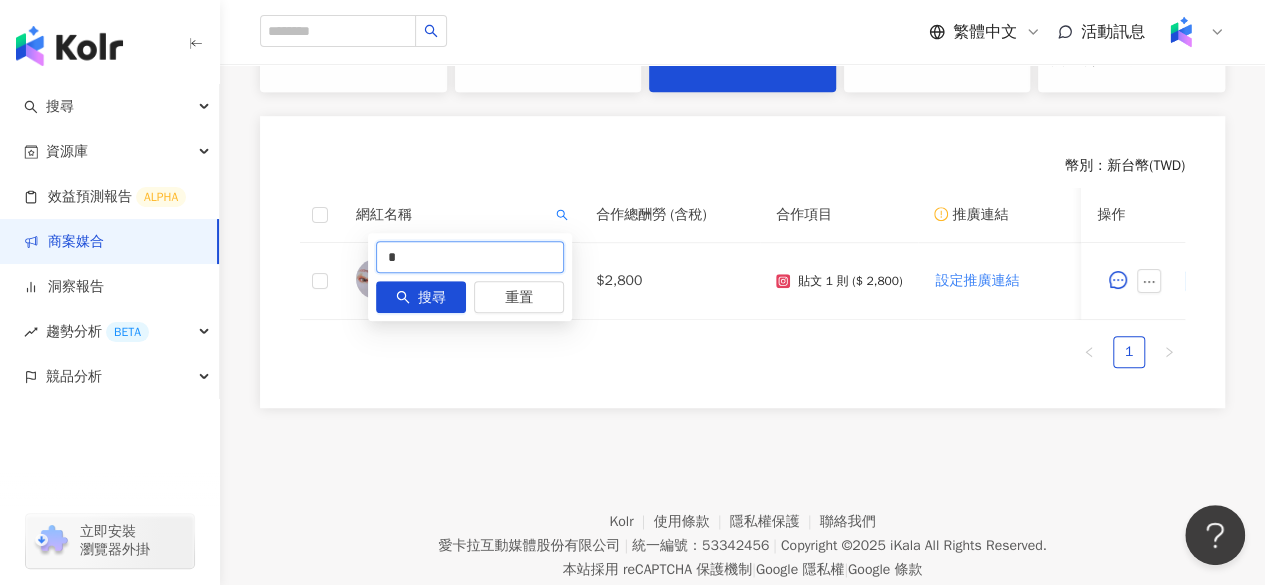 type on "*" 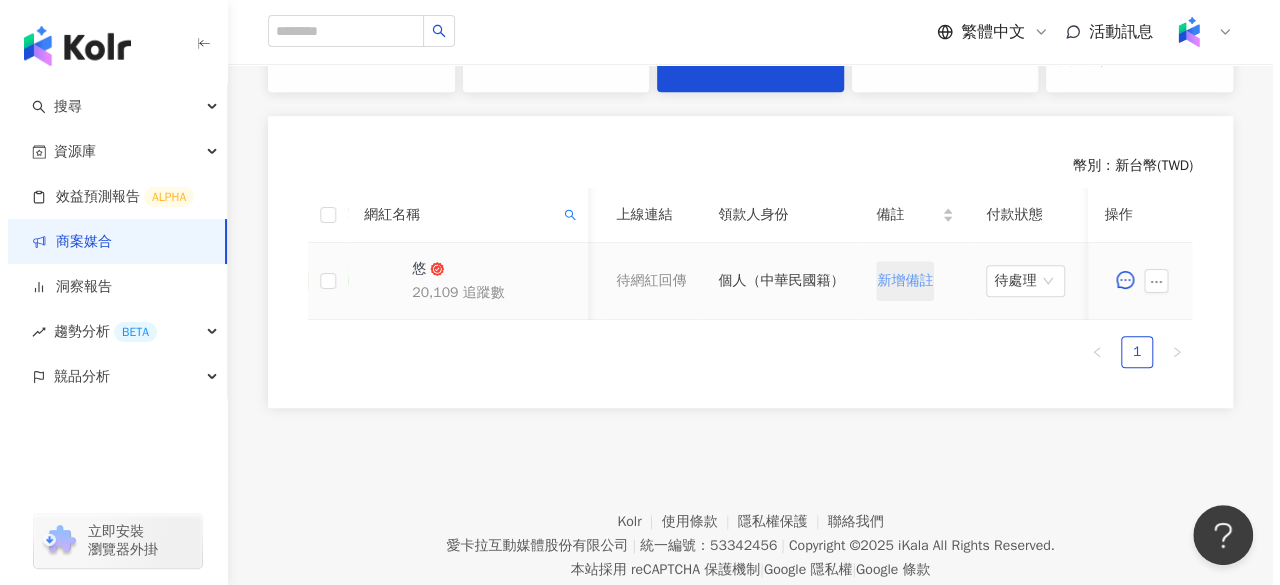 scroll, scrollTop: 0, scrollLeft: 1100, axis: horizontal 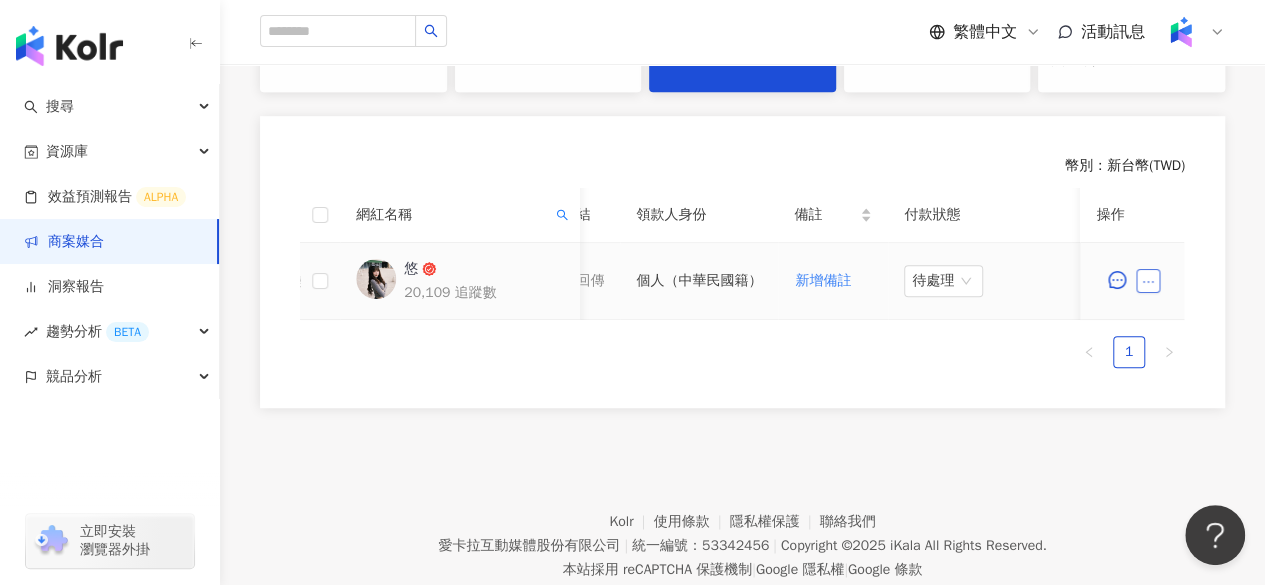 click at bounding box center [1149, 281] 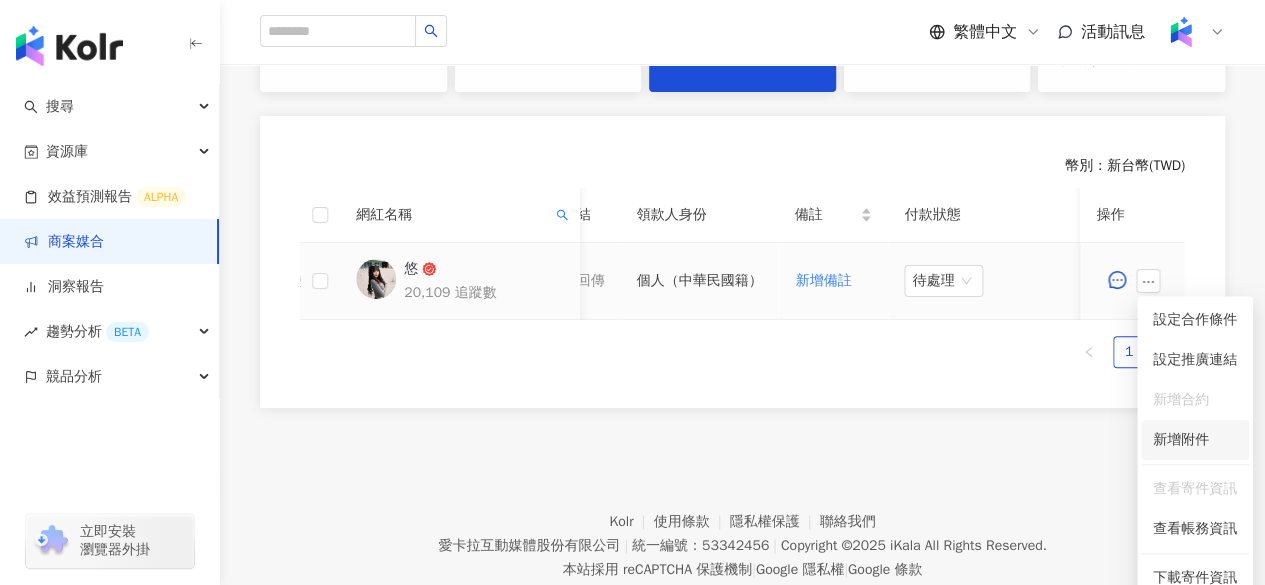 click on "新增附件" at bounding box center [1181, 439] 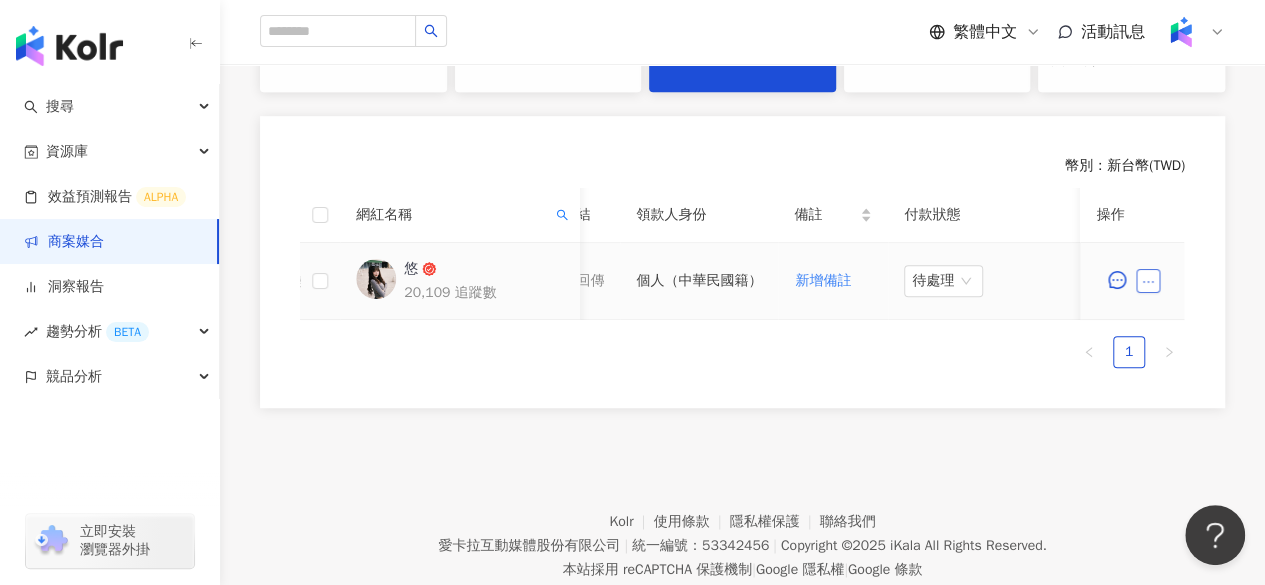 click 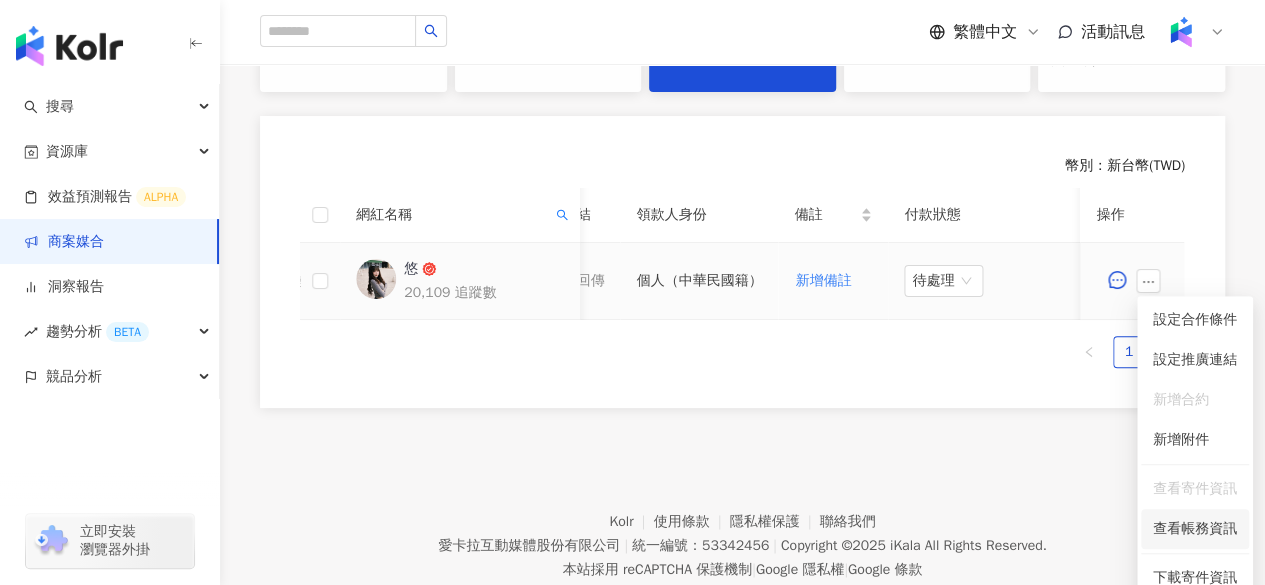 click on "查看帳務資訊" at bounding box center [1195, 529] 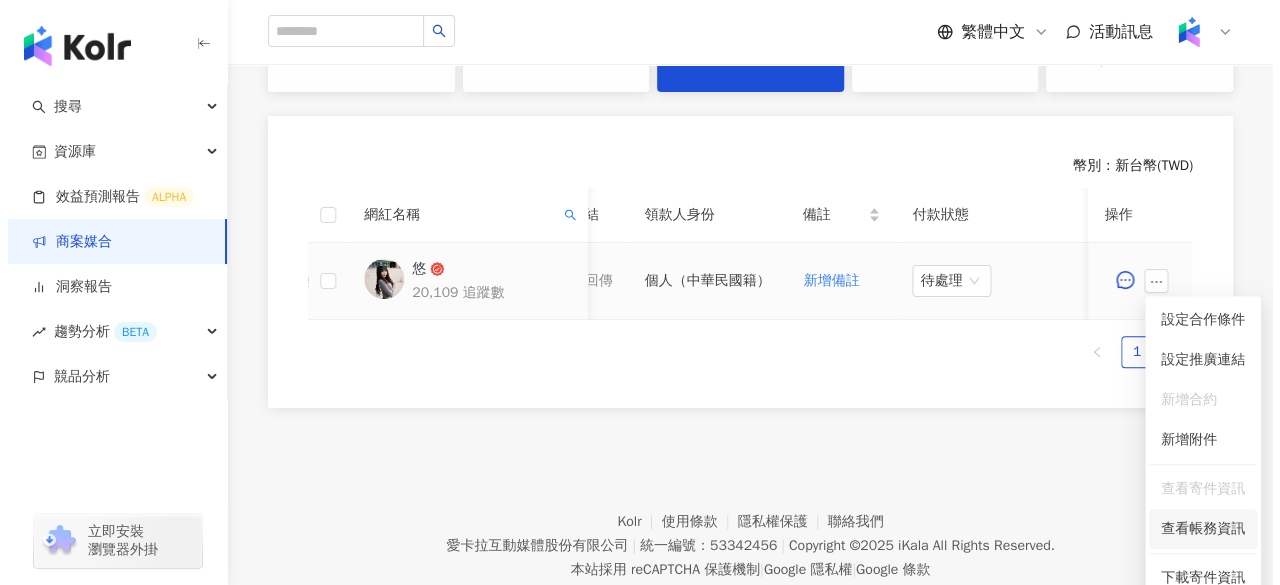 scroll, scrollTop: 0, scrollLeft: 1100, axis: horizontal 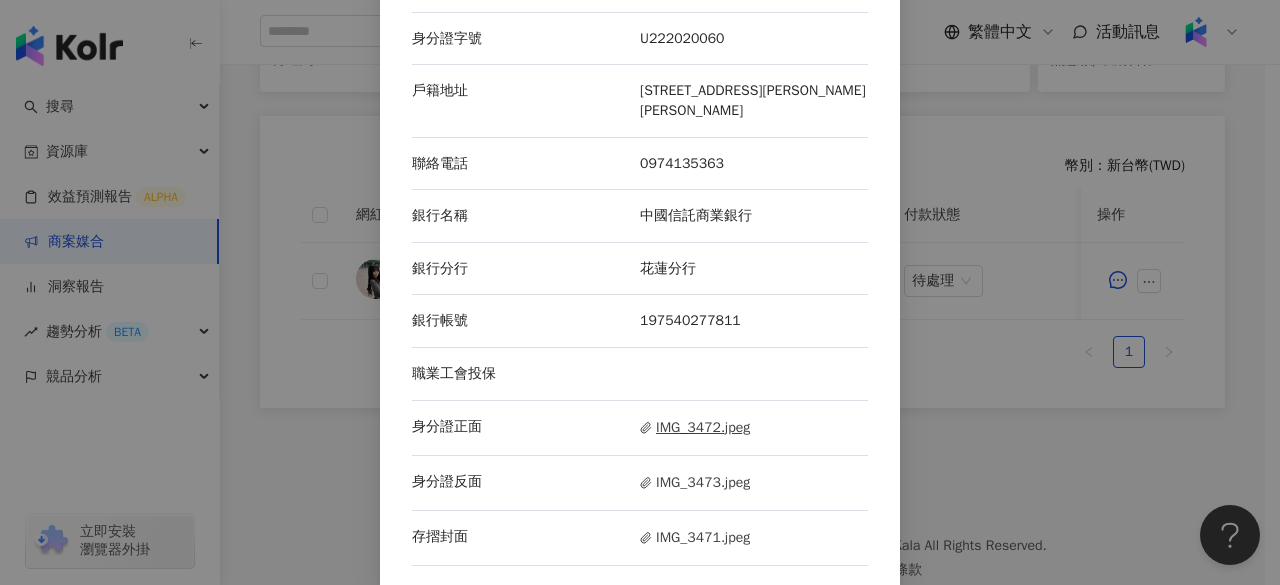click on "IMG_3472.jpeg" at bounding box center (695, 428) 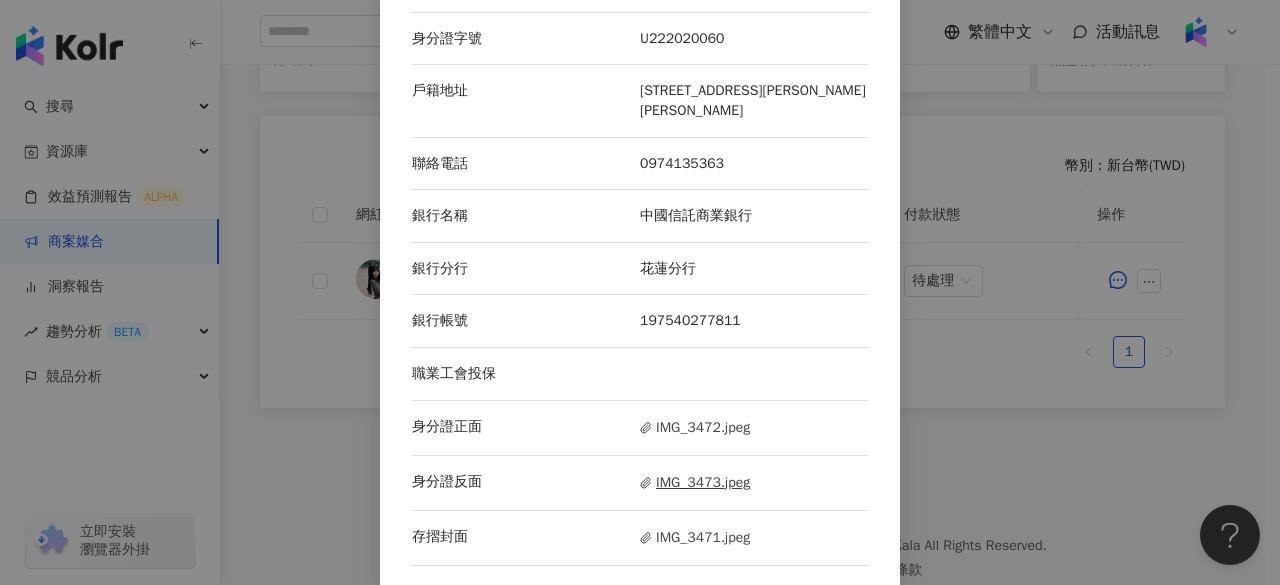 click on "IMG_3473.jpeg" at bounding box center [695, 483] 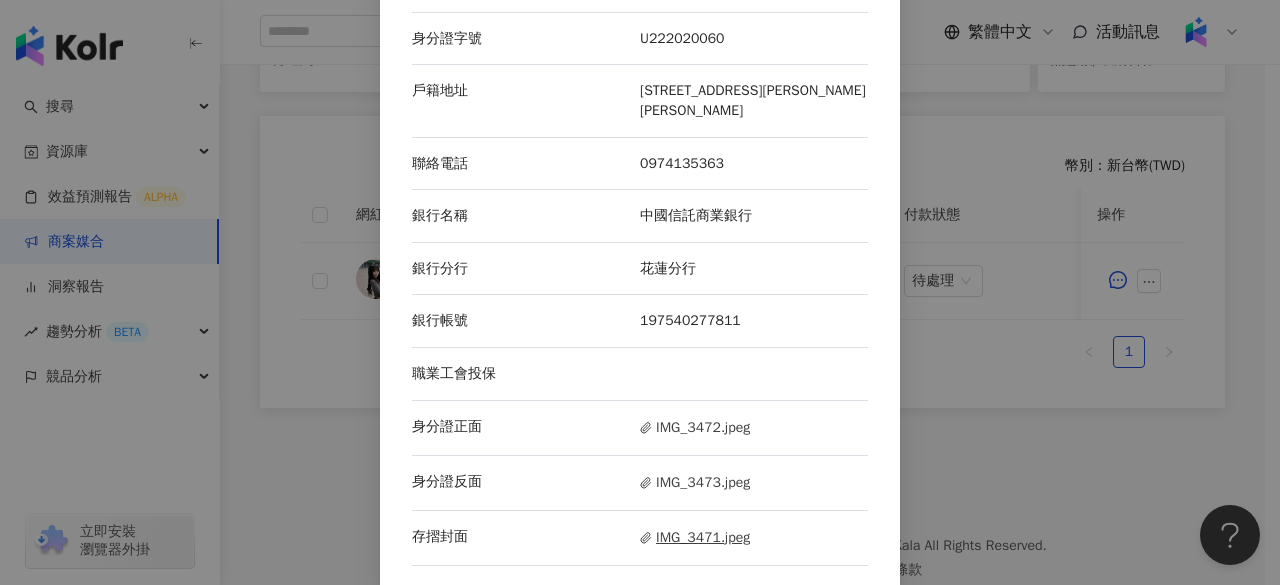 click on "IMG_3471.jpeg" at bounding box center (695, 538) 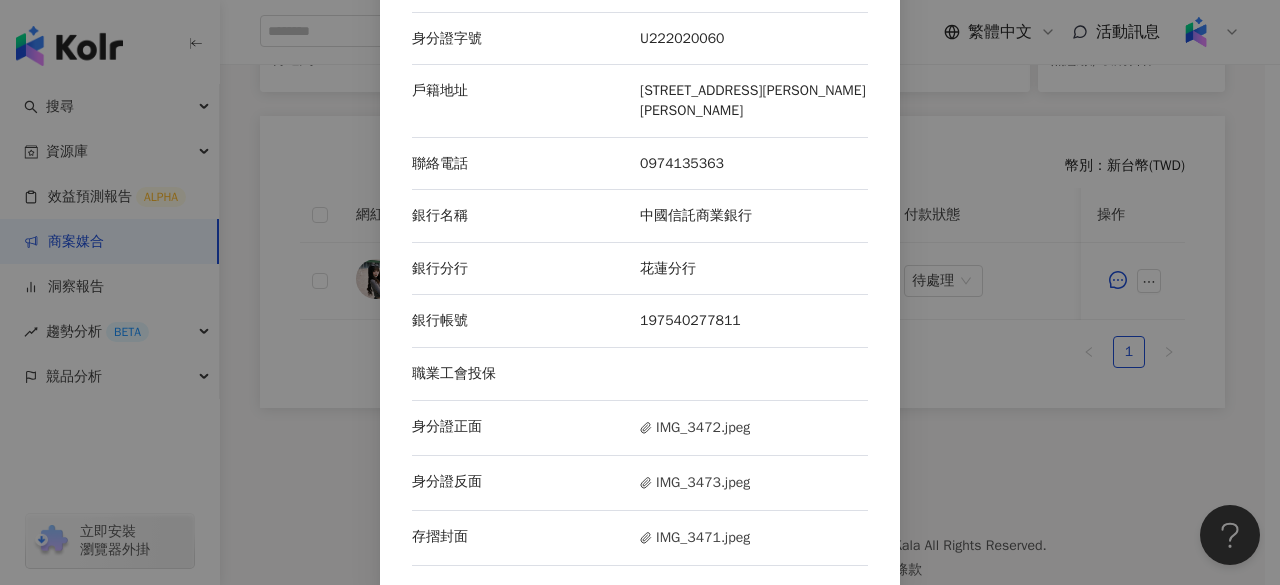 scroll, scrollTop: 56, scrollLeft: 0, axis: vertical 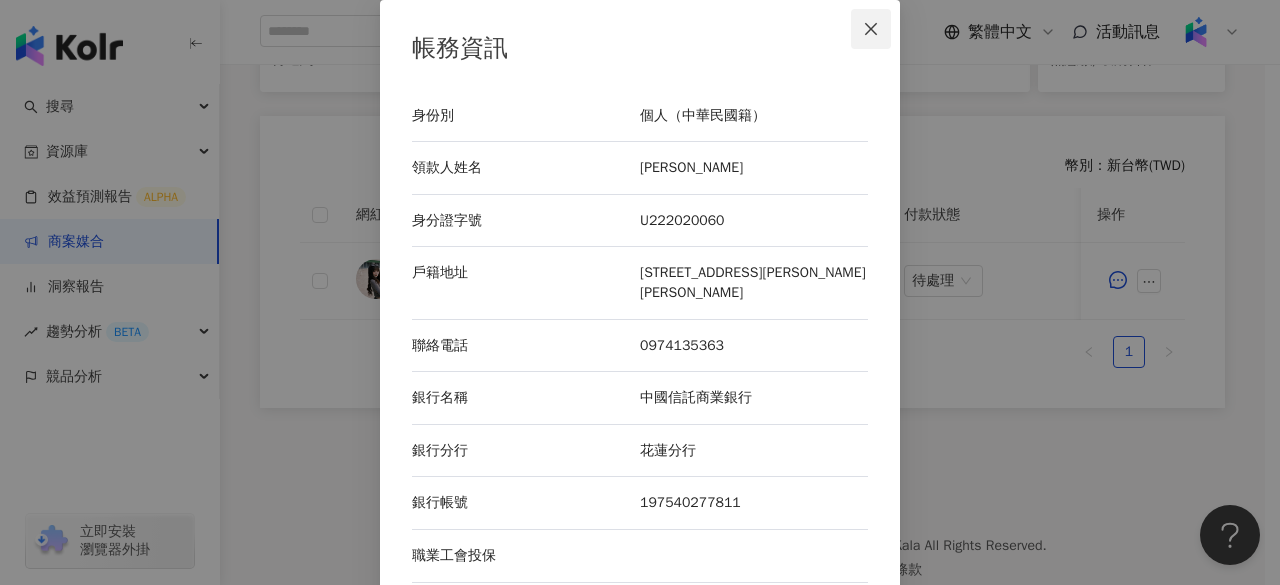click at bounding box center [871, 29] 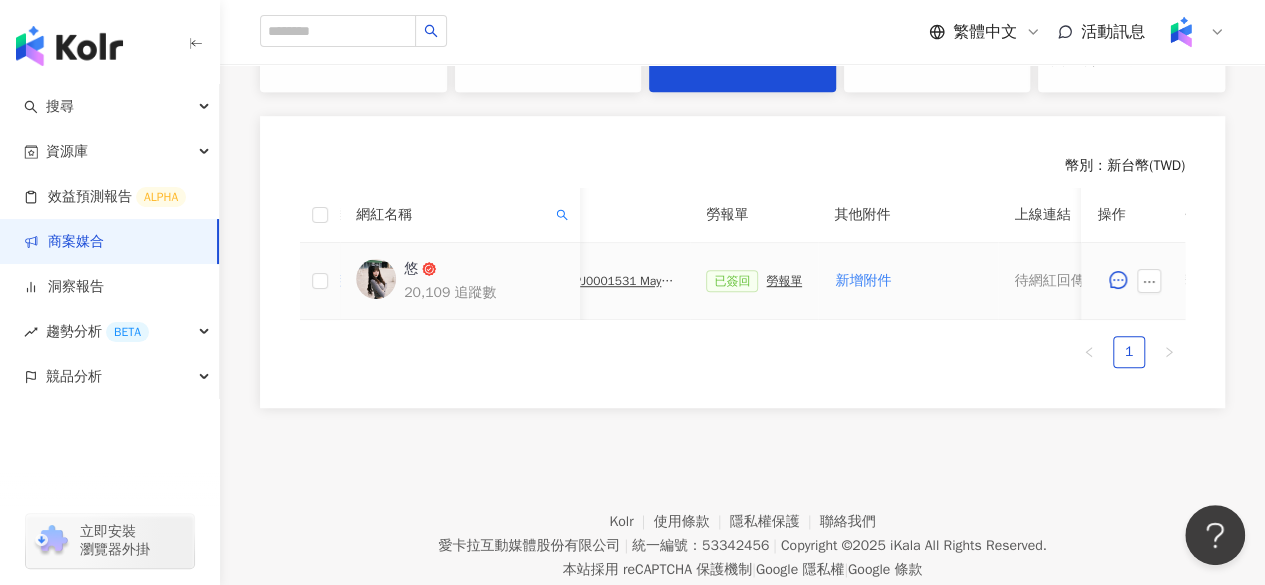 scroll, scrollTop: 0, scrollLeft: 618, axis: horizontal 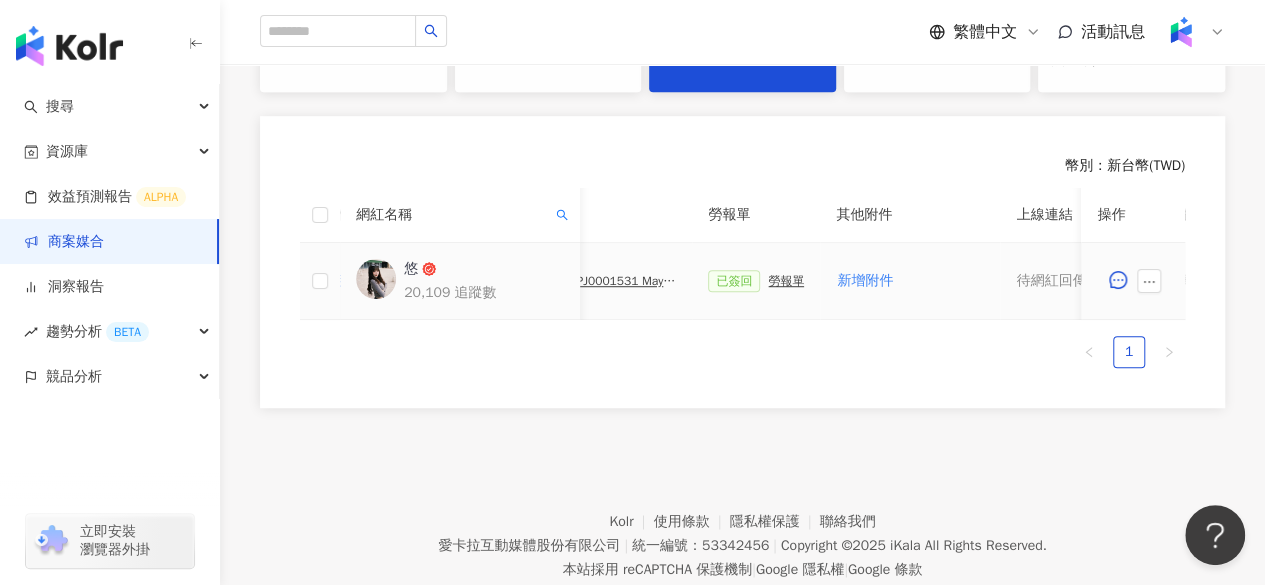 click on "勞報單" at bounding box center [786, 281] 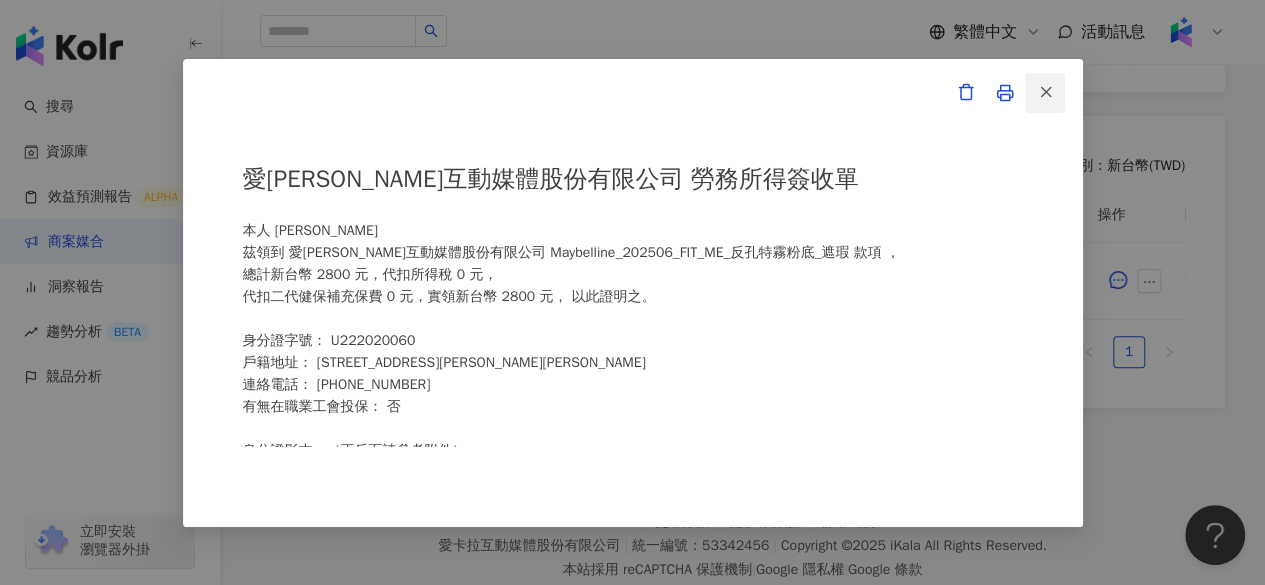 click at bounding box center (1046, 92) 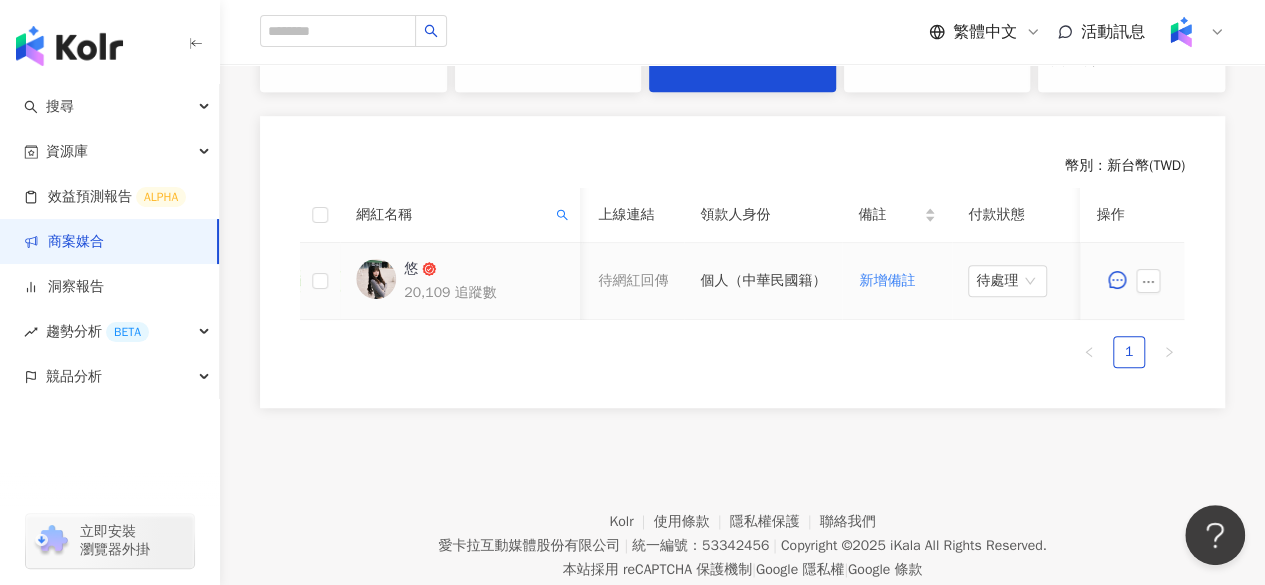 scroll, scrollTop: 0, scrollLeft: 1100, axis: horizontal 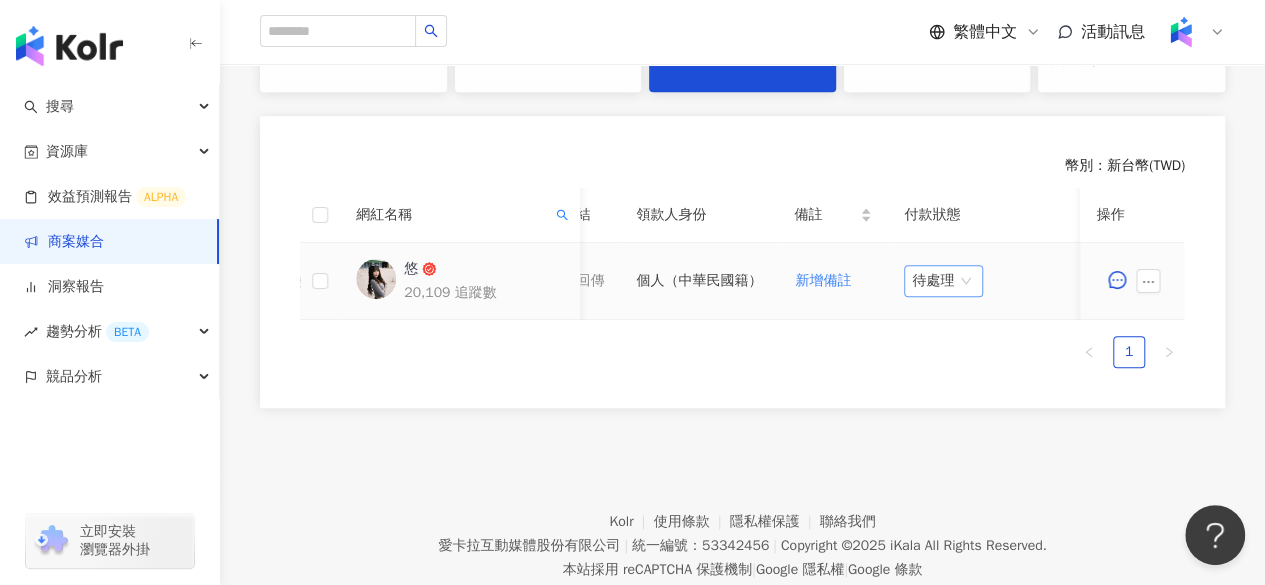 click on "待處理" at bounding box center [943, 281] 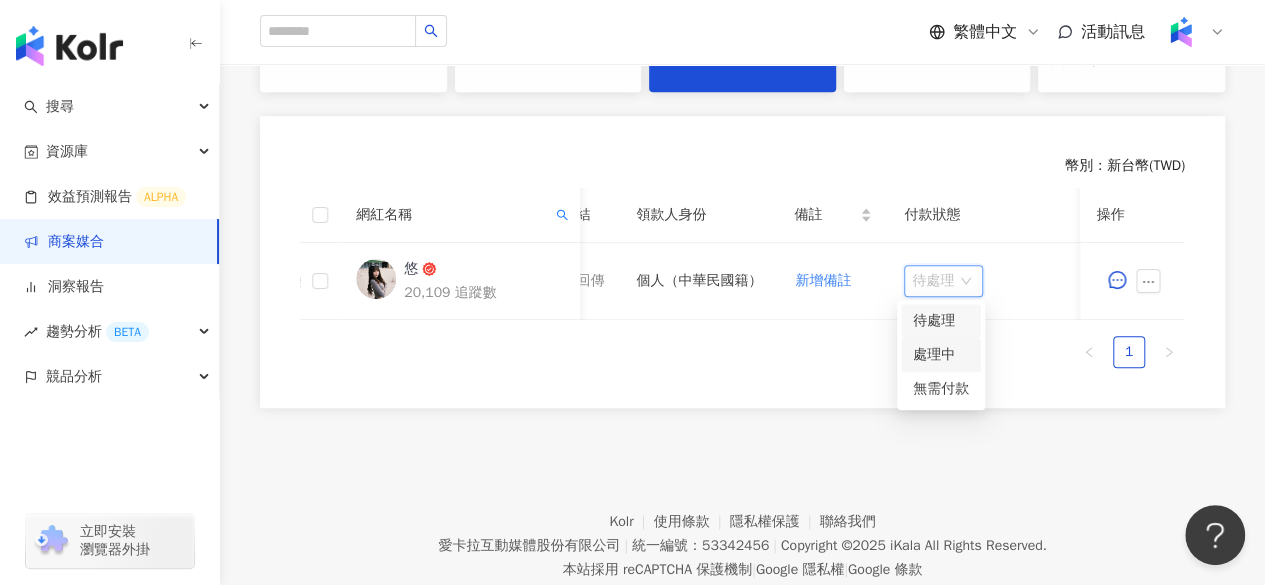 click on "1" at bounding box center [742, 352] 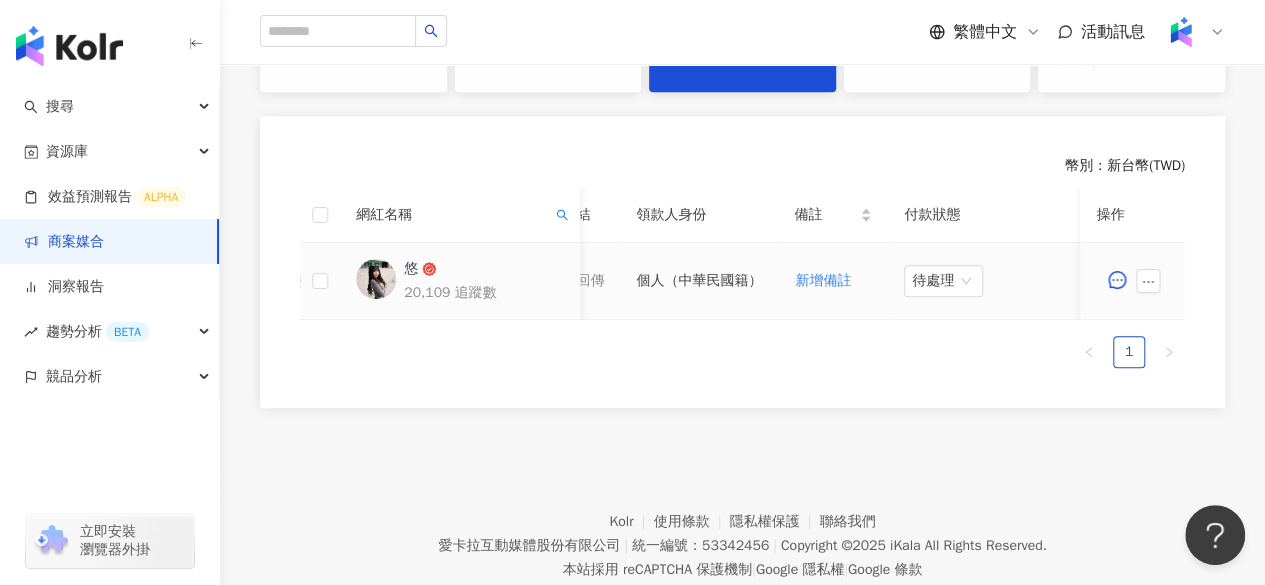 scroll, scrollTop: 0, scrollLeft: 744, axis: horizontal 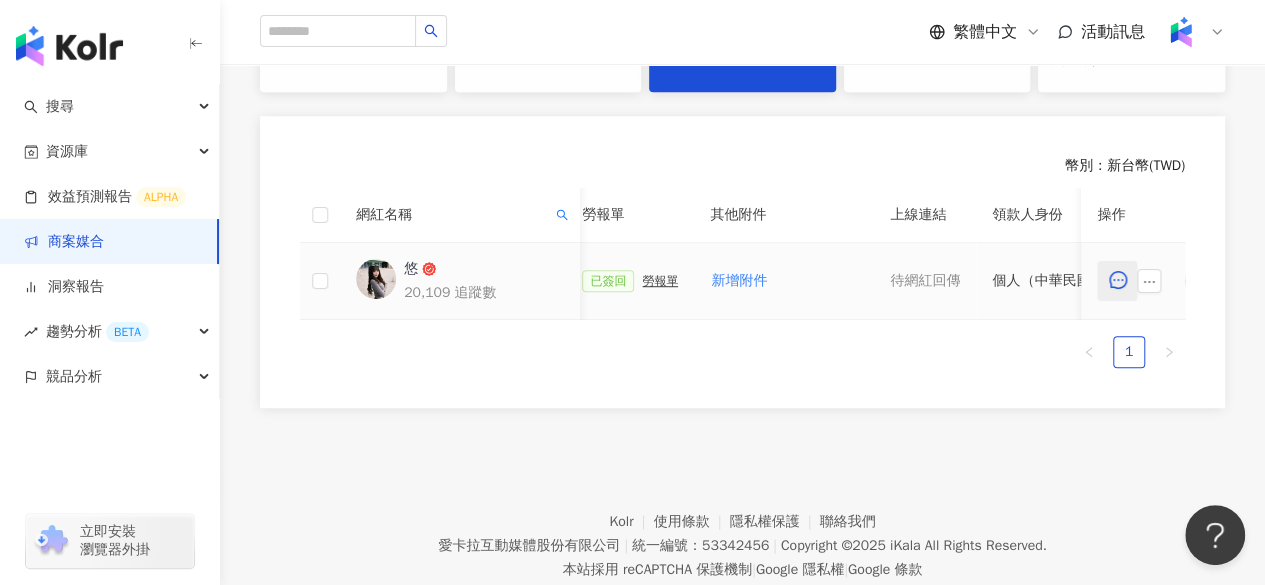 click at bounding box center (1117, 281) 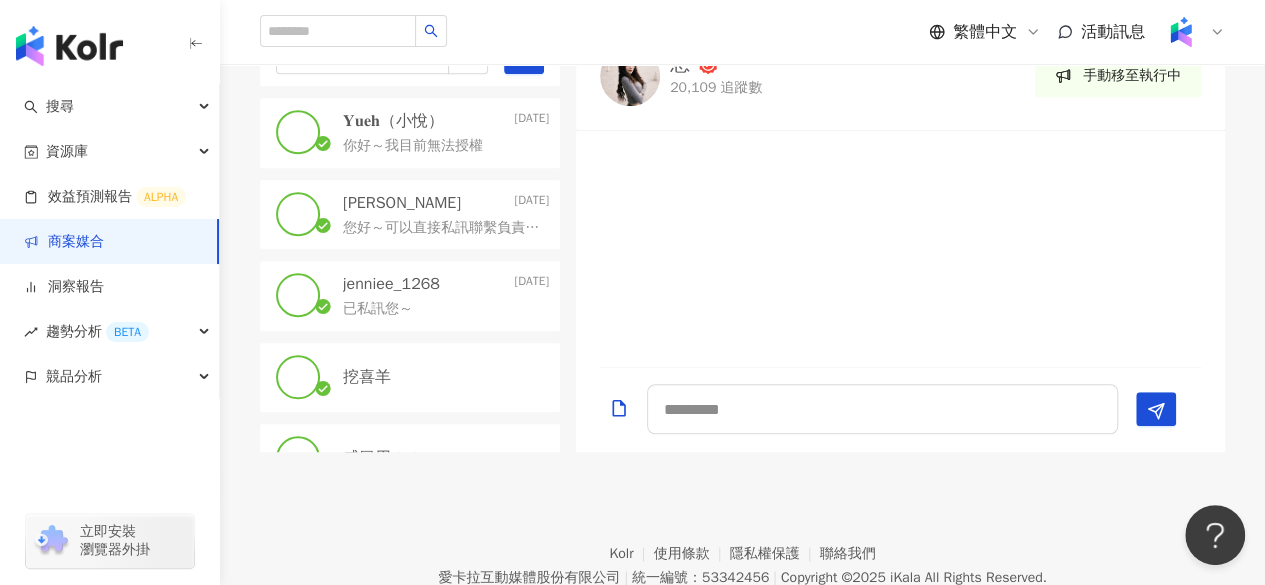scroll, scrollTop: 513, scrollLeft: 0, axis: vertical 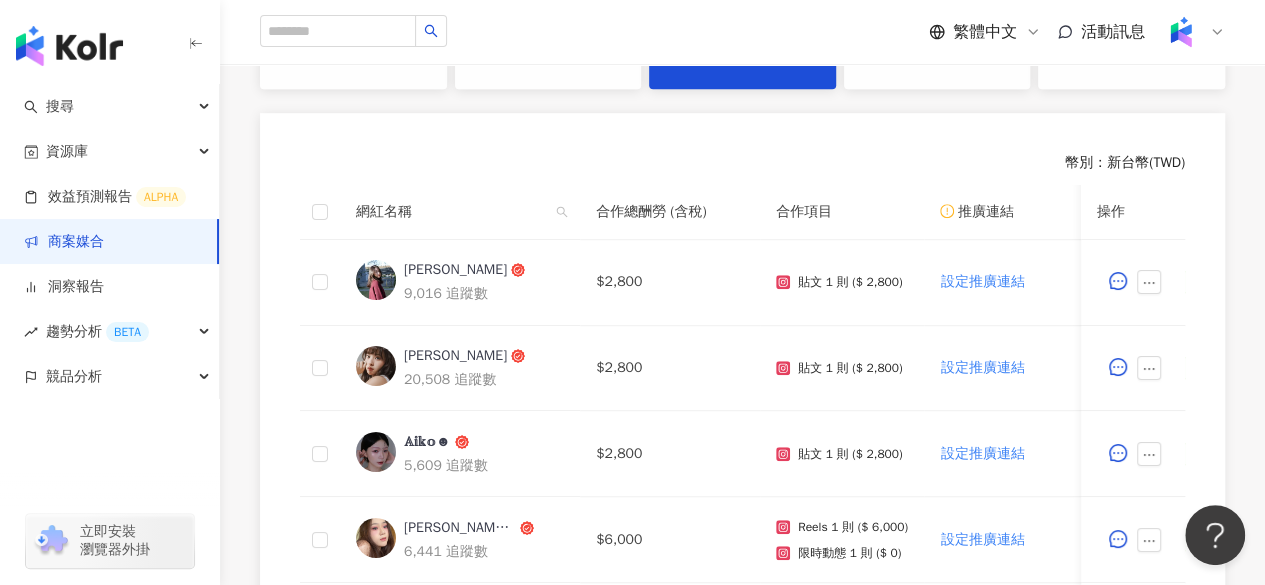 click on "網紅名稱" at bounding box center [460, 212] 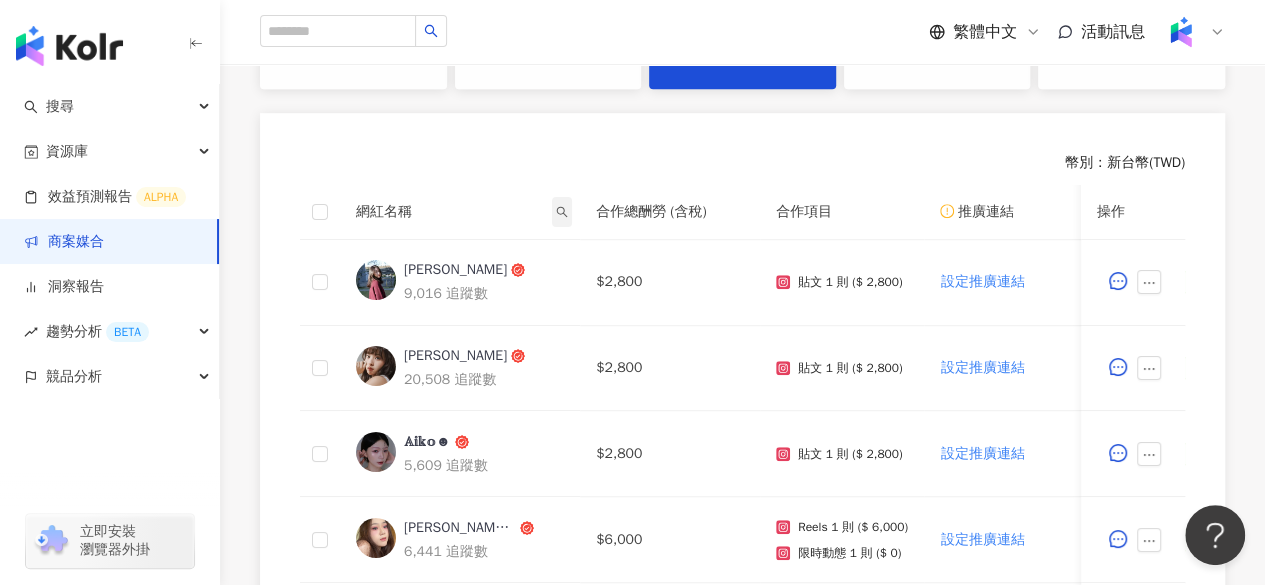 click at bounding box center [562, 212] 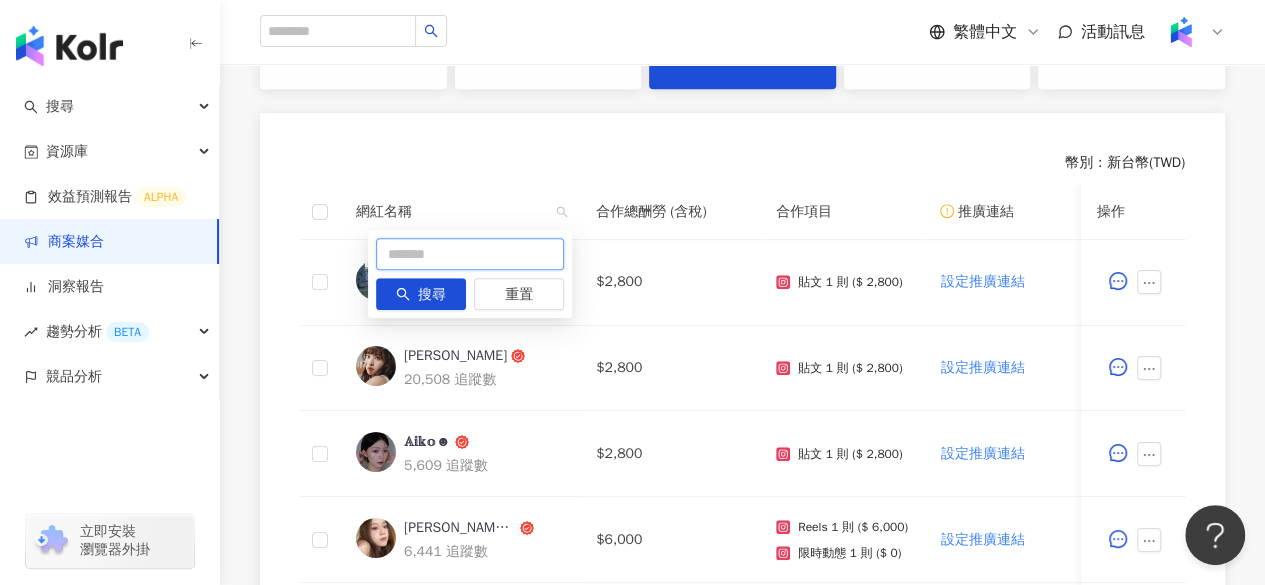 click at bounding box center [470, 254] 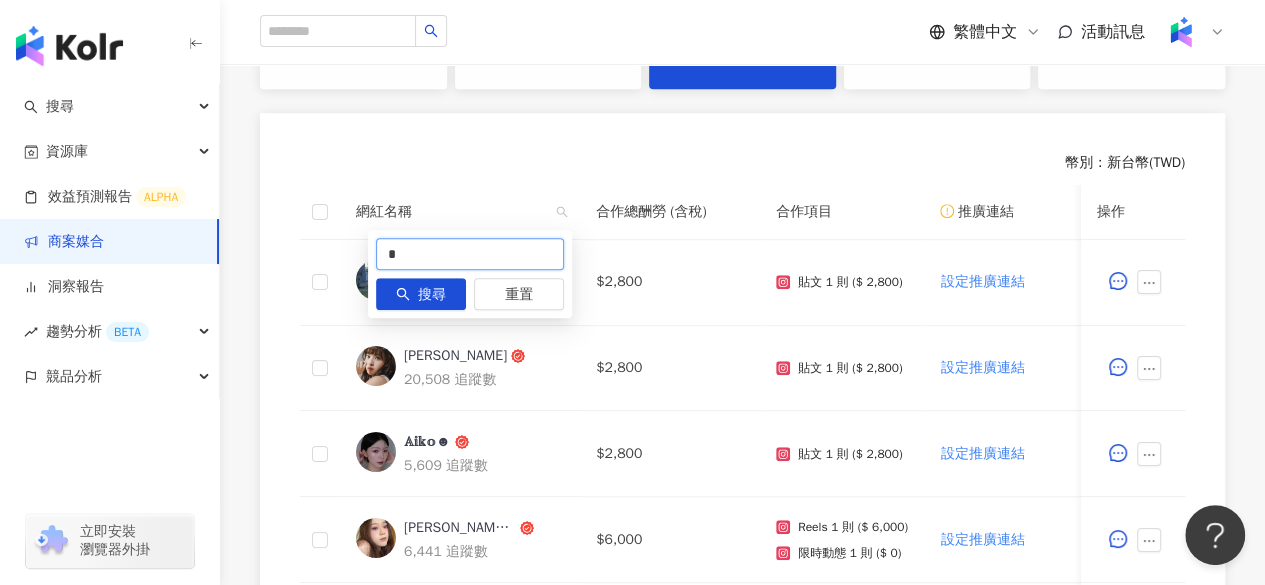 type on "*" 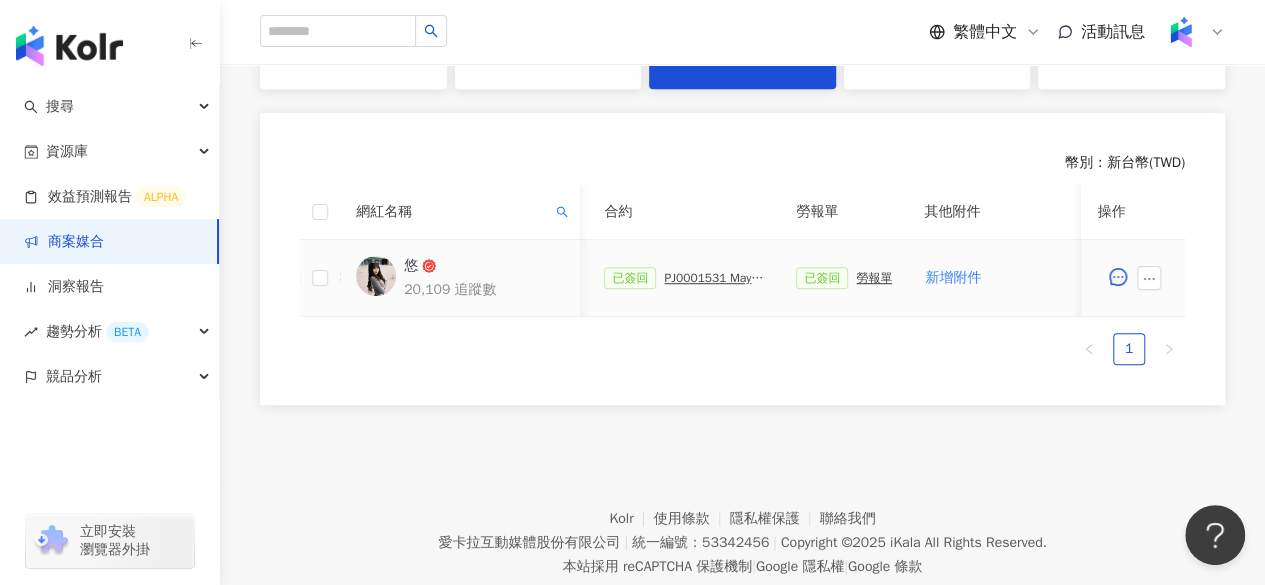scroll, scrollTop: 0, scrollLeft: 490, axis: horizontal 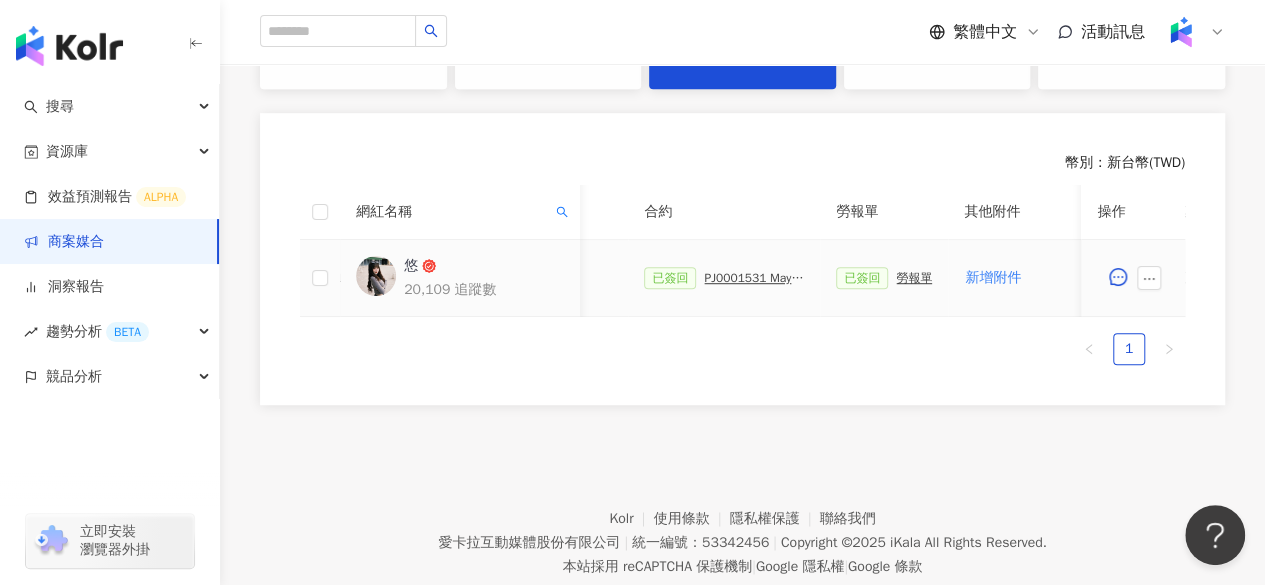 click on "PJ0001531 Maybelline_202506_FIT_ME_反孔特霧粉底_遮瑕_萊雅合作備忘錄" at bounding box center (754, 278) 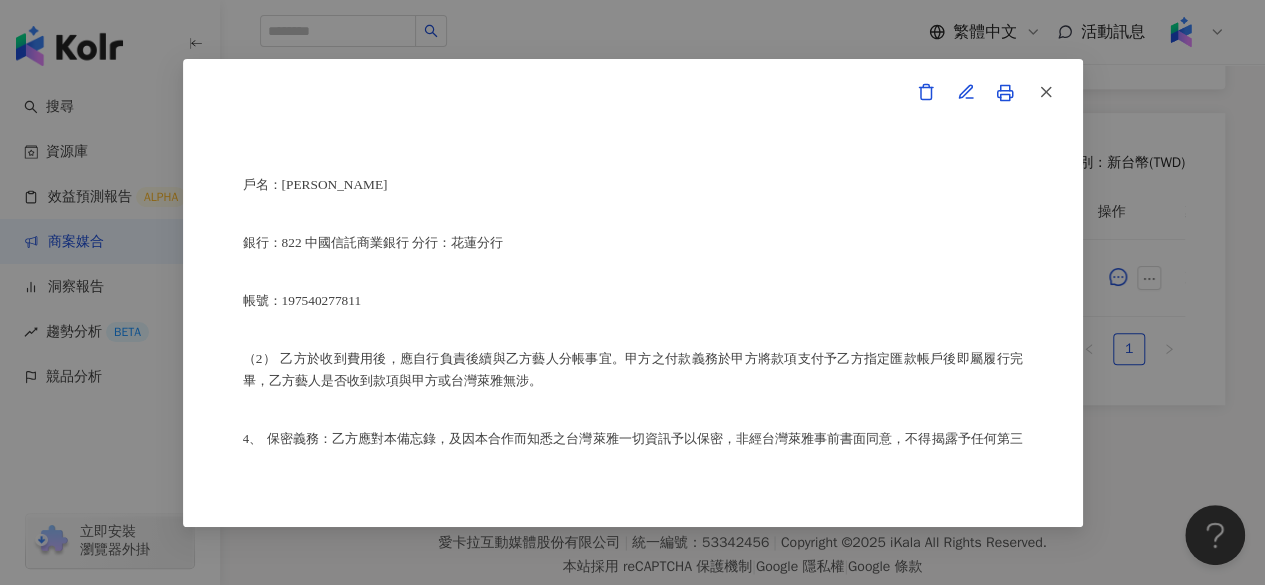 scroll, scrollTop: 1291, scrollLeft: 0, axis: vertical 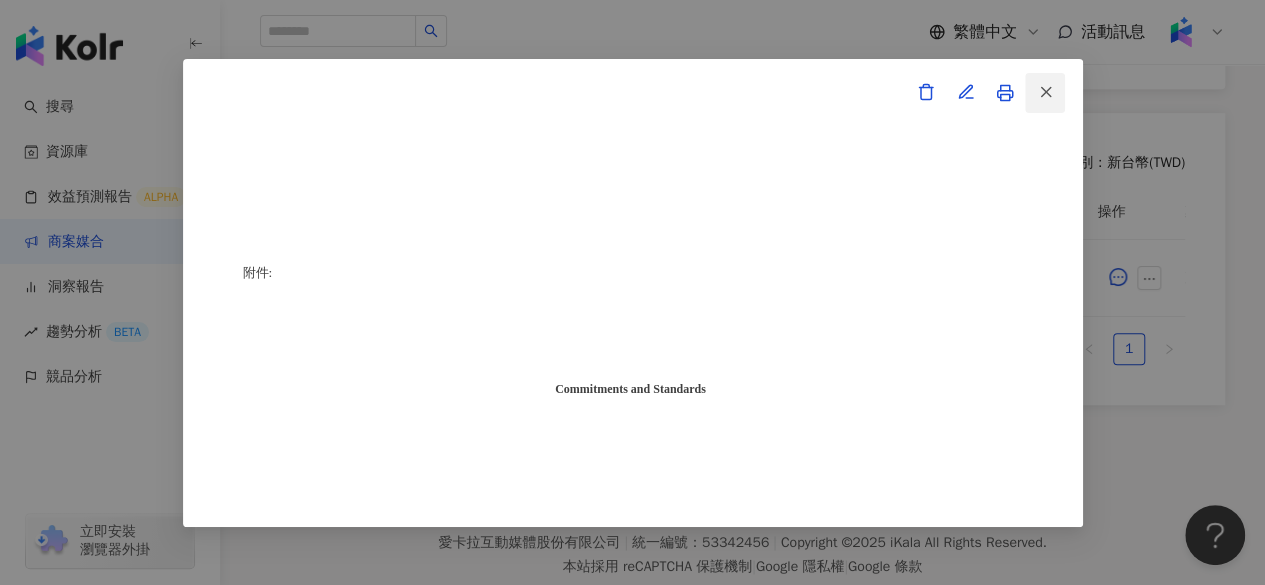 click at bounding box center (1046, 92) 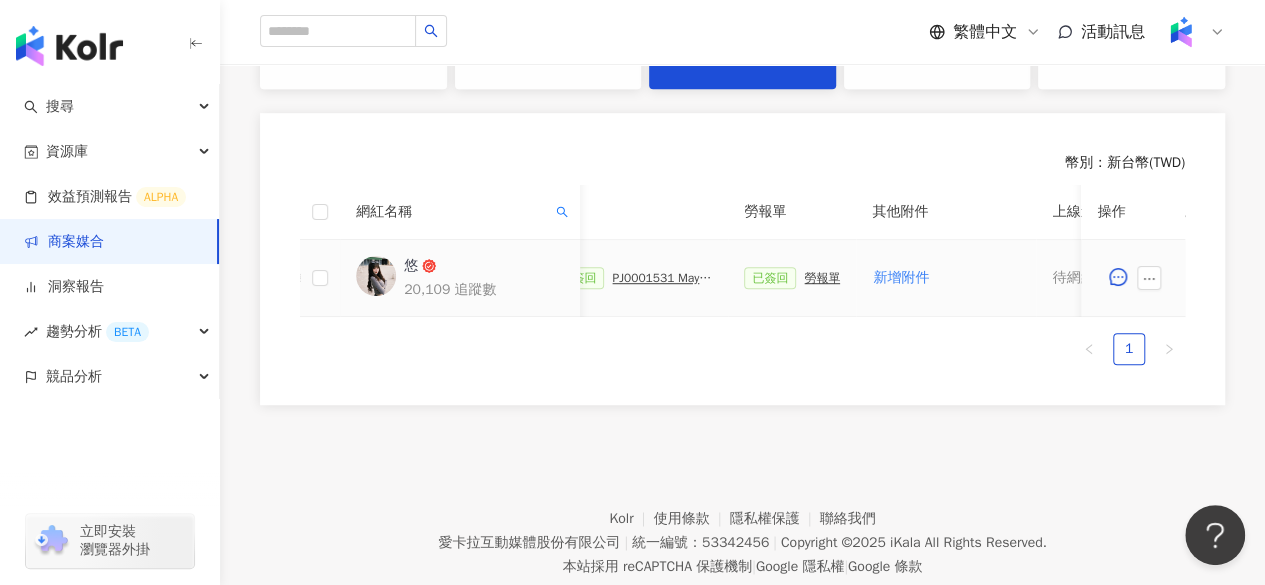 scroll, scrollTop: 0, scrollLeft: 581, axis: horizontal 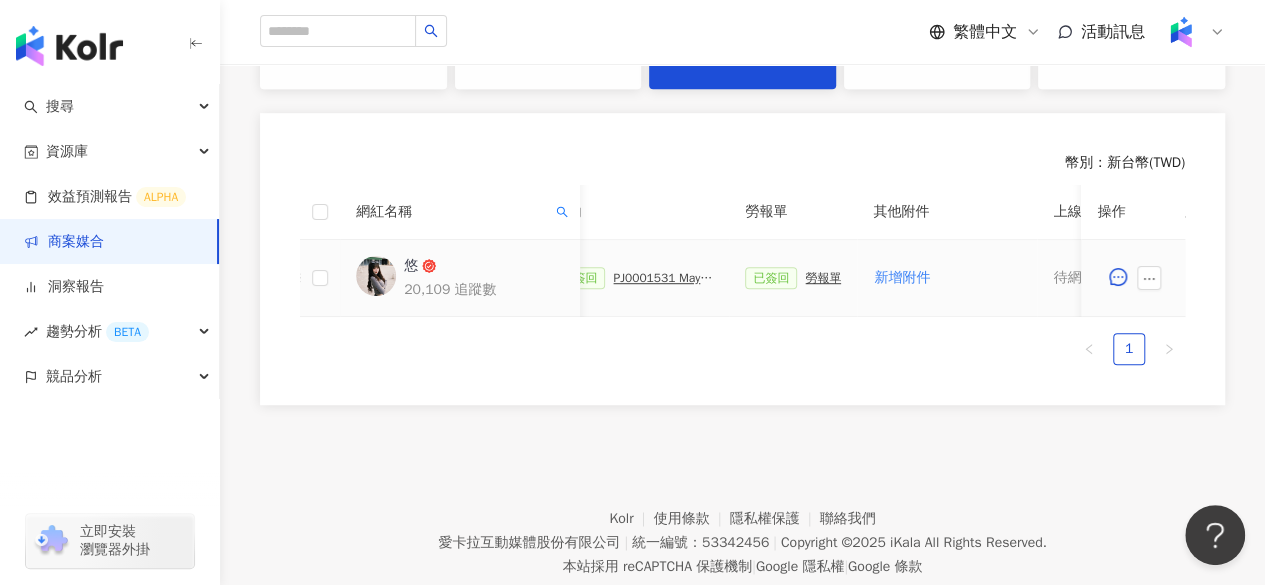 click on "PJ0001531 Maybelline_202506_FIT_ME_反孔特霧粉底_遮瑕_萊雅合作備忘錄" at bounding box center (663, 278) 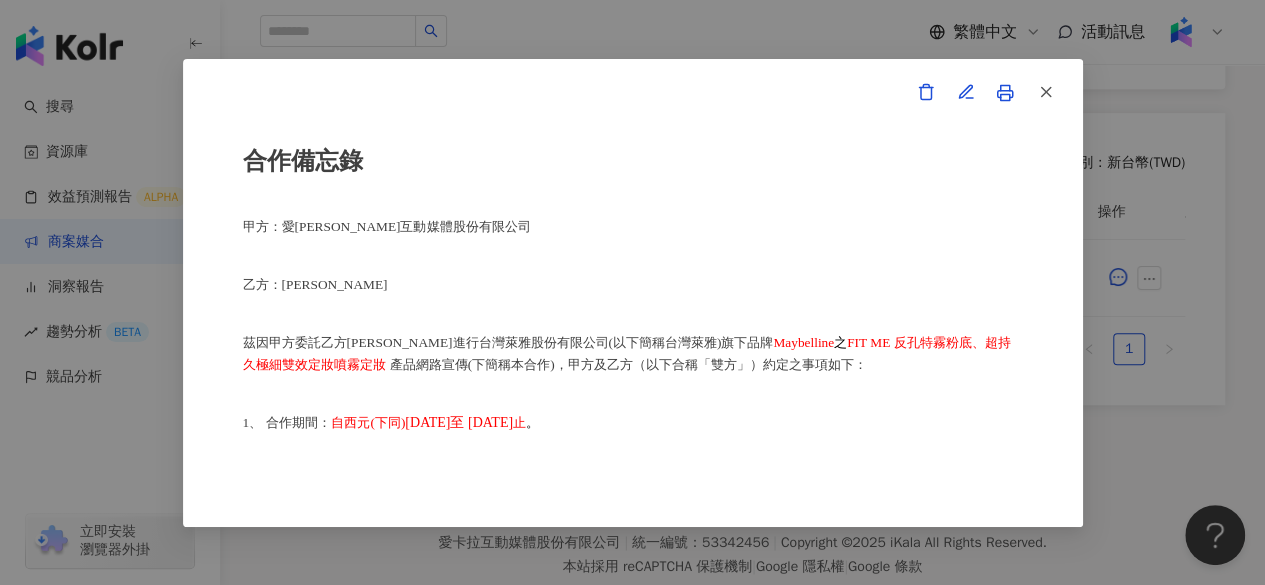 scroll, scrollTop: 57, scrollLeft: 0, axis: vertical 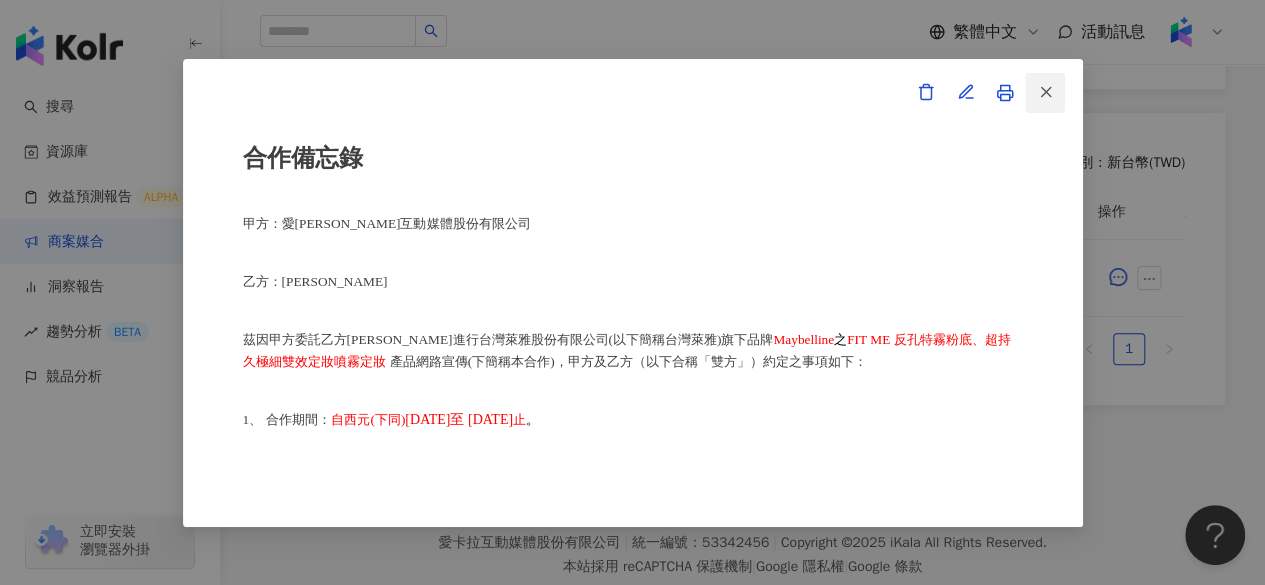 click at bounding box center [1045, 93] 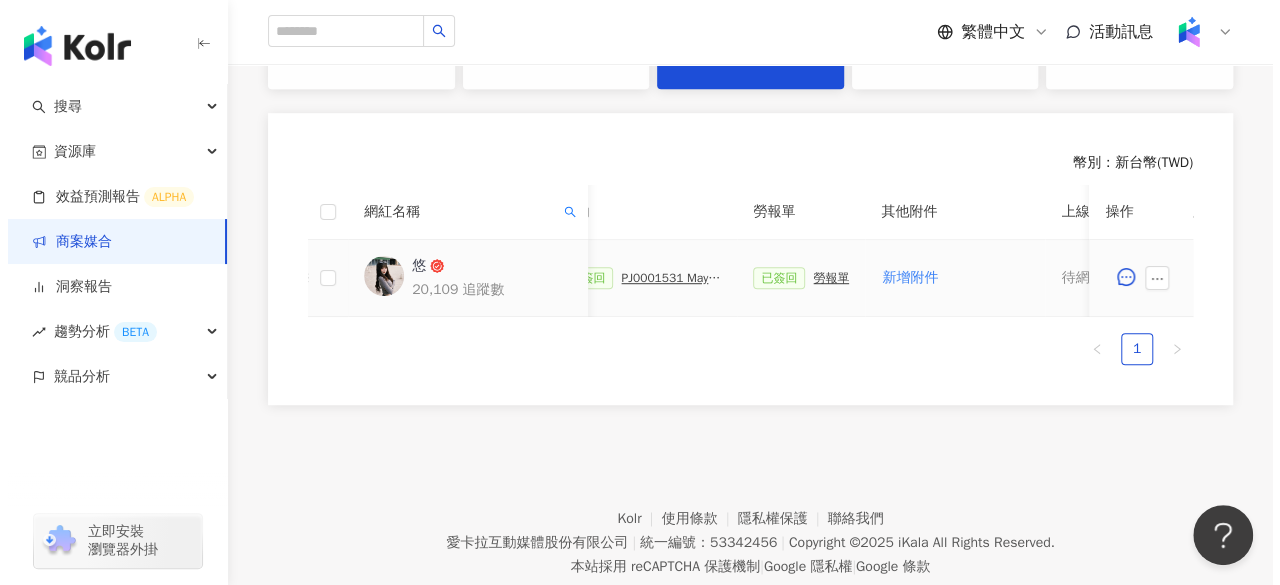 scroll, scrollTop: 0, scrollLeft: 1100, axis: horizontal 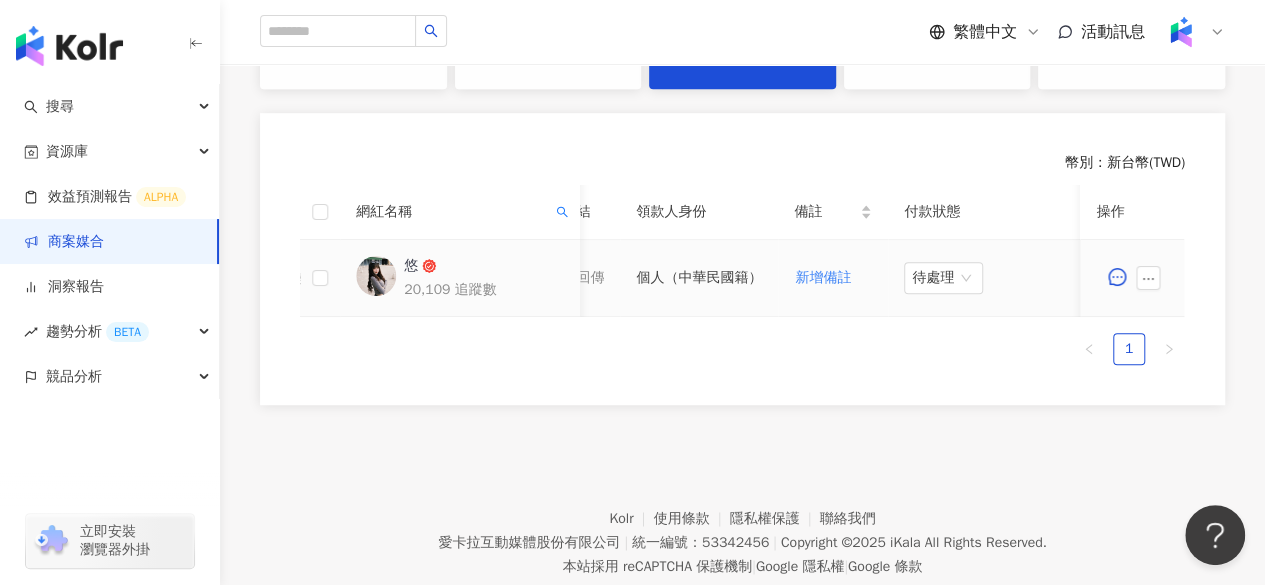 click on "待處理" at bounding box center [988, 278] 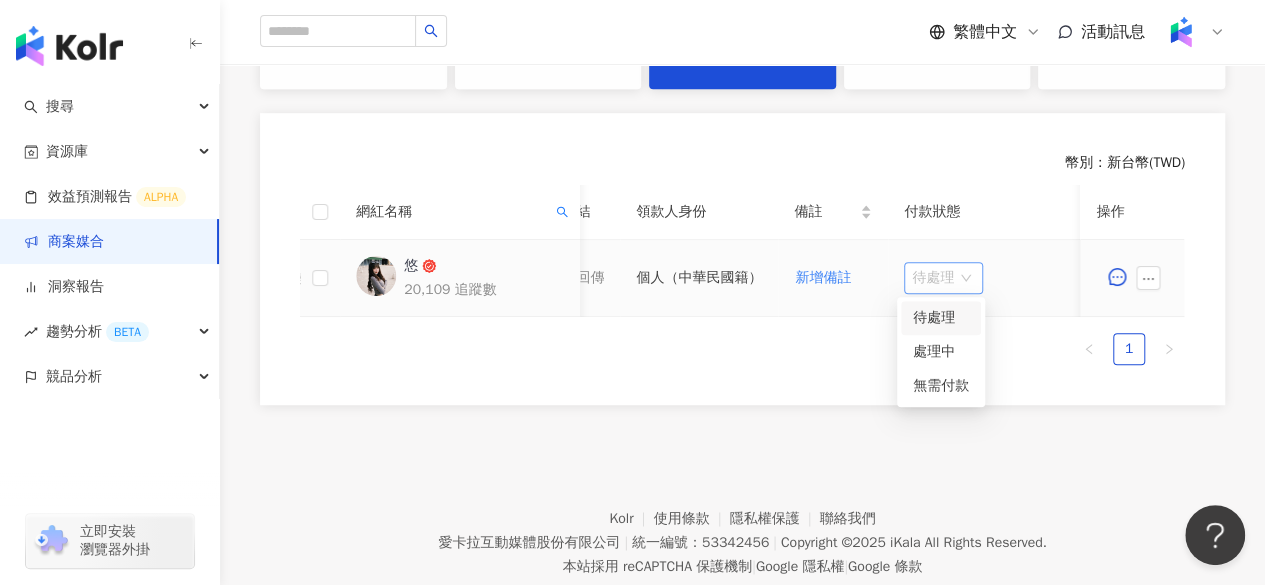 click on "待處理" at bounding box center (943, 278) 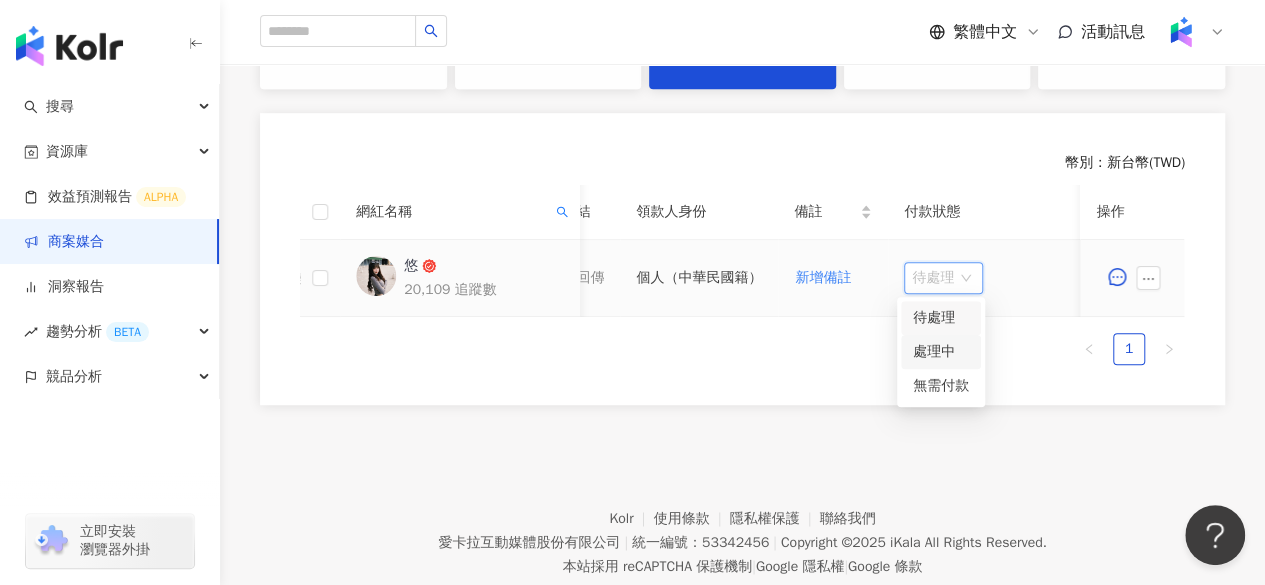 click on "處理中" at bounding box center (941, 352) 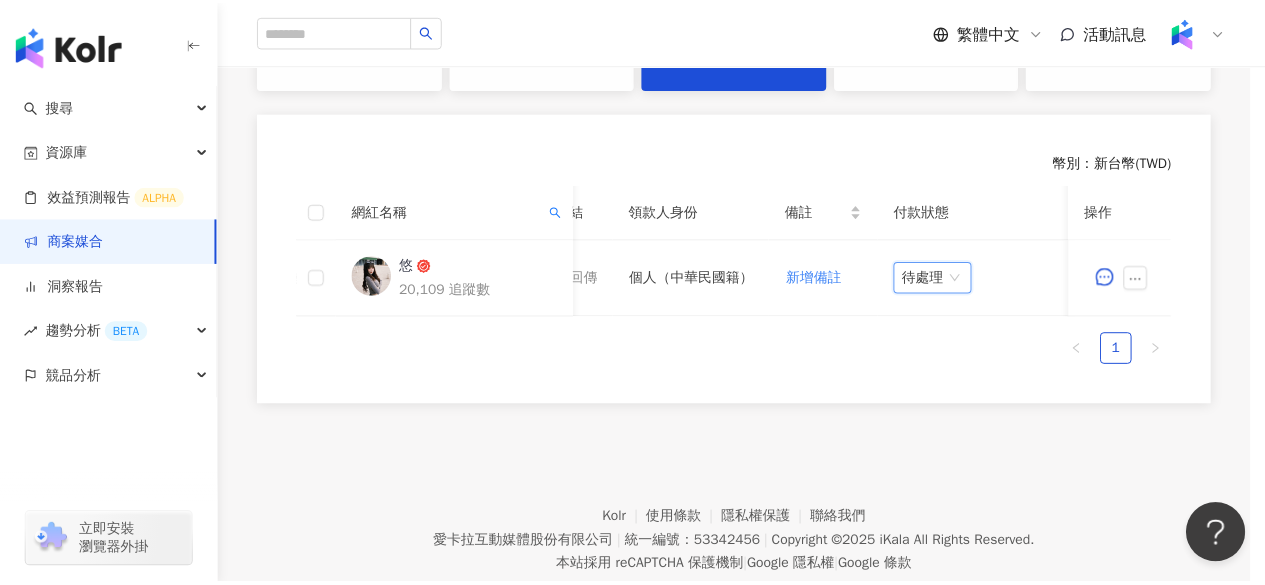 scroll, scrollTop: 0, scrollLeft: 1100, axis: horizontal 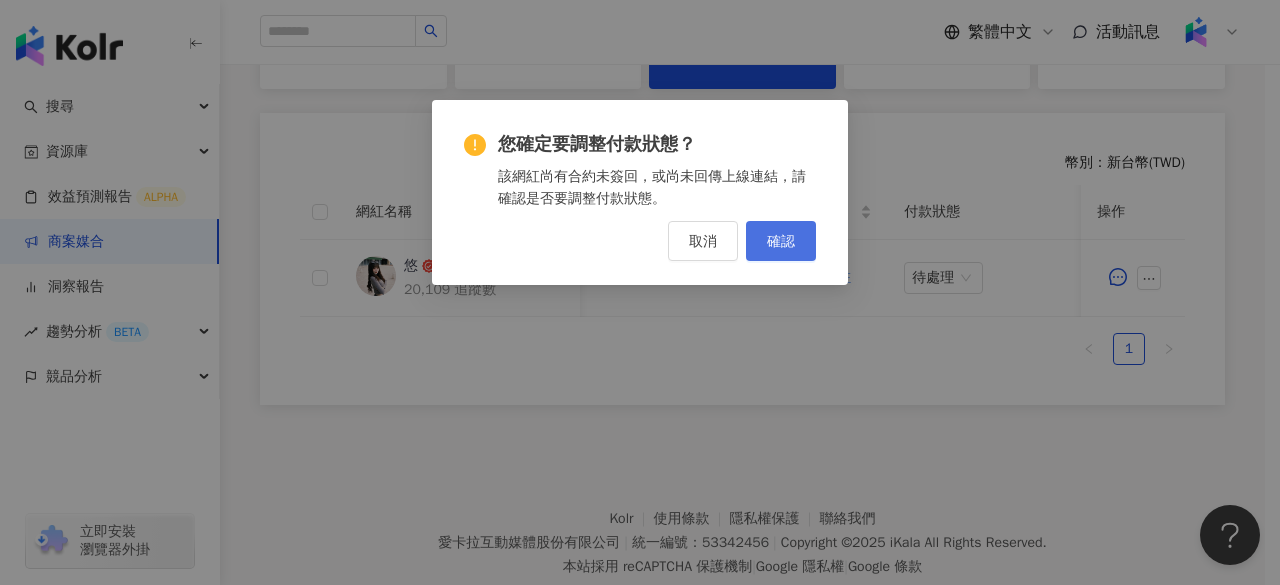 click on "確認" at bounding box center [781, 241] 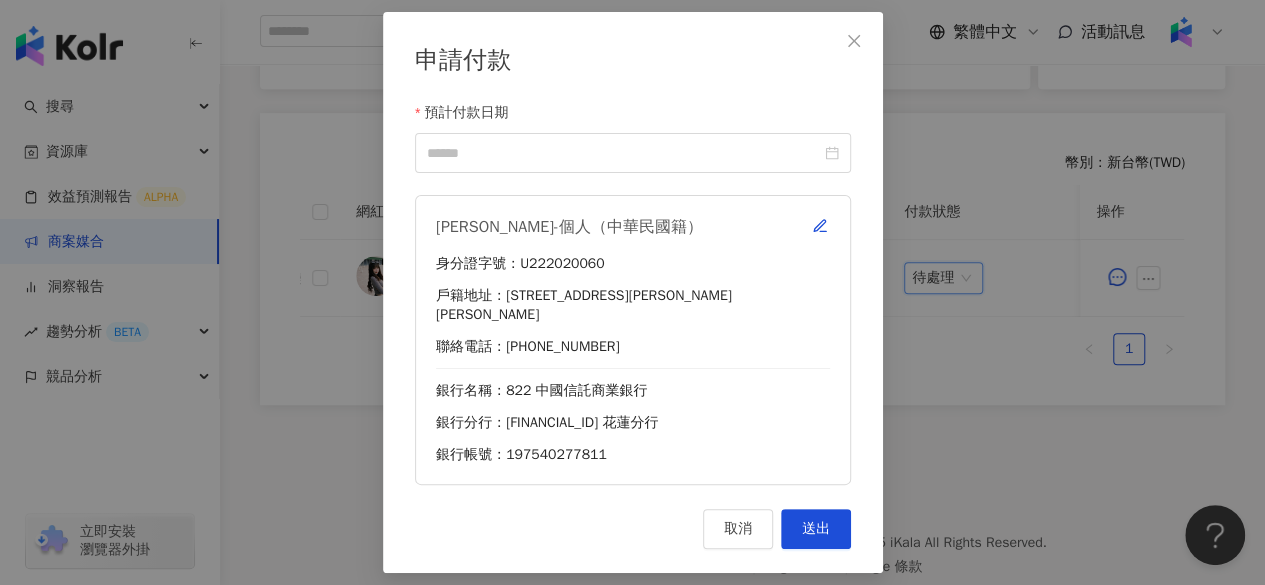 scroll, scrollTop: 0, scrollLeft: 1085, axis: horizontal 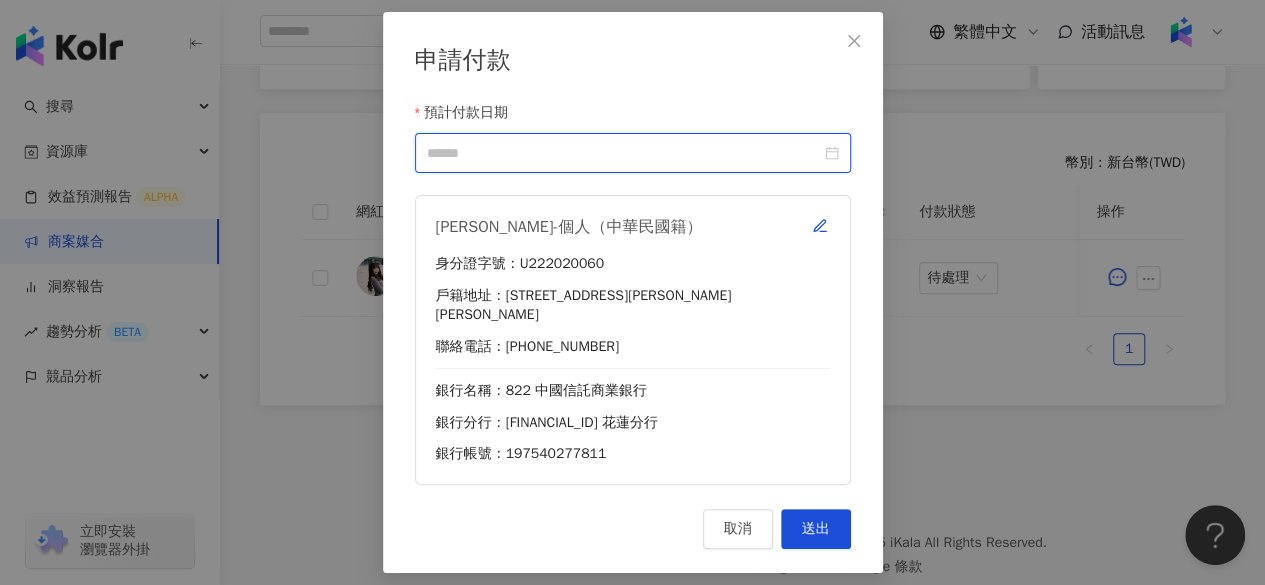 click on "預計付款日期" at bounding box center (624, 153) 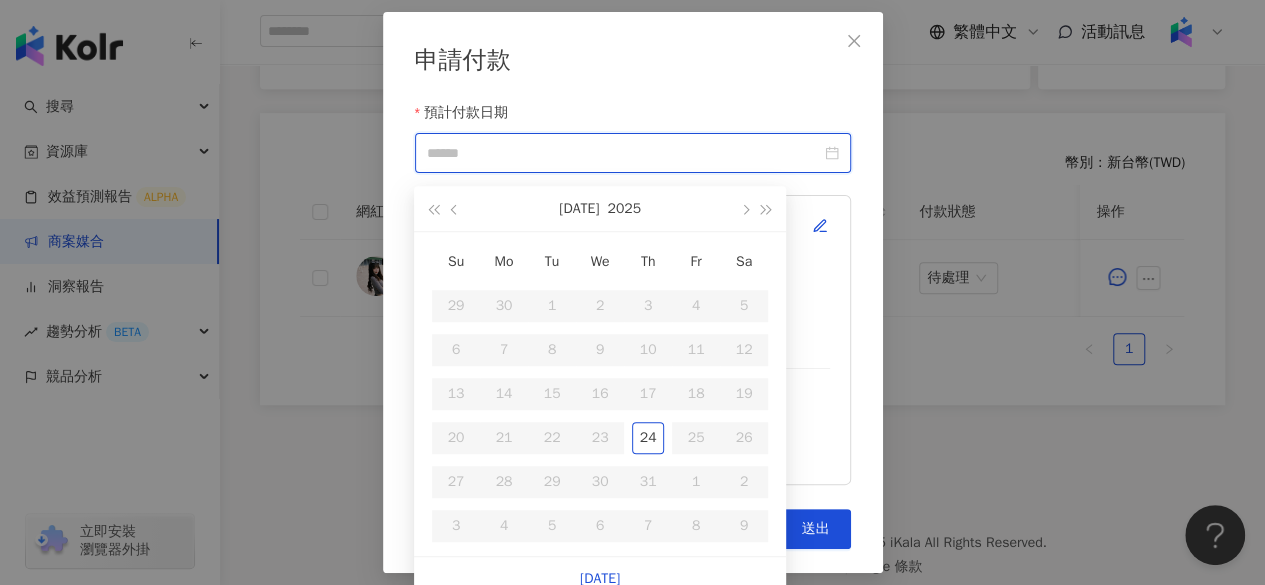 click at bounding box center (633, 153) 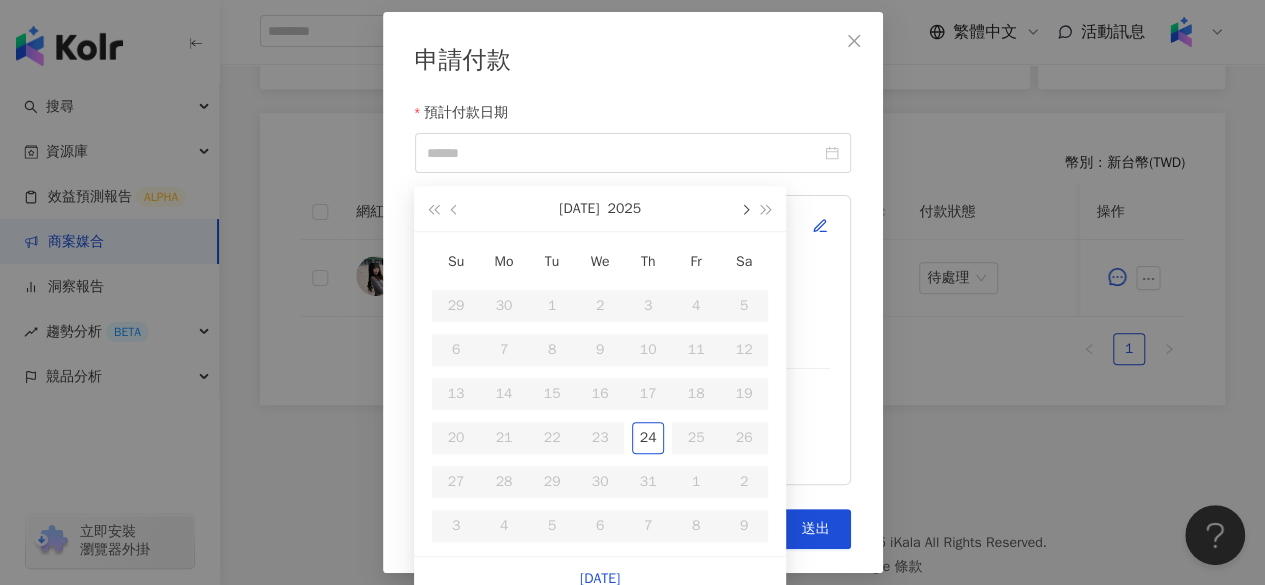 click at bounding box center (744, 208) 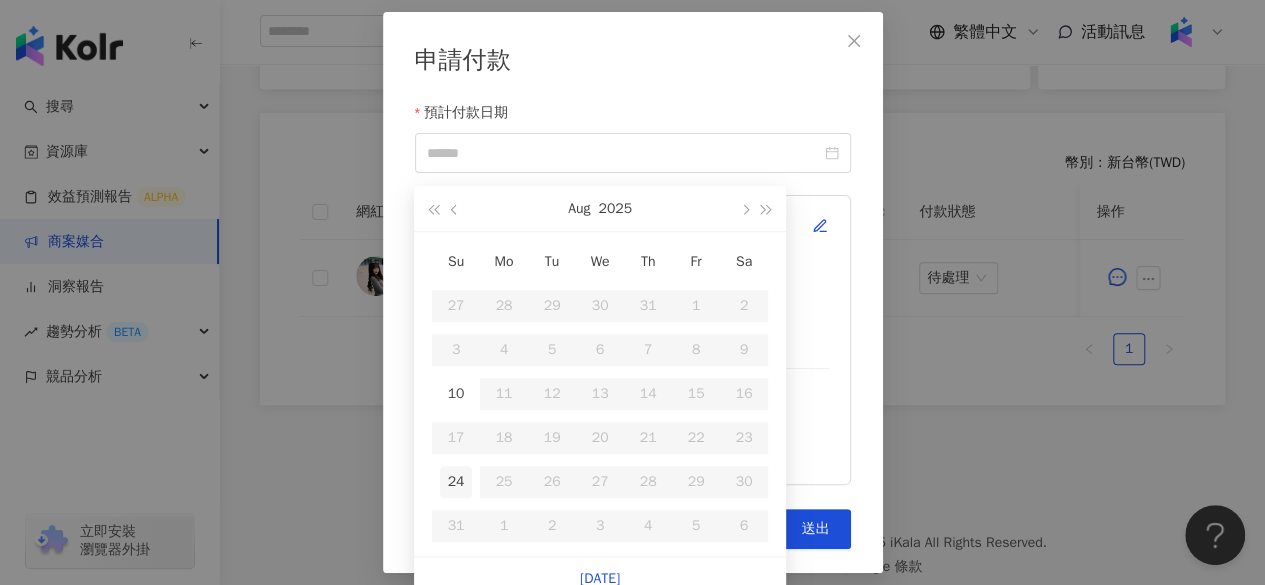 type on "**********" 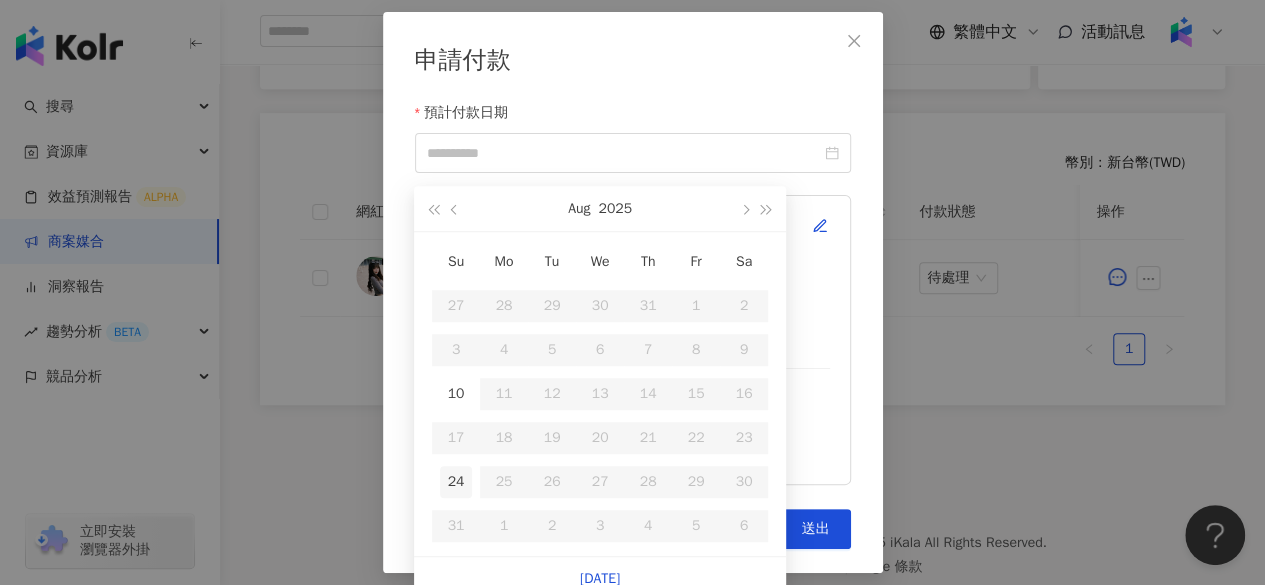 click on "24" at bounding box center [456, 482] 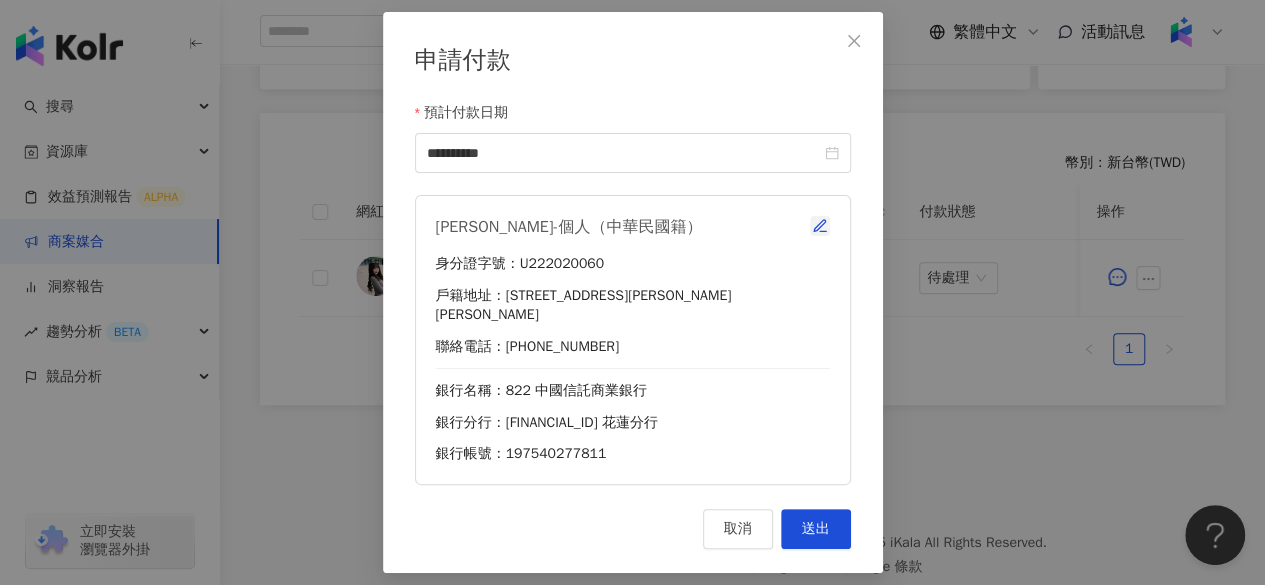 click 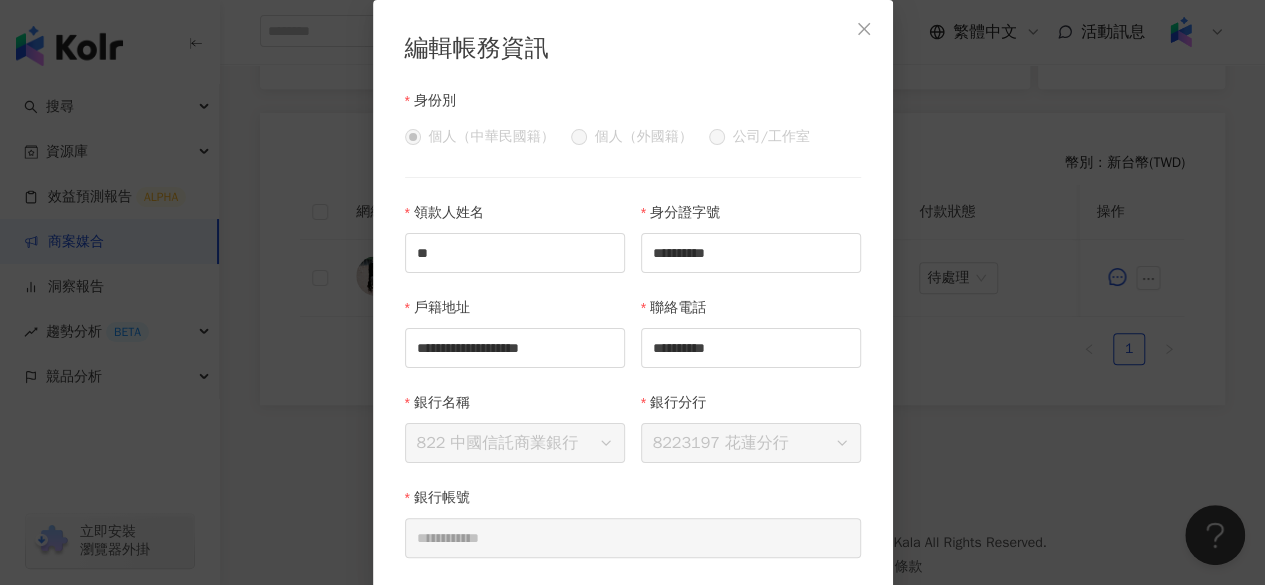scroll, scrollTop: 42, scrollLeft: 0, axis: vertical 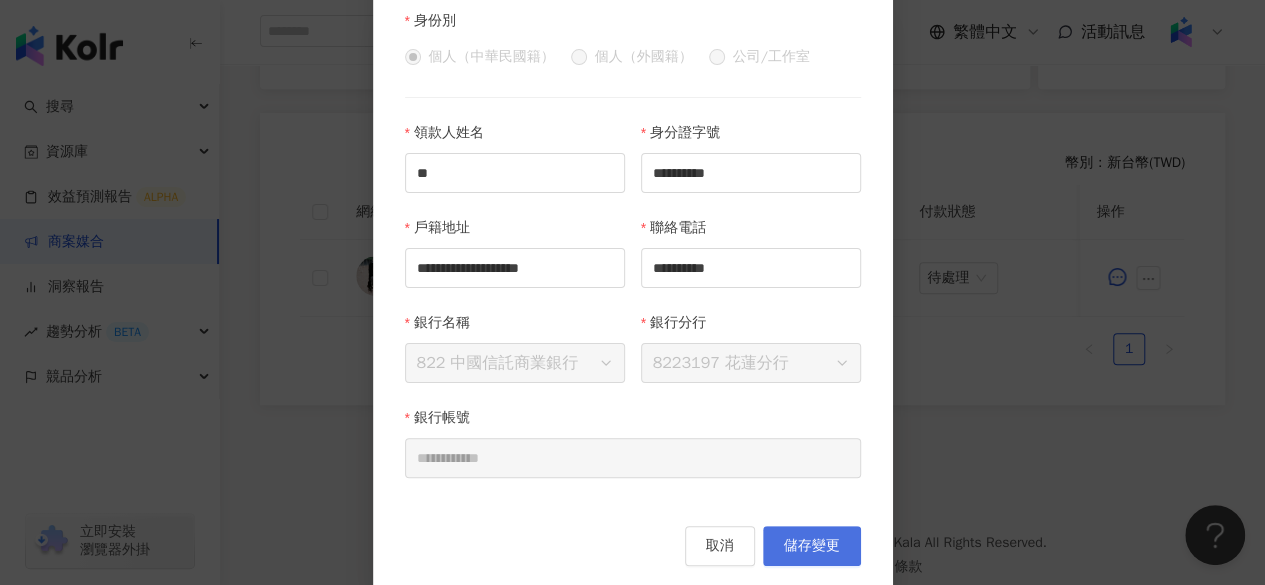 click on "儲存變更" at bounding box center (812, 546) 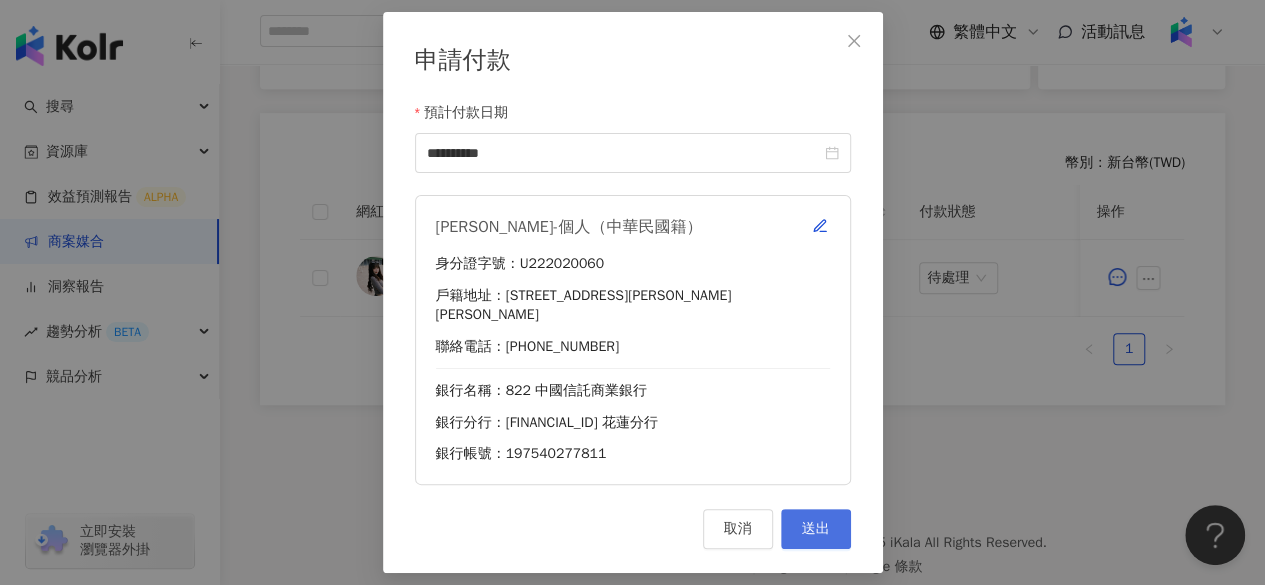 click on "送出" at bounding box center [816, 529] 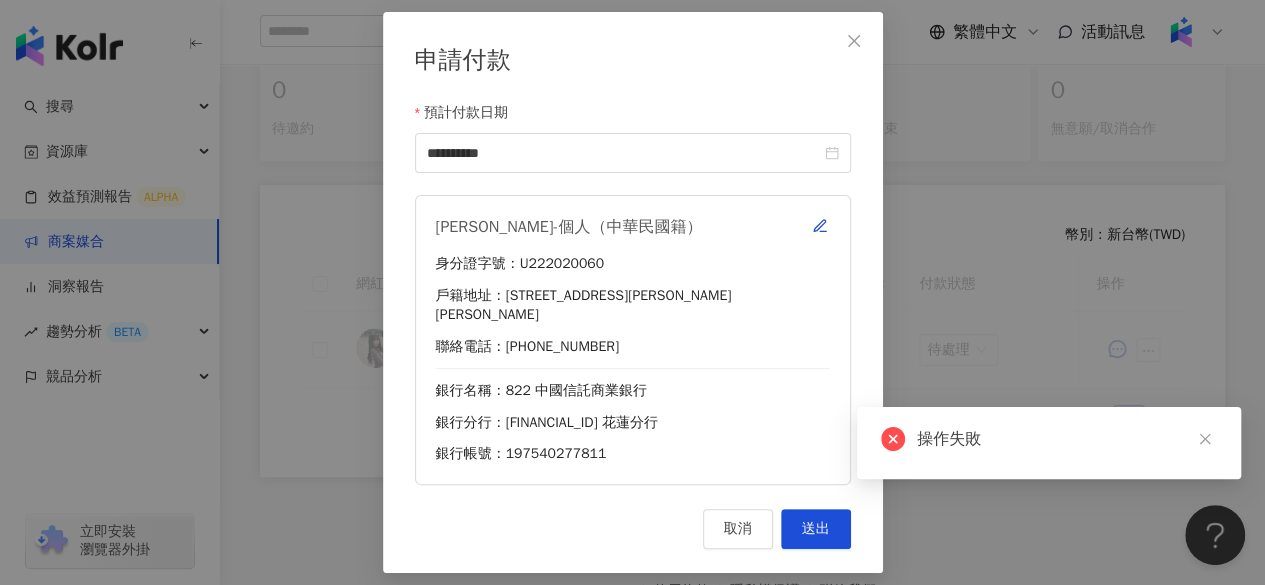 scroll, scrollTop: 574, scrollLeft: 0, axis: vertical 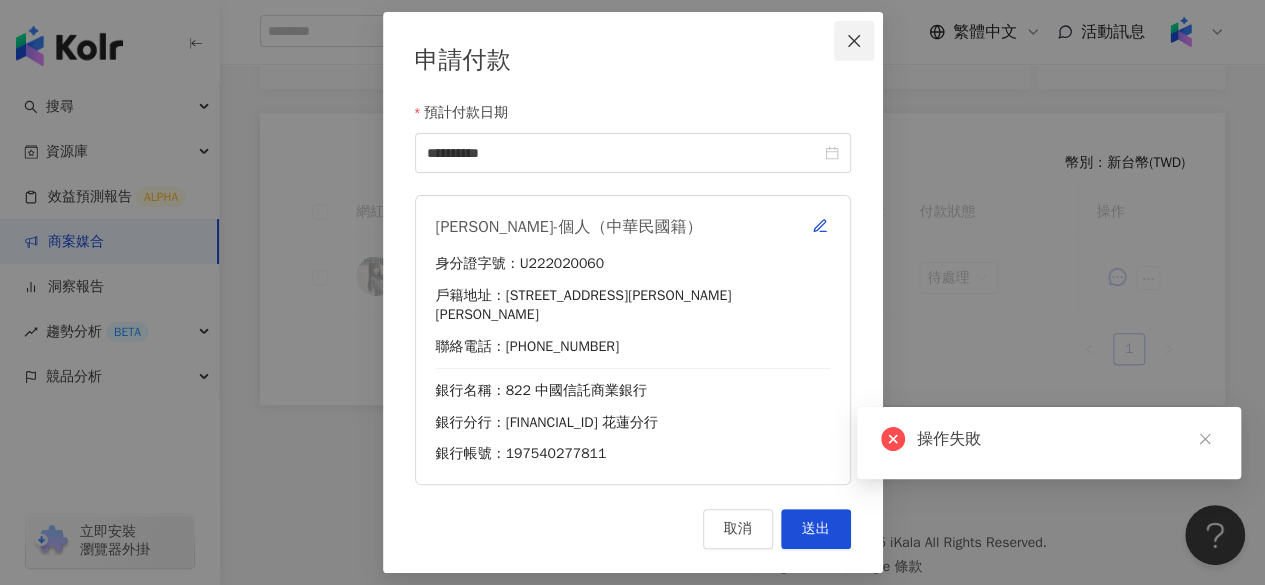 click 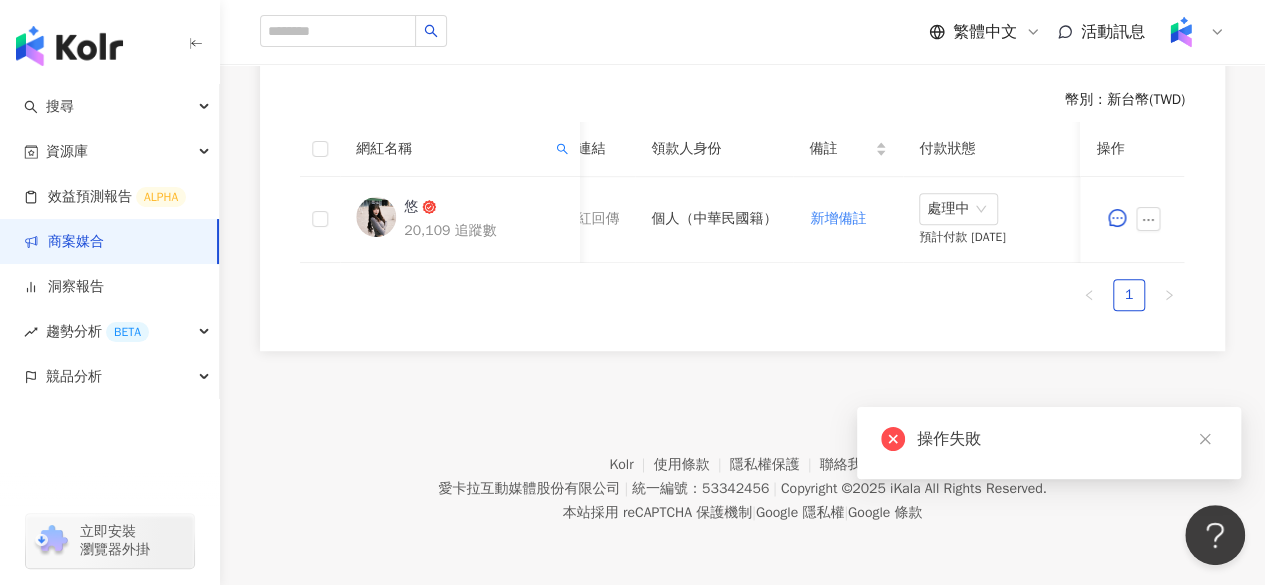scroll, scrollTop: 502, scrollLeft: 0, axis: vertical 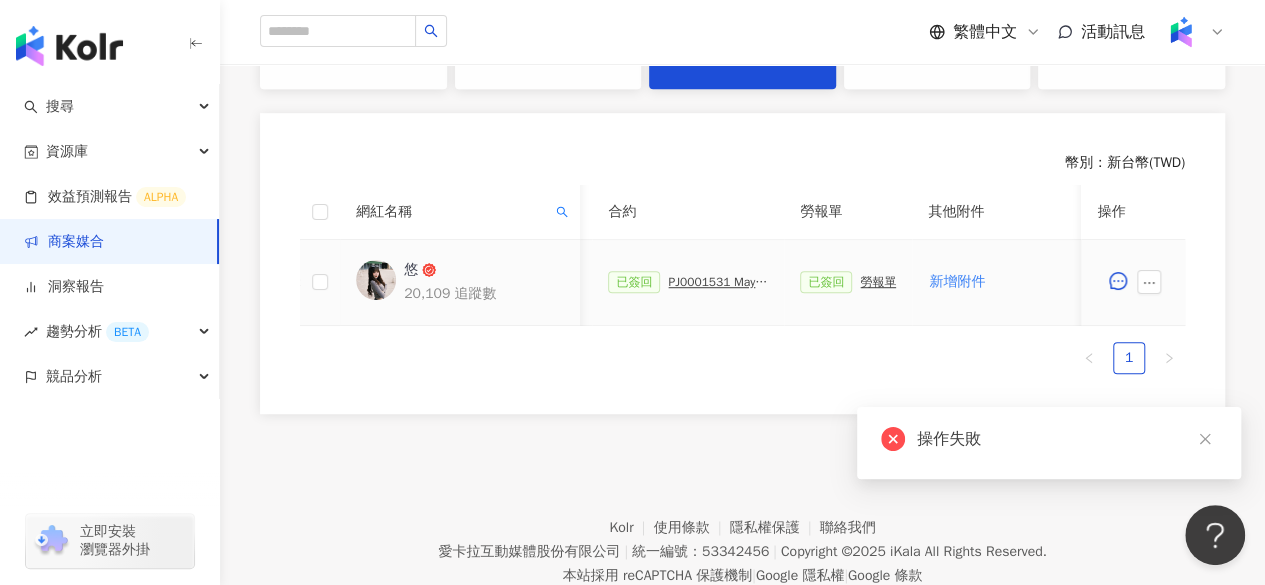 click on "已簽回 PJ0001531 Maybelline_202506_FIT_ME_反孔特霧粉底_遮瑕_萊雅合作備忘錄" at bounding box center (688, 282) 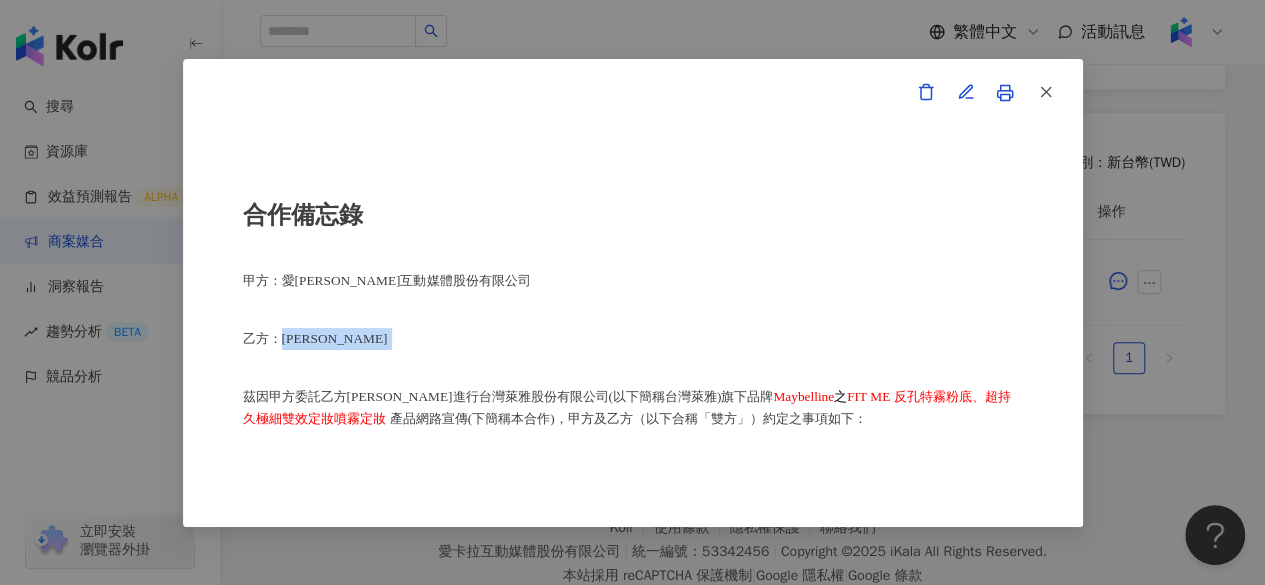 drag, startPoint x: 283, startPoint y: 338, endPoint x: 352, endPoint y: 351, distance: 70.21396 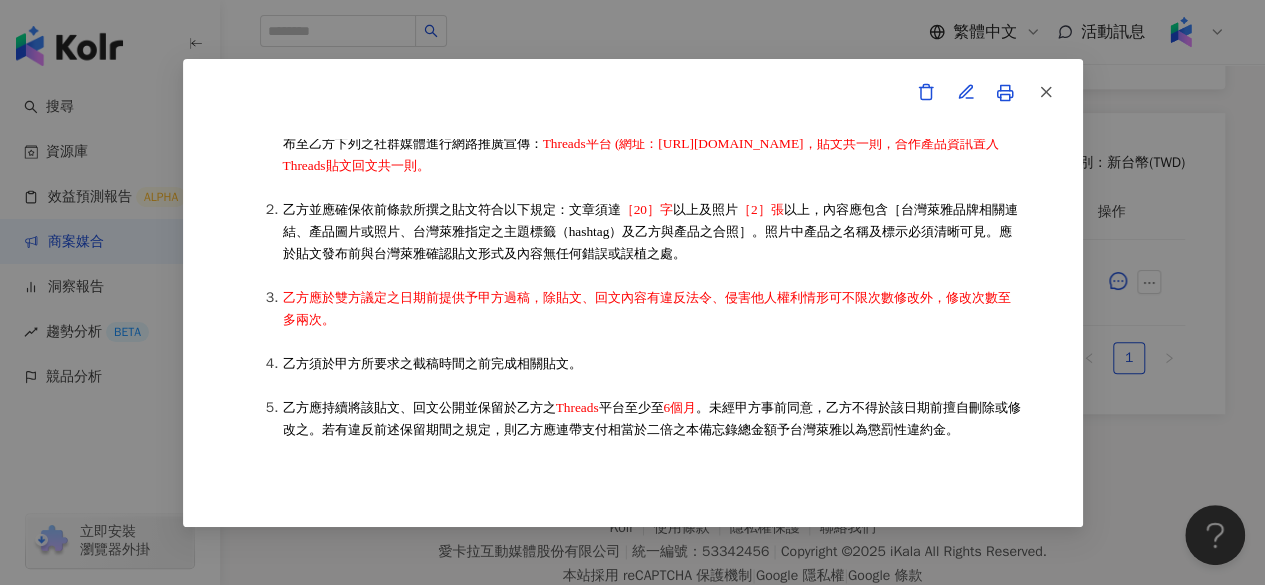 scroll, scrollTop: 516, scrollLeft: 0, axis: vertical 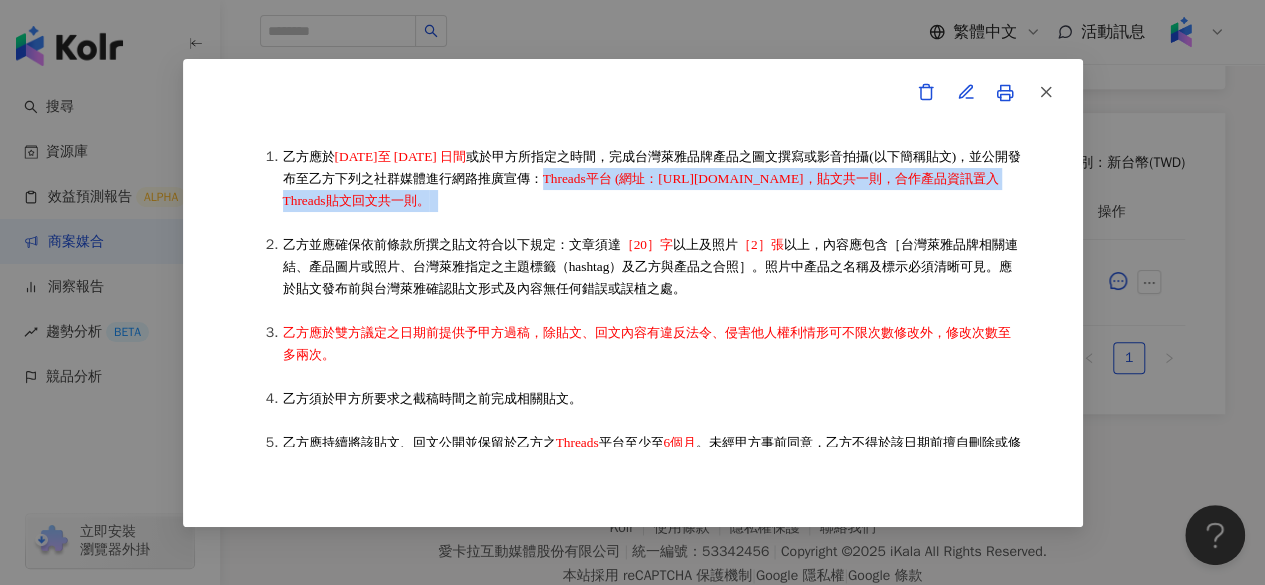 drag, startPoint x: 738, startPoint y: 196, endPoint x: 601, endPoint y: 242, distance: 144.51643 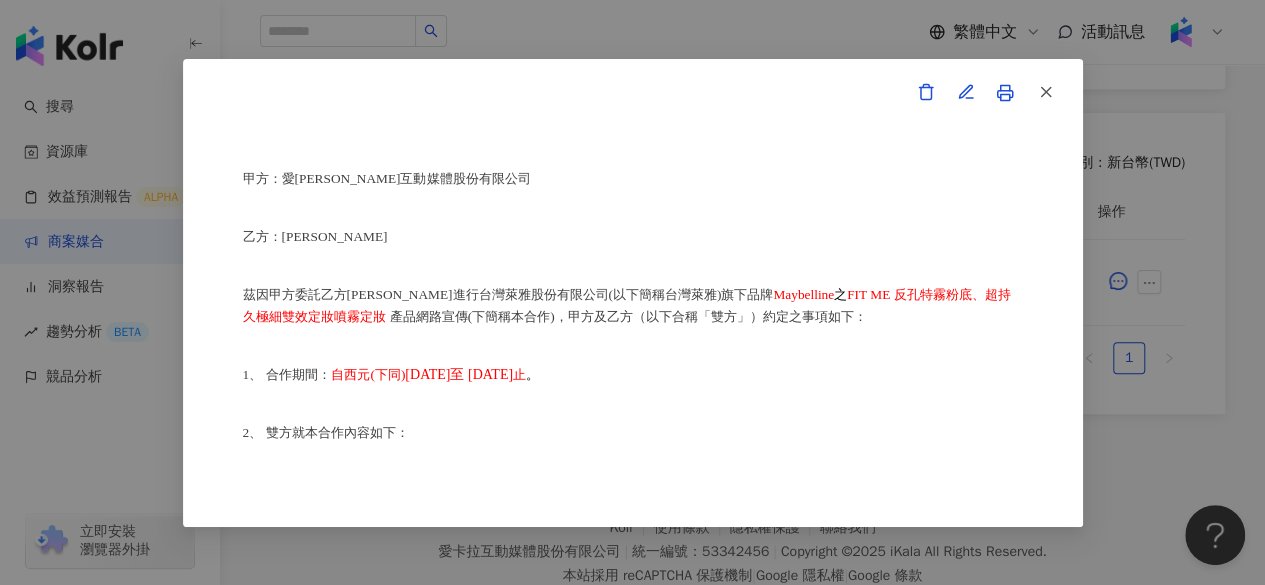 scroll, scrollTop: 0, scrollLeft: 0, axis: both 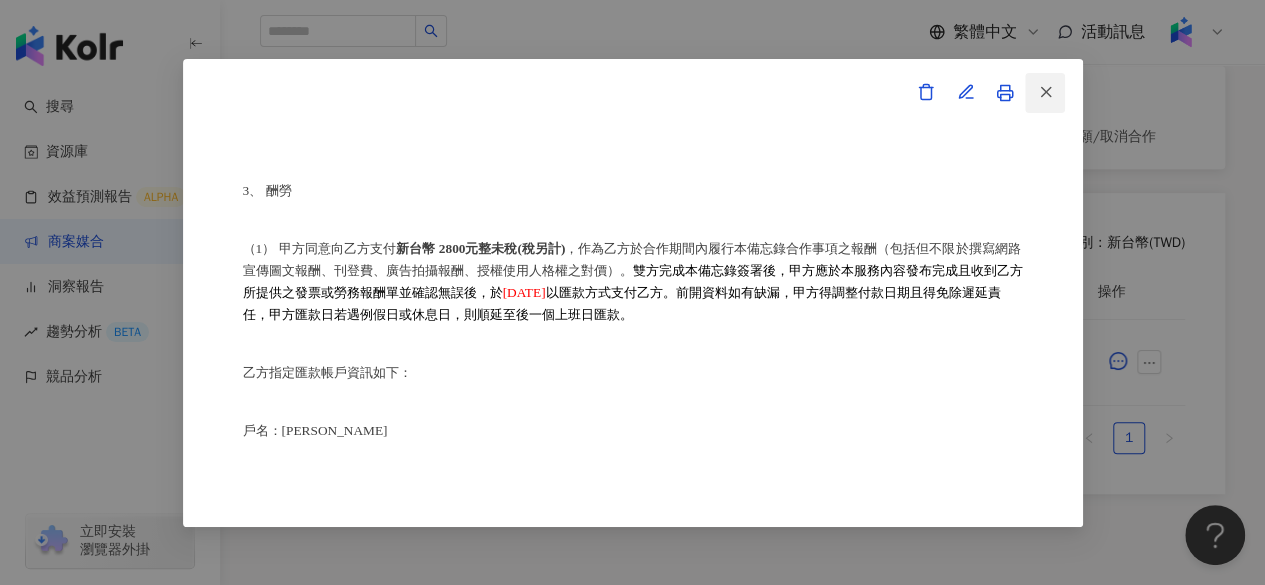 click 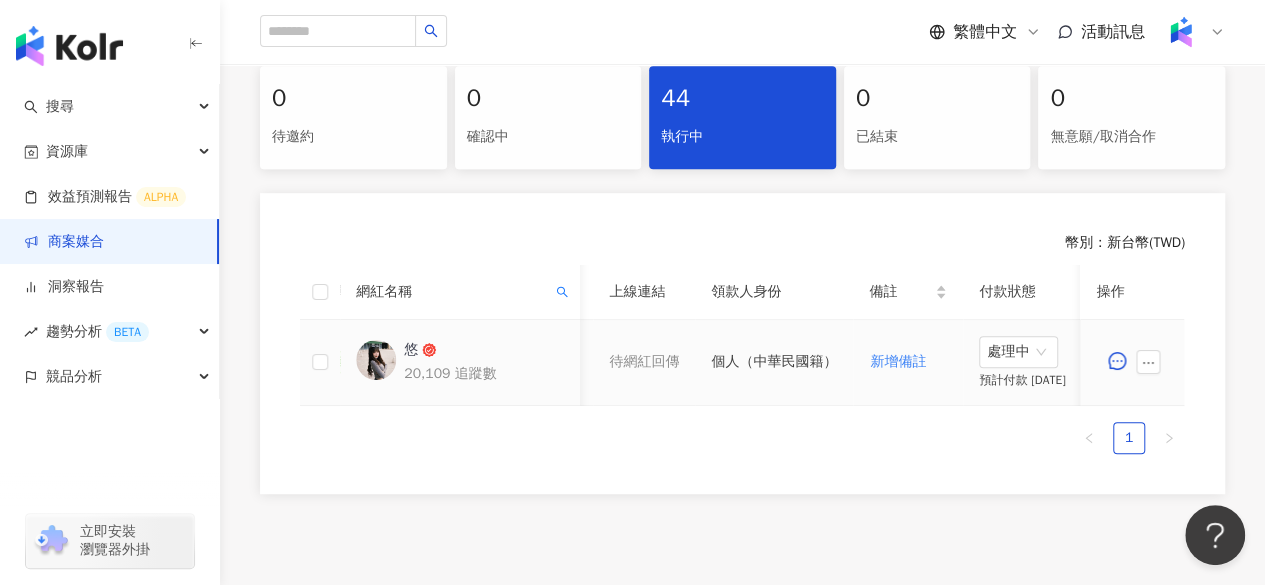 scroll, scrollTop: 0, scrollLeft: 1100, axis: horizontal 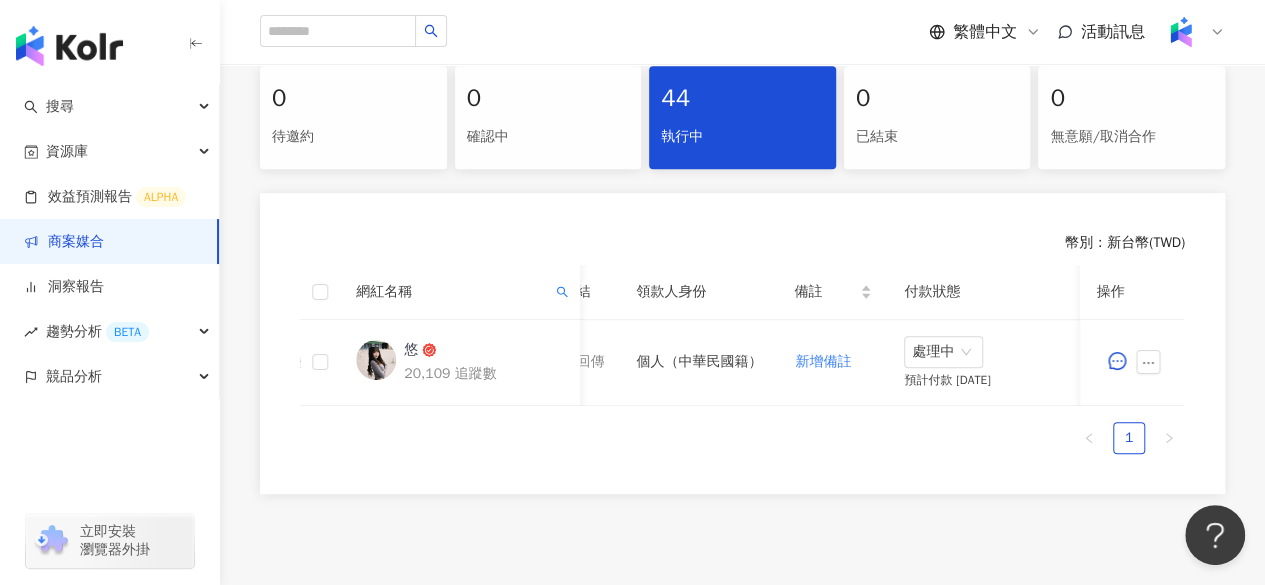 click on "執行中" at bounding box center [742, 137] 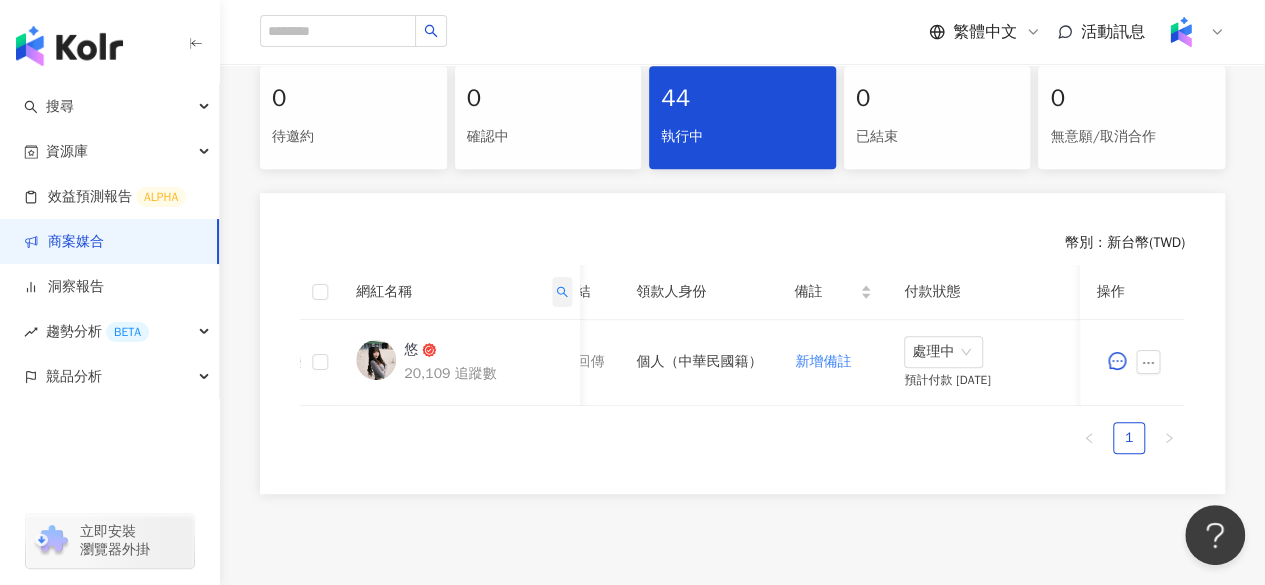 click 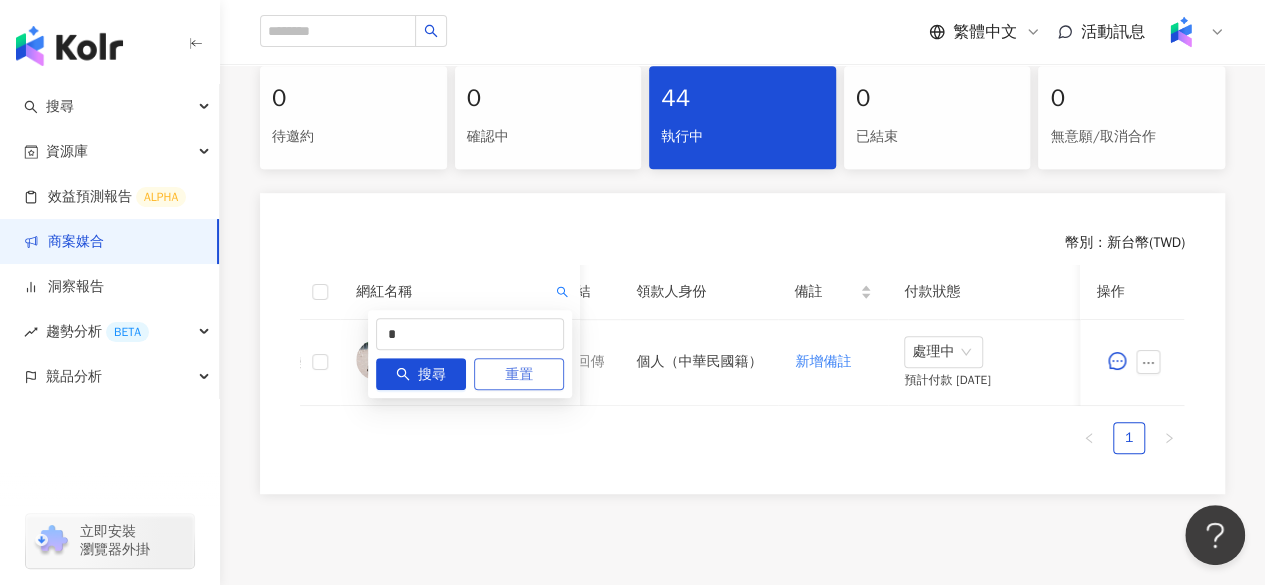 click on "重置" at bounding box center (519, 375) 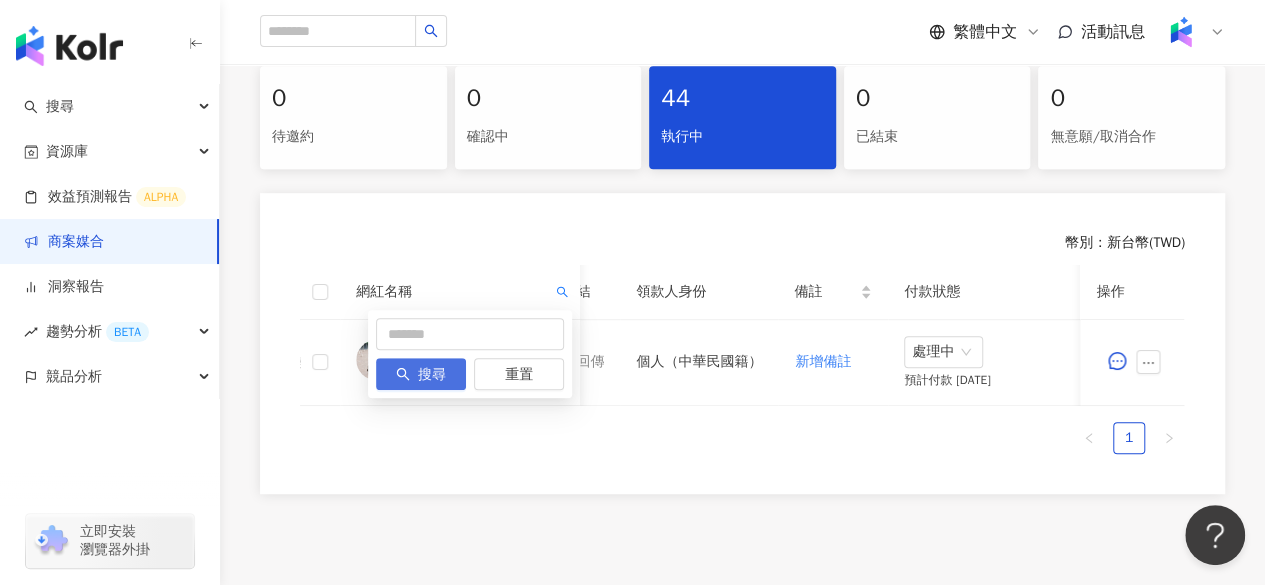 click on "搜尋" at bounding box center [432, 375] 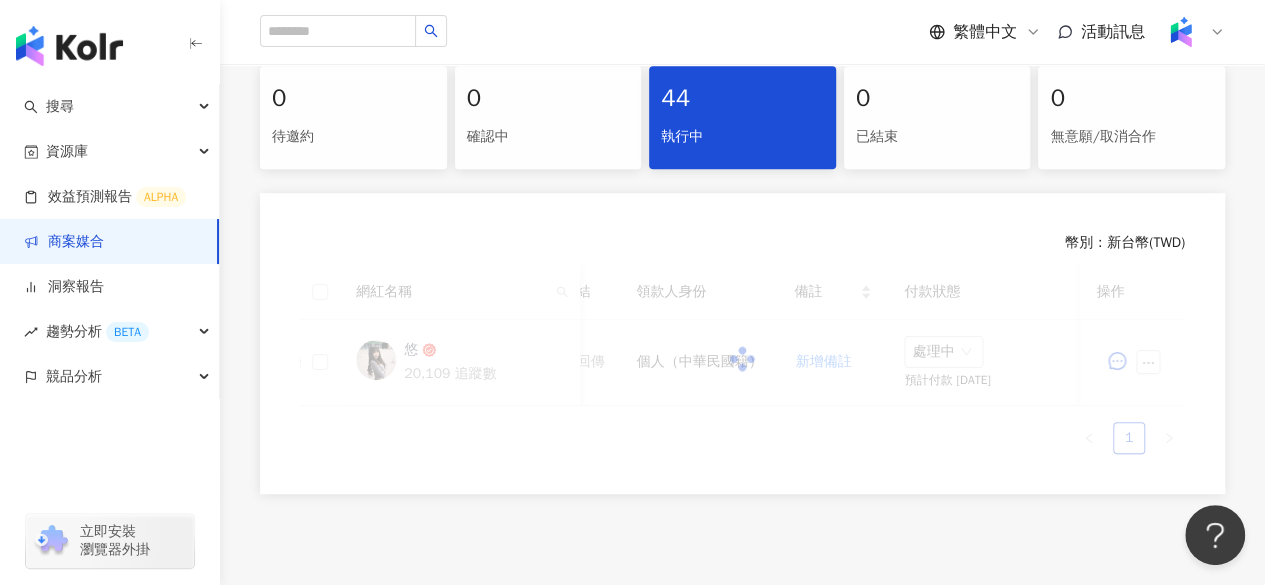 scroll, scrollTop: 578, scrollLeft: 0, axis: vertical 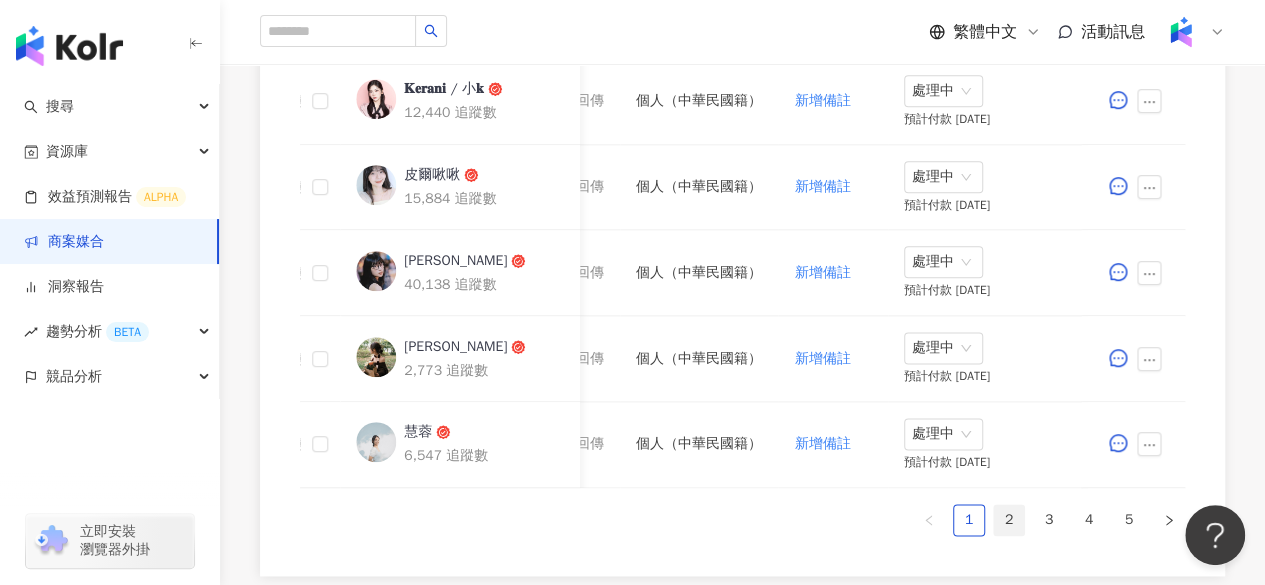 click on "2" at bounding box center [1009, 520] 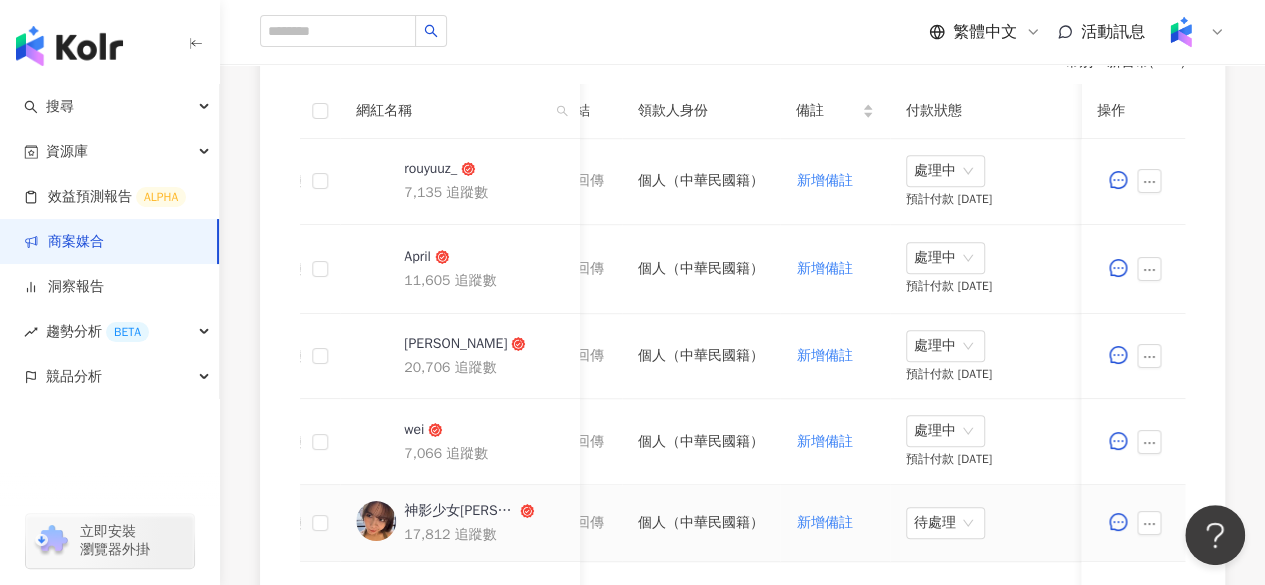 scroll, scrollTop: 601, scrollLeft: 0, axis: vertical 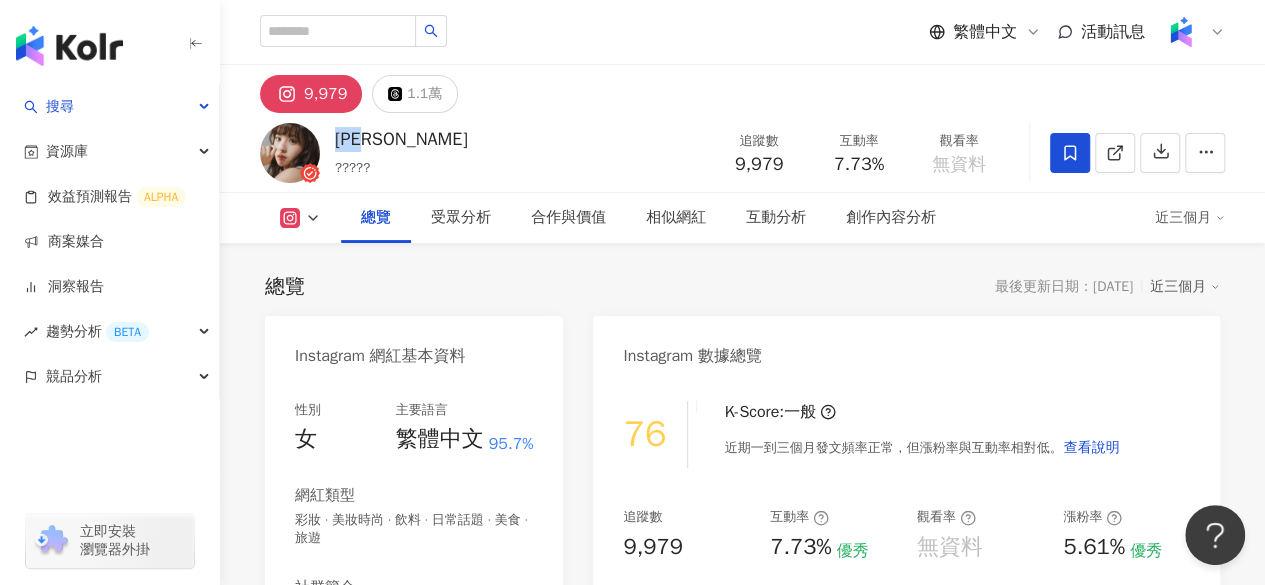 drag, startPoint x: 406, startPoint y: 141, endPoint x: 332, endPoint y: 138, distance: 74.06078 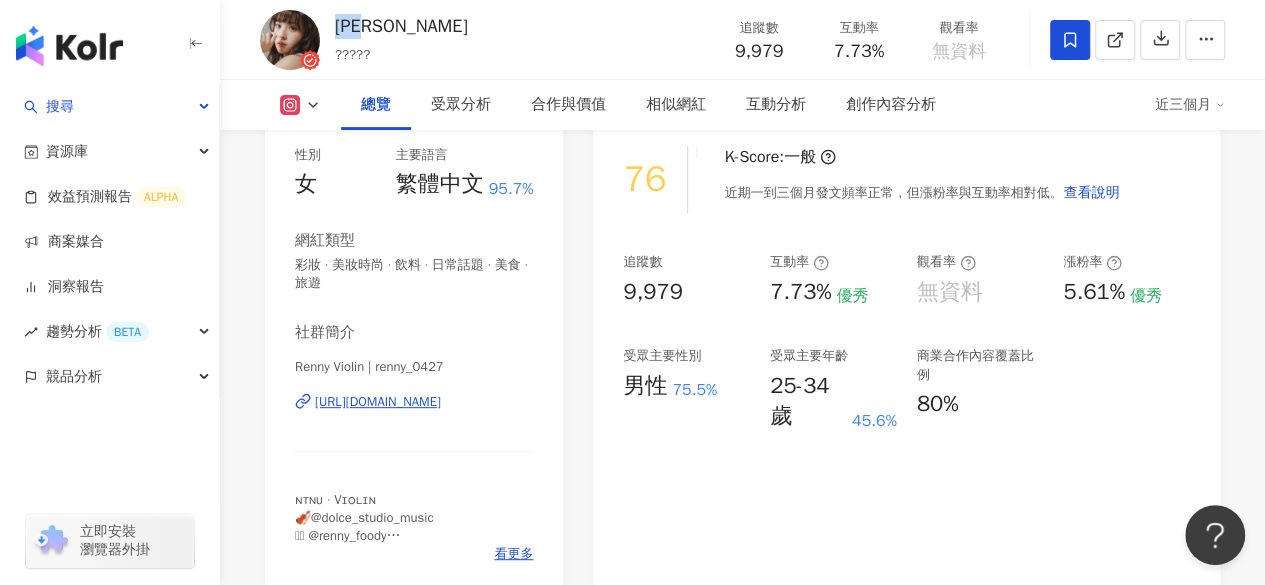 scroll, scrollTop: 256, scrollLeft: 0, axis: vertical 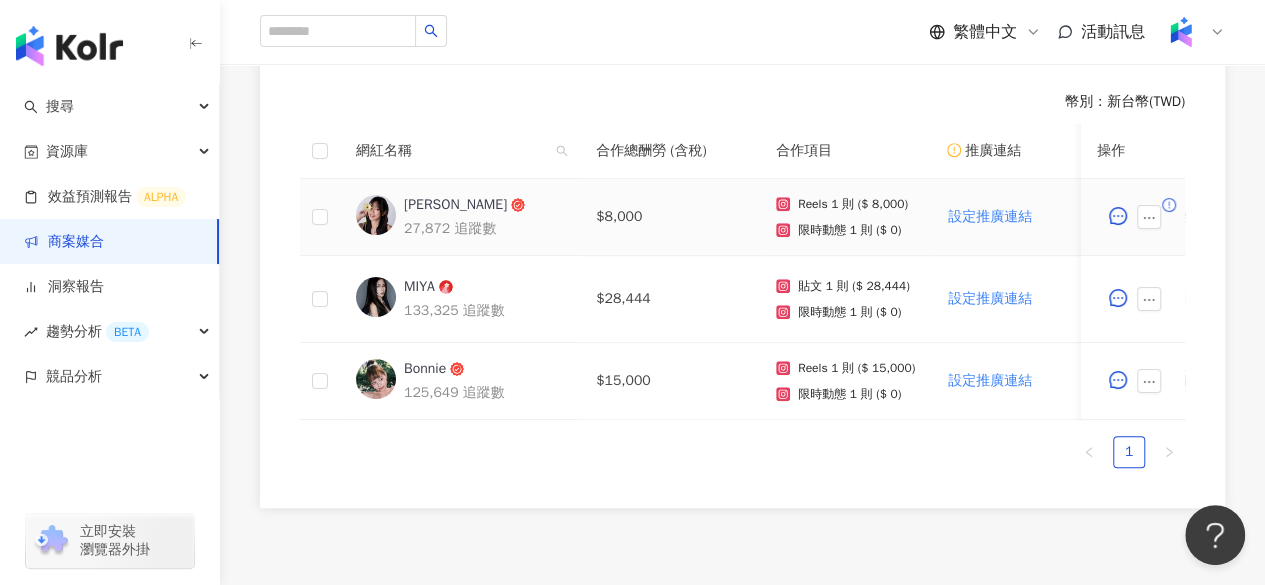 click on "[PERSON_NAME]" at bounding box center (455, 205) 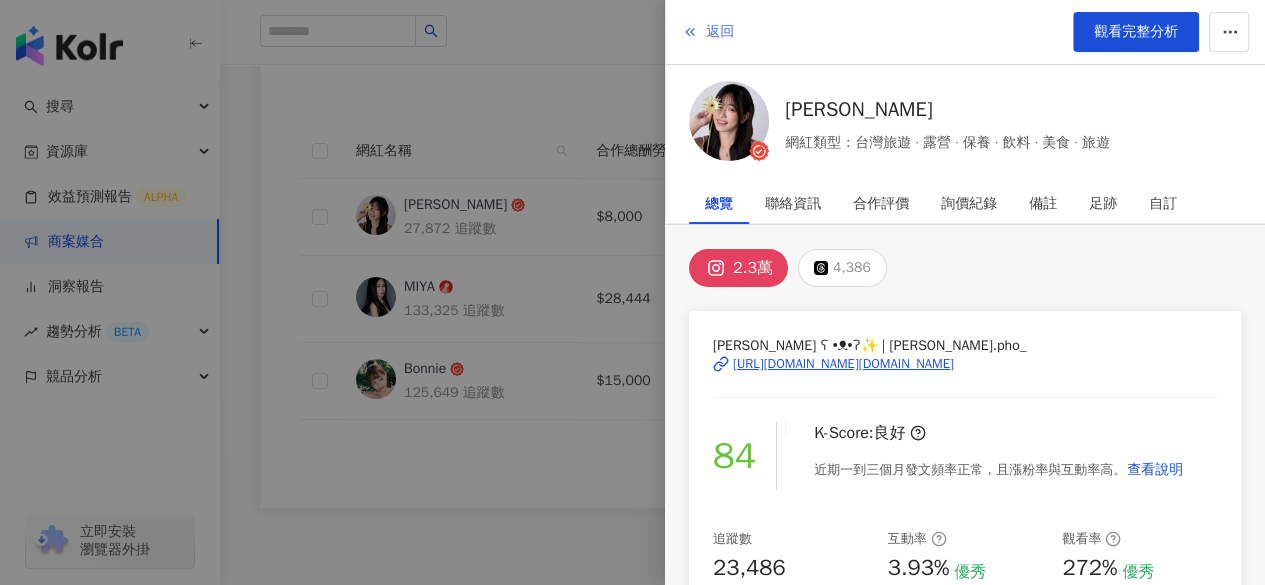 click on "返回" at bounding box center [720, 32] 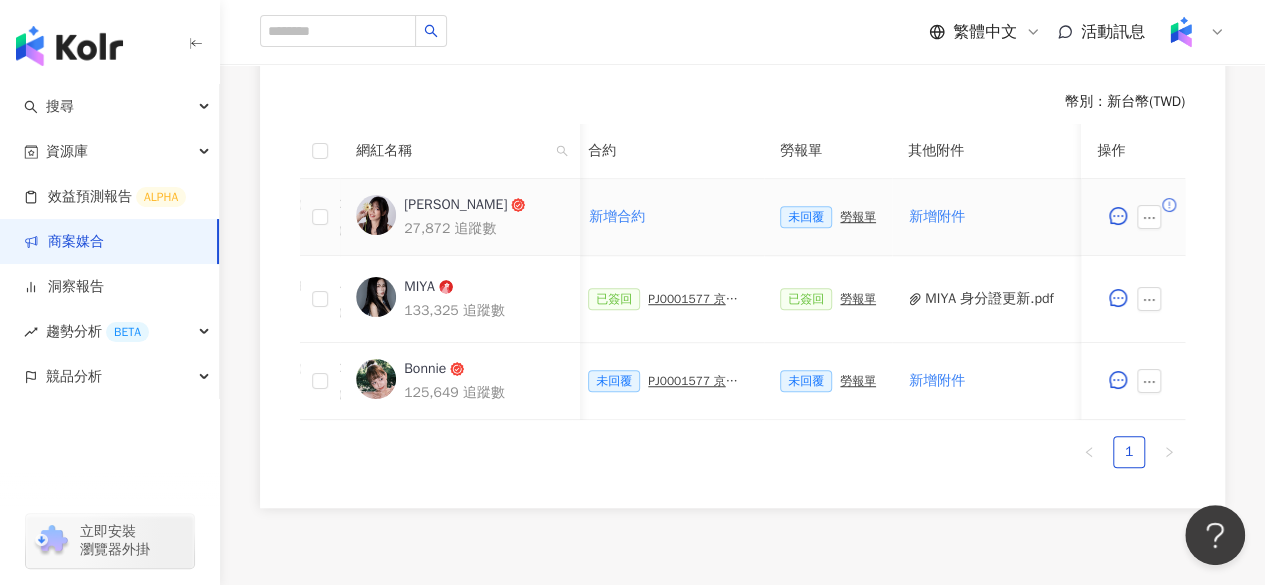 scroll, scrollTop: 0, scrollLeft: 567, axis: horizontal 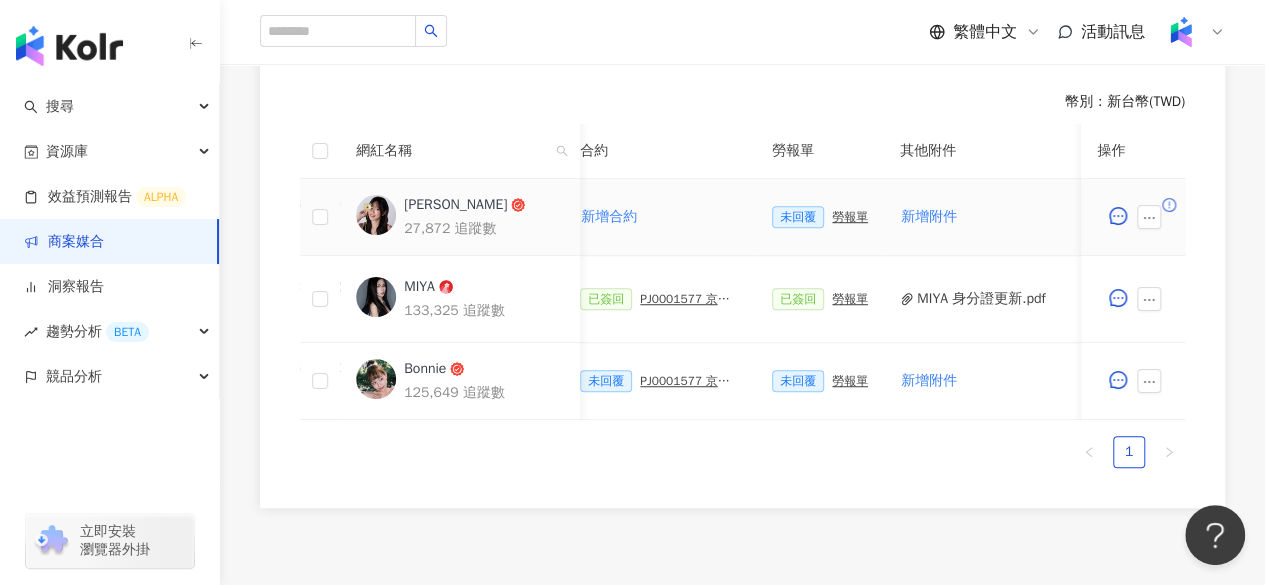 click on "勞報單" at bounding box center (850, 217) 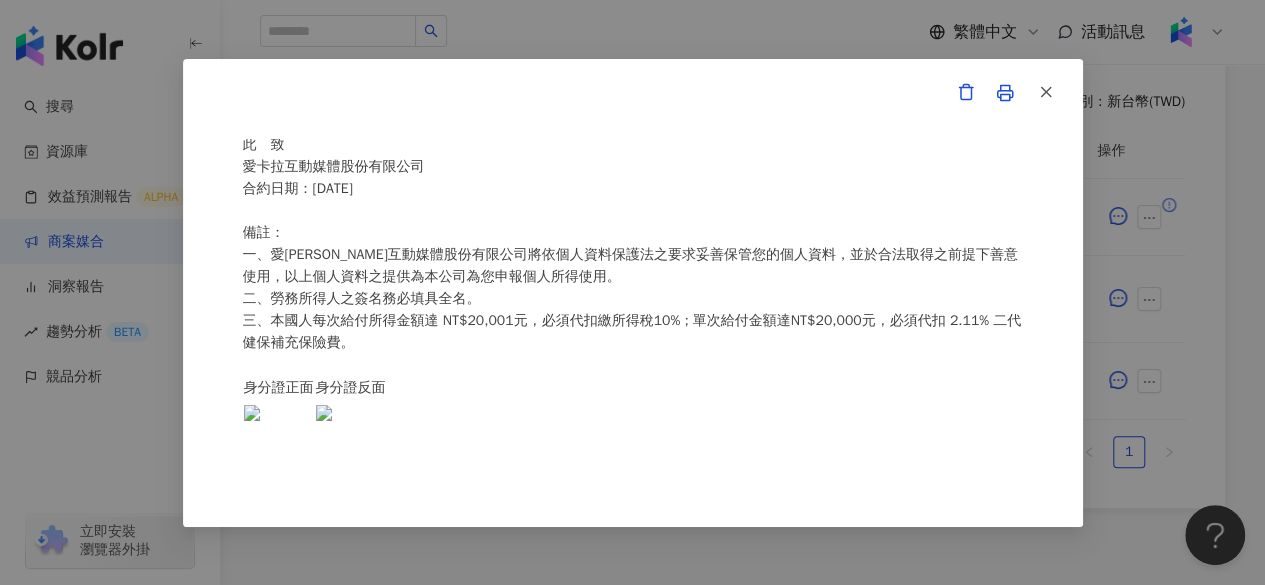 scroll, scrollTop: 498, scrollLeft: 0, axis: vertical 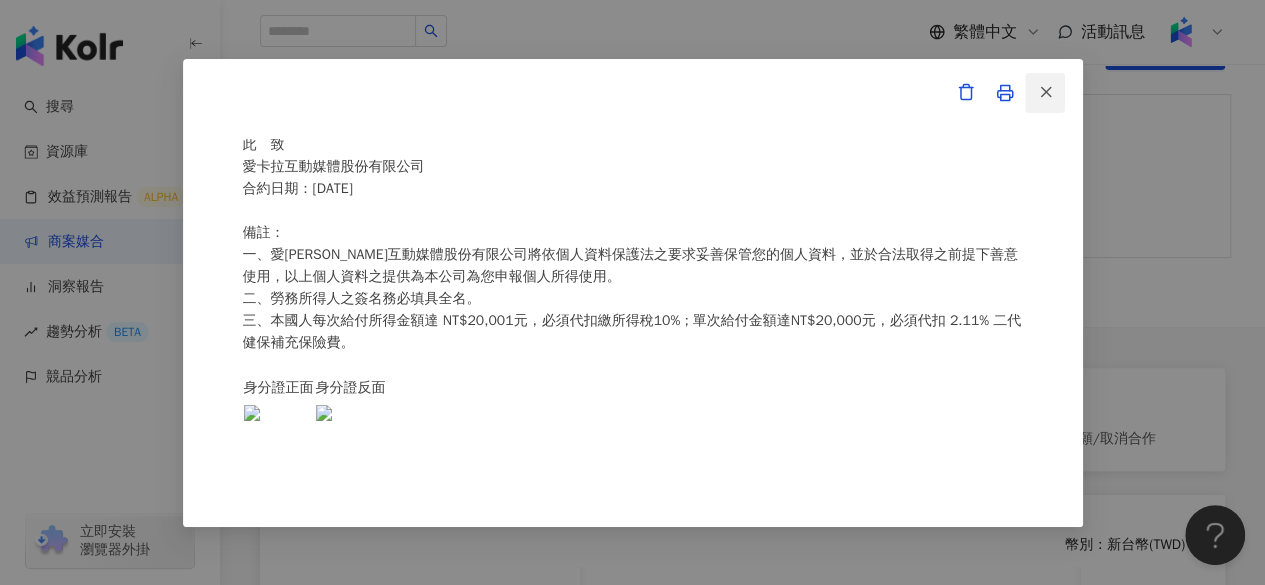 click at bounding box center (1045, 93) 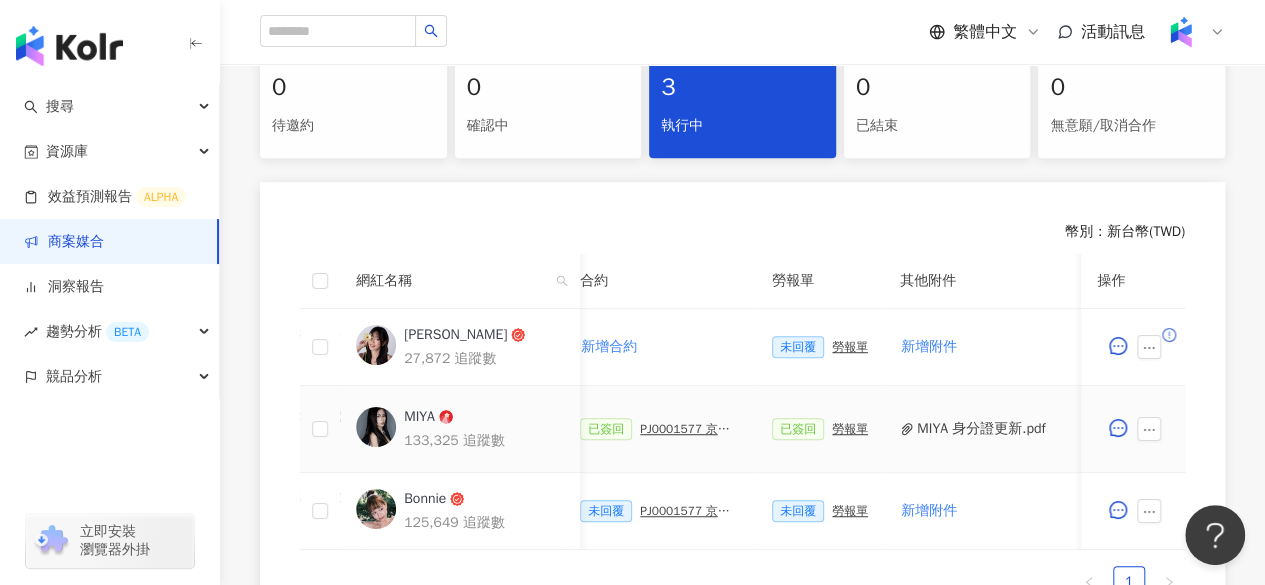 scroll, scrollTop: 527, scrollLeft: 0, axis: vertical 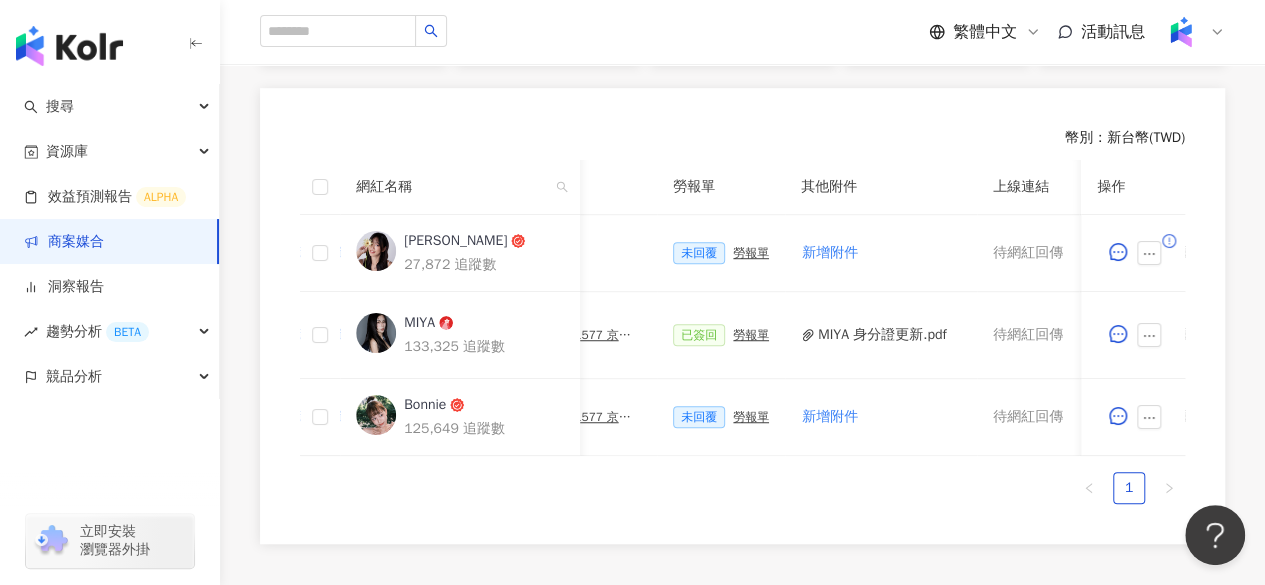 drag, startPoint x: 368, startPoint y: 2, endPoint x: 762, endPoint y: 491, distance: 627.9785 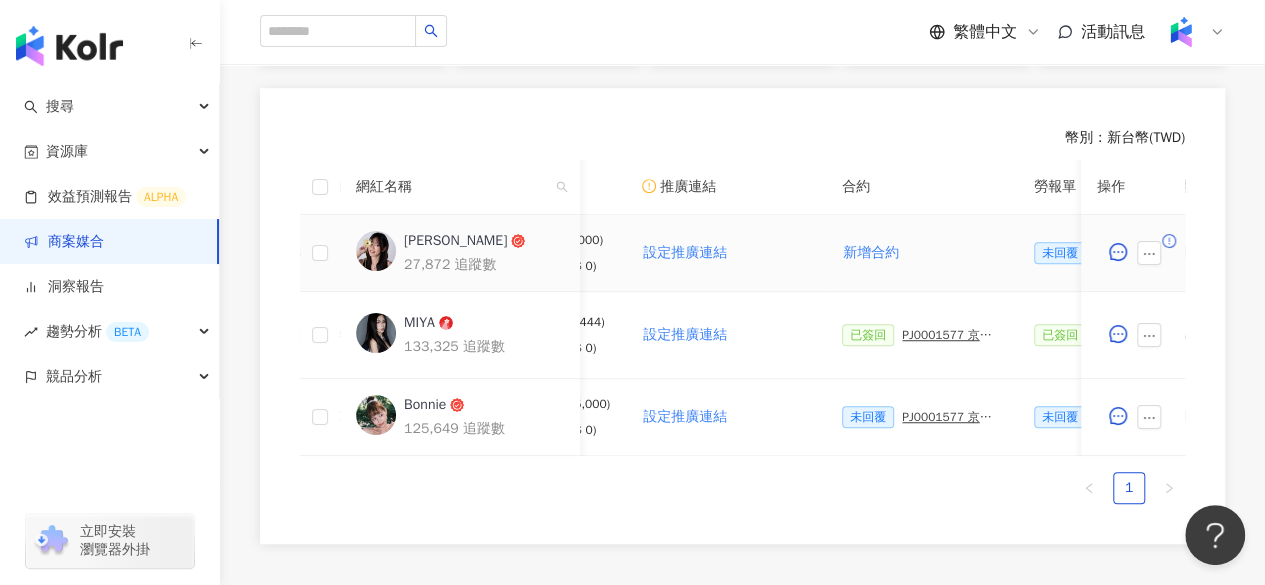 scroll, scrollTop: 0, scrollLeft: 304, axis: horizontal 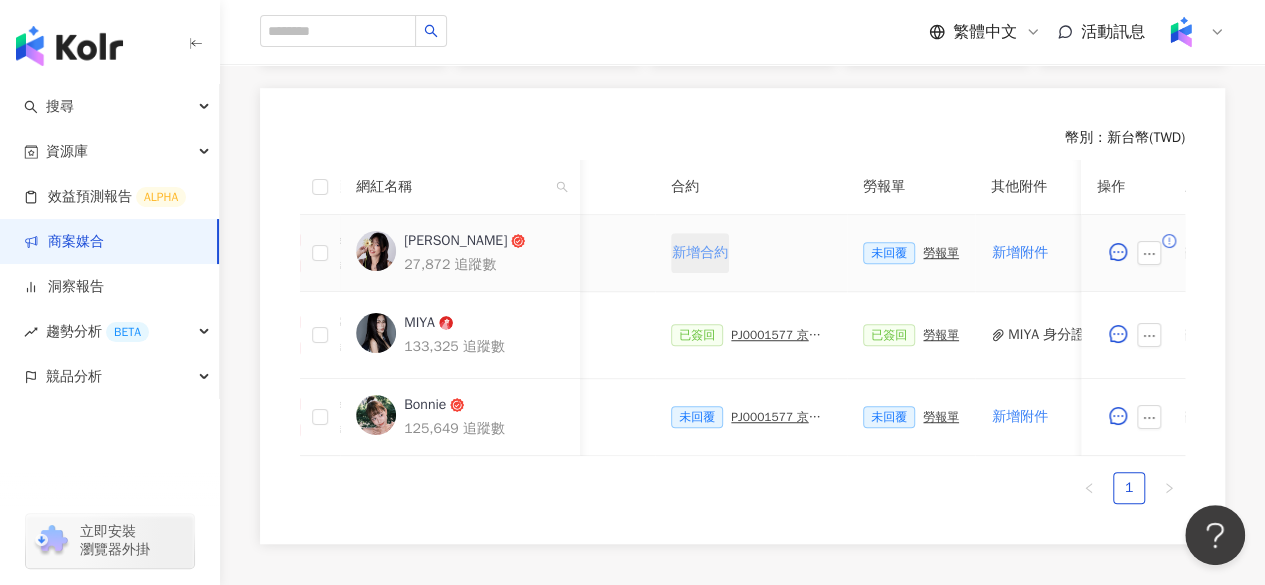 click on "新增合約" at bounding box center [700, 253] 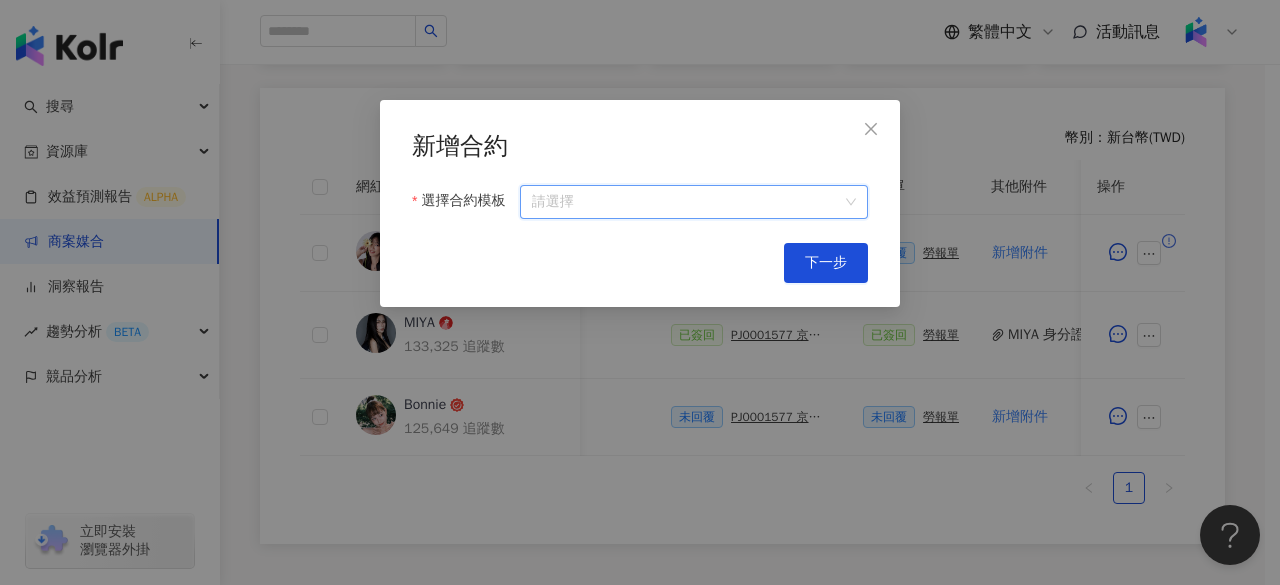 click on "選擇合約模板" at bounding box center (694, 202) 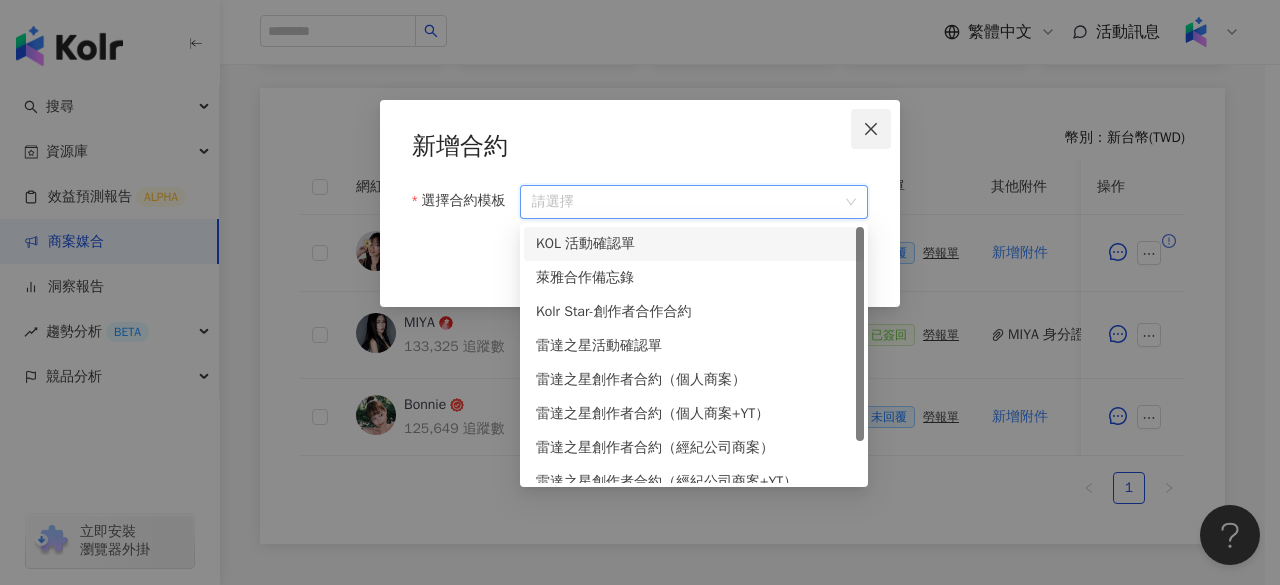 click 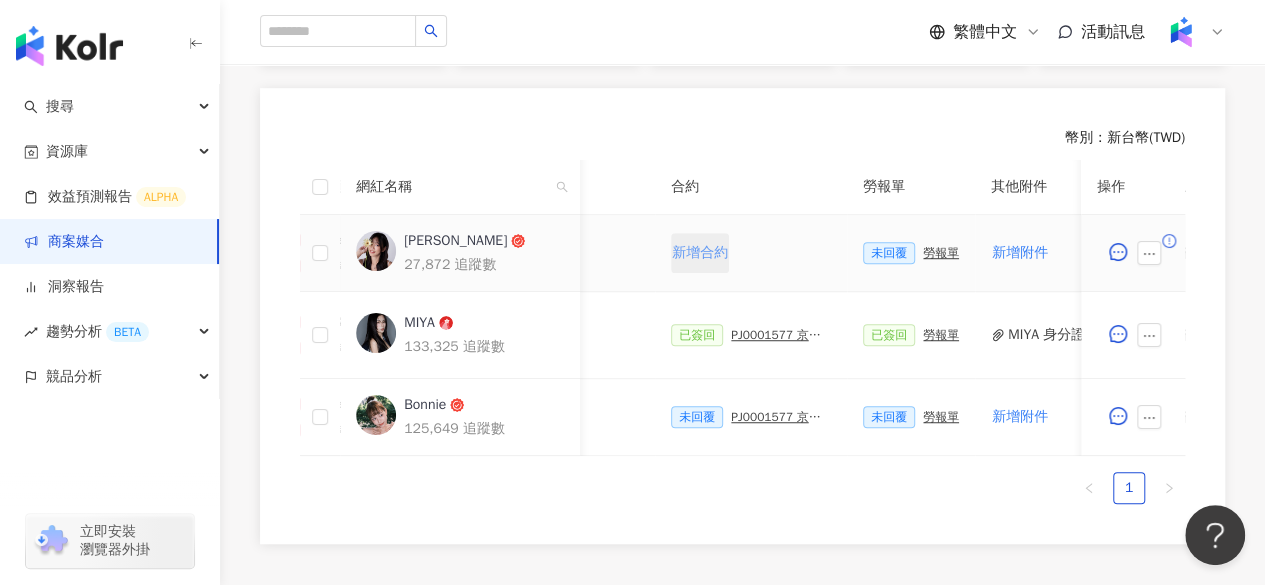 click on "新增合約" at bounding box center [700, 253] 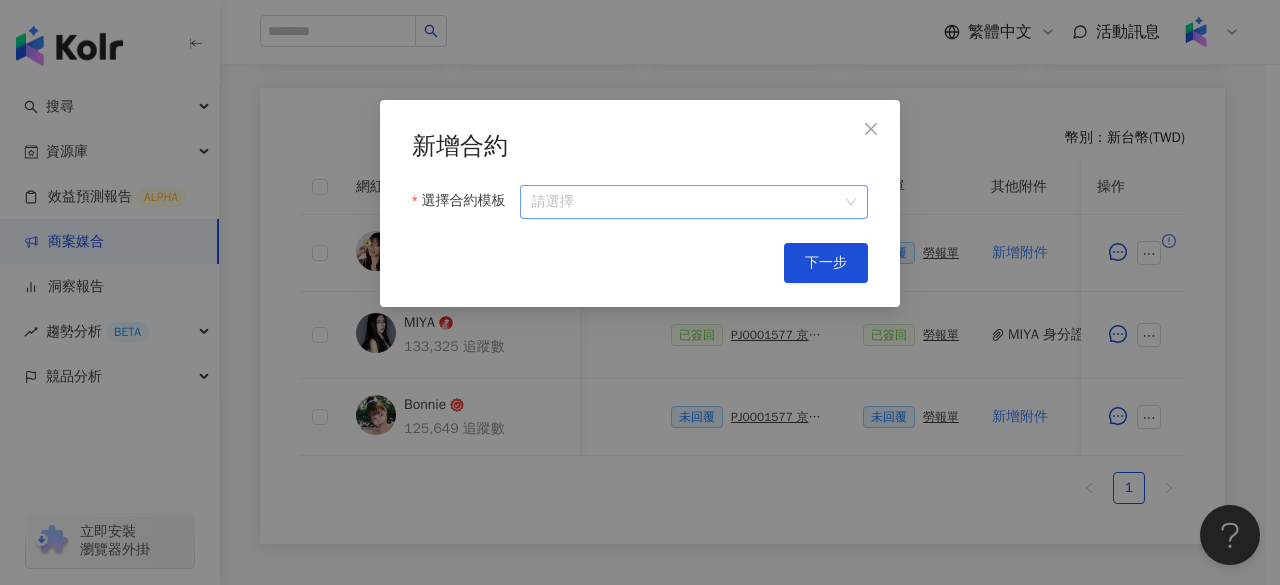 click on "選擇合約模板" at bounding box center (694, 202) 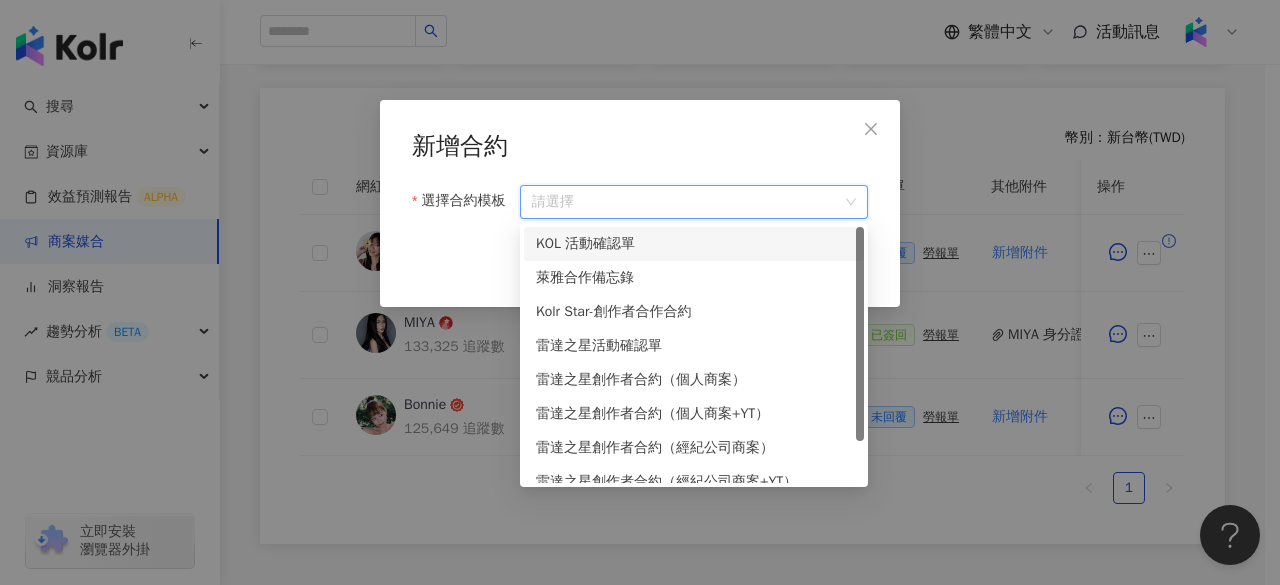 click on "KOL 活動確認單" at bounding box center [694, 244] 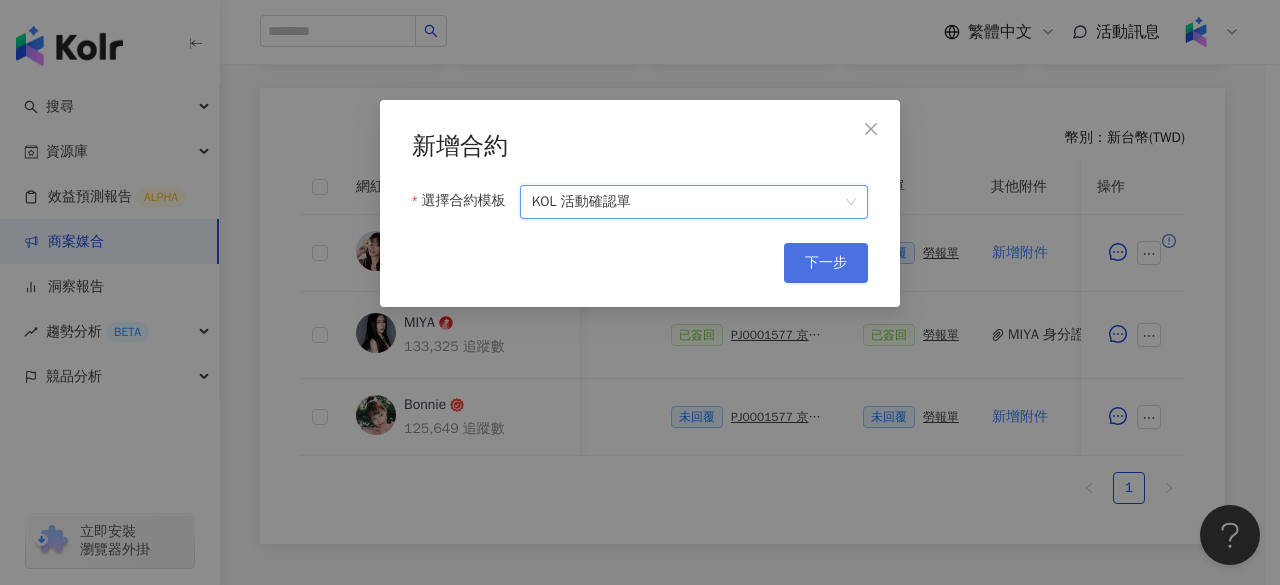 click on "下一步" at bounding box center (826, 263) 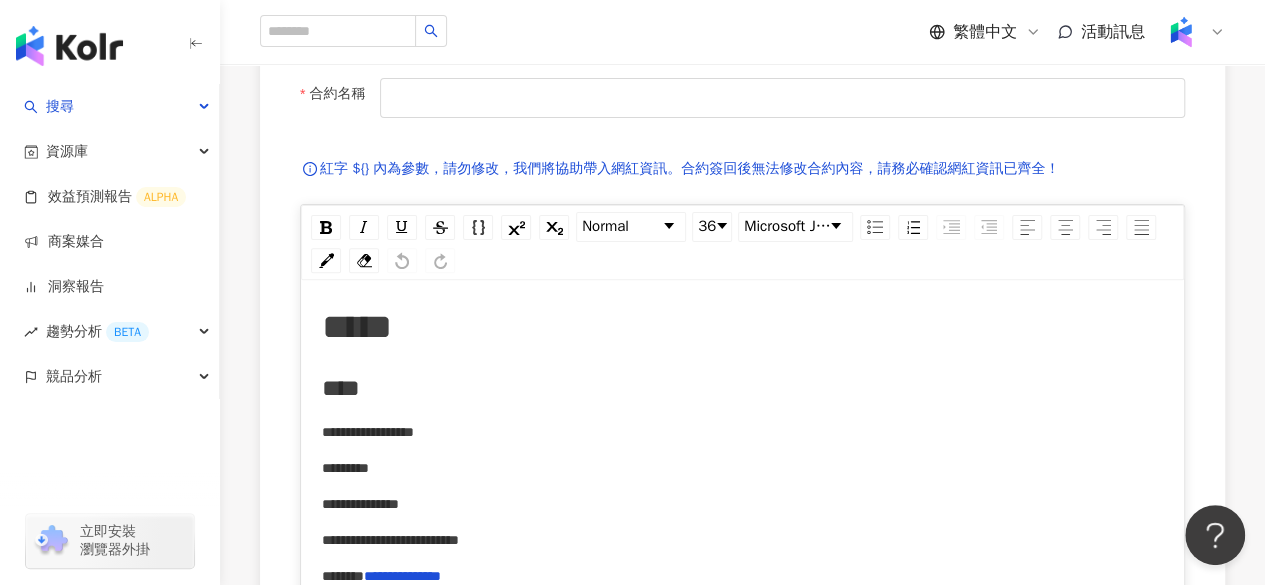 scroll, scrollTop: 80, scrollLeft: 0, axis: vertical 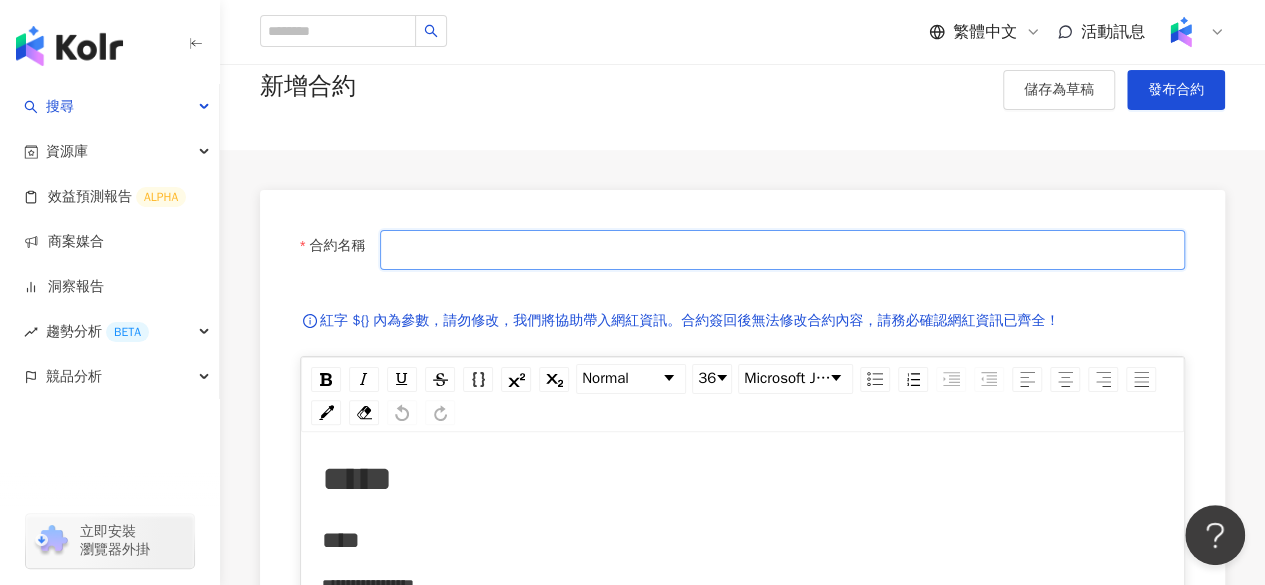click on "合約名稱" at bounding box center [782, 250] 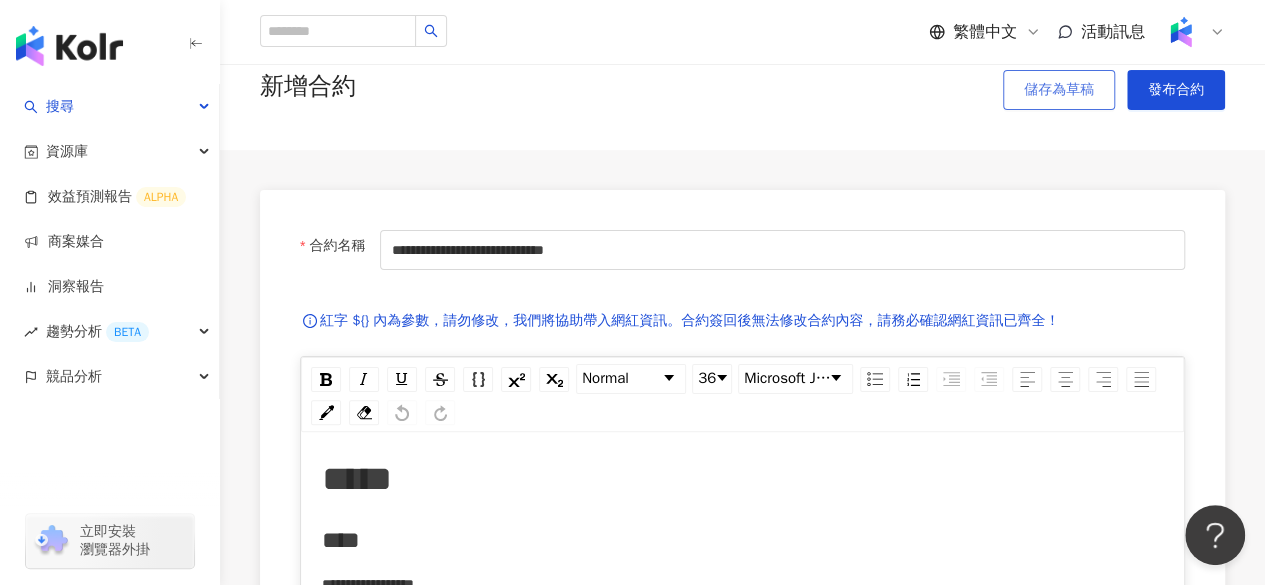 click on "儲存為草稿" at bounding box center [1059, 90] 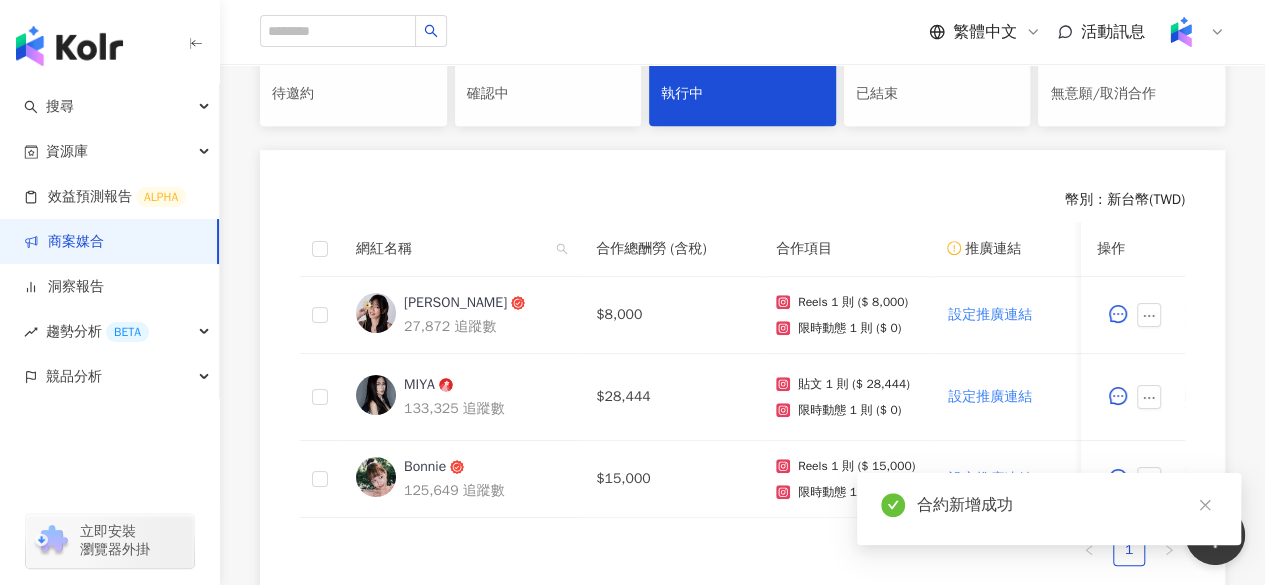 scroll, scrollTop: 478, scrollLeft: 0, axis: vertical 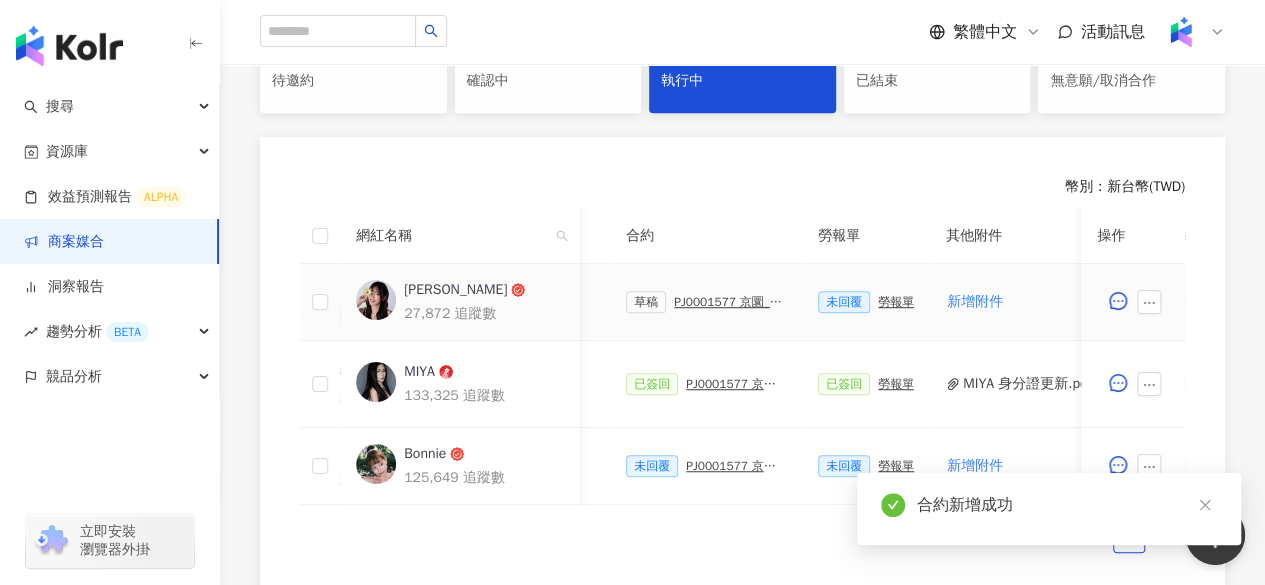 click on "PJ0001577 京圜_蒂巴蕾_202507_08_KOL" at bounding box center [730, 302] 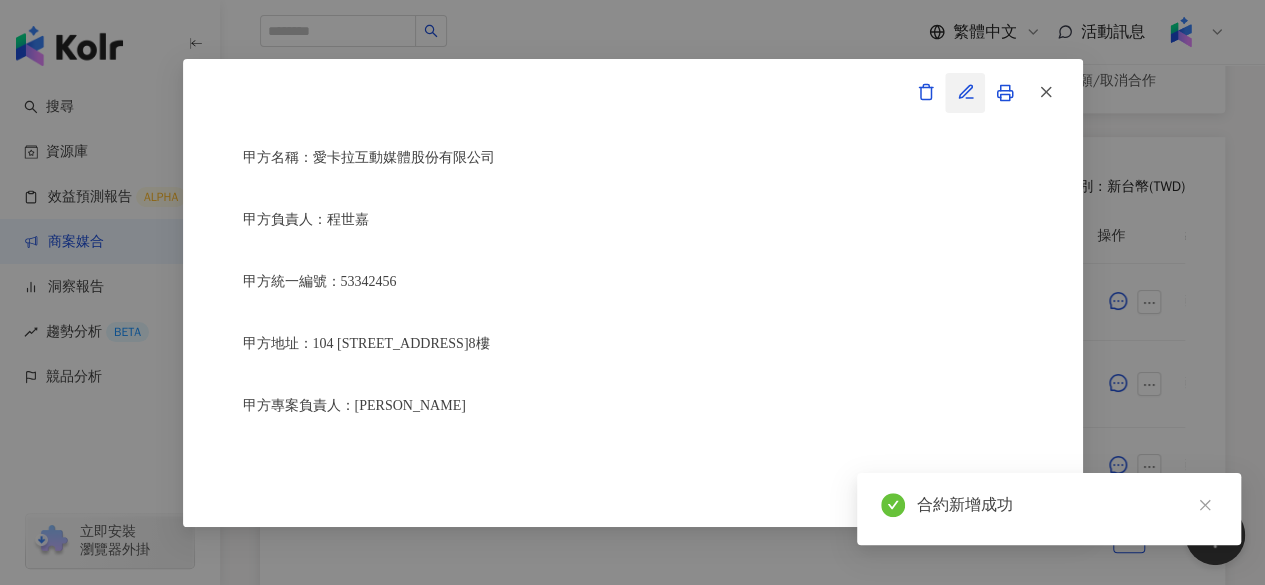 scroll, scrollTop: 195, scrollLeft: 0, axis: vertical 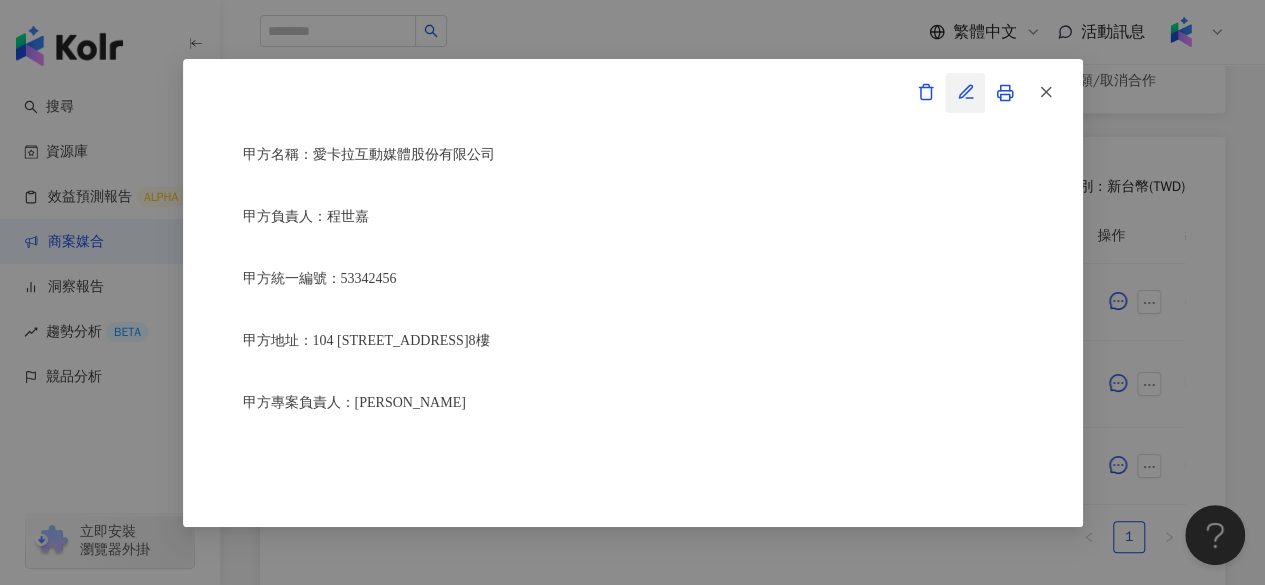 click 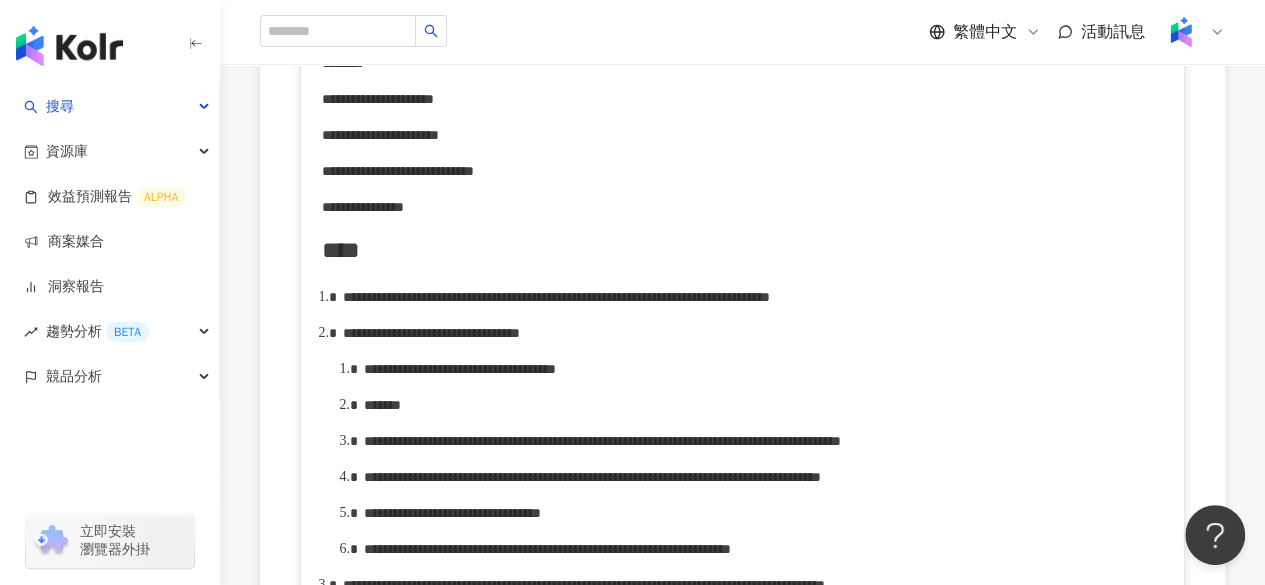 scroll, scrollTop: 858, scrollLeft: 0, axis: vertical 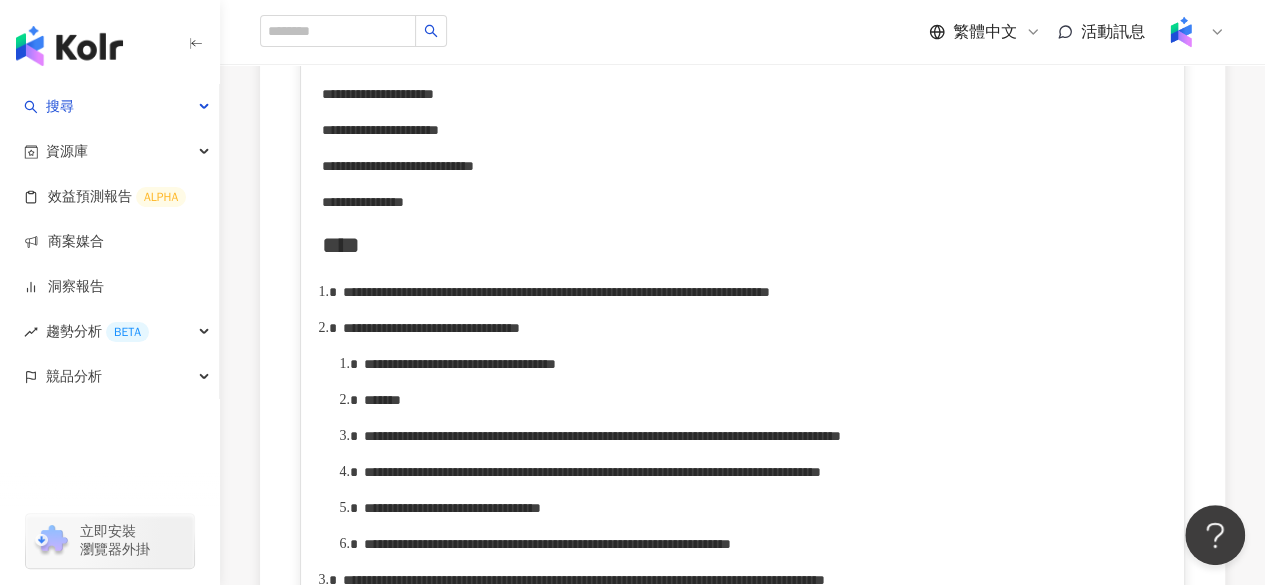 click on "**********" at bounding box center (431, 328) 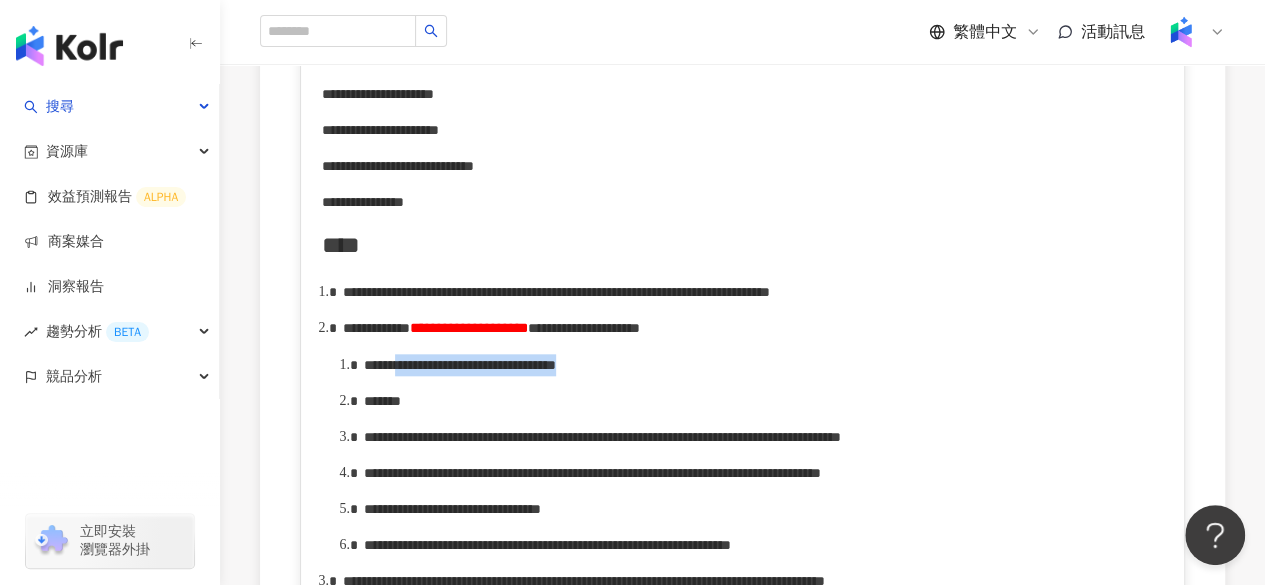 drag, startPoint x: 435, startPoint y: 410, endPoint x: 698, endPoint y: 405, distance: 263.04752 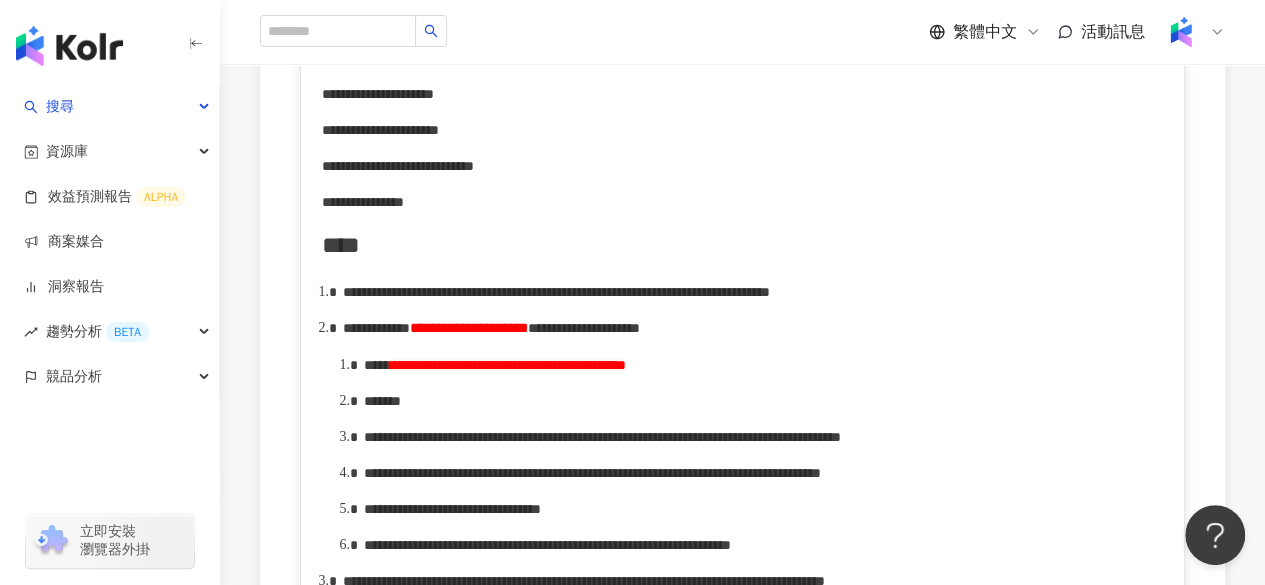 scroll, scrollTop: 1034, scrollLeft: 0, axis: vertical 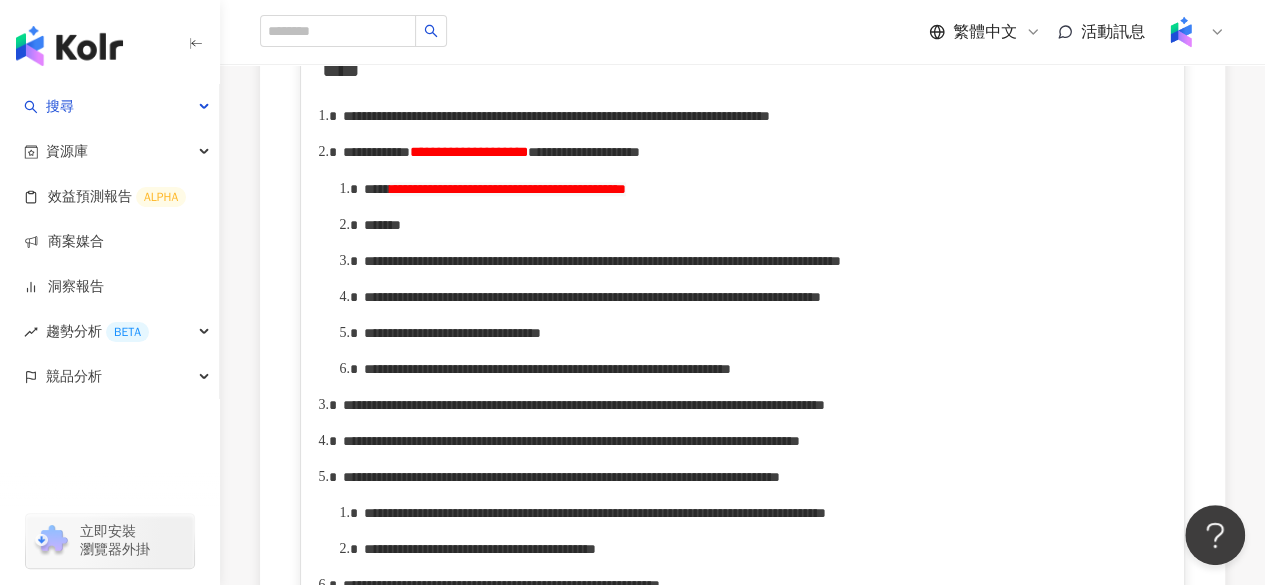 click on "**********" at bounding box center [508, 189] 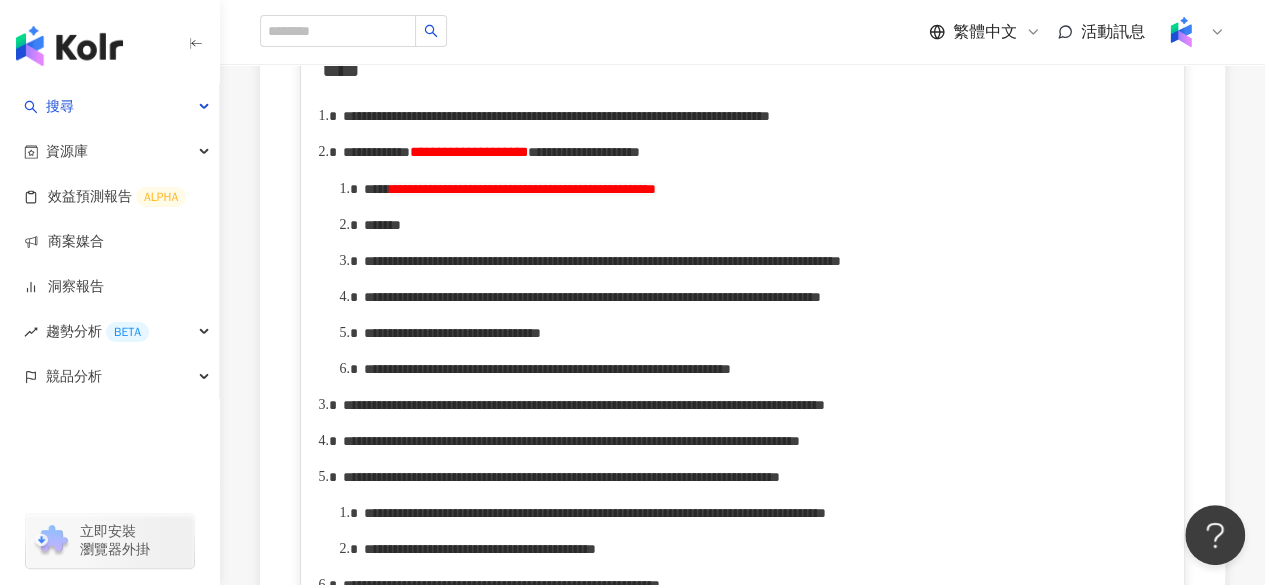 click on "*******" at bounding box center (764, 225) 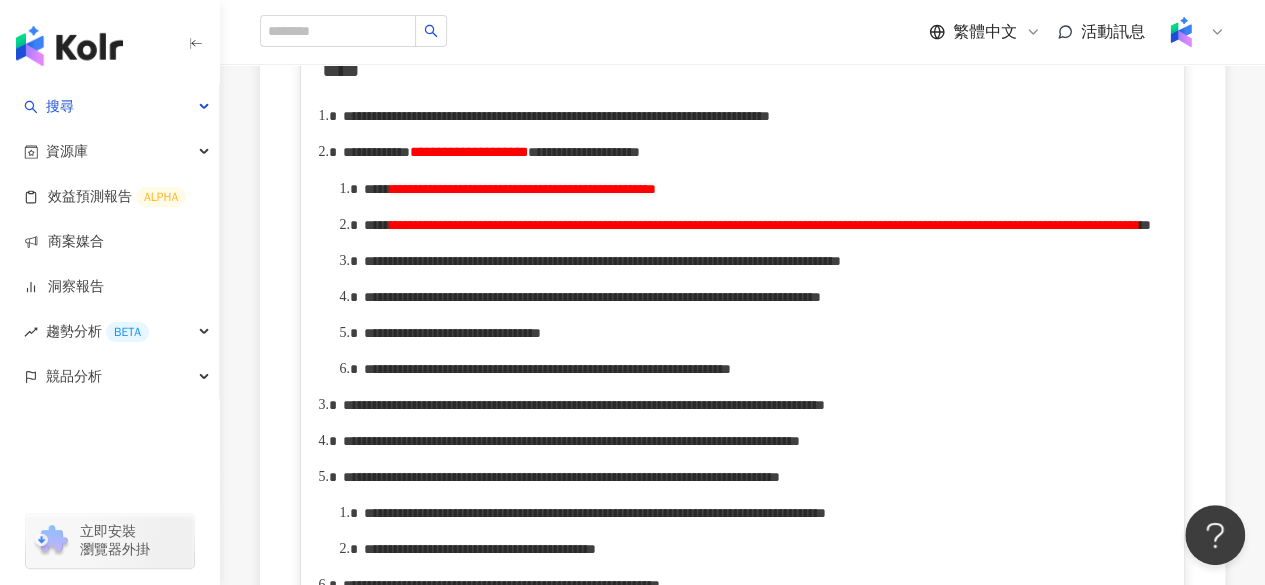 click on "**********" at bounding box center [765, 225] 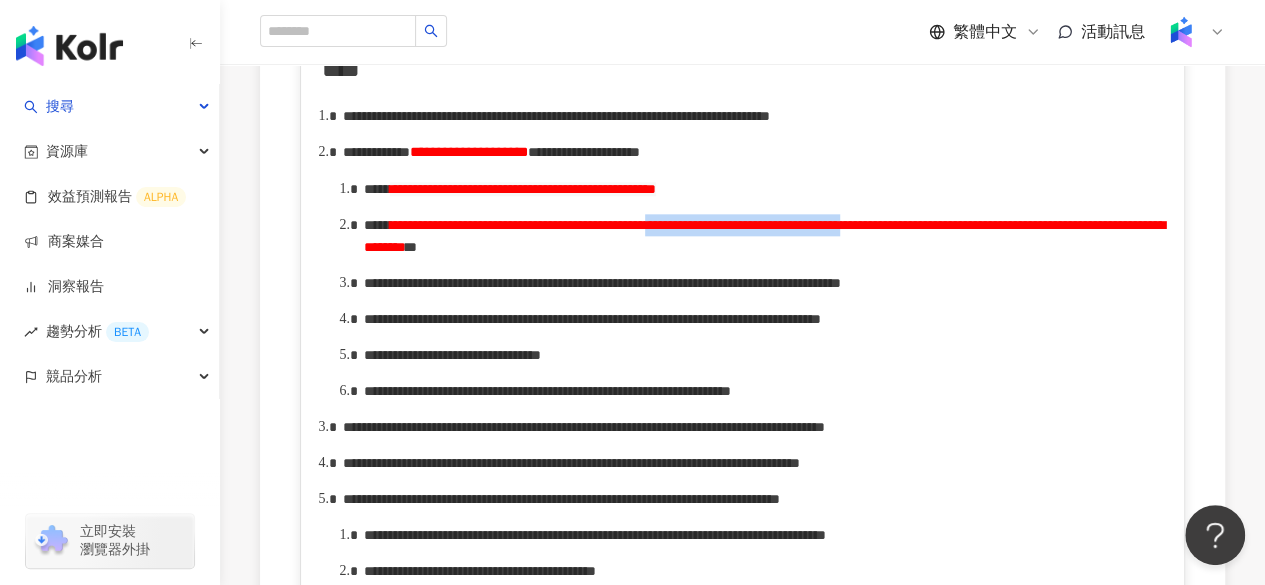 drag, startPoint x: 431, startPoint y: 285, endPoint x: 688, endPoint y: 293, distance: 257.12448 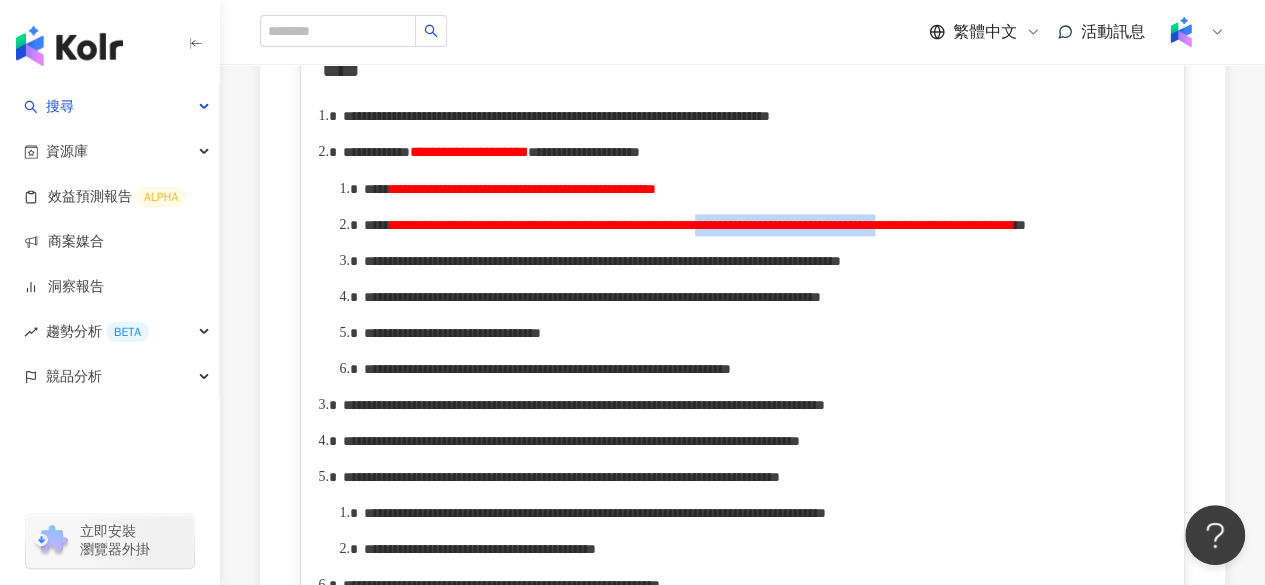 drag, startPoint x: 421, startPoint y: 299, endPoint x: 669, endPoint y: 286, distance: 248.34048 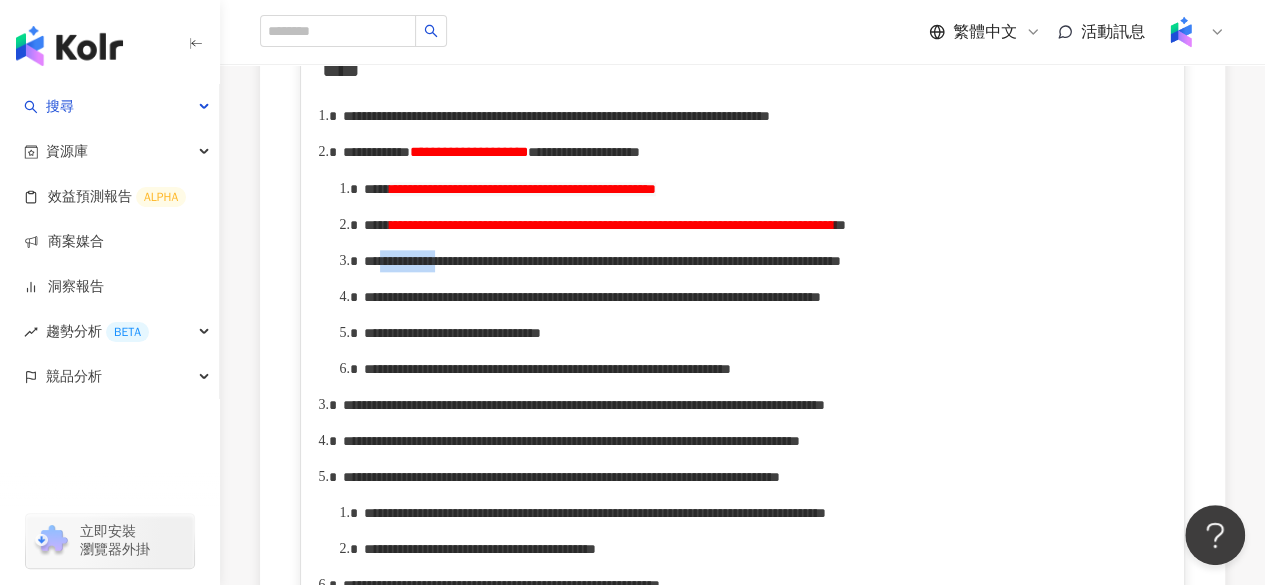 drag, startPoint x: 400, startPoint y: 326, endPoint x: 480, endPoint y: 325, distance: 80.00625 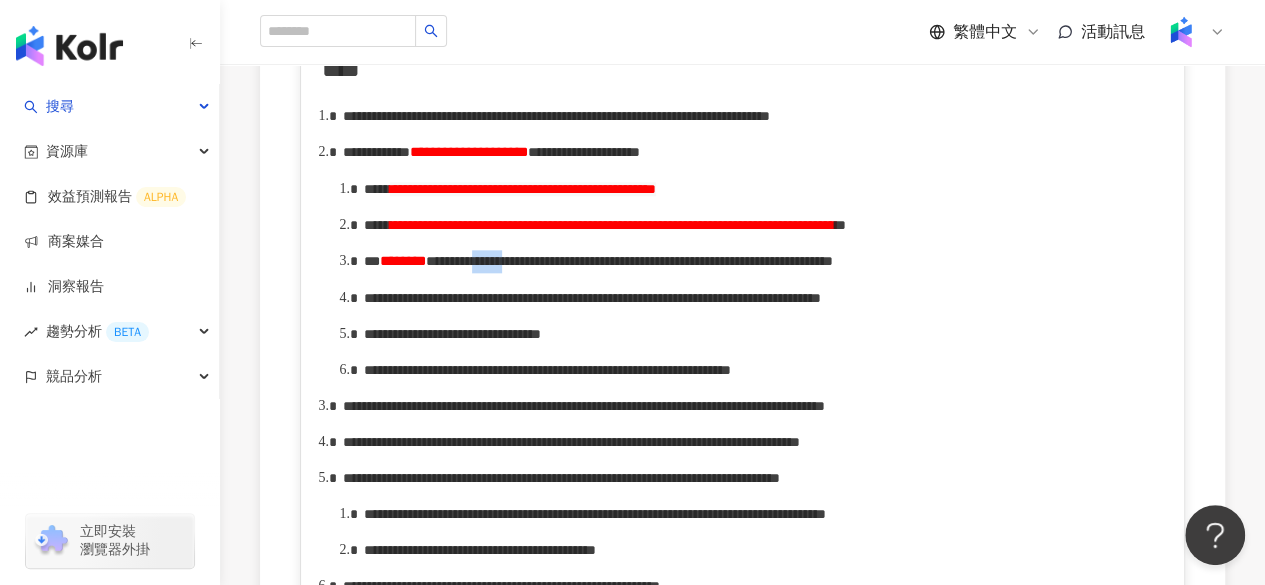 drag, startPoint x: 653, startPoint y: 329, endPoint x: 720, endPoint y: 327, distance: 67.02985 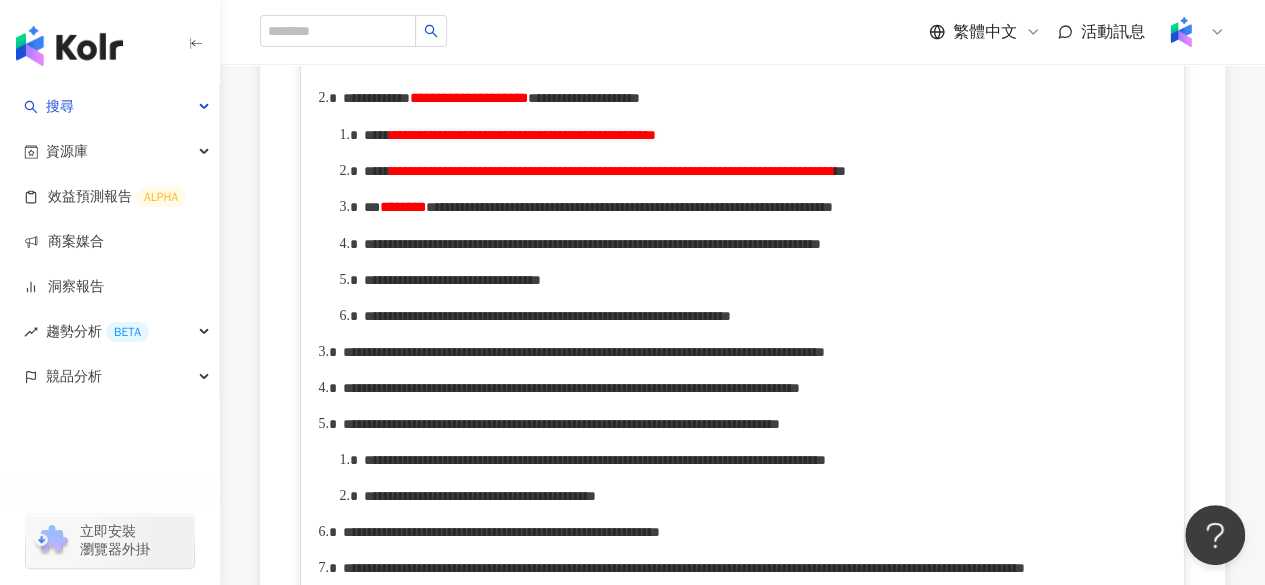 scroll, scrollTop: 1092, scrollLeft: 0, axis: vertical 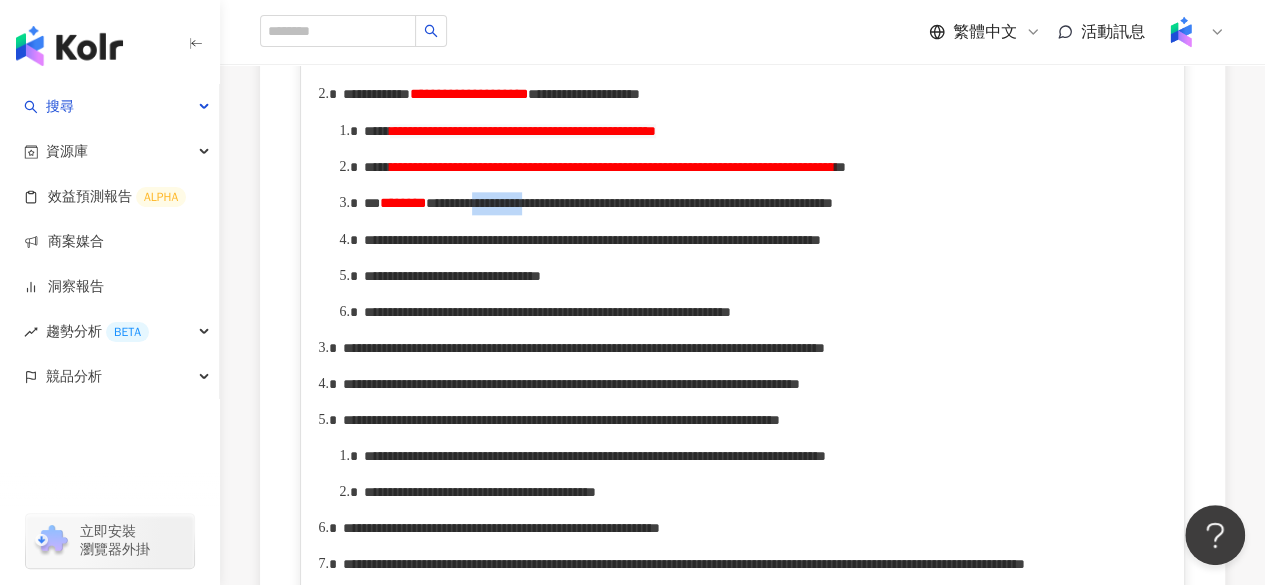 drag, startPoint x: 646, startPoint y: 262, endPoint x: 750, endPoint y: 268, distance: 104.172935 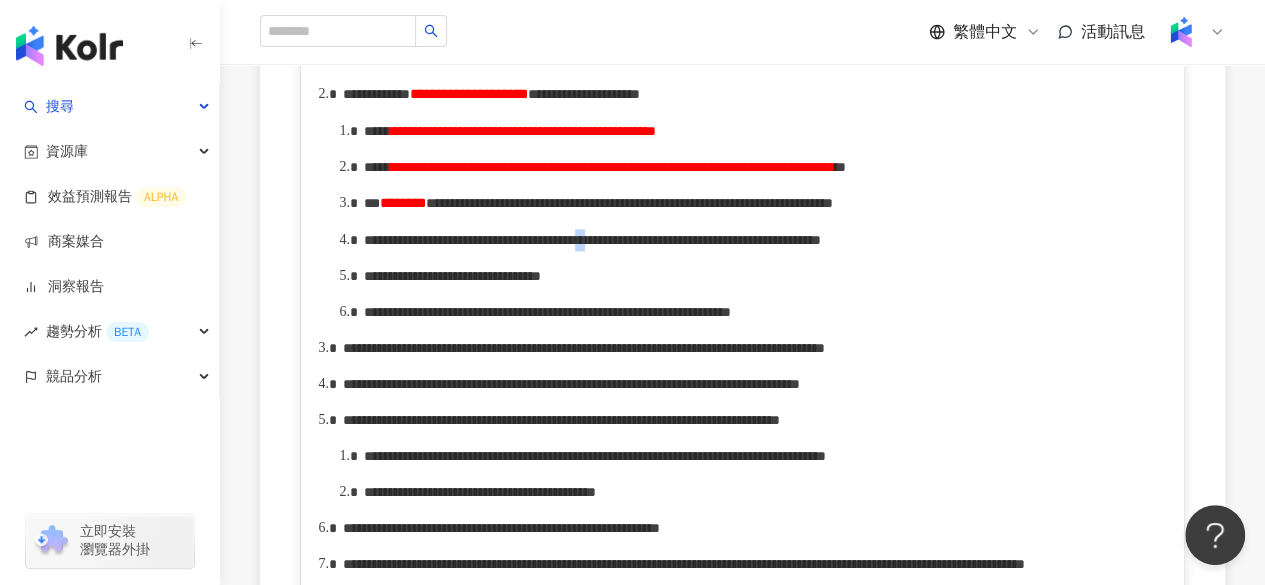 drag, startPoint x: 951, startPoint y: 329, endPoint x: 980, endPoint y: 329, distance: 29 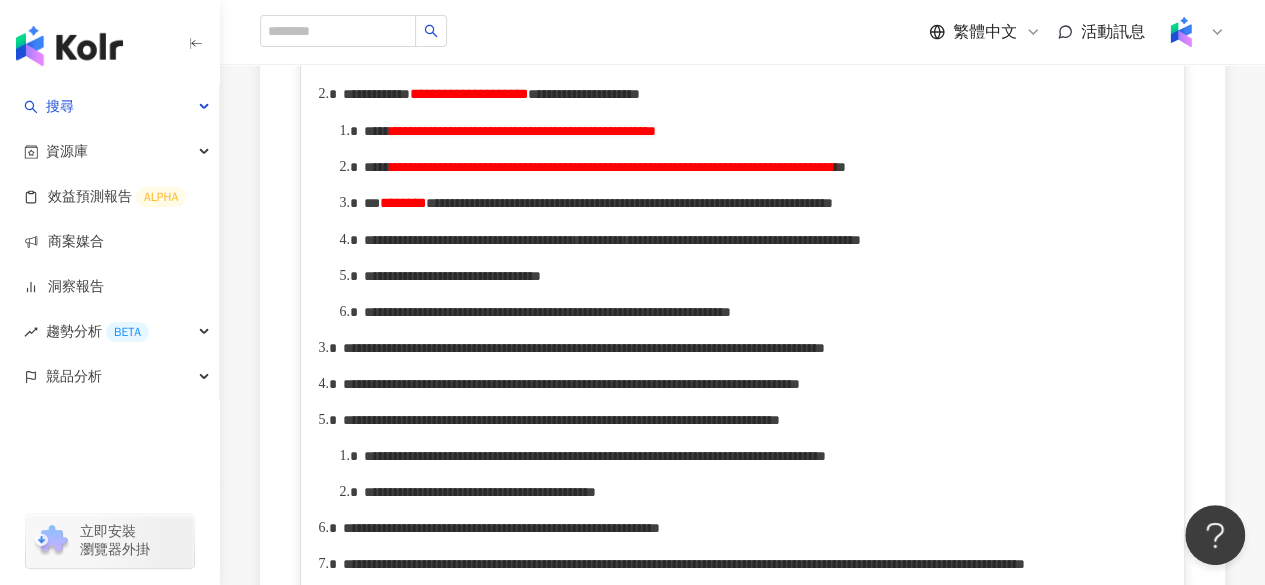 scroll, scrollTop: 1130, scrollLeft: 0, axis: vertical 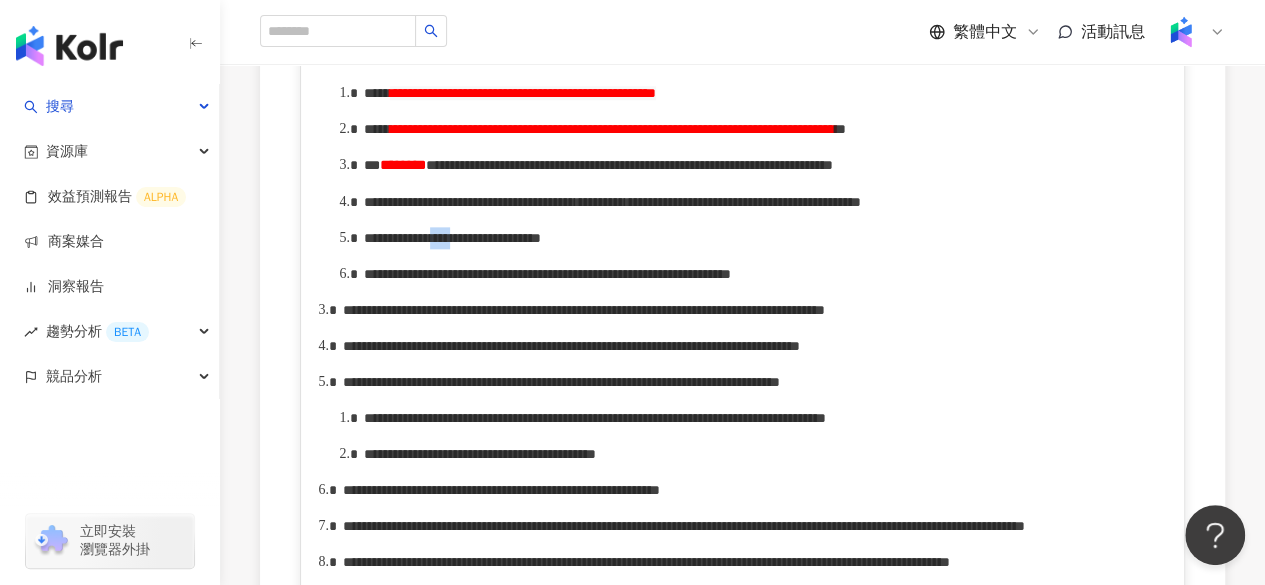 drag, startPoint x: 547, startPoint y: 355, endPoint x: 564, endPoint y: 355, distance: 17 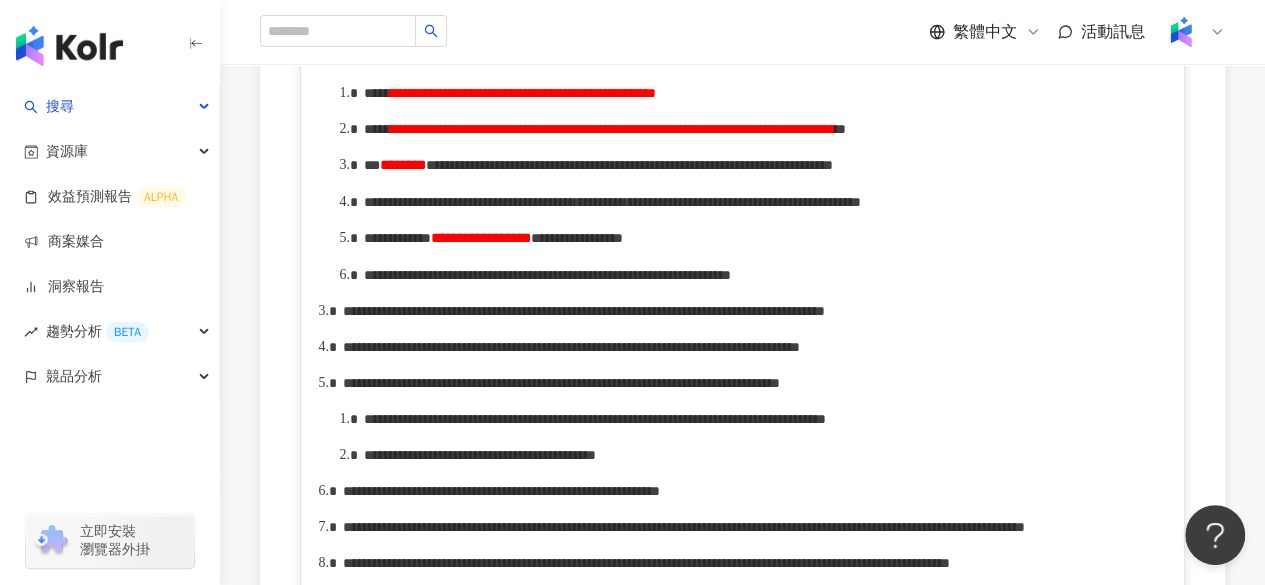 click on "**********" at bounding box center [547, 275] 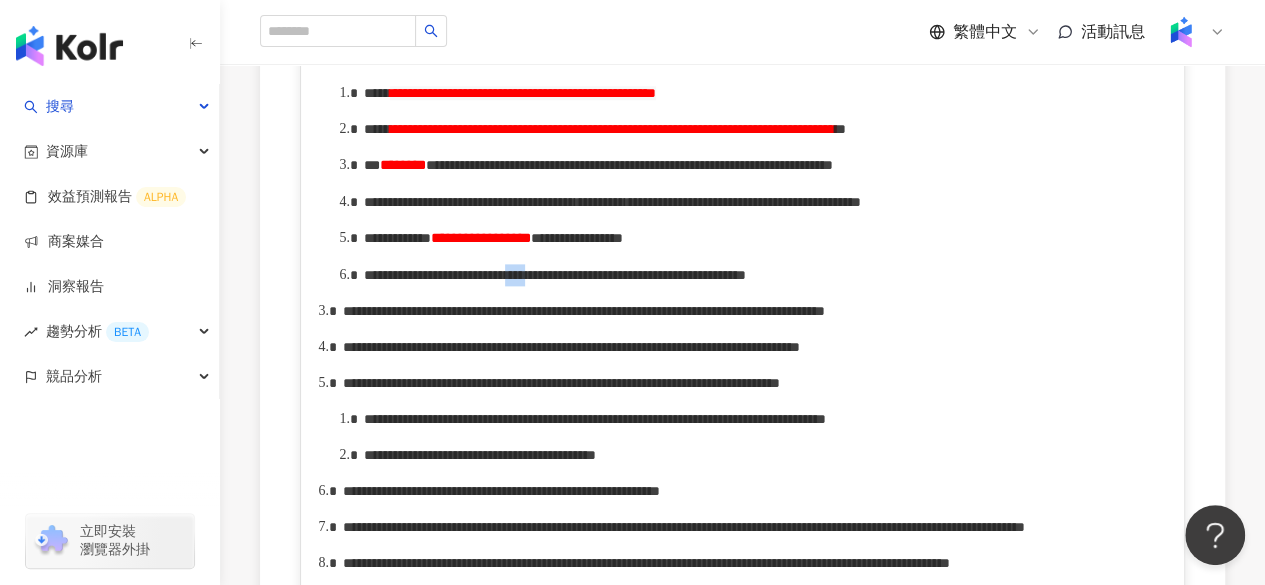 drag, startPoint x: 720, startPoint y: 391, endPoint x: 742, endPoint y: 391, distance: 22 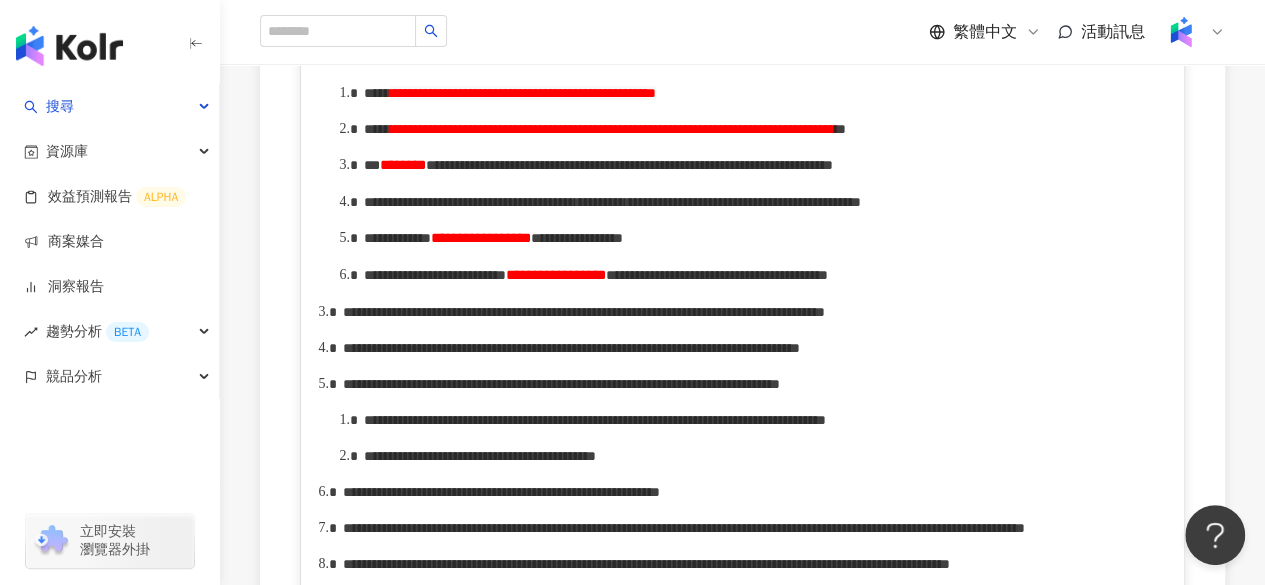 scroll, scrollTop: 1181, scrollLeft: 0, axis: vertical 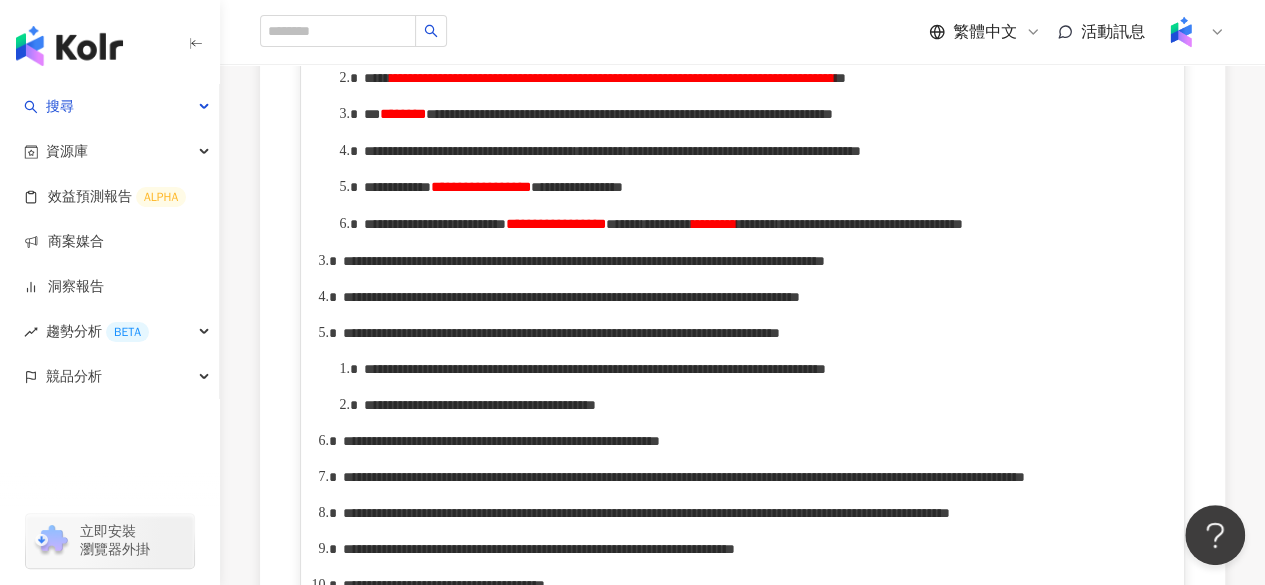click on "**********" at bounding box center (435, 224) 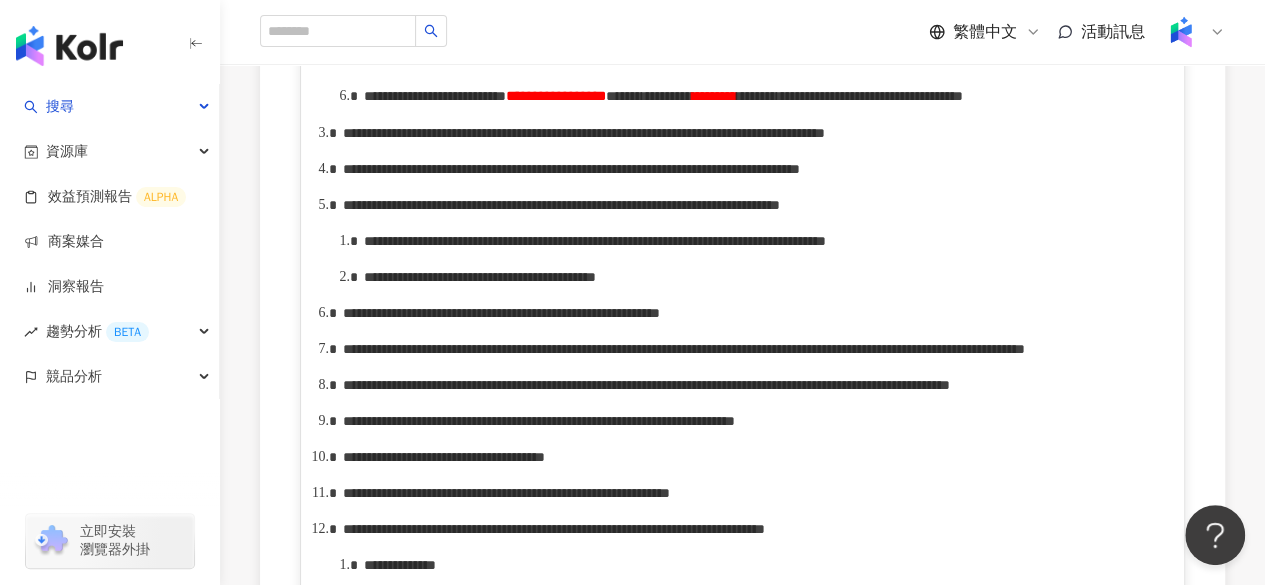 scroll, scrollTop: 1349, scrollLeft: 0, axis: vertical 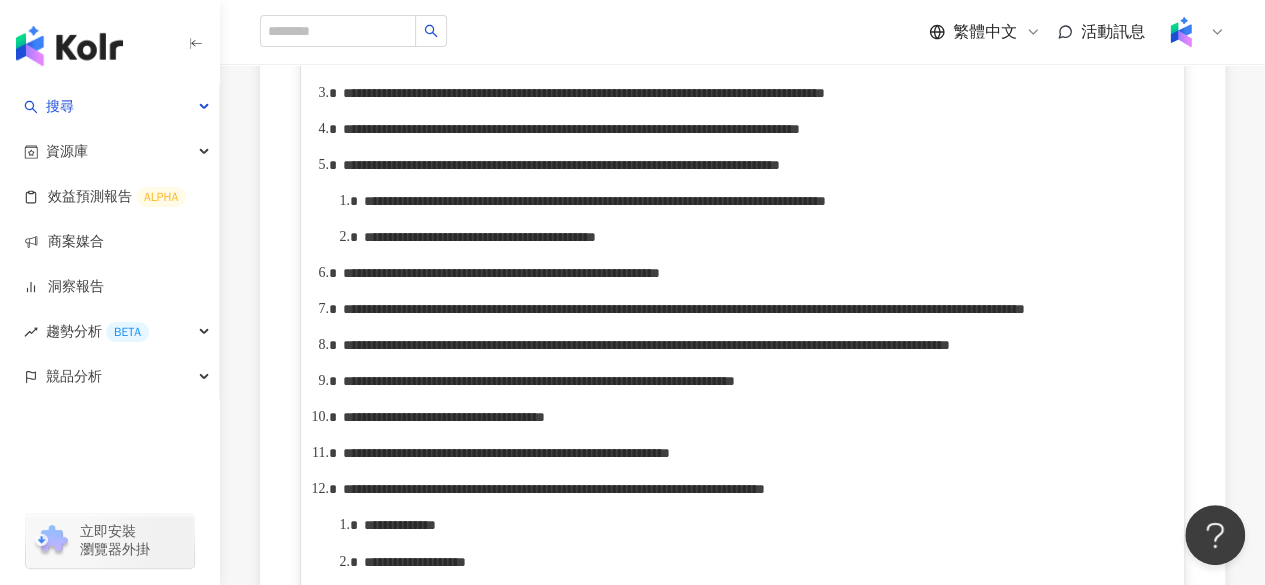 click on "**********" at bounding box center (764, 56) 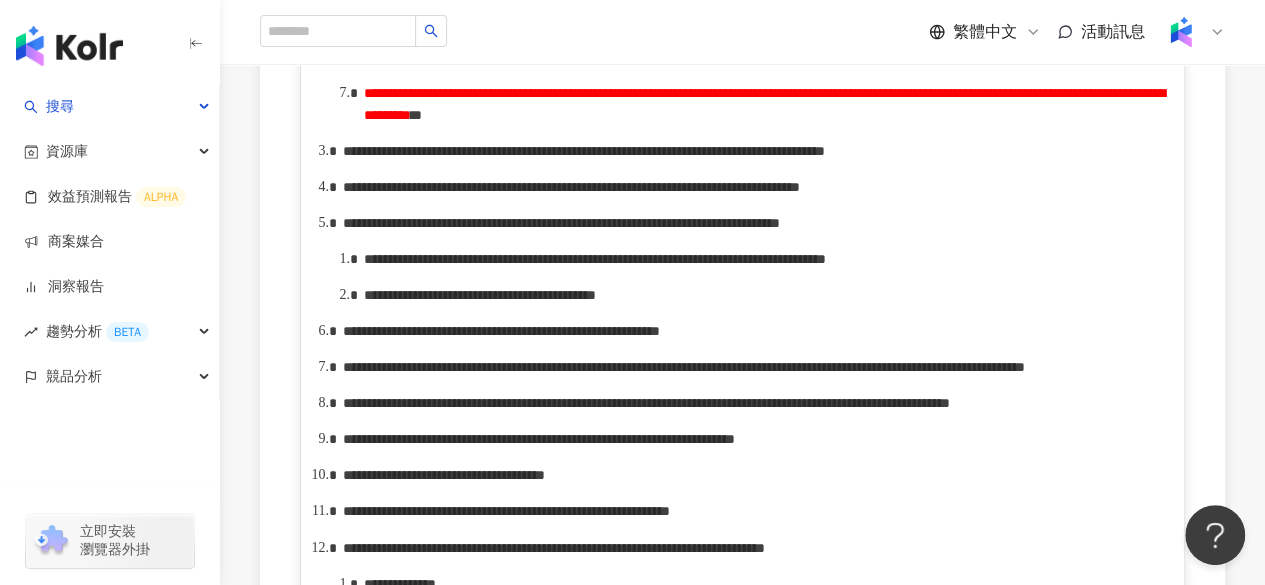 click on "**********" at bounding box center [743, 347] 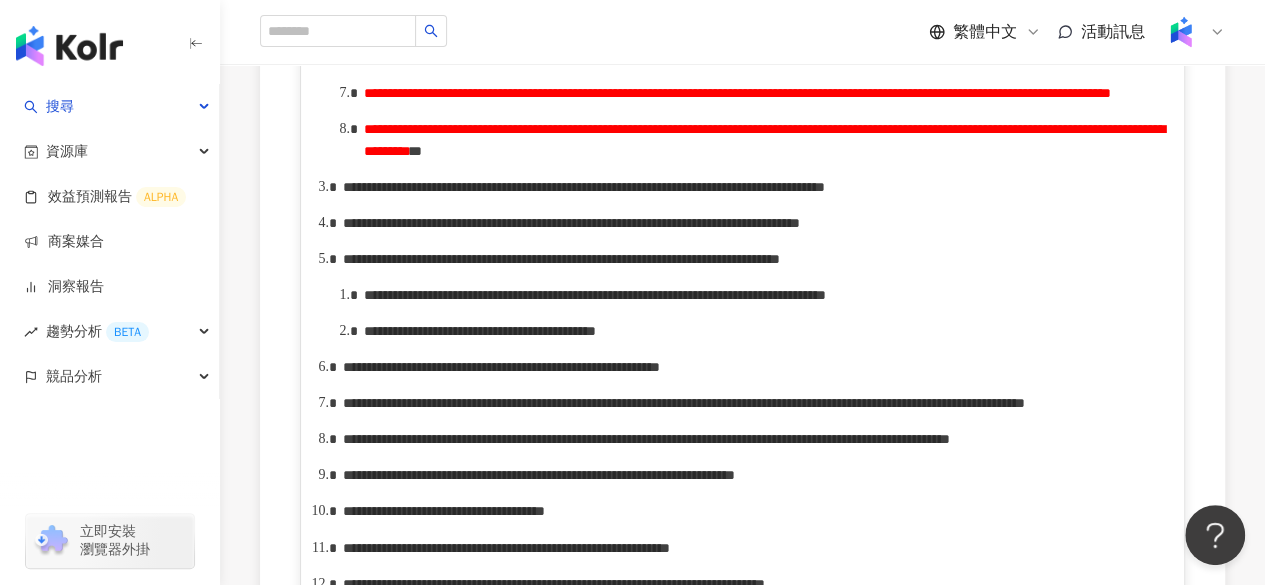 click on "**********" at bounding box center [764, 93] 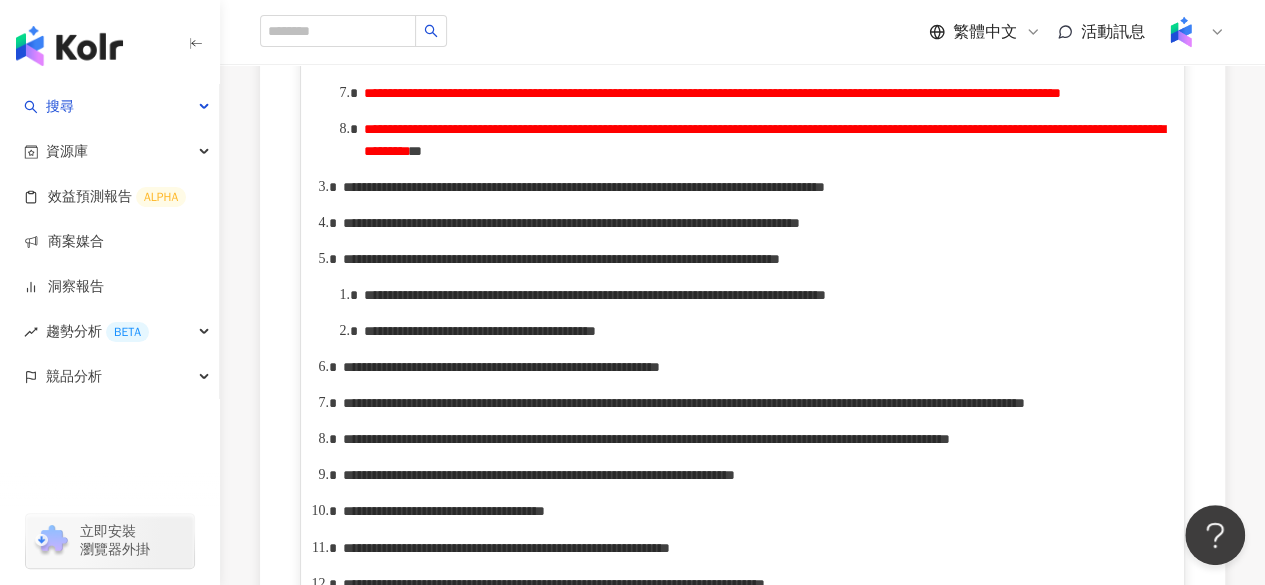 click on "**********" at bounding box center [712, 93] 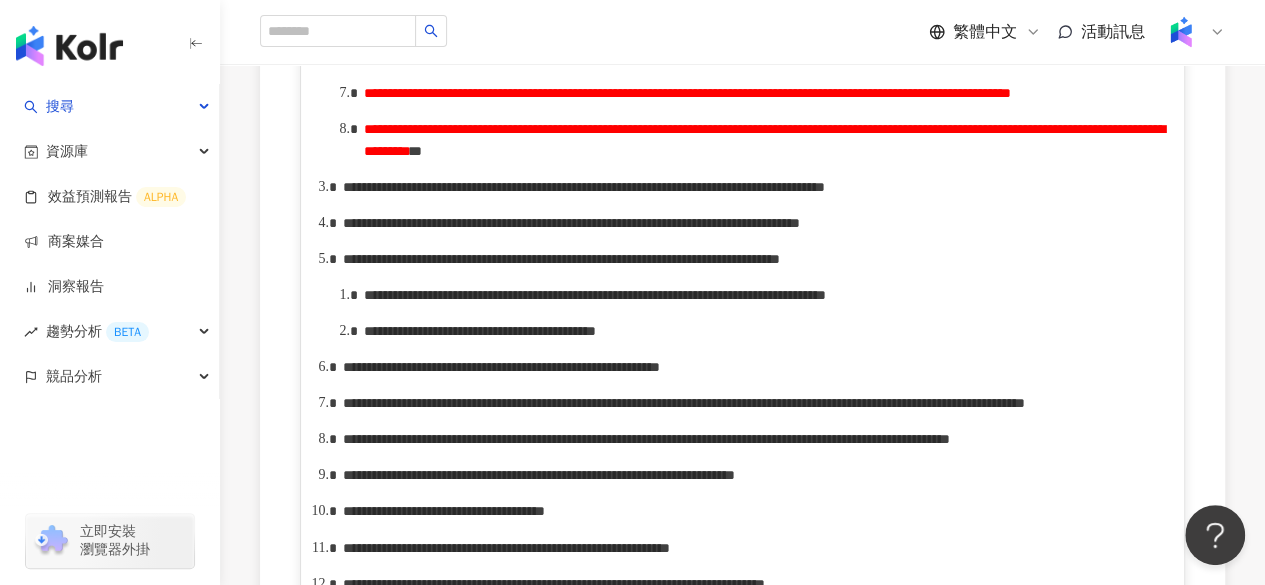 click on "**********" at bounding box center [687, 93] 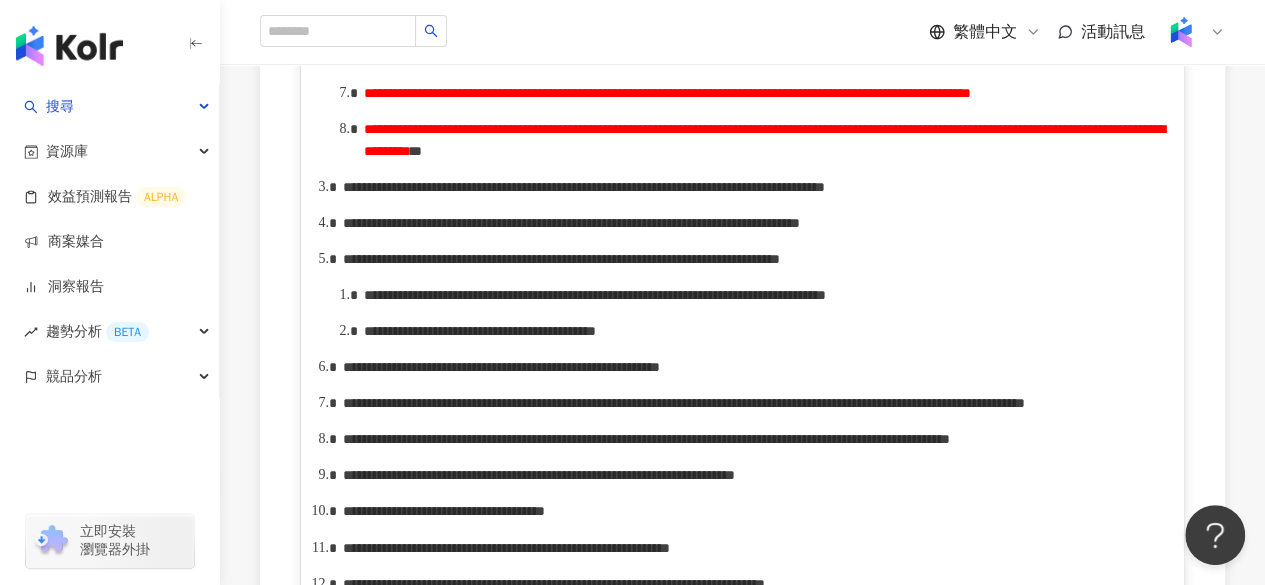 click on "**********" at bounding box center (667, 93) 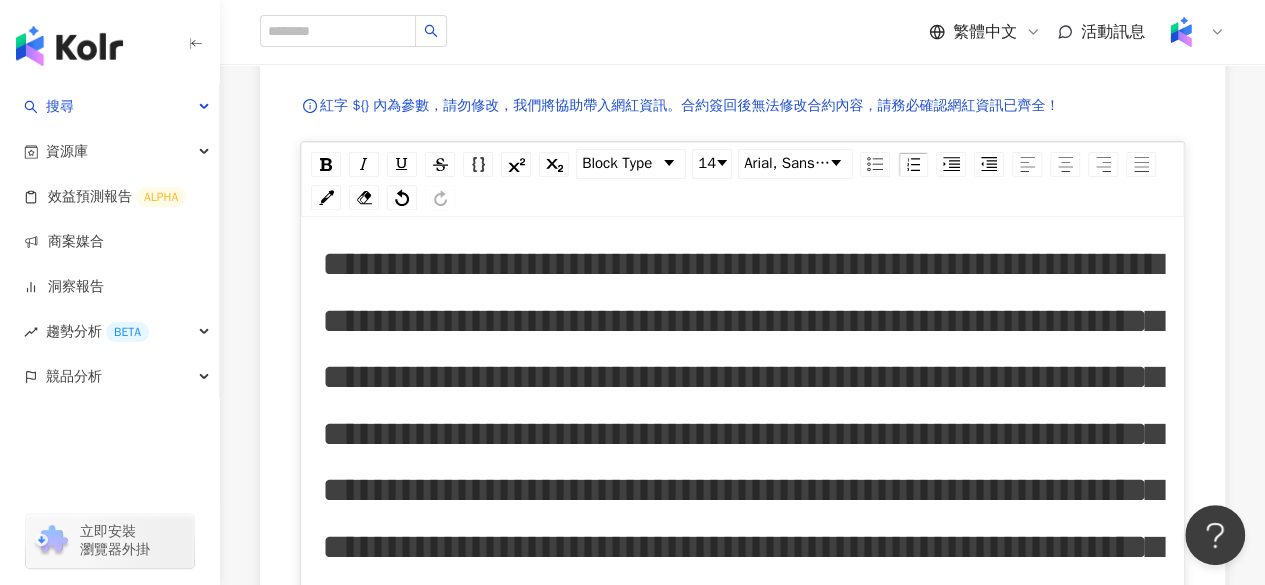 scroll, scrollTop: 0, scrollLeft: 0, axis: both 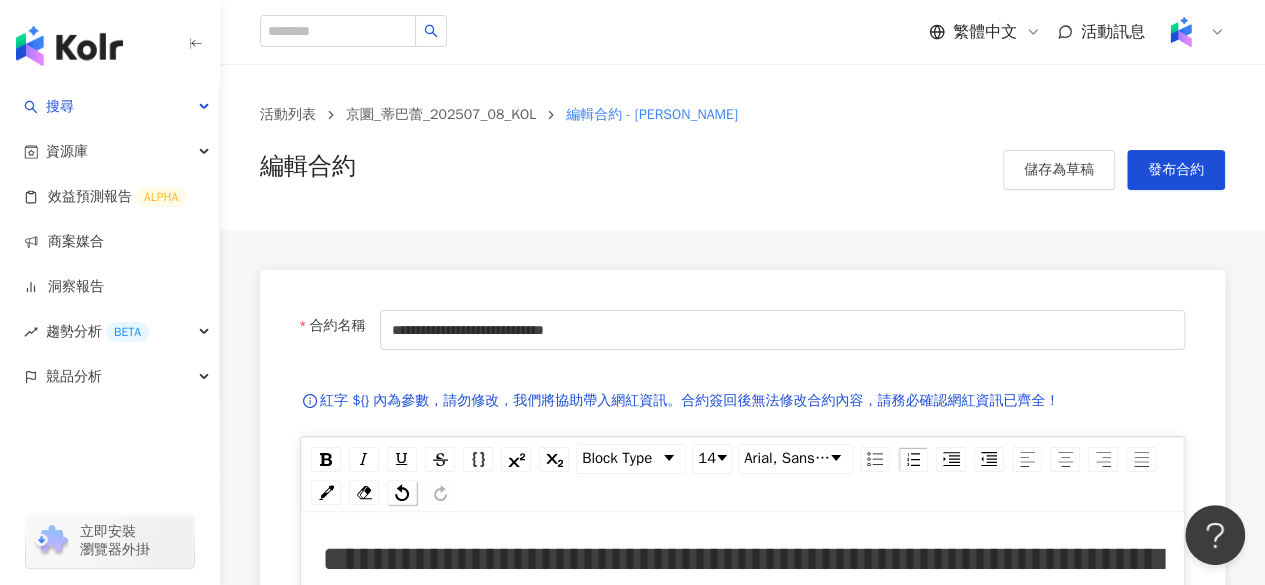 click at bounding box center [402, 492] 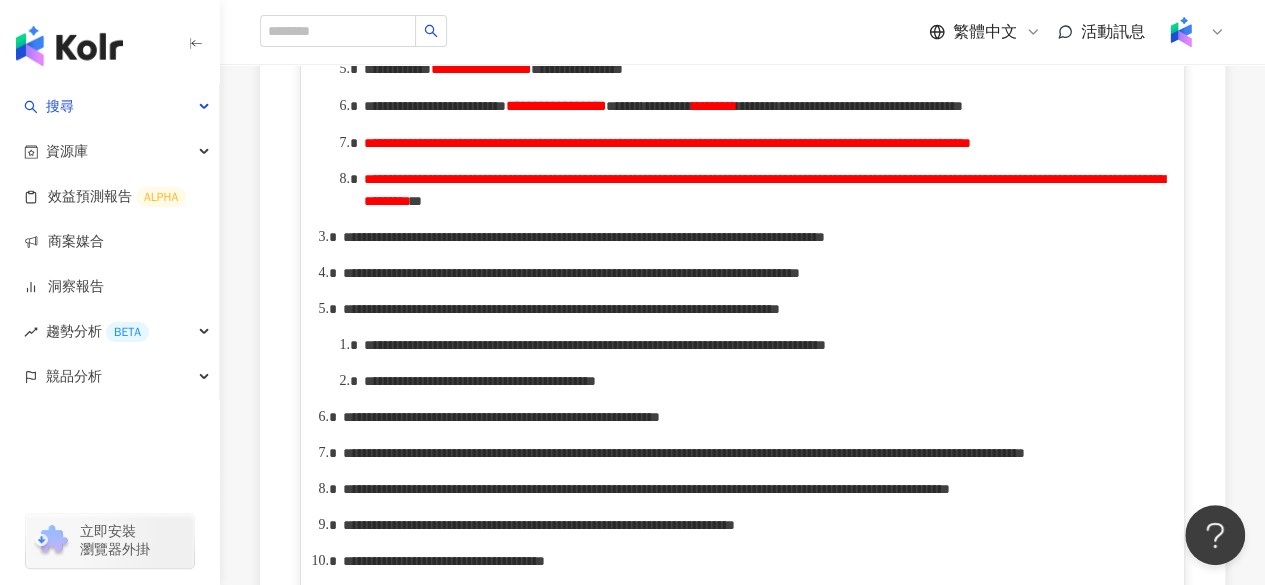 scroll, scrollTop: 1300, scrollLeft: 0, axis: vertical 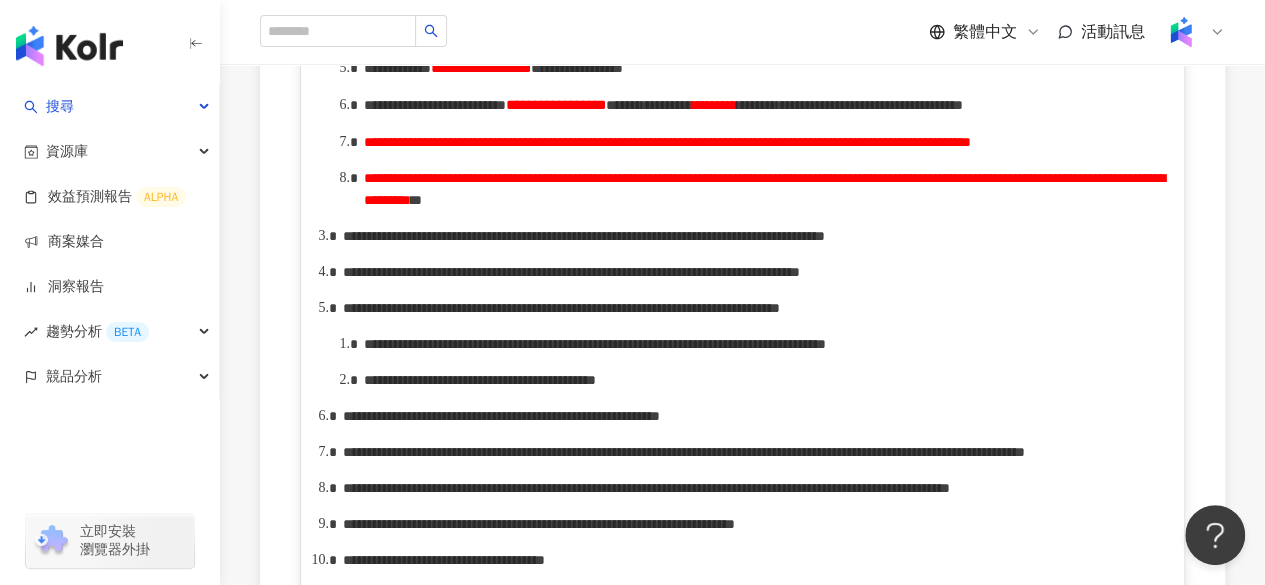 click on "**********" at bounding box center [667, 142] 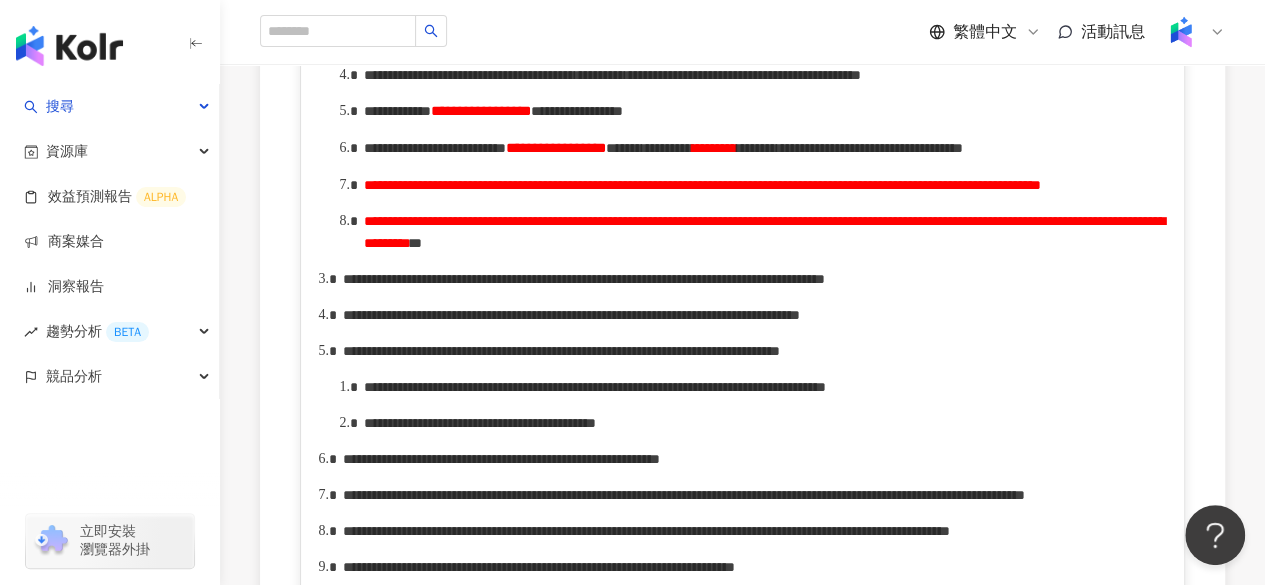 scroll, scrollTop: 1259, scrollLeft: 0, axis: vertical 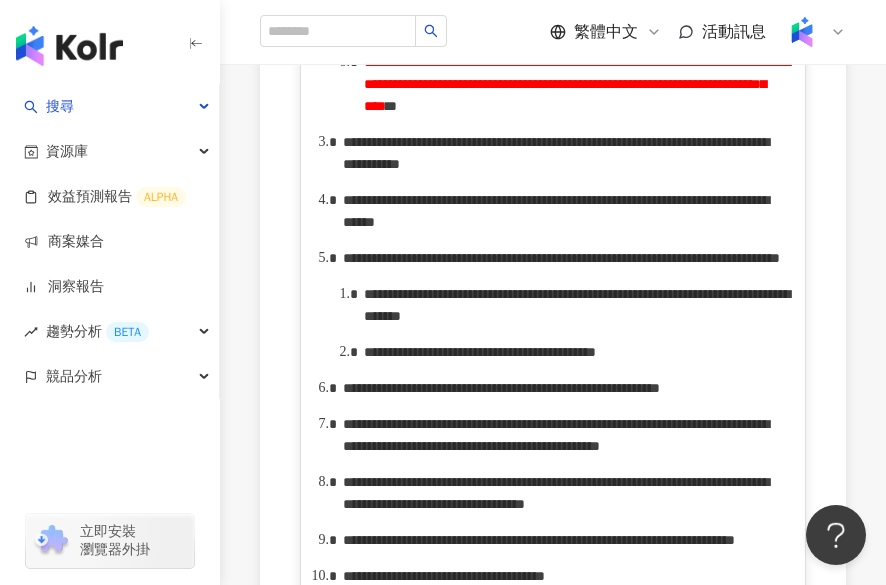 click on "**********" at bounding box center [577, 15] 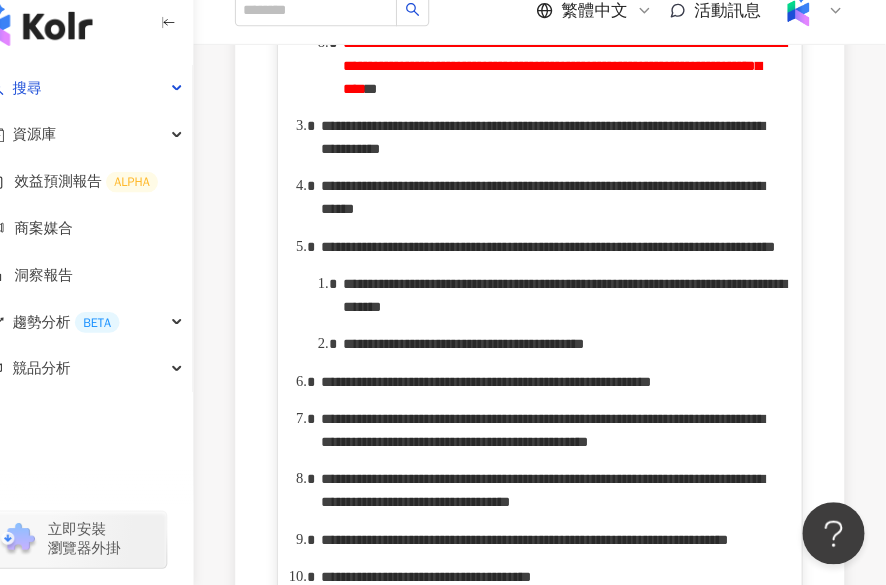 scroll, scrollTop: 1583, scrollLeft: 0, axis: vertical 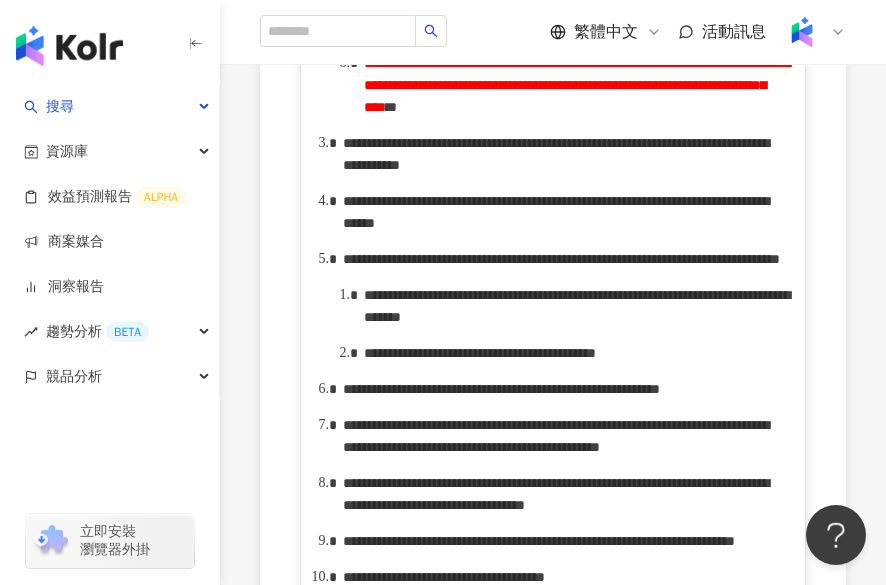 drag, startPoint x: 540, startPoint y: 365, endPoint x: 364, endPoint y: 277, distance: 196.77399 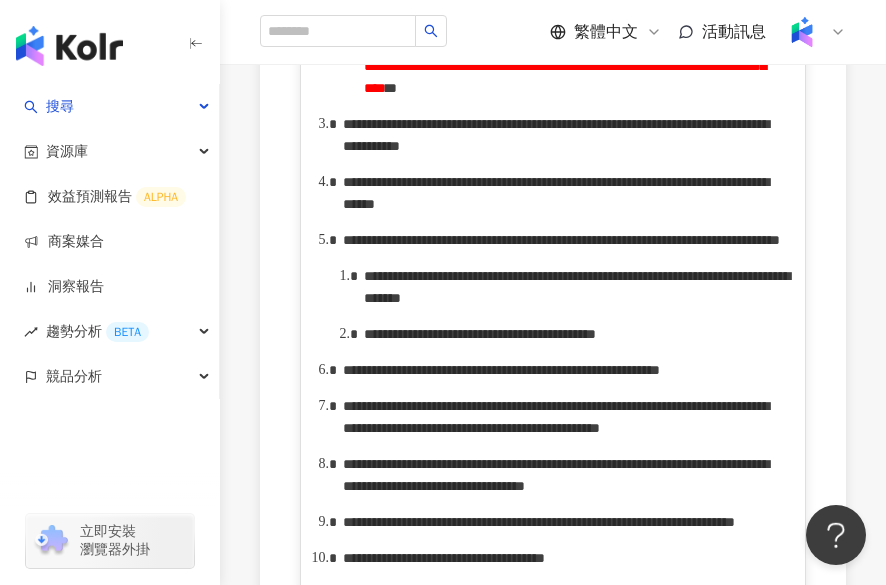 scroll, scrollTop: 1637, scrollLeft: 0, axis: vertical 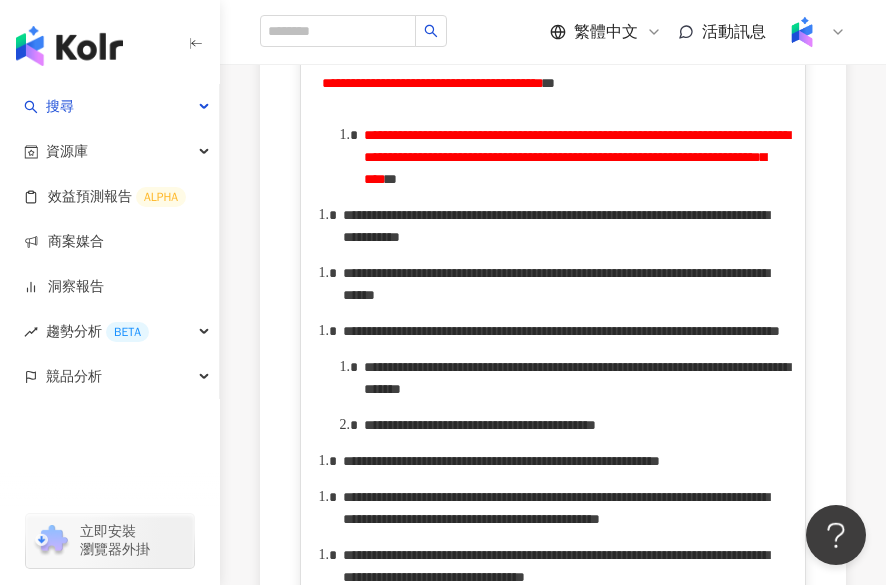 click on "**********" at bounding box center (547, 72) 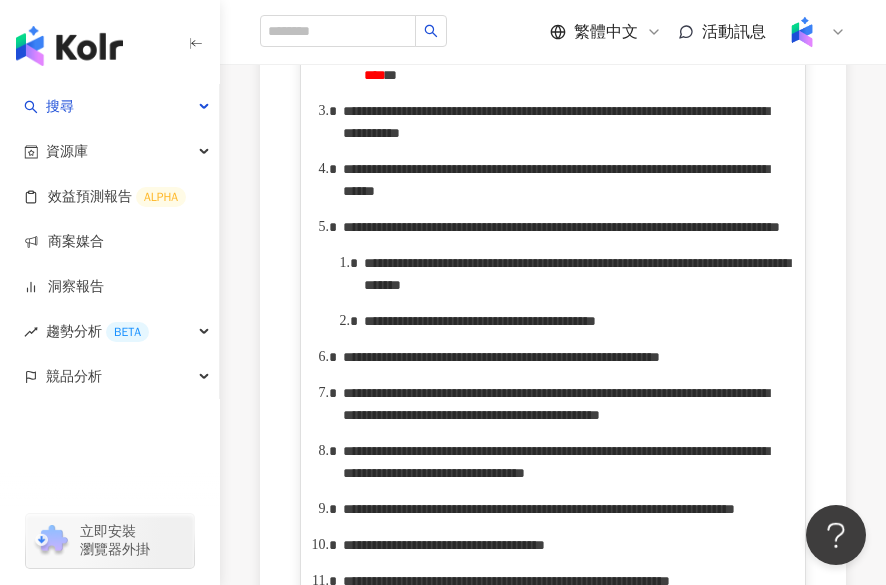 scroll, scrollTop: 1684, scrollLeft: 0, axis: vertical 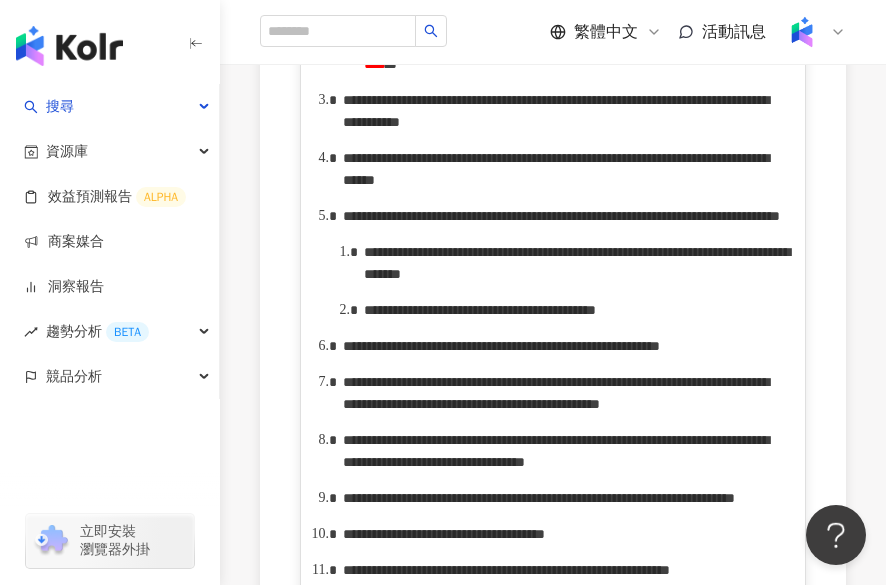 click on "**********" at bounding box center [577, -27] 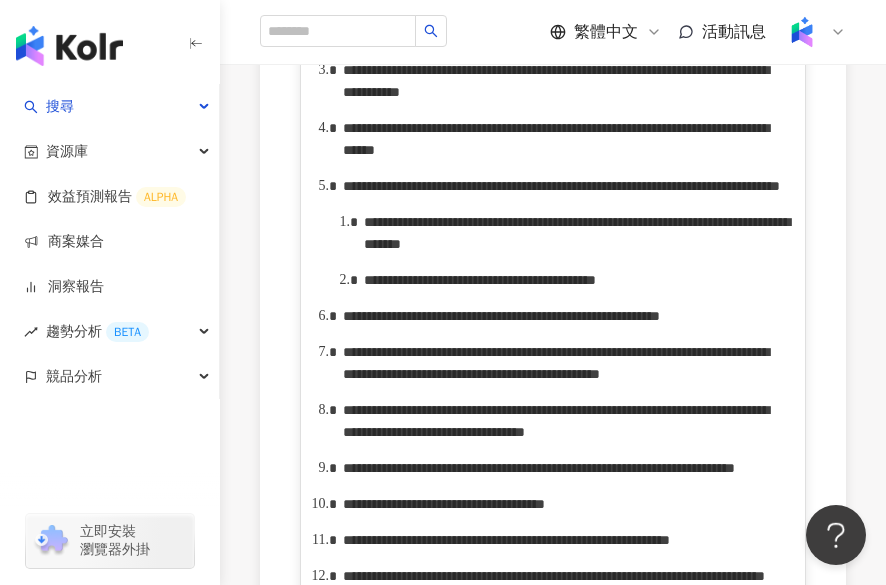 scroll, scrollTop: 1713, scrollLeft: 0, axis: vertical 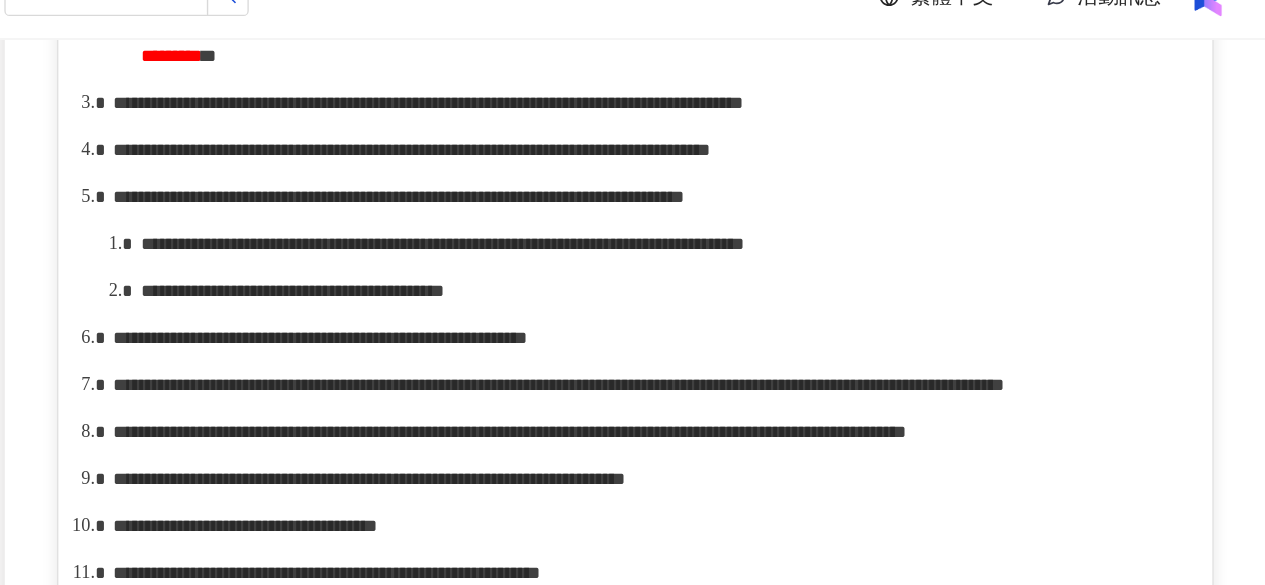 click on "**********" at bounding box center (702, -17) 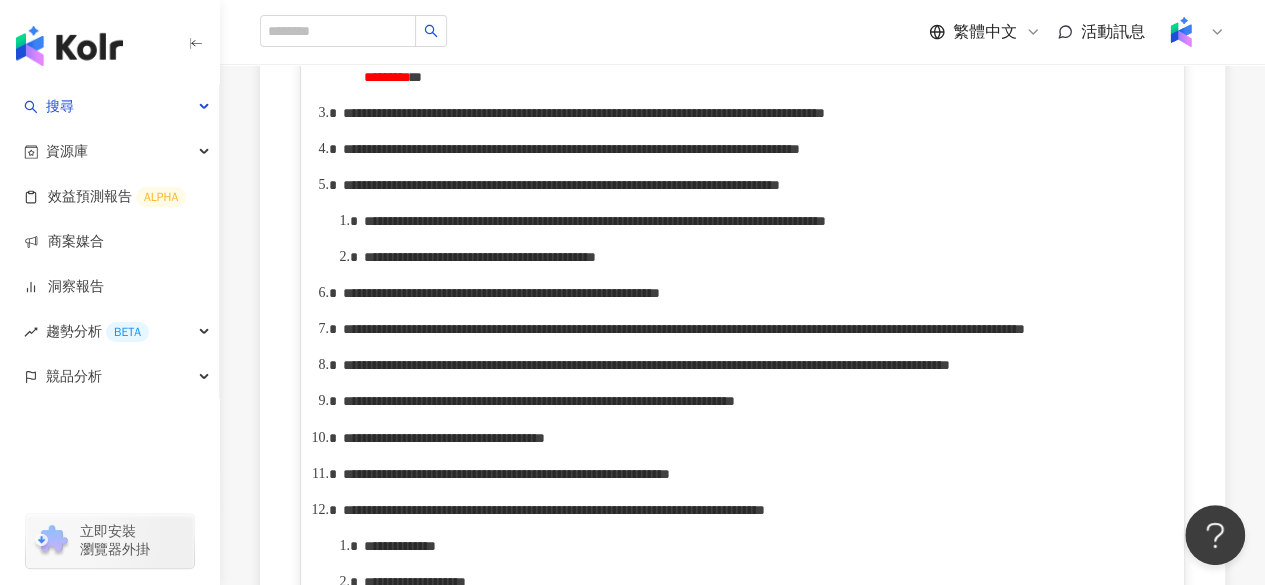 scroll, scrollTop: 1423, scrollLeft: 0, axis: vertical 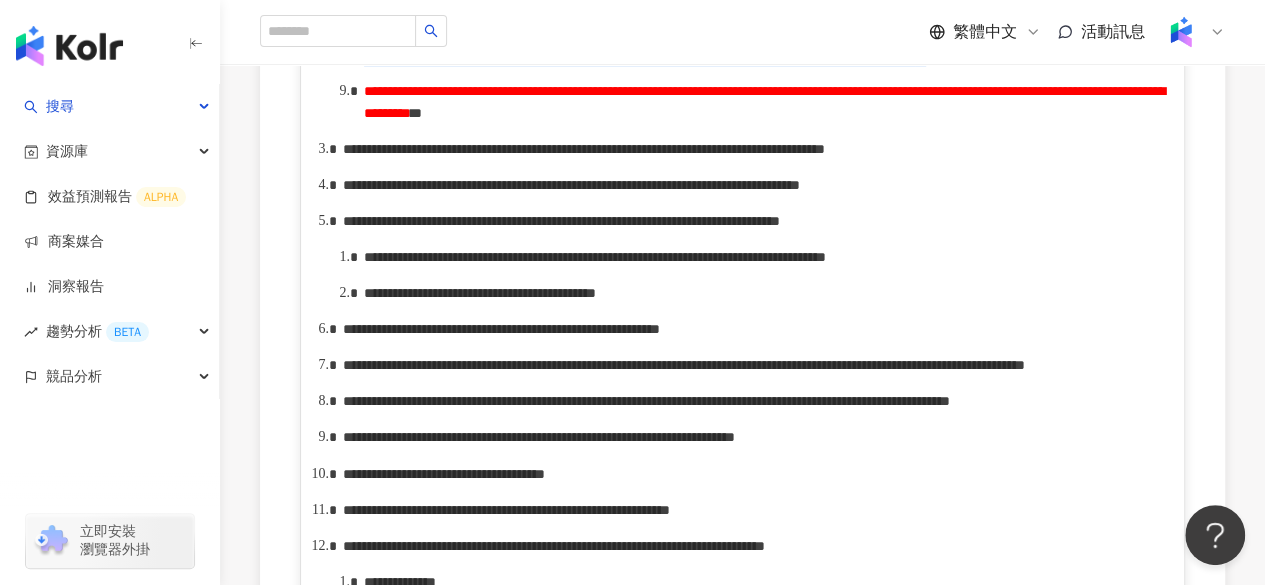 drag, startPoint x: 1092, startPoint y: 259, endPoint x: 349, endPoint y: 239, distance: 743.2691 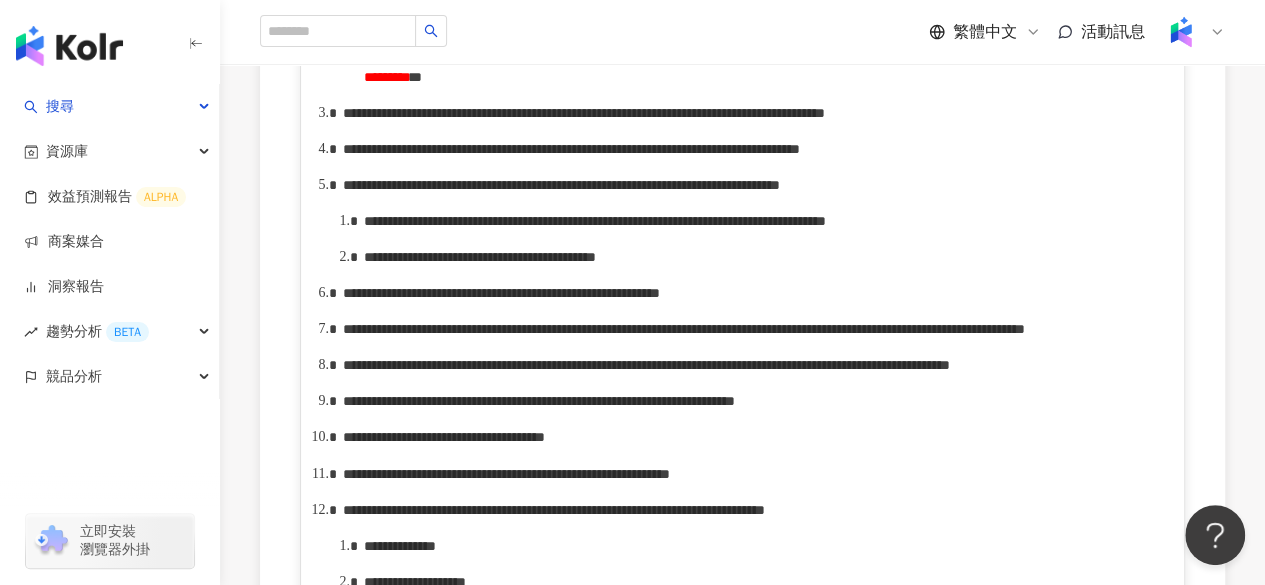 click on "**********" at bounding box center [783, 19] 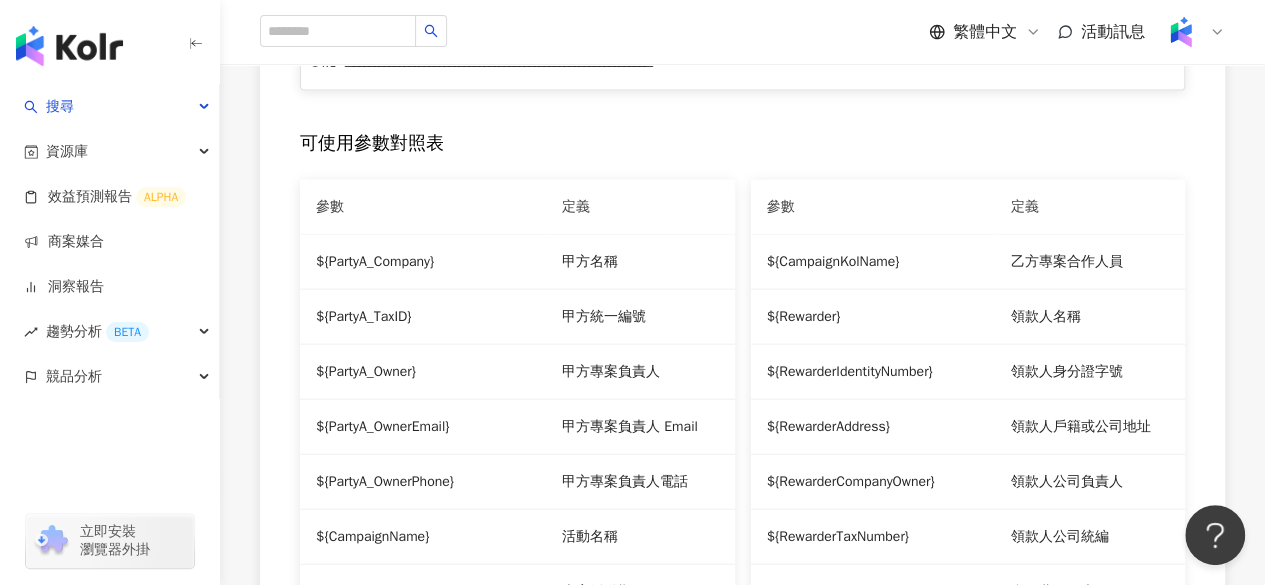 scroll, scrollTop: 2216, scrollLeft: 0, axis: vertical 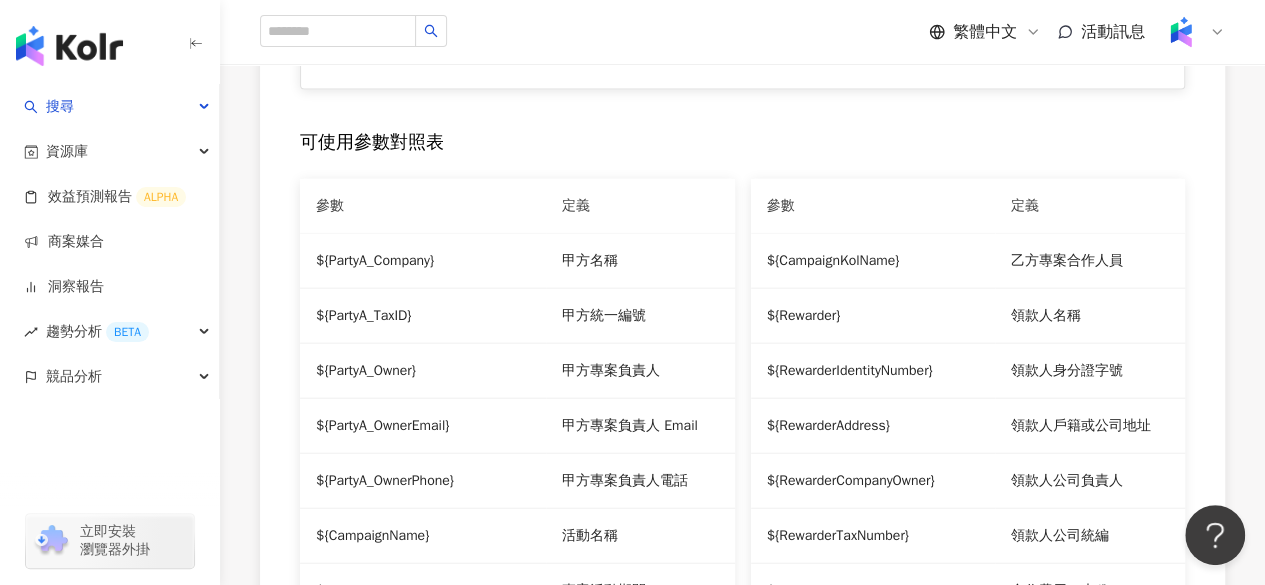 drag, startPoint x: 482, startPoint y: 183, endPoint x: 554, endPoint y: 188, distance: 72.1734 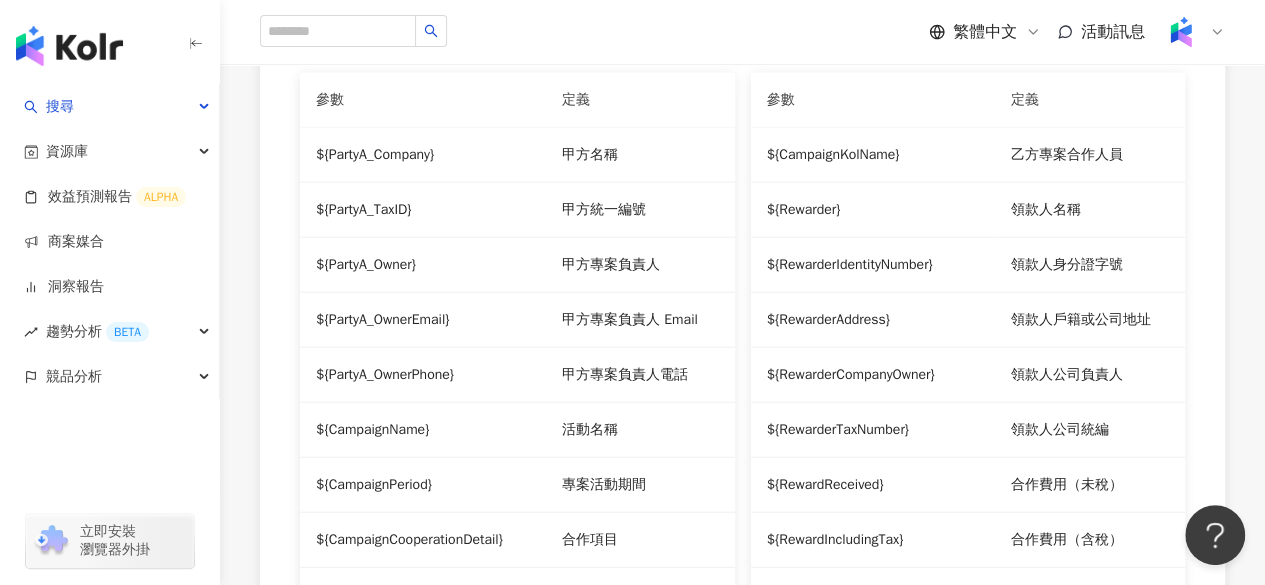 scroll, scrollTop: 2325, scrollLeft: 0, axis: vertical 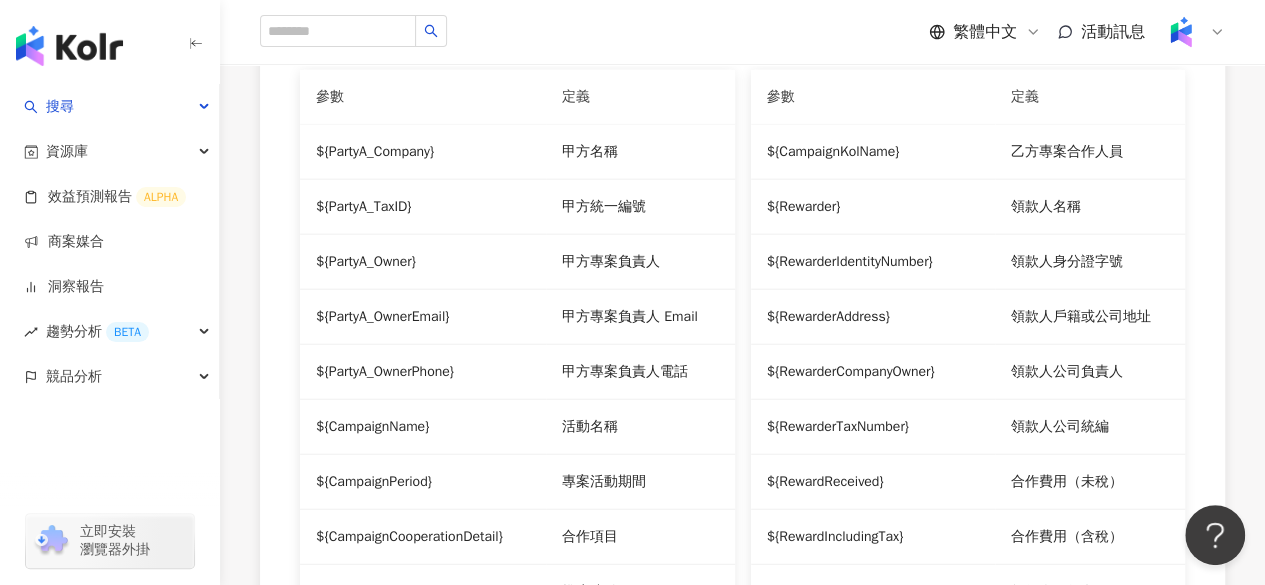 drag, startPoint x: 872, startPoint y: 300, endPoint x: 1061, endPoint y: 295, distance: 189.06613 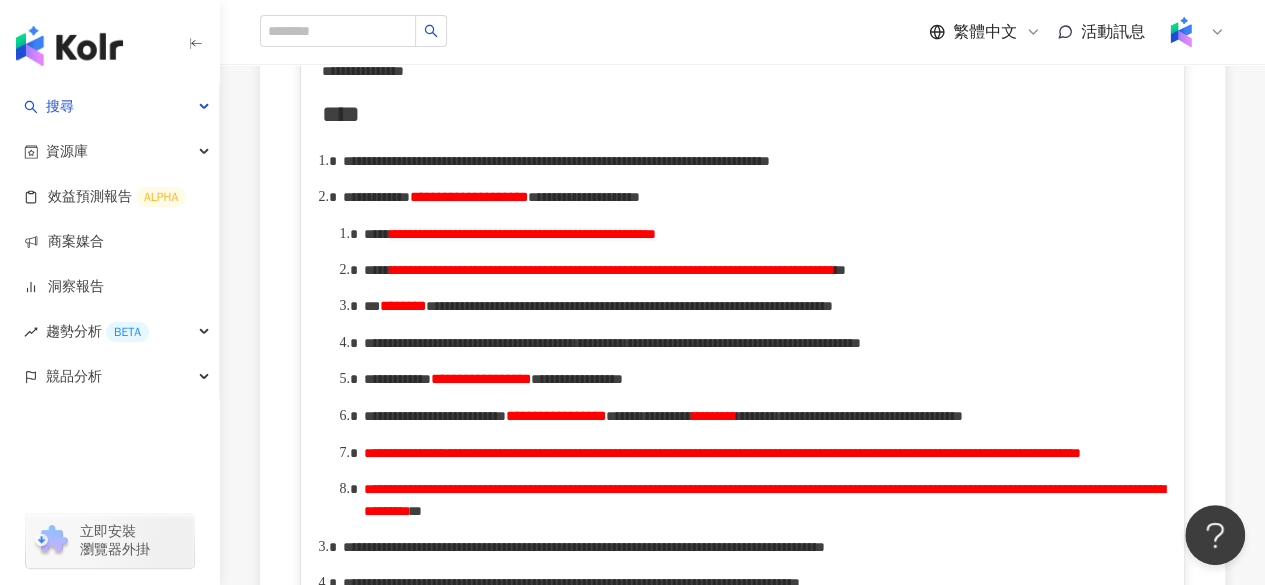 scroll, scrollTop: 988, scrollLeft: 0, axis: vertical 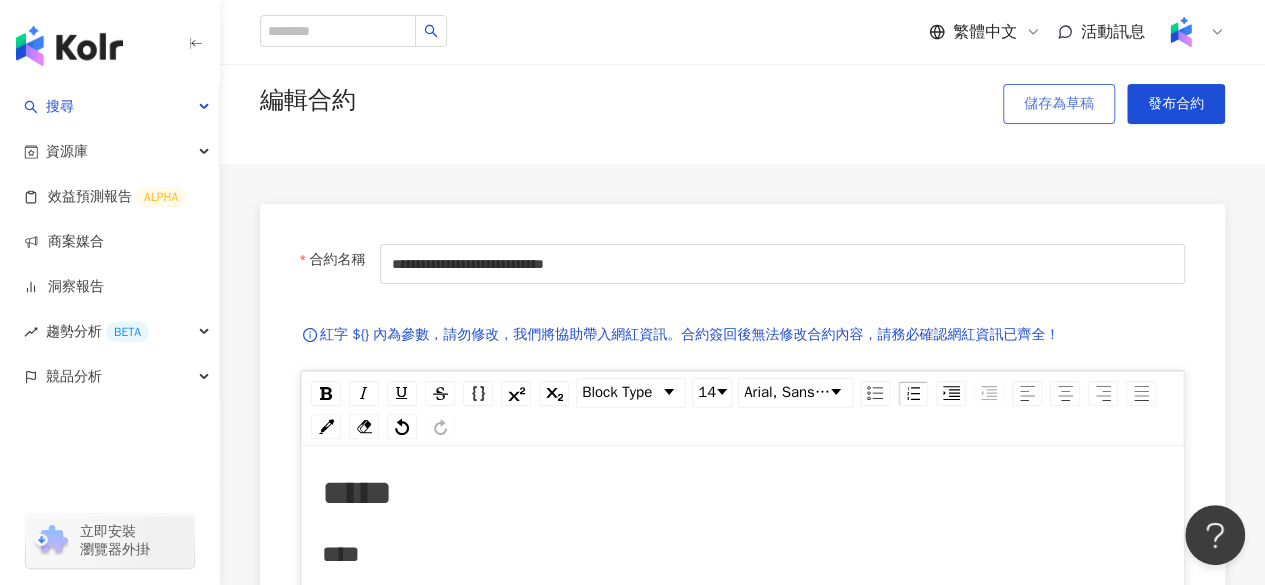 click on "儲存為草稿" at bounding box center (1059, 104) 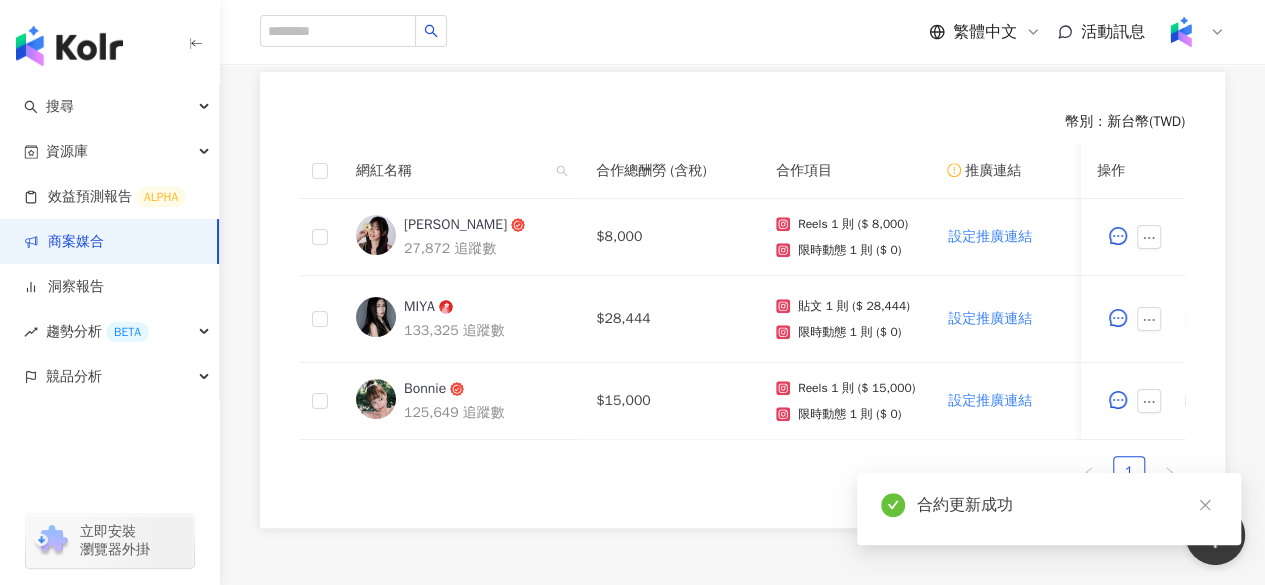 scroll, scrollTop: 602, scrollLeft: 0, axis: vertical 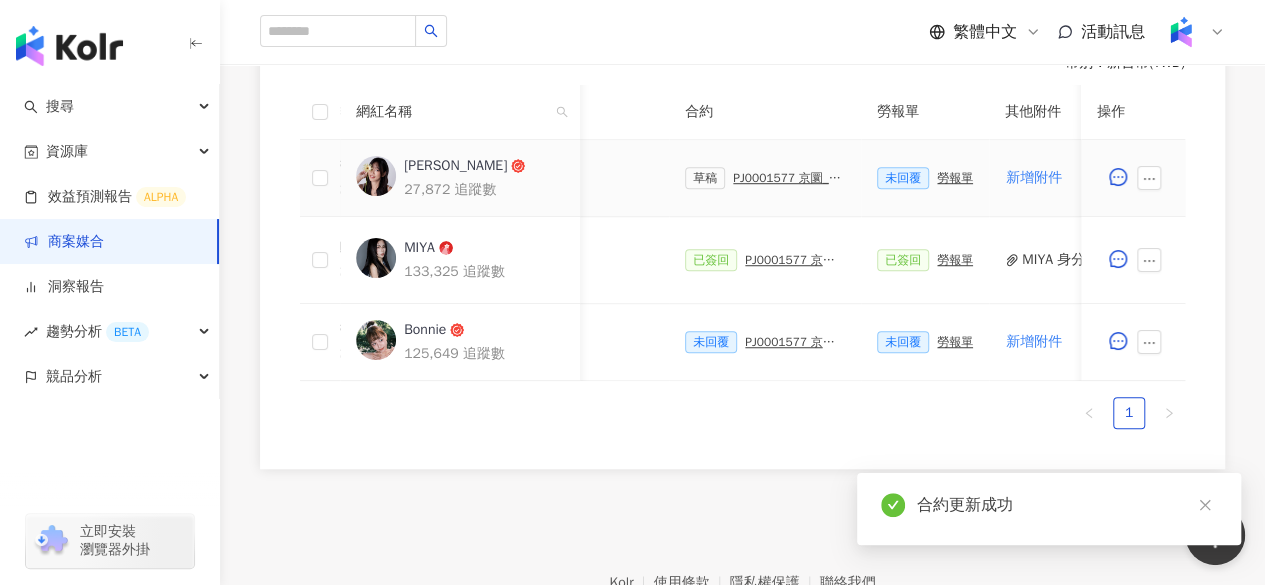 click on "Susan" at bounding box center (455, 166) 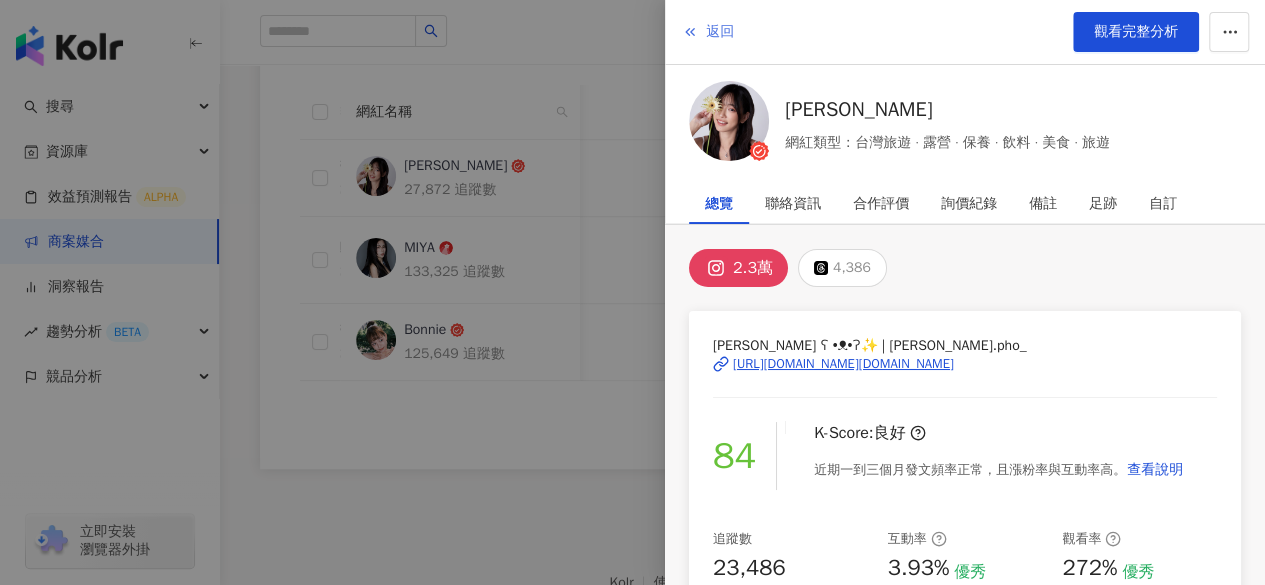 click on "返回" at bounding box center (720, 32) 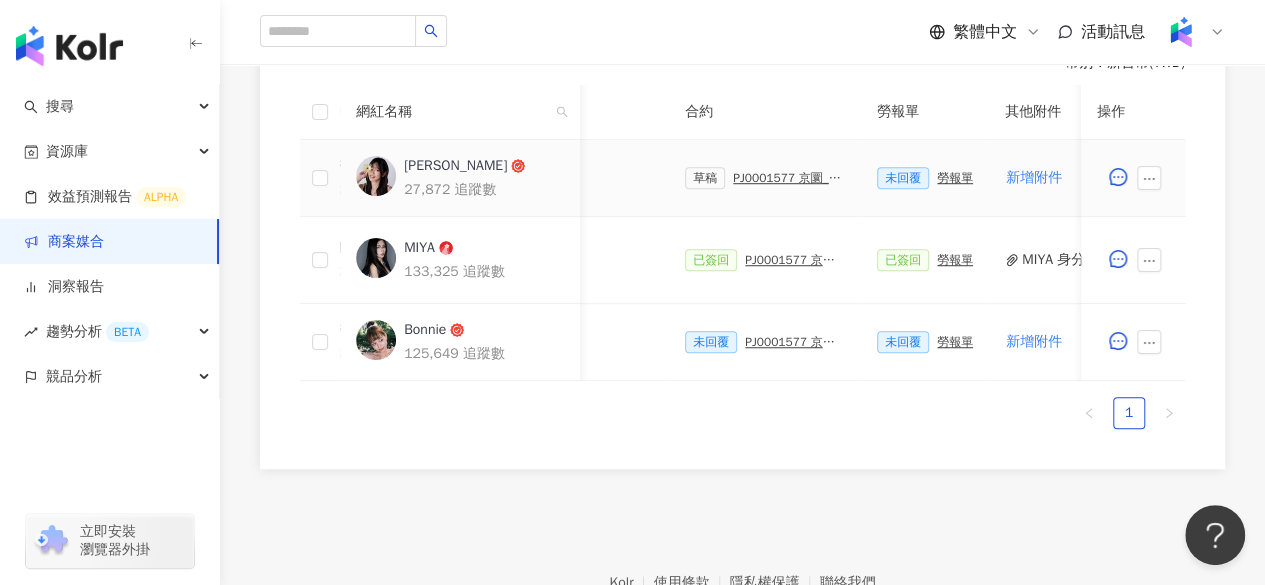 scroll, scrollTop: 0, scrollLeft: 586, axis: horizontal 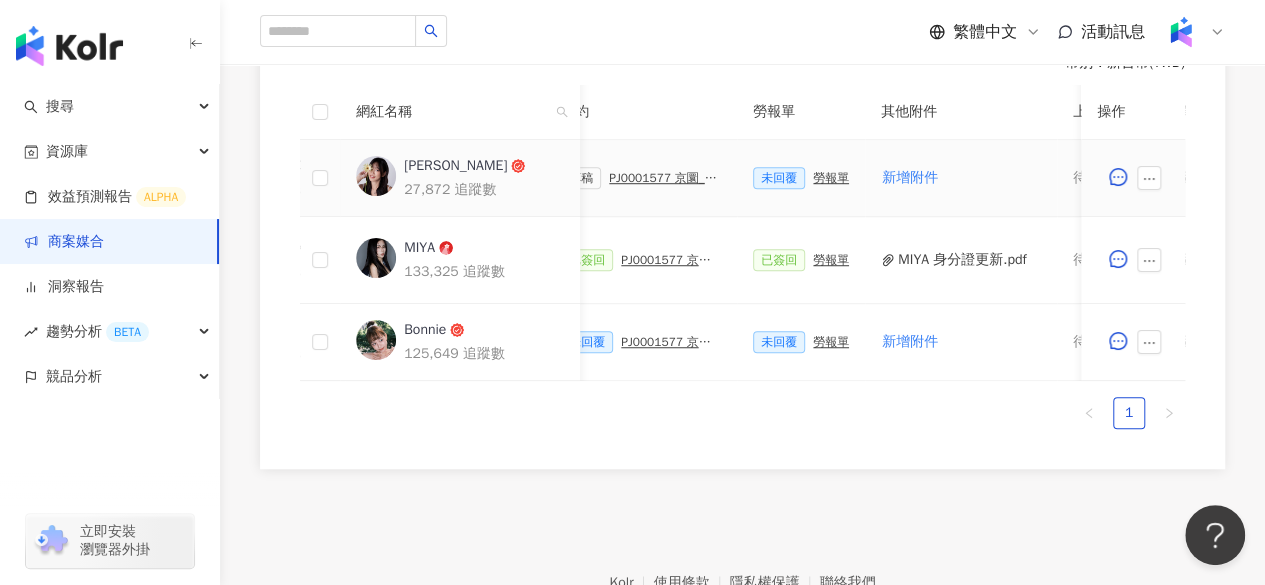 click on "Susan" at bounding box center (455, 166) 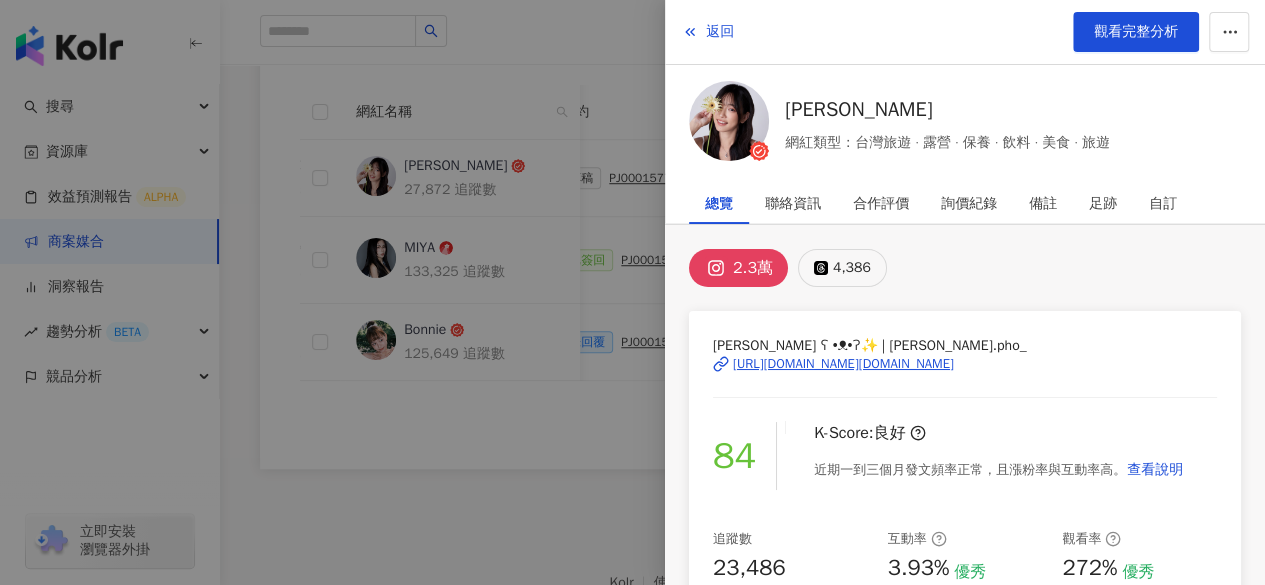 click on "4,386" at bounding box center [852, 268] 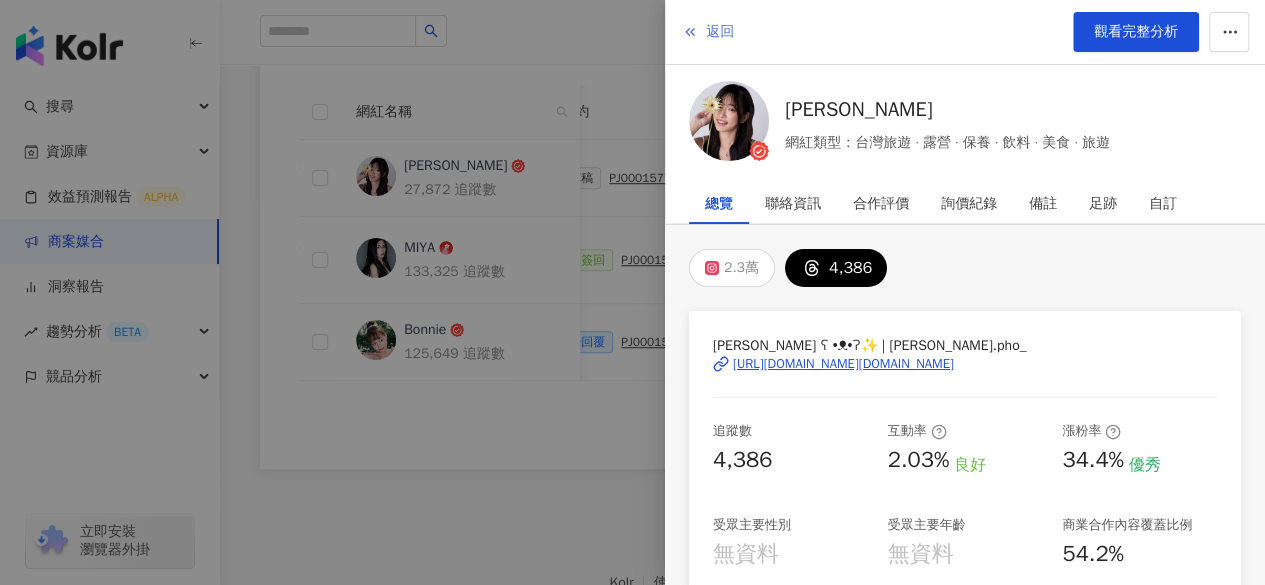 click on "返回" at bounding box center (720, 32) 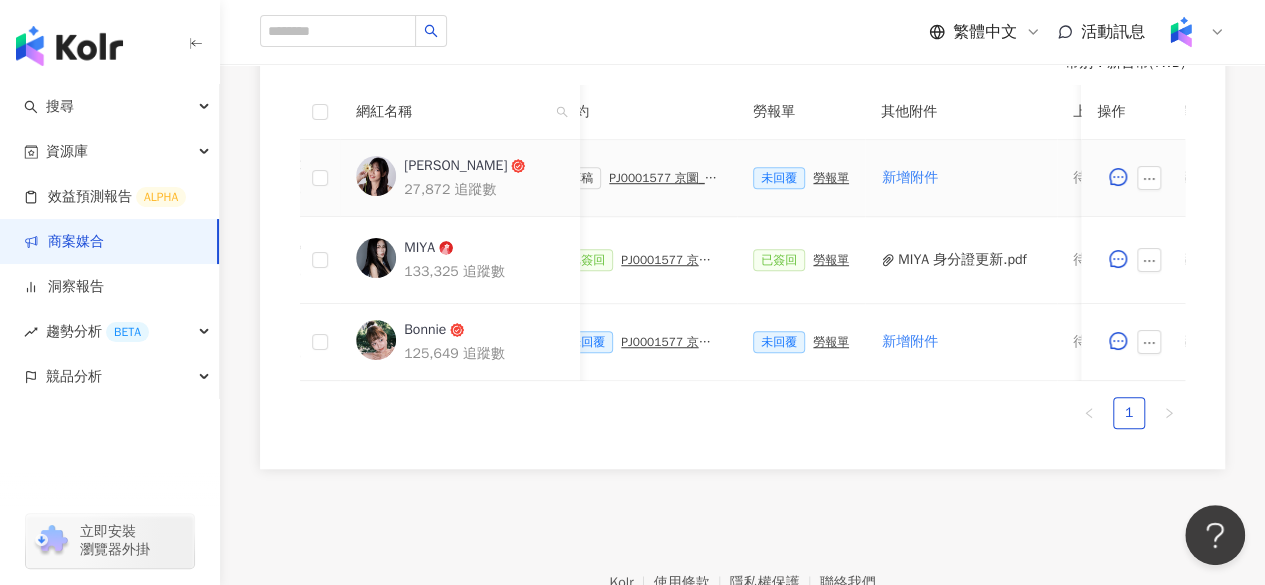 click on "PJ0001577 京圜_蒂巴蕾_202507_08_KOL" at bounding box center (665, 178) 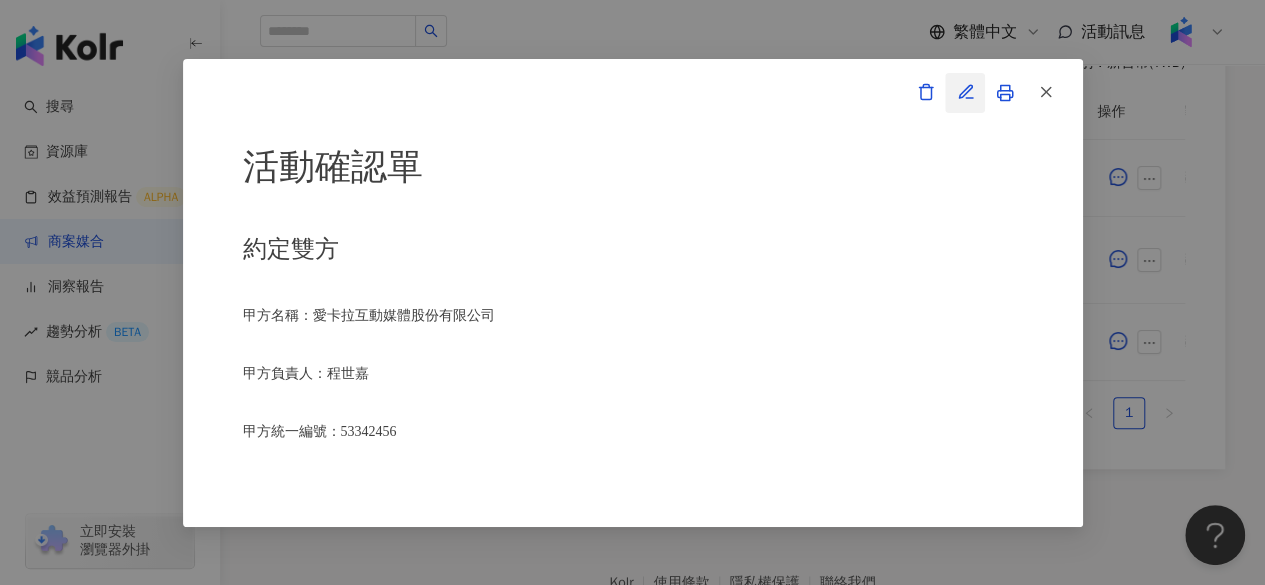 click 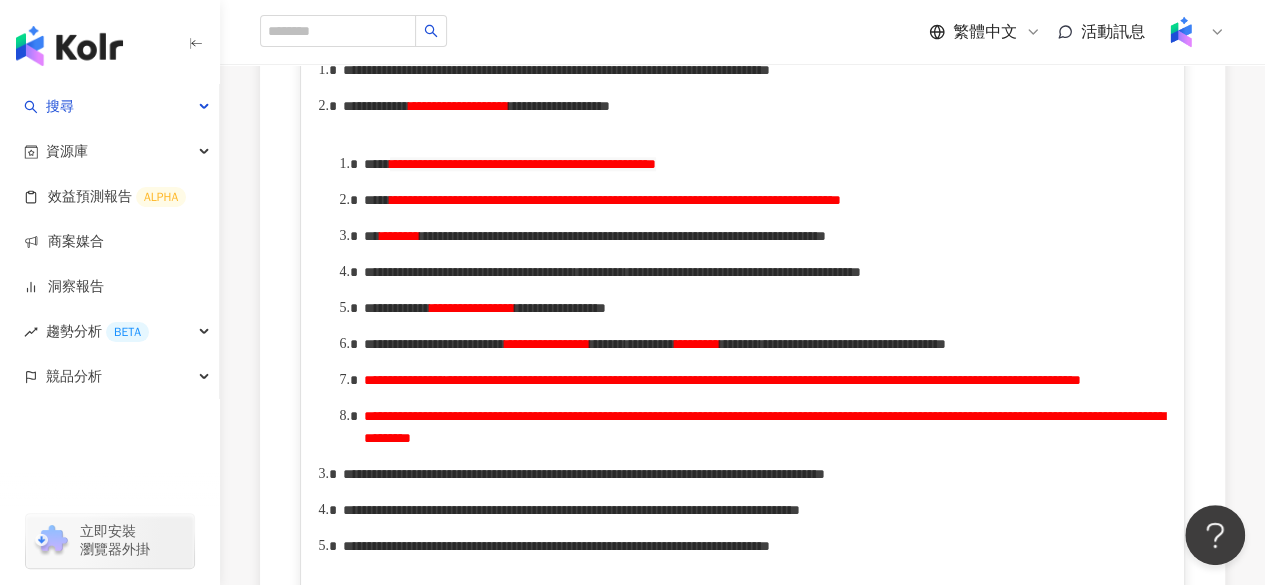scroll, scrollTop: 1079, scrollLeft: 0, axis: vertical 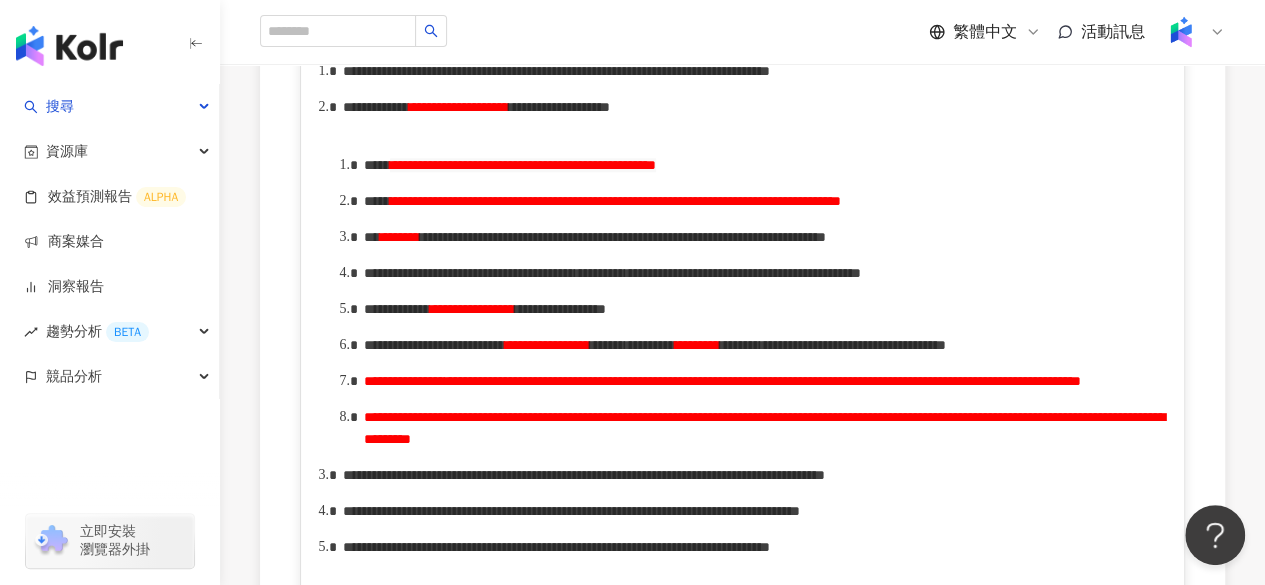click on "**********" at bounding box center [615, 201] 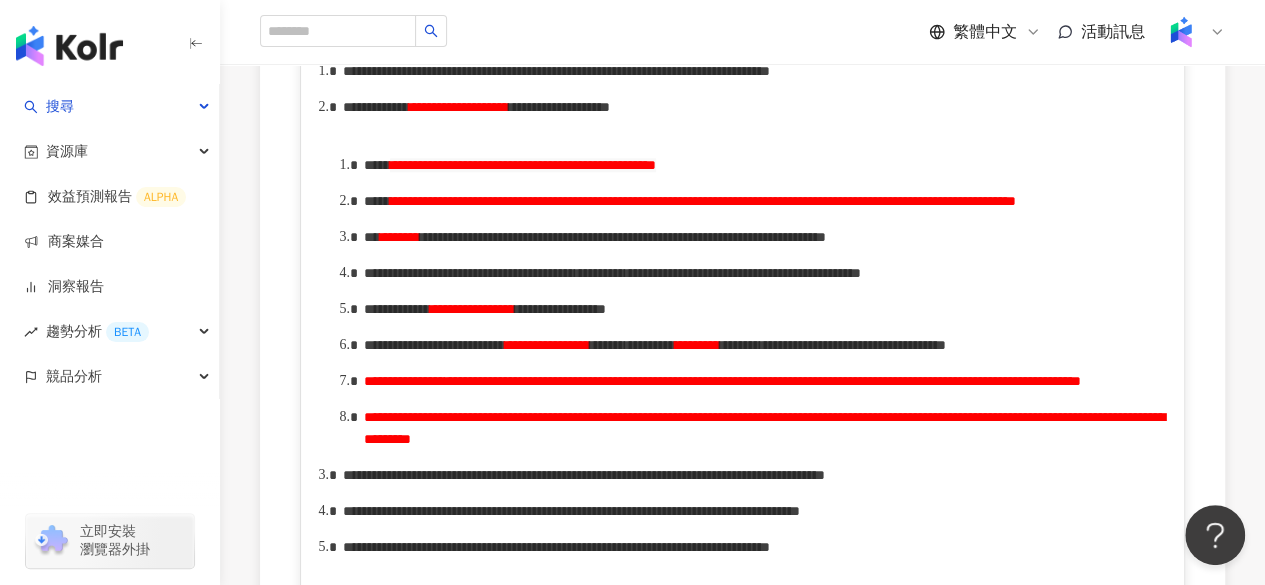 click on "**********" at bounding box center [703, 201] 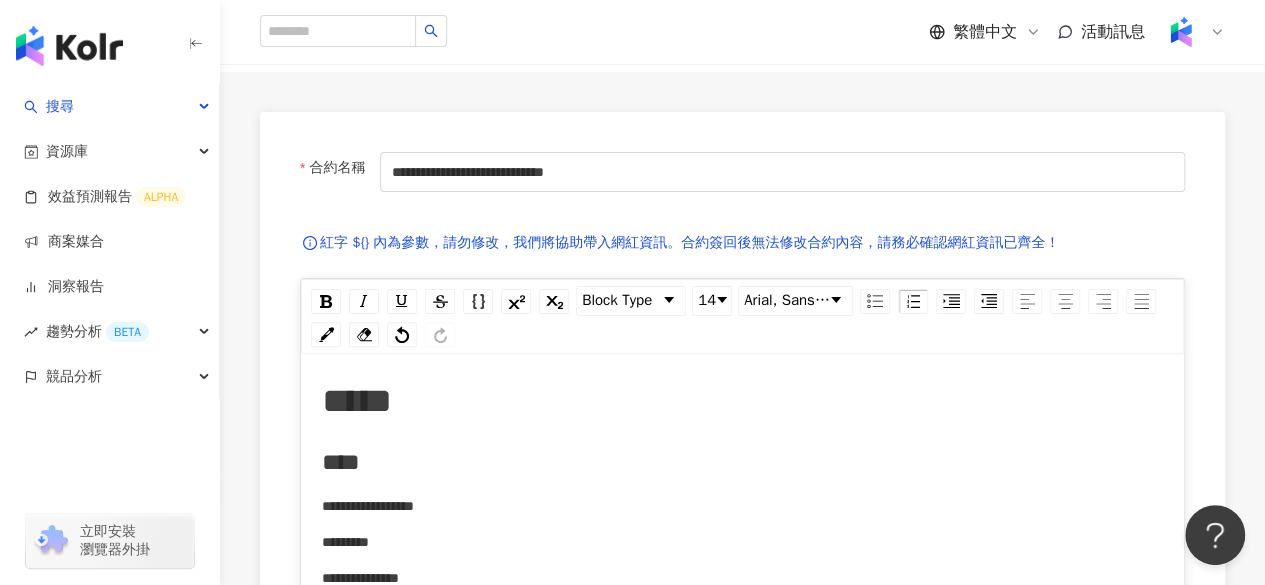 scroll, scrollTop: 0, scrollLeft: 0, axis: both 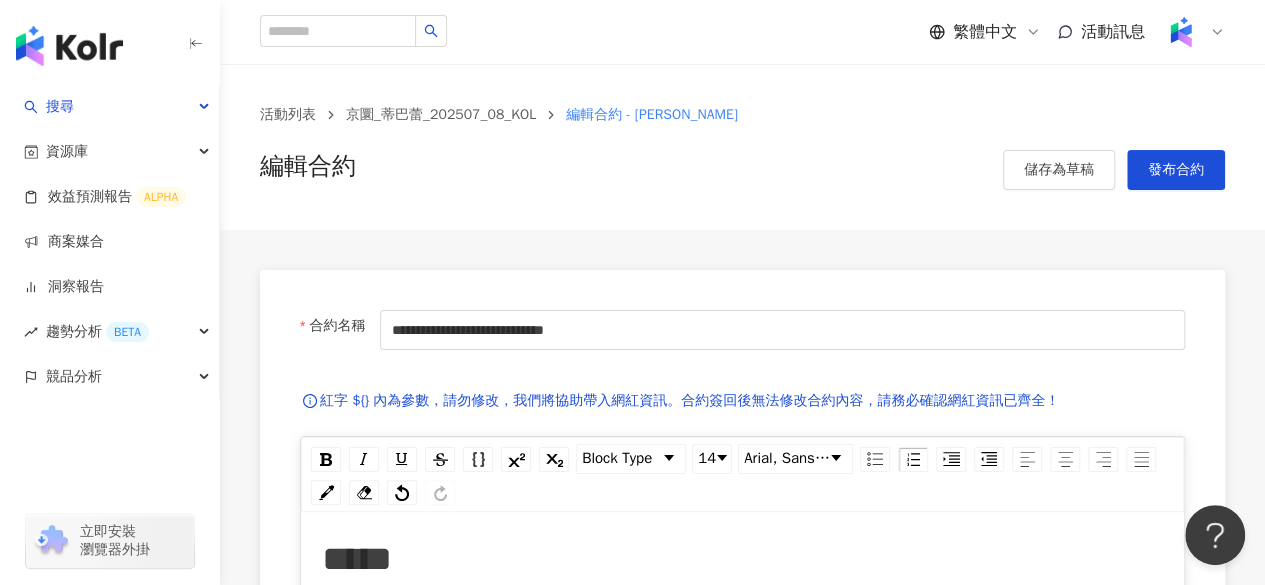 click on "活動列表  京圜_蒂巴蕾_202507_08_KOL 編輯合約 - Susan  編輯合約 儲存為草稿 發布合約" at bounding box center (742, 147) 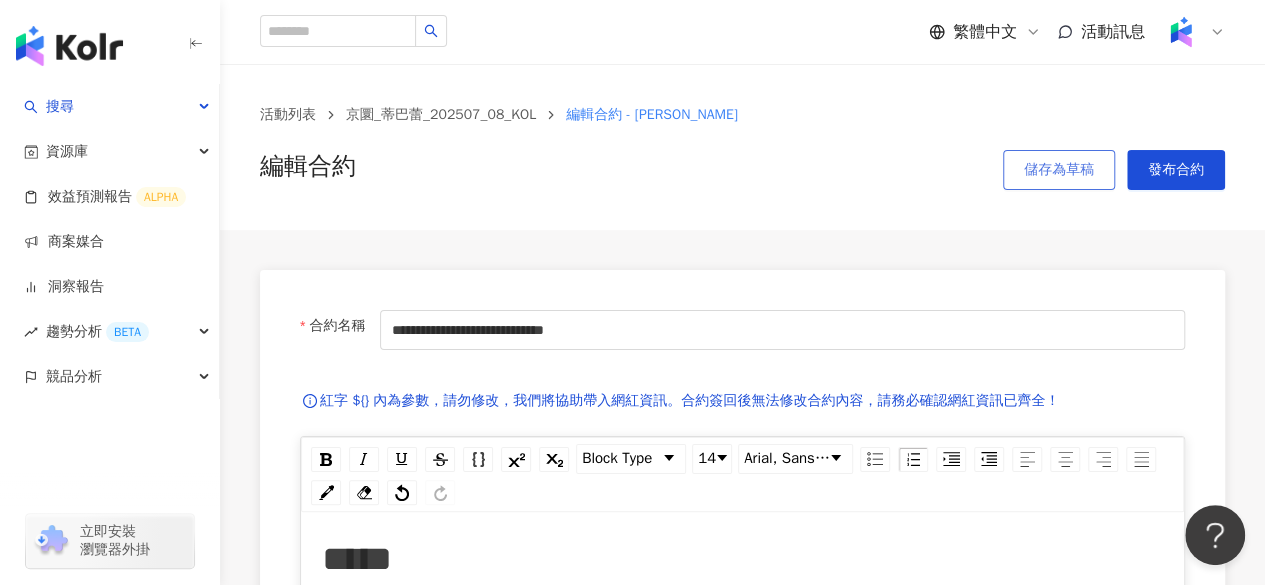 click on "儲存為草稿" at bounding box center (1059, 170) 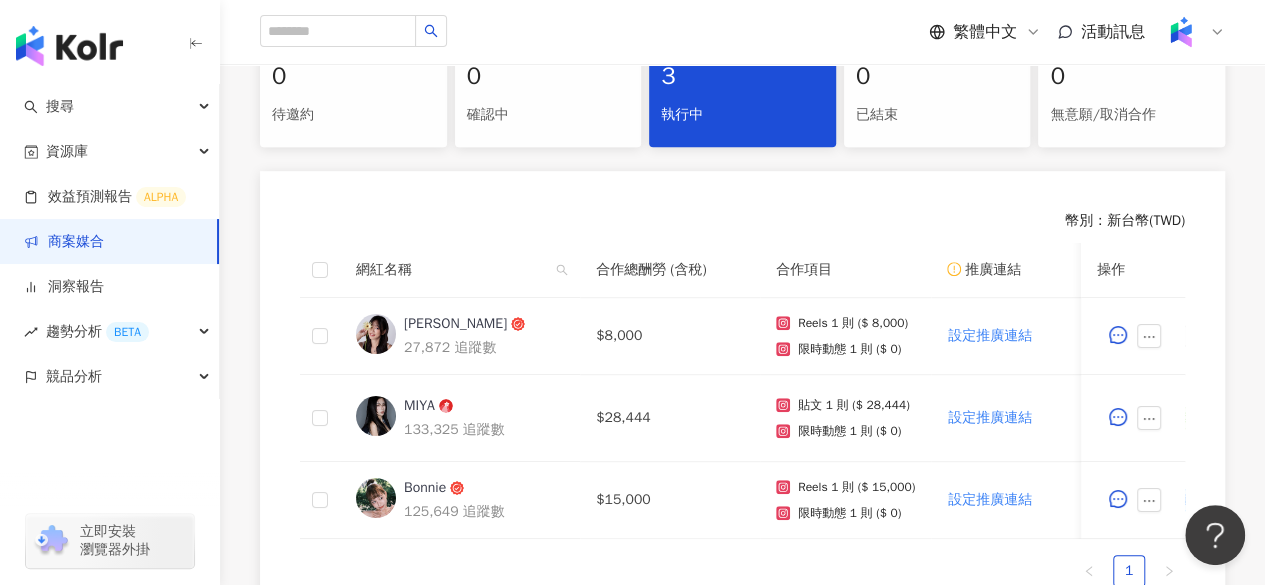 scroll, scrollTop: 468, scrollLeft: 0, axis: vertical 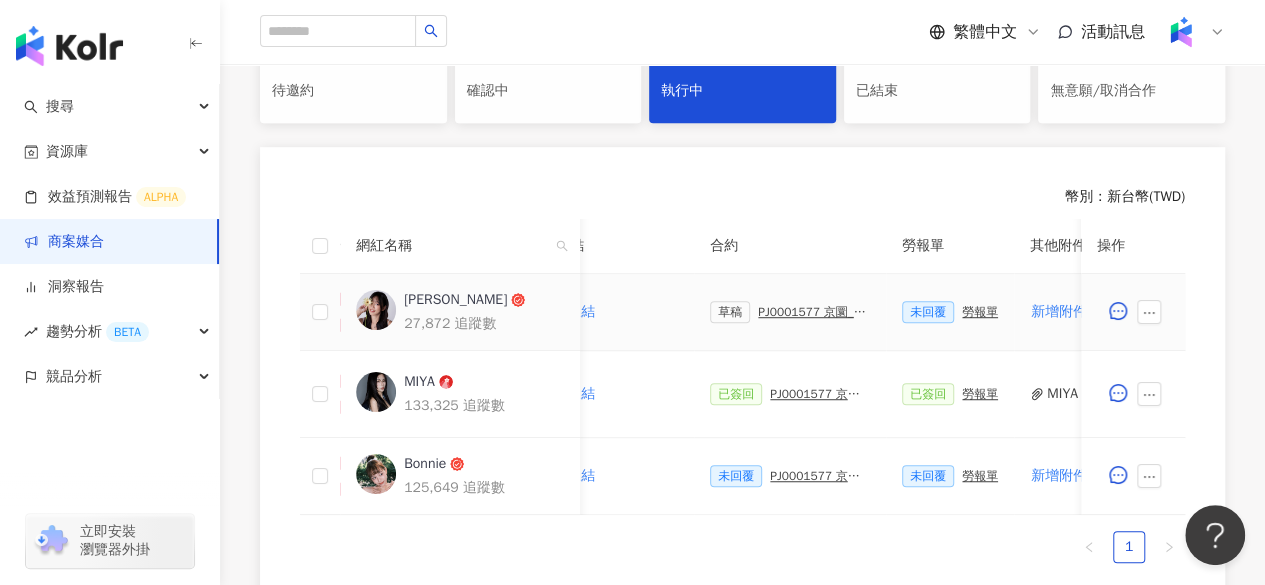 click on "PJ0001577 京圜_蒂巴蕾_202507_08_KOL" at bounding box center [814, 312] 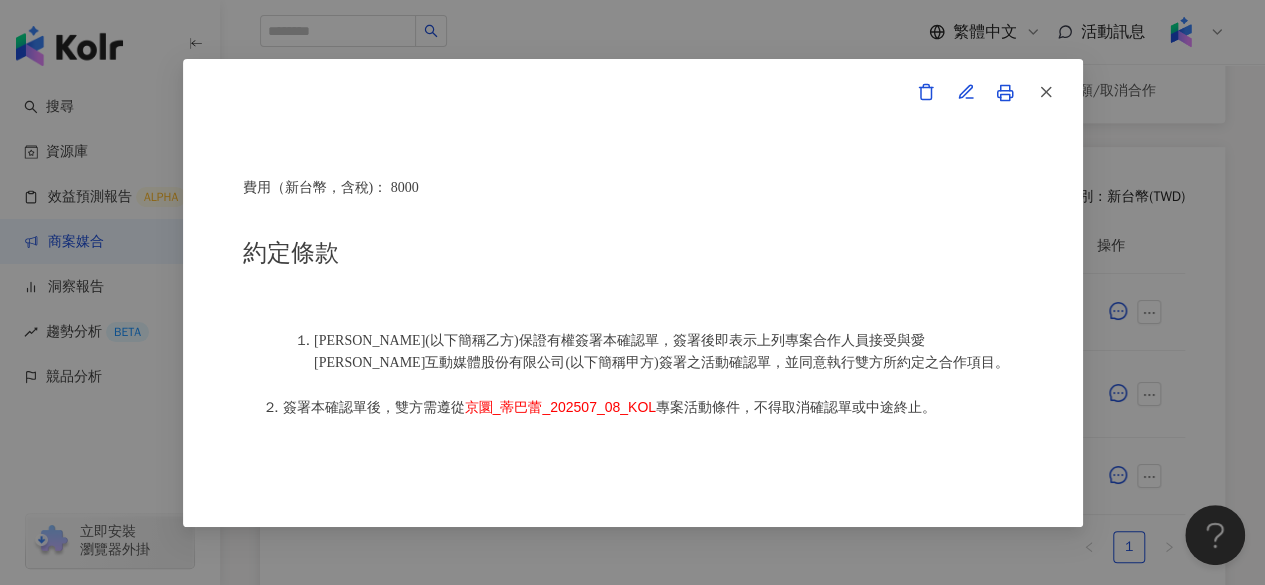 scroll, scrollTop: 822, scrollLeft: 0, axis: vertical 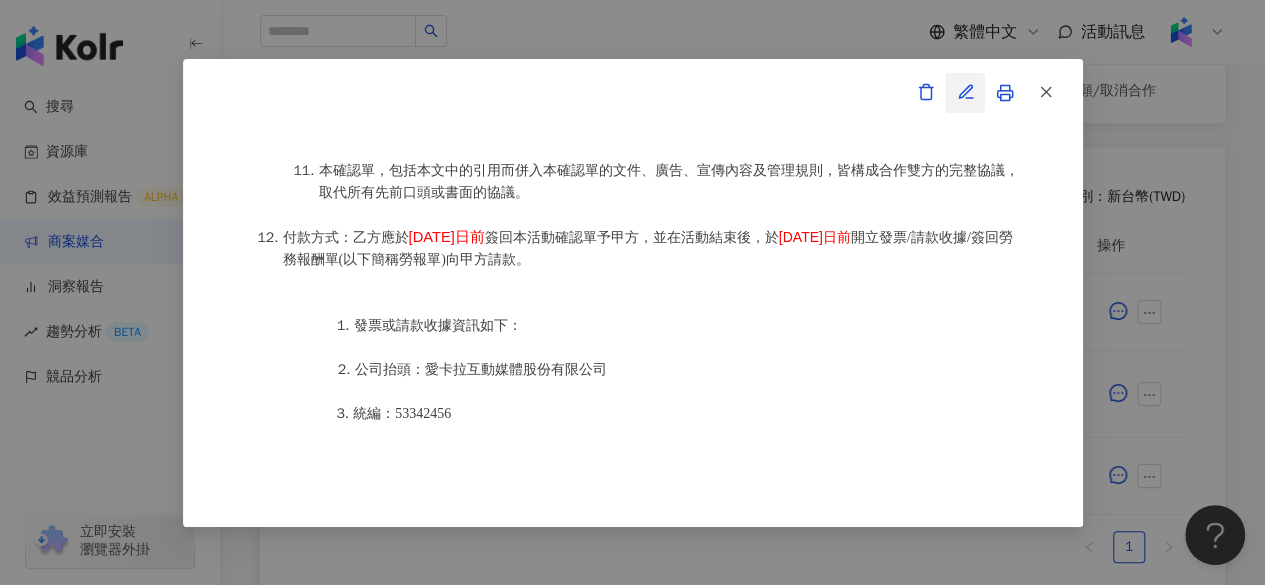 click 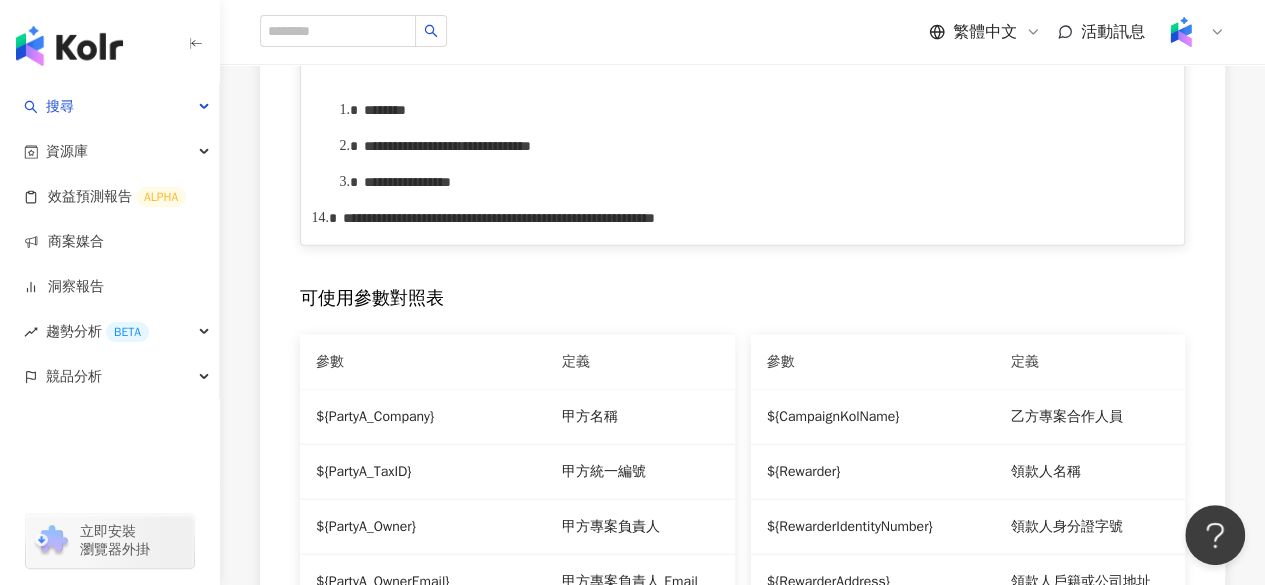 scroll, scrollTop: 2167, scrollLeft: 0, axis: vertical 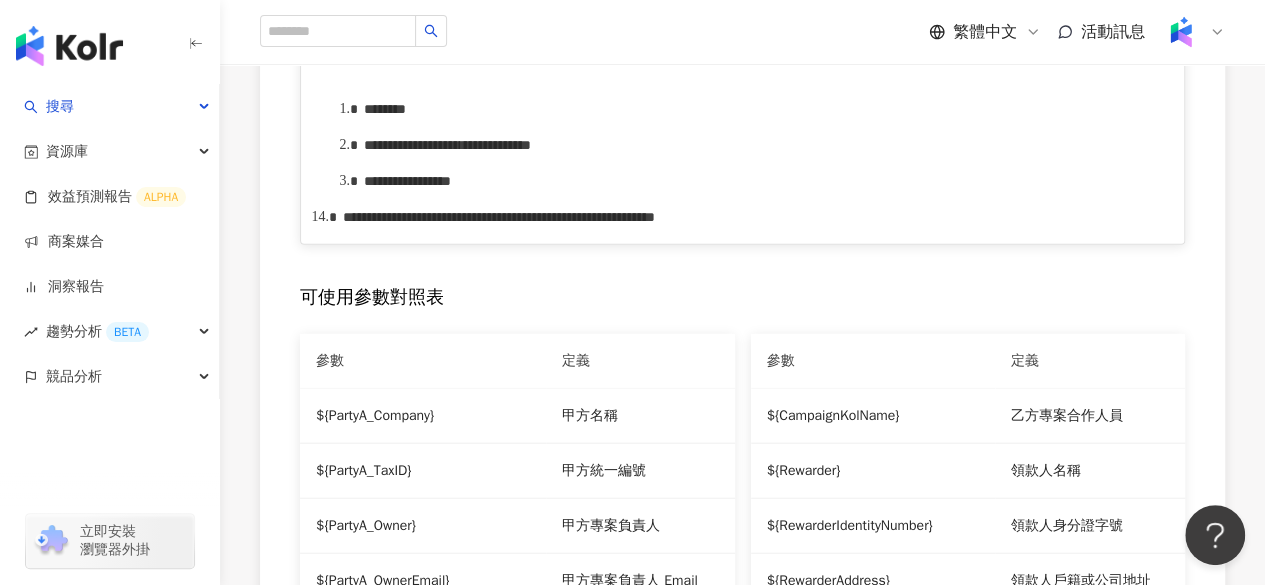 click on "**********" at bounding box center (416, -173) 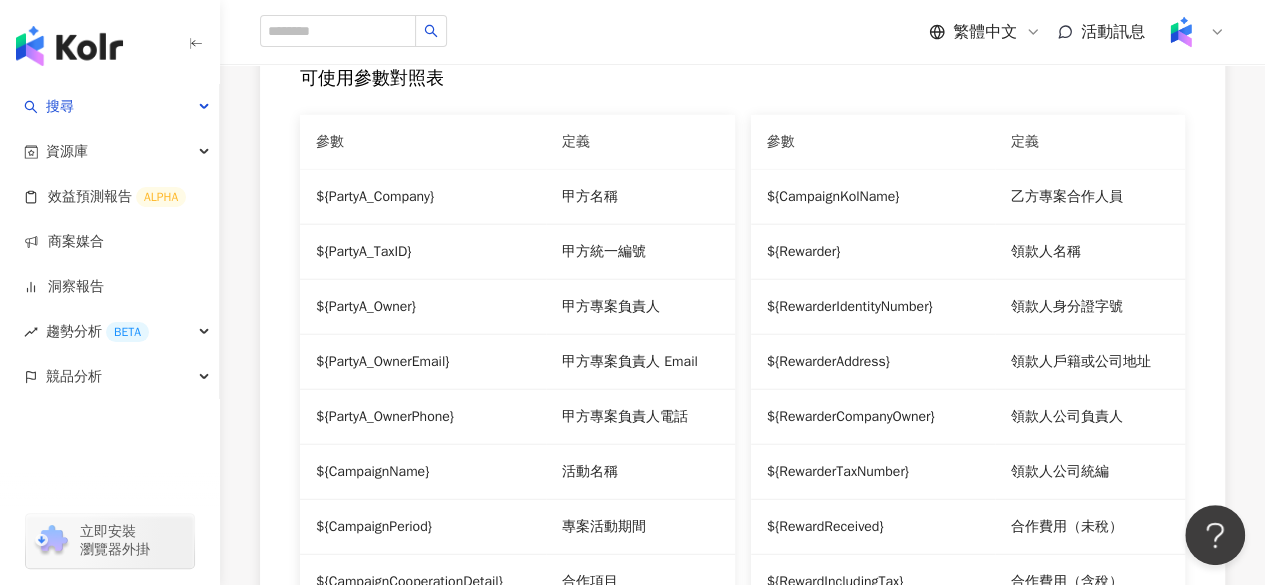 scroll, scrollTop: 2389, scrollLeft: 0, axis: vertical 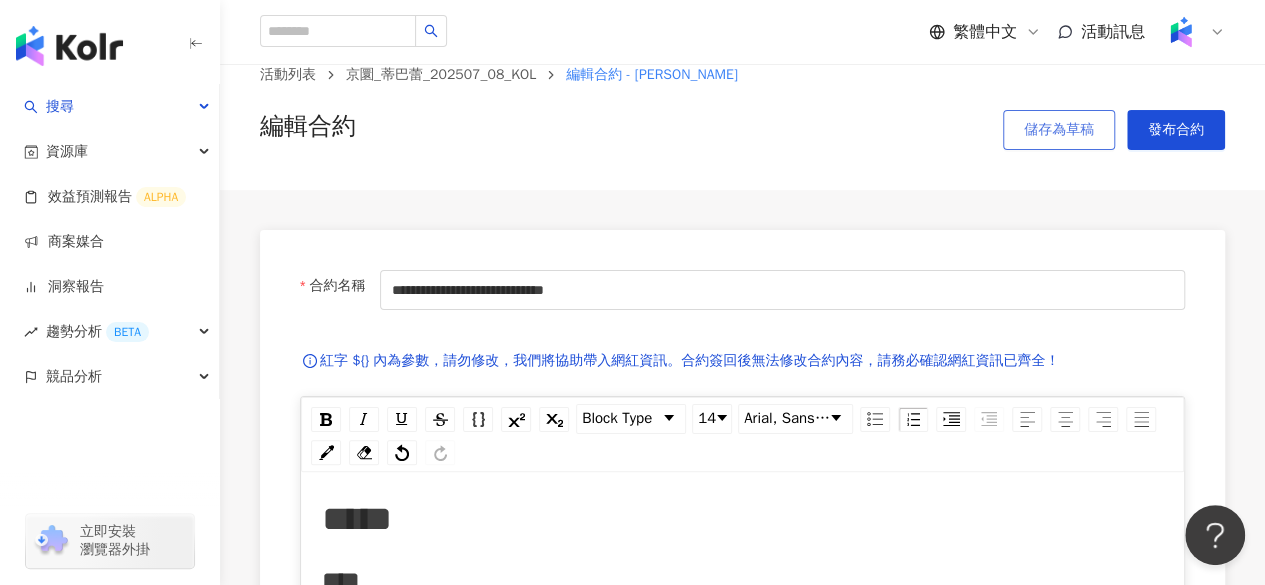click on "儲存為草稿" at bounding box center [1059, 130] 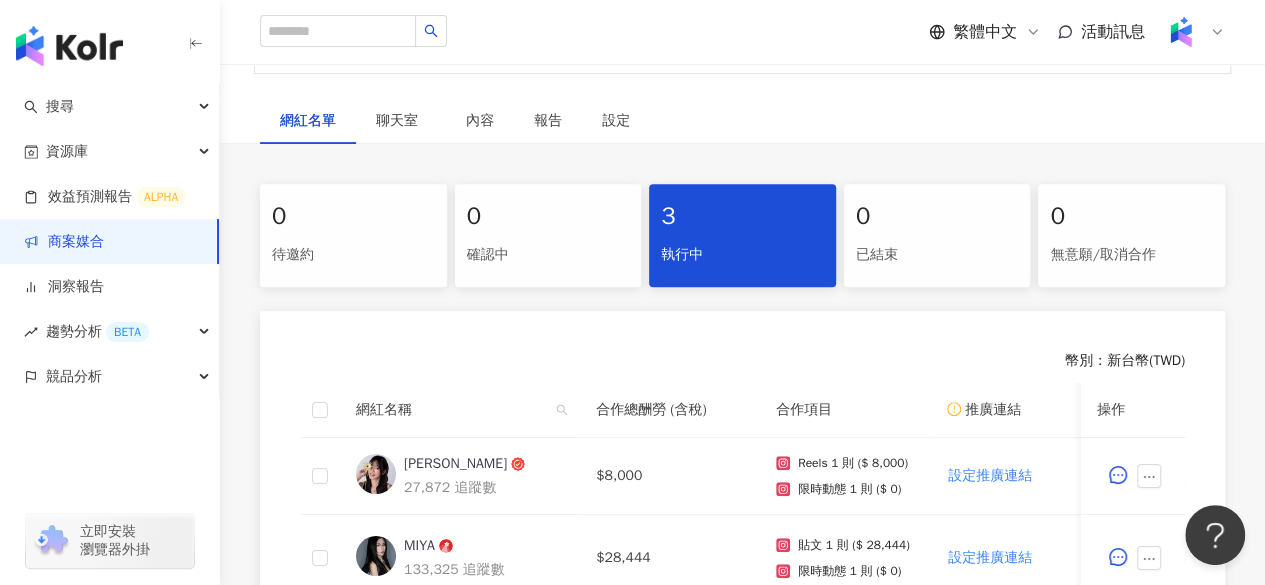 scroll, scrollTop: 542, scrollLeft: 0, axis: vertical 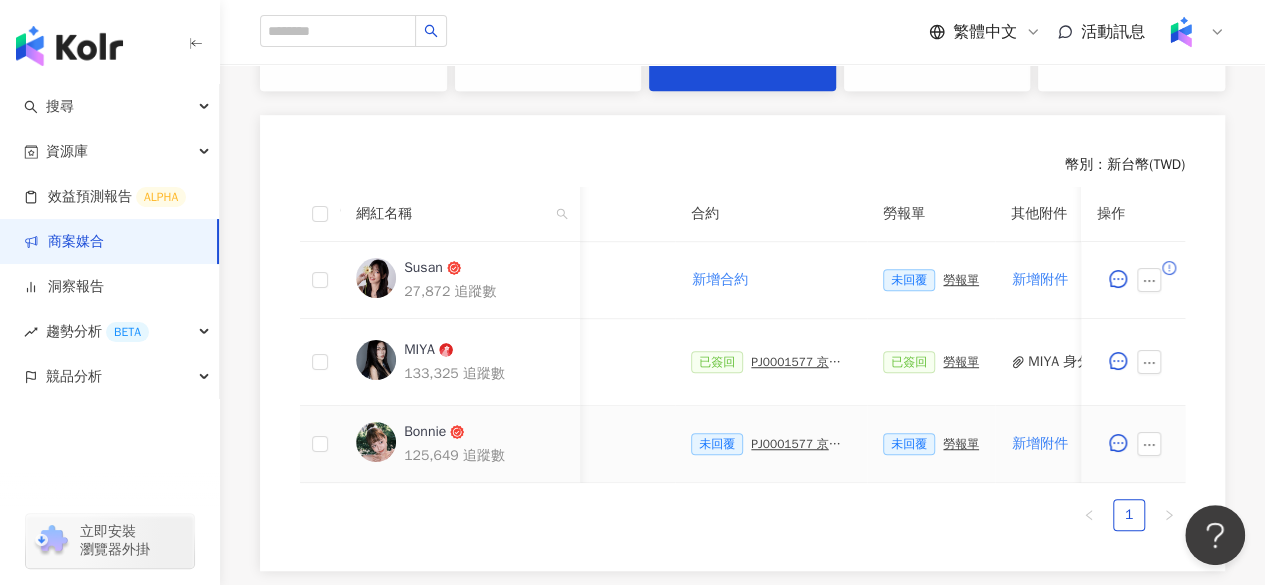 click on "PJ0001577 京圜_蒂巴蕾_202507_08_KOL" at bounding box center [801, 444] 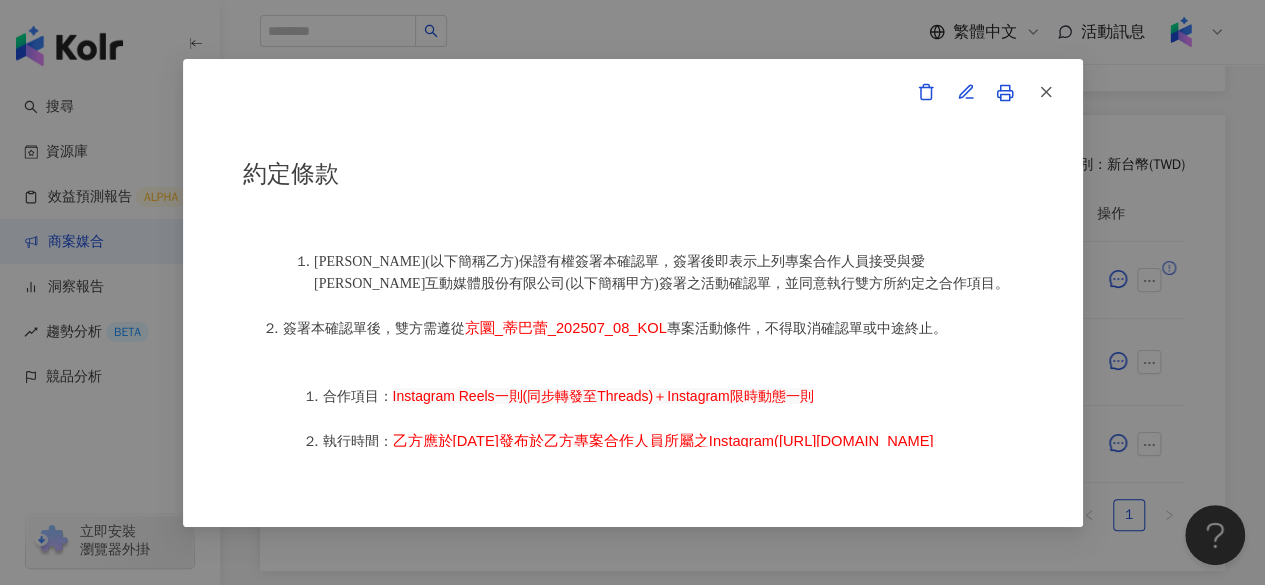 scroll, scrollTop: 846, scrollLeft: 0, axis: vertical 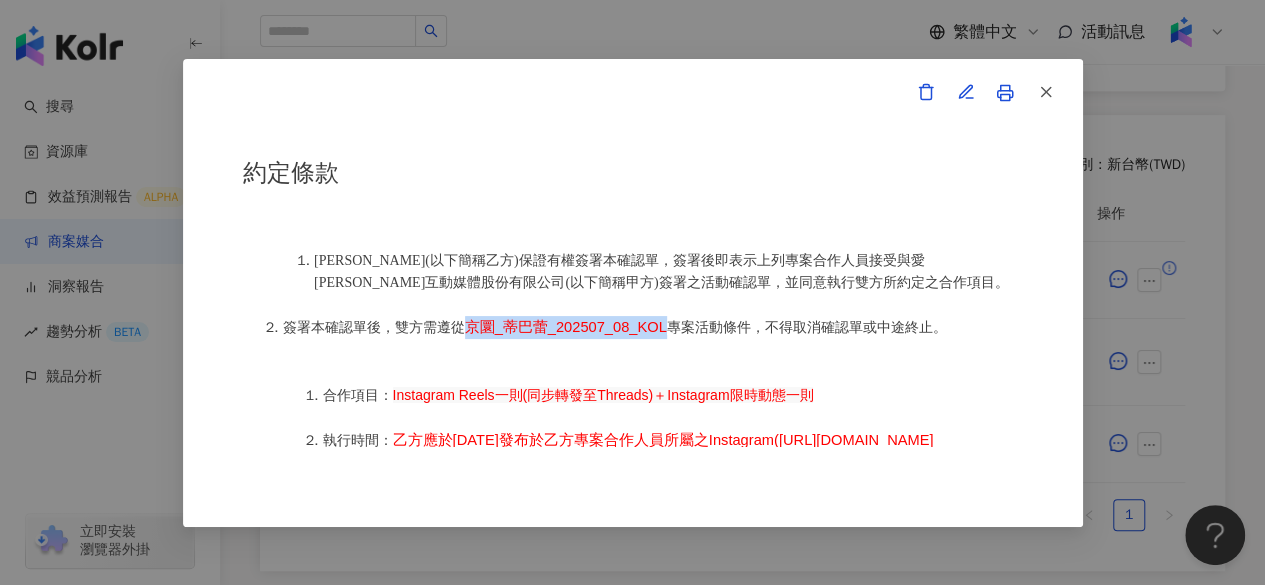 drag, startPoint x: 466, startPoint y: 327, endPoint x: 664, endPoint y: 325, distance: 198.0101 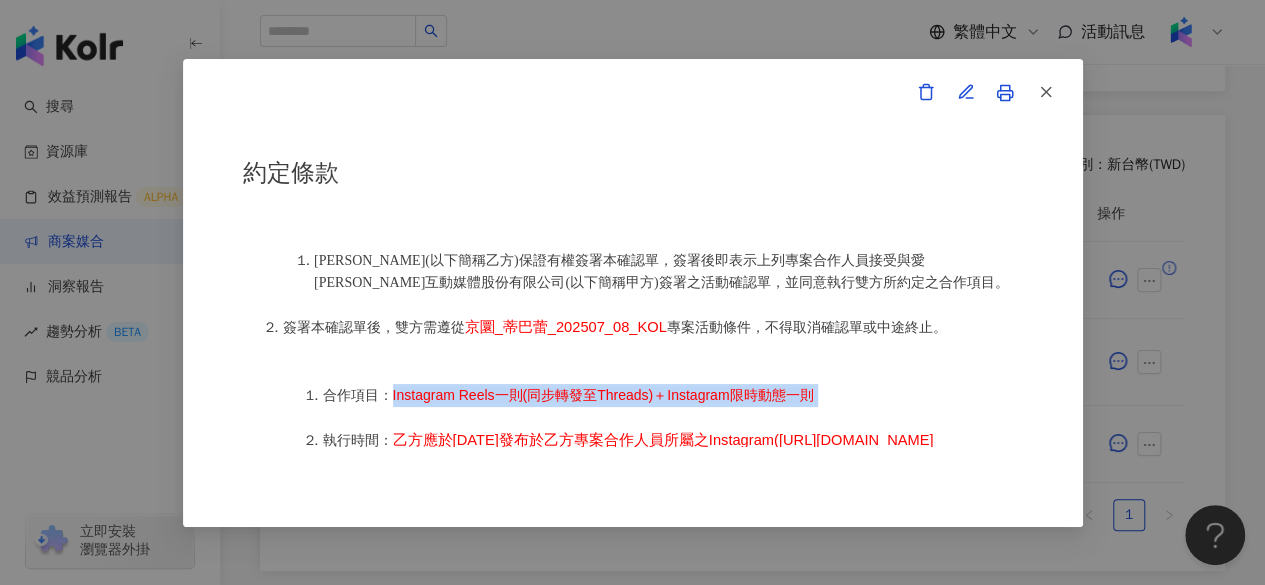 drag, startPoint x: 390, startPoint y: 399, endPoint x: 834, endPoint y: 406, distance: 444.05518 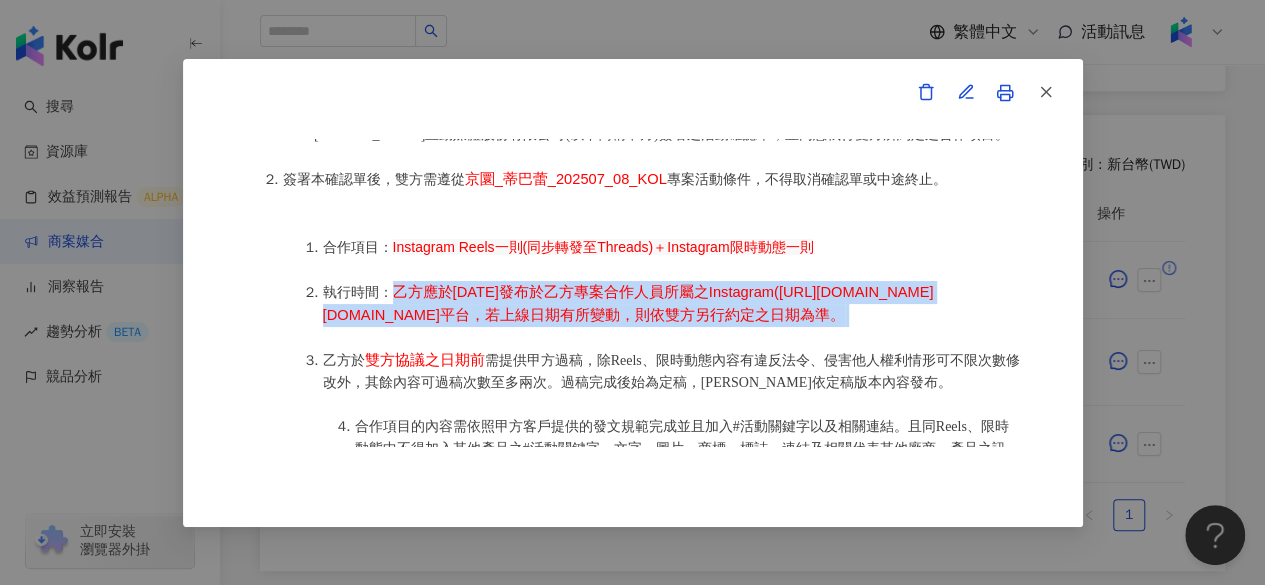 drag, startPoint x: 393, startPoint y: 294, endPoint x: 370, endPoint y: 362, distance: 71.7844 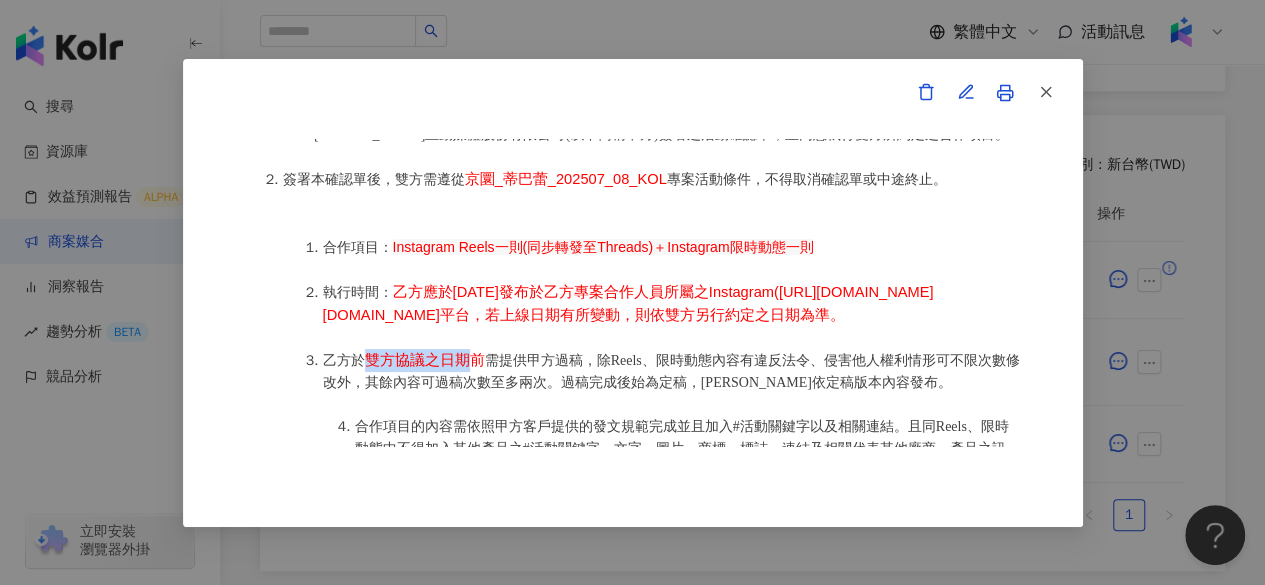 drag, startPoint x: 364, startPoint y: 407, endPoint x: 474, endPoint y: 400, distance: 110.2225 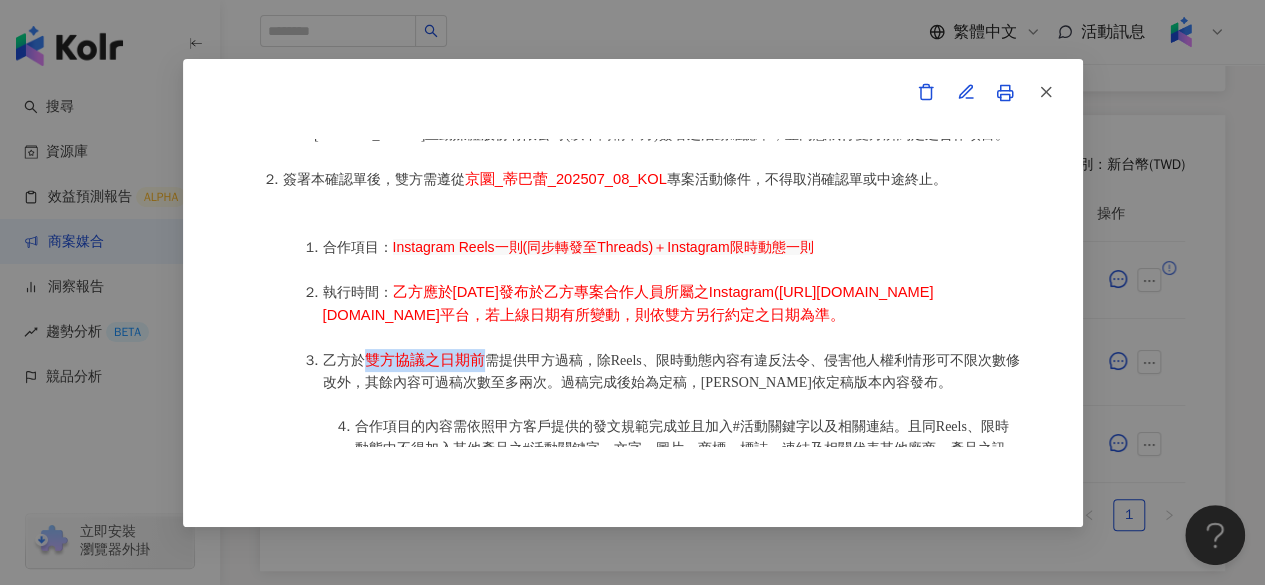 drag, startPoint x: 484, startPoint y: 407, endPoint x: 368, endPoint y: 411, distance: 116.06895 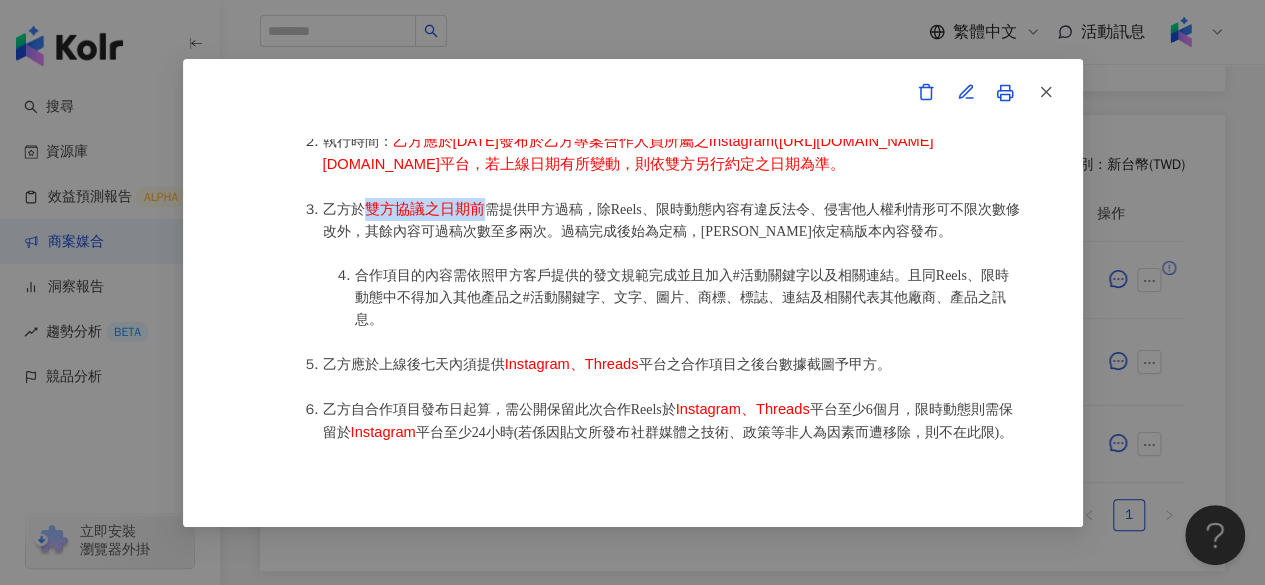 scroll, scrollTop: 1149, scrollLeft: 0, axis: vertical 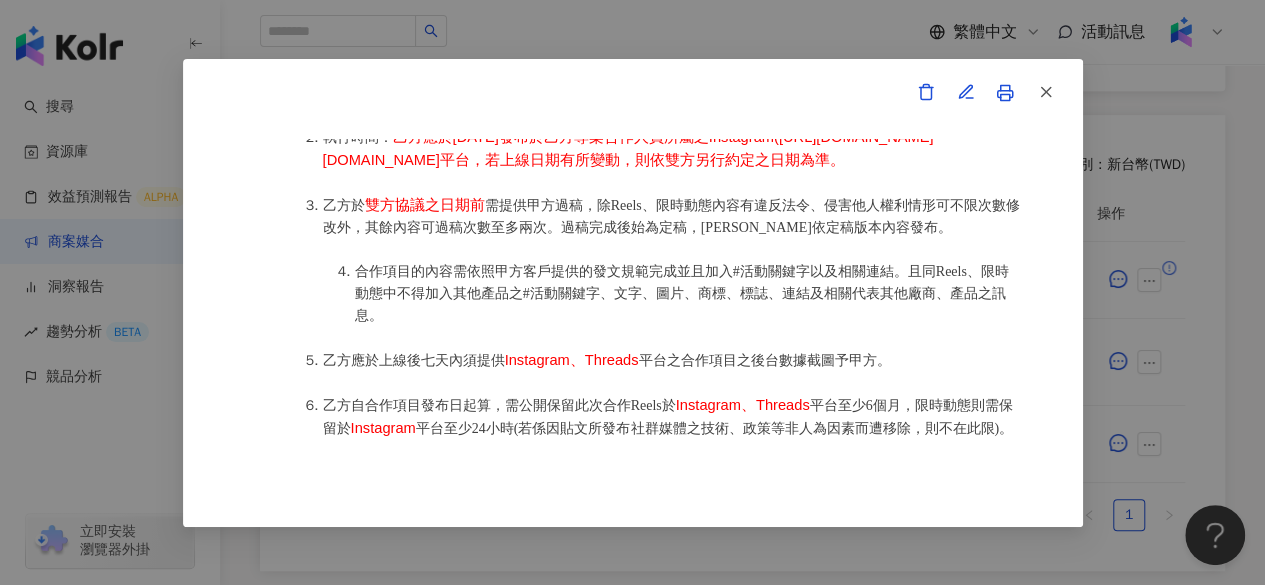 click on "合作項目的內容需依照甲方客戶提供的發文規範完成並且加入#活動關鍵字以及相關連結。且同Reels、限時動態中不得加入其他產品之#活動關鍵字、文字、圖片、商標、標誌、連結及相關代表其他廠商、產品之訊息。" at bounding box center [682, 293] 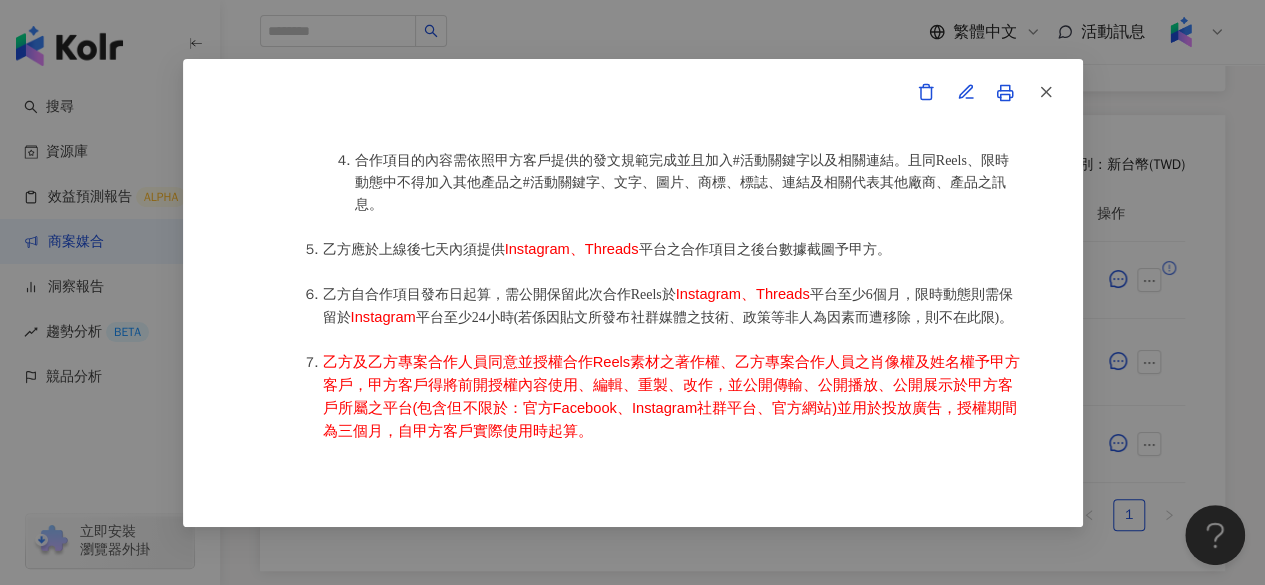 scroll, scrollTop: 1261, scrollLeft: 0, axis: vertical 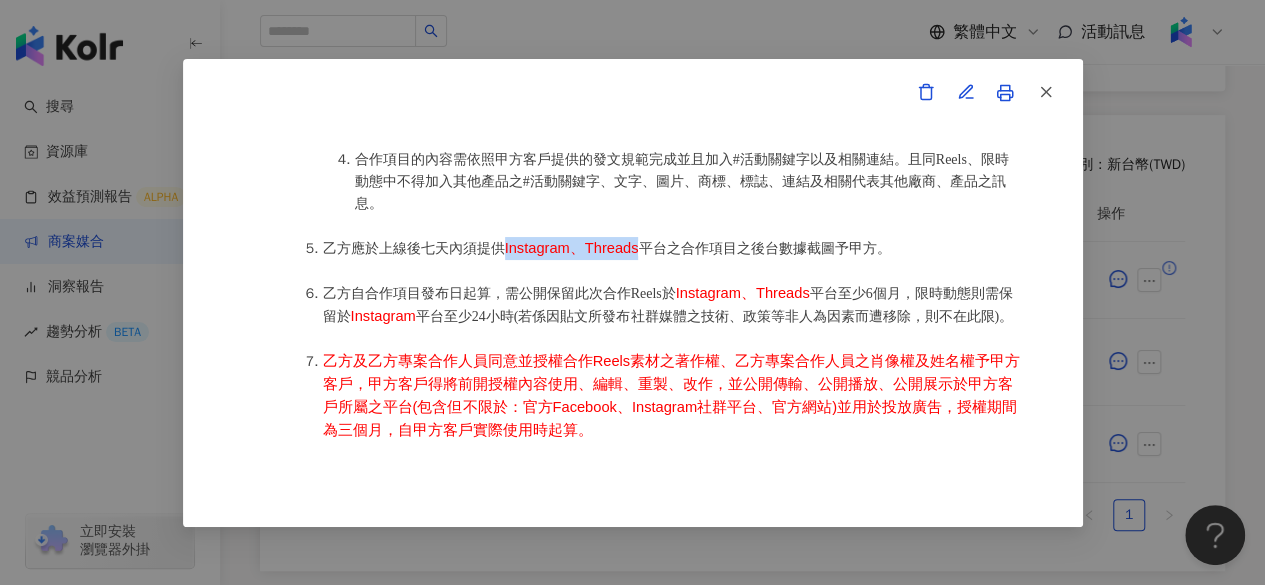 drag, startPoint x: 500, startPoint y: 301, endPoint x: 640, endPoint y: 291, distance: 140.35669 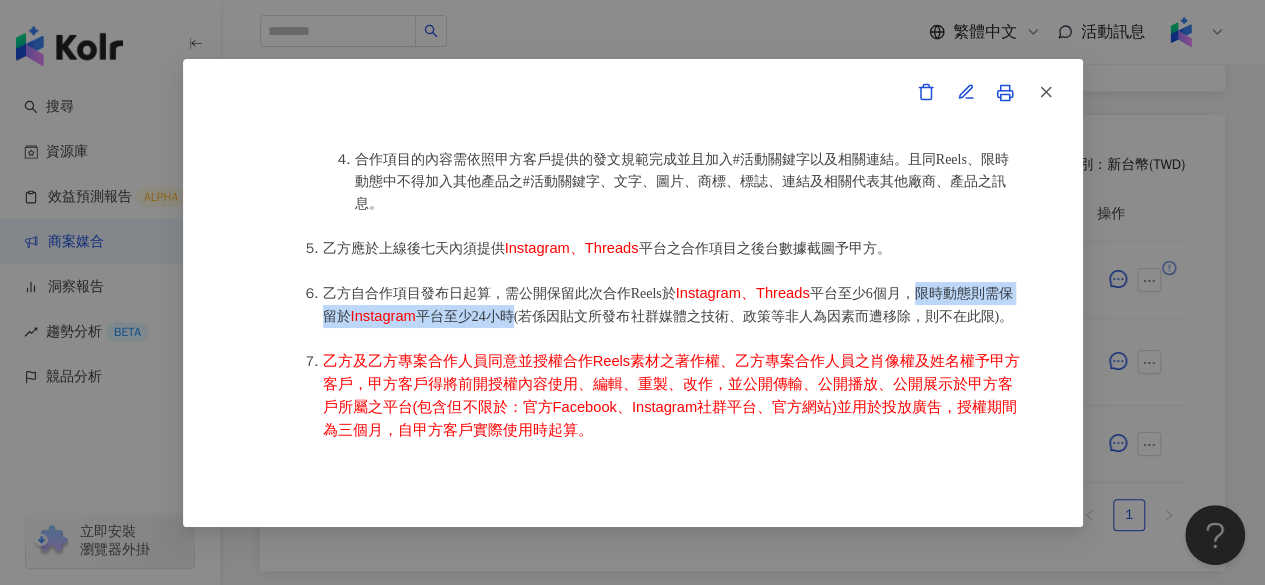 drag, startPoint x: 922, startPoint y: 346, endPoint x: 524, endPoint y: 363, distance: 398.3629 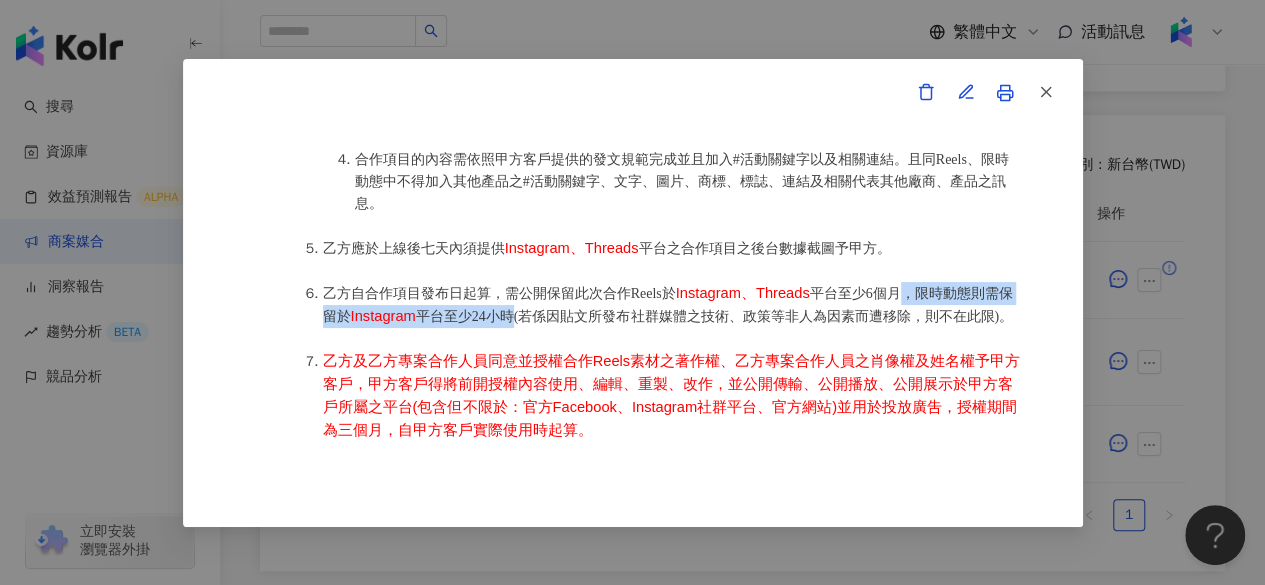 drag, startPoint x: 904, startPoint y: 344, endPoint x: 523, endPoint y: 374, distance: 382.1793 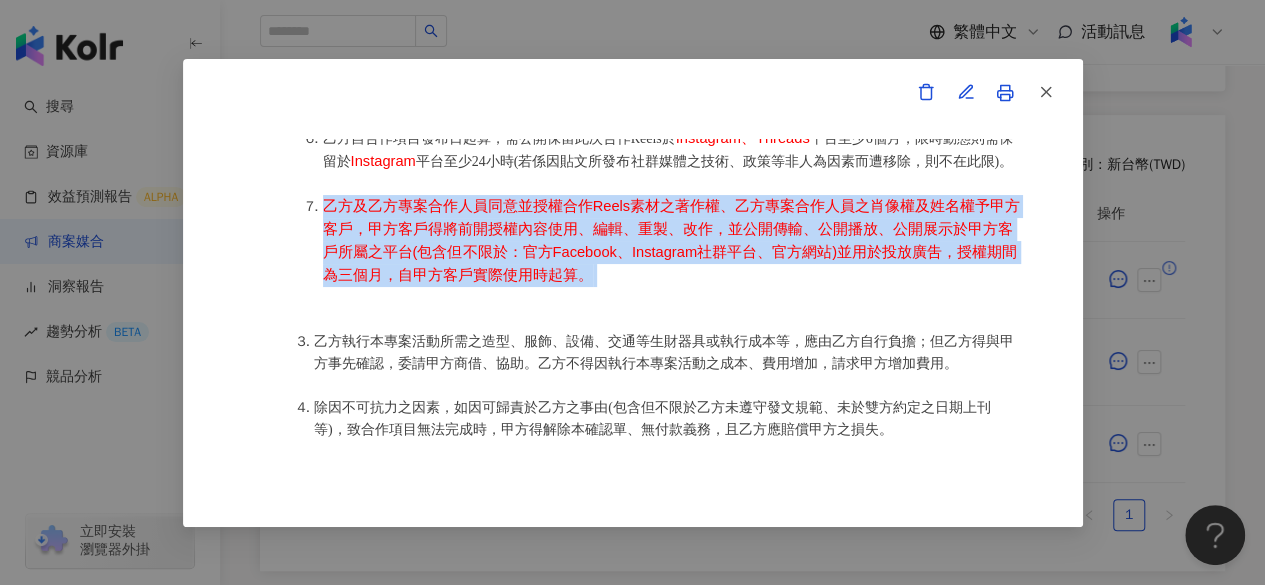 drag, startPoint x: 324, startPoint y: 275, endPoint x: 599, endPoint y: 350, distance: 285.04385 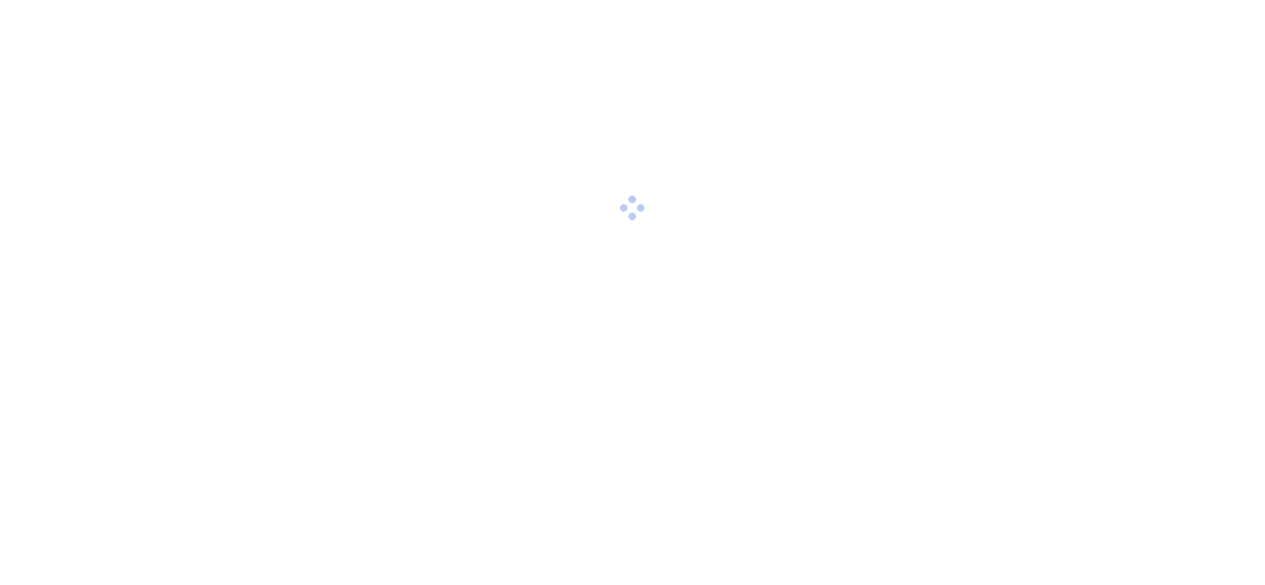 scroll, scrollTop: 0, scrollLeft: 0, axis: both 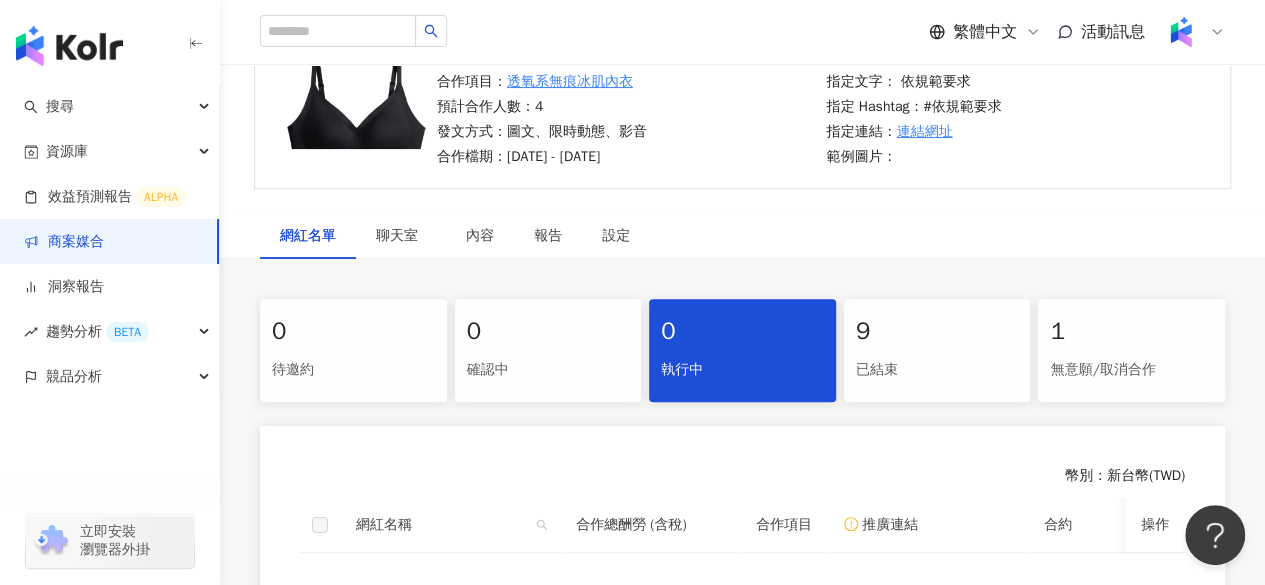 click on "9 已結束" at bounding box center [937, 350] 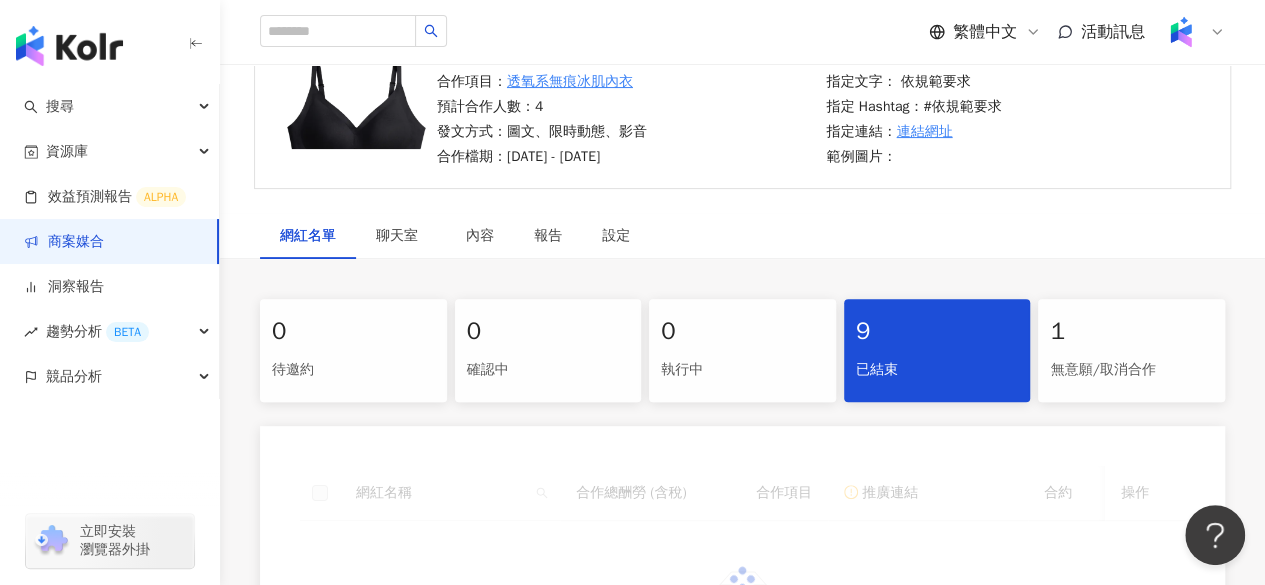 scroll, scrollTop: 568, scrollLeft: 0, axis: vertical 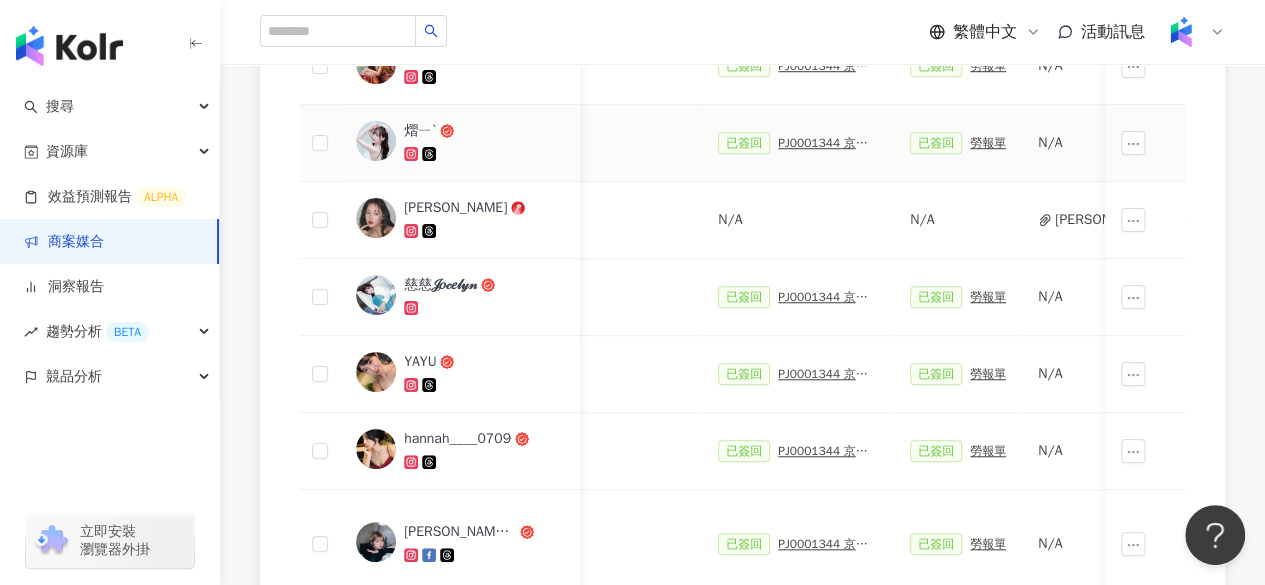 click on "PJ0001344 京圜_蒂巴蕾_202502_03_無痕冰絲內衣KOL_活動確認單" at bounding box center (828, 143) 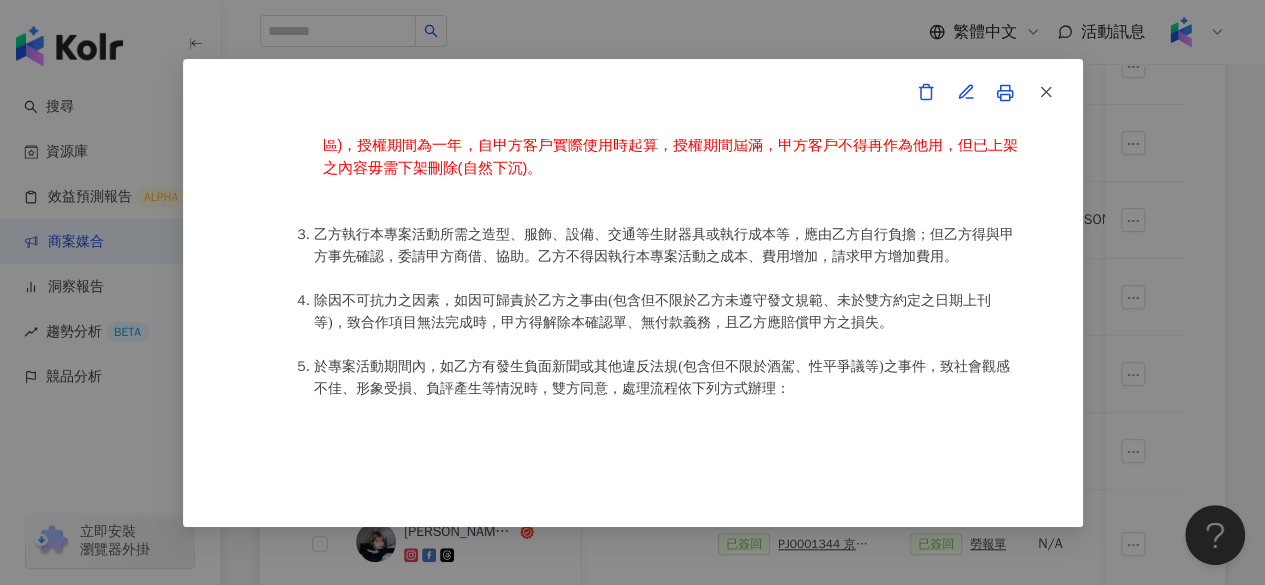 scroll, scrollTop: 1615, scrollLeft: 0, axis: vertical 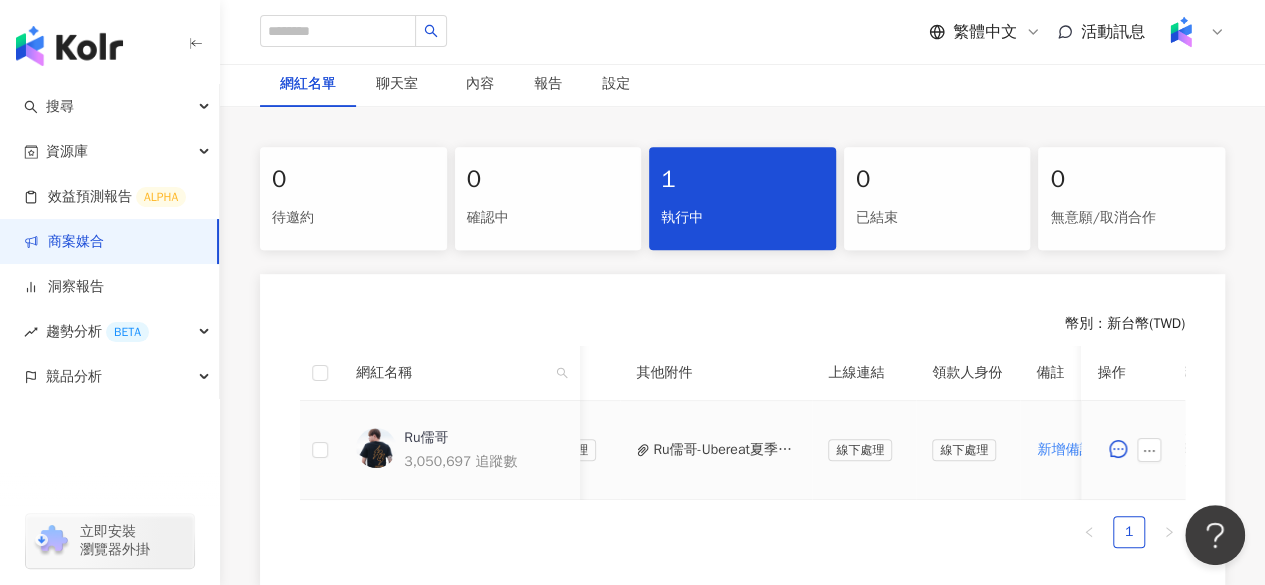 click on "Ru儒哥-Ubereat夏季大學生招募KOL專案 (1).pdf" at bounding box center [724, 450] 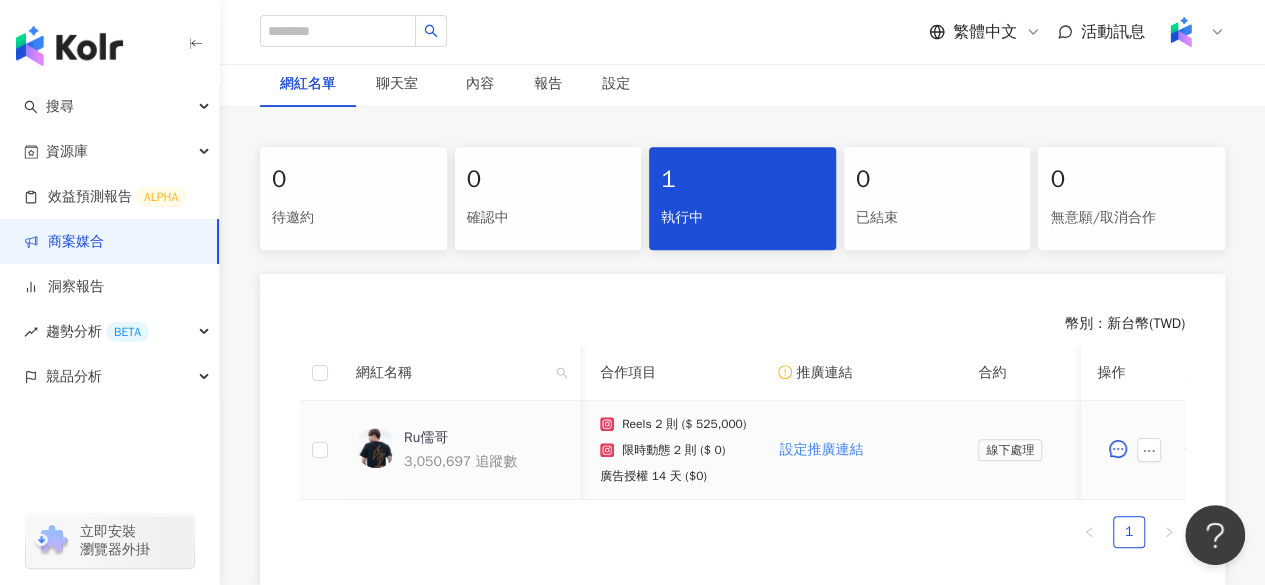 scroll, scrollTop: 0, scrollLeft: 174, axis: horizontal 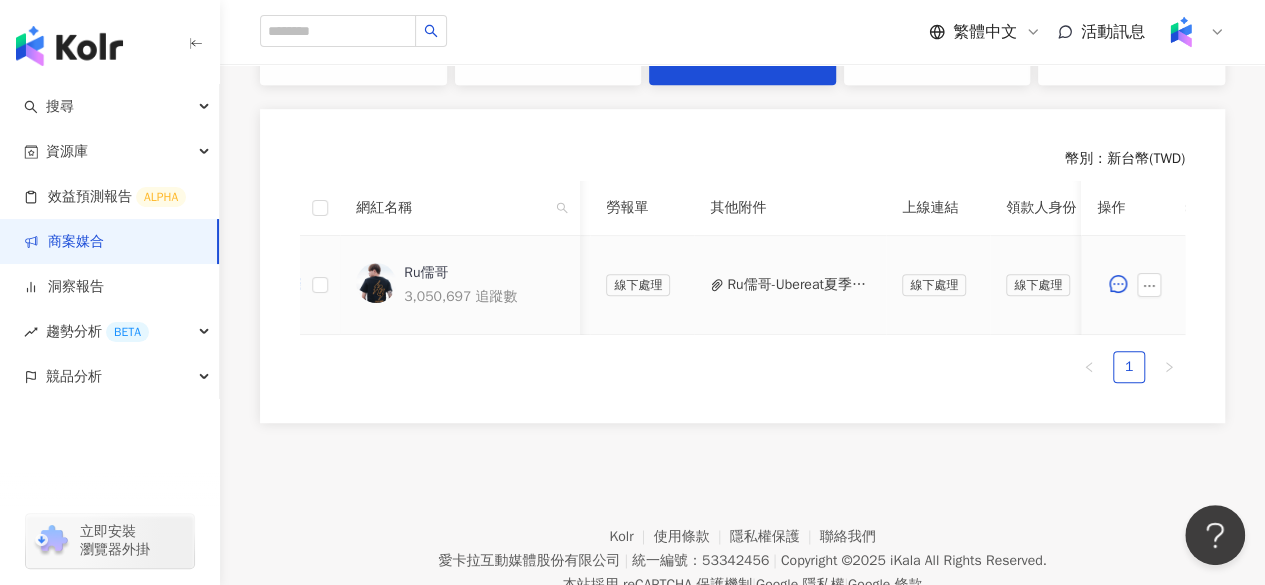 click on "Ru儒哥-Ubereat夏季大學生招募KOL專案 (1).pdf" at bounding box center [798, 285] 